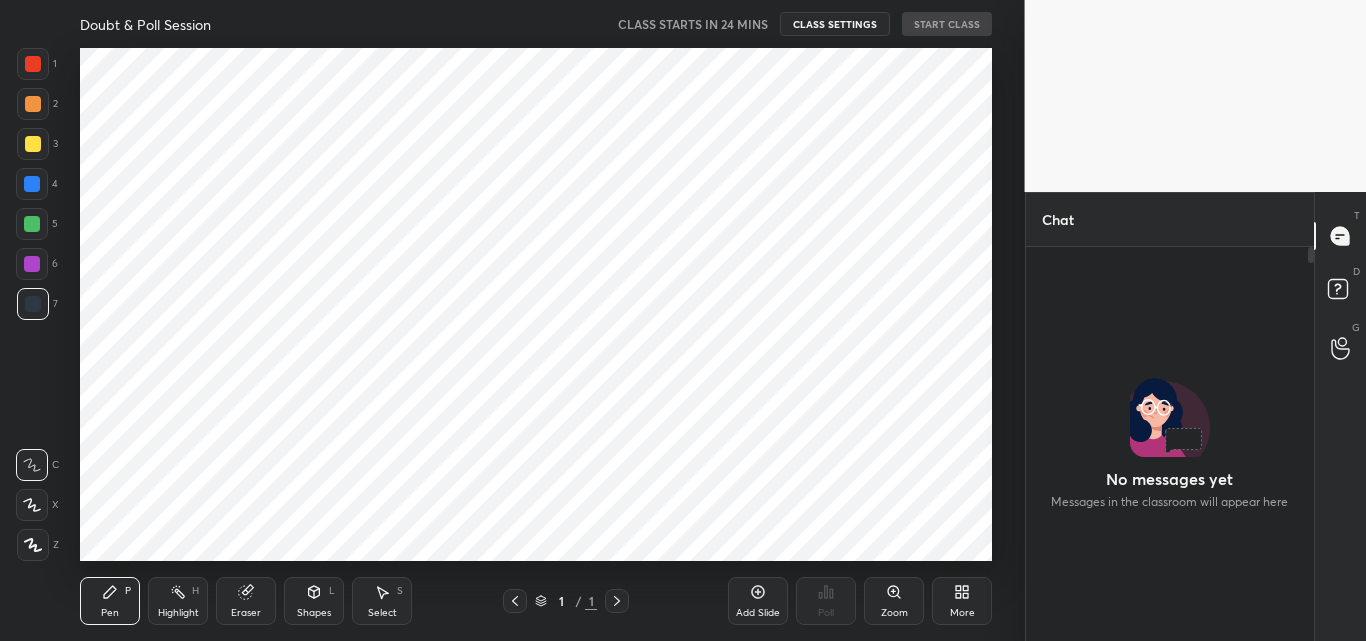 scroll, scrollTop: 0, scrollLeft: 0, axis: both 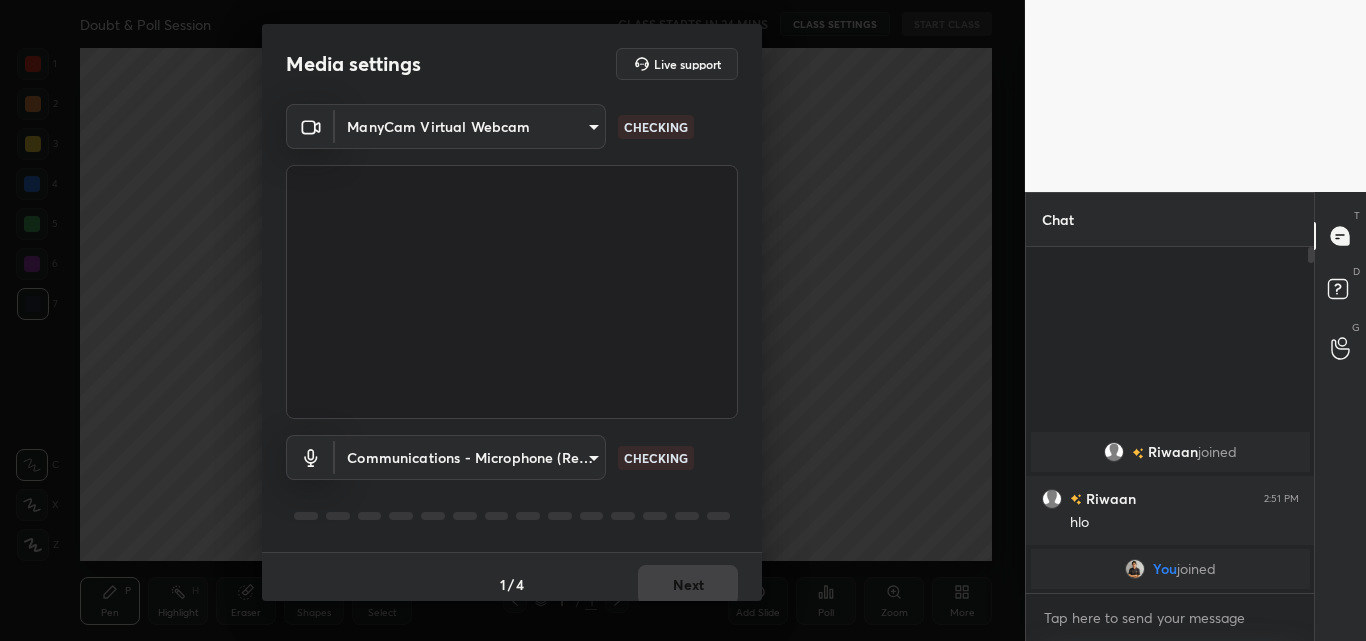 type on "0c32d49a97833339d56497ed502d612929acc17dffdd267482cd96d61158d652" 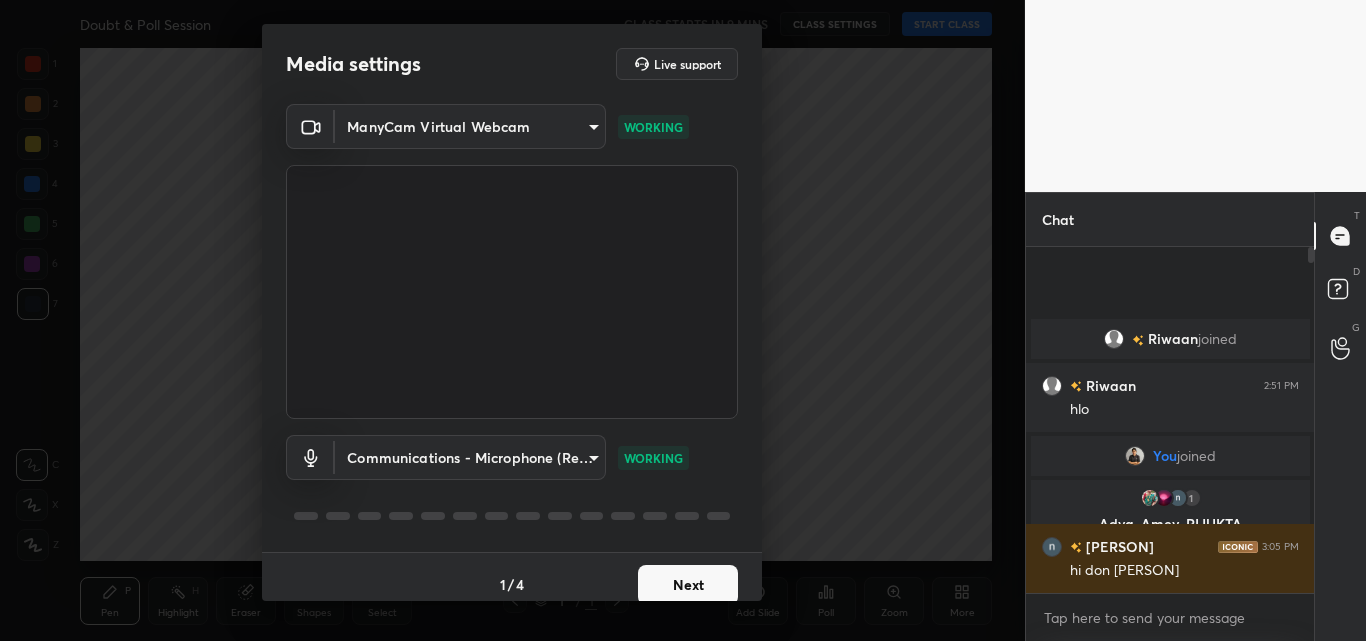 click on "Next" at bounding box center [688, 585] 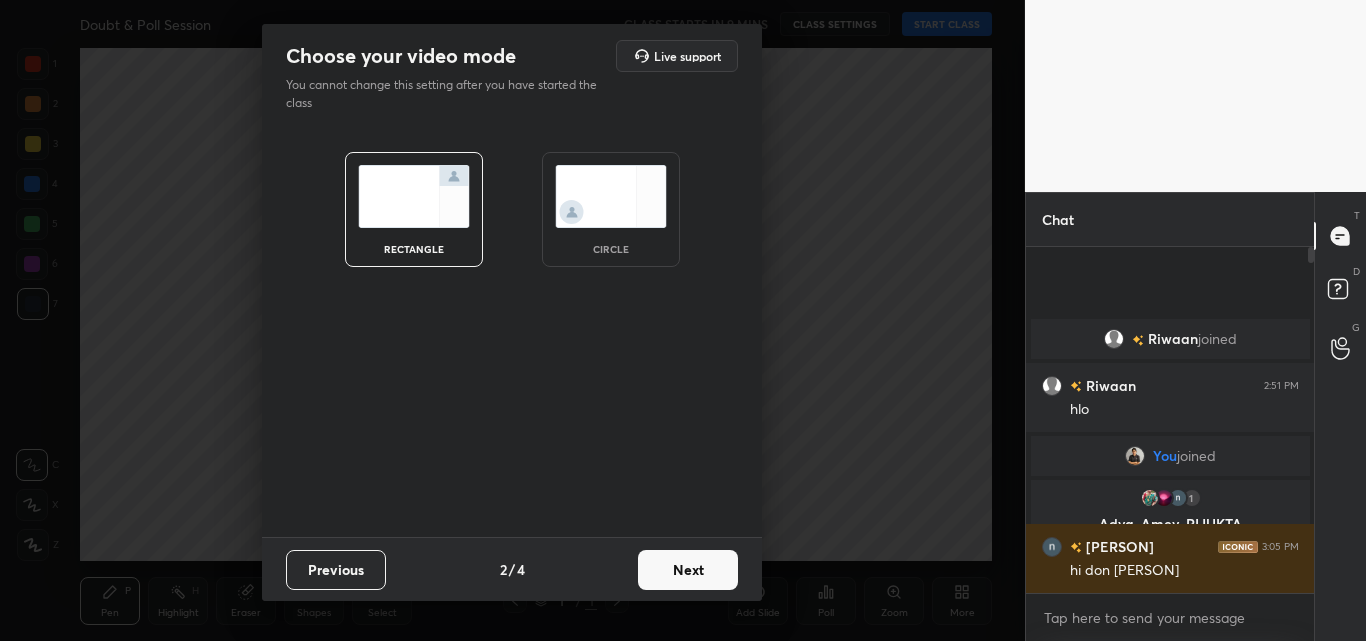 click on "Next" at bounding box center [688, 570] 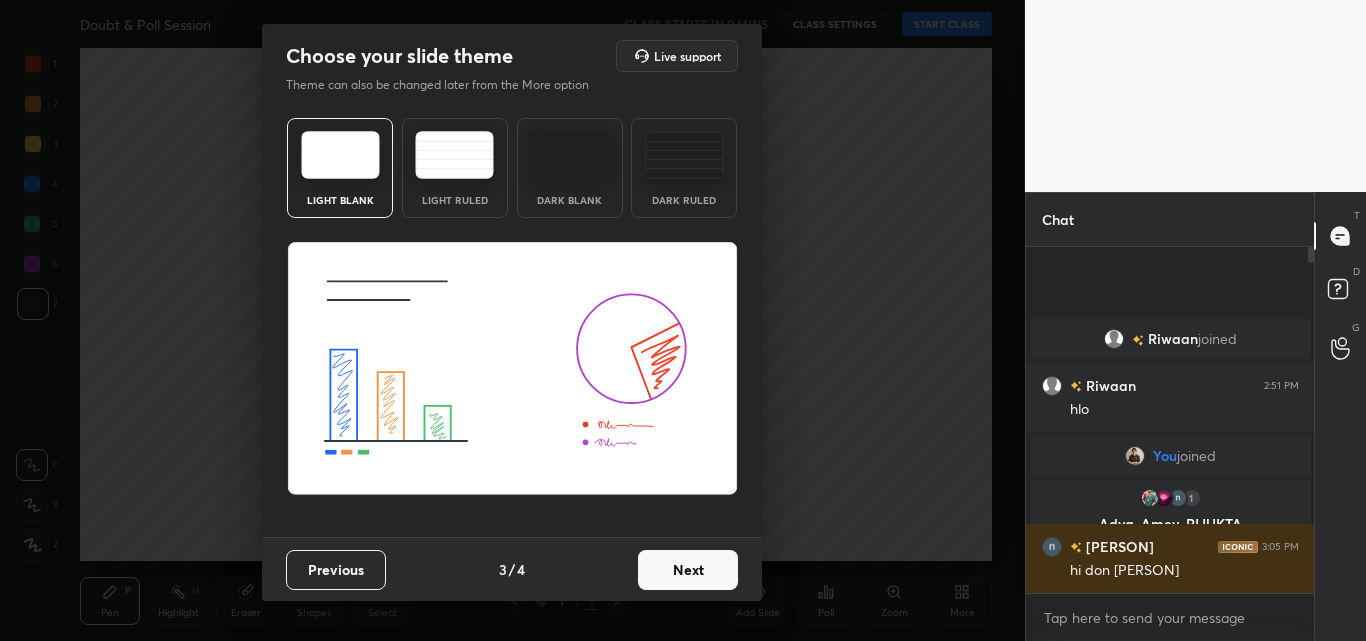click on "Next" at bounding box center (688, 570) 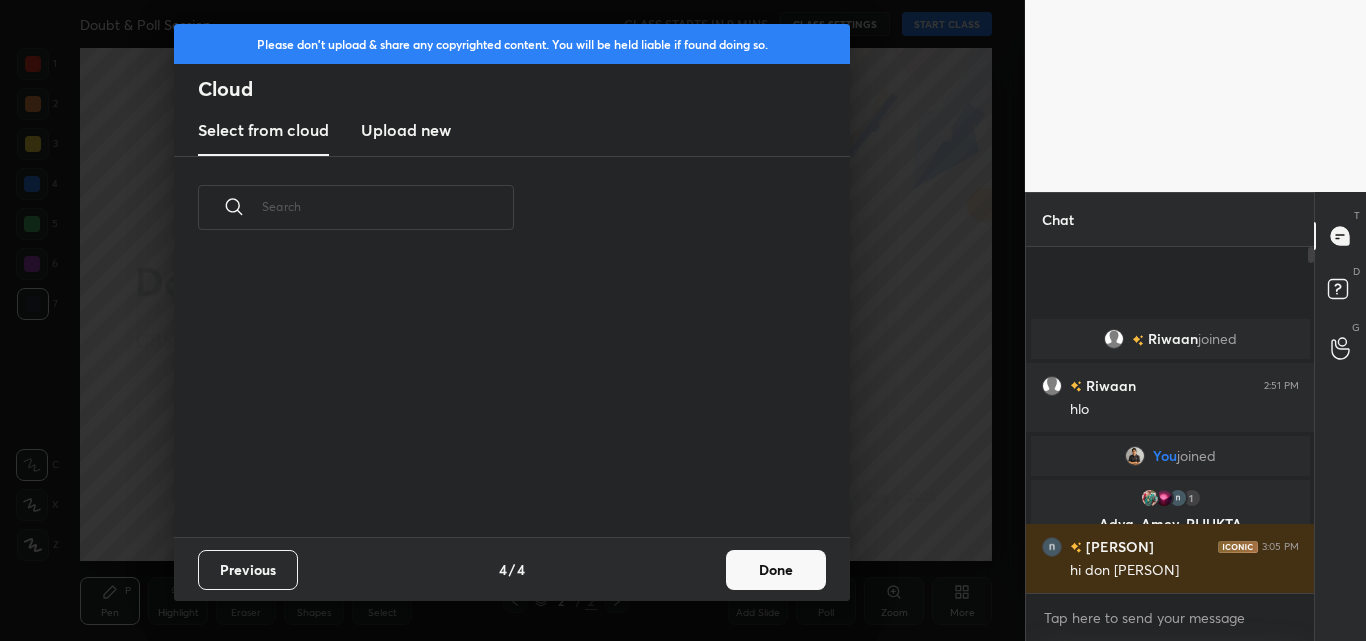scroll, scrollTop: 7, scrollLeft: 11, axis: both 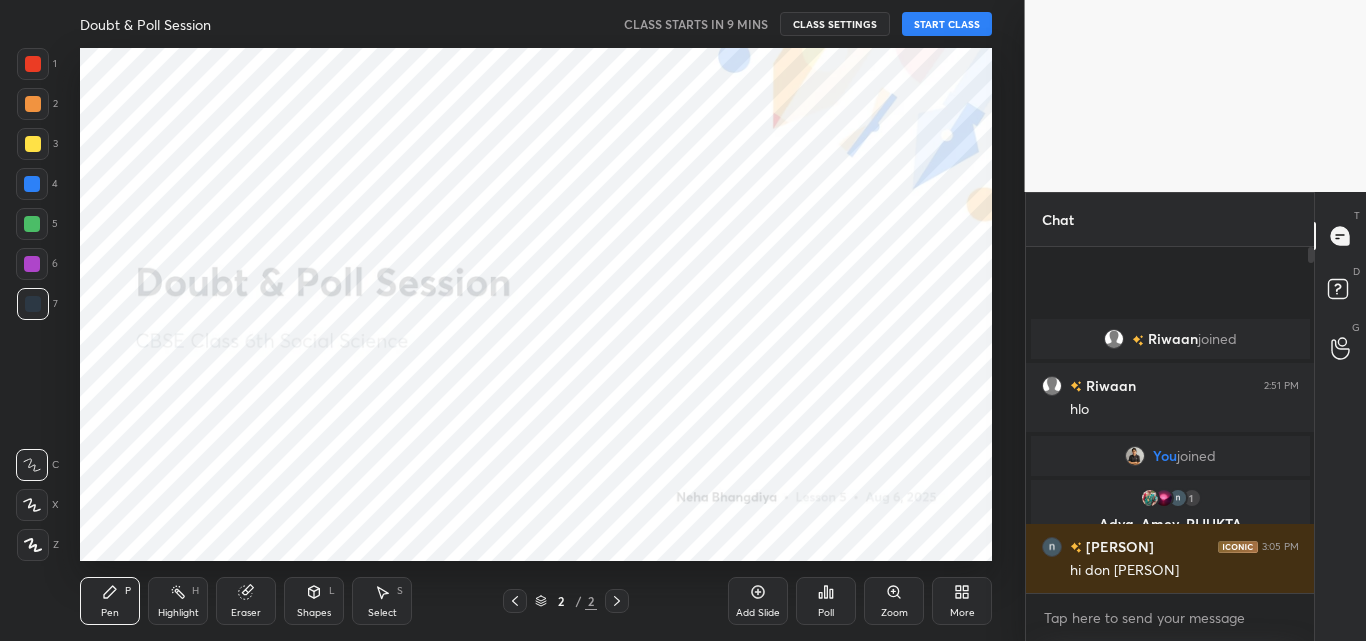 click on "START CLASS" at bounding box center [947, 24] 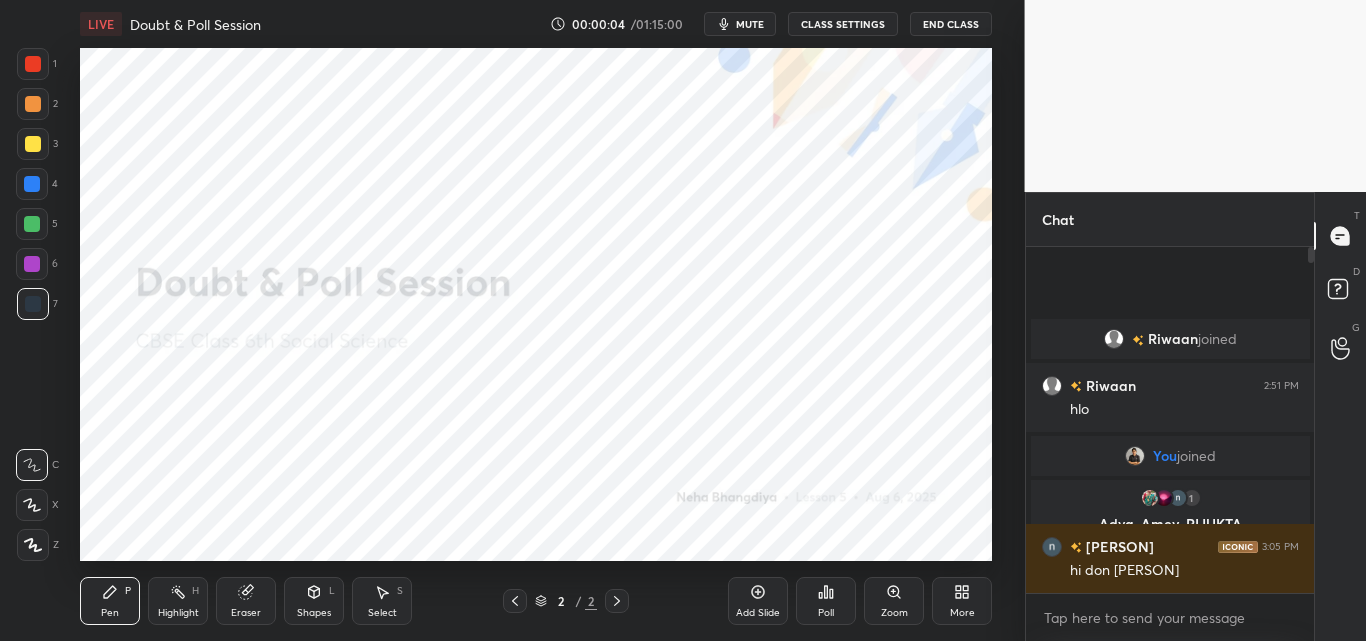 click 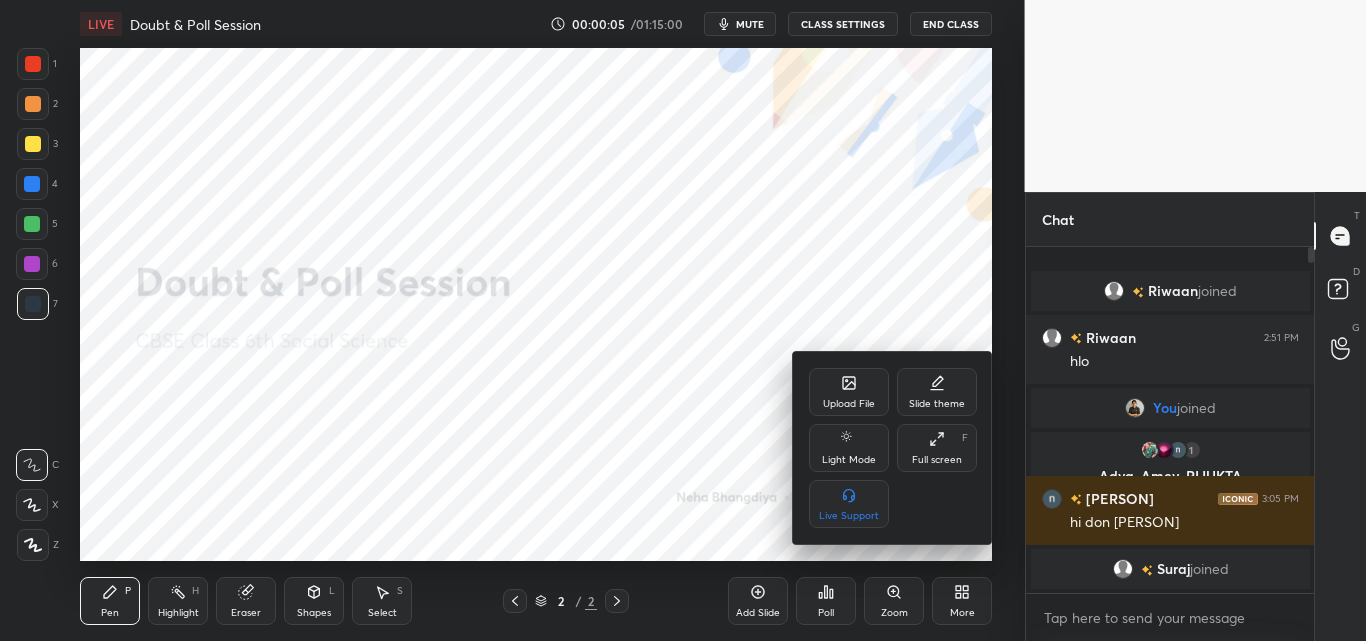 click on "Upload File" at bounding box center [849, 392] 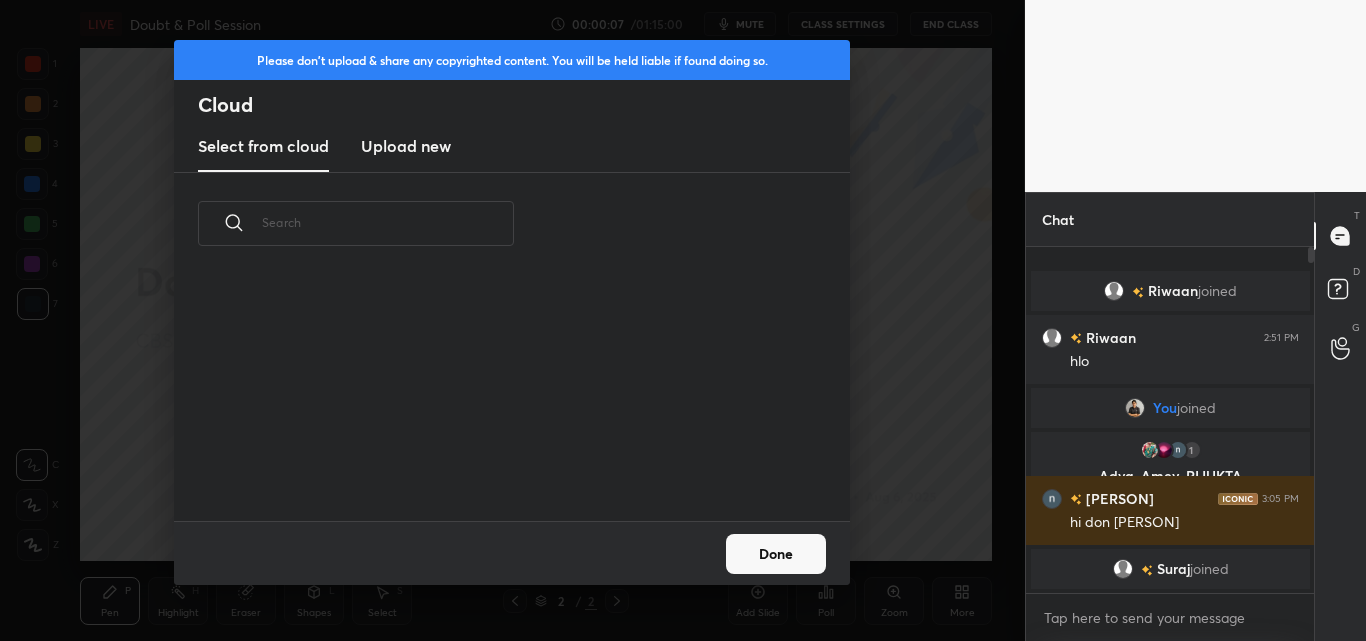 scroll, scrollTop: 7, scrollLeft: 11, axis: both 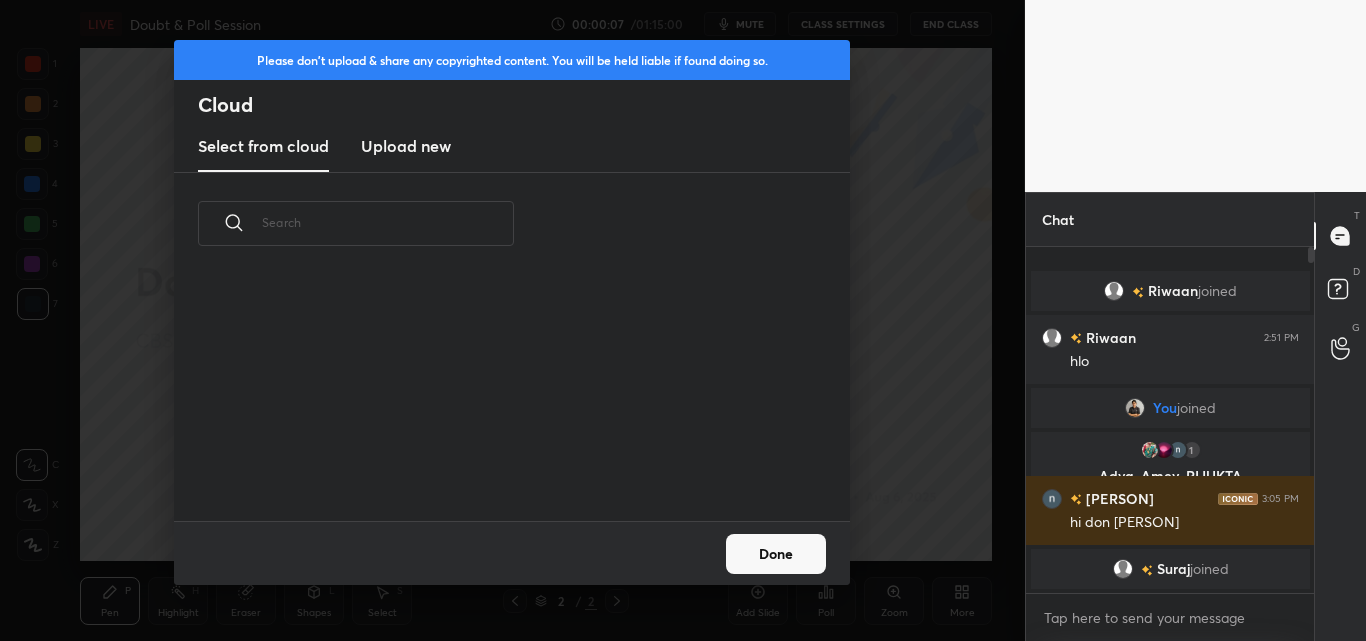 click on "Upload new" at bounding box center [406, 146] 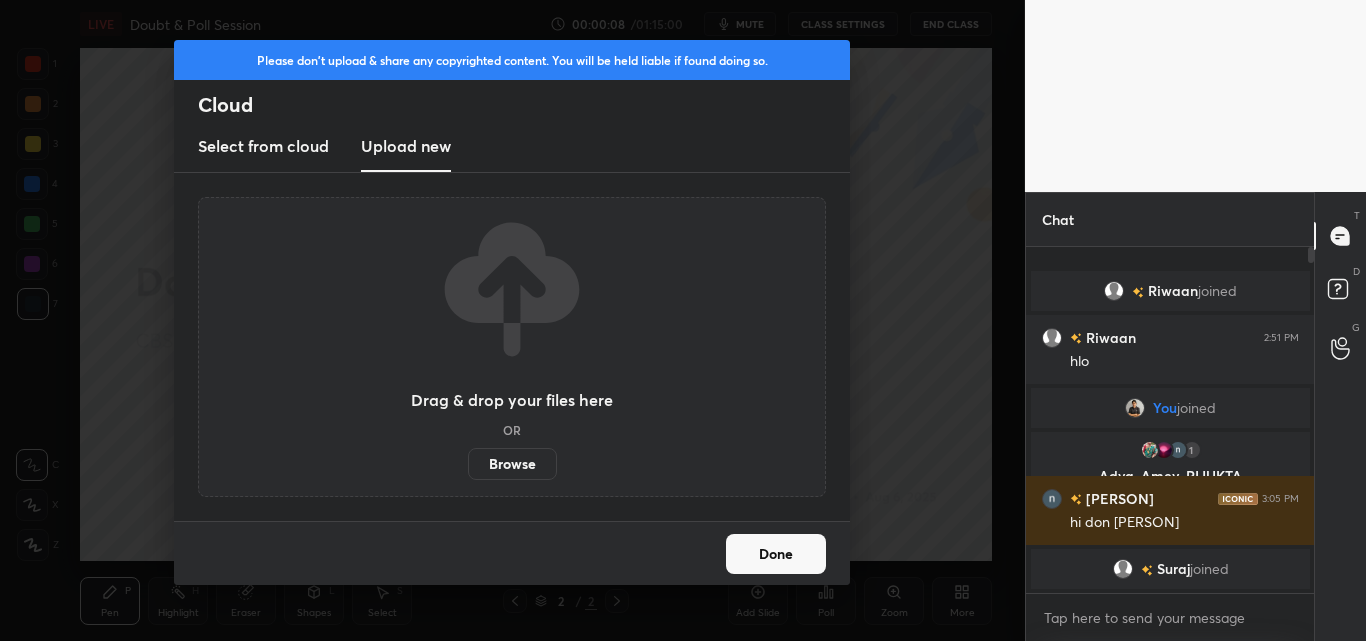 click on "Browse" at bounding box center [512, 464] 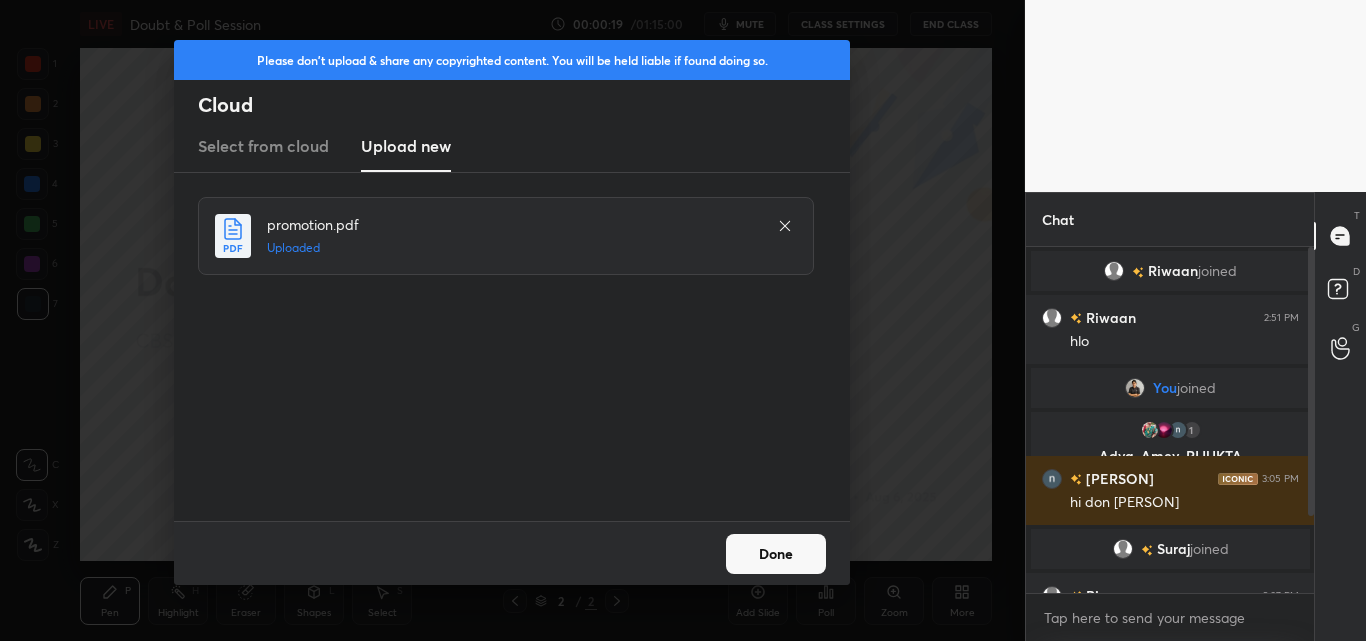drag, startPoint x: 802, startPoint y: 552, endPoint x: 799, endPoint y: 542, distance: 10.440307 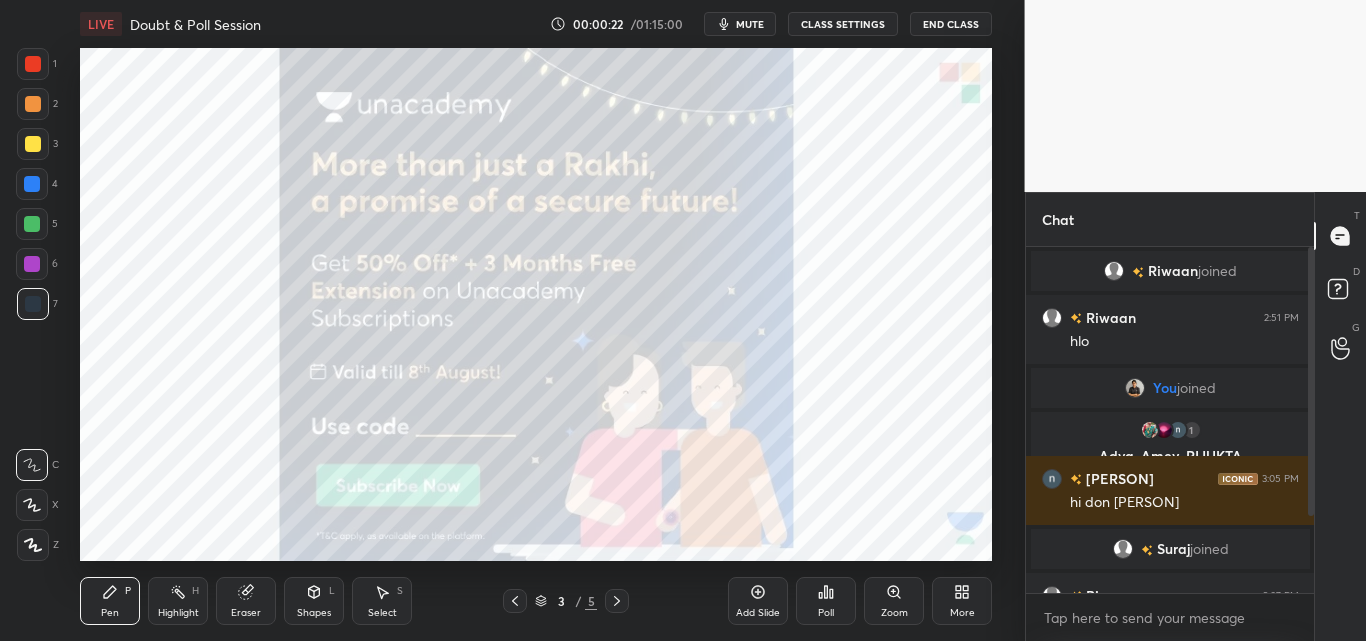 click at bounding box center [1308, 420] 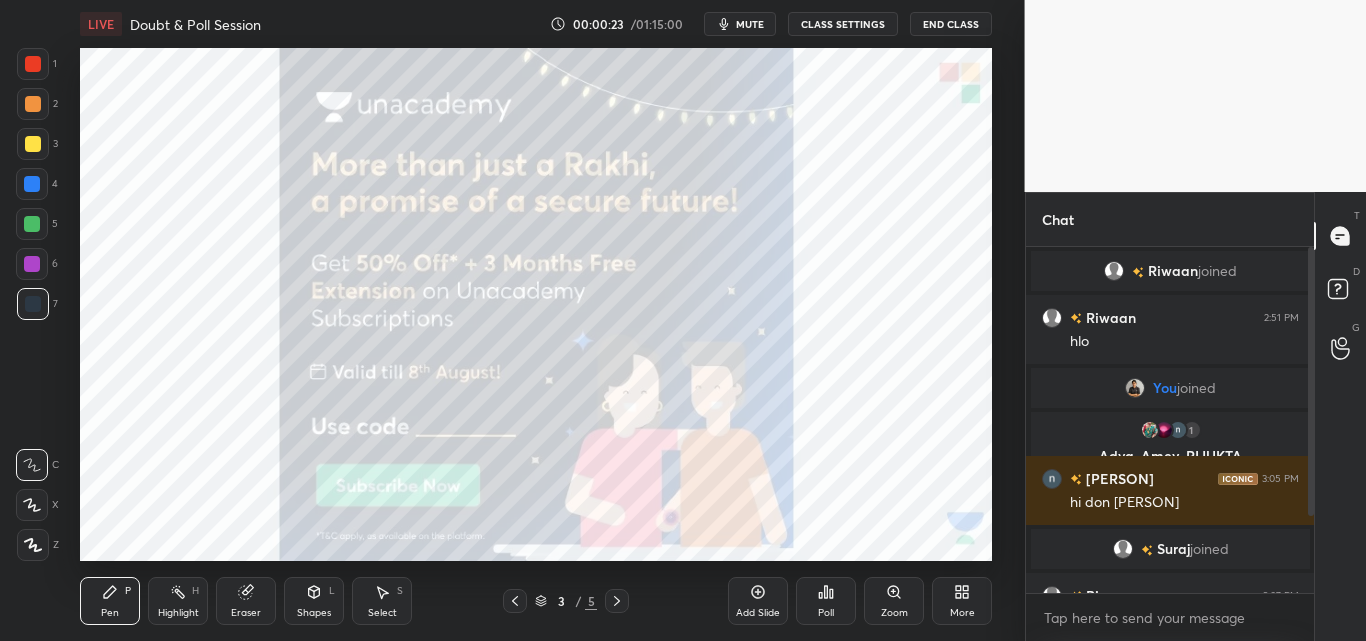 scroll, scrollTop: 118, scrollLeft: 0, axis: vertical 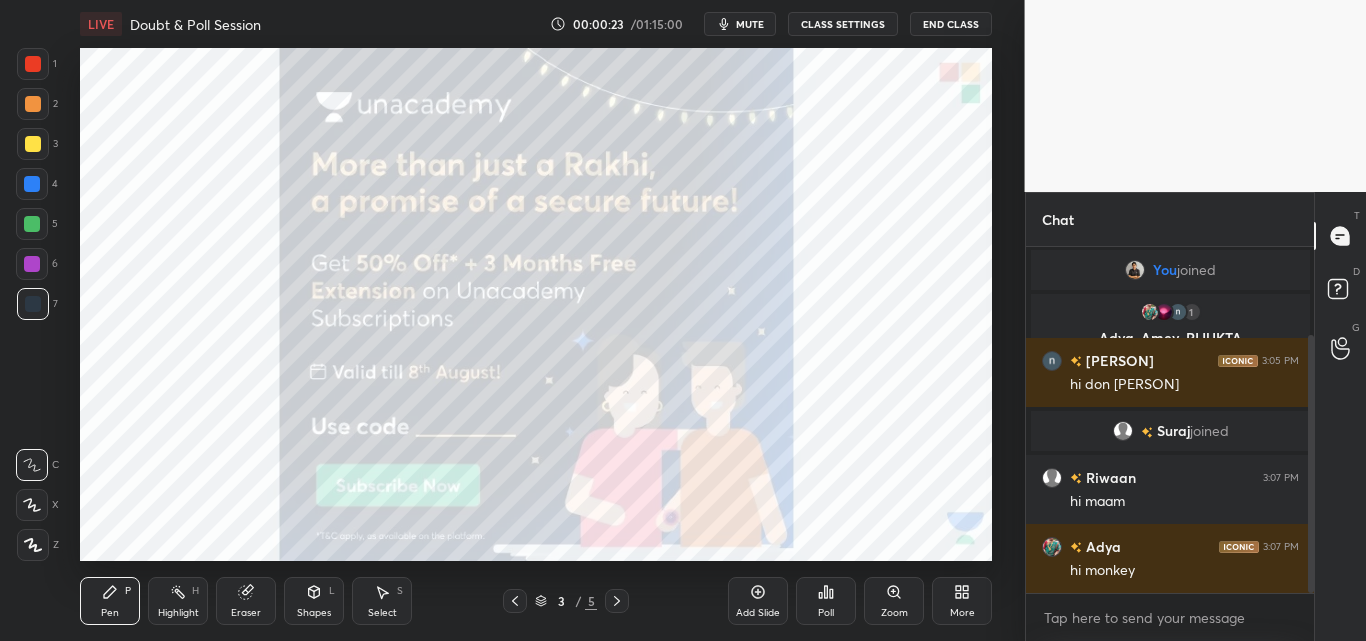 drag, startPoint x: 1309, startPoint y: 409, endPoint x: 1311, endPoint y: 475, distance: 66.0303 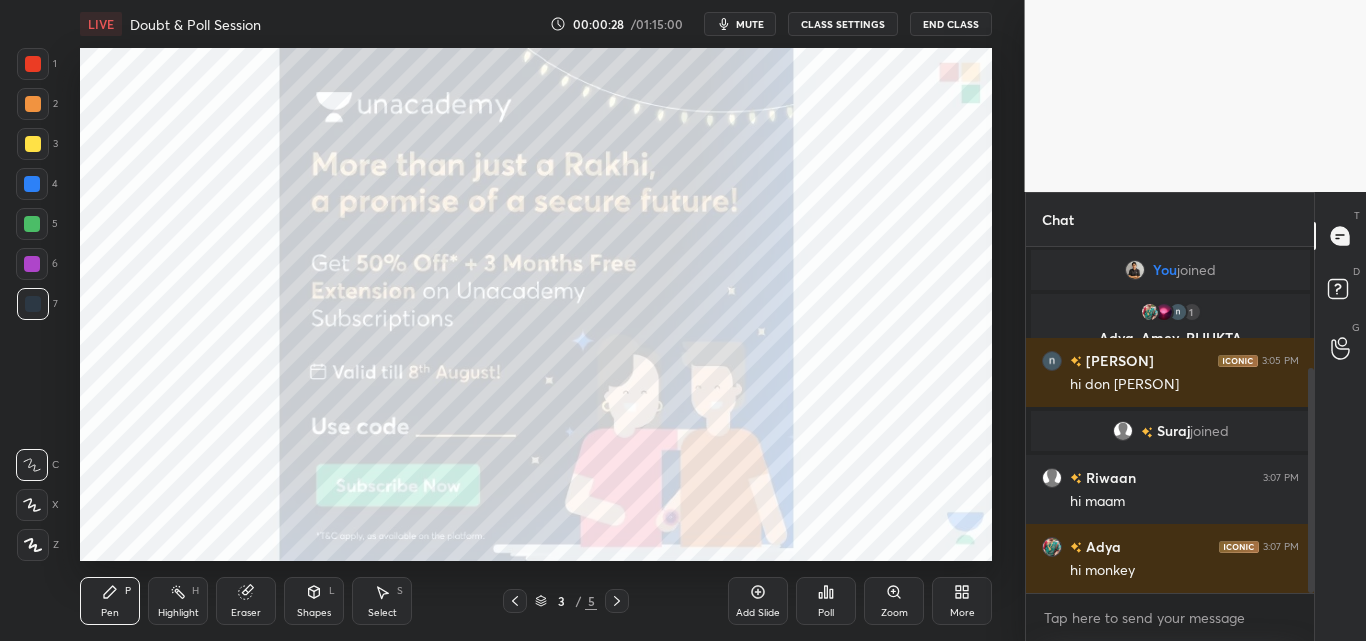 scroll, scrollTop: 187, scrollLeft: 0, axis: vertical 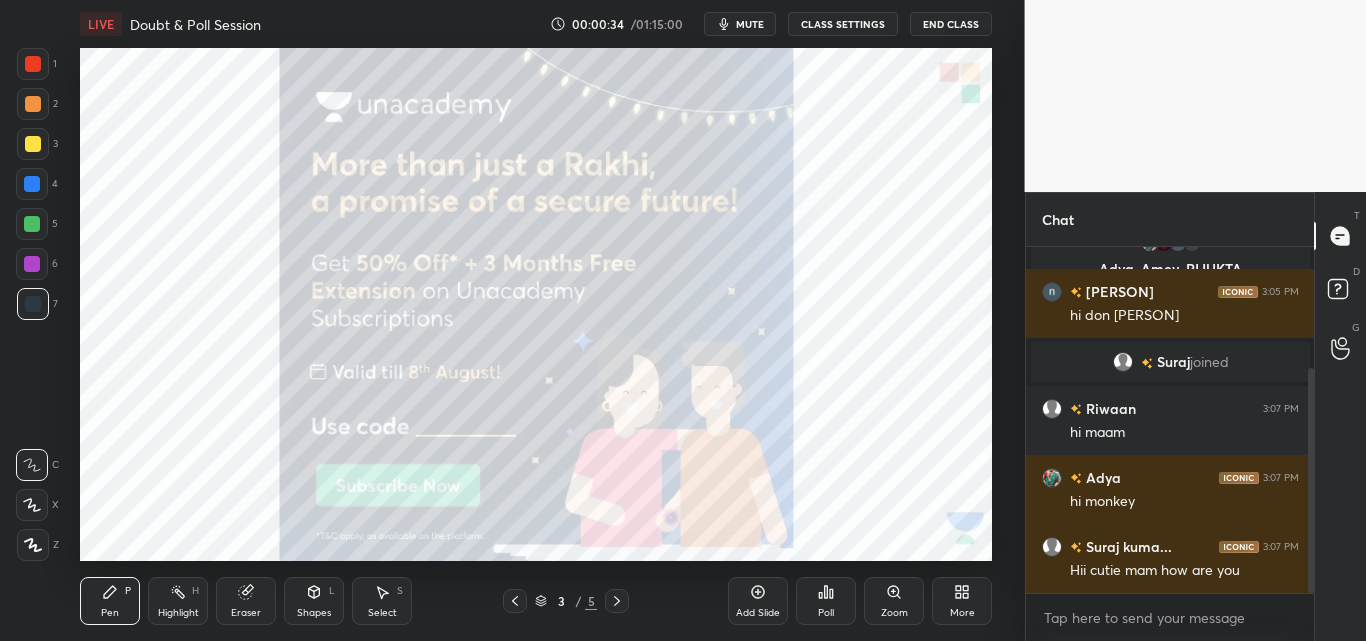click at bounding box center [33, 64] 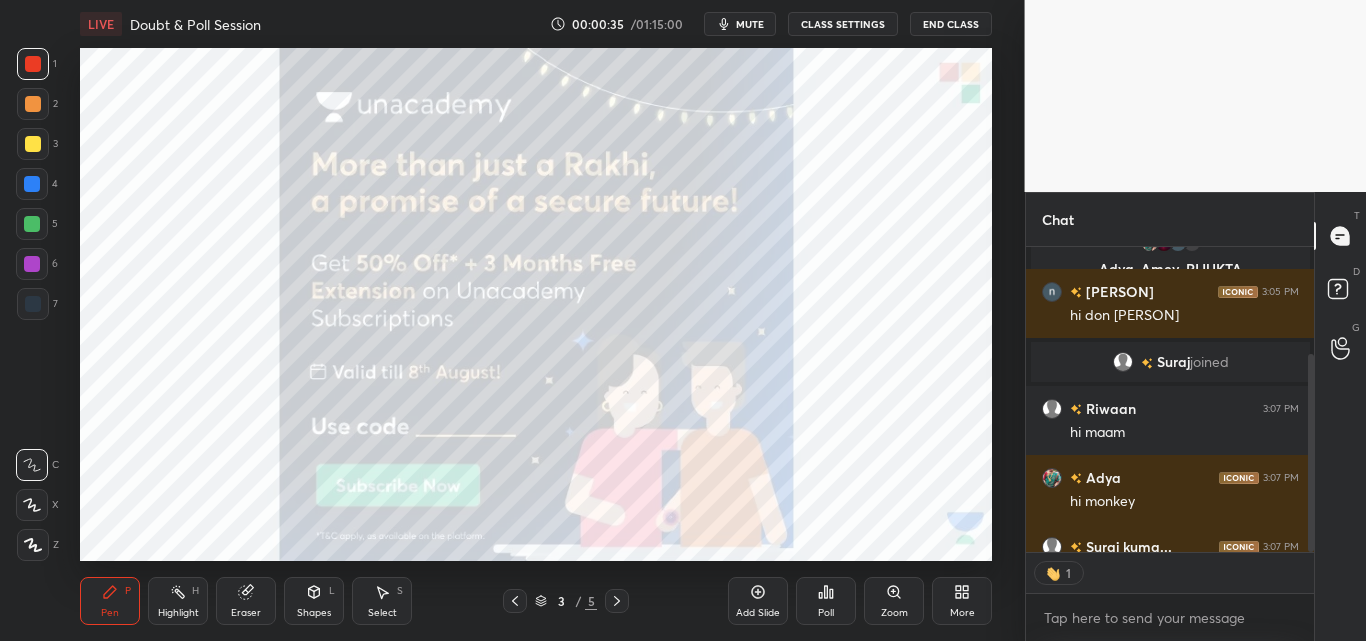 scroll, scrollTop: 299, scrollLeft: 282, axis: both 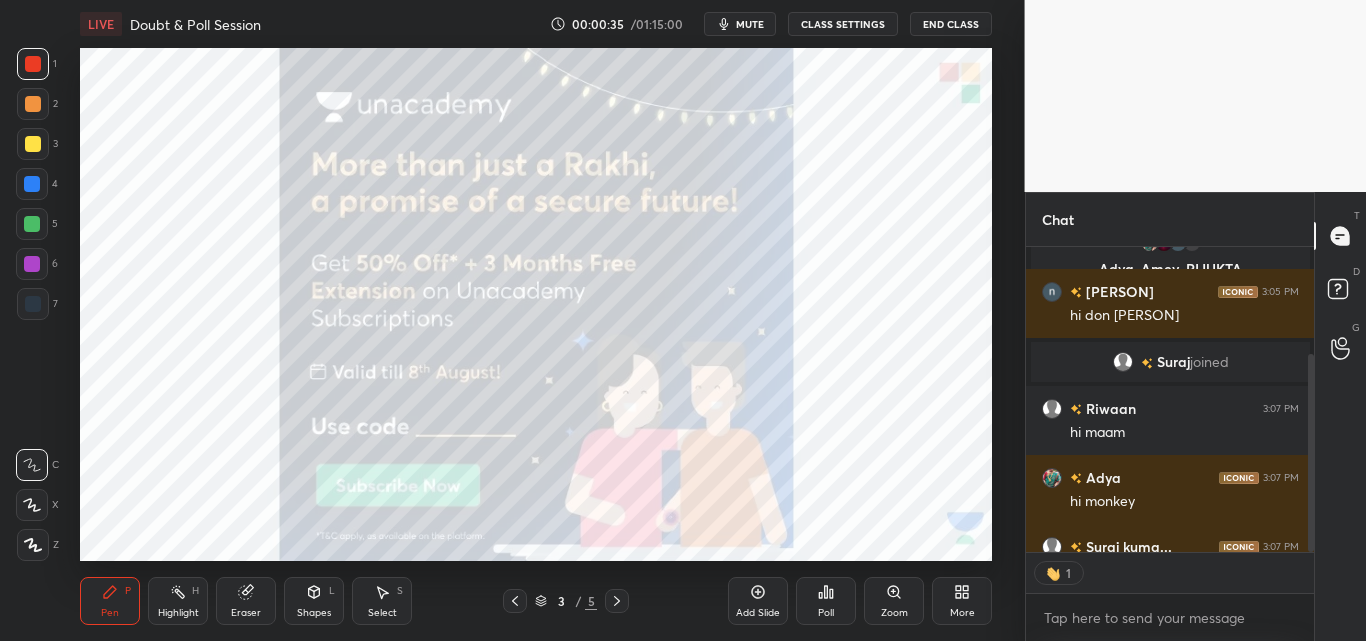 click 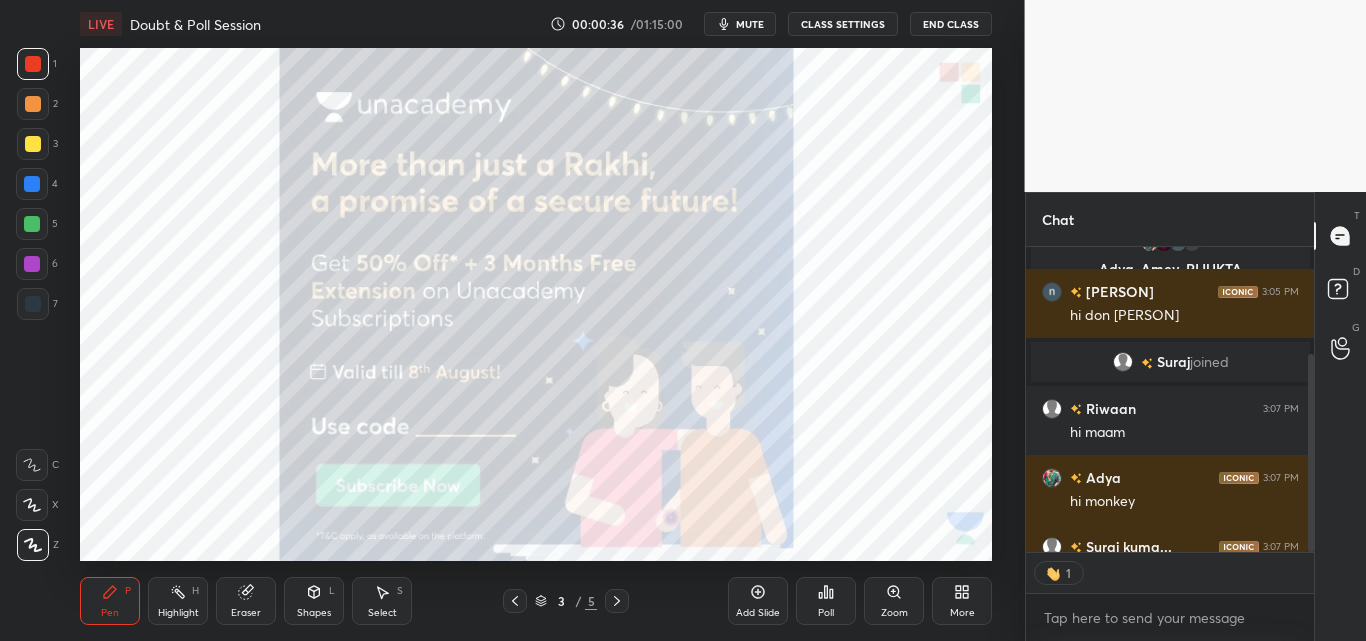 scroll, scrollTop: 297, scrollLeft: 0, axis: vertical 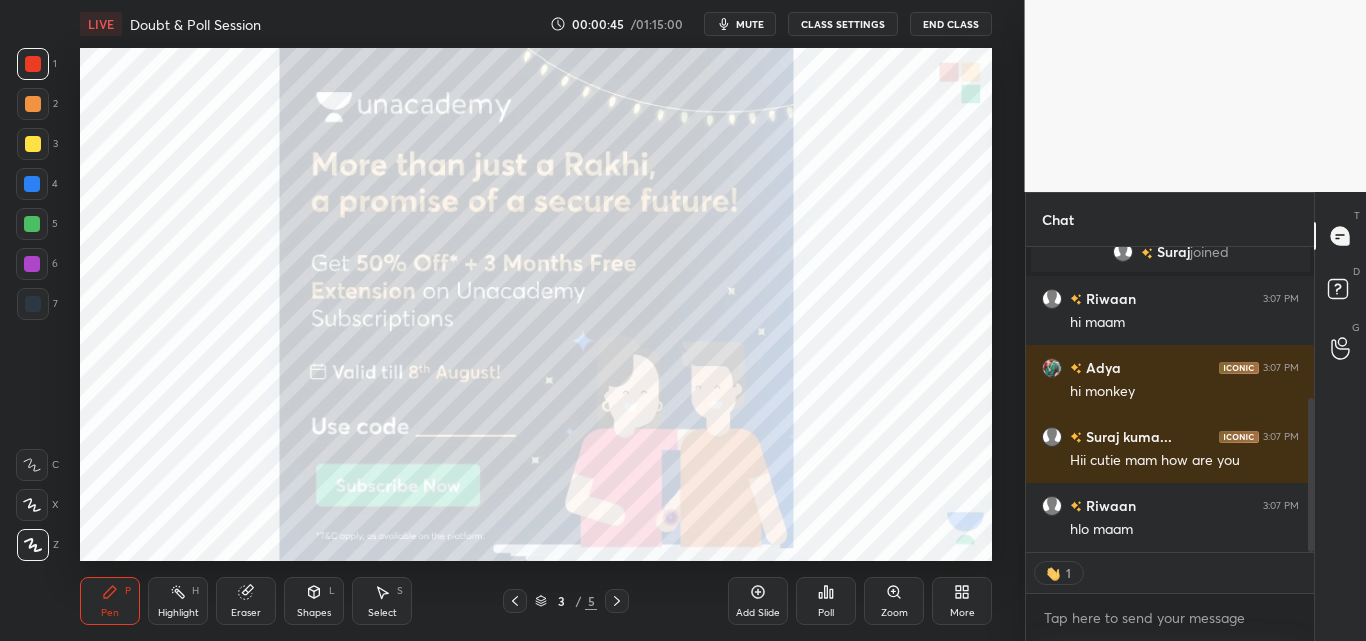 type on "x" 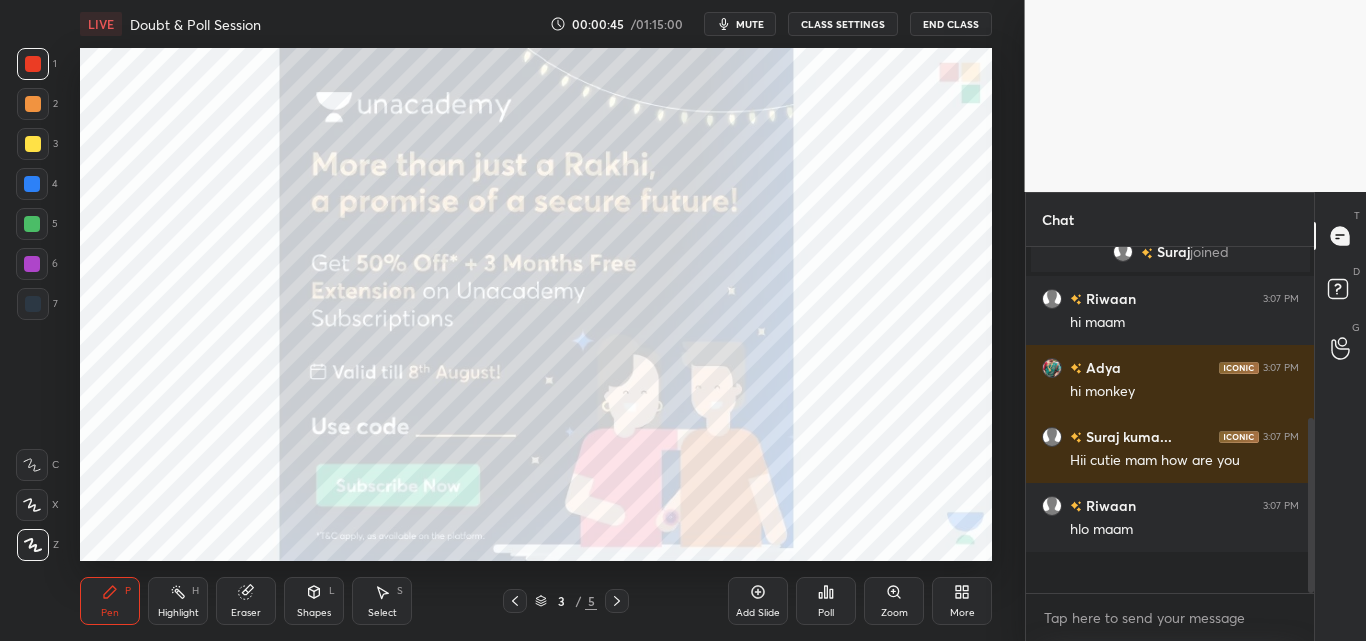 scroll, scrollTop: 7, scrollLeft: 7, axis: both 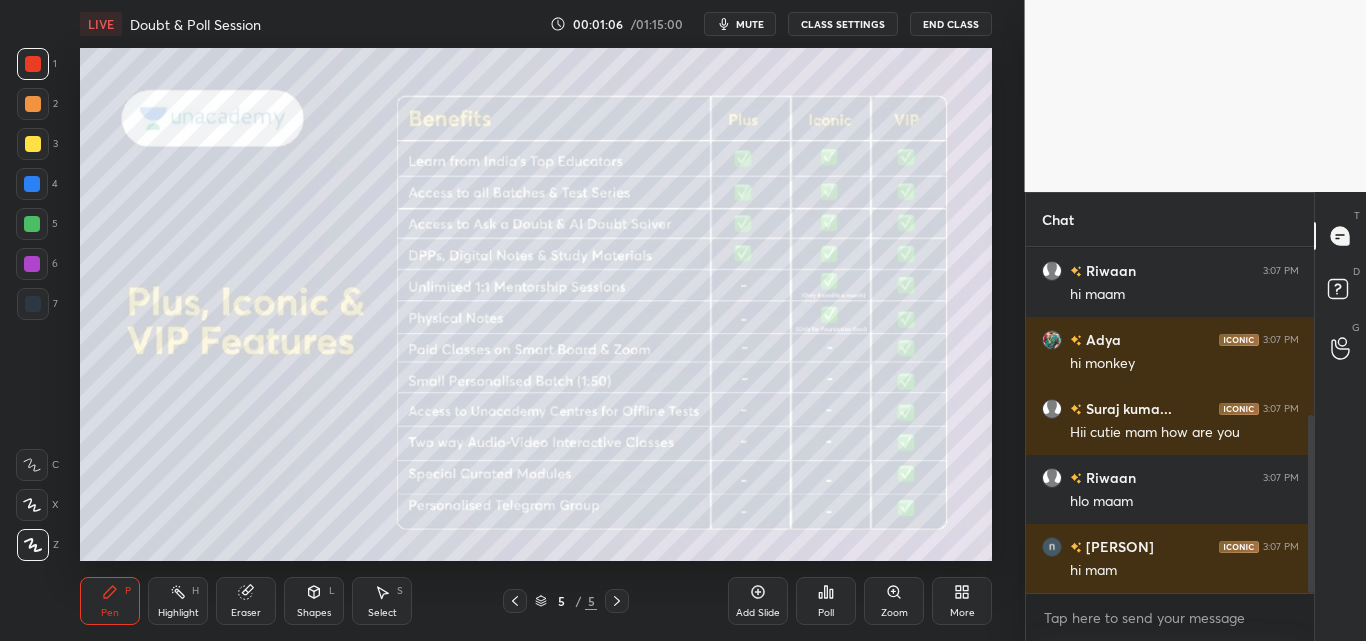 click on "Add Slide" at bounding box center [758, 613] 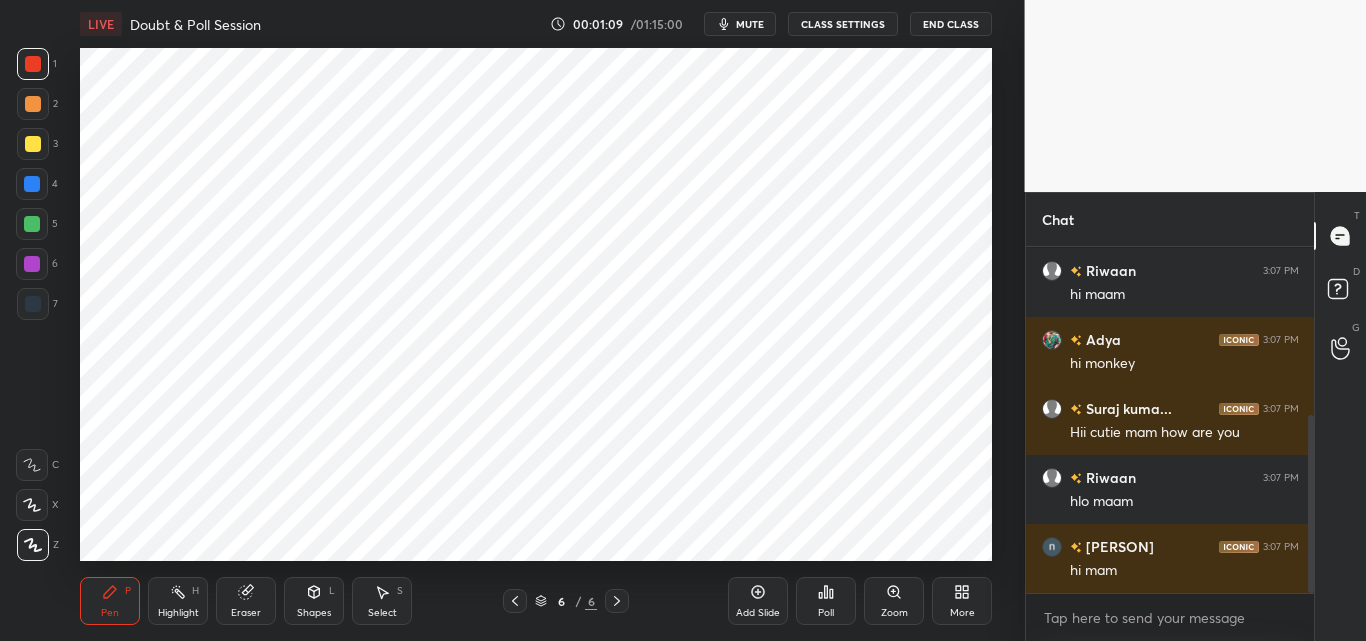 click on "More" at bounding box center (962, 601) 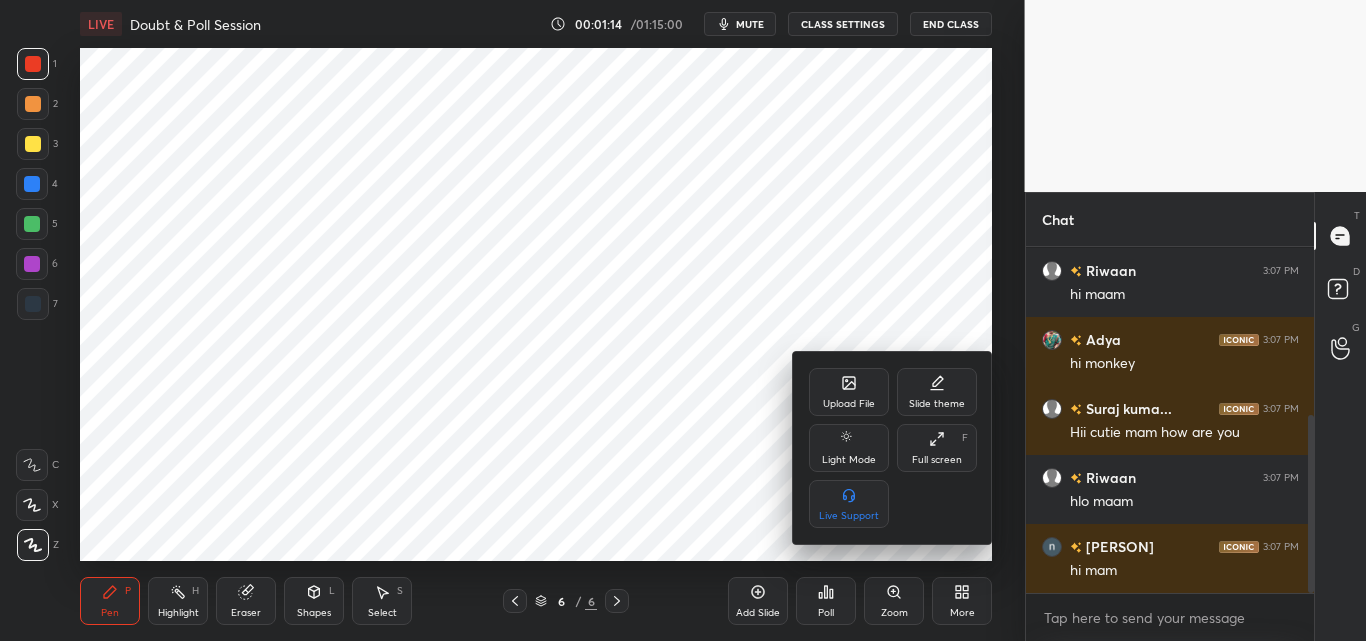 click at bounding box center [683, 320] 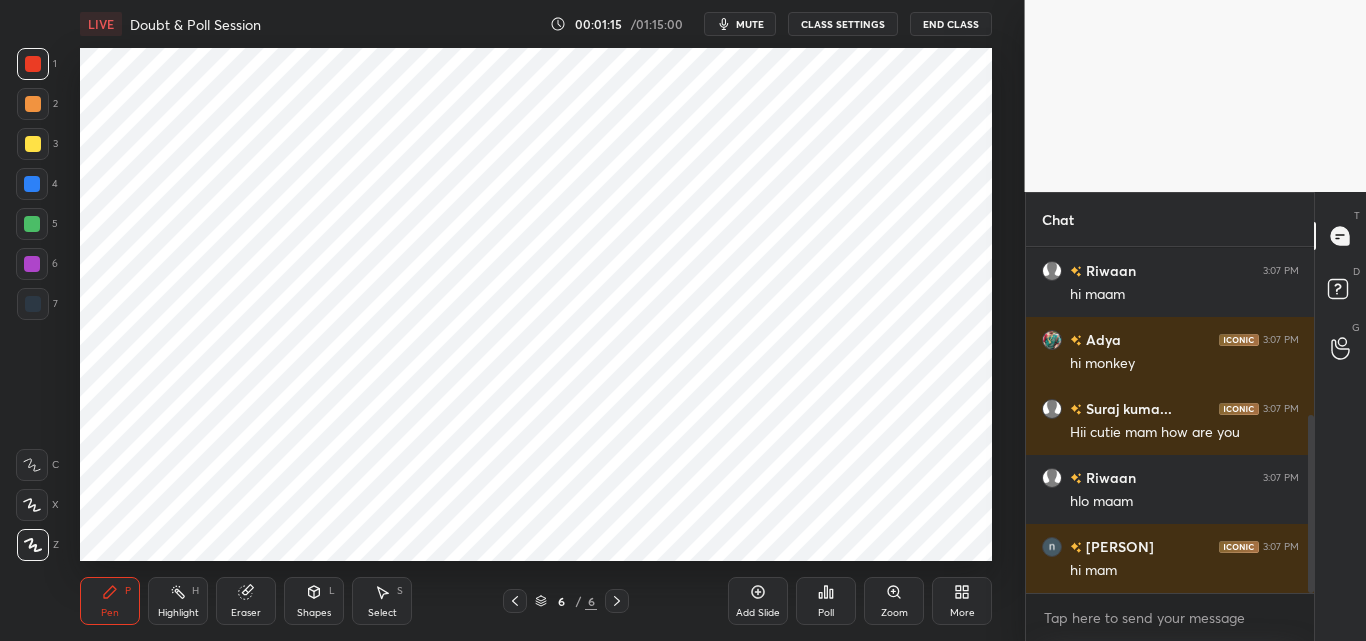 click 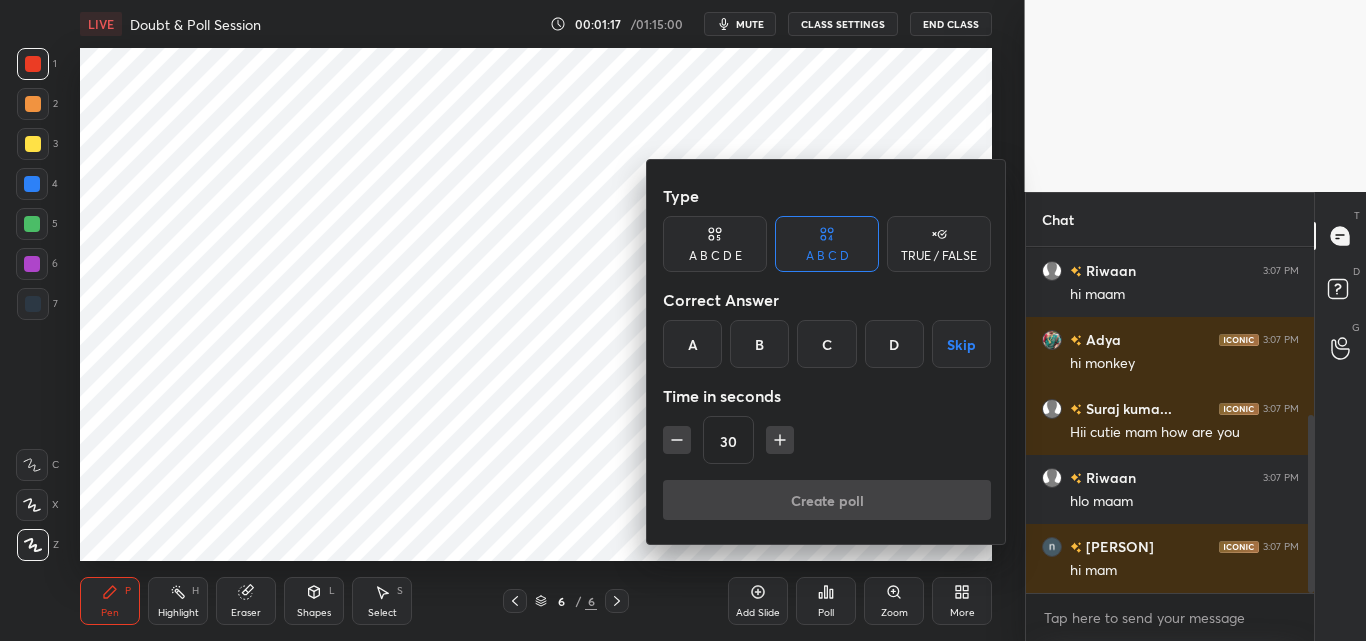 click on "TRUE / FALSE" at bounding box center [939, 244] 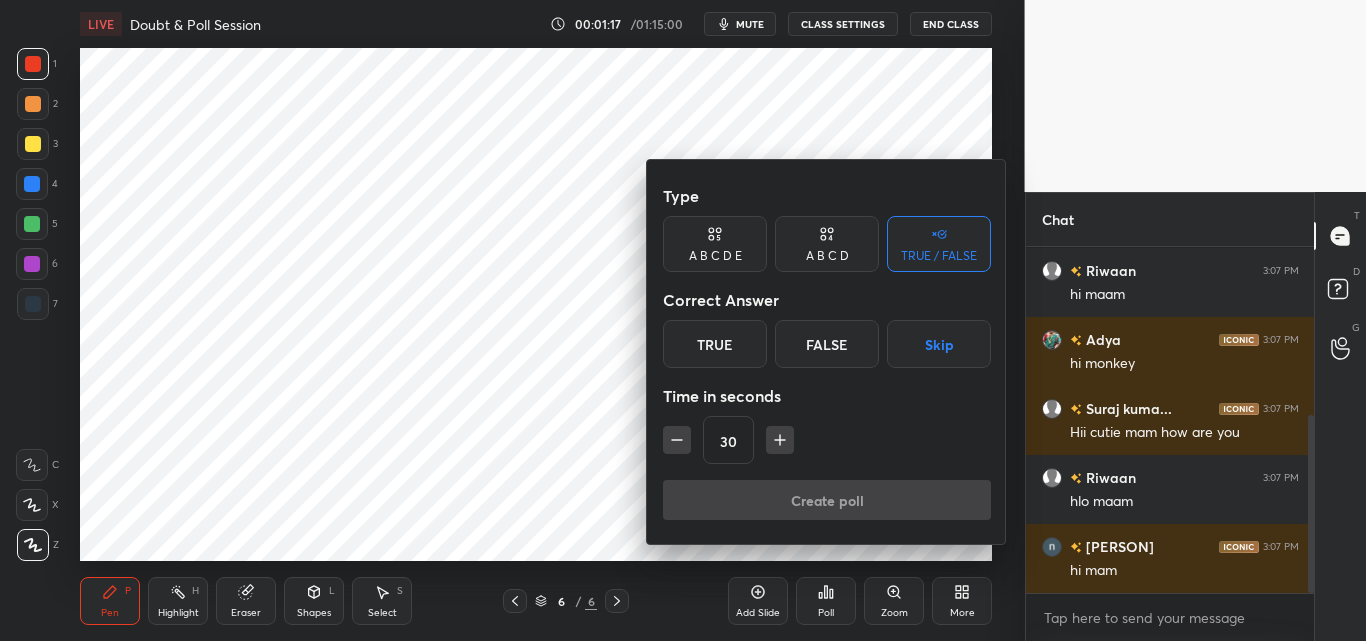 drag, startPoint x: 727, startPoint y: 340, endPoint x: 759, endPoint y: 397, distance: 65.36819 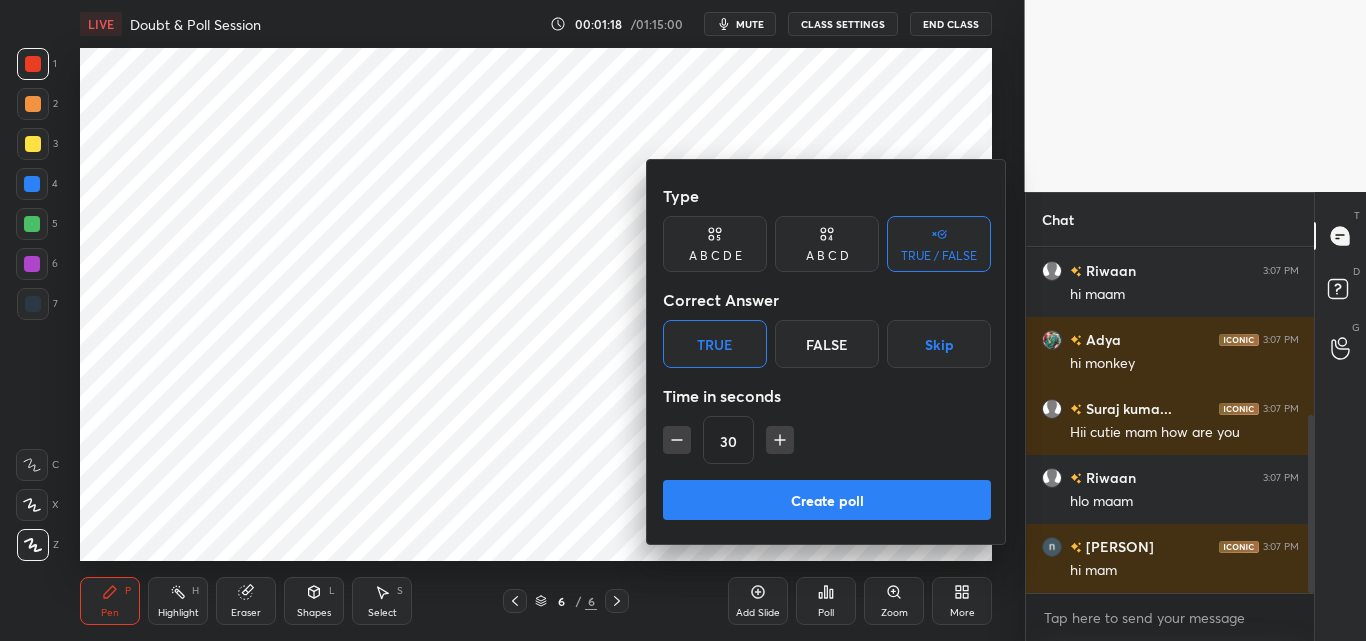 click at bounding box center (780, 440) 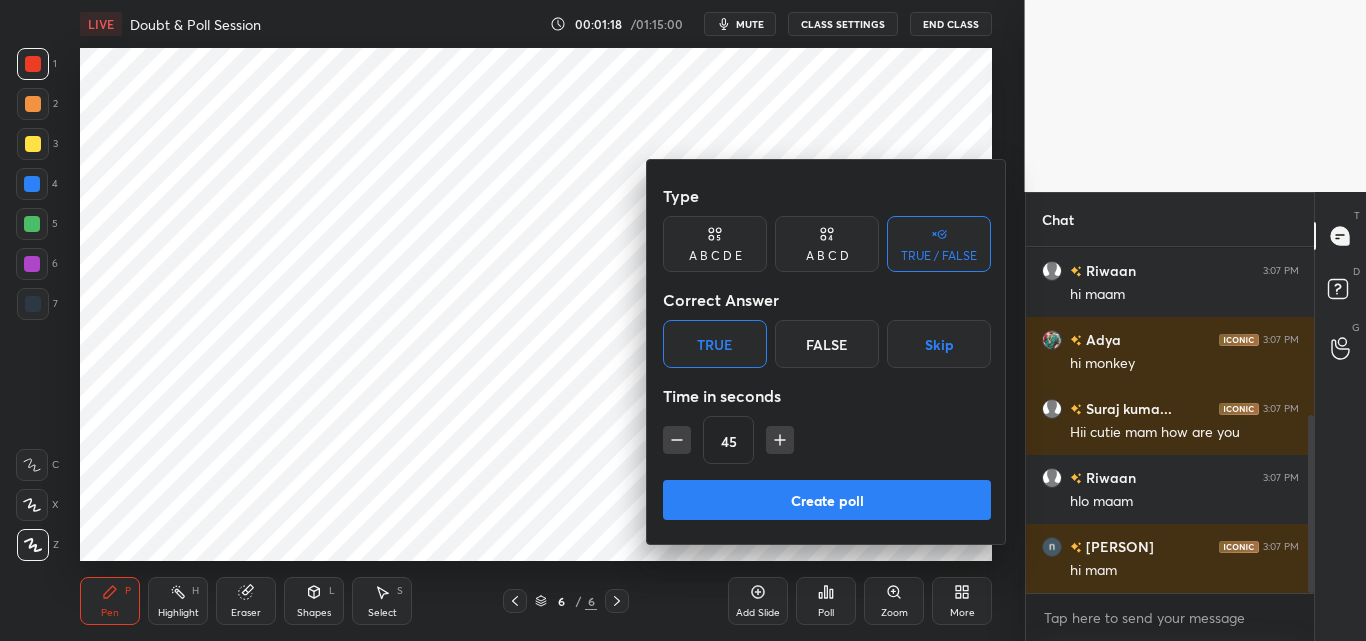 click 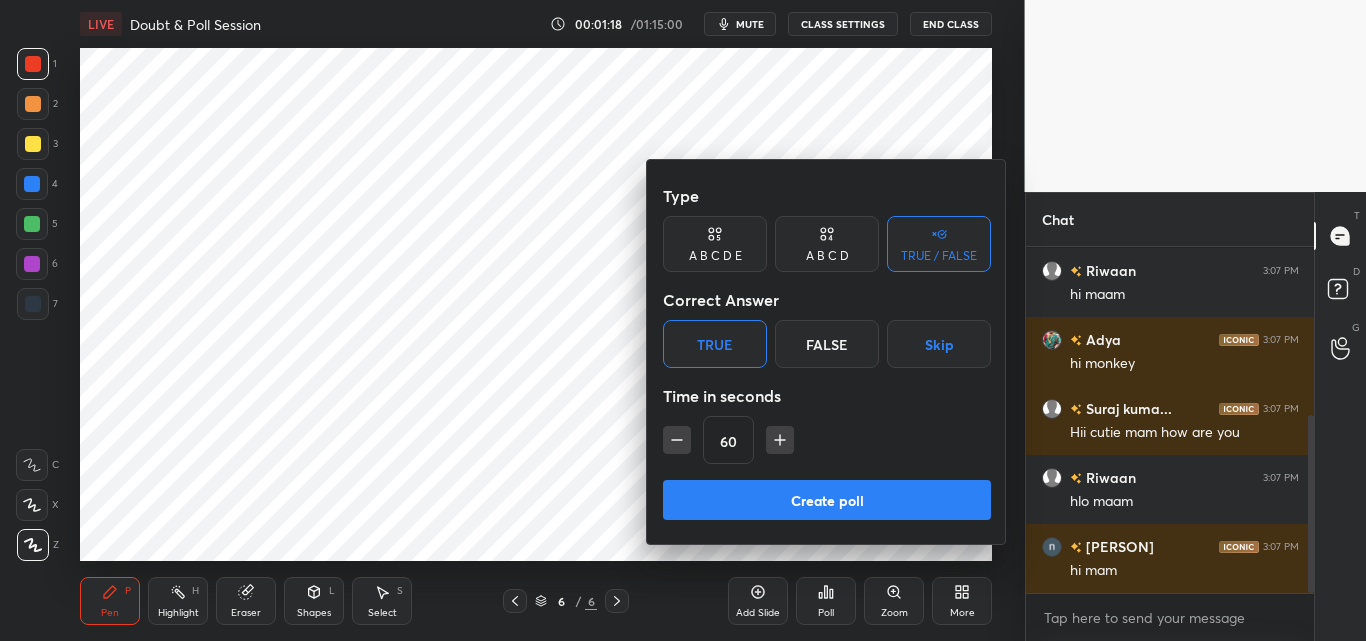 click 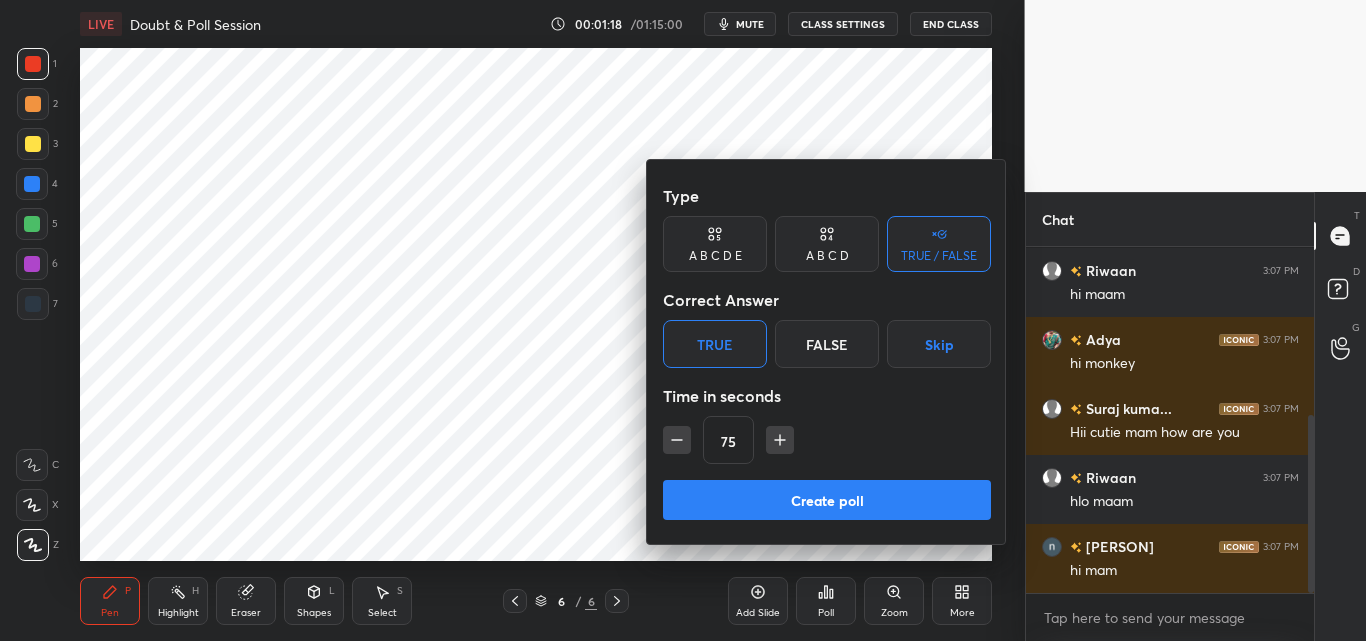 click 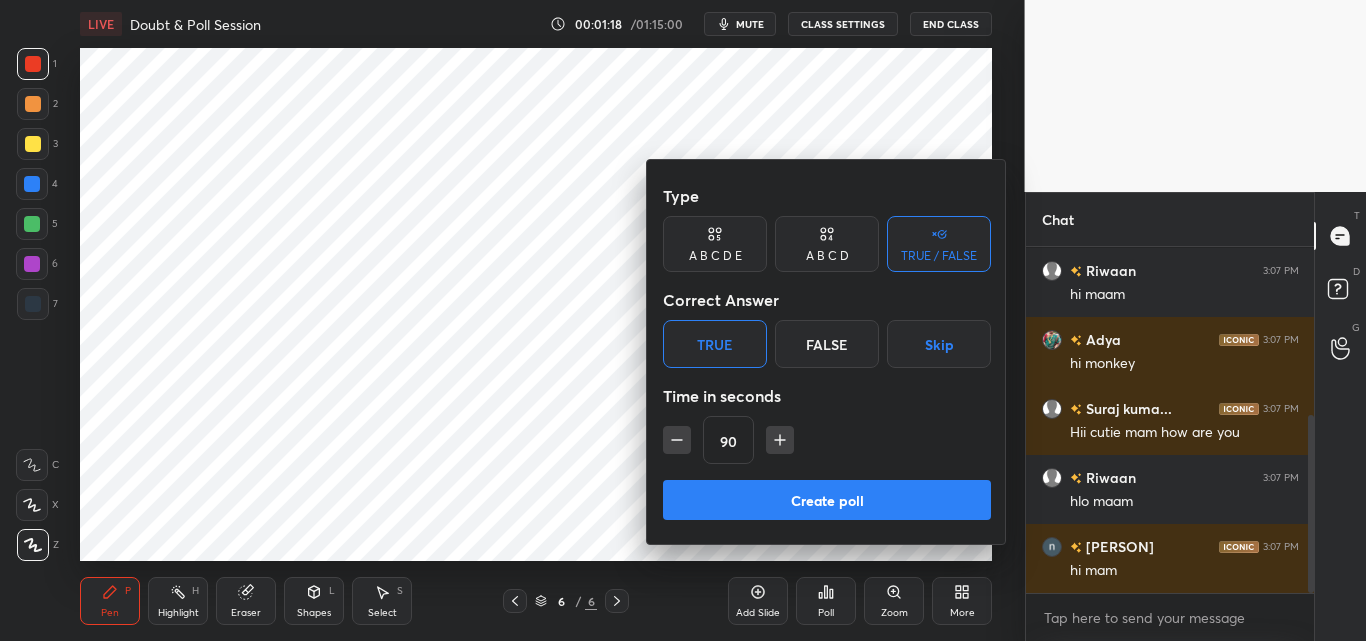 click 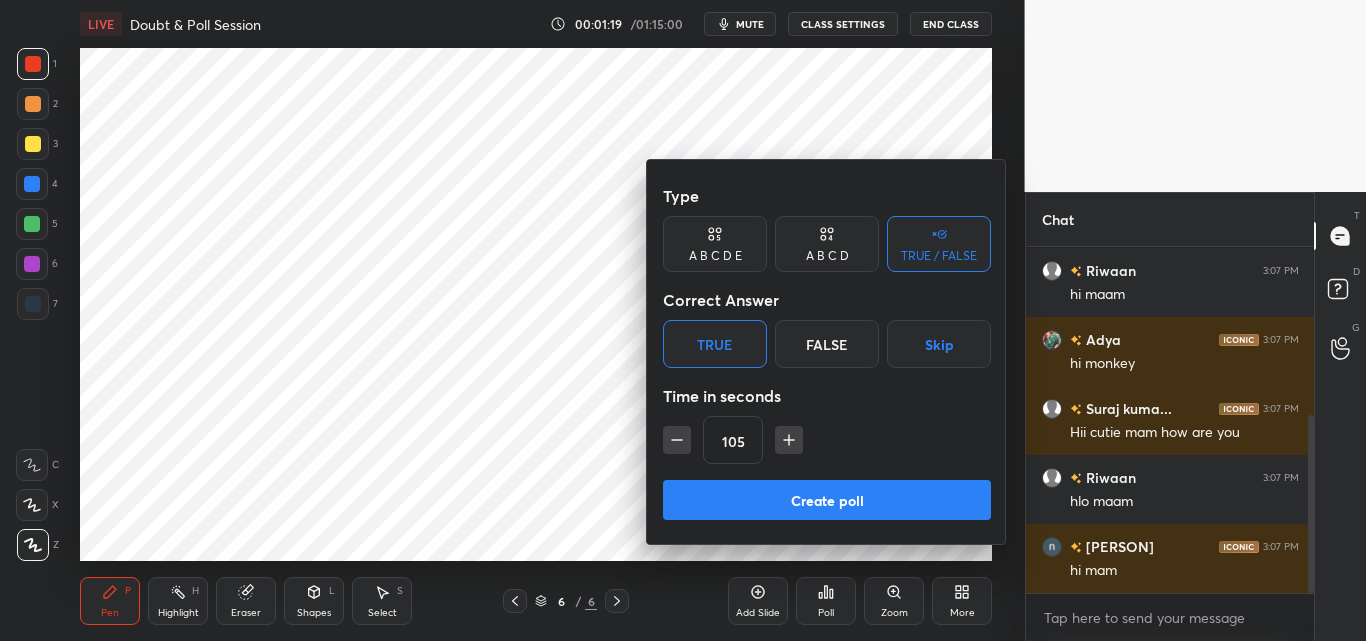click 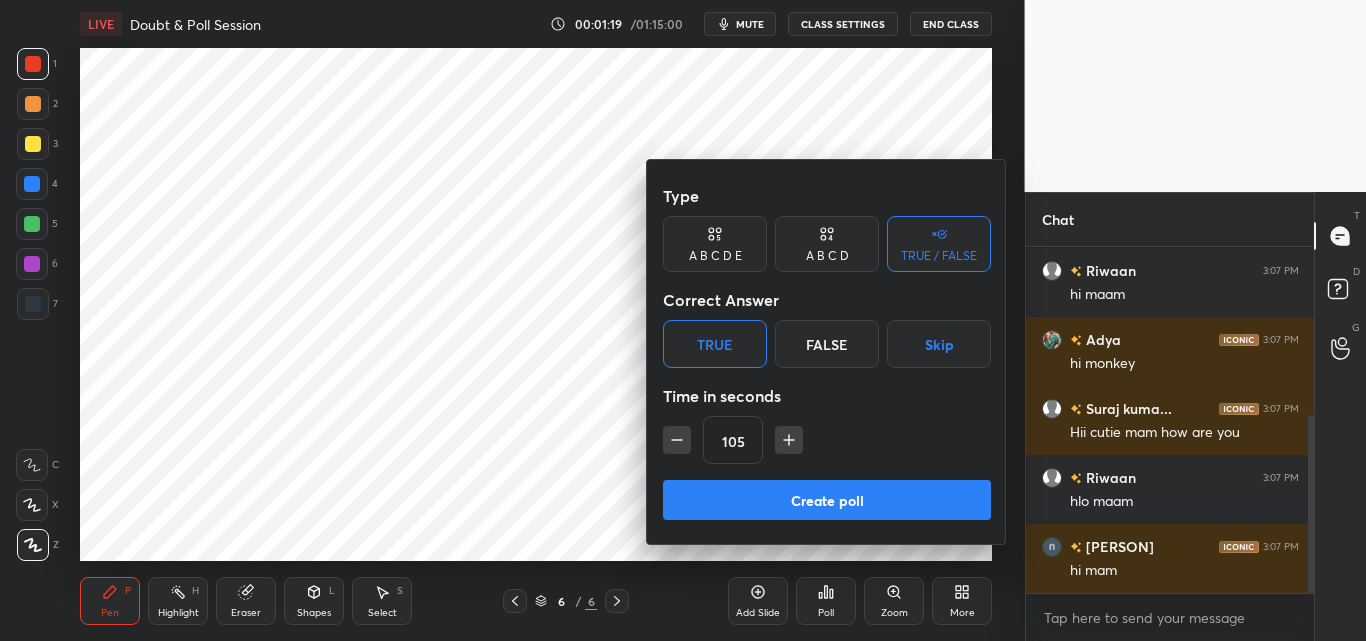 type on "120" 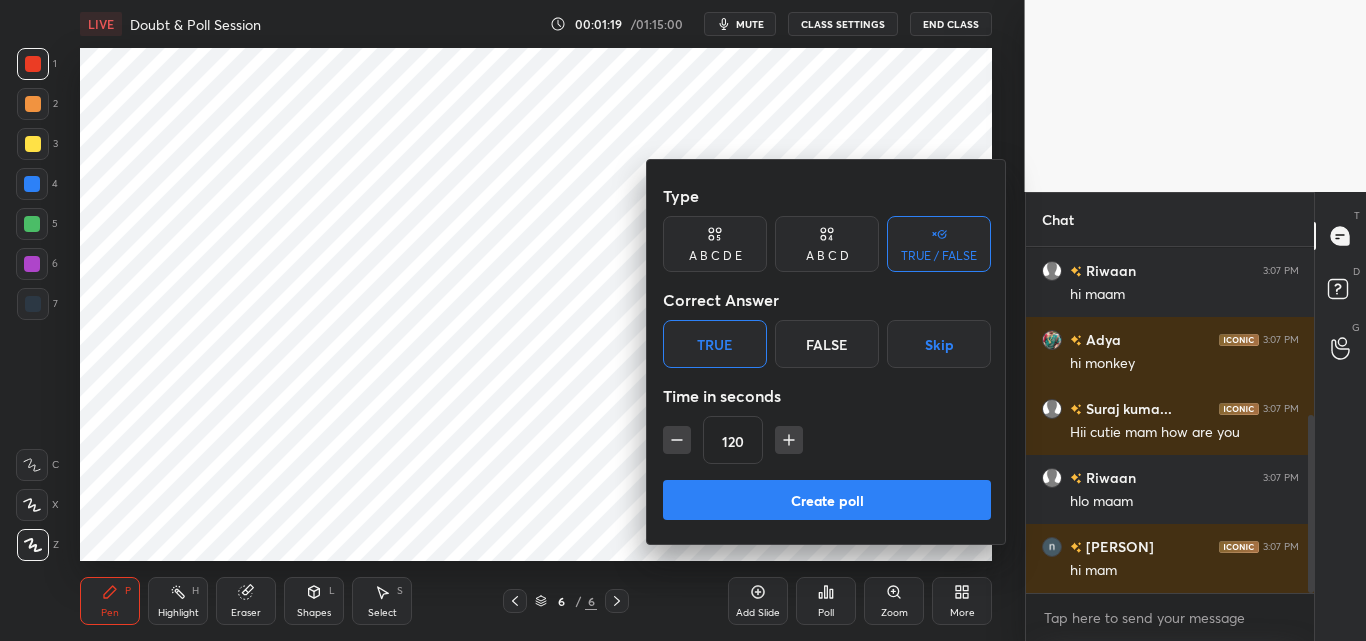 click on "Create poll" at bounding box center [827, 500] 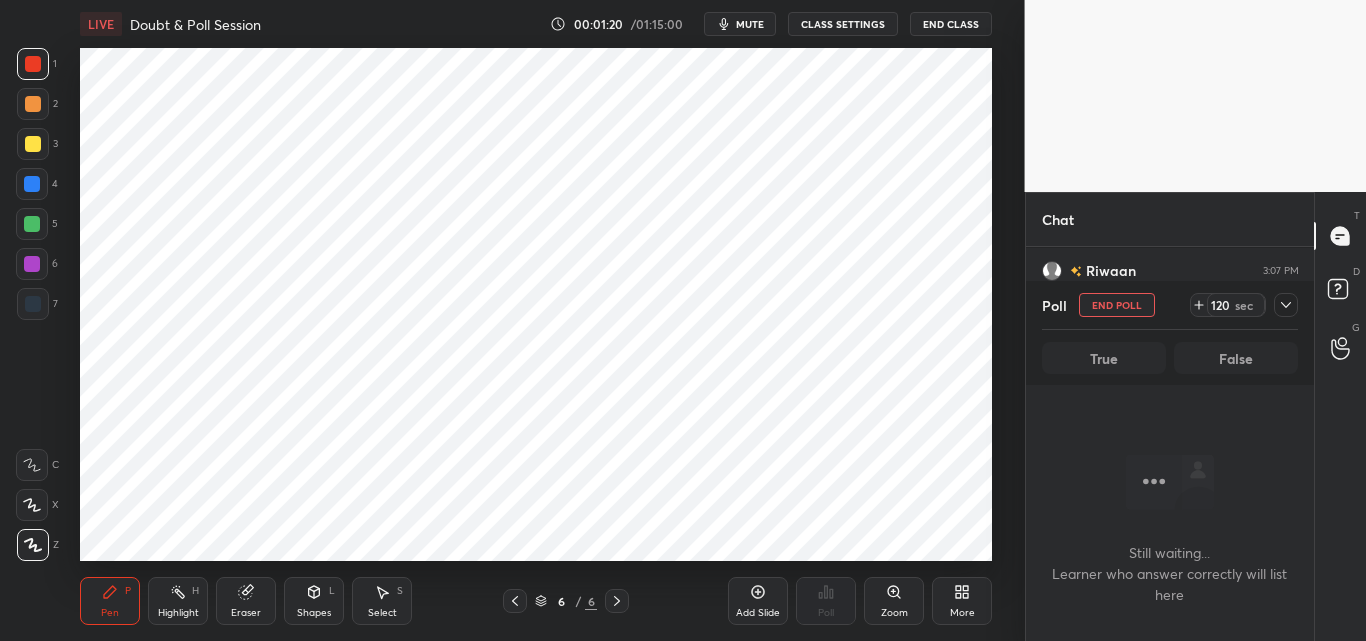 scroll, scrollTop: 236, scrollLeft: 282, axis: both 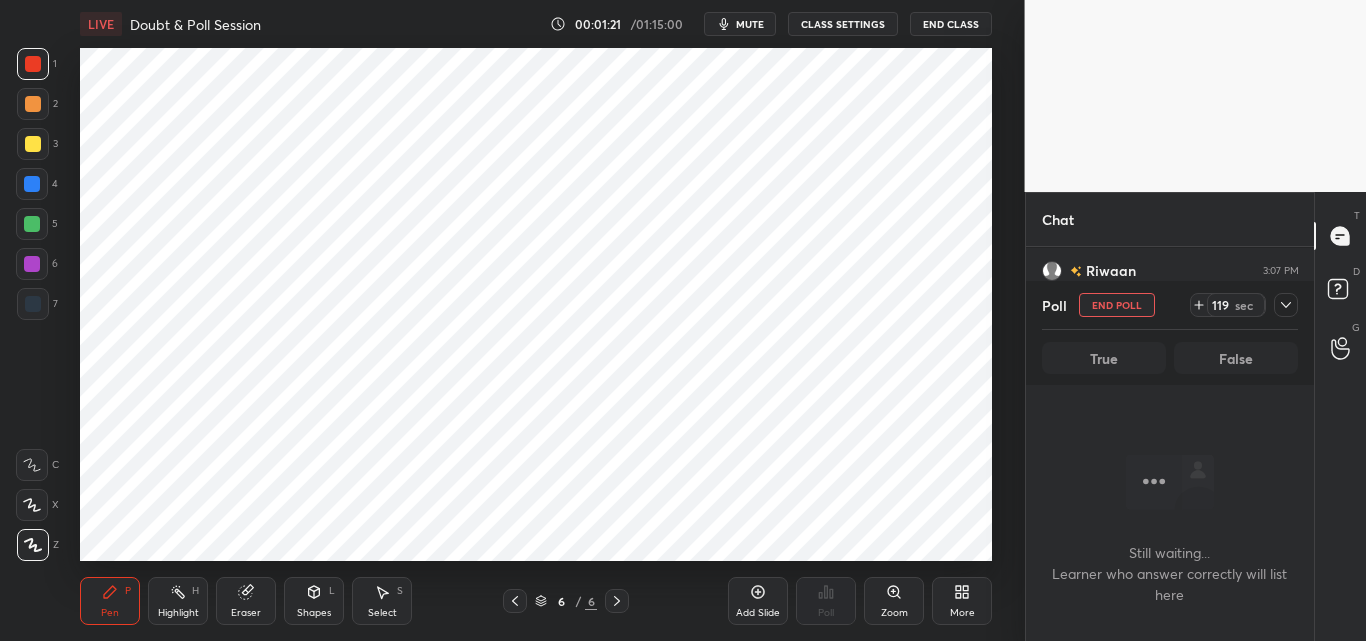 click on "mute" at bounding box center [740, 24] 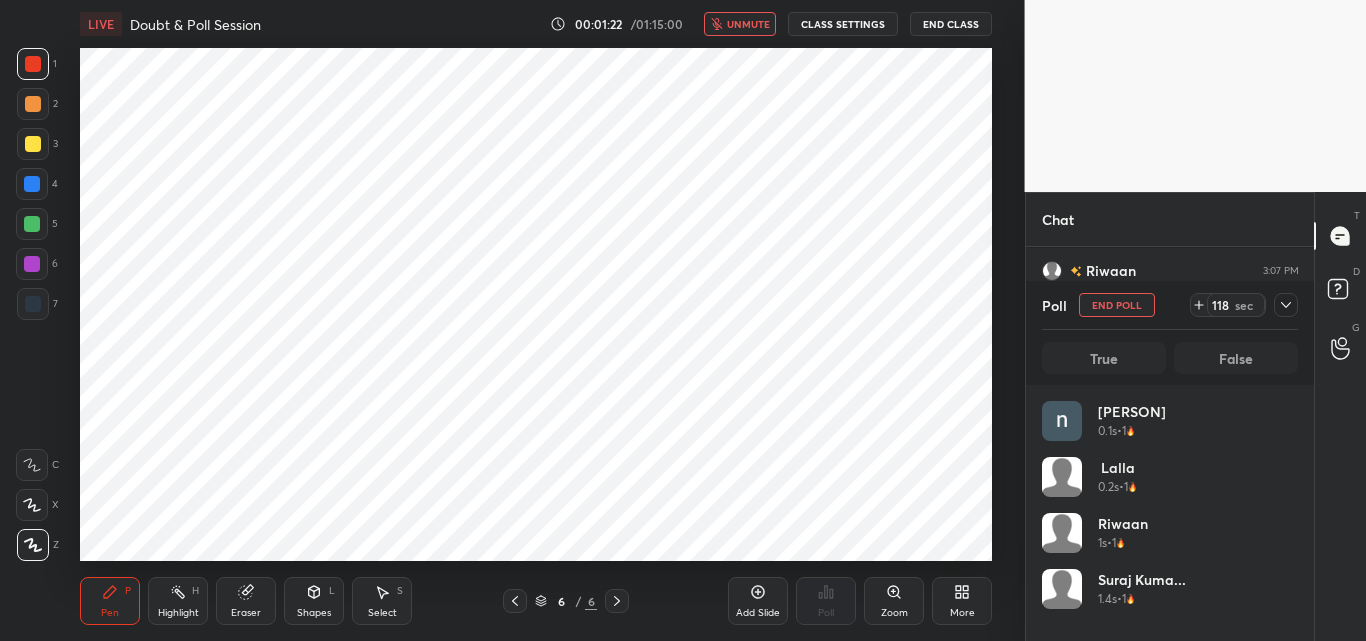 scroll, scrollTop: 7, scrollLeft: 7, axis: both 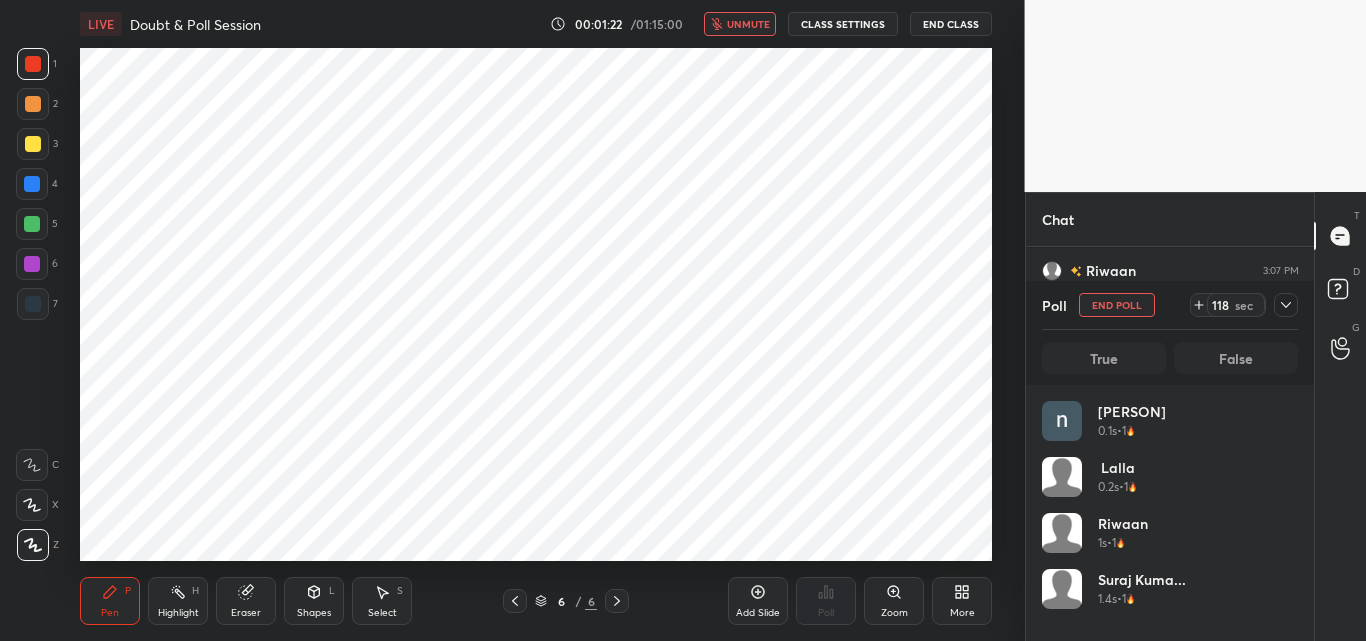 click 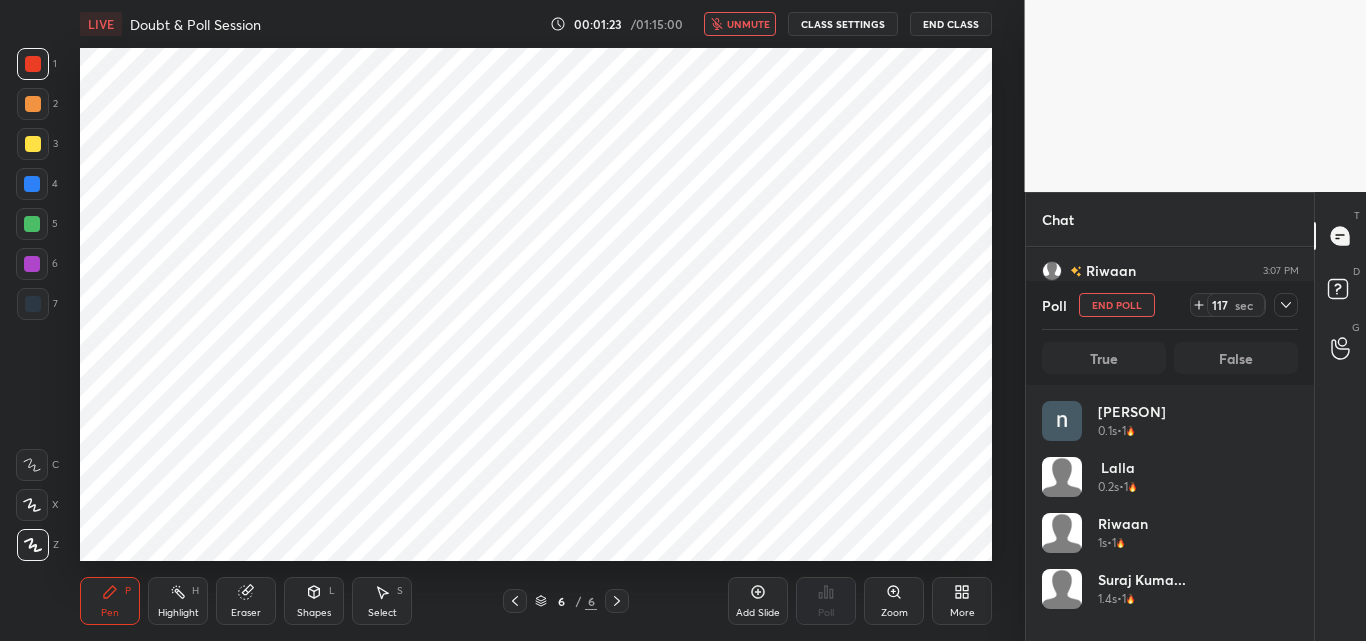 click 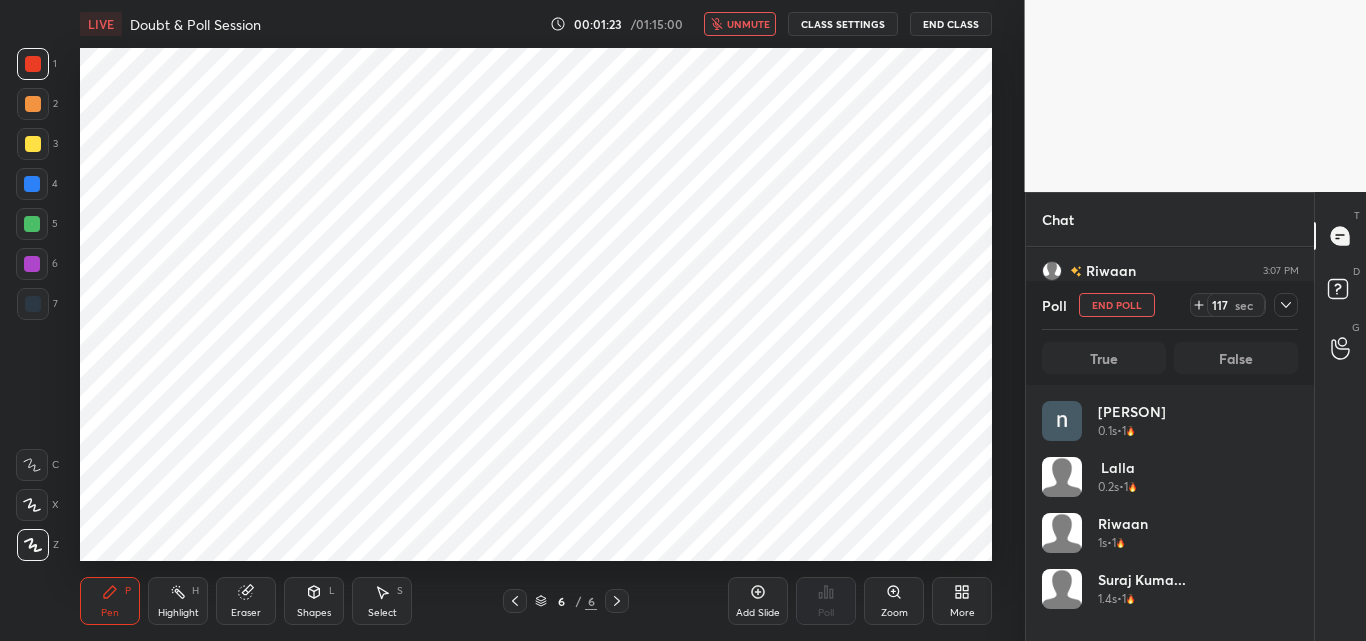 click 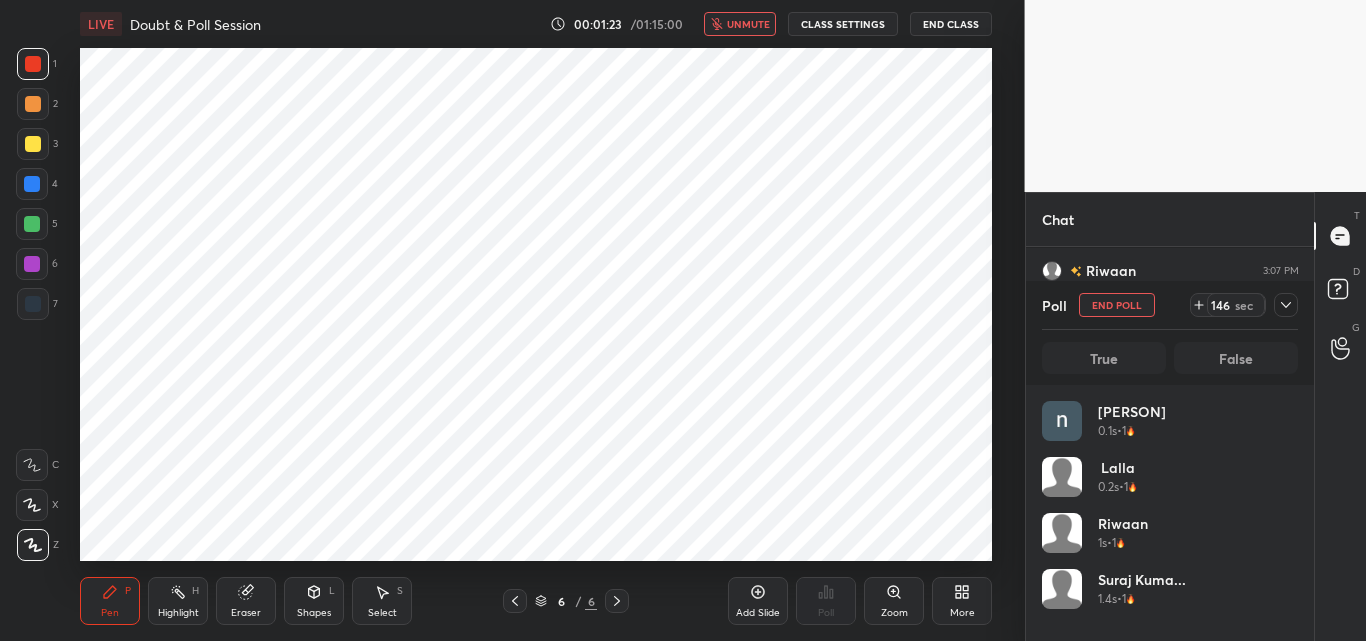 click 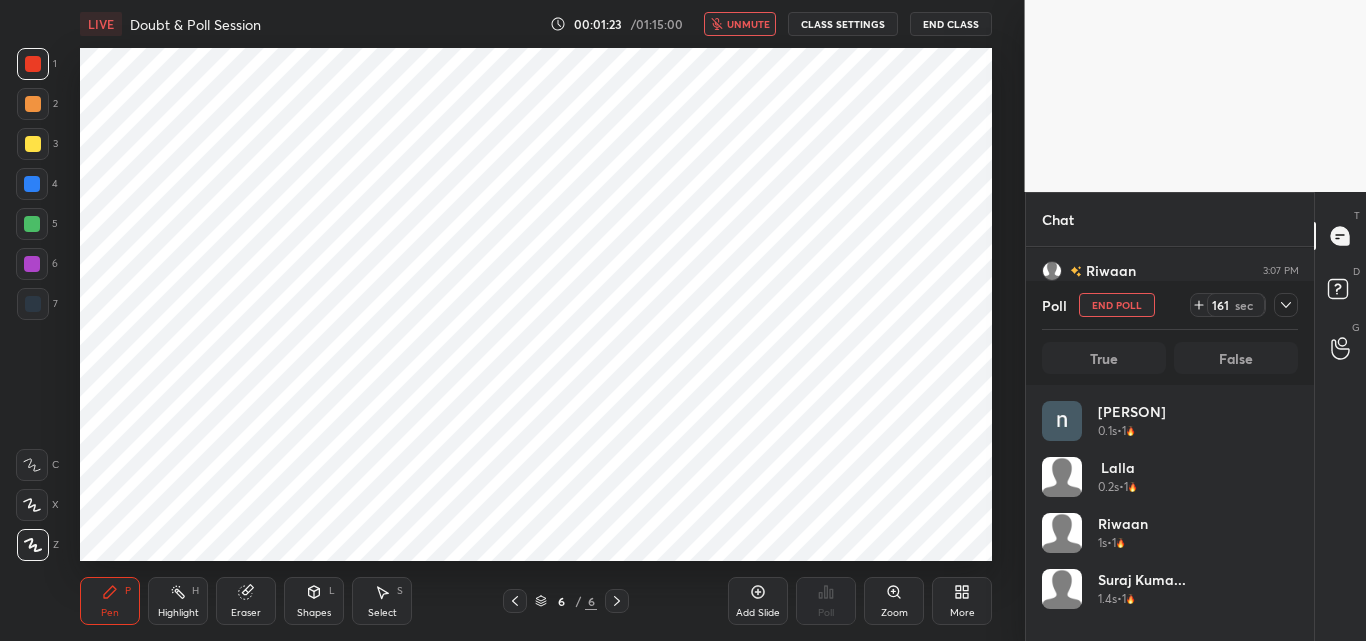 click 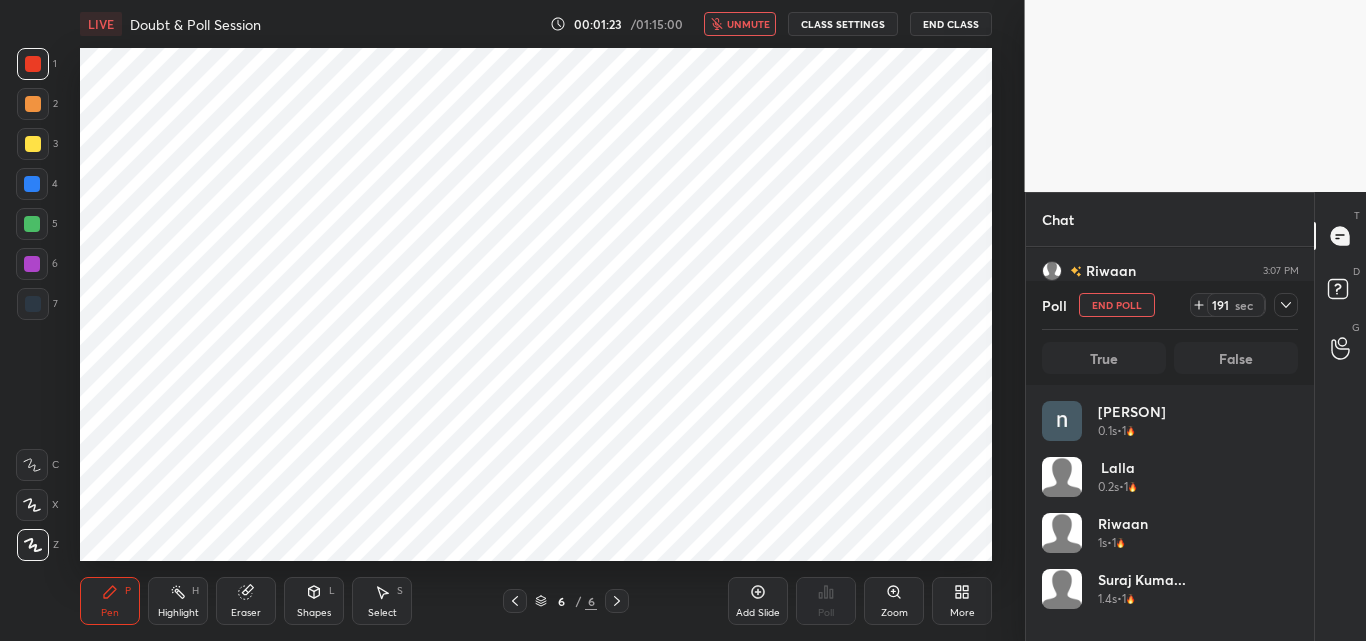 click 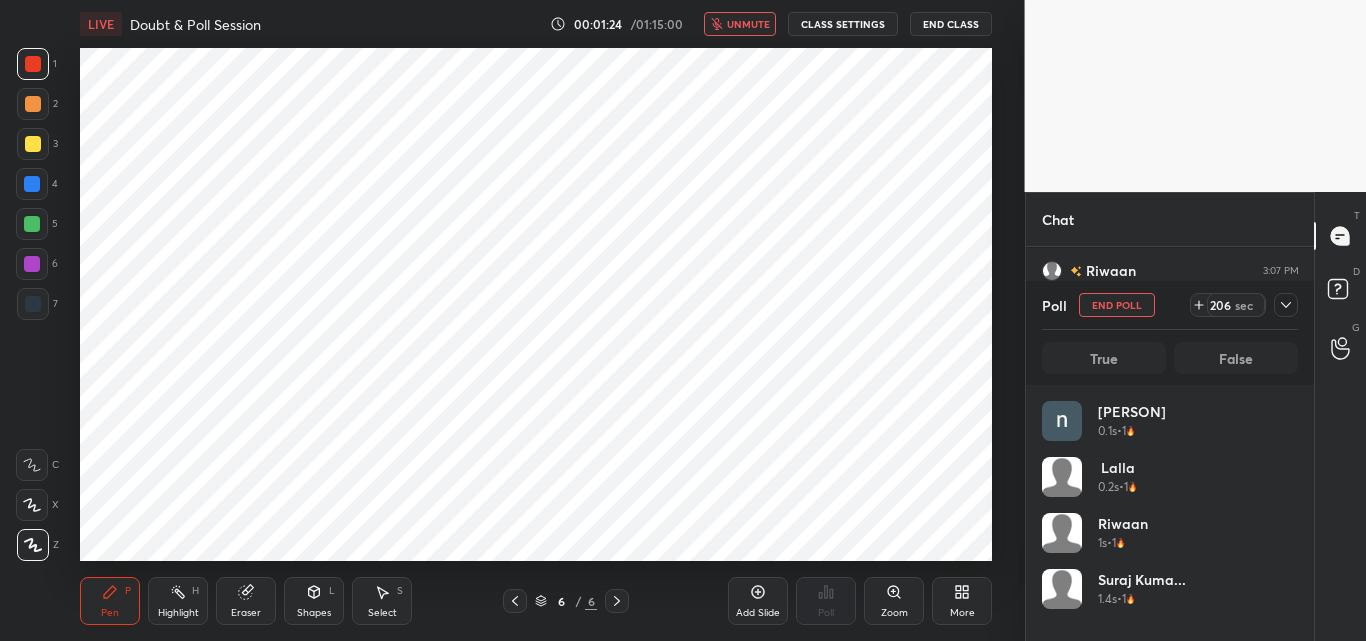 click 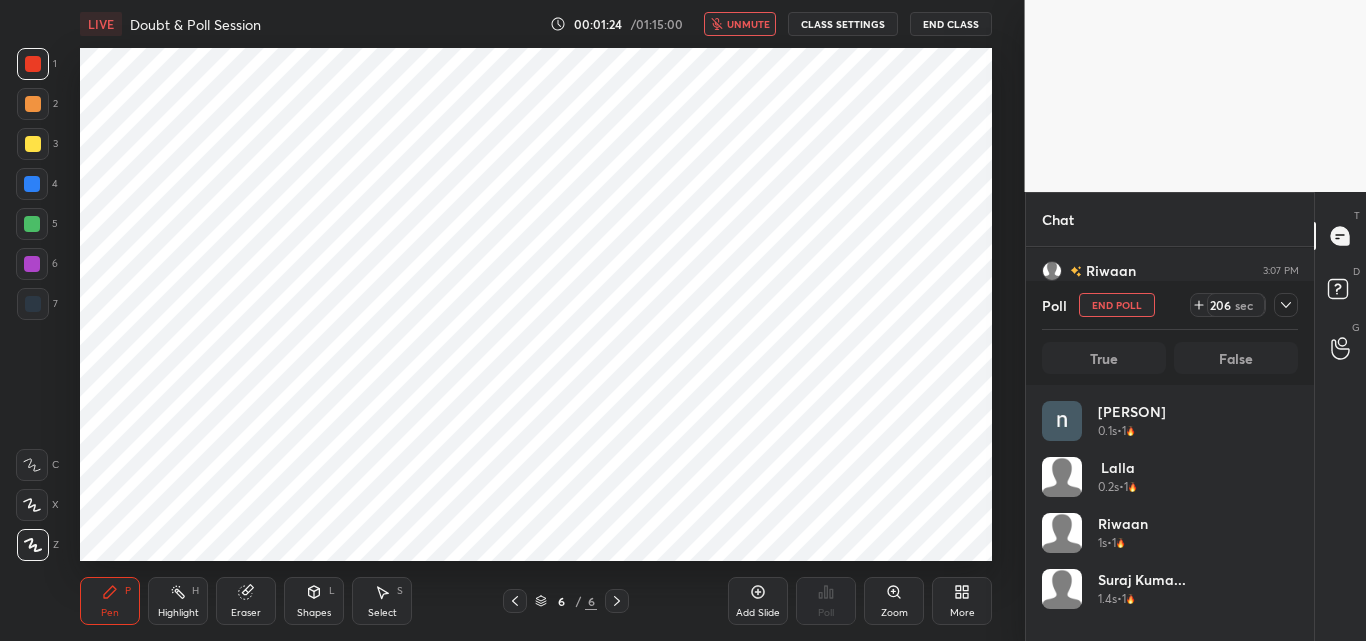 click 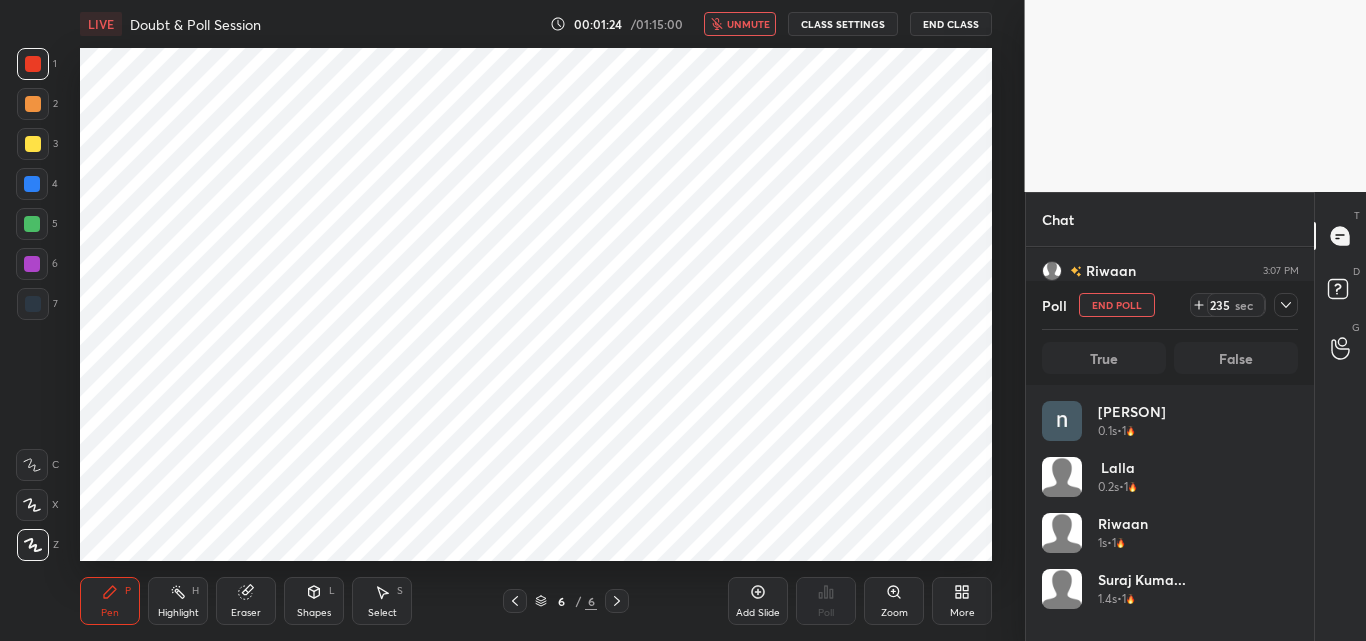 click 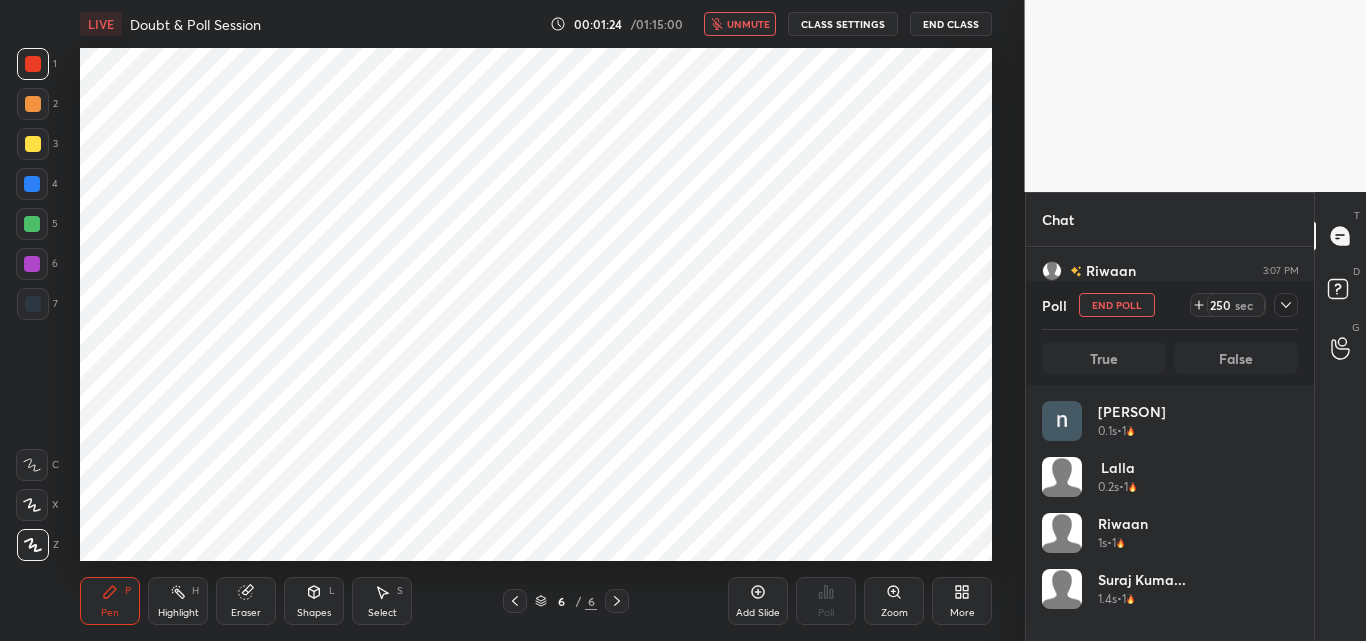click 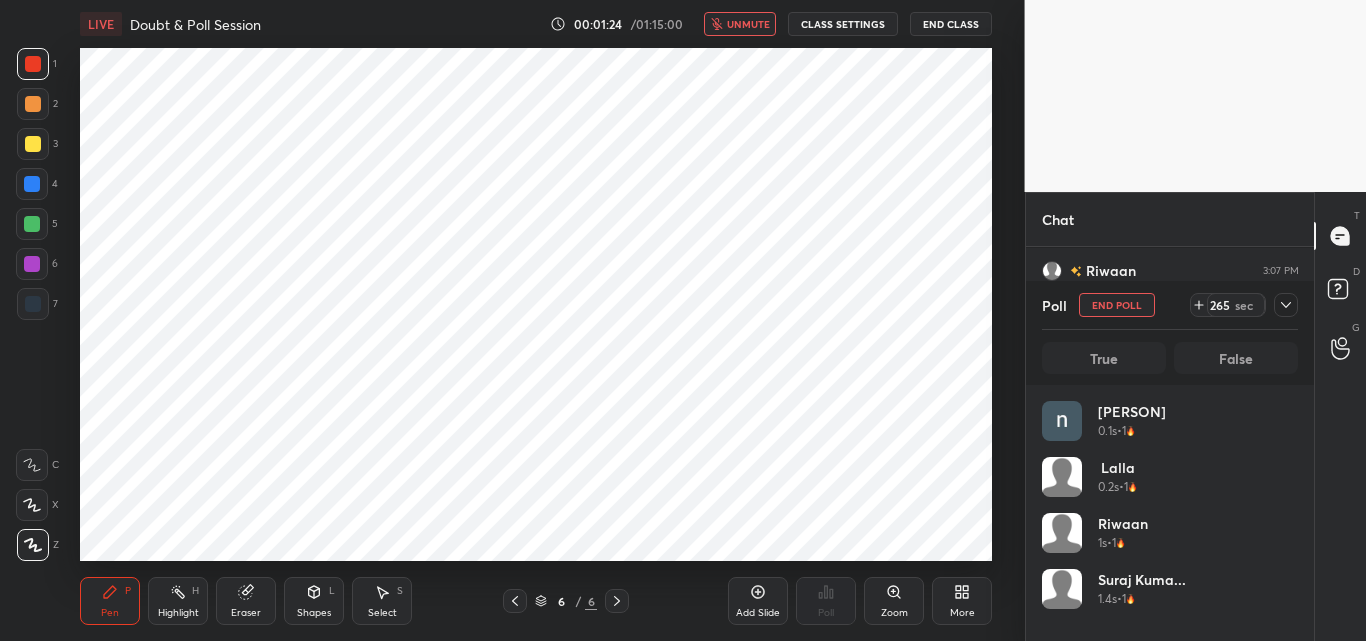 click 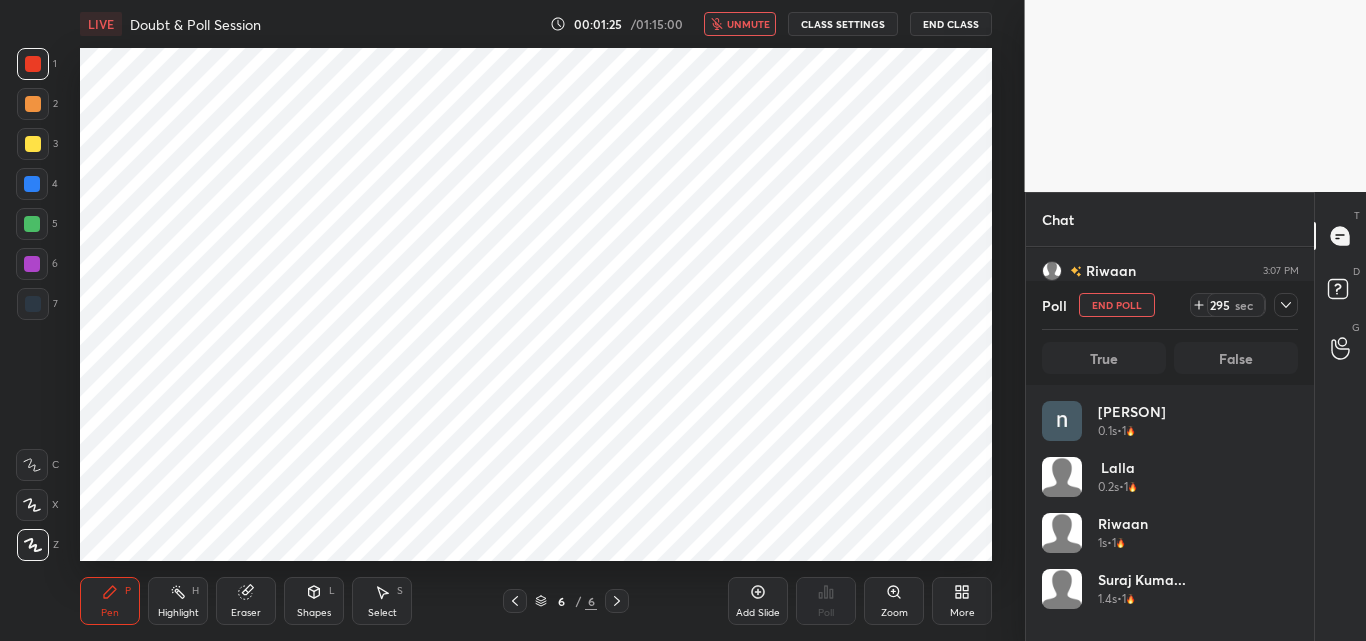 click 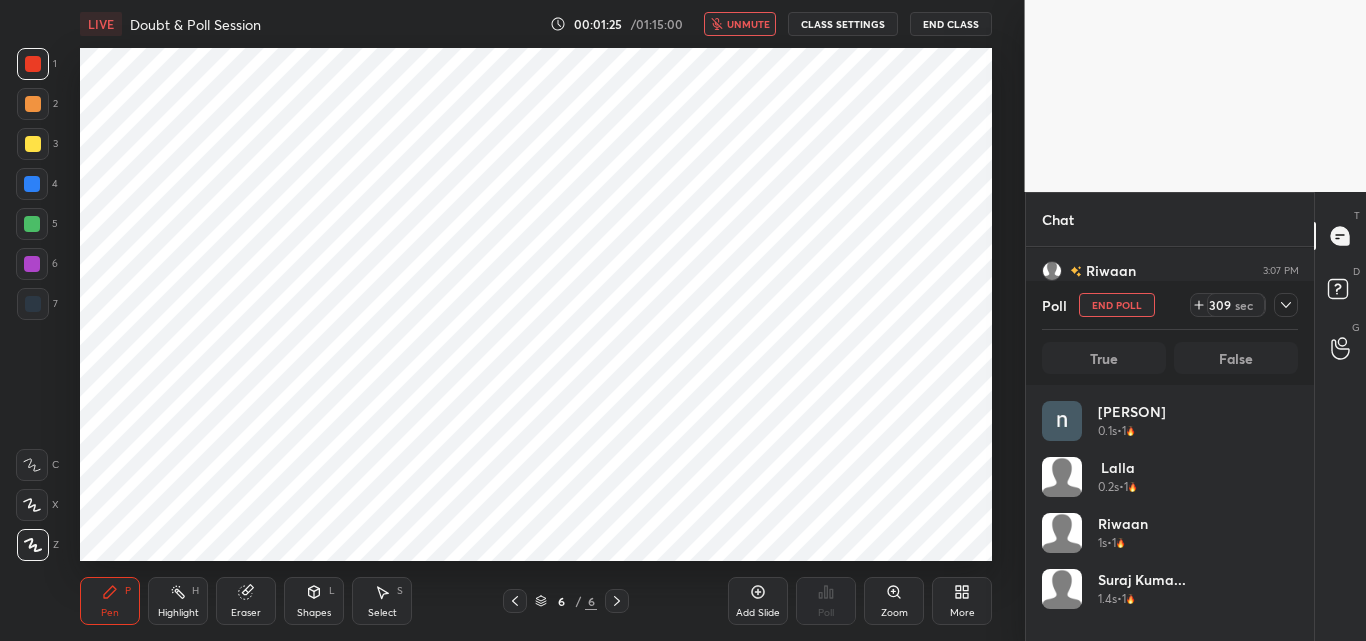 click 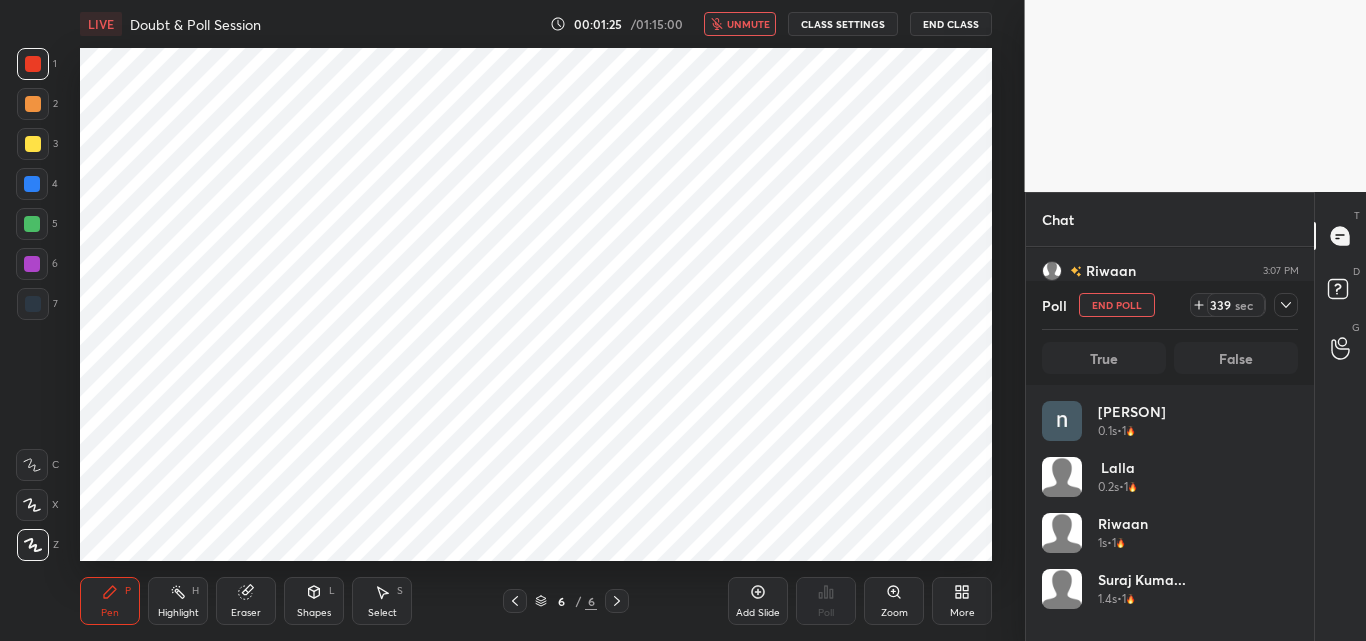 click 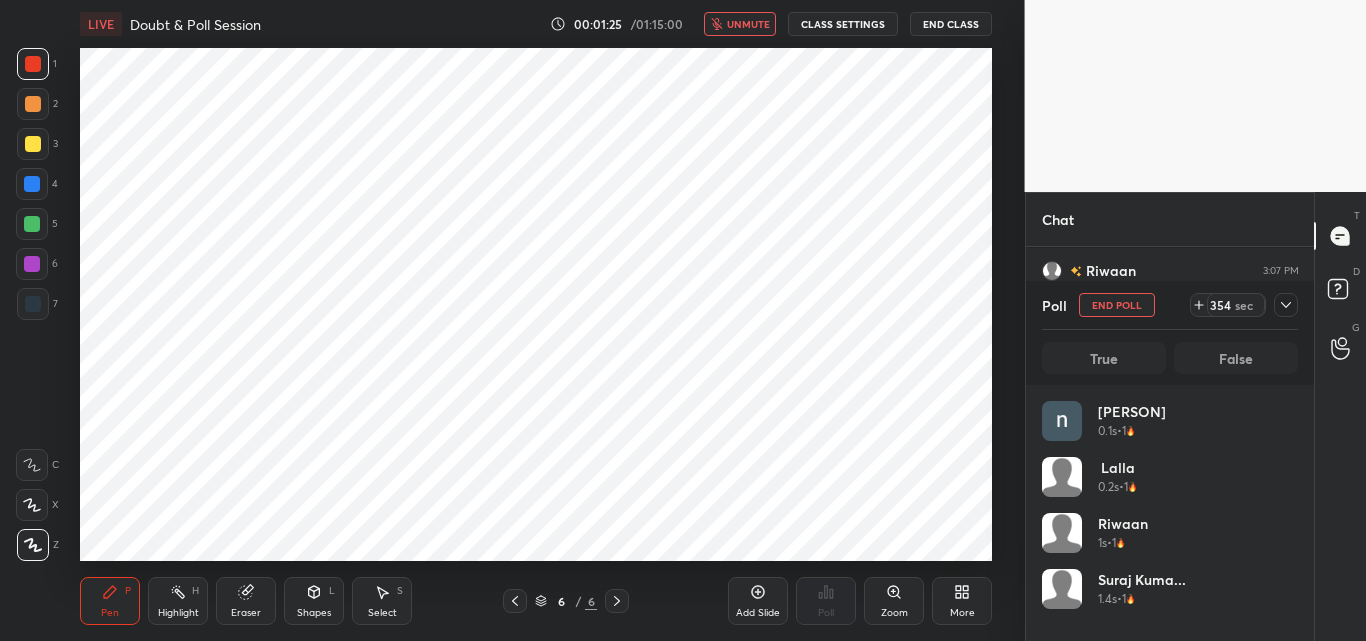 click 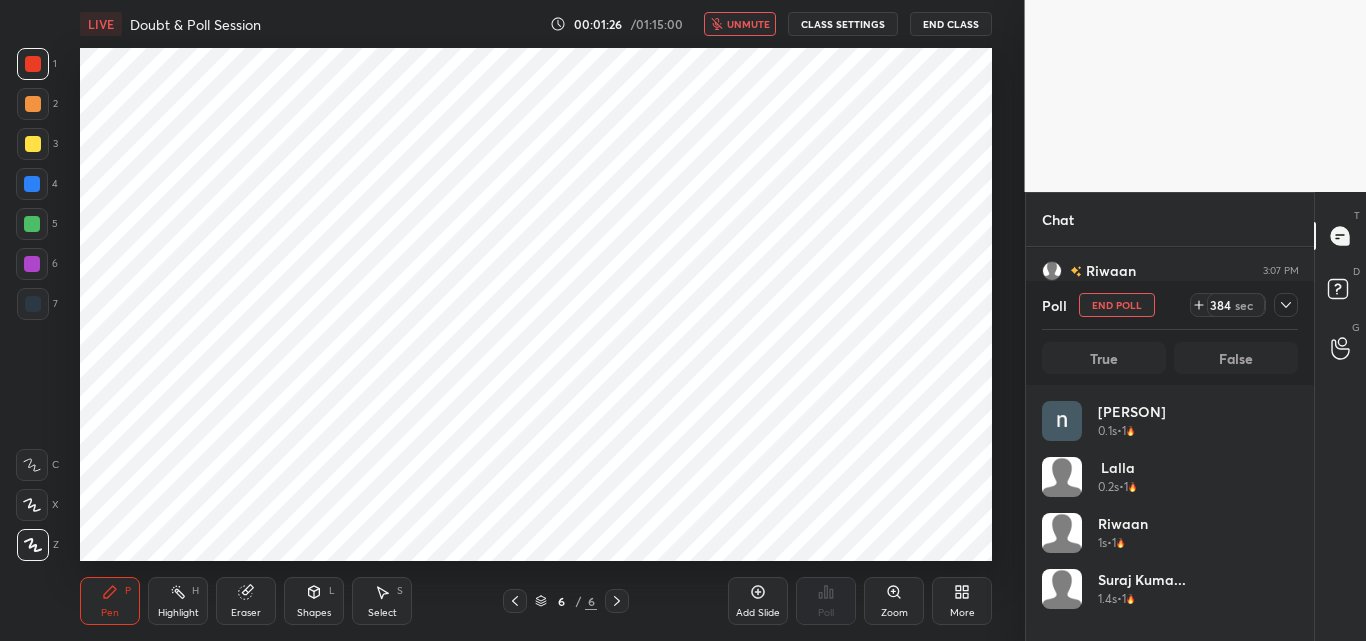 click 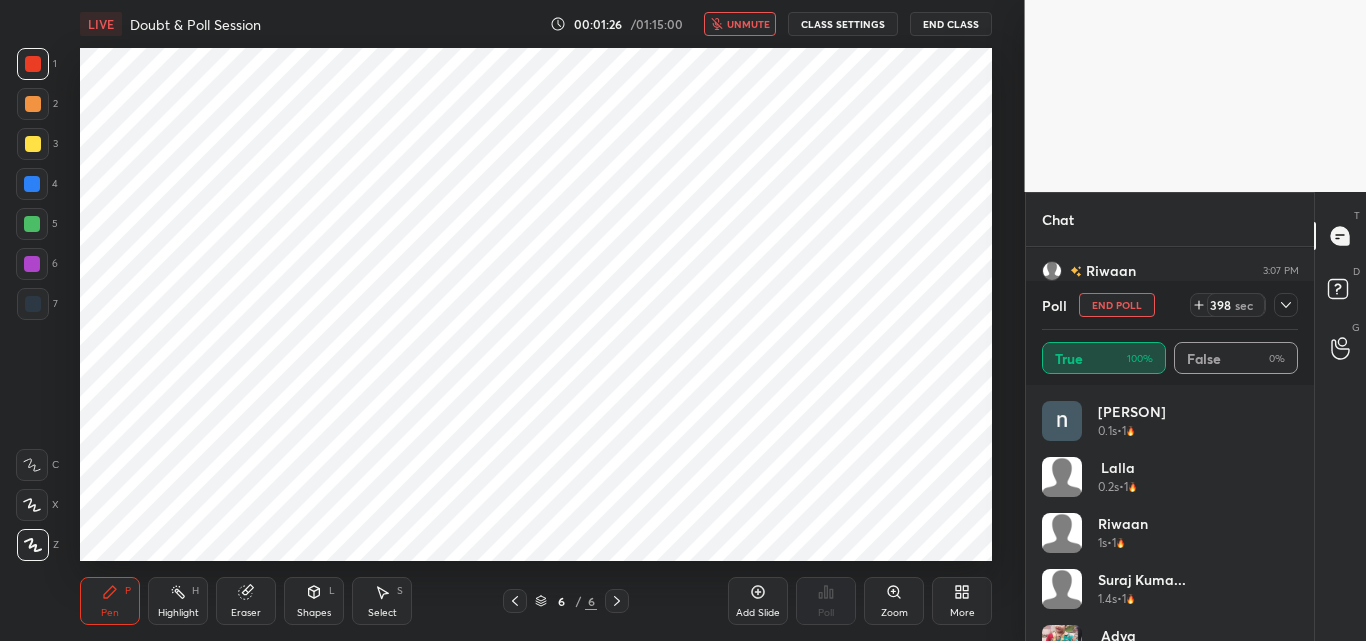 click 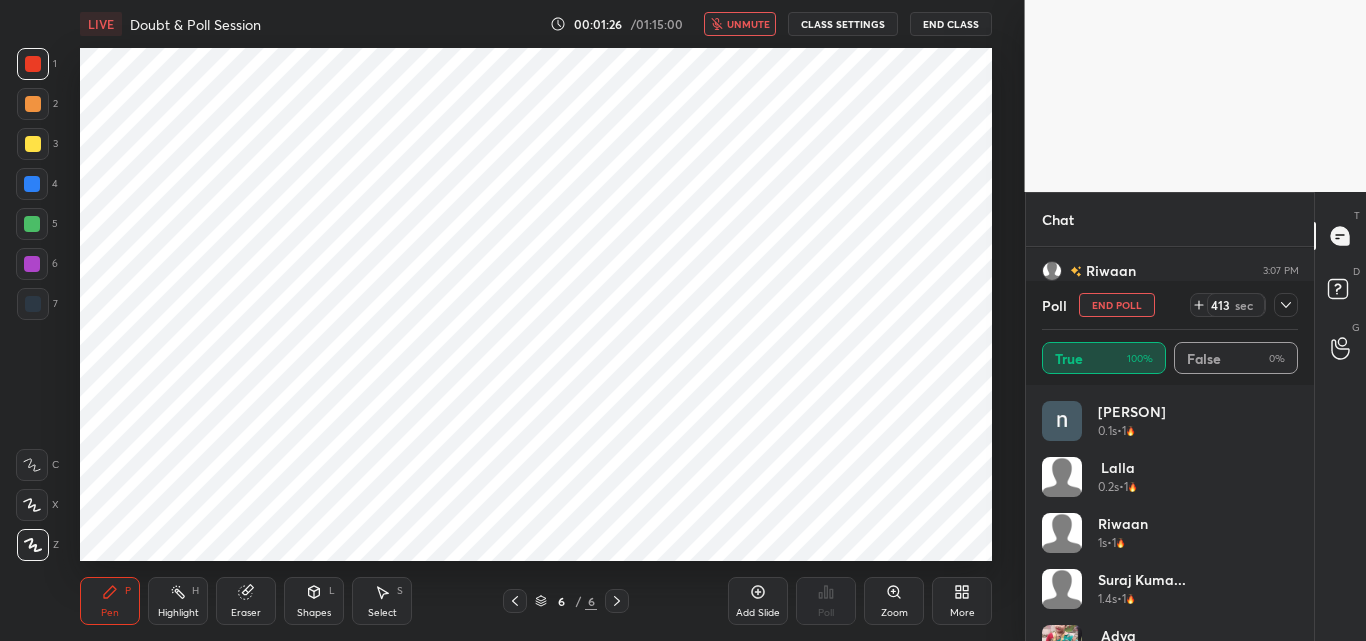click 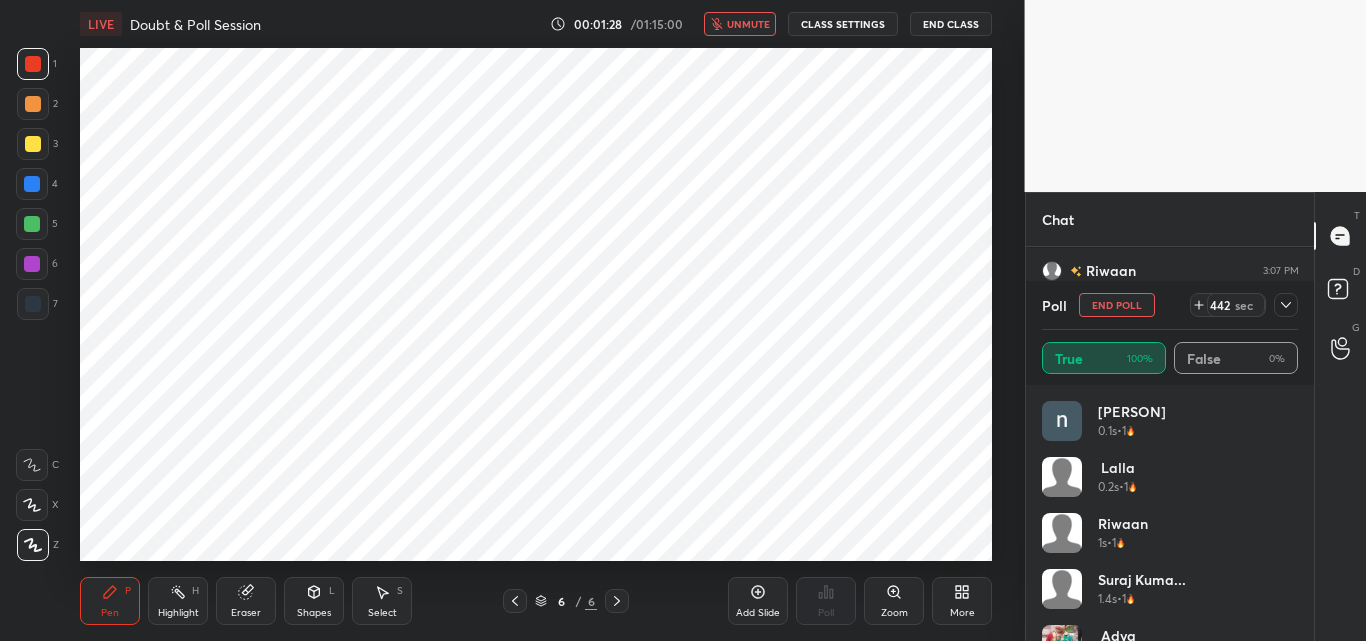 click on "More" at bounding box center (962, 601) 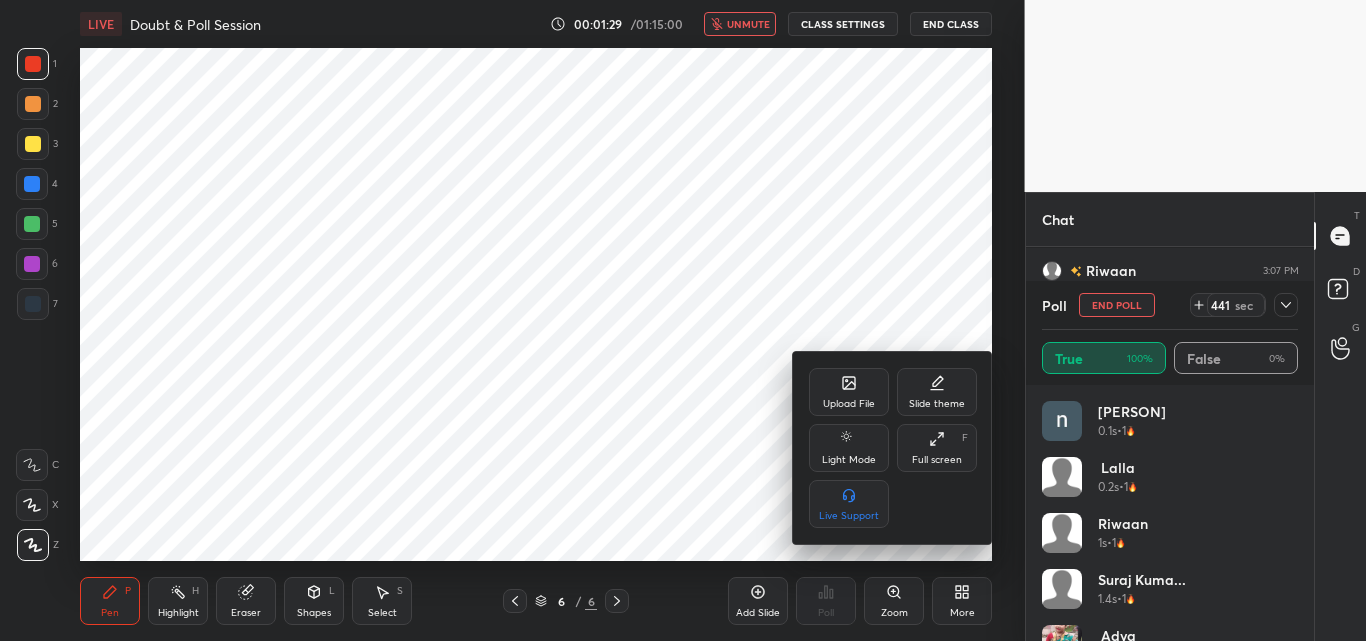 click on "Upload File" at bounding box center [849, 392] 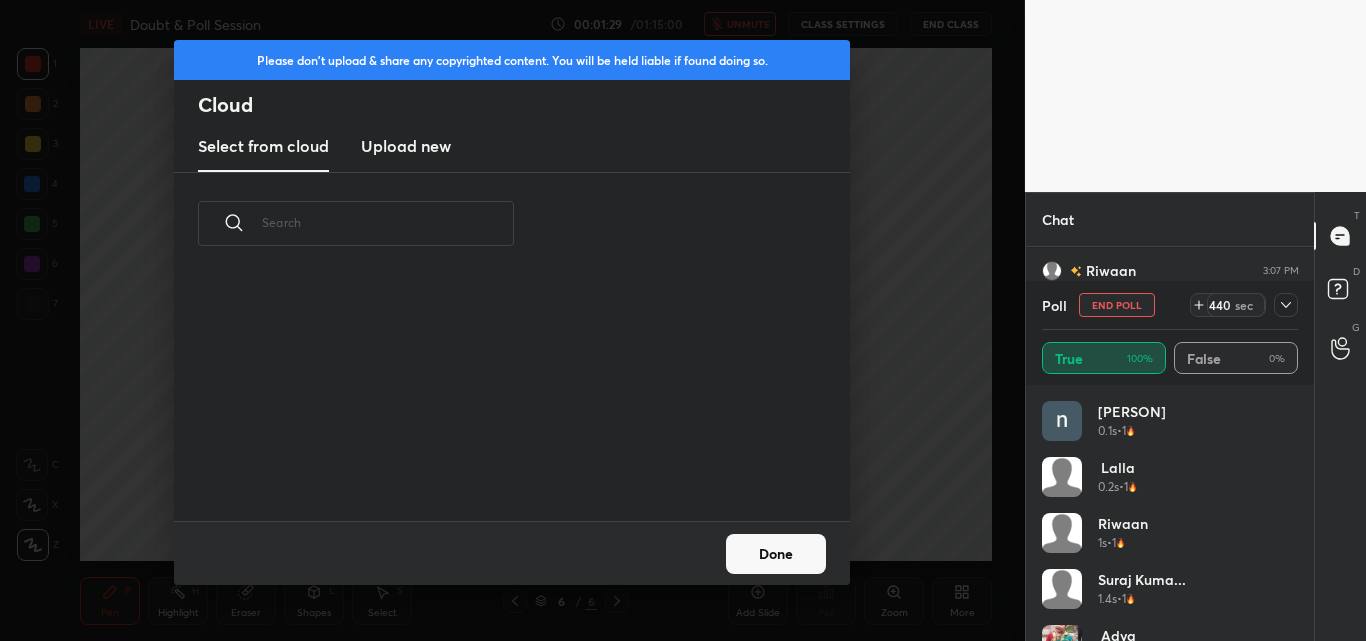 scroll, scrollTop: 7, scrollLeft: 11, axis: both 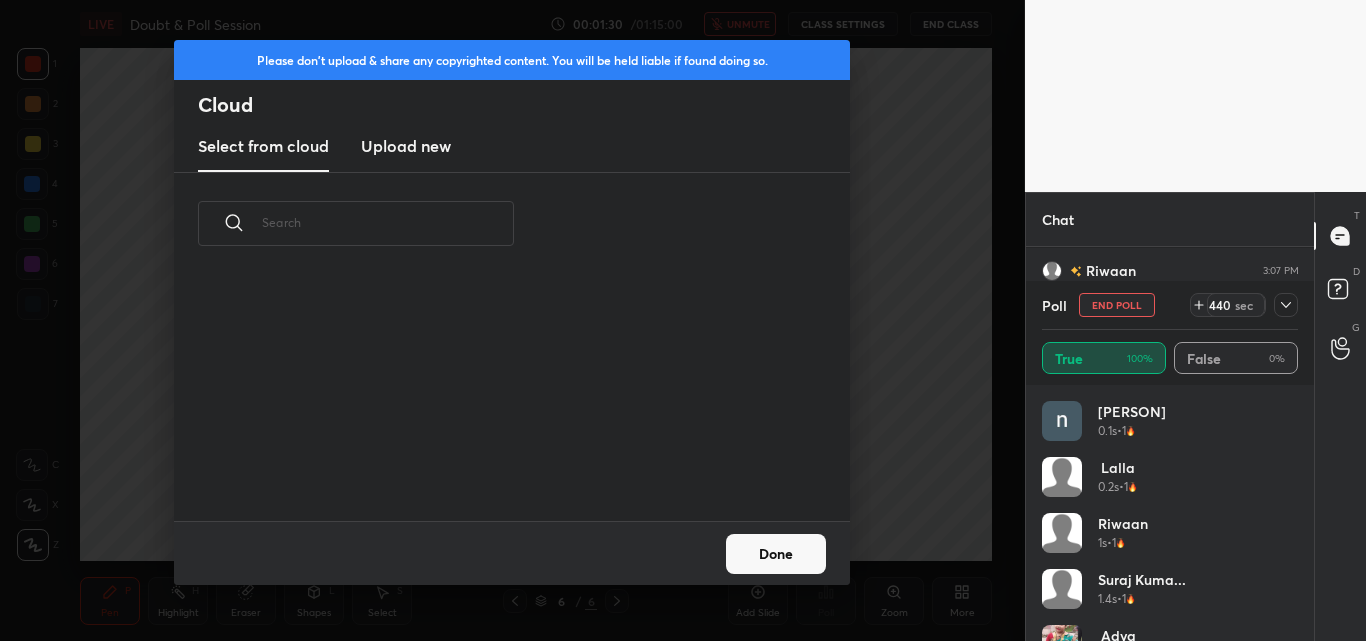 click on "Upload new" at bounding box center (406, 146) 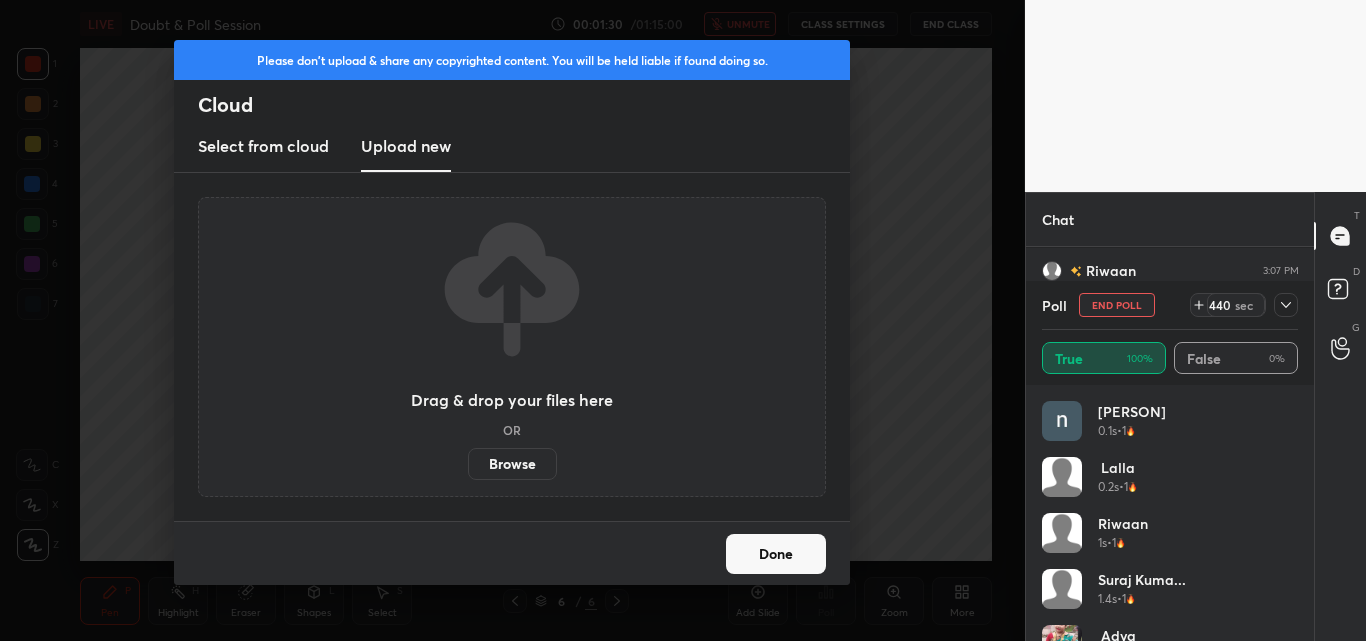 click on "Upload new" at bounding box center [406, 146] 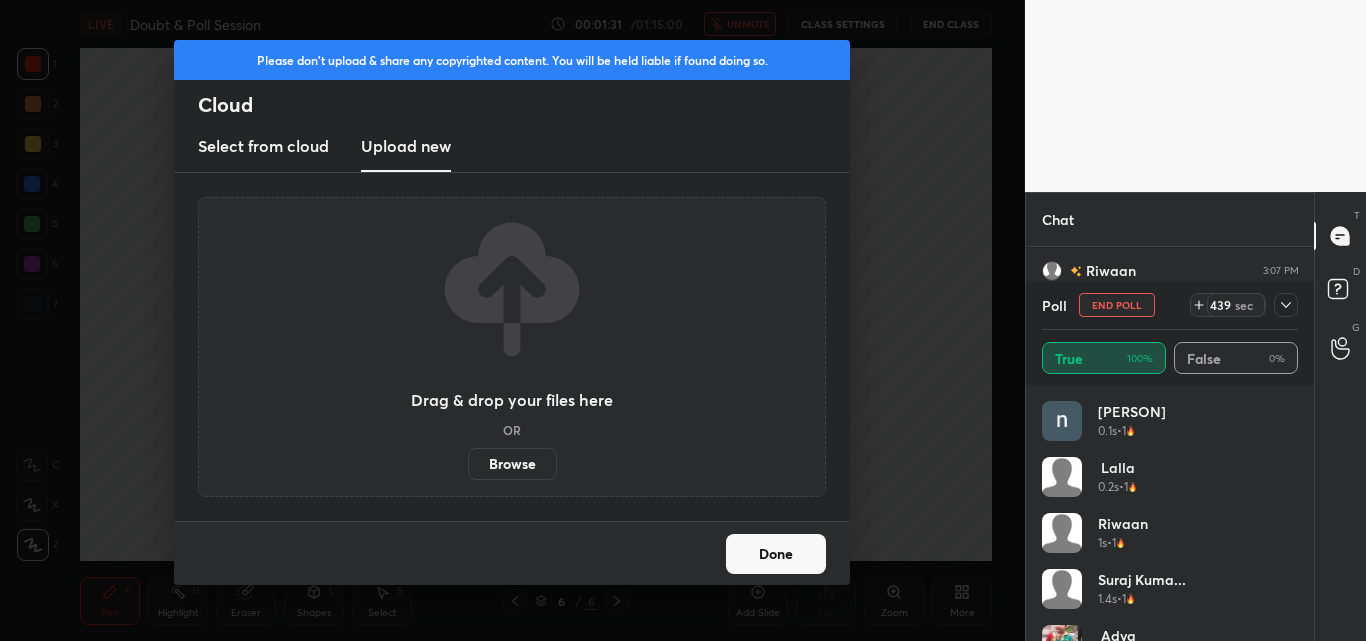 click on "Browse" at bounding box center (512, 464) 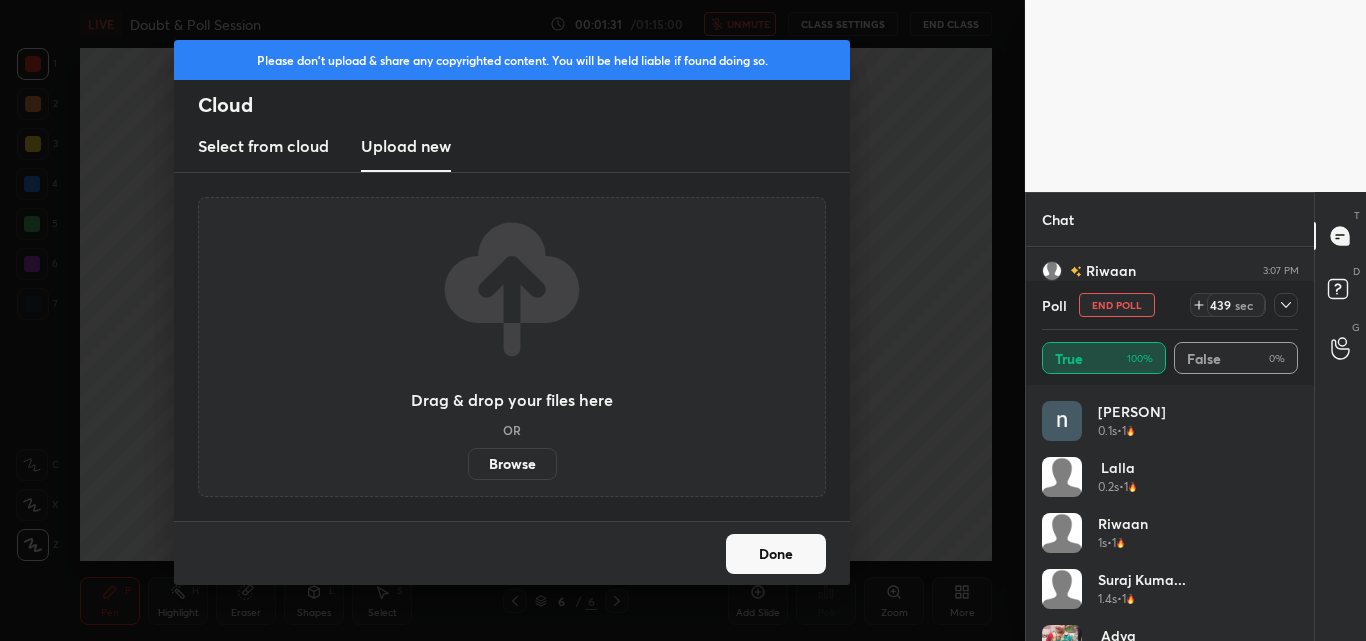 click on "Browse" at bounding box center [468, 464] 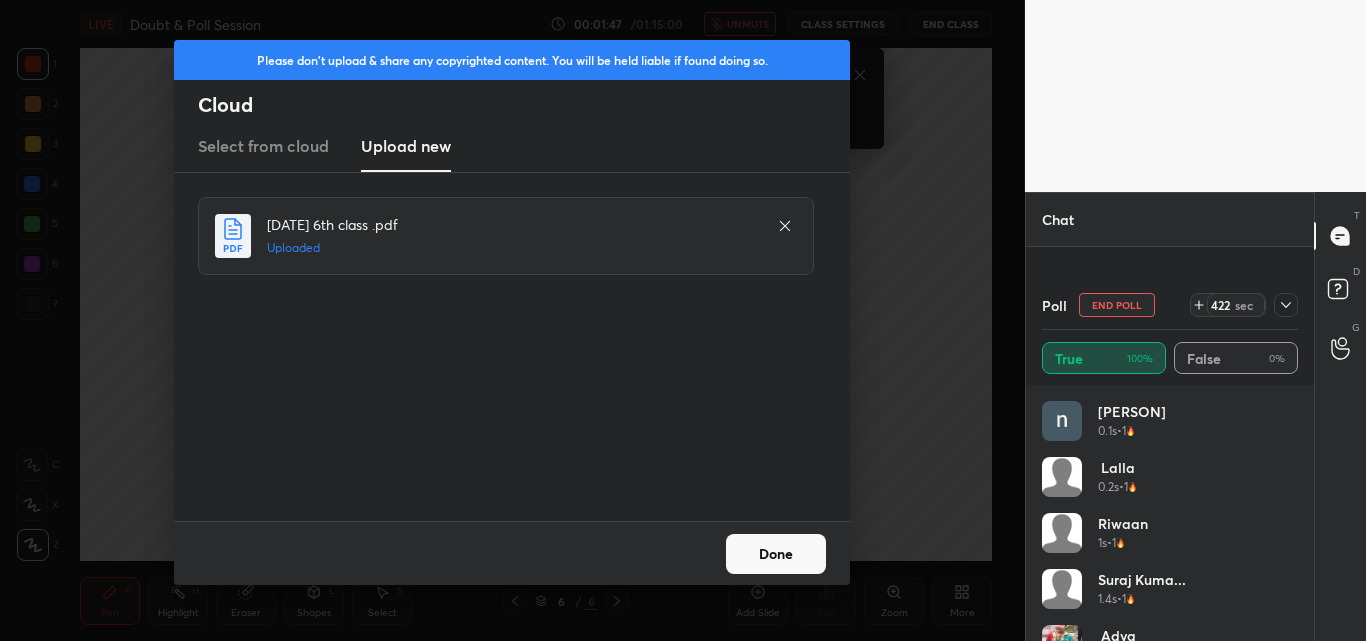 scroll, scrollTop: 498, scrollLeft: 0, axis: vertical 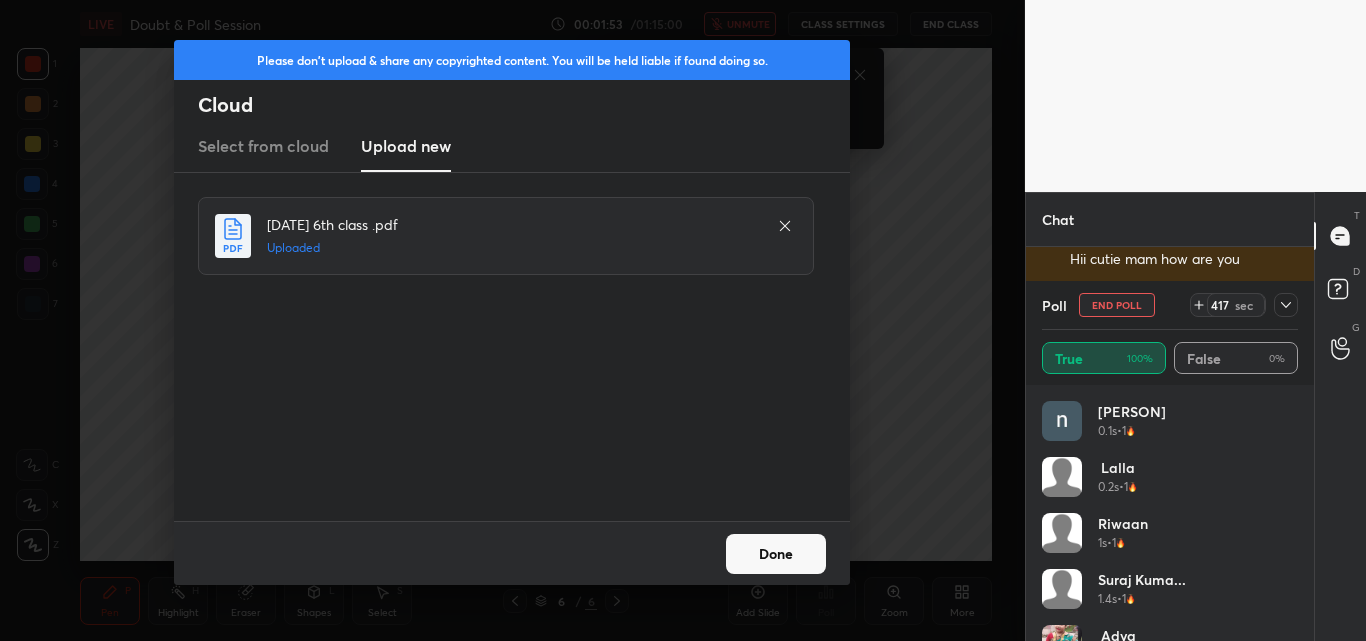 click on "Done" at bounding box center (776, 554) 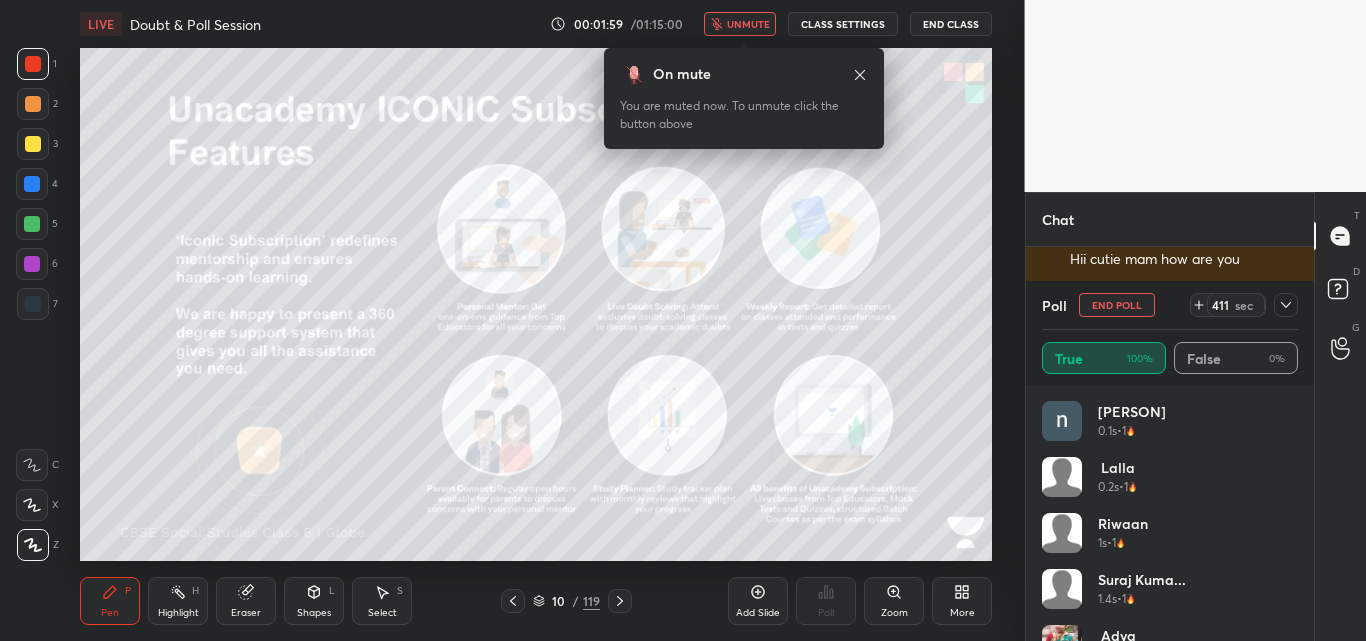 click on "unmute" at bounding box center (748, 24) 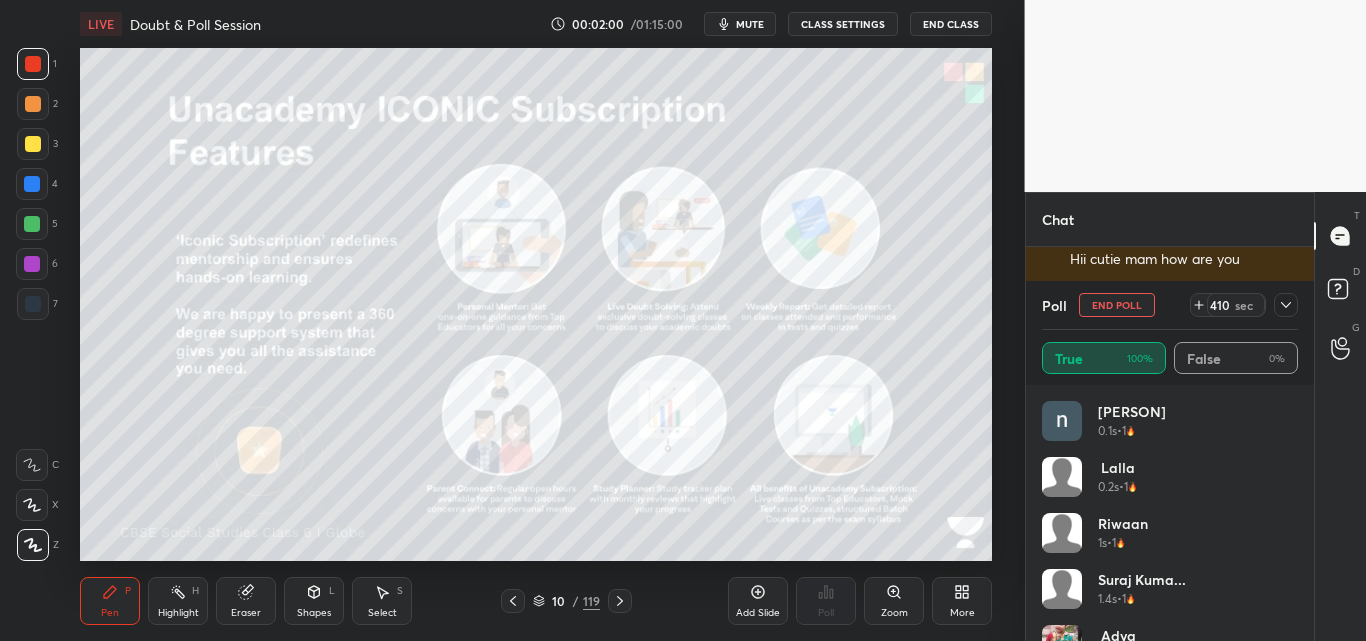 drag, startPoint x: 540, startPoint y: 602, endPoint x: 543, endPoint y: 627, distance: 25.179358 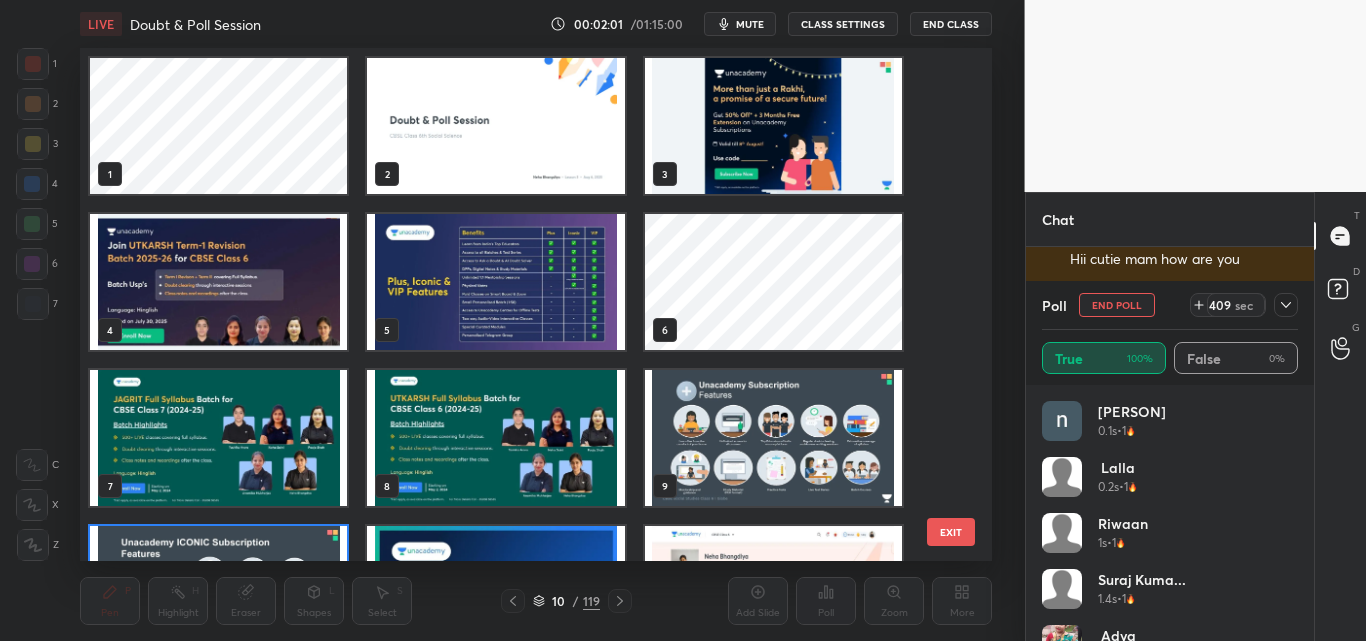 scroll, scrollTop: 111, scrollLeft: 0, axis: vertical 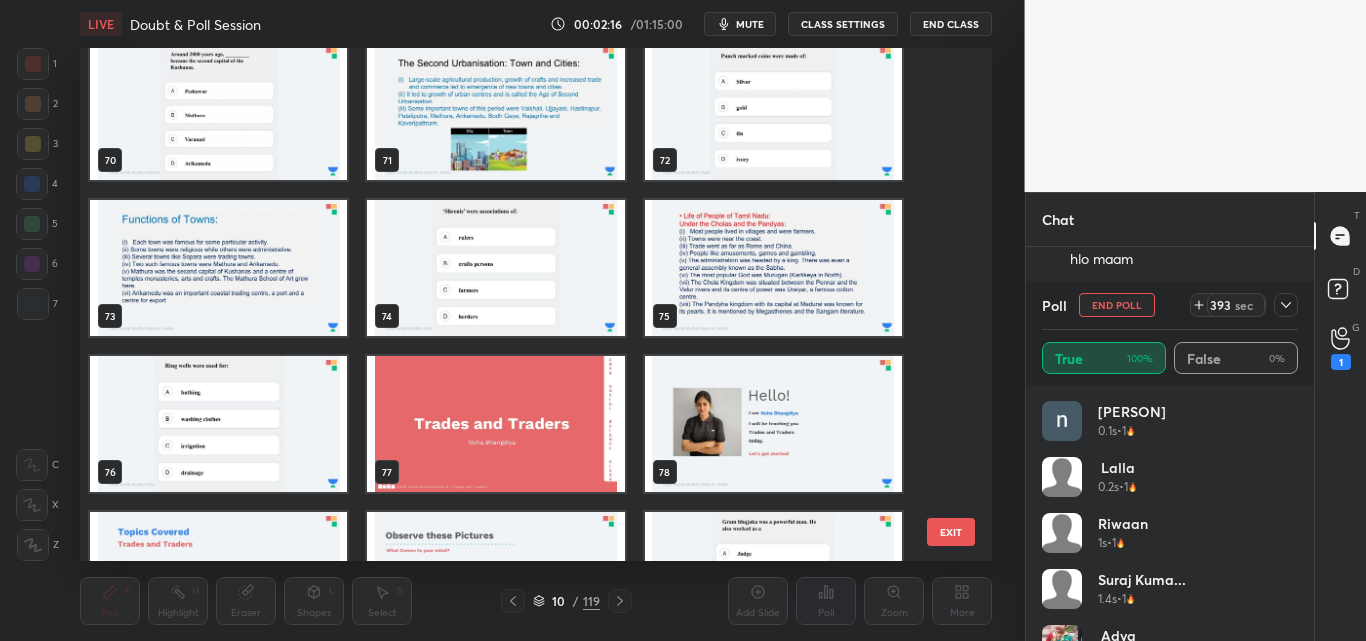 click at bounding box center [773, 268] 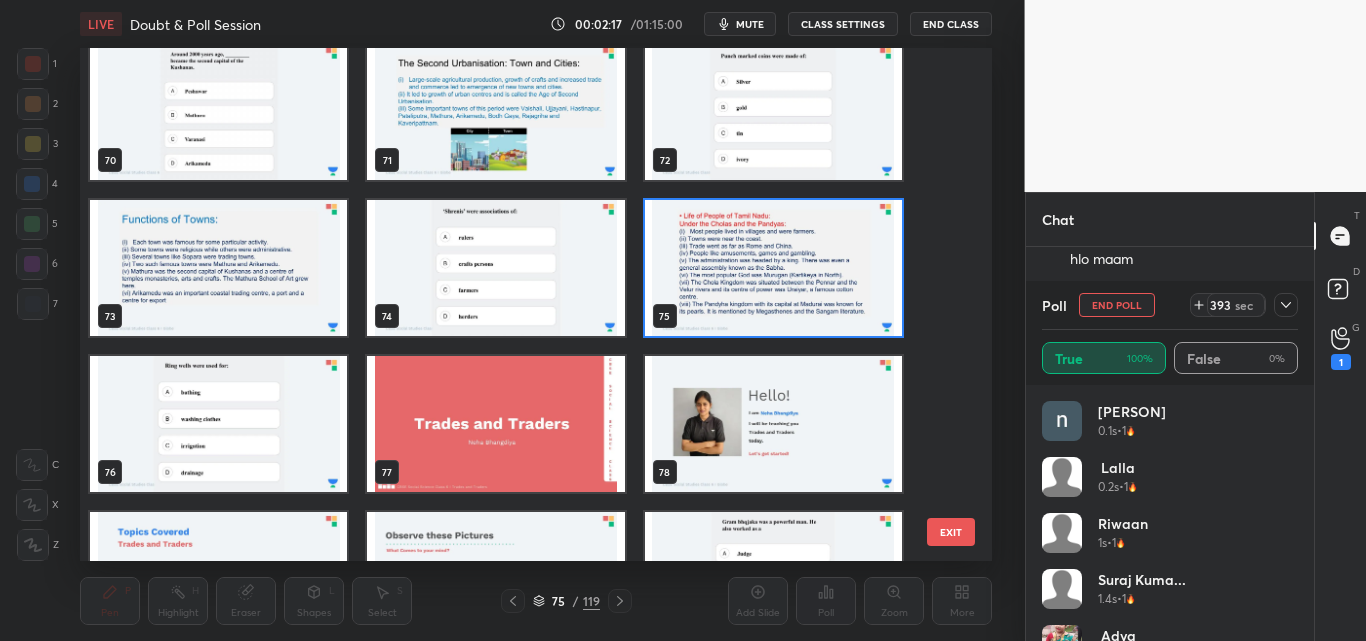 click at bounding box center (773, 268) 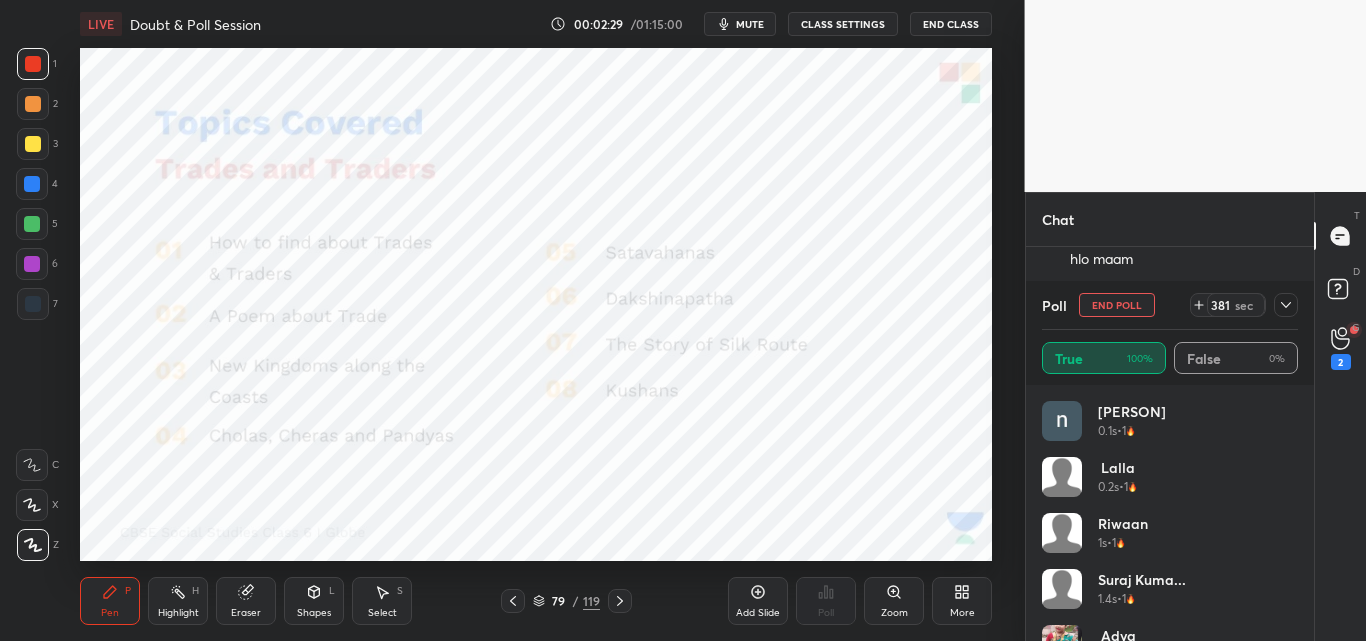 scroll, scrollTop: 615, scrollLeft: 0, axis: vertical 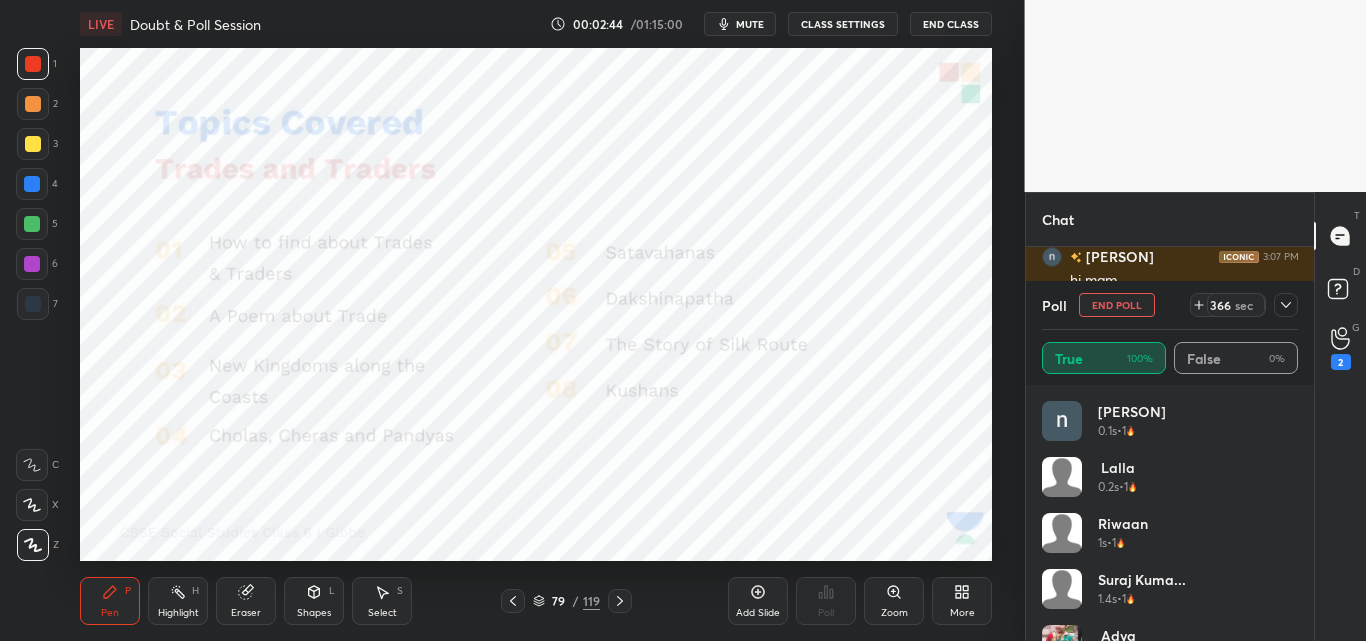 drag, startPoint x: 1282, startPoint y: 306, endPoint x: 1272, endPoint y: 313, distance: 12.206555 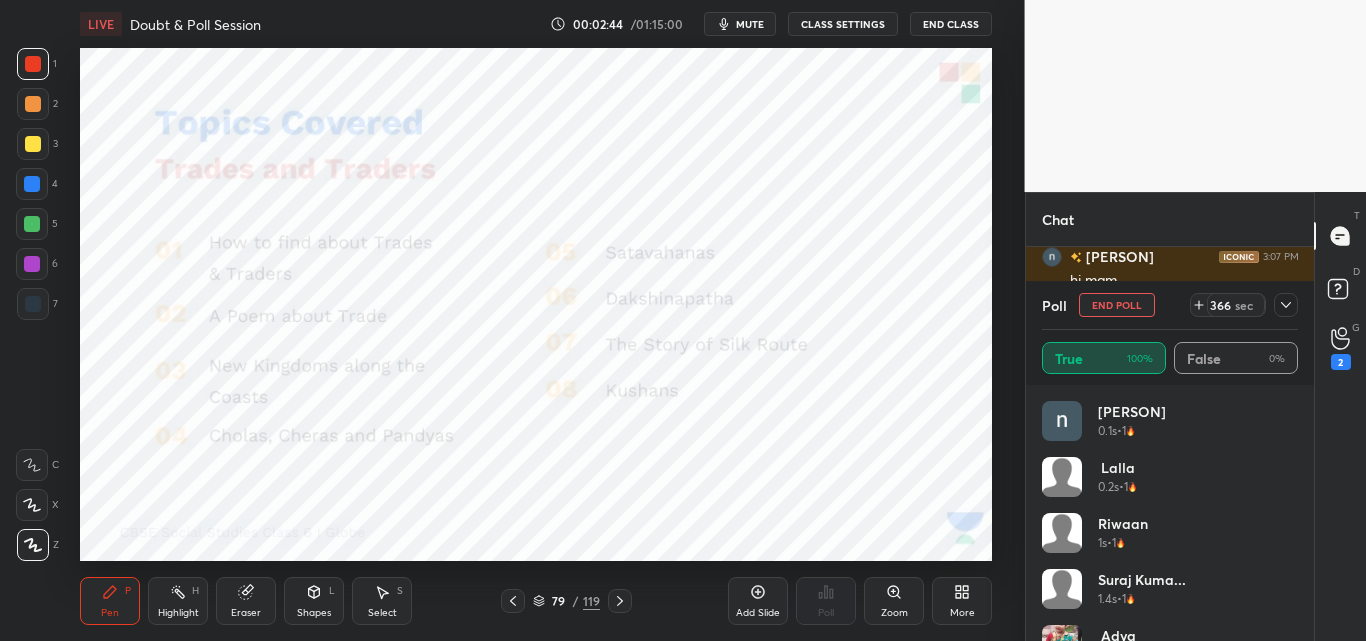 click 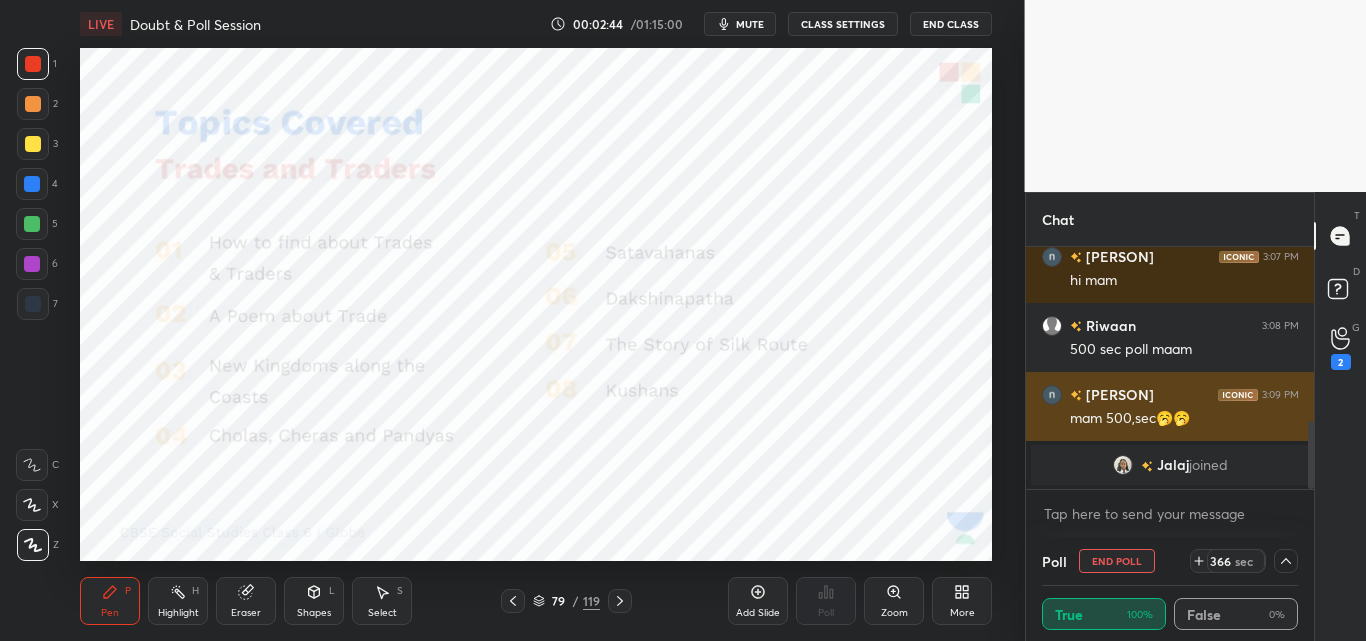 scroll, scrollTop: 0, scrollLeft: 0, axis: both 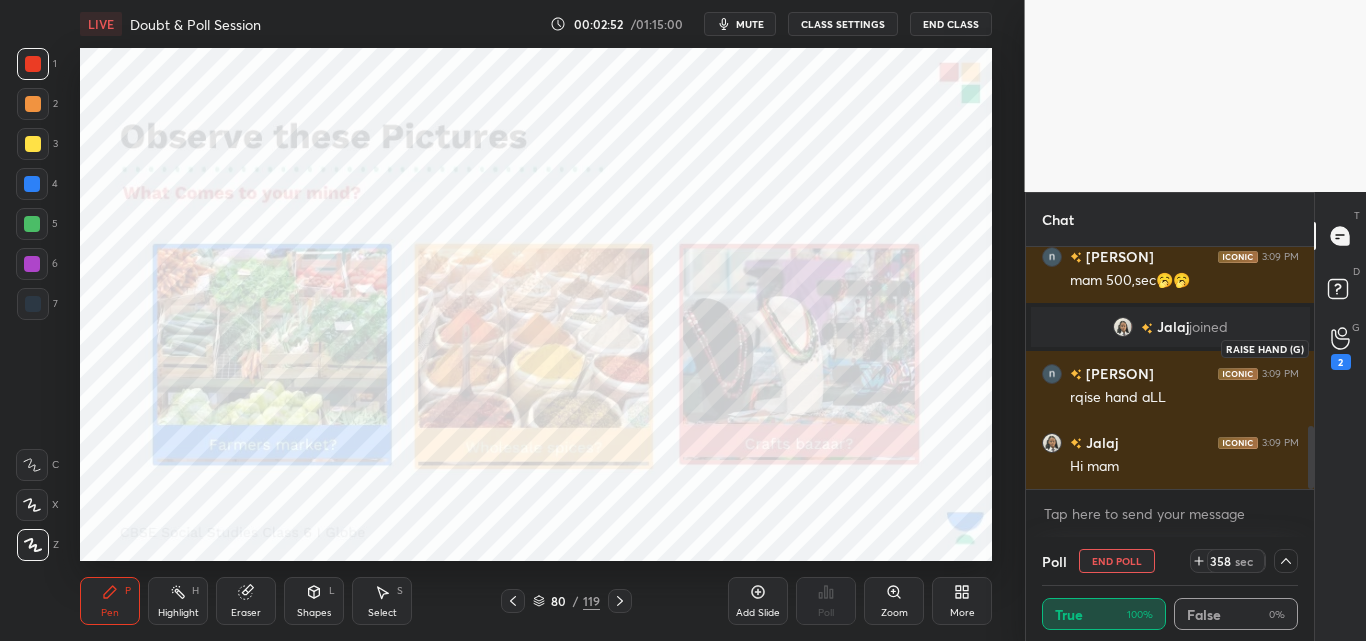 click 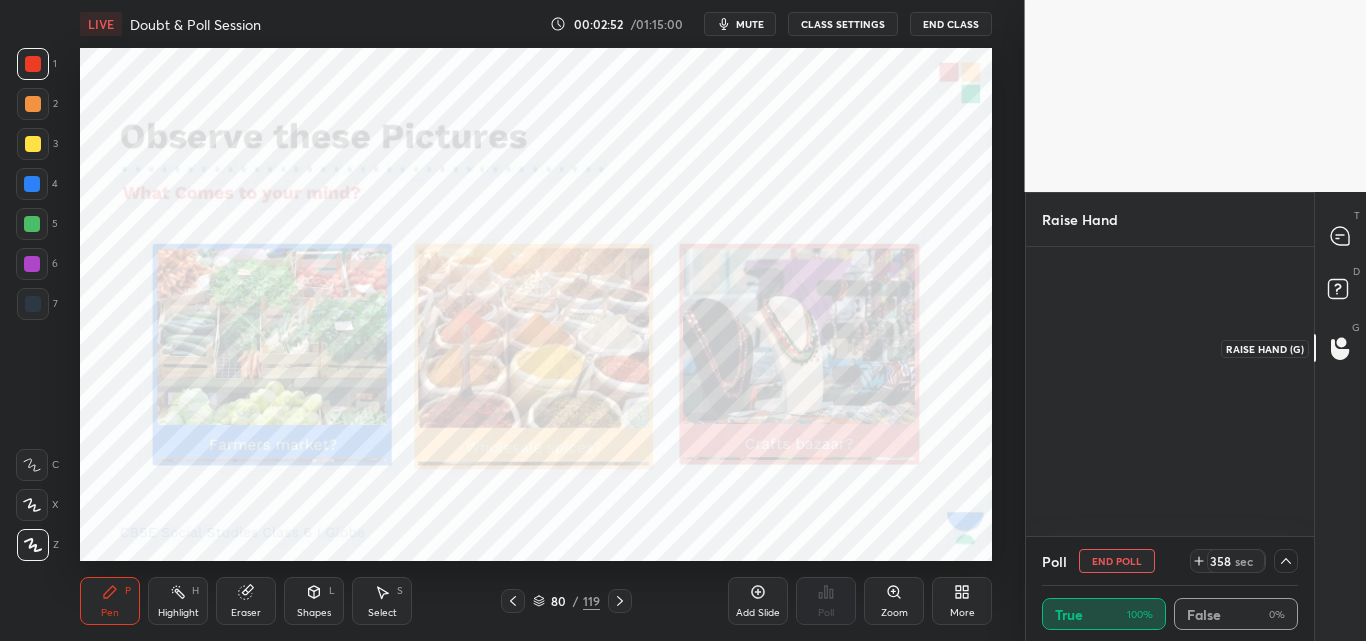 scroll, scrollTop: 284, scrollLeft: 282, axis: both 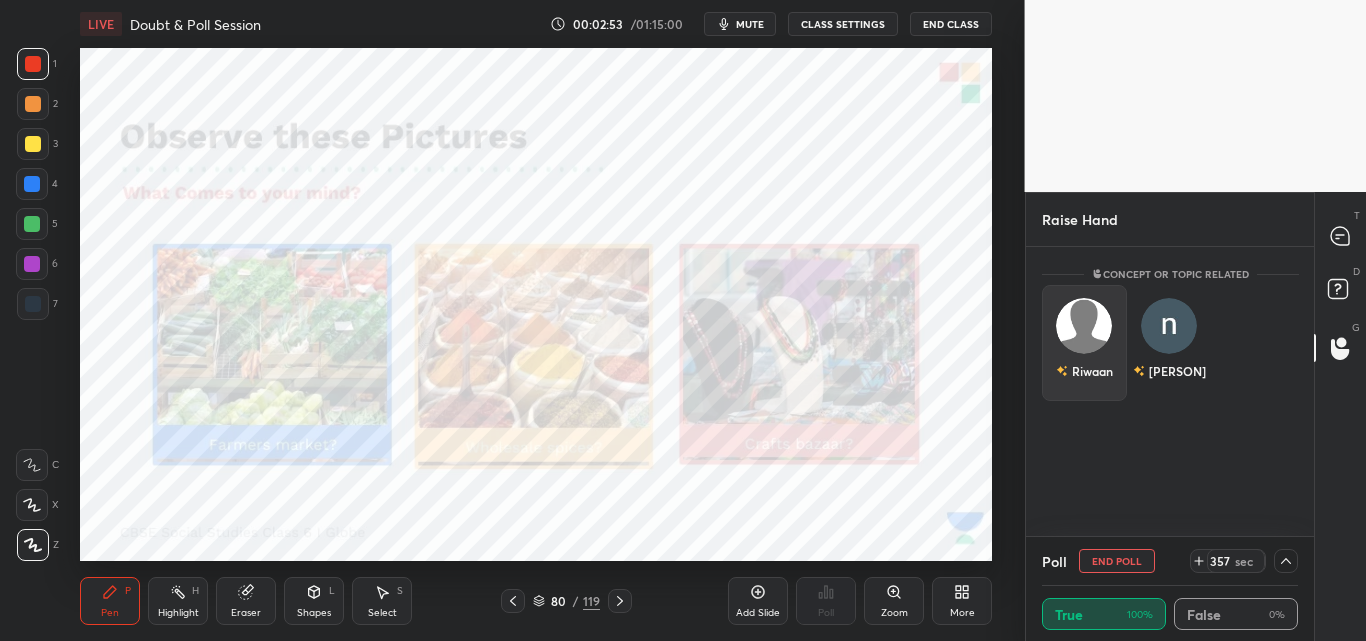 click on "Riwaan" at bounding box center (1084, 343) 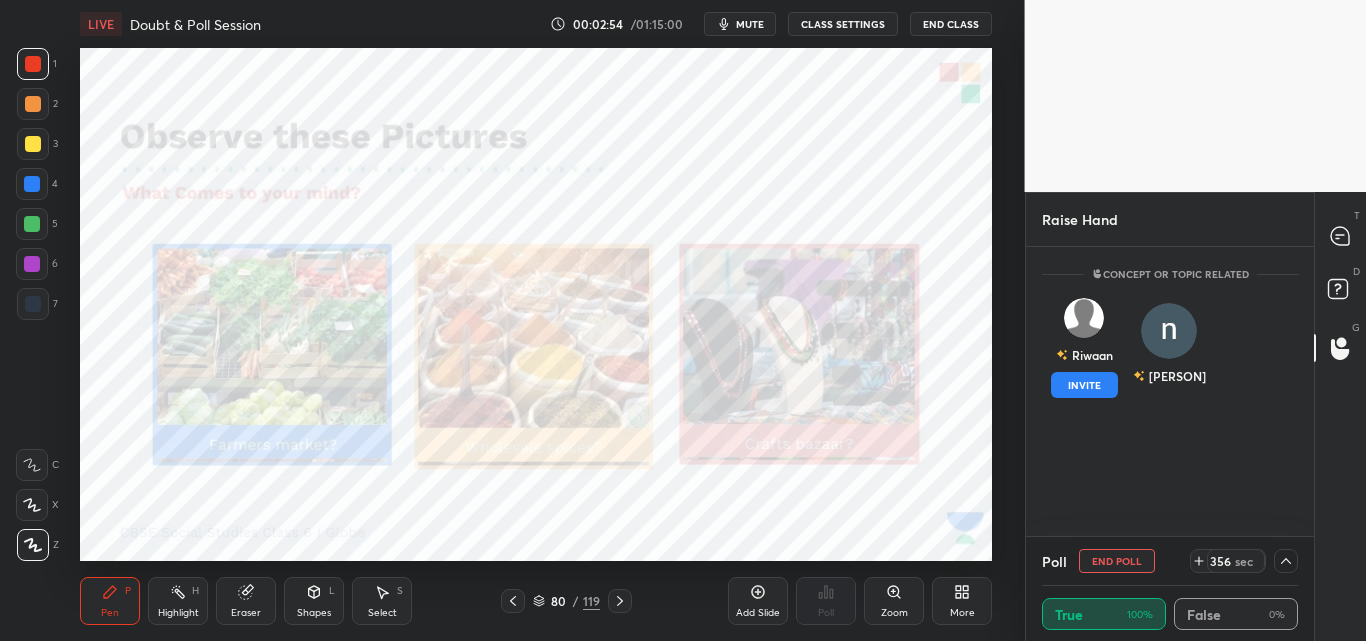 drag, startPoint x: 1085, startPoint y: 384, endPoint x: 1158, endPoint y: 361, distance: 76.537575 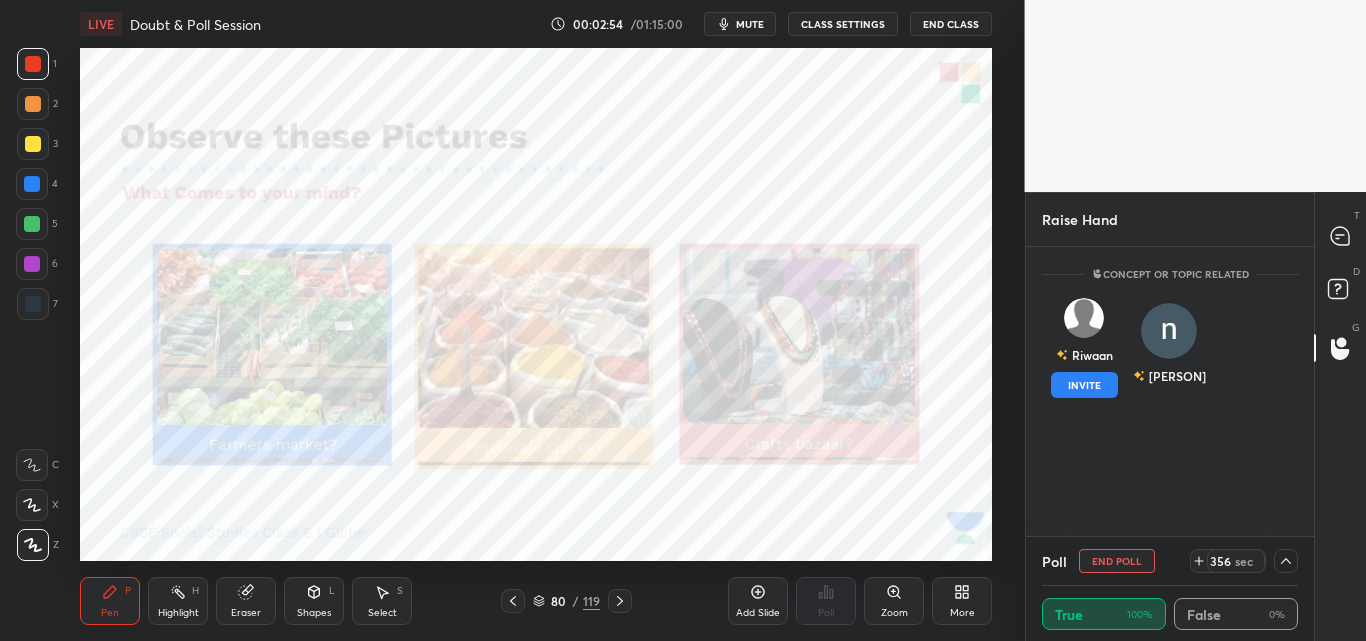 click on "INVITE" at bounding box center (1084, 385) 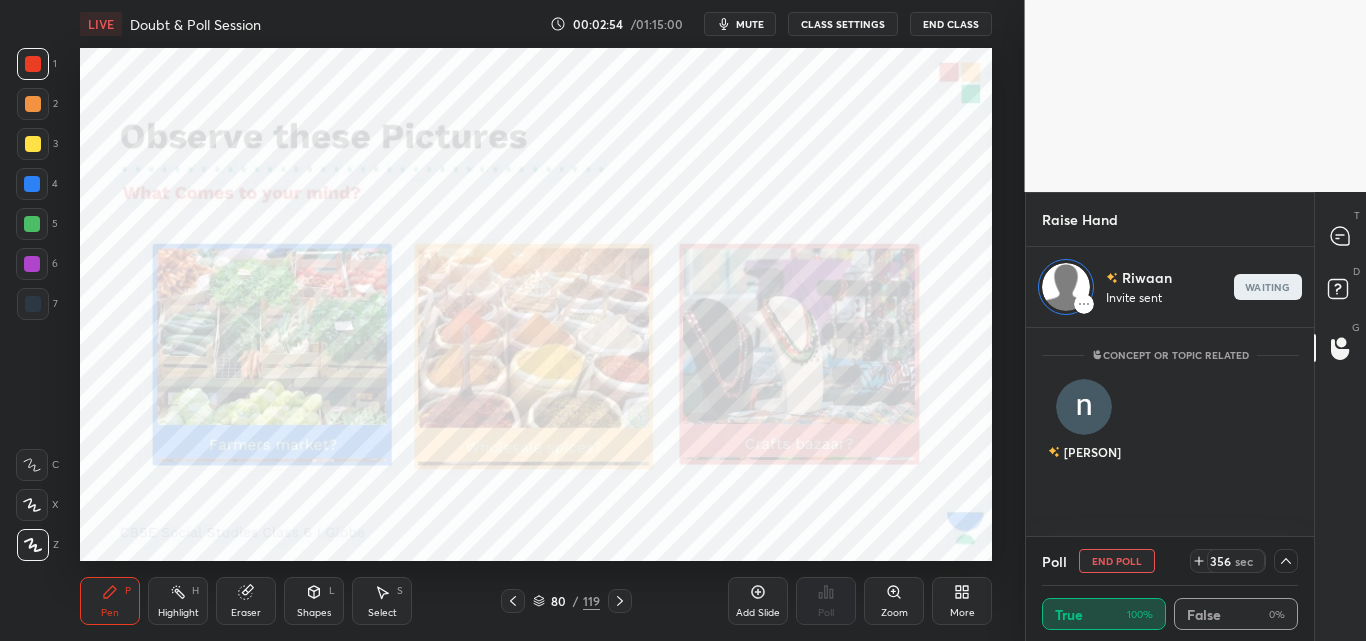 scroll, scrollTop: 203, scrollLeft: 282, axis: both 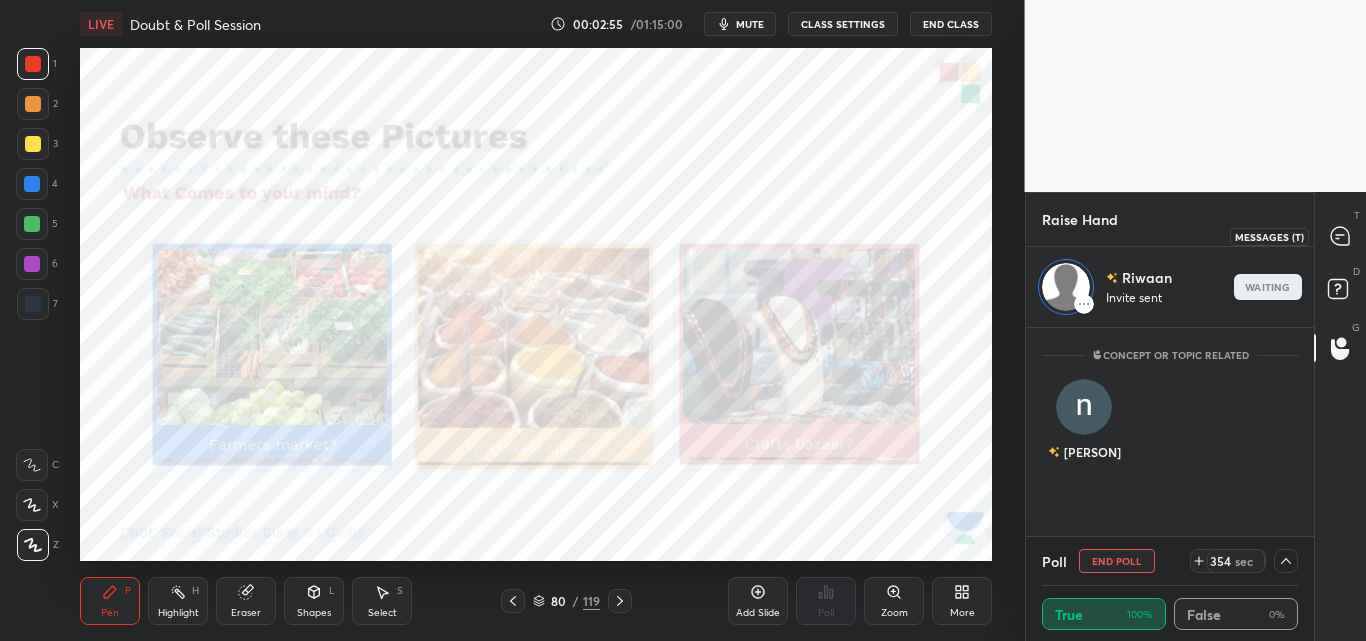 click 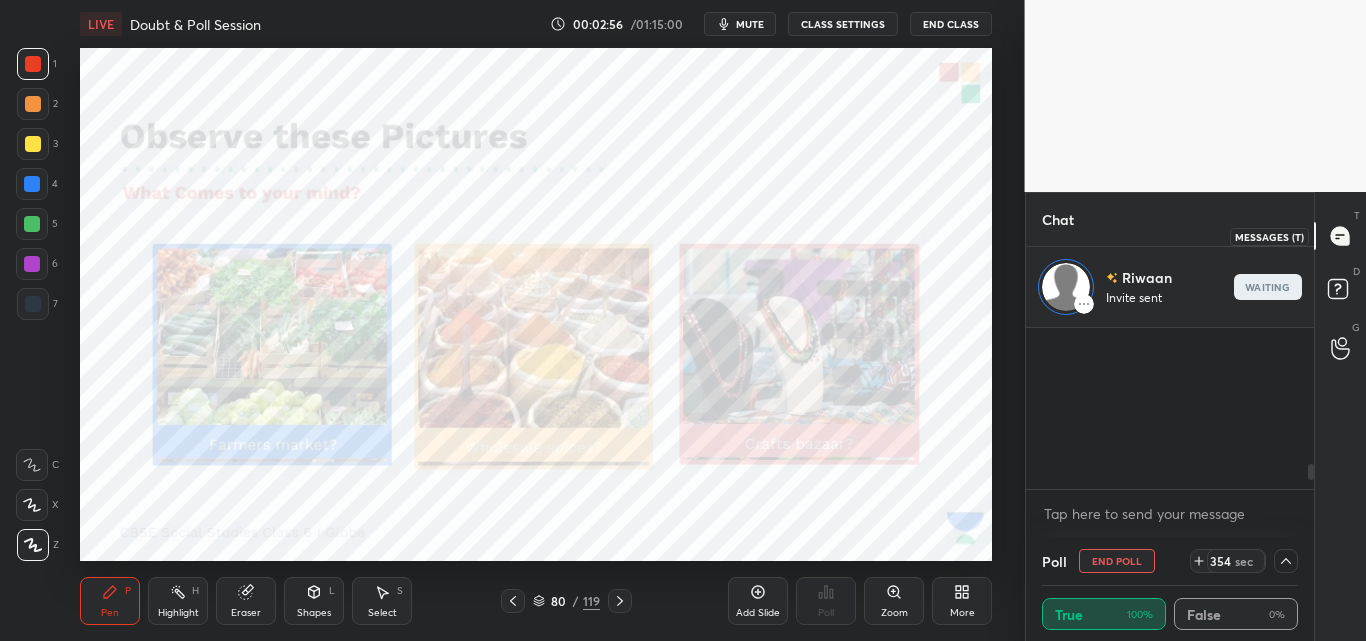 scroll, scrollTop: 204, scrollLeft: 282, axis: both 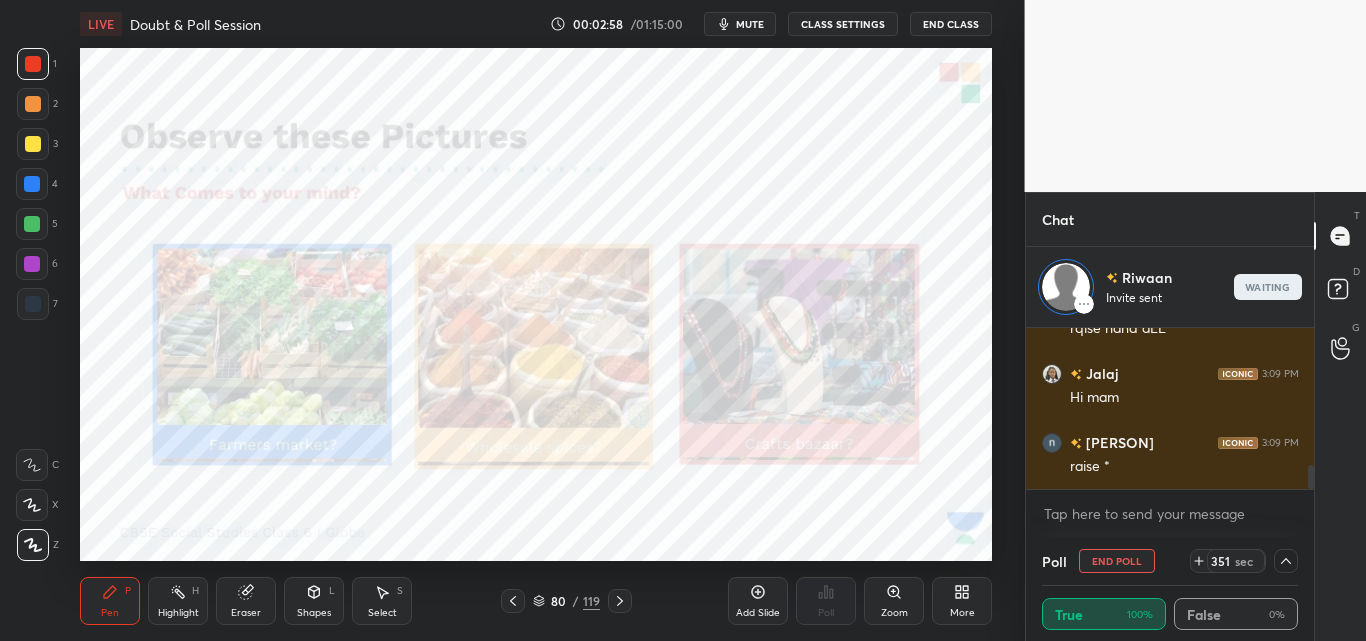 drag, startPoint x: 1315, startPoint y: 469, endPoint x: 1315, endPoint y: 489, distance: 20 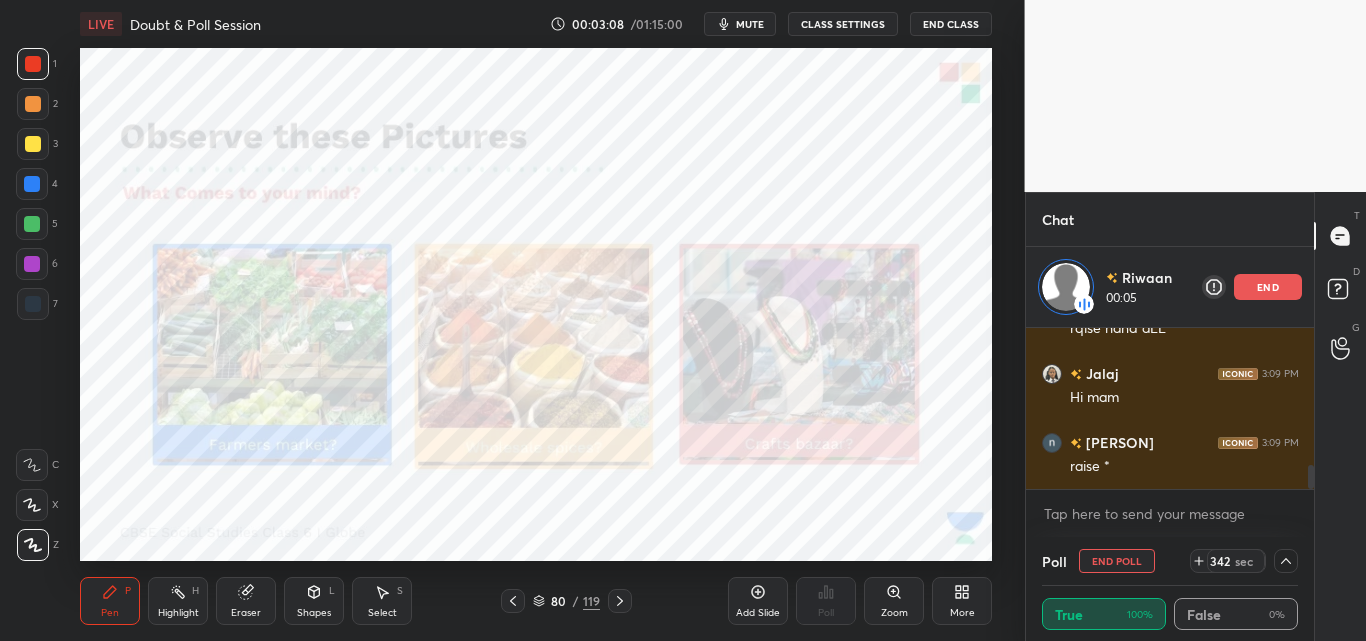 scroll, scrollTop: 1012, scrollLeft: 0, axis: vertical 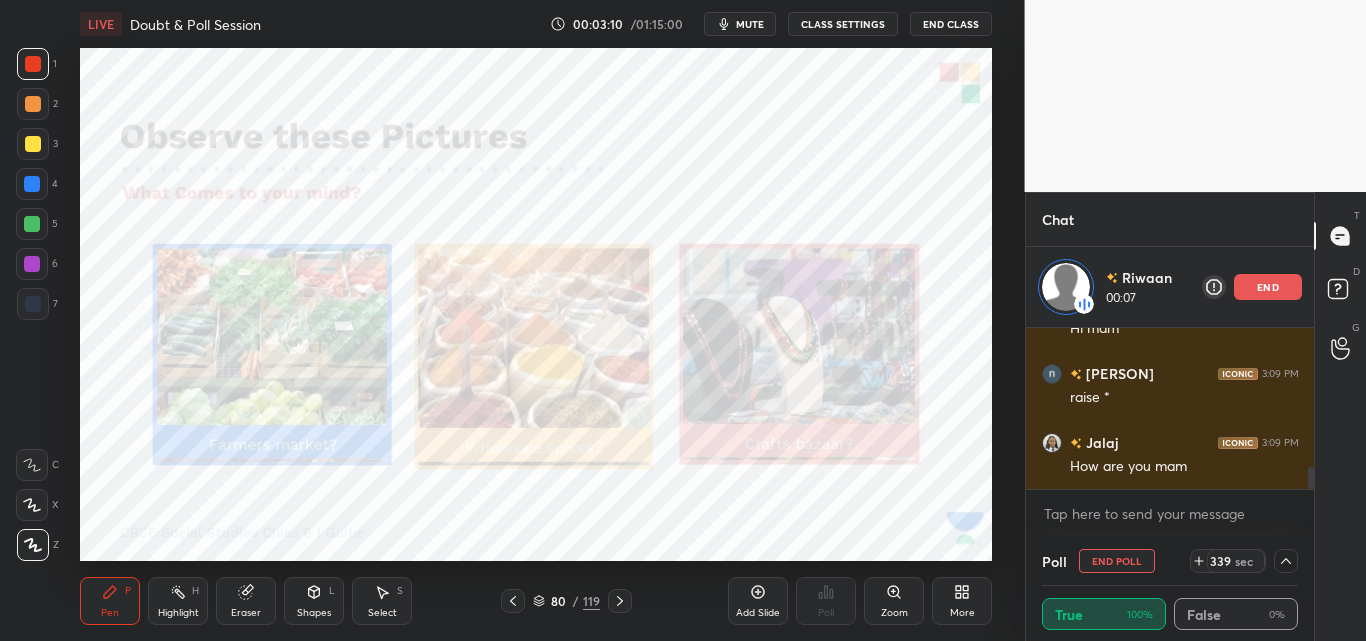 click on "LIVE Doubt & Poll Session 00:03:10 /  01:15:00 mute CLASS SETTINGS End Class" at bounding box center [536, 24] 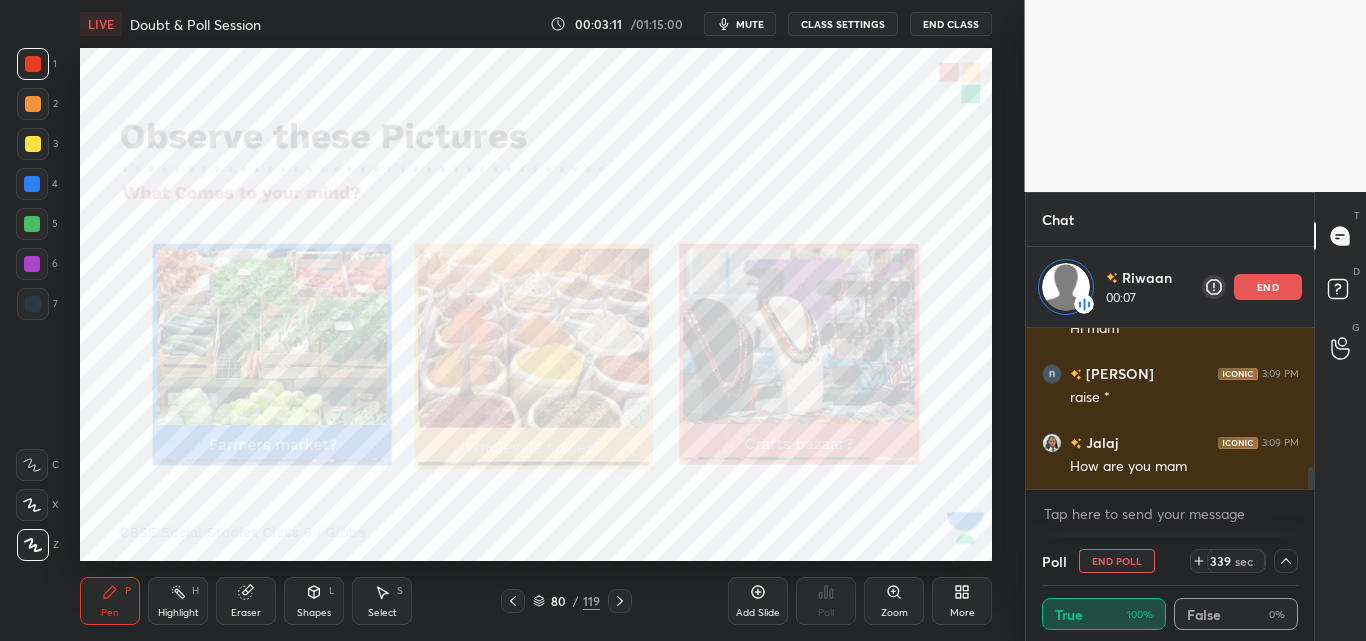 click on "mute" at bounding box center (750, 24) 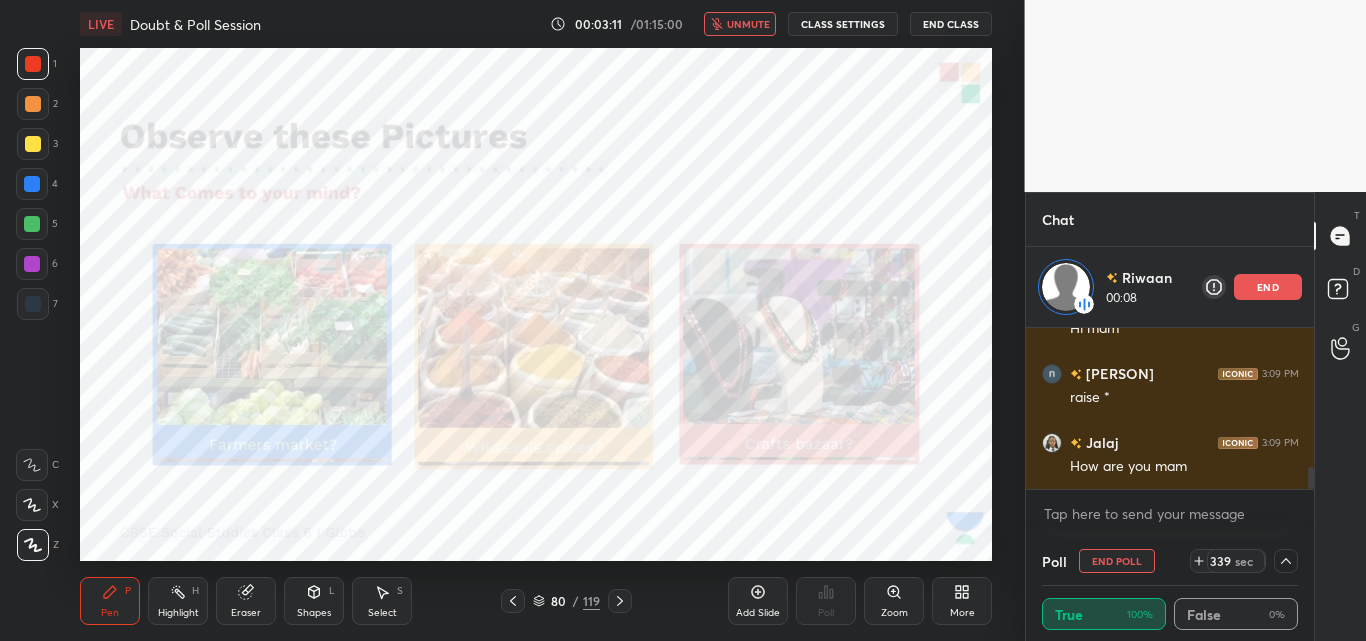 type 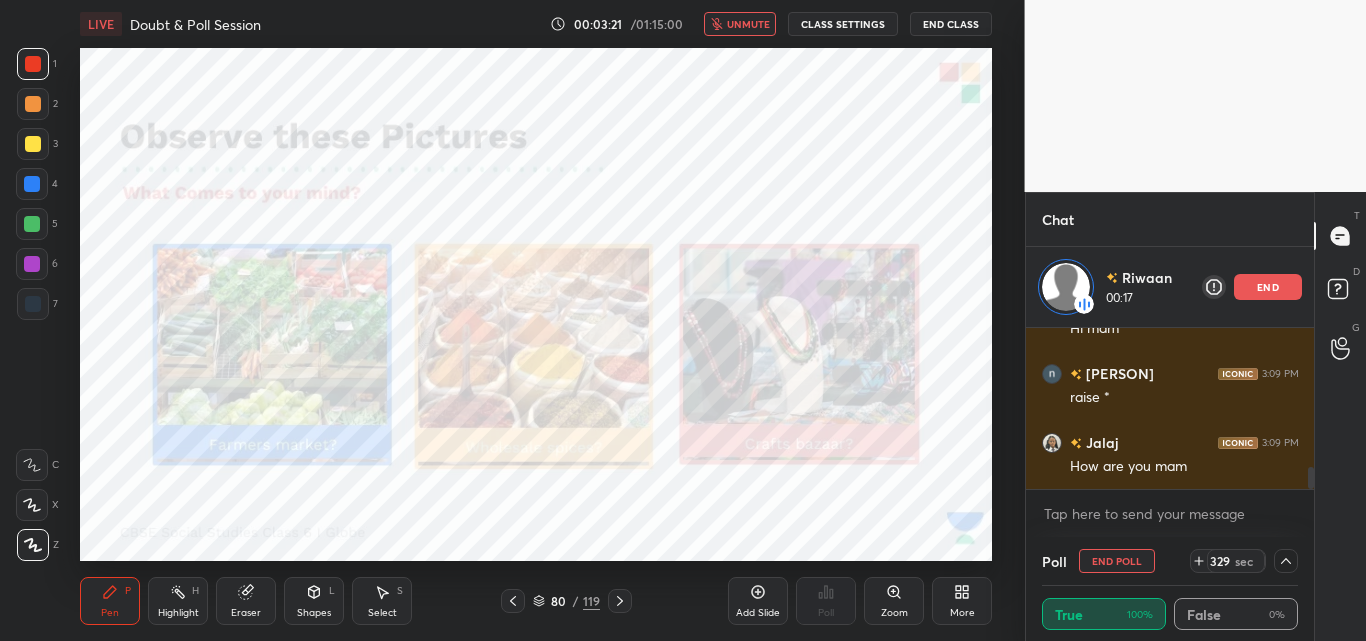 click on "unmute" at bounding box center (748, 24) 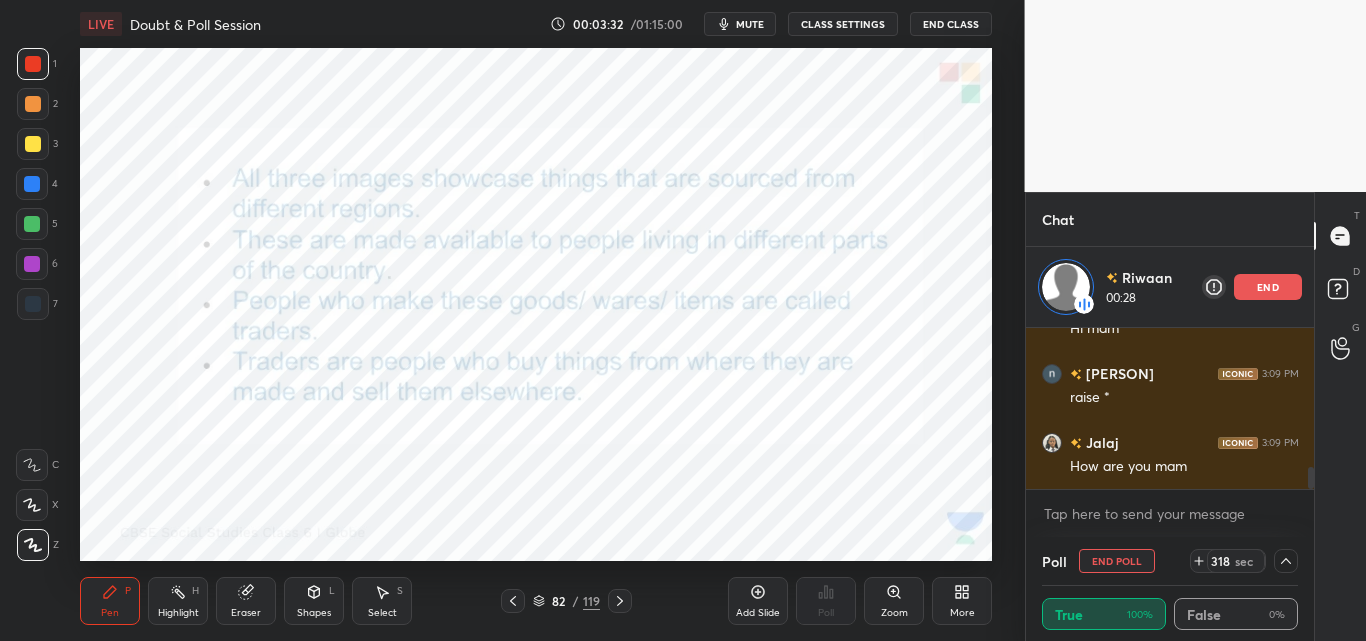 click on "mute" at bounding box center [740, 24] 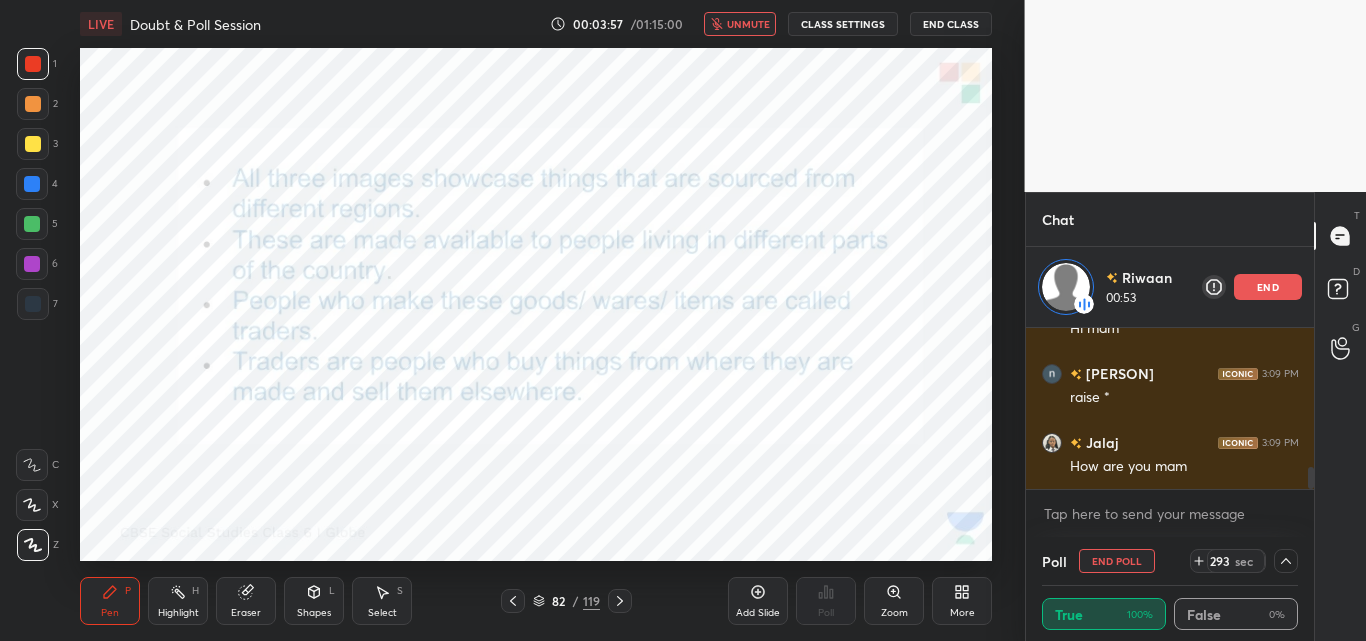 click on "LIVE Doubt & Poll Session 00:03:57 /  01:15:00 unmute CLASS SETTINGS End Class" at bounding box center (536, 24) 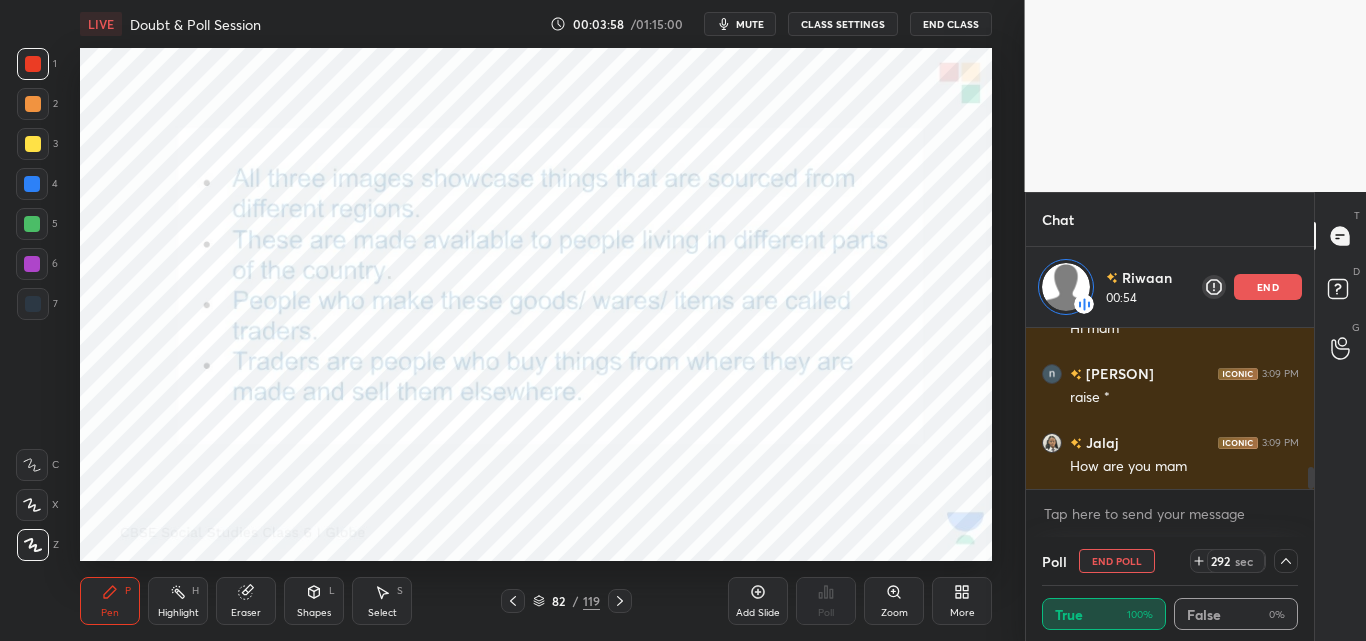 click on "RIJUKTA 3:09 PM rqise hand aLL Jalaj 3:09 PM Hi mam RIJUKTA 3:09 PM raise * Jalaj 3:09 PM How are you mam" at bounding box center [1170, 408] 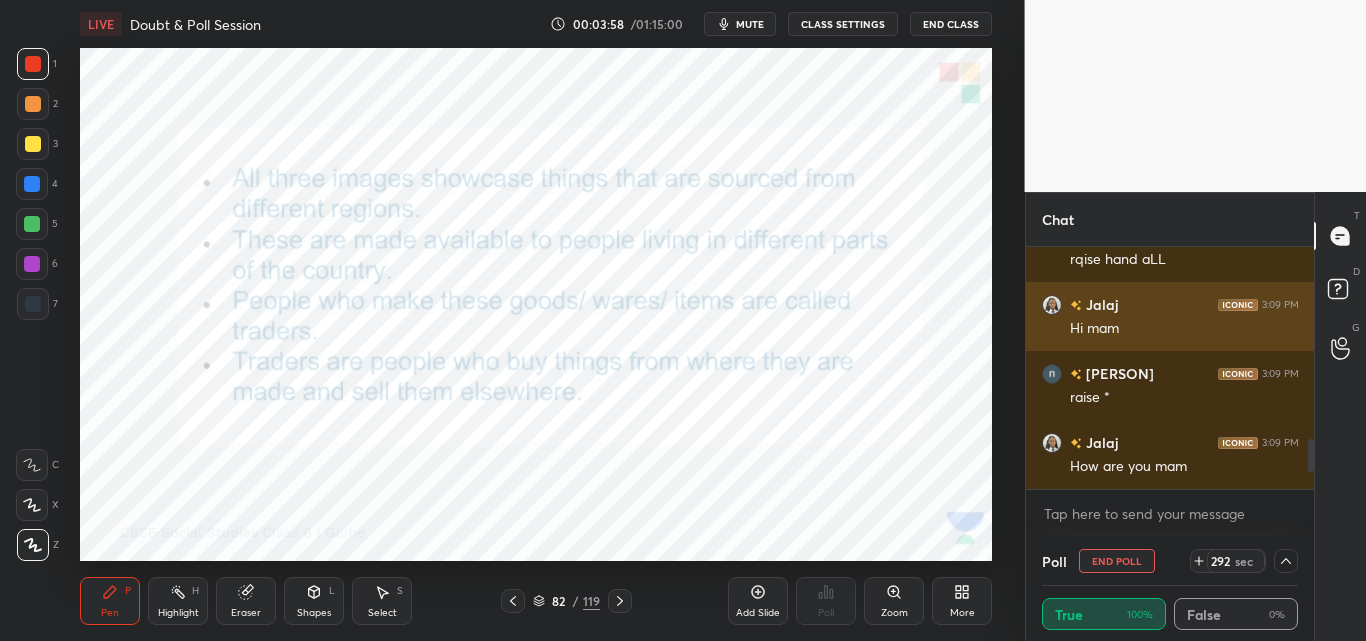scroll, scrollTop: 7, scrollLeft: 7, axis: both 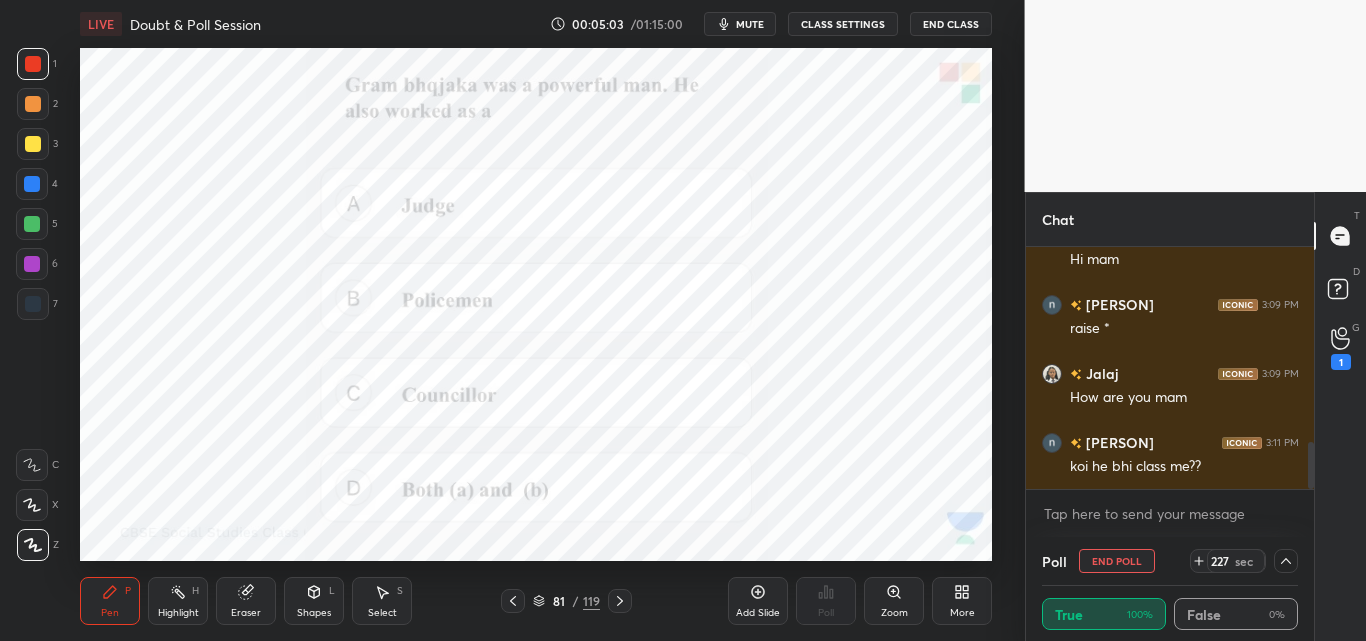 drag, startPoint x: 757, startPoint y: 25, endPoint x: 762, endPoint y: 13, distance: 13 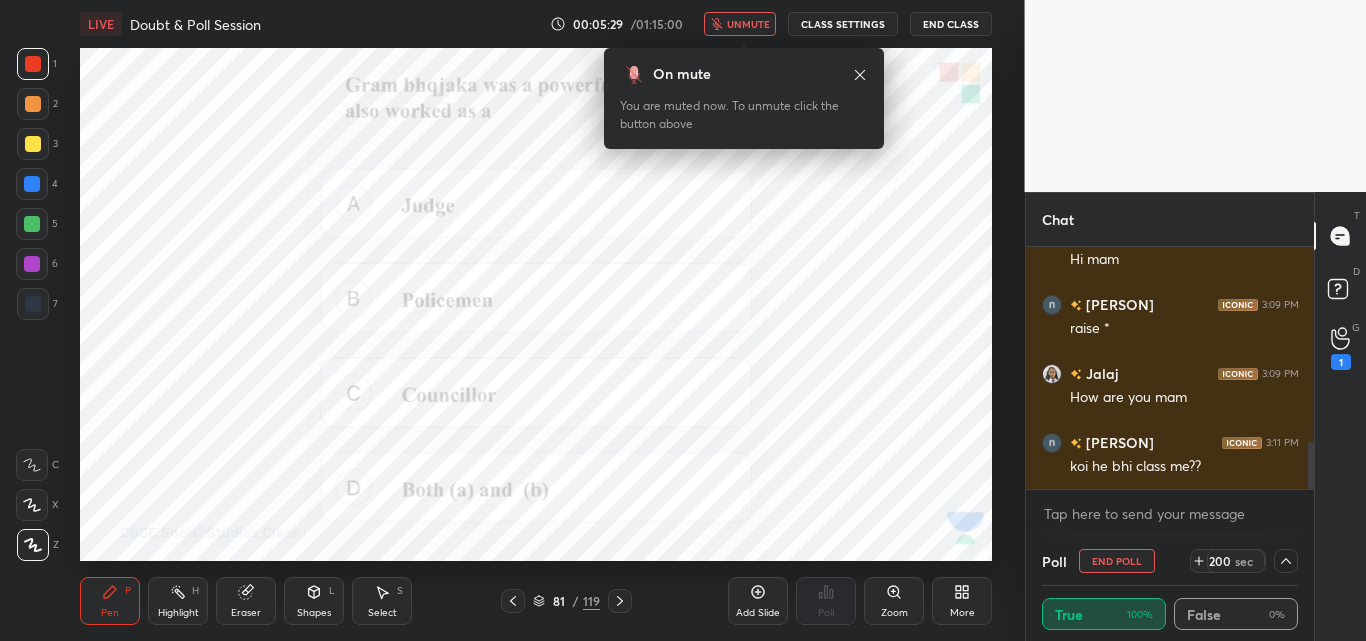 click on "End Poll" at bounding box center (1117, 561) 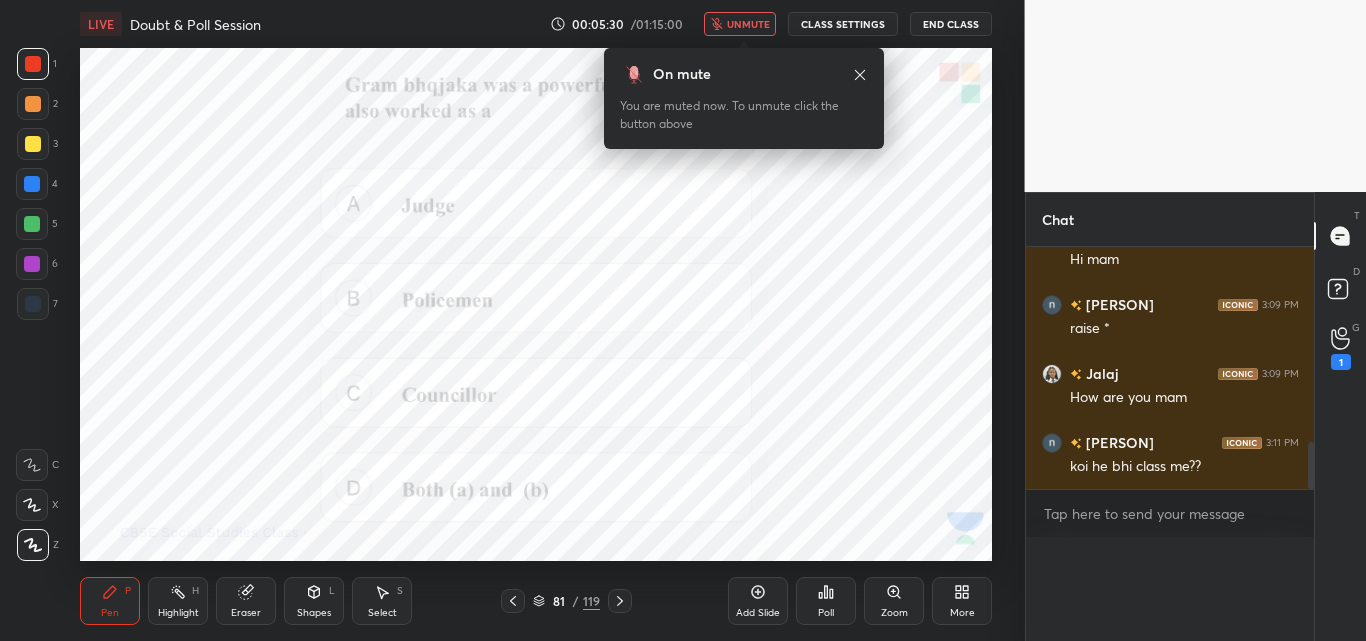 type on "x" 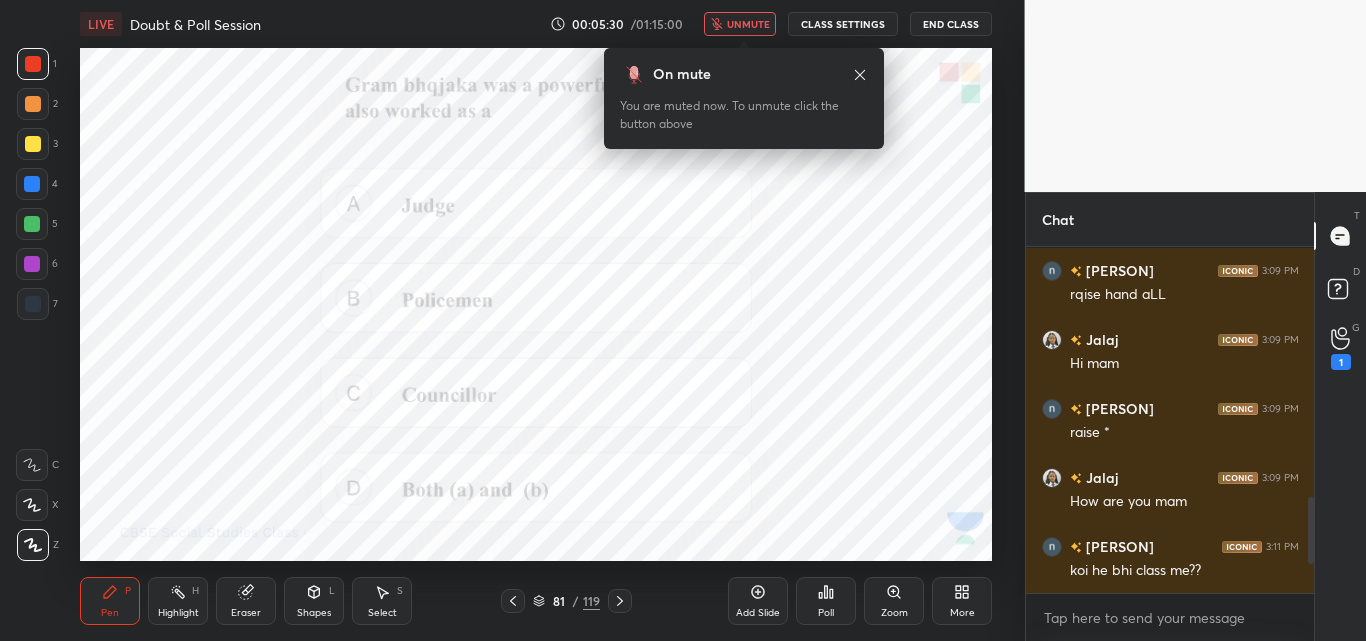 scroll, scrollTop: 7, scrollLeft: 7, axis: both 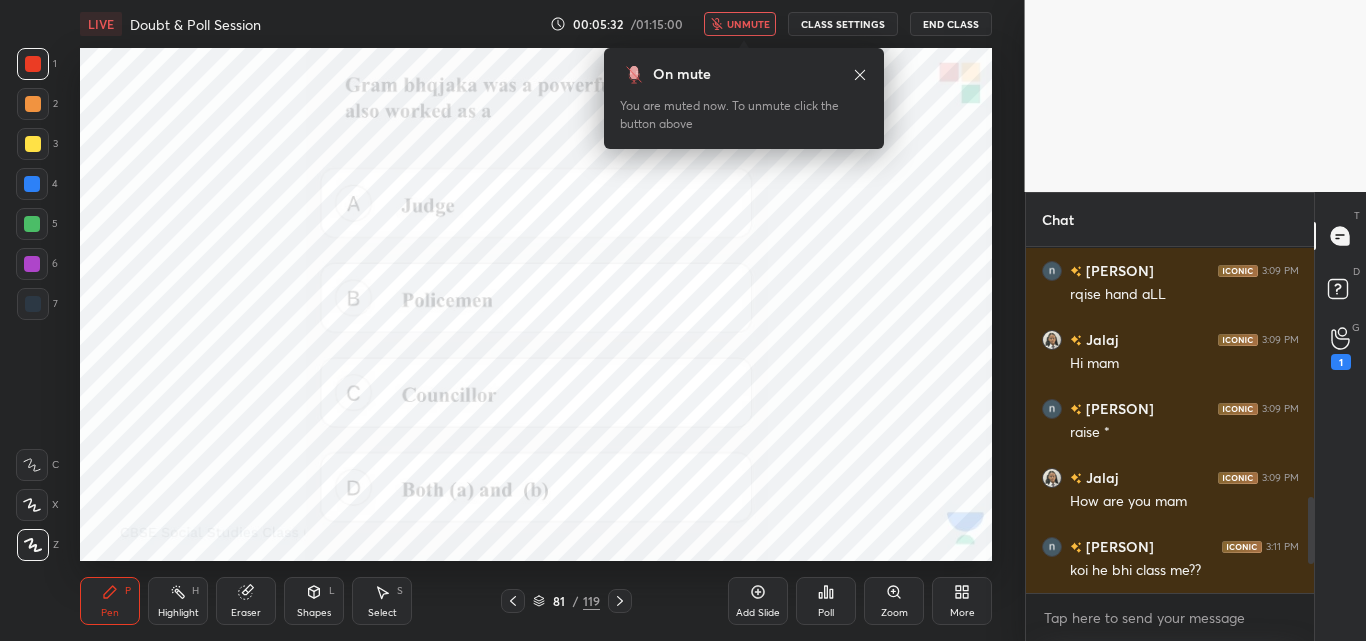 click on "Poll" at bounding box center [826, 601] 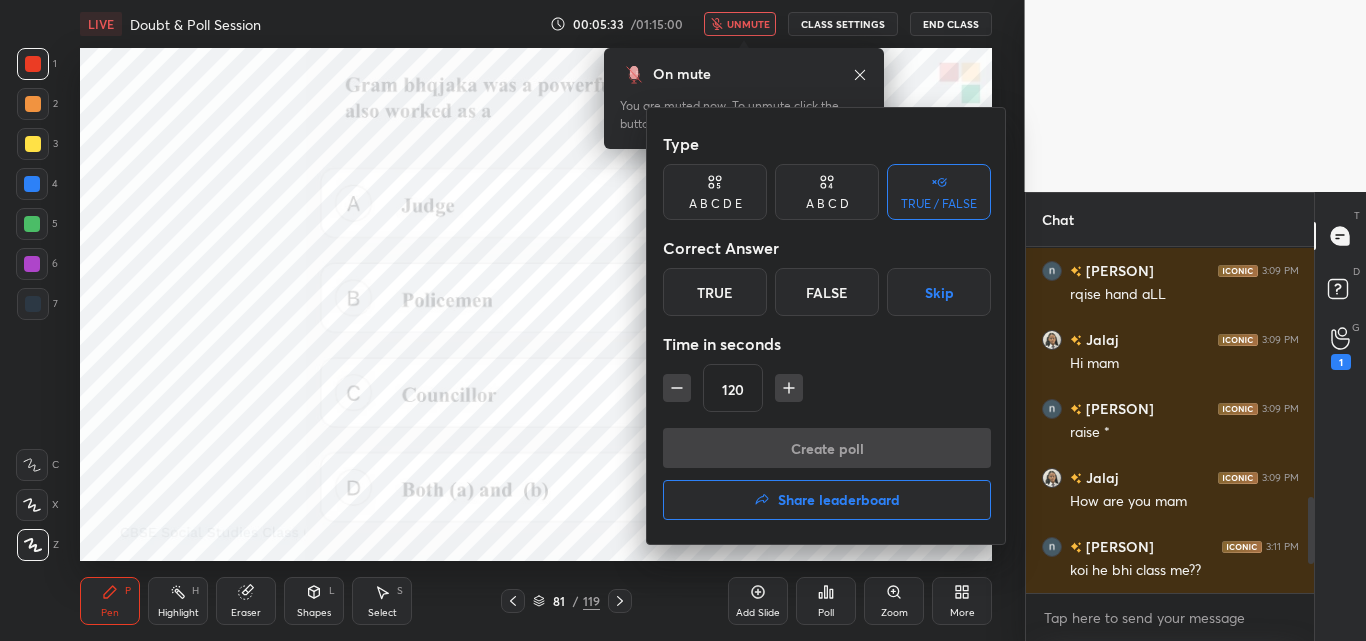 drag, startPoint x: 813, startPoint y: 188, endPoint x: 804, endPoint y: 229, distance: 41.976185 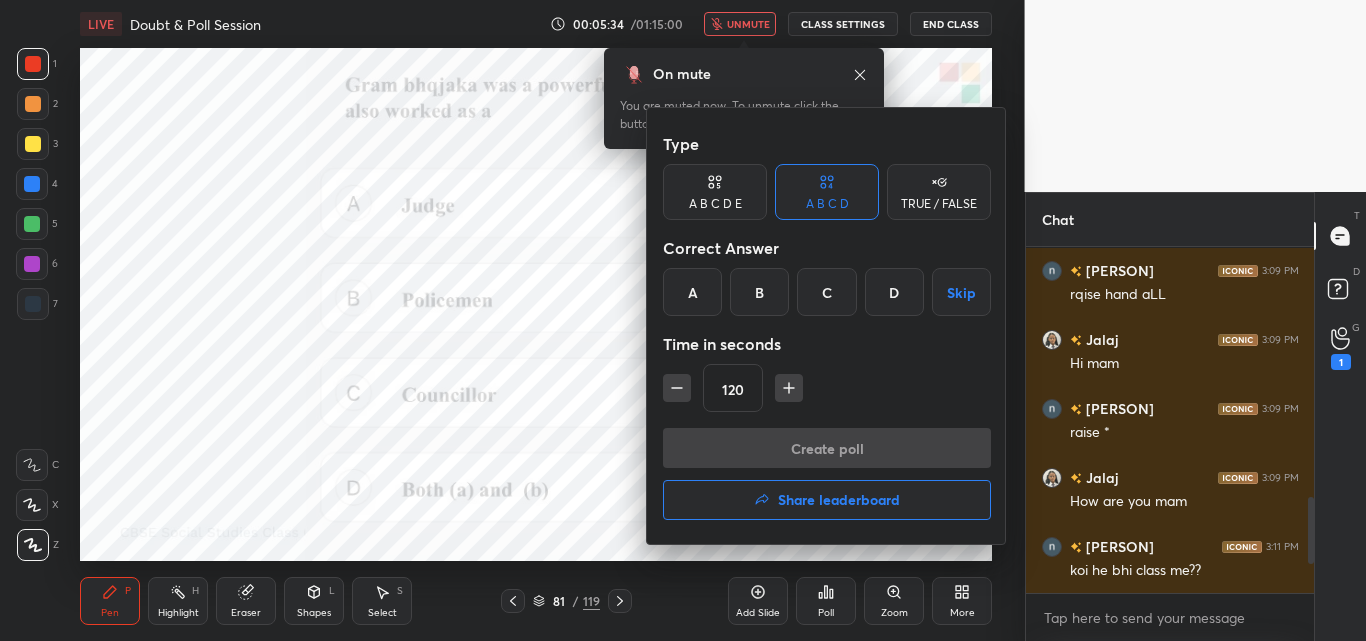 click 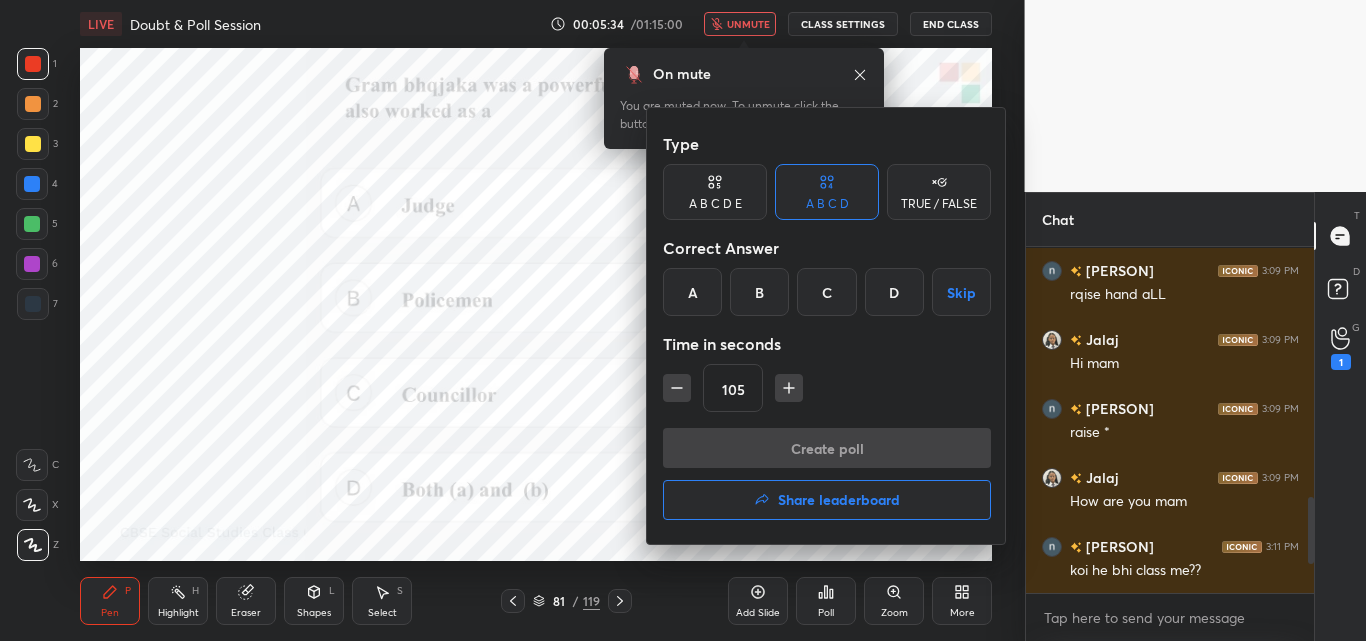 click 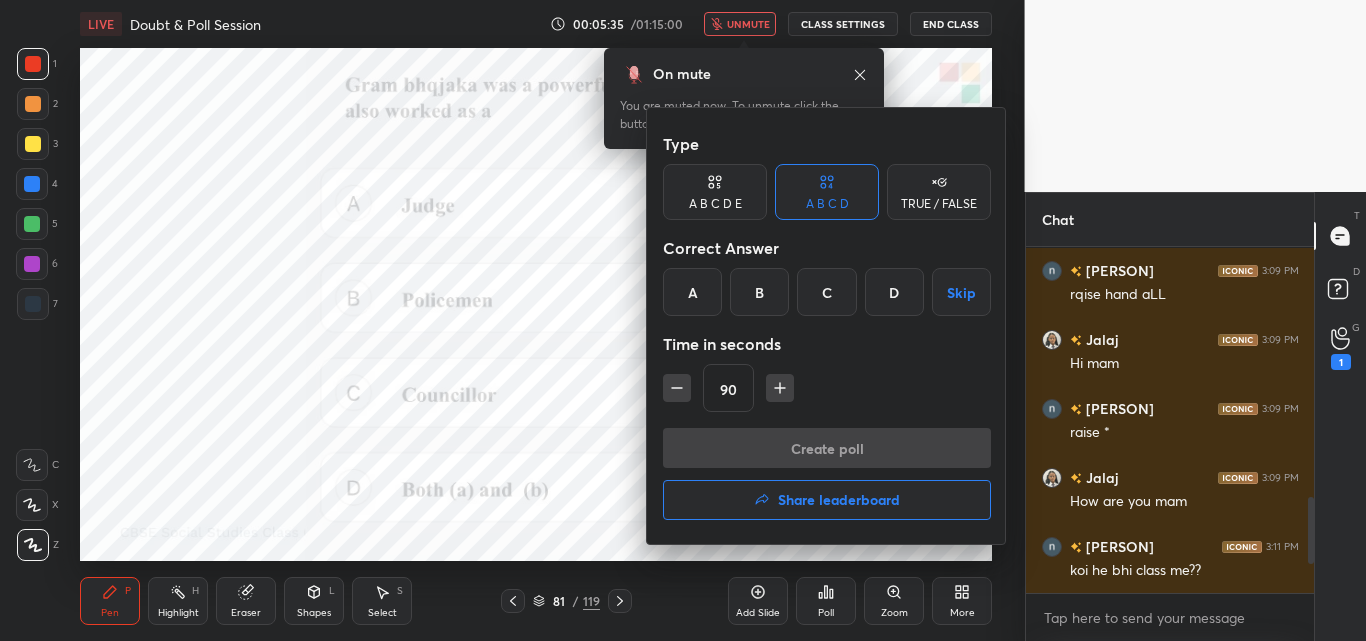 click 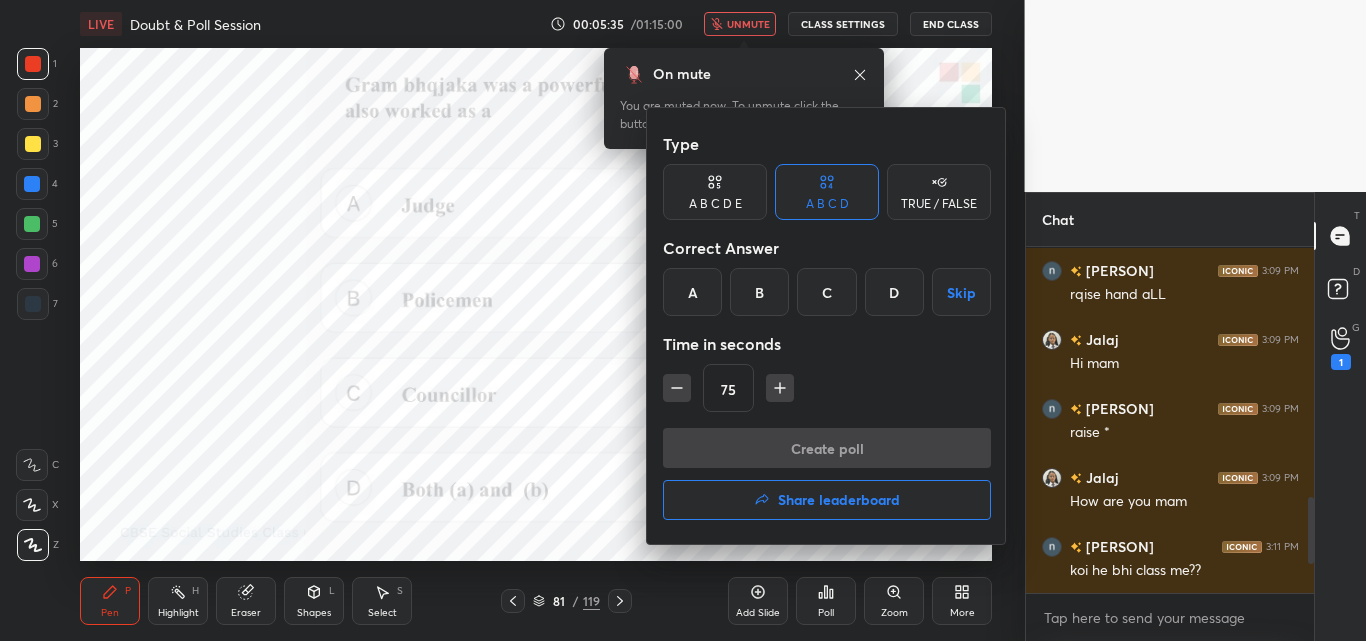 click 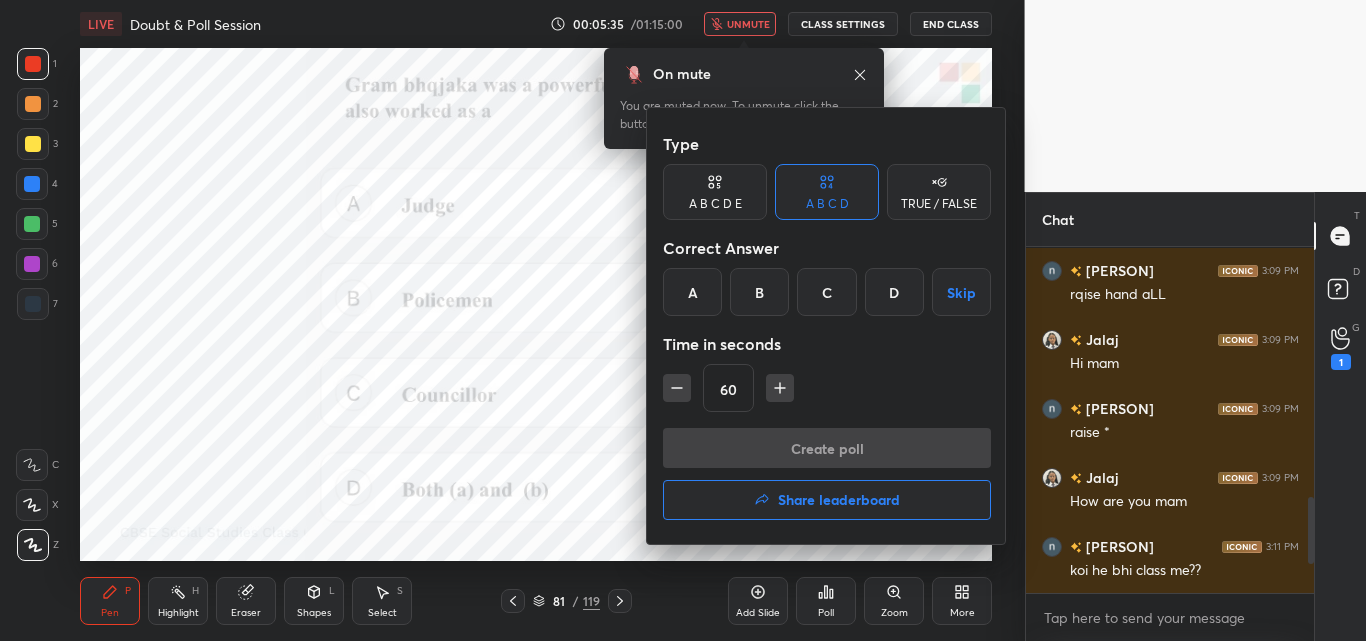 click 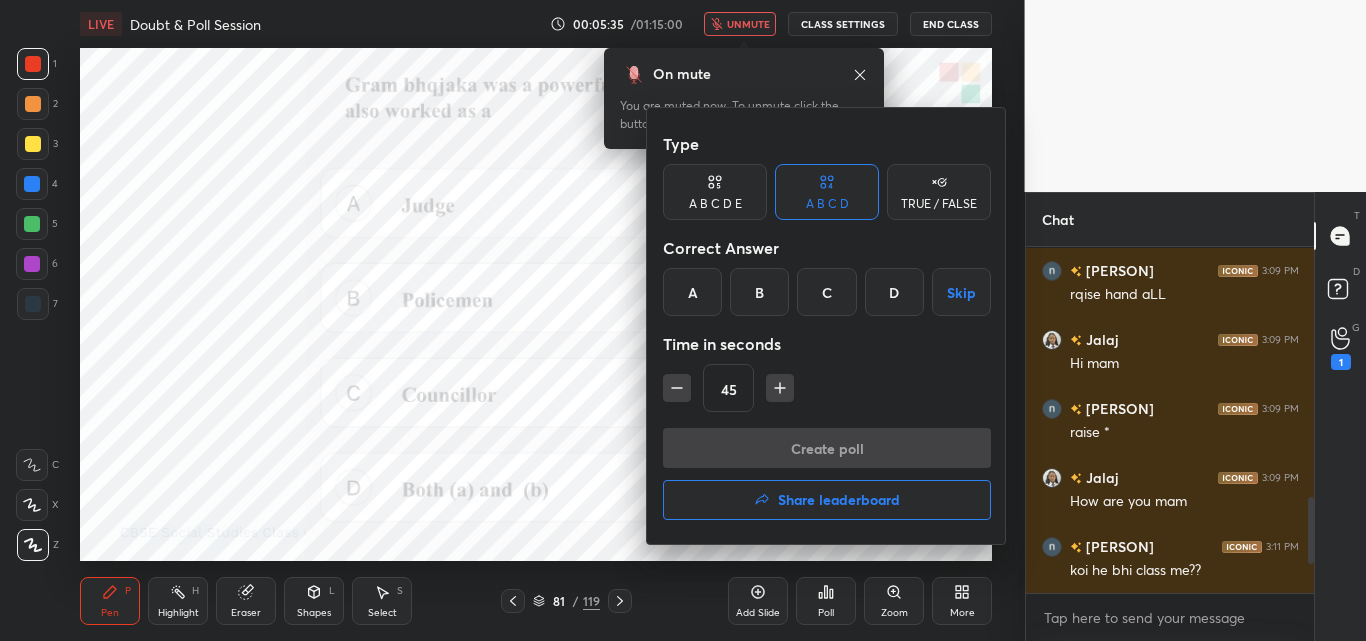 click 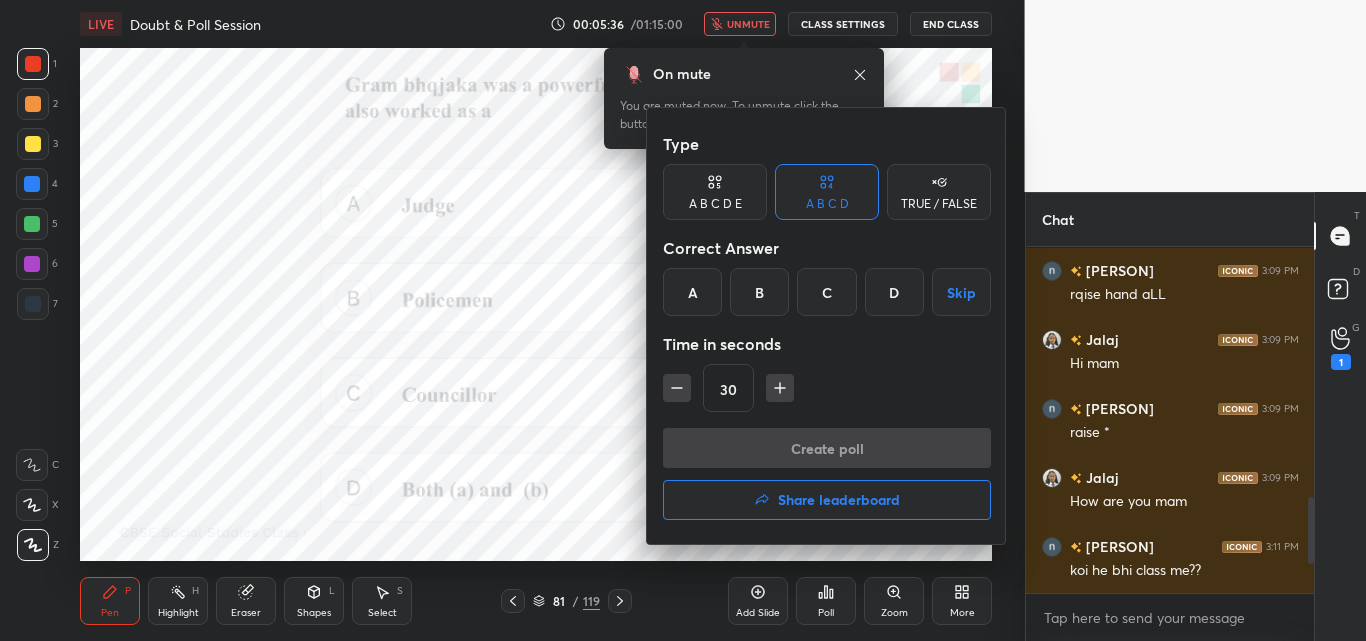 click on "D" at bounding box center (894, 292) 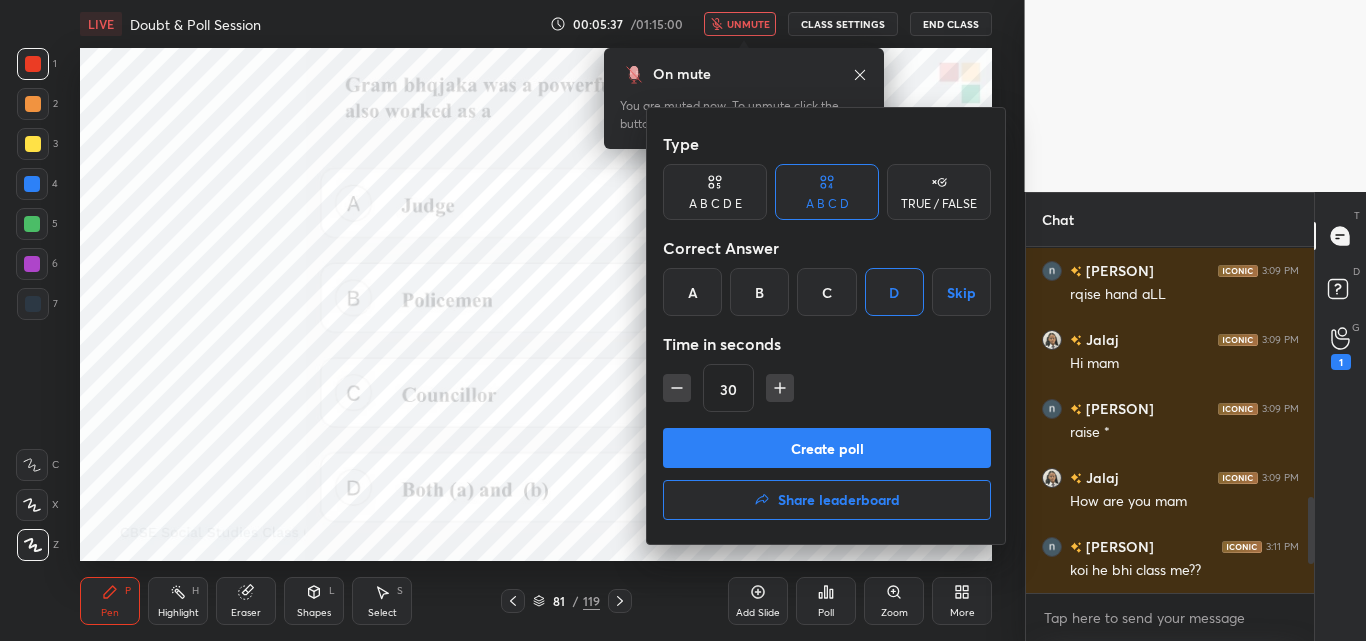click on "Create poll" at bounding box center (827, 448) 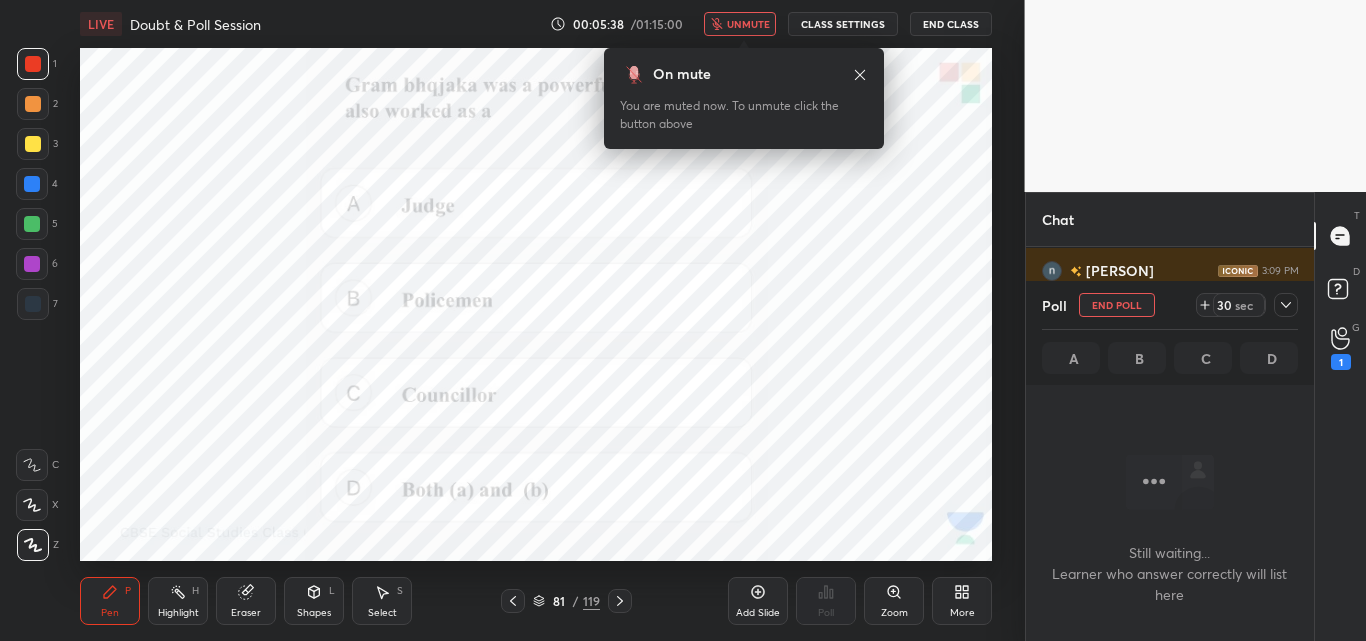 scroll, scrollTop: 236, scrollLeft: 282, axis: both 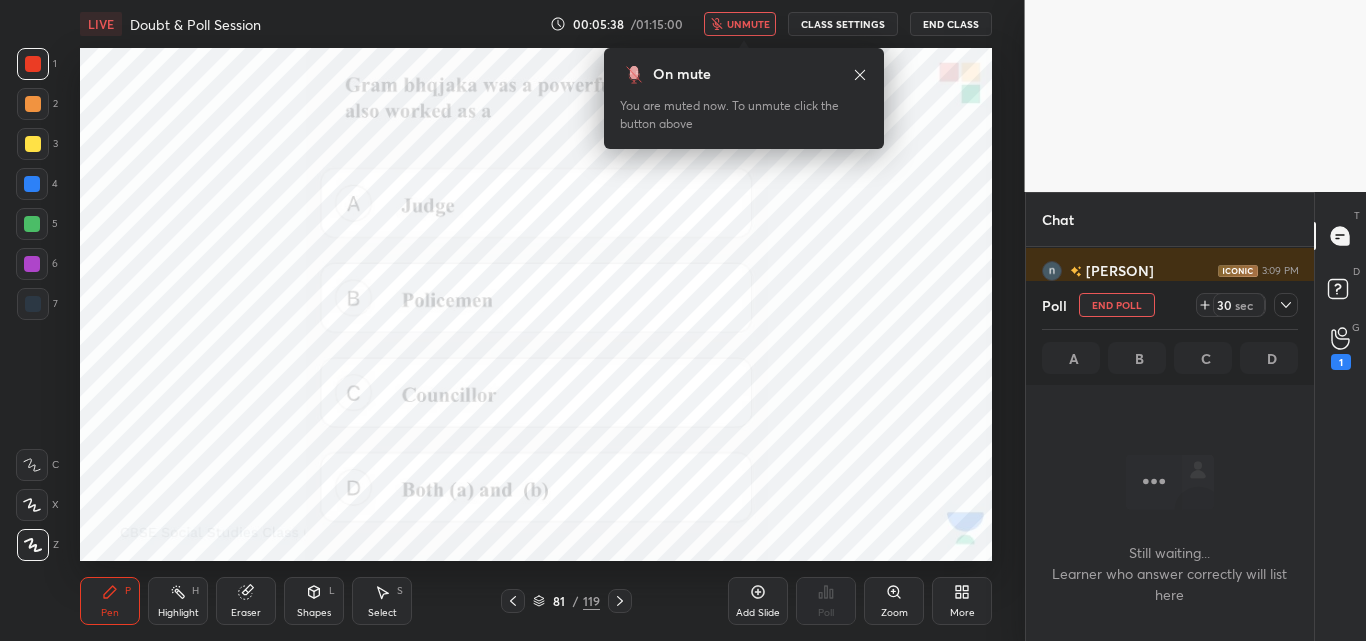 click on "unmute" at bounding box center [748, 24] 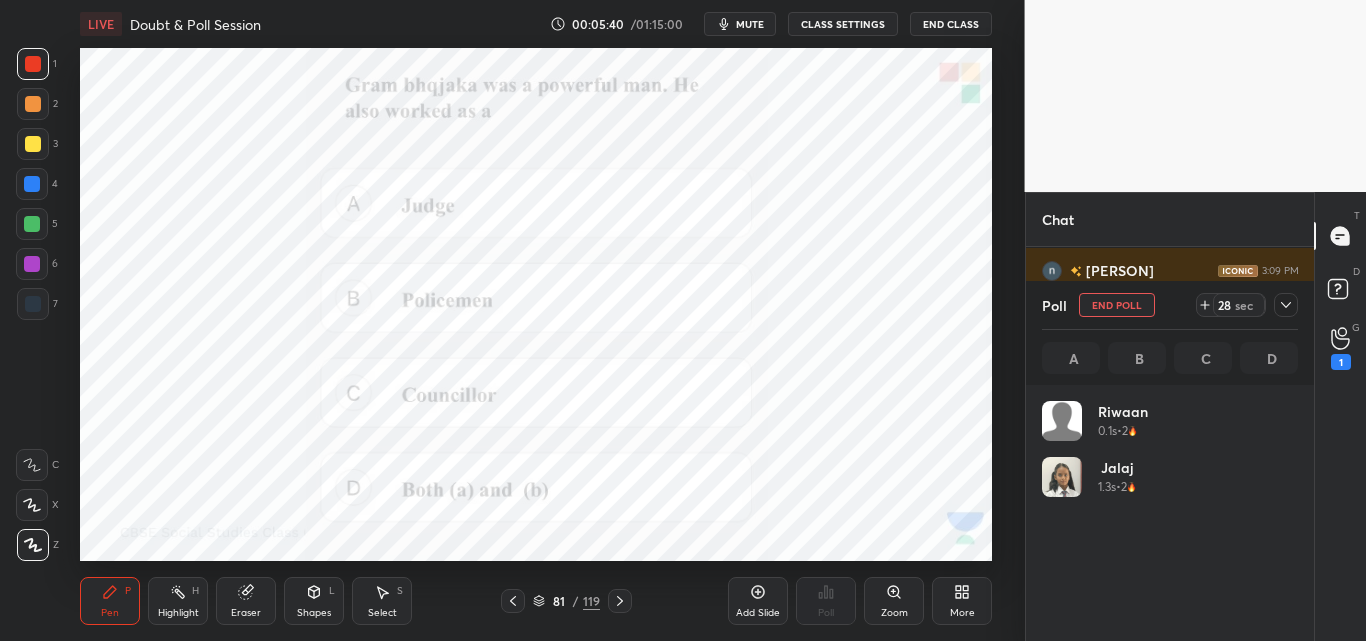 scroll, scrollTop: 7, scrollLeft: 7, axis: both 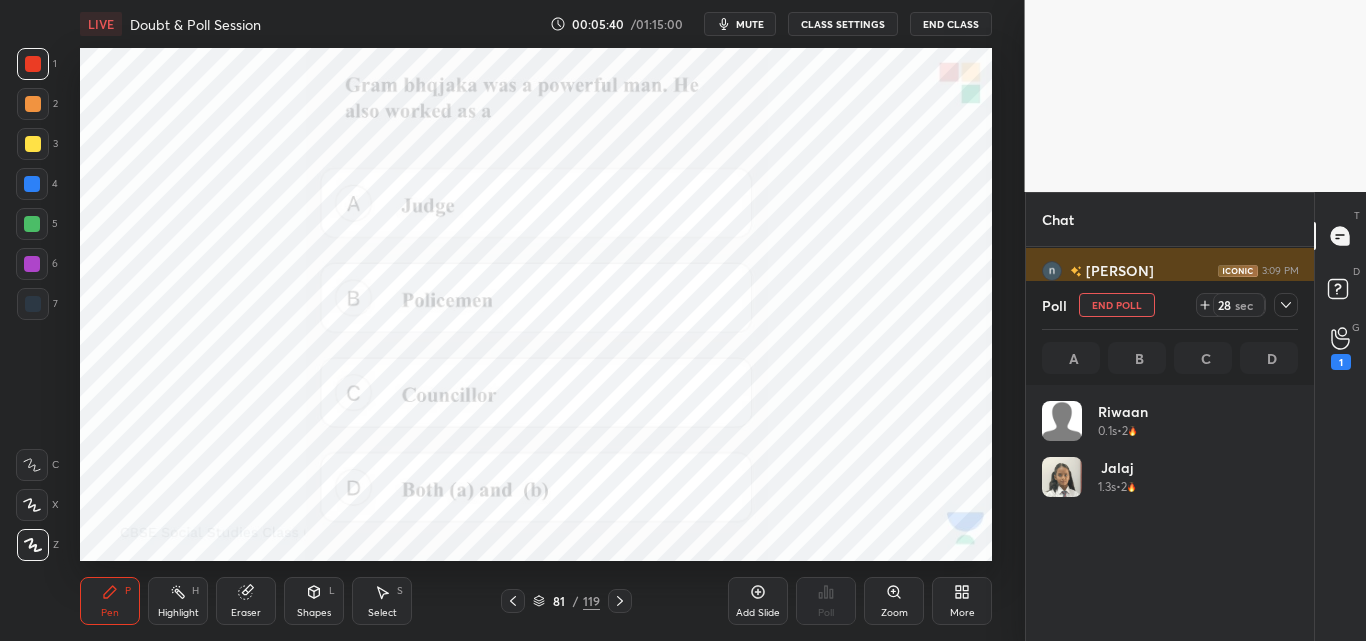 click 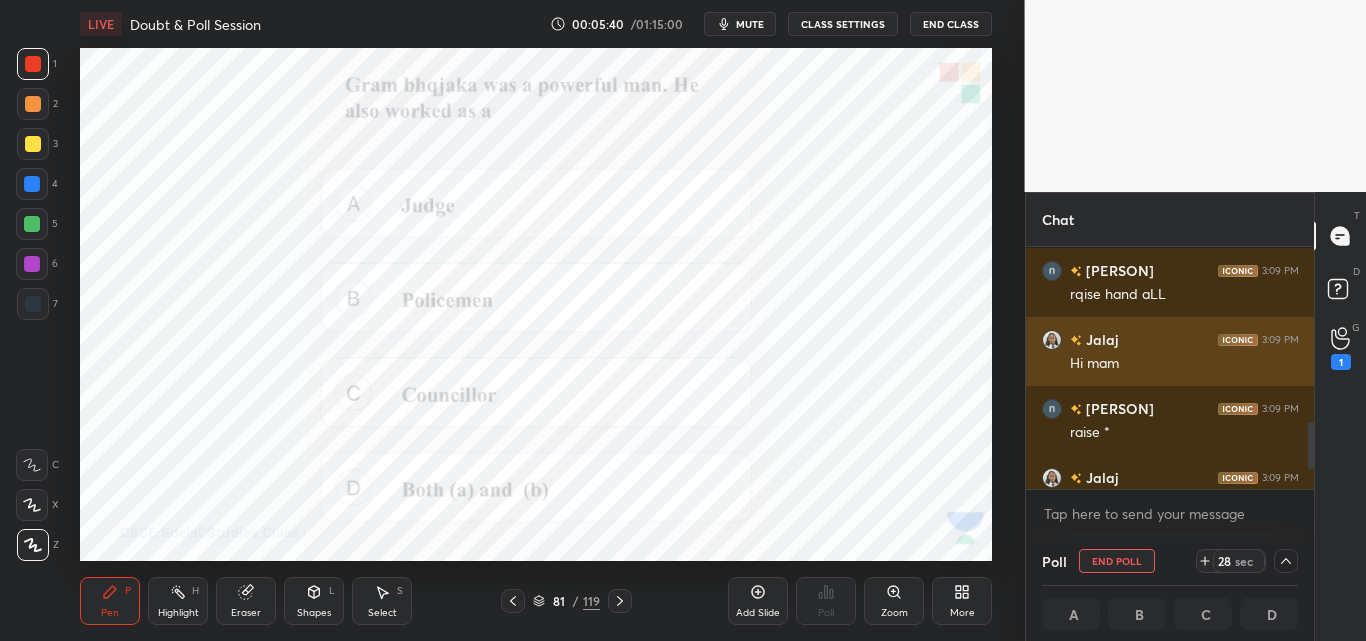 scroll, scrollTop: 0, scrollLeft: 0, axis: both 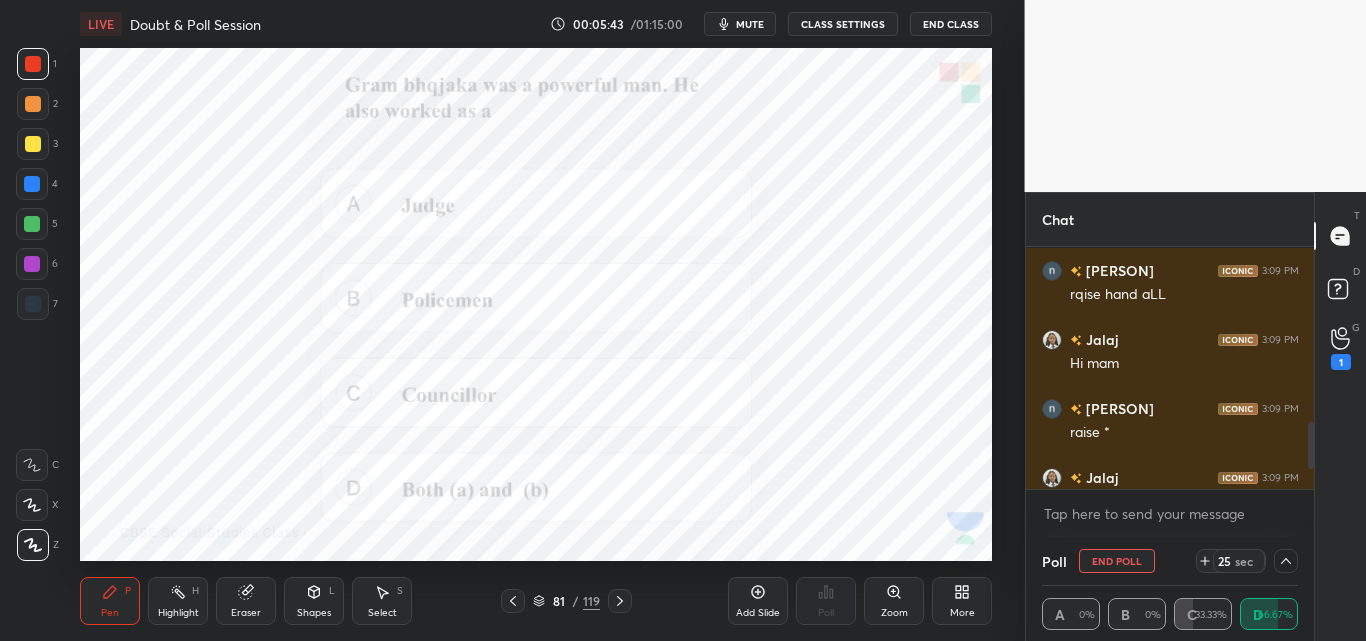 click 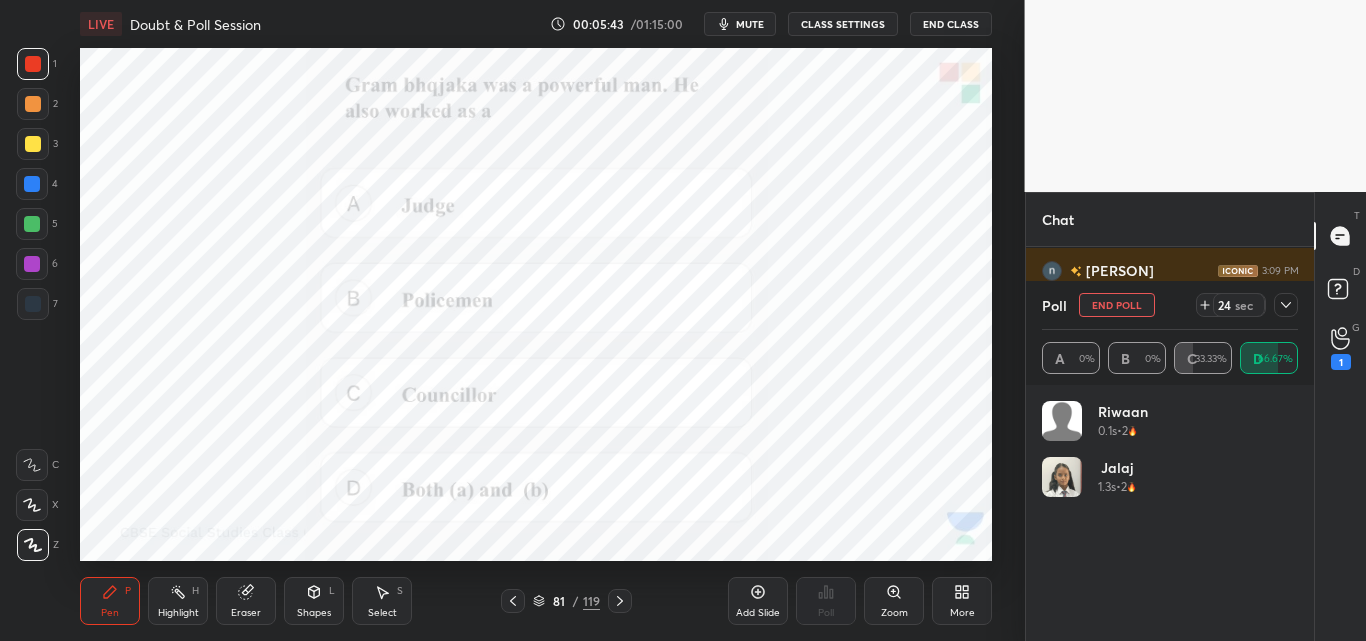 scroll, scrollTop: 6, scrollLeft: 7, axis: both 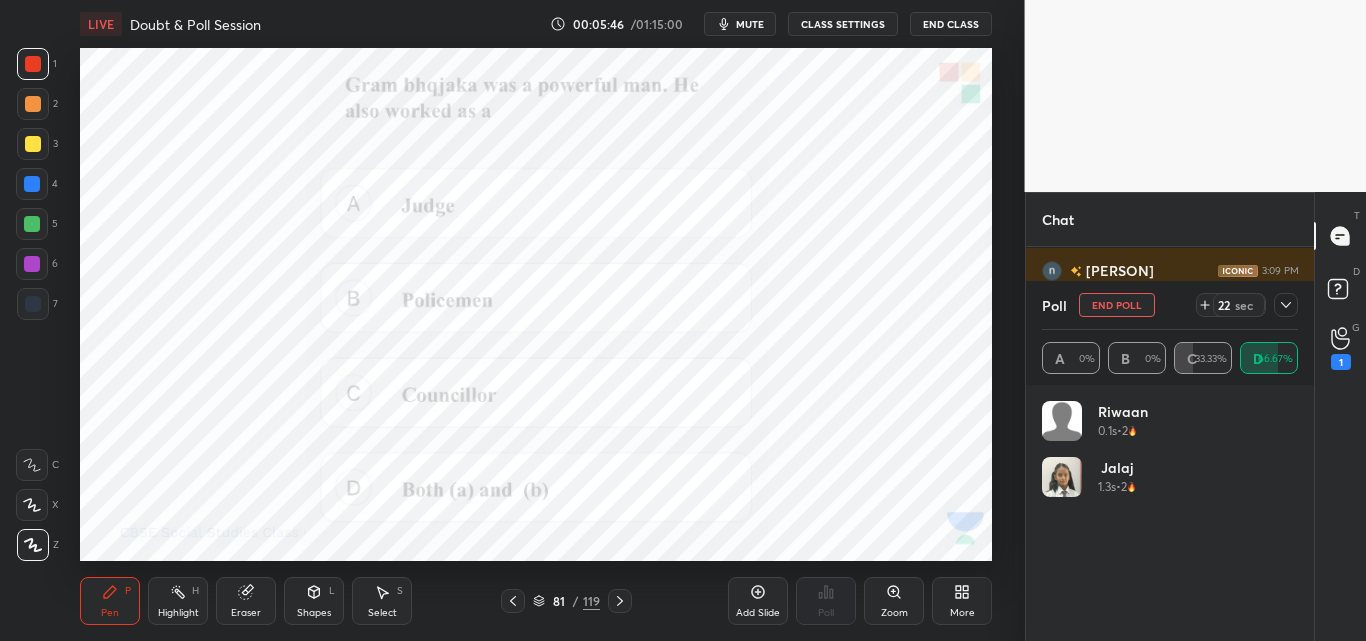 click at bounding box center [1286, 305] 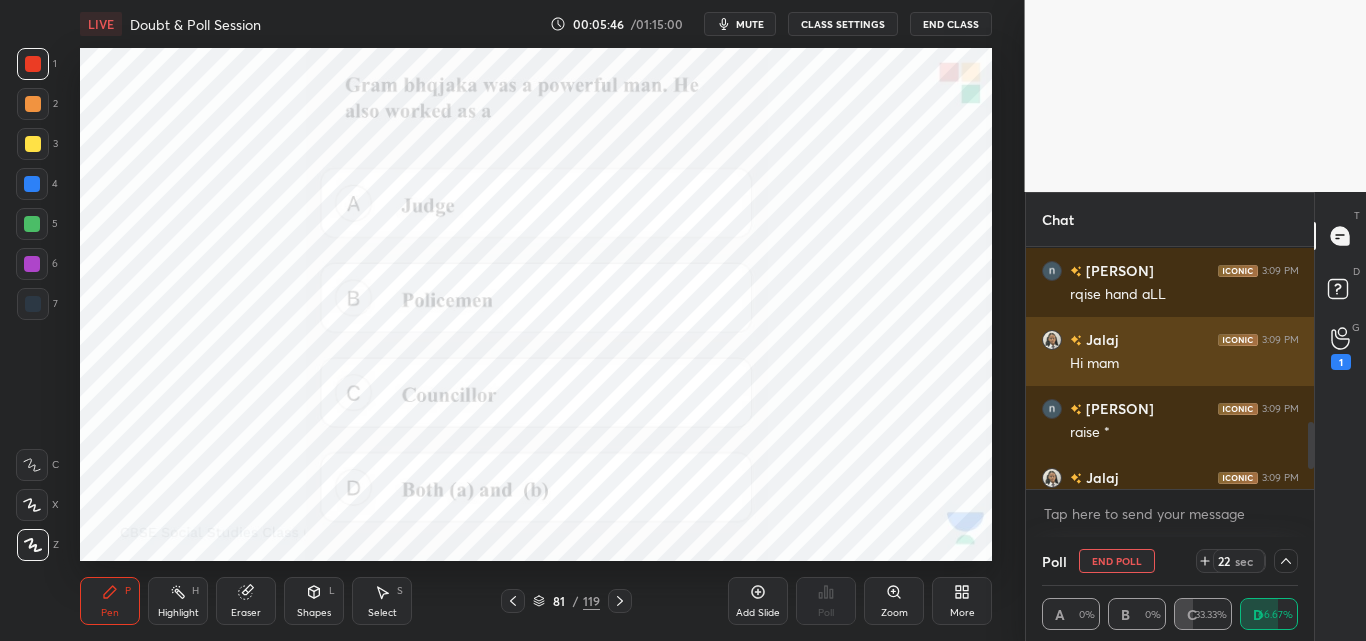 scroll, scrollTop: 0, scrollLeft: 0, axis: both 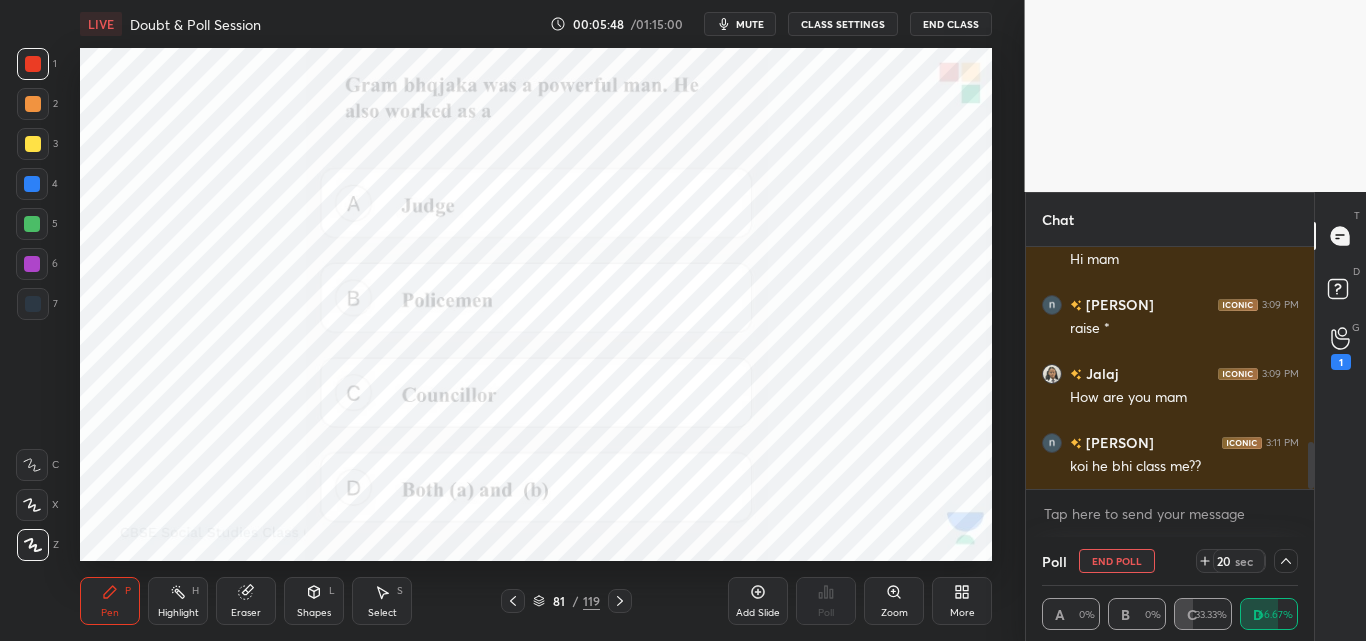 drag, startPoint x: 1310, startPoint y: 442, endPoint x: 1300, endPoint y: 492, distance: 50.990196 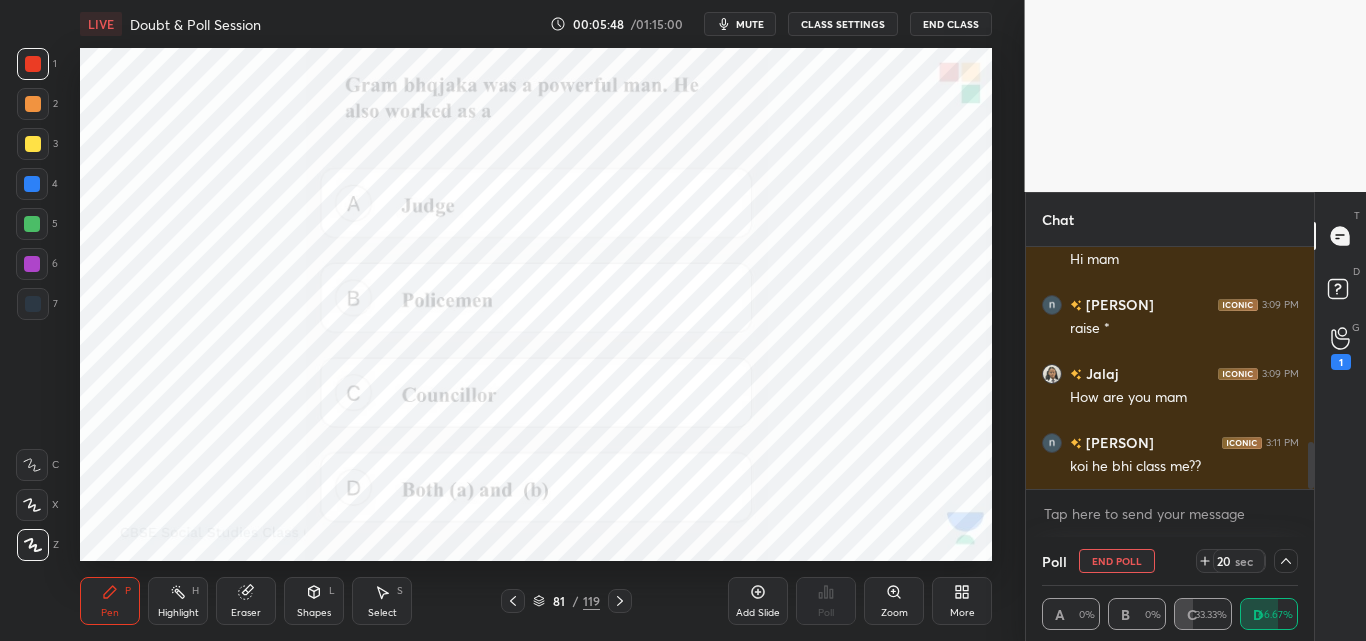 click on "[PERSON] 3:09 PM rqise hand aLL [PERSON] 3:09 PM Hi mam [PERSON] 3:09 PM raise * [PERSON] 3:09 PM How are you mam [PERSON] 3:11 PM koi he bhi class me??" at bounding box center (1170, 392) 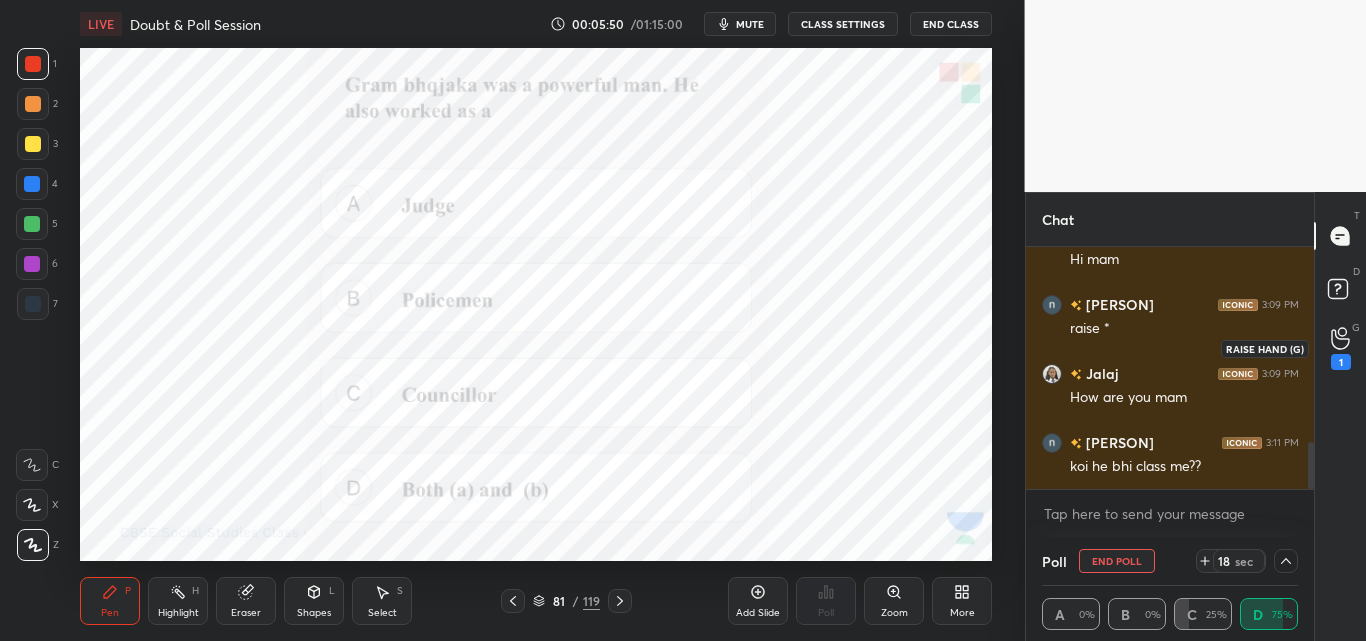 click 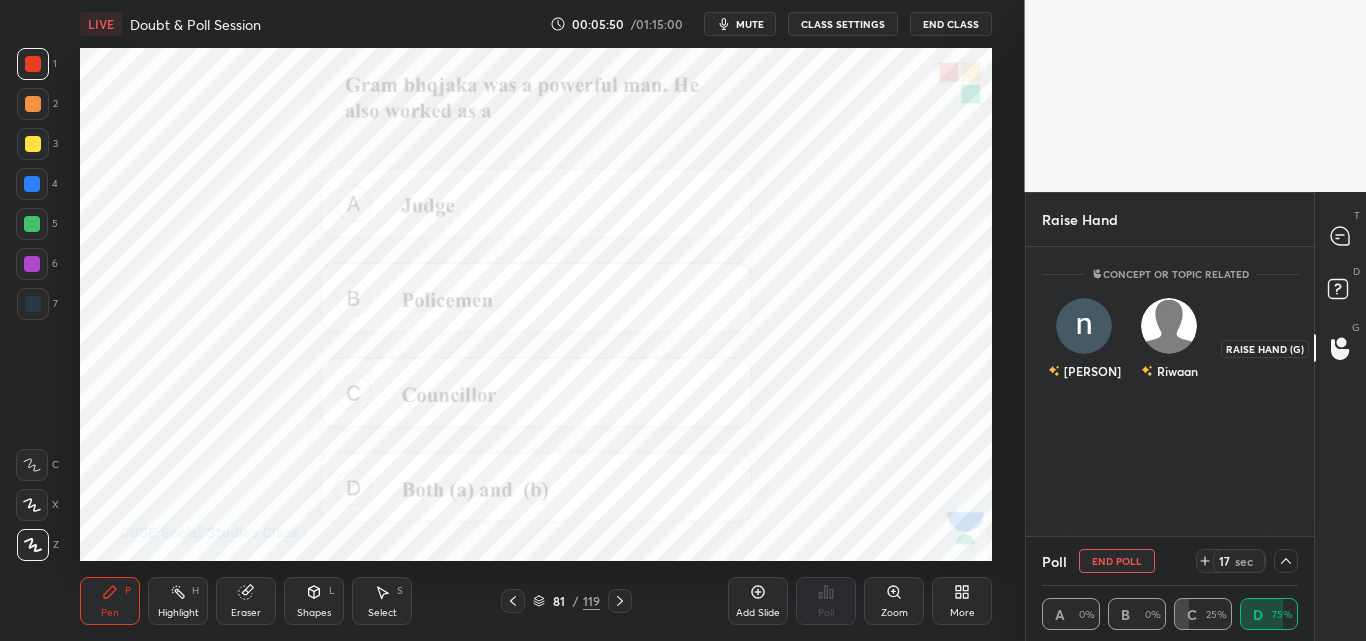scroll, scrollTop: 7, scrollLeft: 7, axis: both 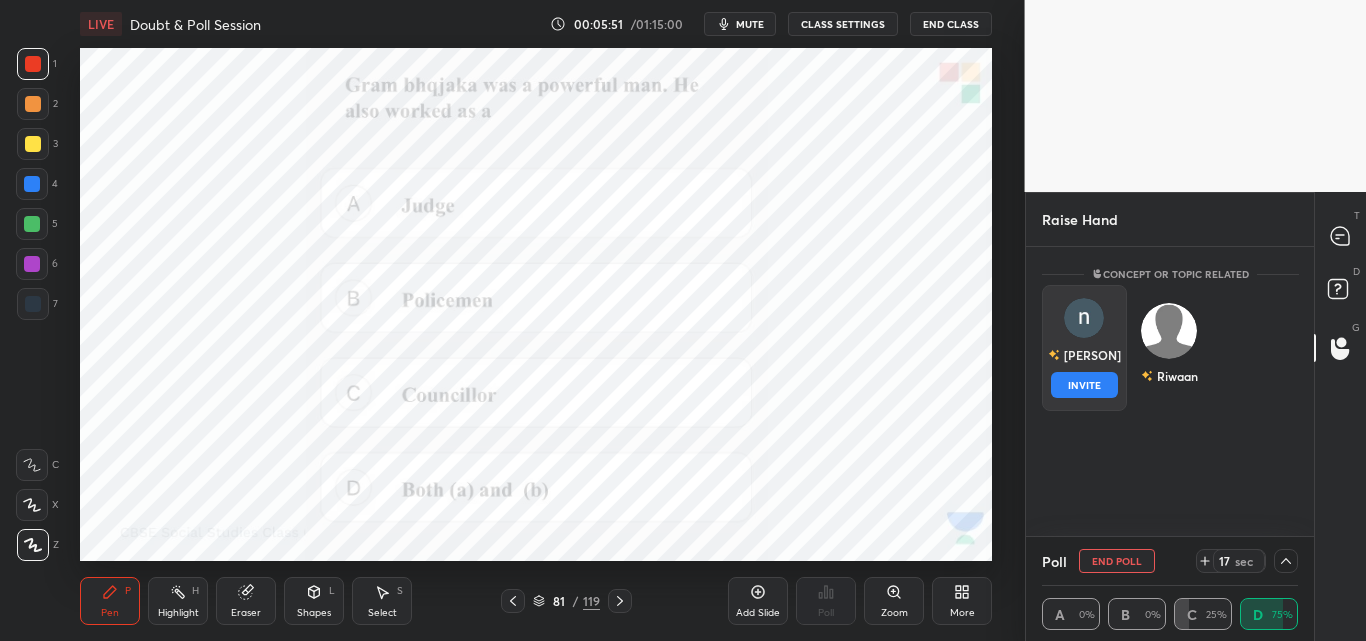 click at bounding box center [1084, 318] 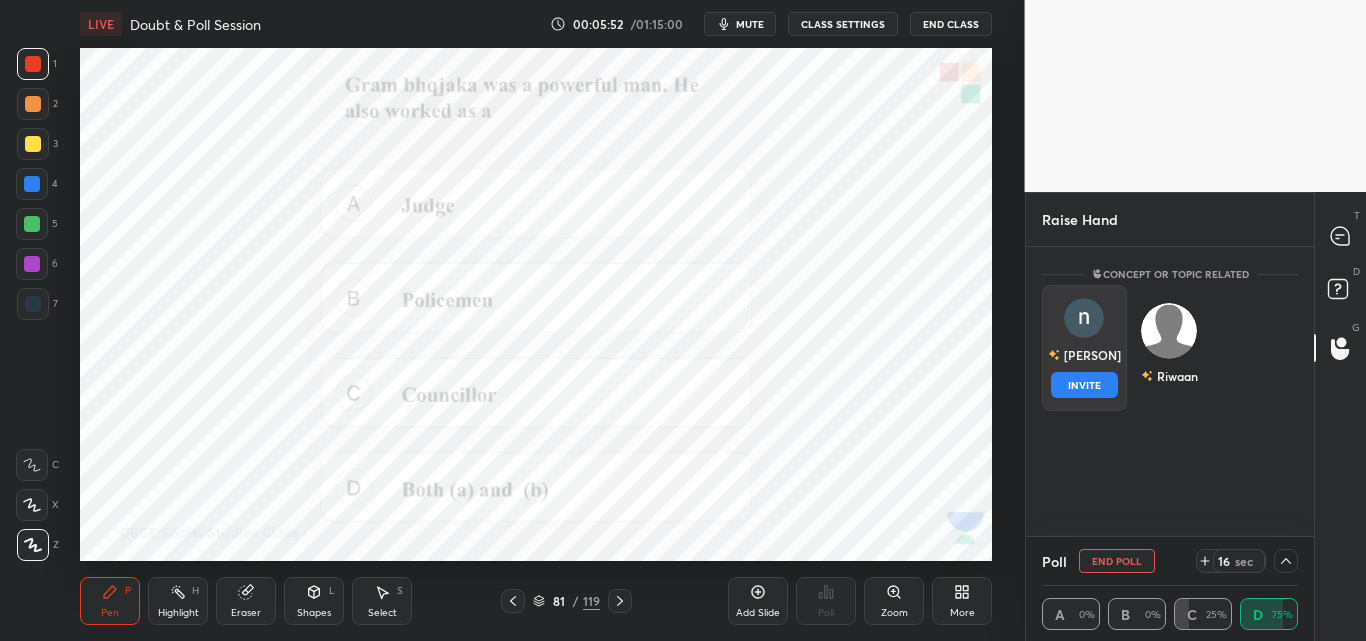 drag, startPoint x: 1080, startPoint y: 382, endPoint x: 1128, endPoint y: 356, distance: 54.589375 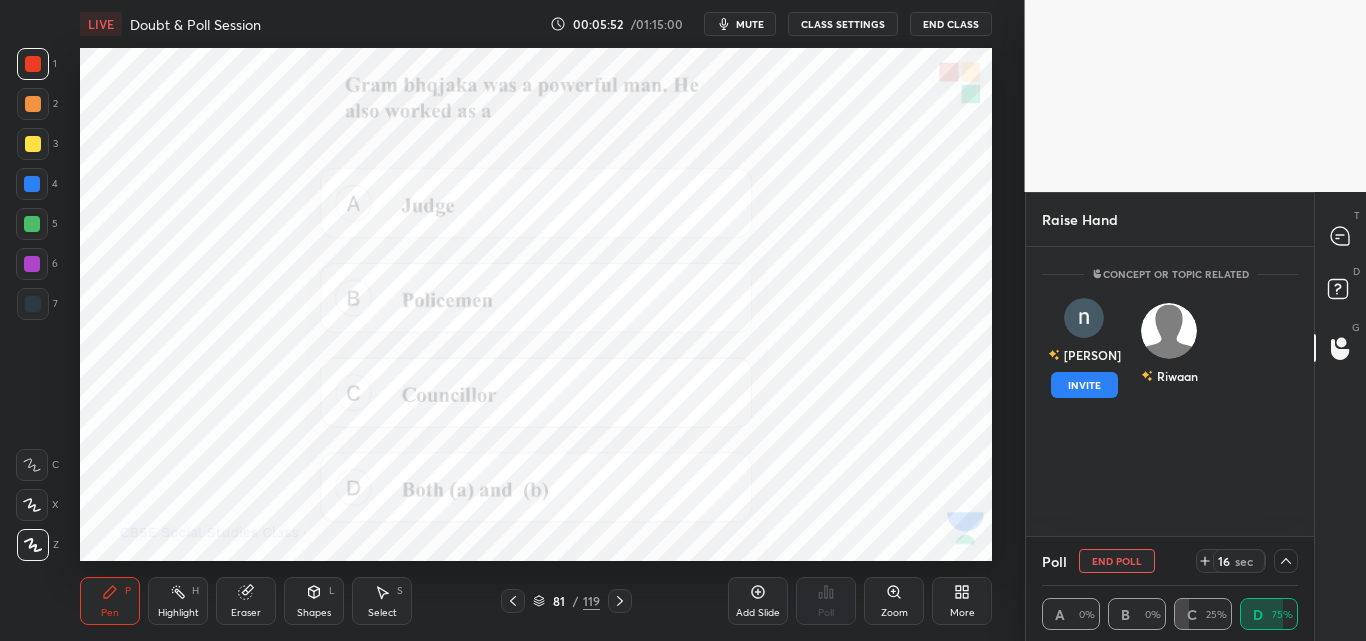 click on "INVITE" at bounding box center [1084, 385] 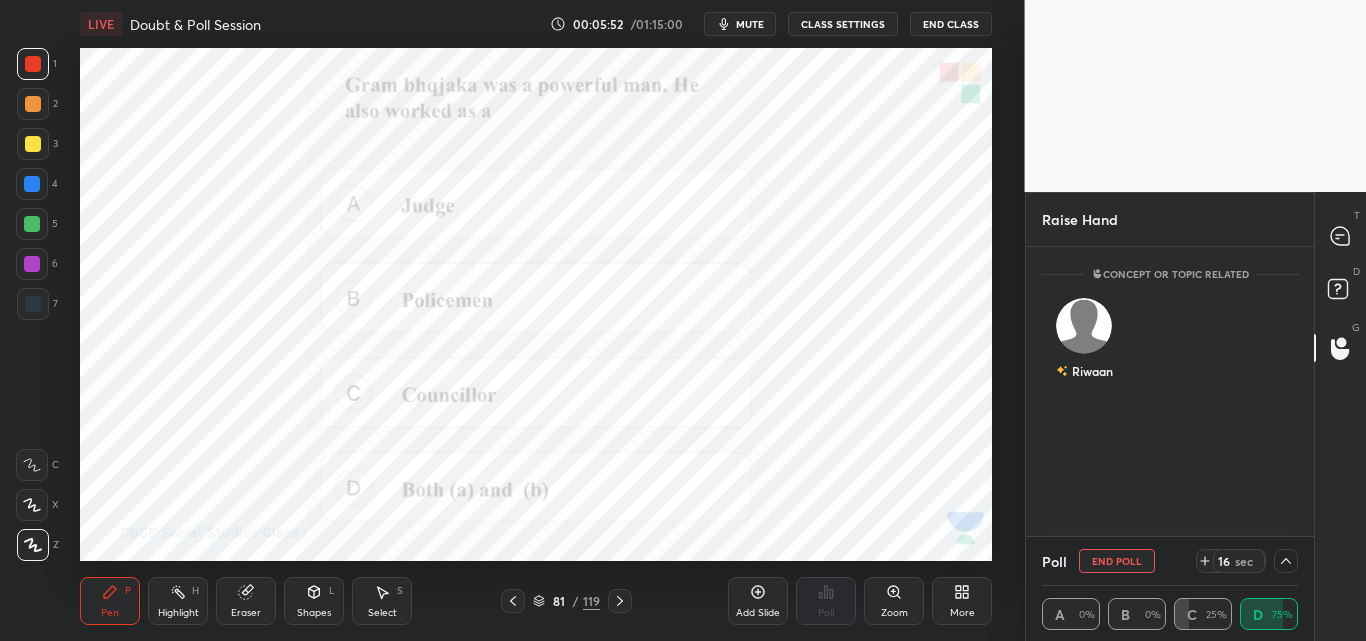 scroll, scrollTop: 203, scrollLeft: 282, axis: both 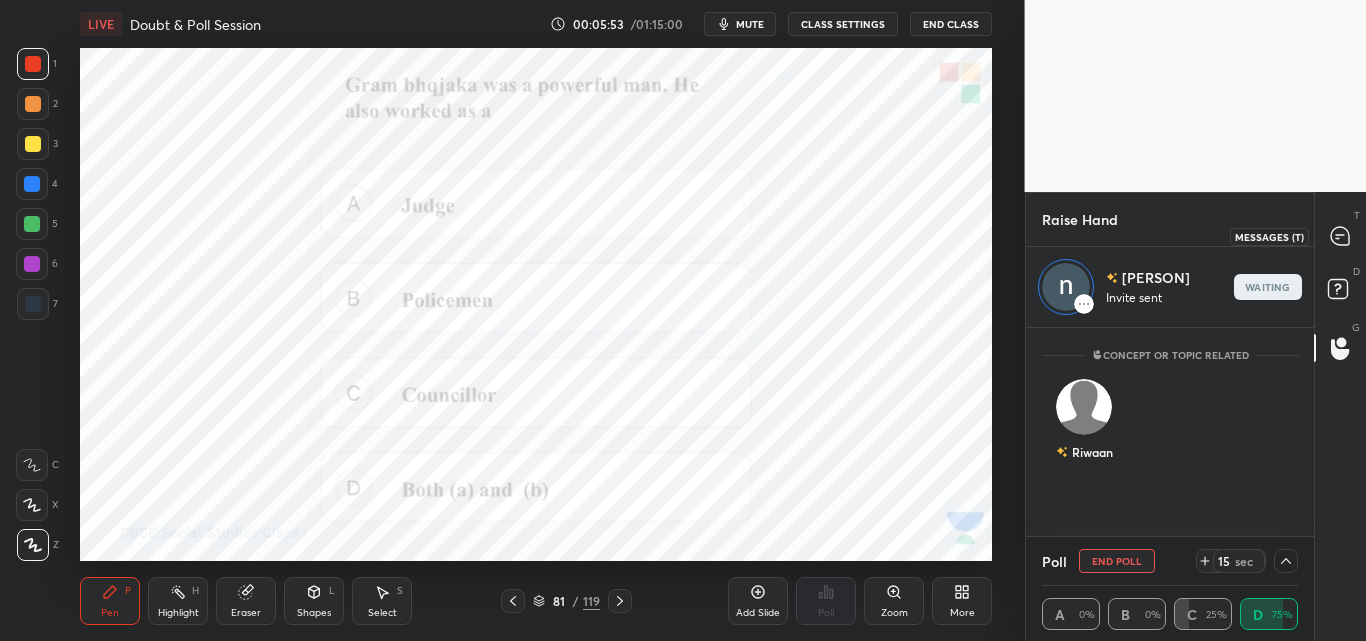click 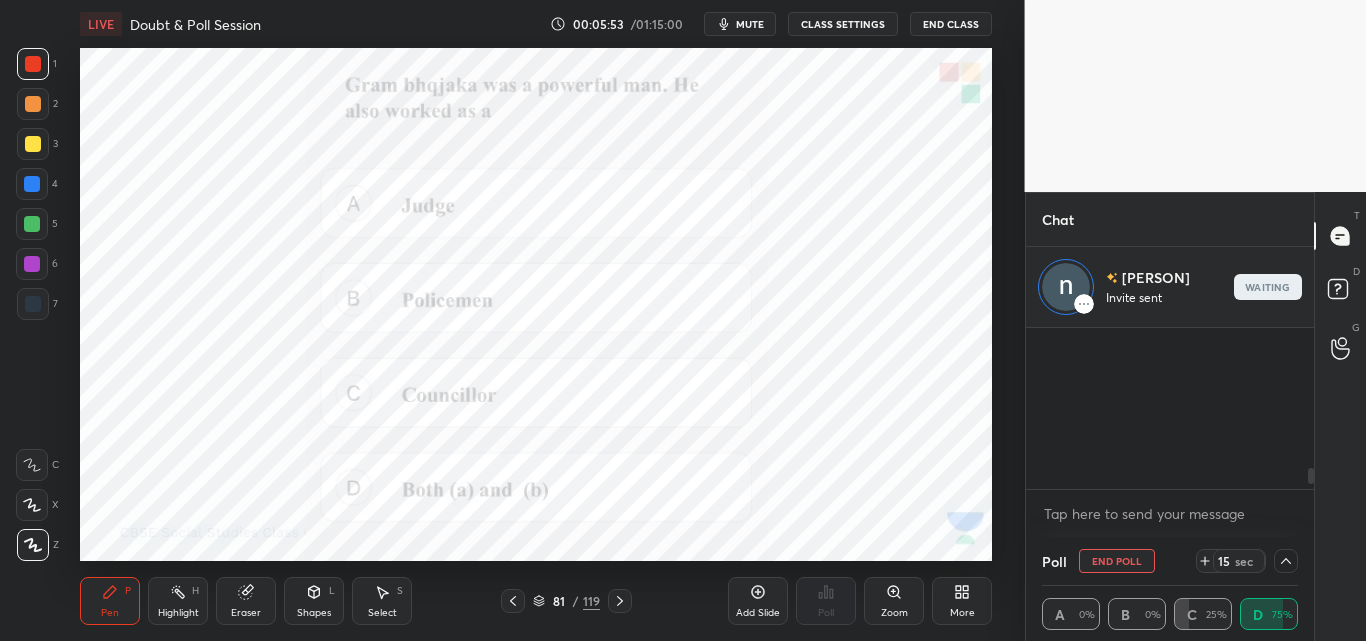 scroll, scrollTop: 204, scrollLeft: 282, axis: both 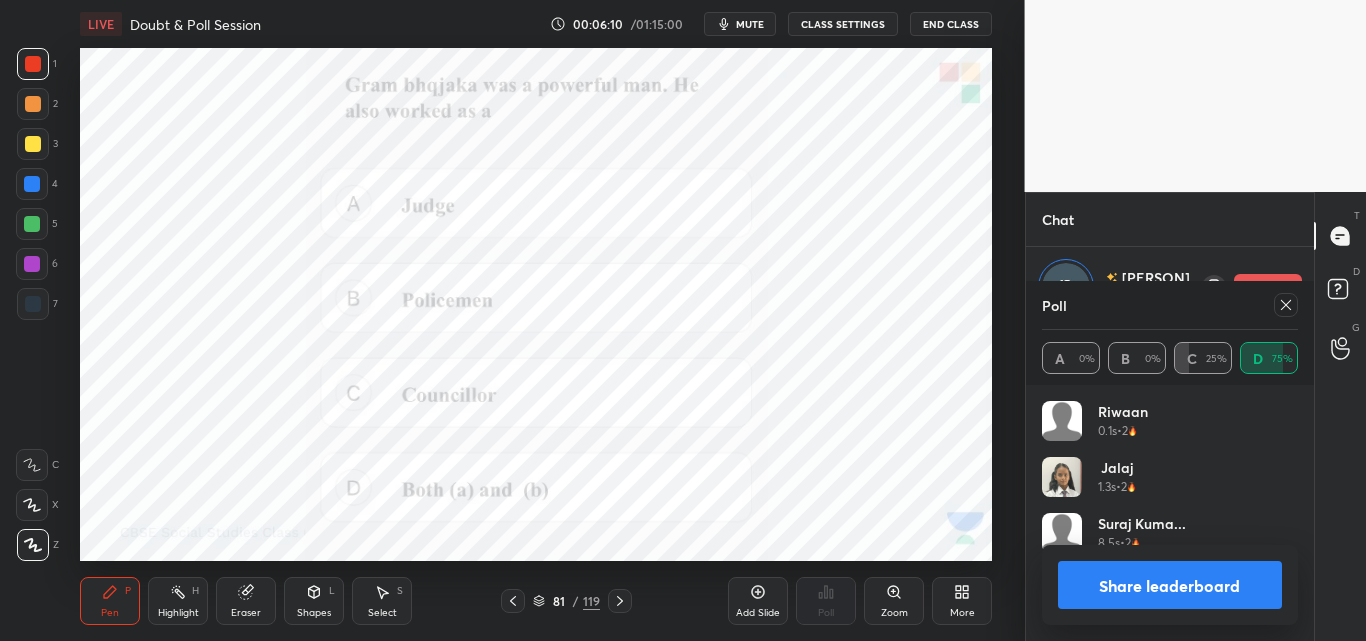 click at bounding box center [1286, 305] 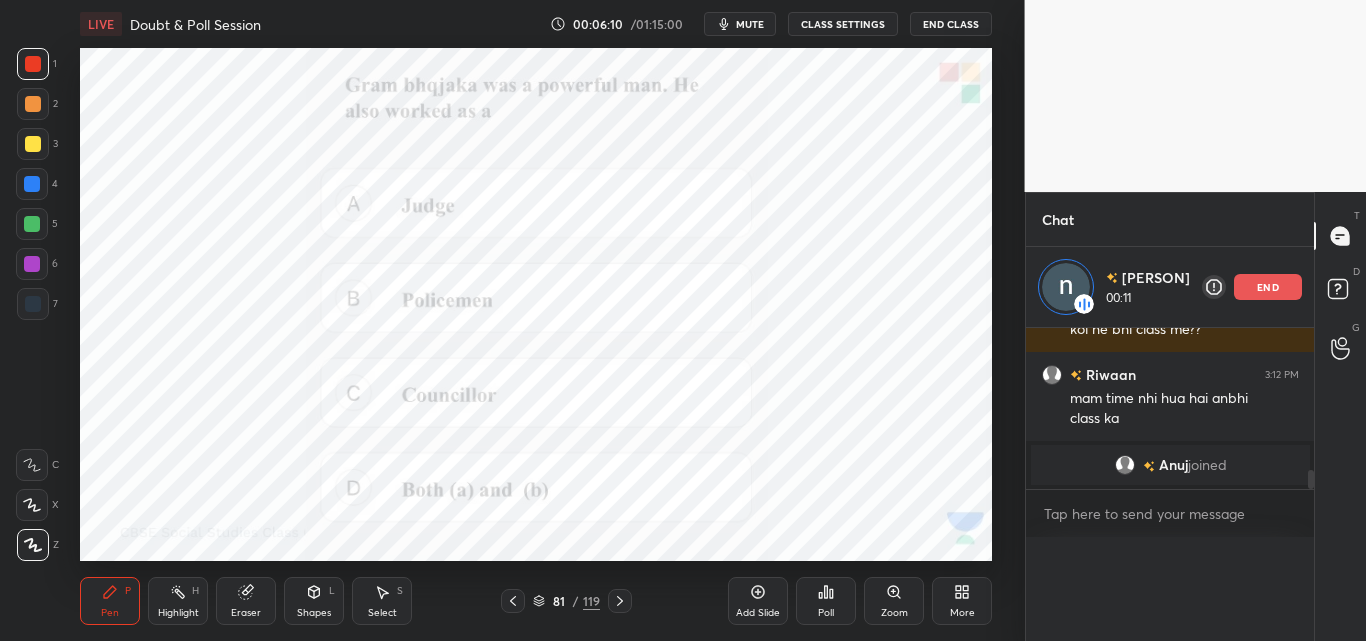 scroll, scrollTop: 0, scrollLeft: 0, axis: both 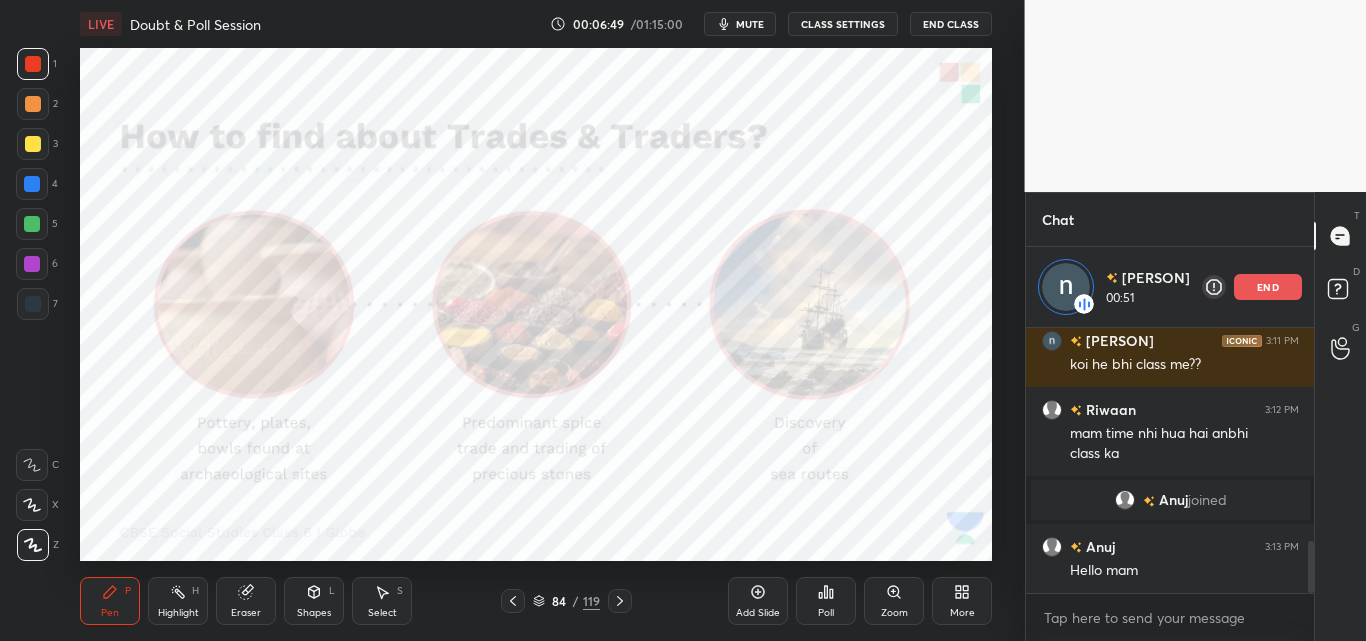 click on "mute" at bounding box center (750, 24) 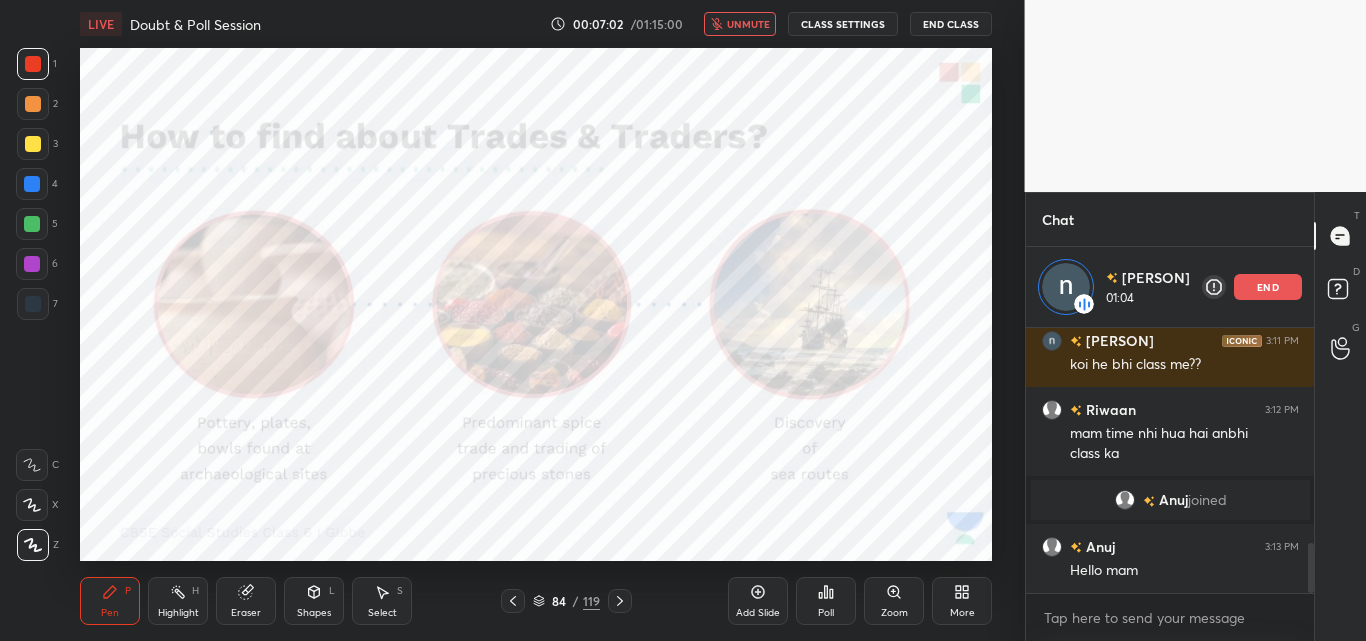 scroll, scrollTop: 1146, scrollLeft: 0, axis: vertical 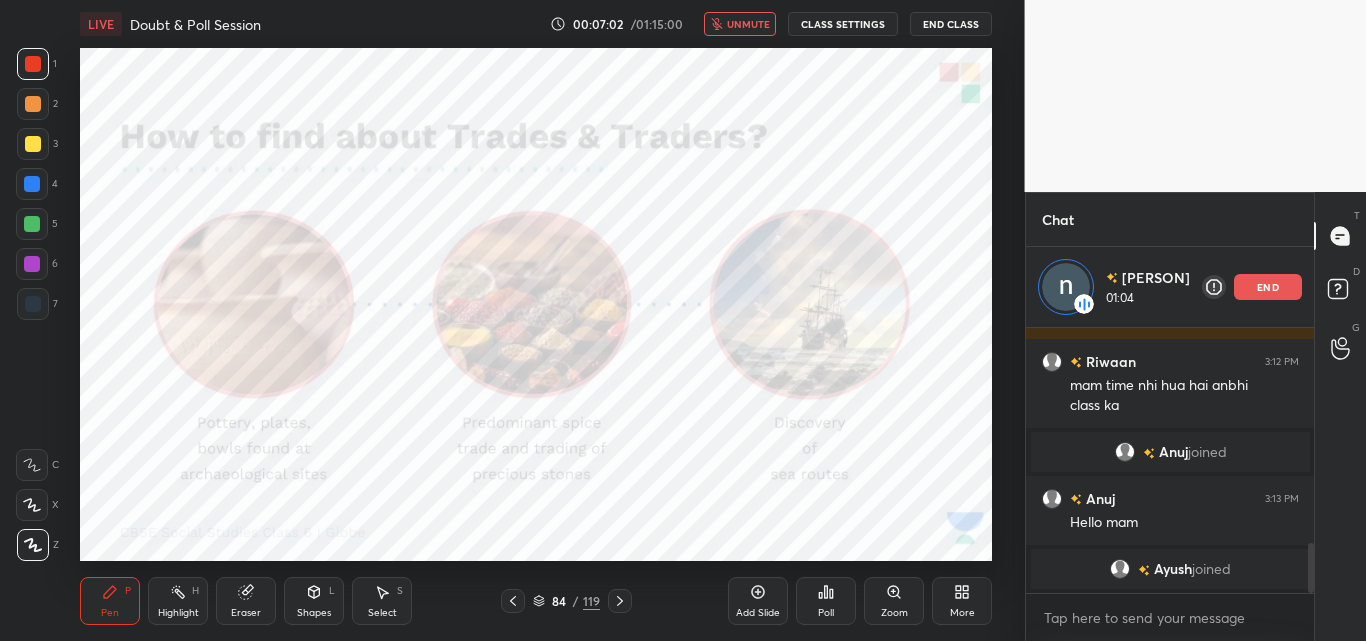 click on "unmute" at bounding box center (748, 24) 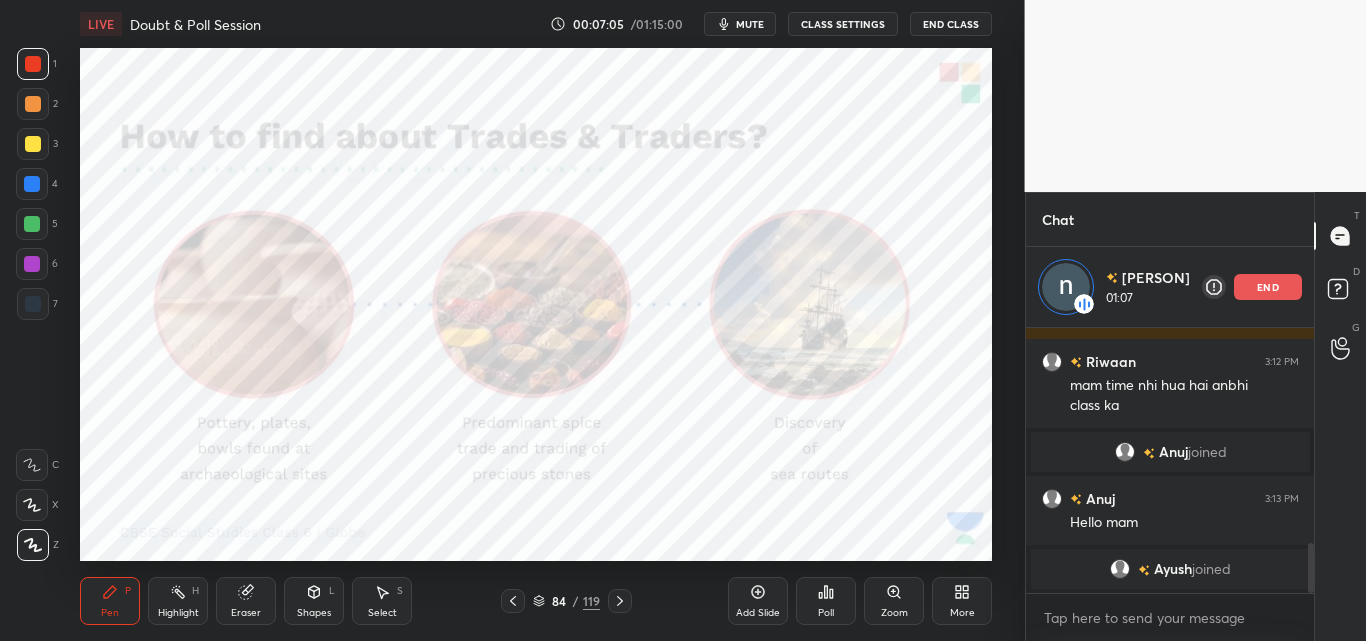 click on "end" at bounding box center [1268, 287] 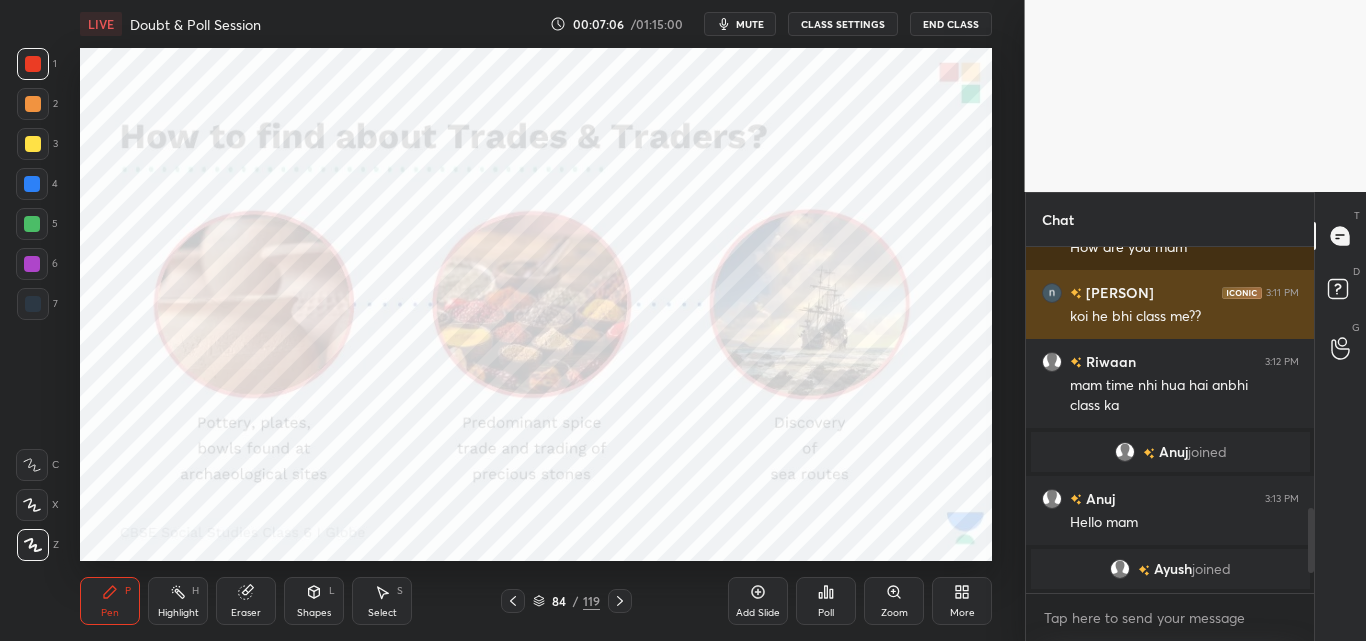 scroll, scrollTop: 7, scrollLeft: 7, axis: both 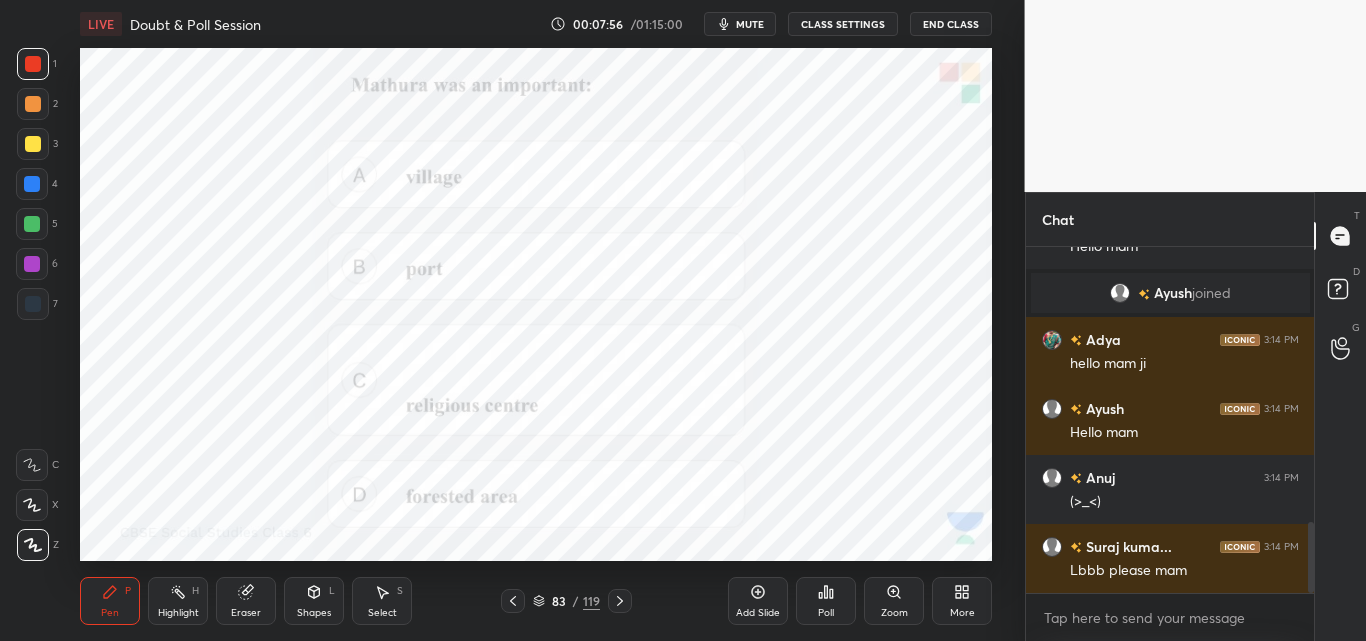 click on "Poll" at bounding box center [826, 613] 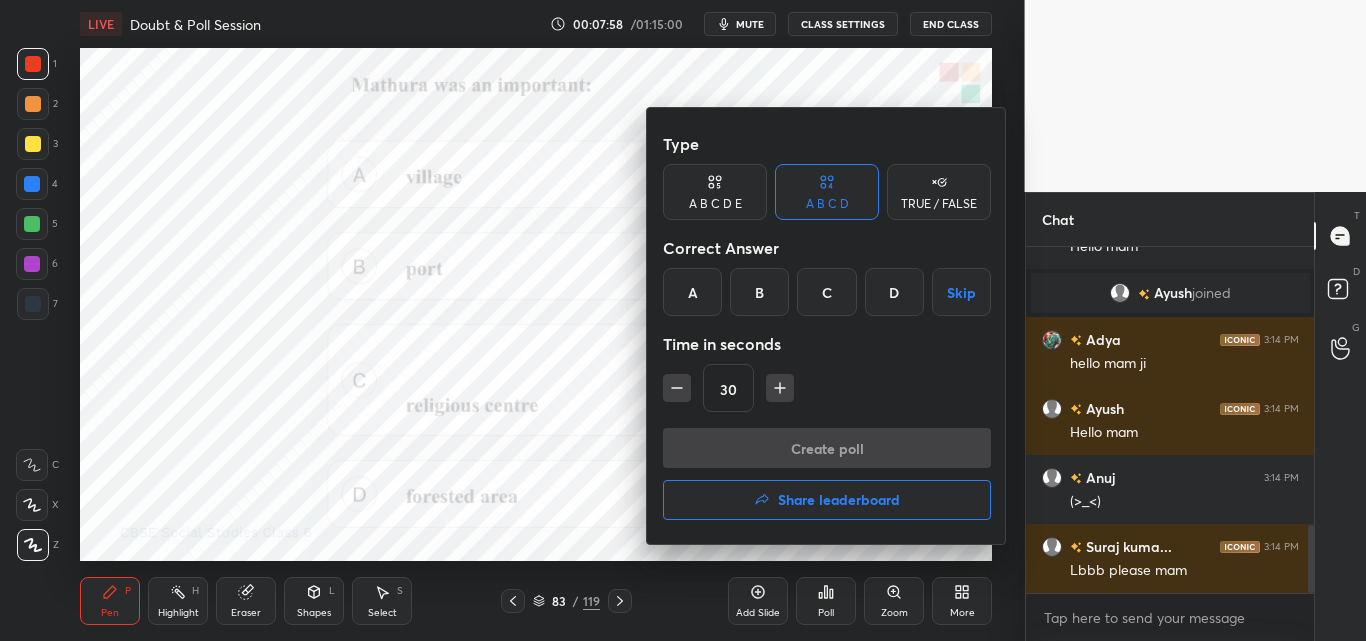 scroll, scrollTop: 1410, scrollLeft: 0, axis: vertical 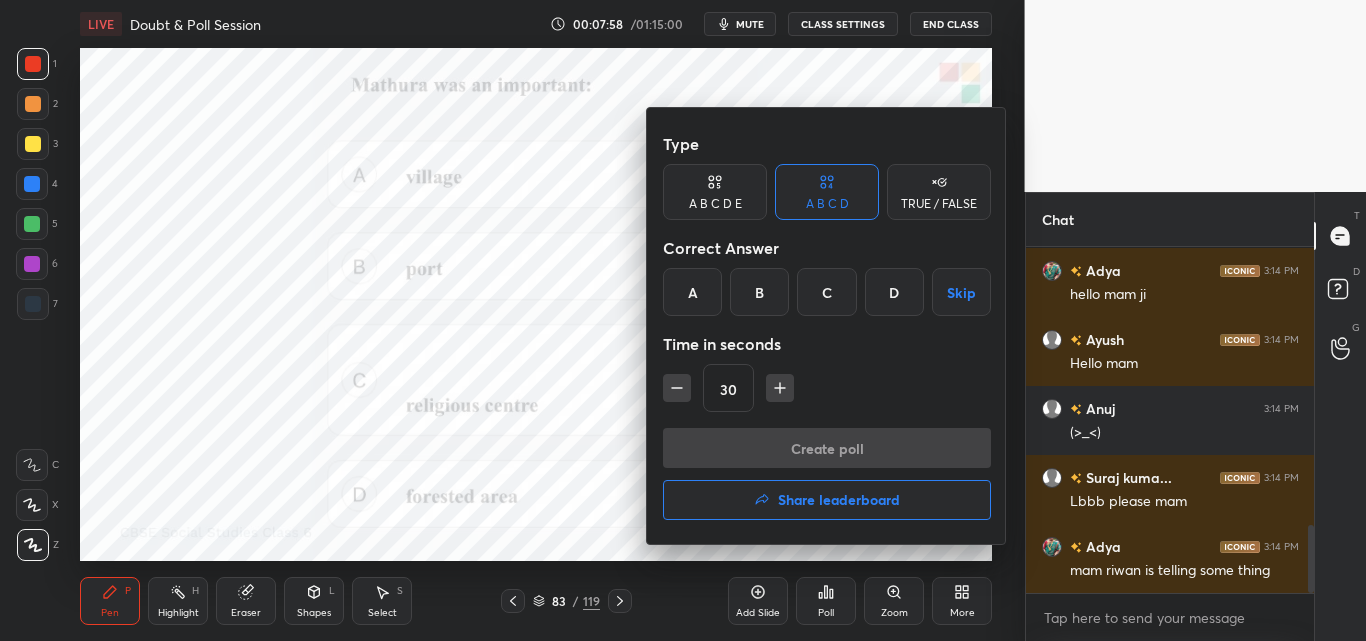click on "C" at bounding box center [826, 292] 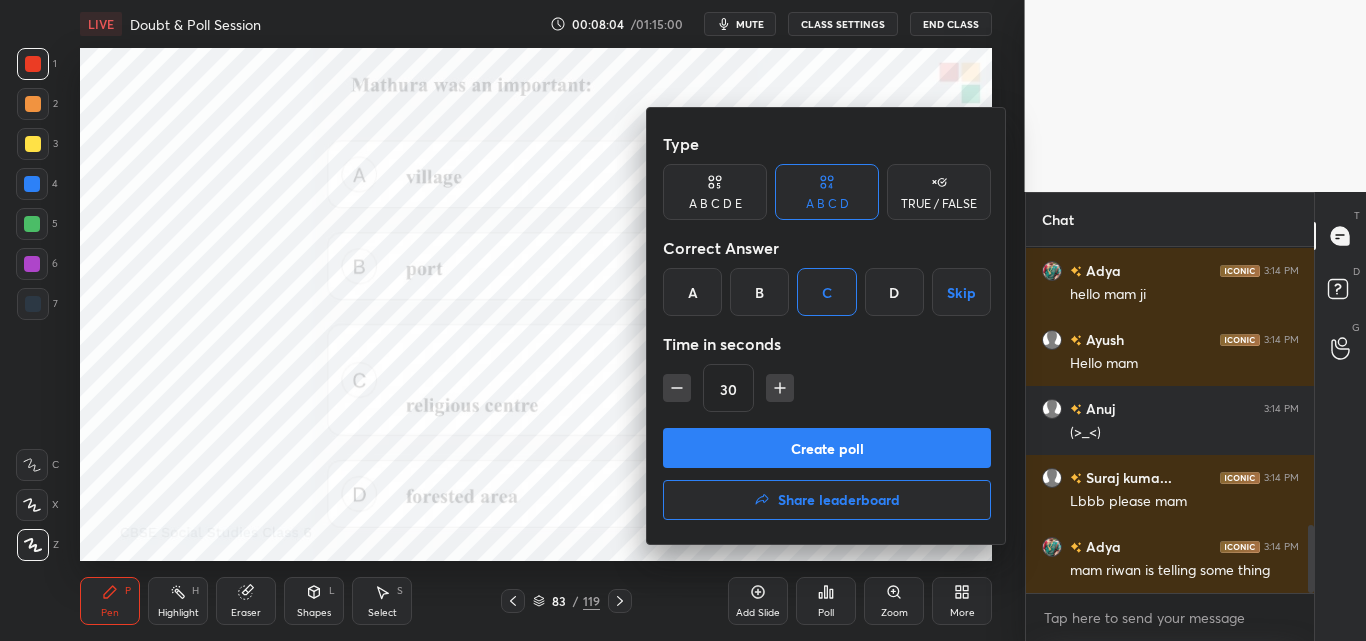 click on "Create poll" at bounding box center [827, 448] 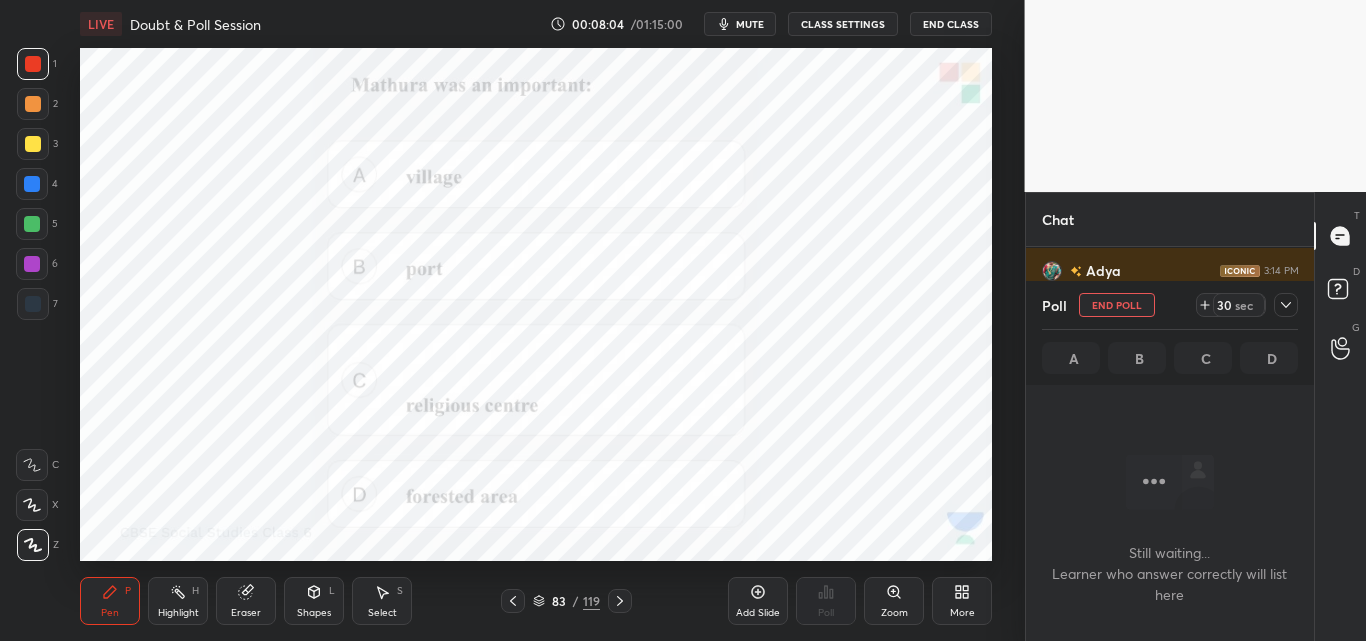 scroll, scrollTop: 236, scrollLeft: 282, axis: both 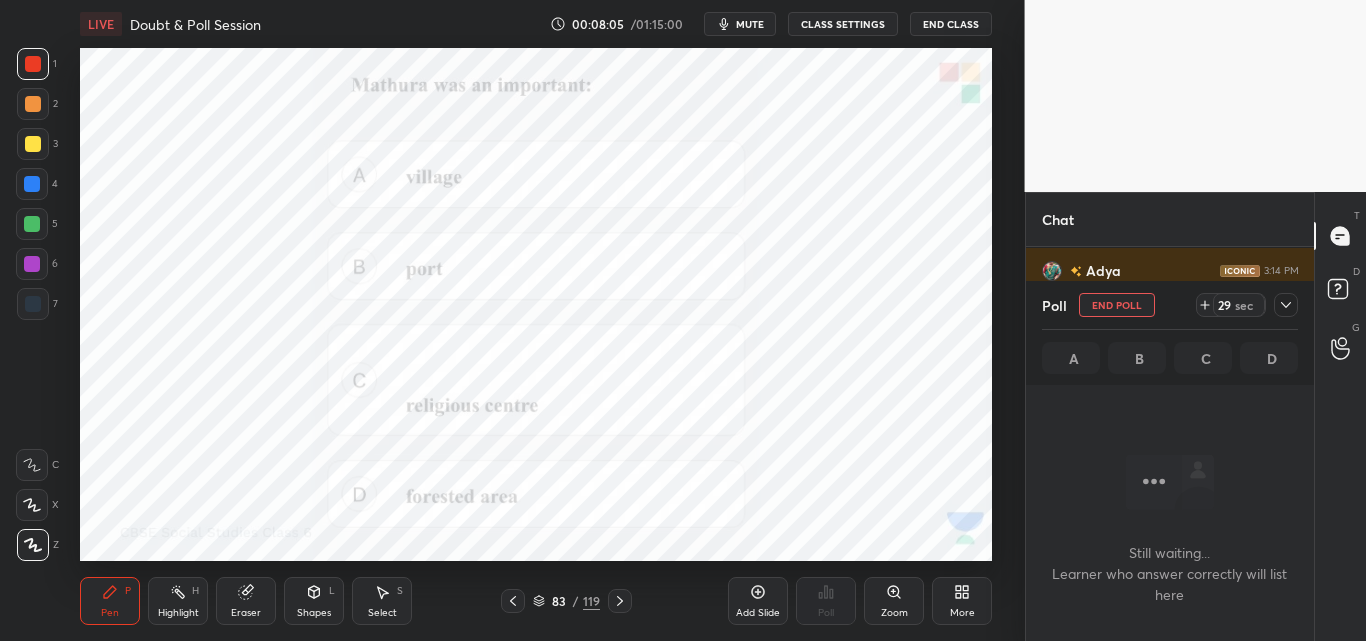 click at bounding box center (1286, 305) 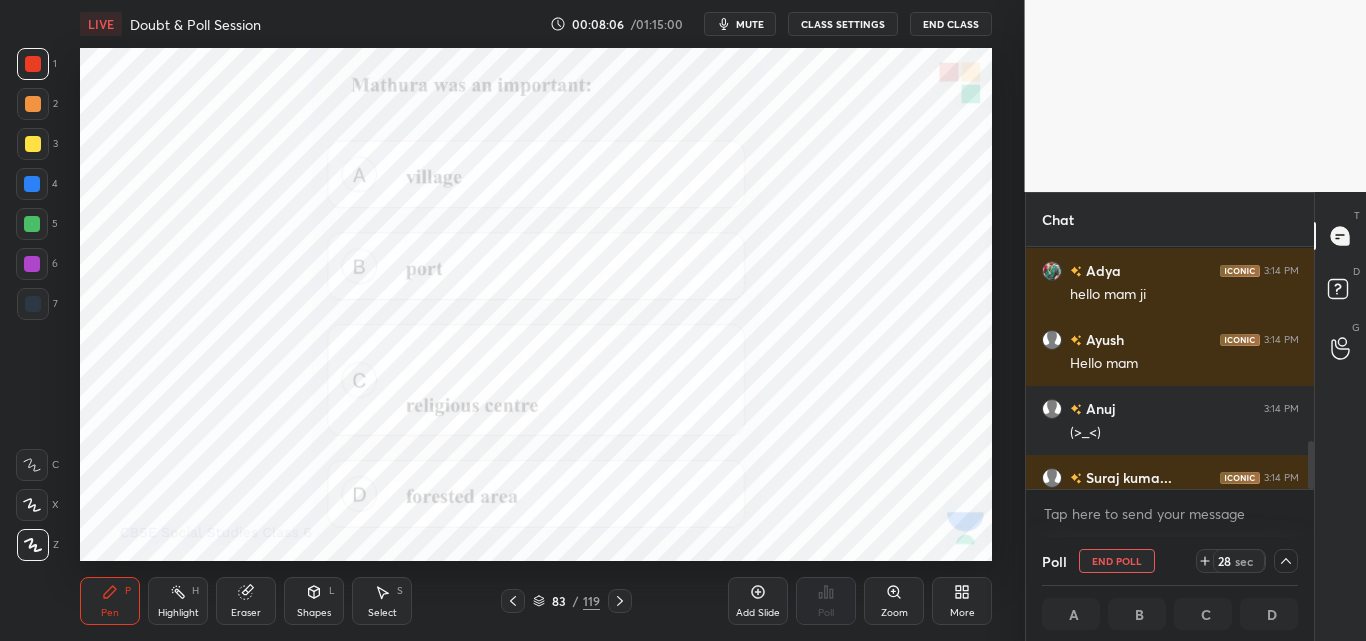 scroll, scrollTop: 1, scrollLeft: 7, axis: both 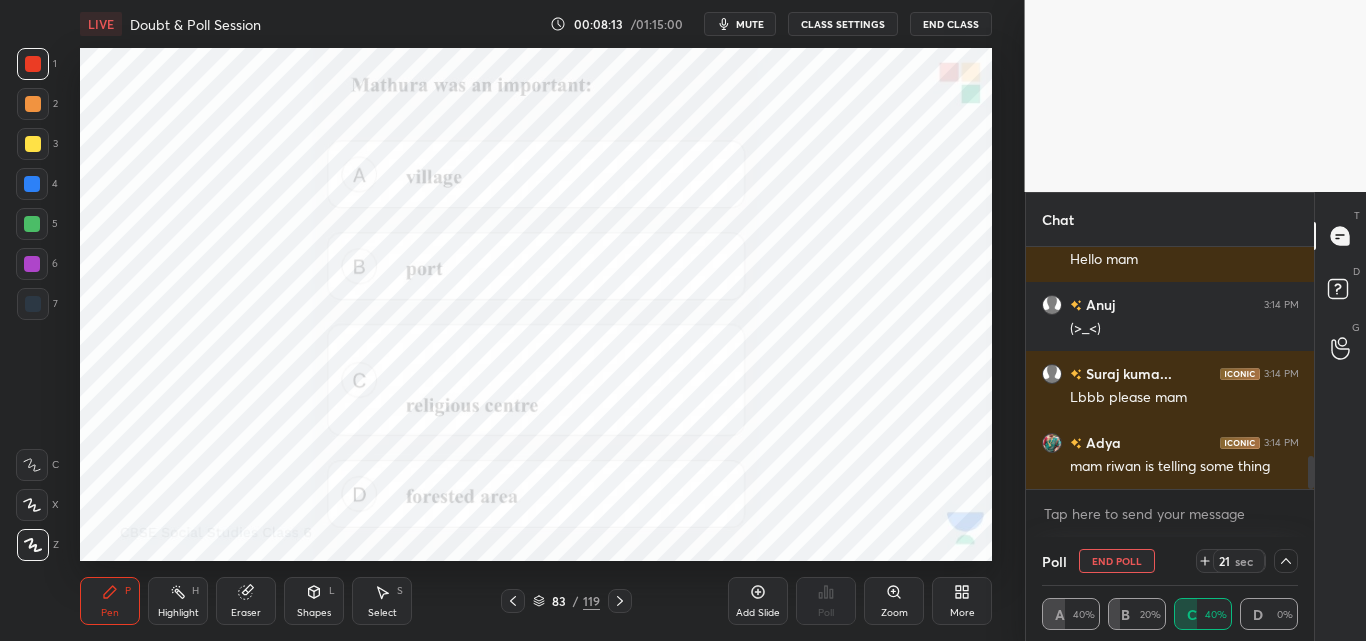 drag, startPoint x: 1311, startPoint y: 462, endPoint x: 1266, endPoint y: 527, distance: 79.05694 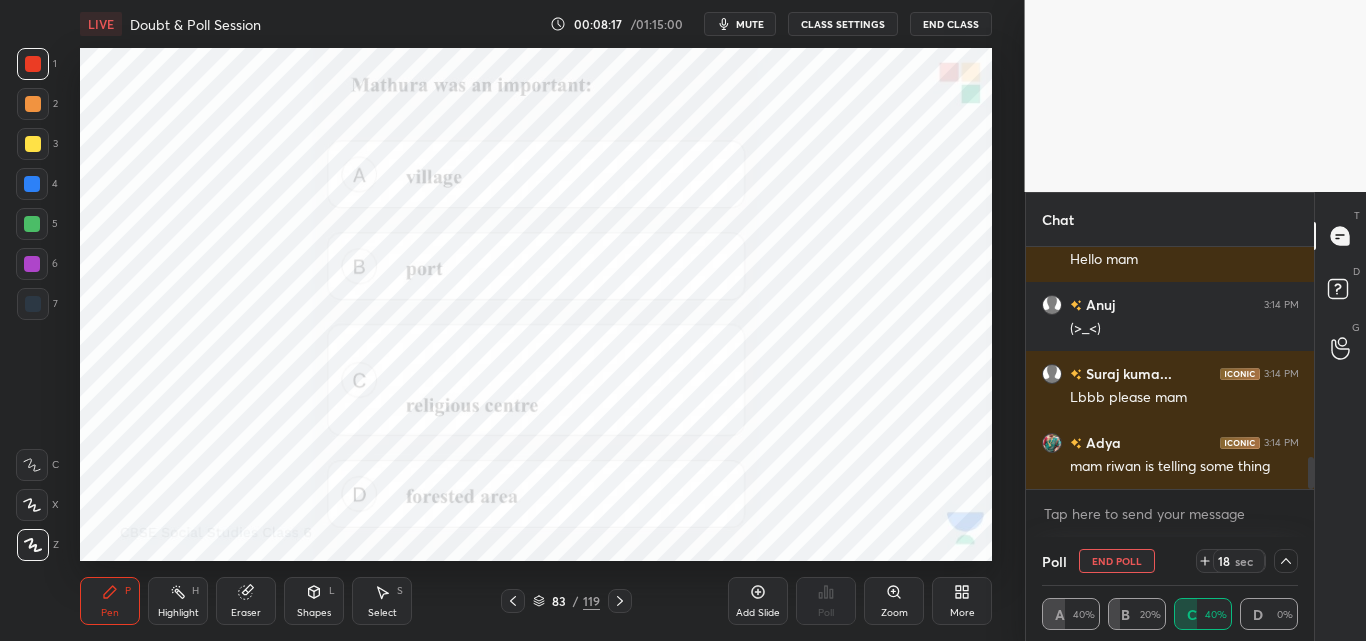scroll, scrollTop: 1579, scrollLeft: 0, axis: vertical 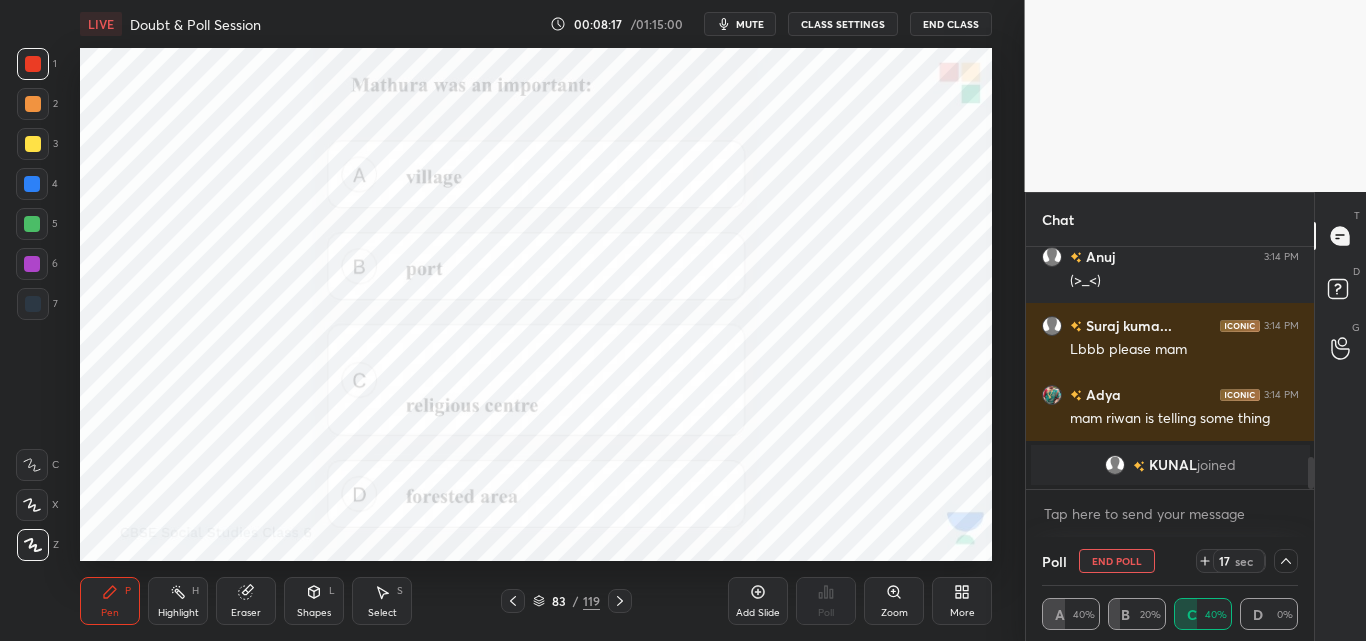 click 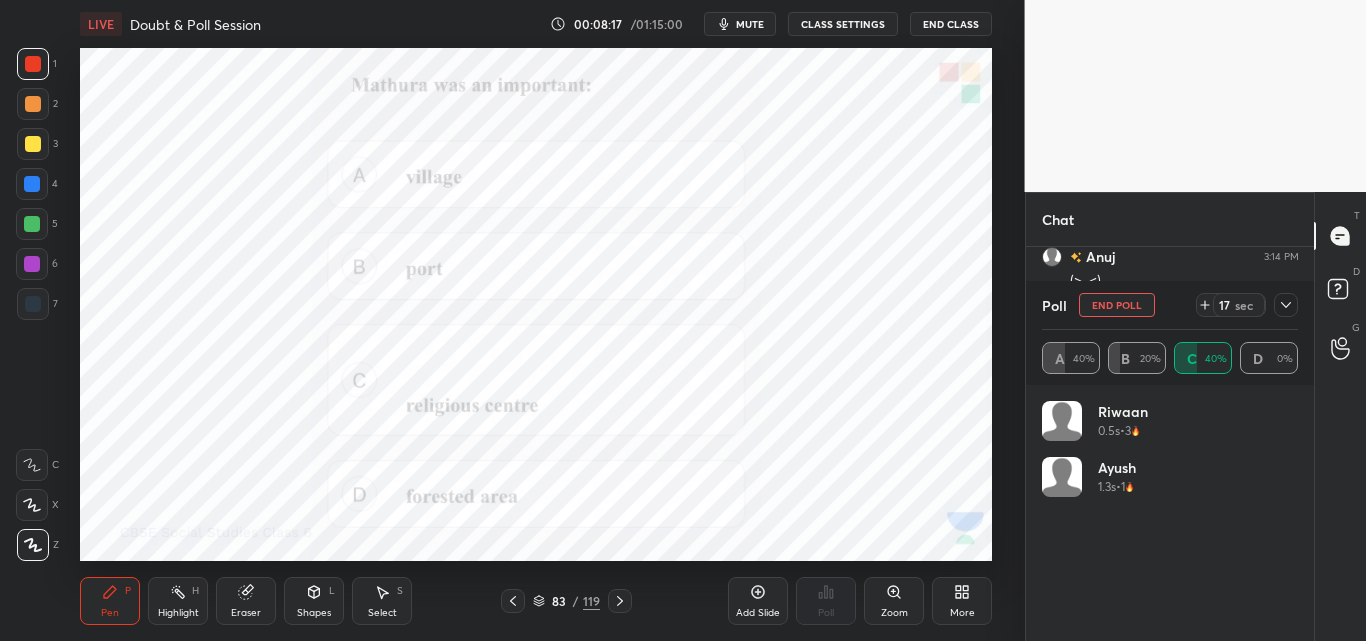 scroll, scrollTop: 3, scrollLeft: 7, axis: both 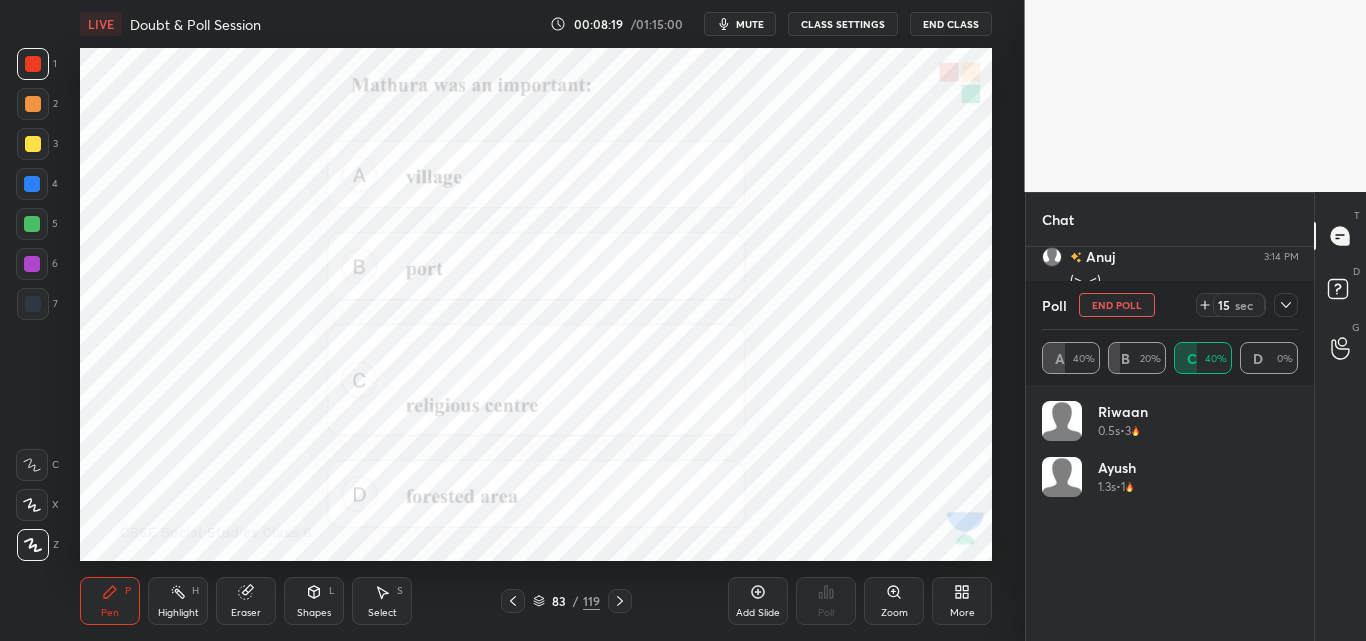 click 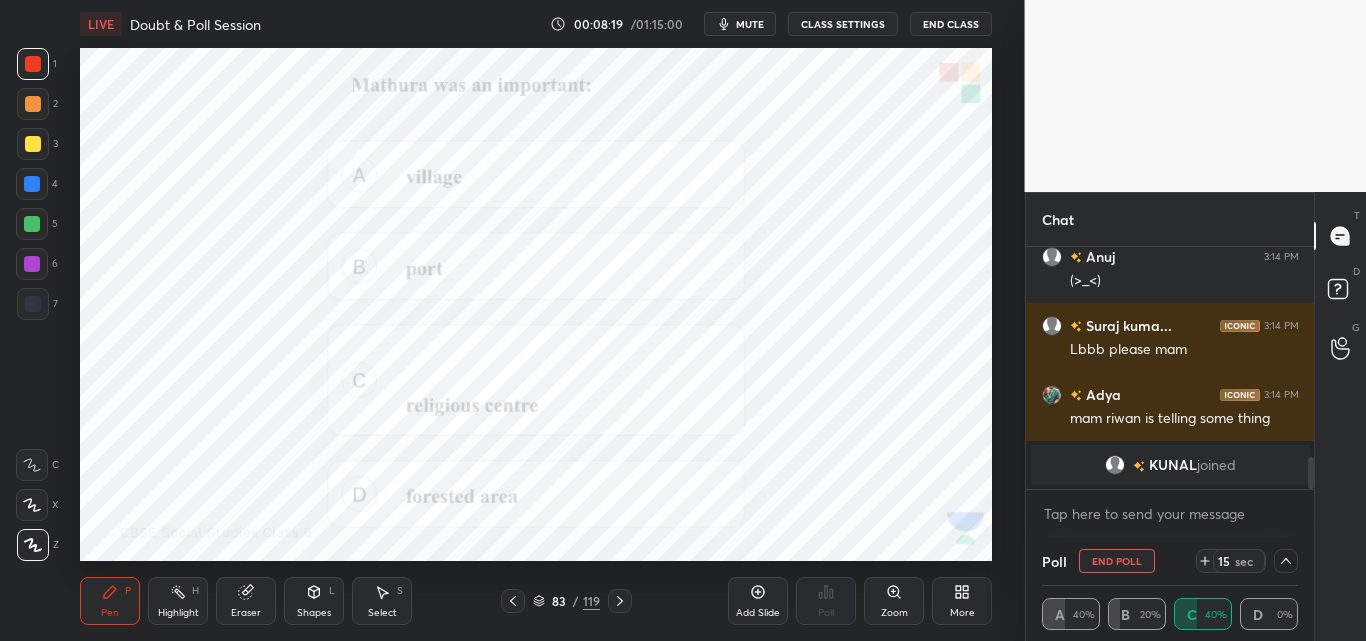 scroll, scrollTop: 0, scrollLeft: 0, axis: both 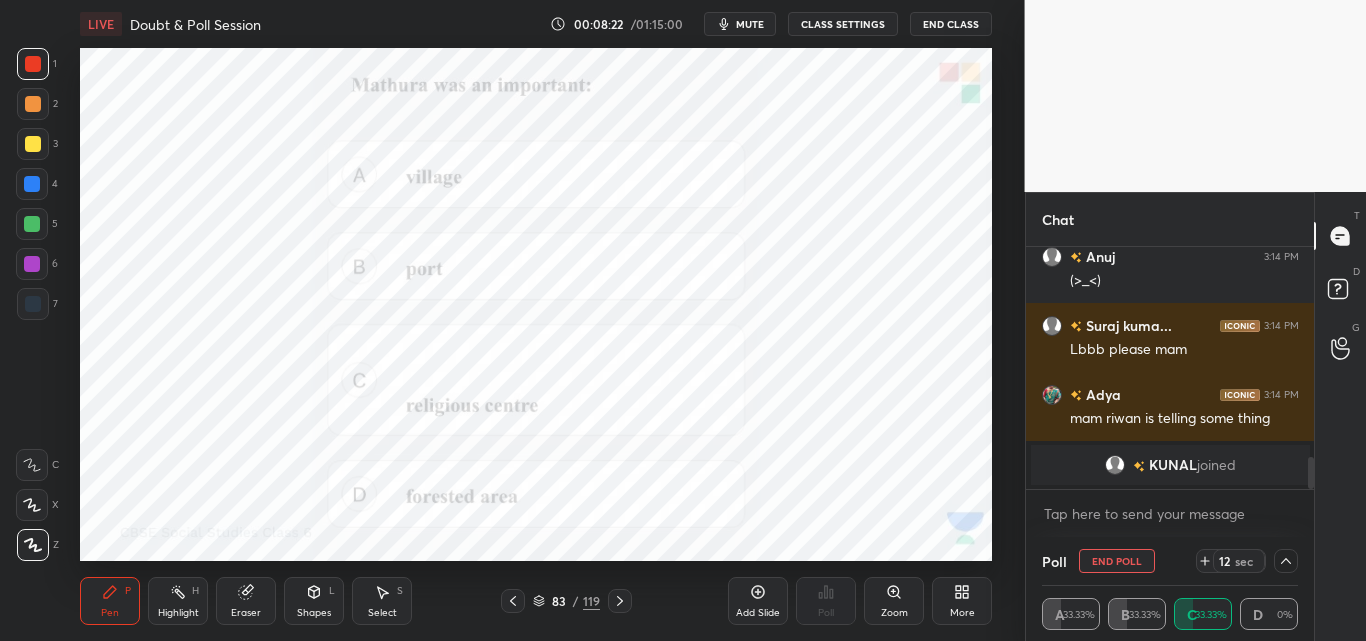 click on "mute" at bounding box center (740, 24) 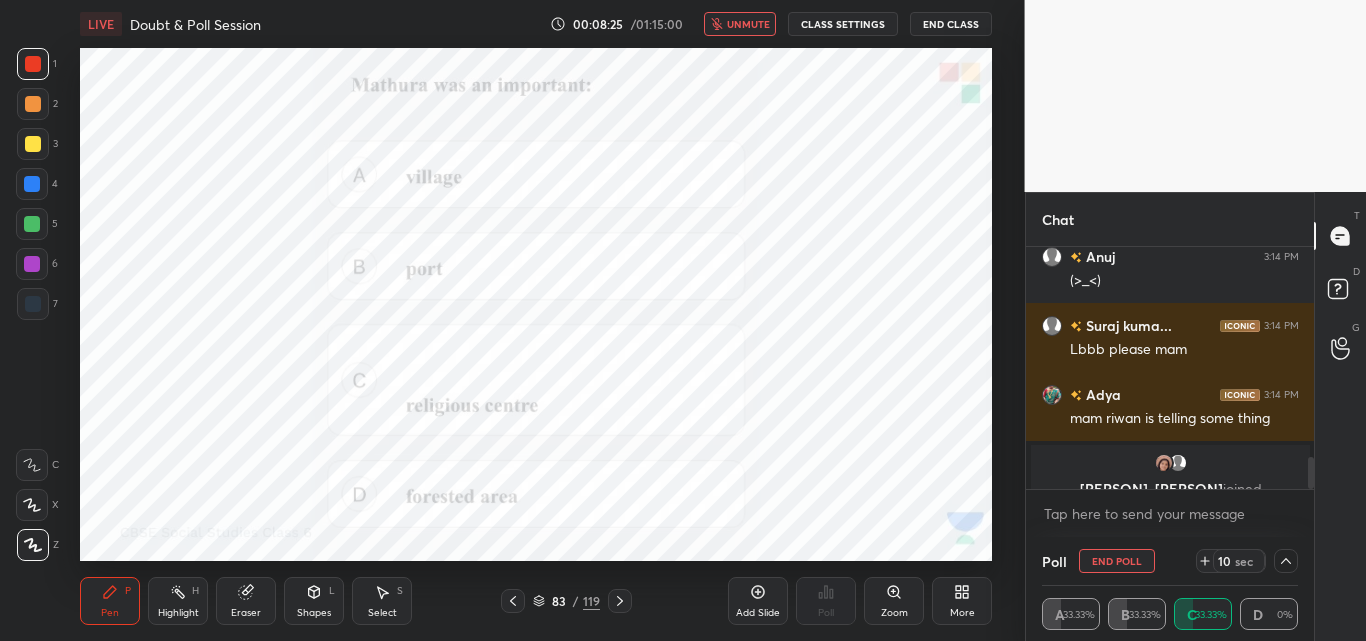 scroll, scrollTop: 1603, scrollLeft: 0, axis: vertical 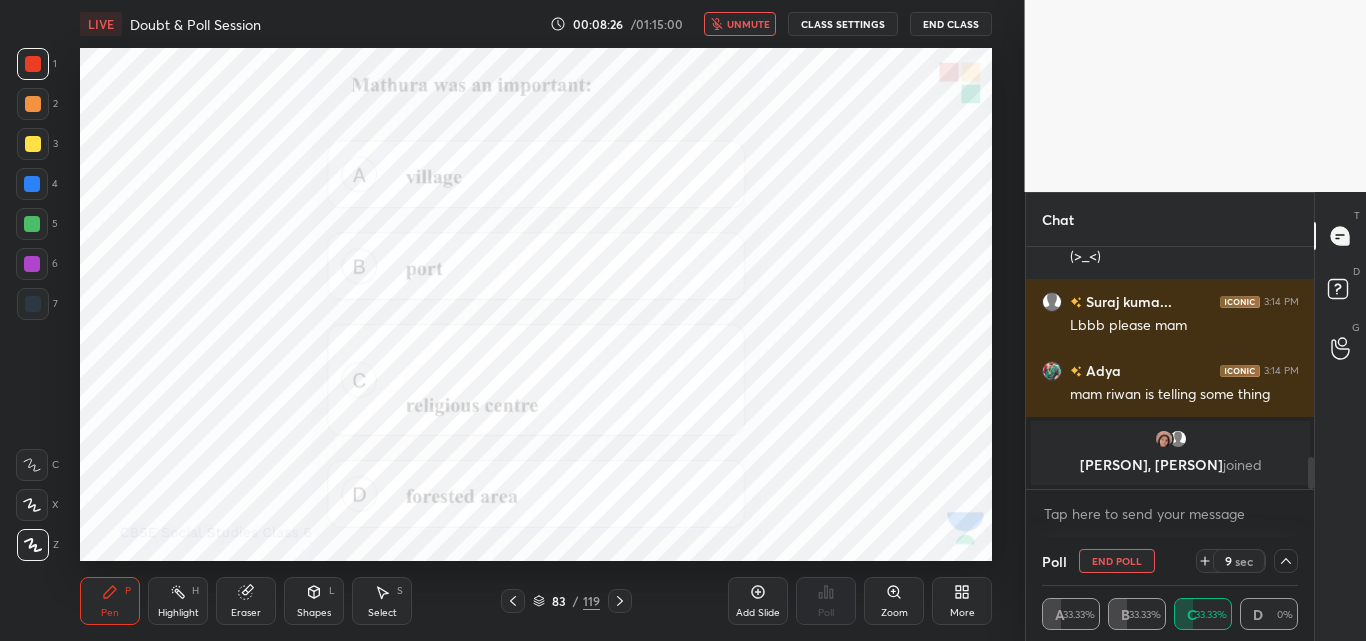 click on "unmute" at bounding box center [740, 24] 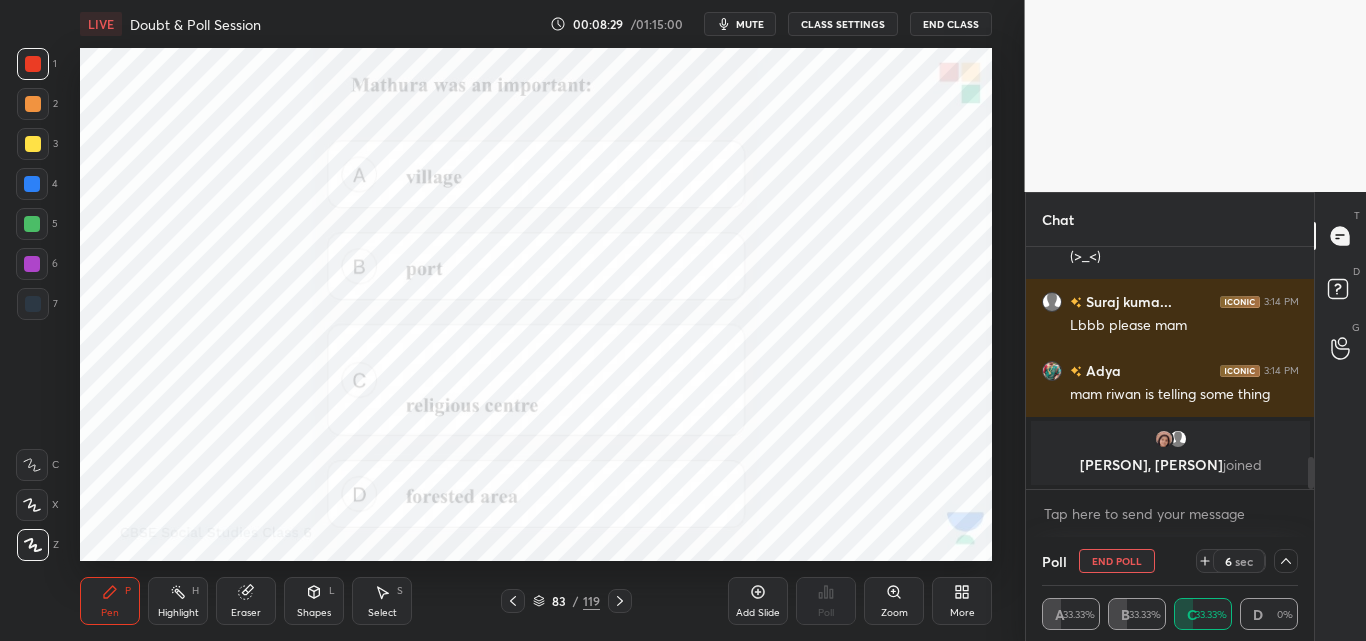 click 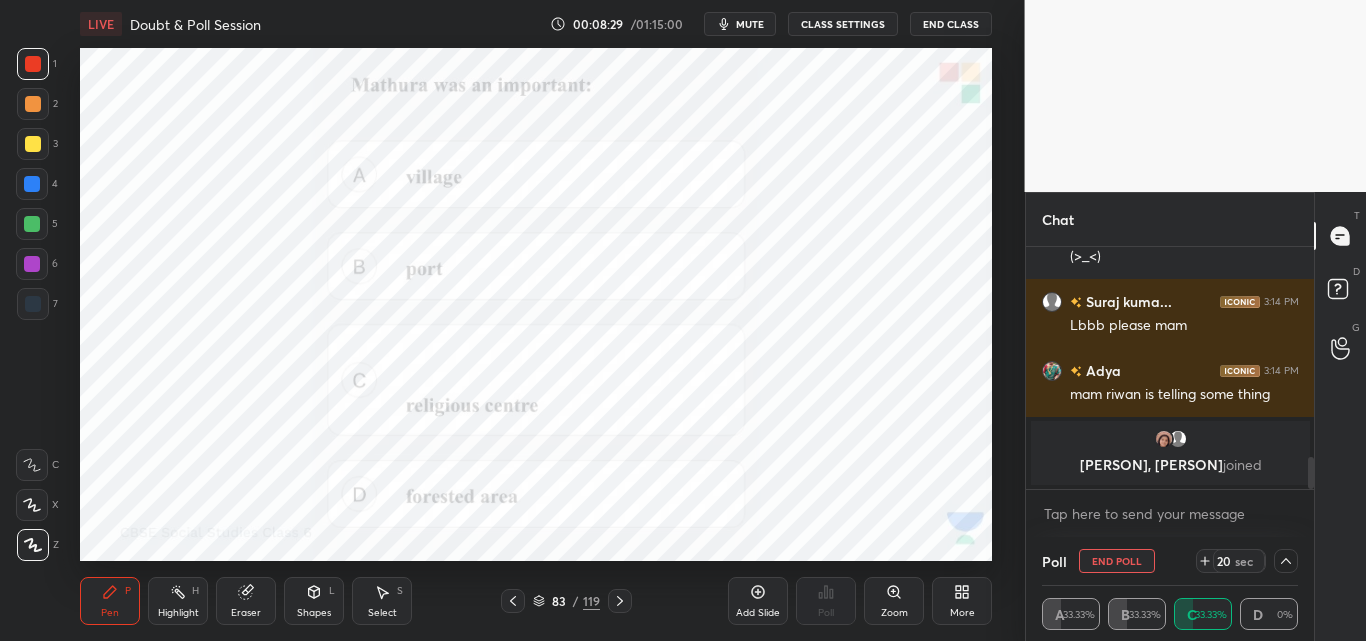 click 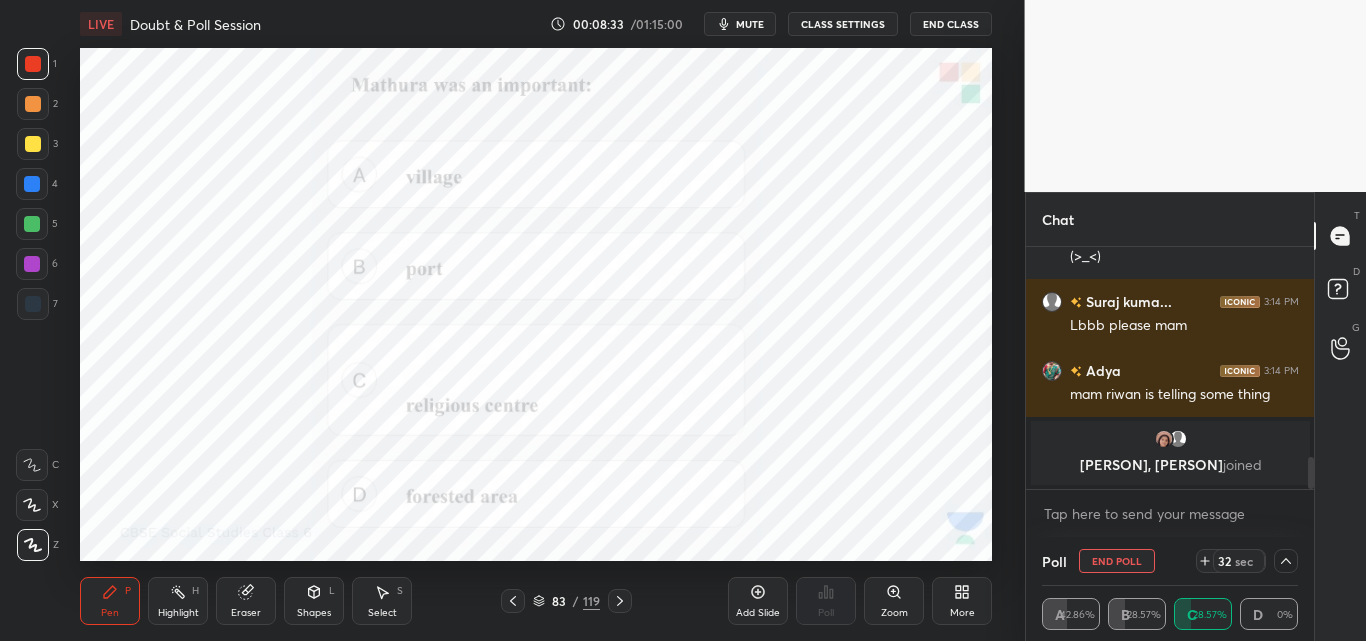 click 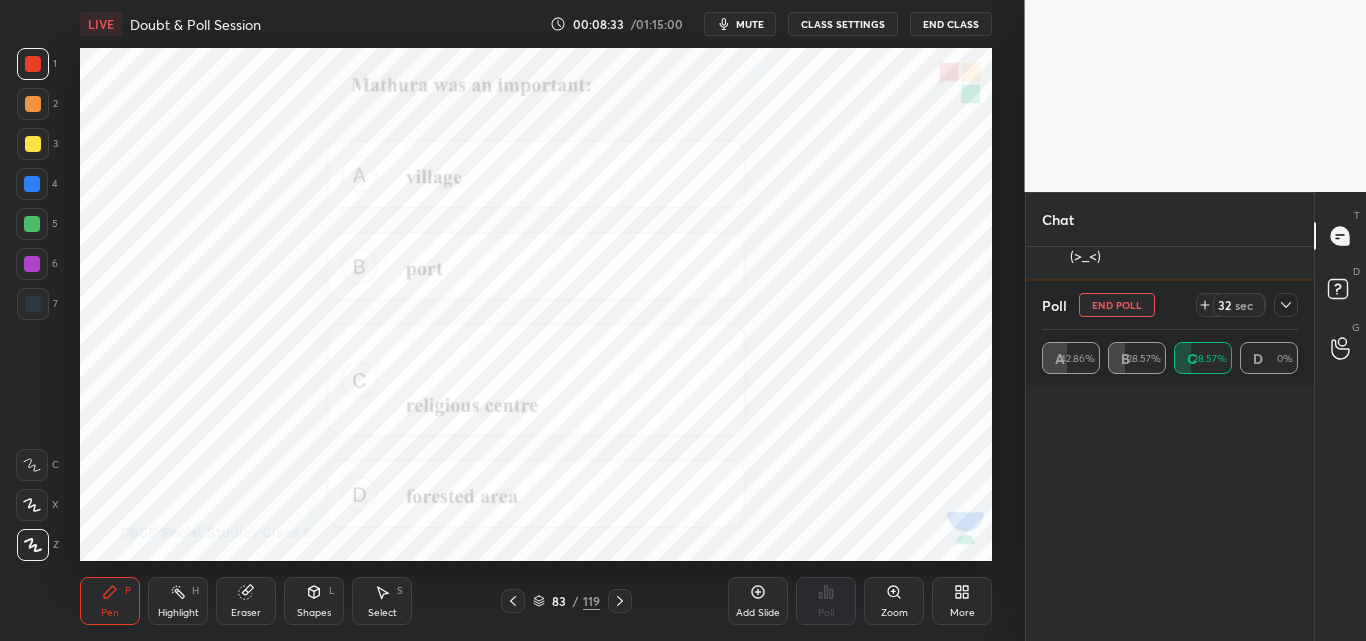 scroll, scrollTop: 0, scrollLeft: 1, axis: horizontal 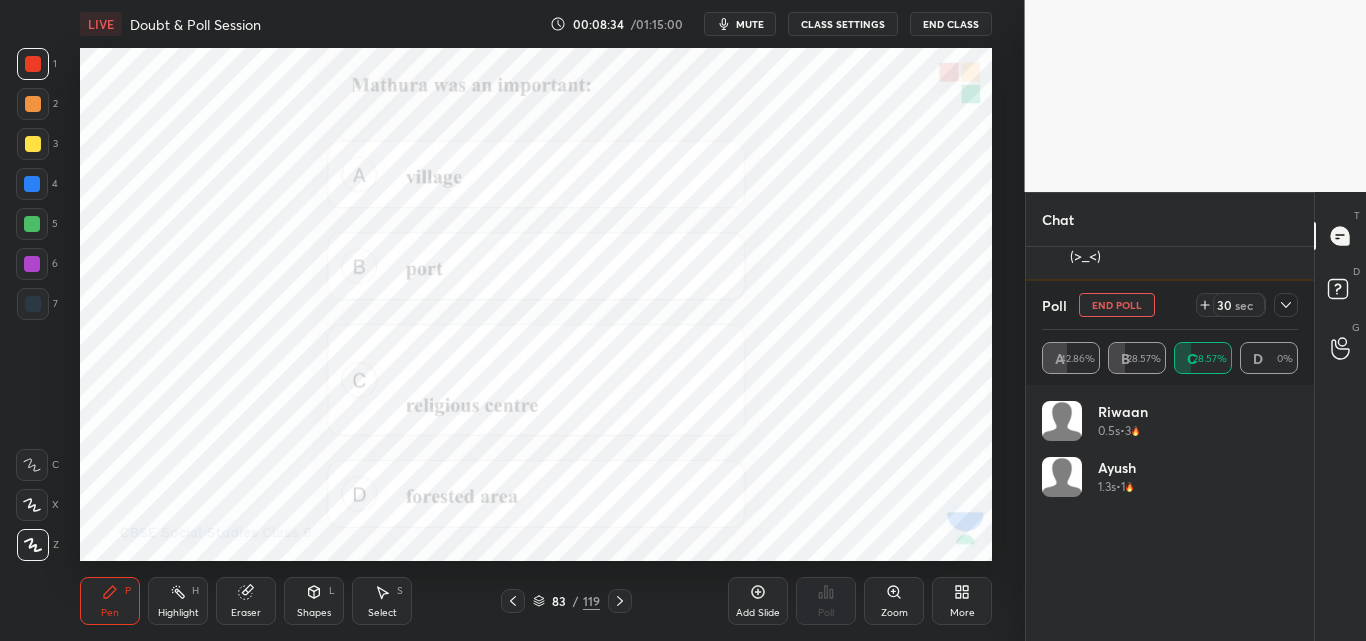 click on "Poll End Poll 30  sec" at bounding box center [1170, 305] 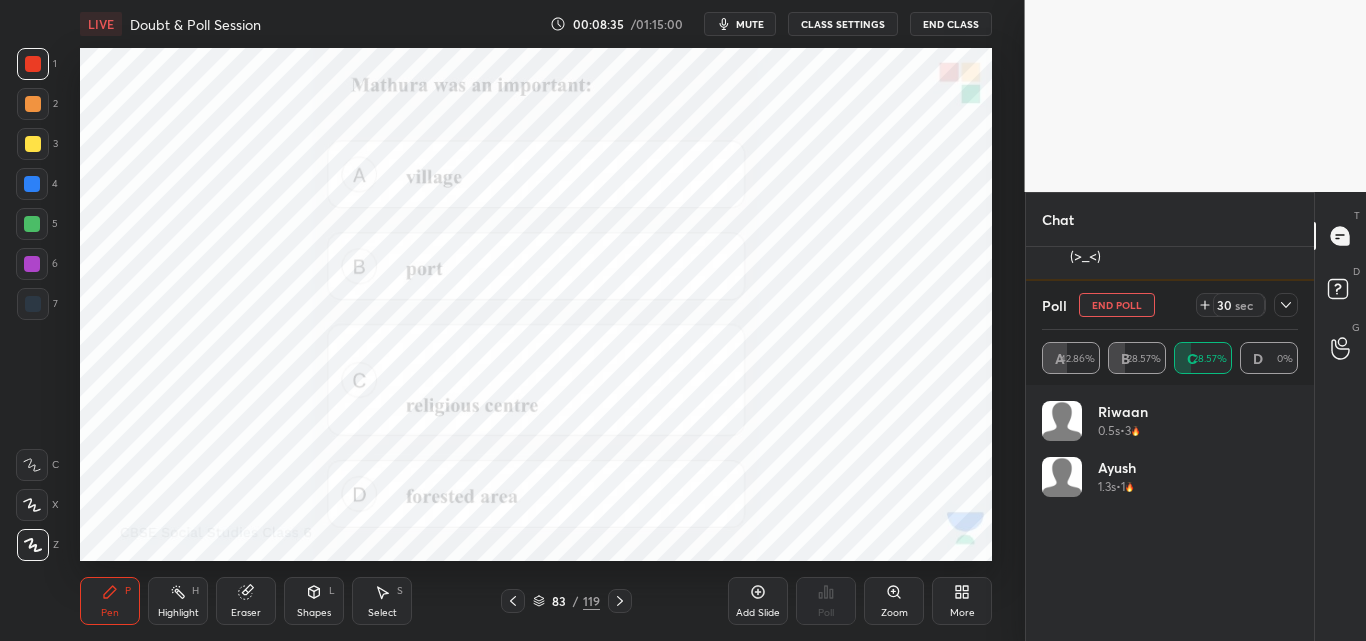 click 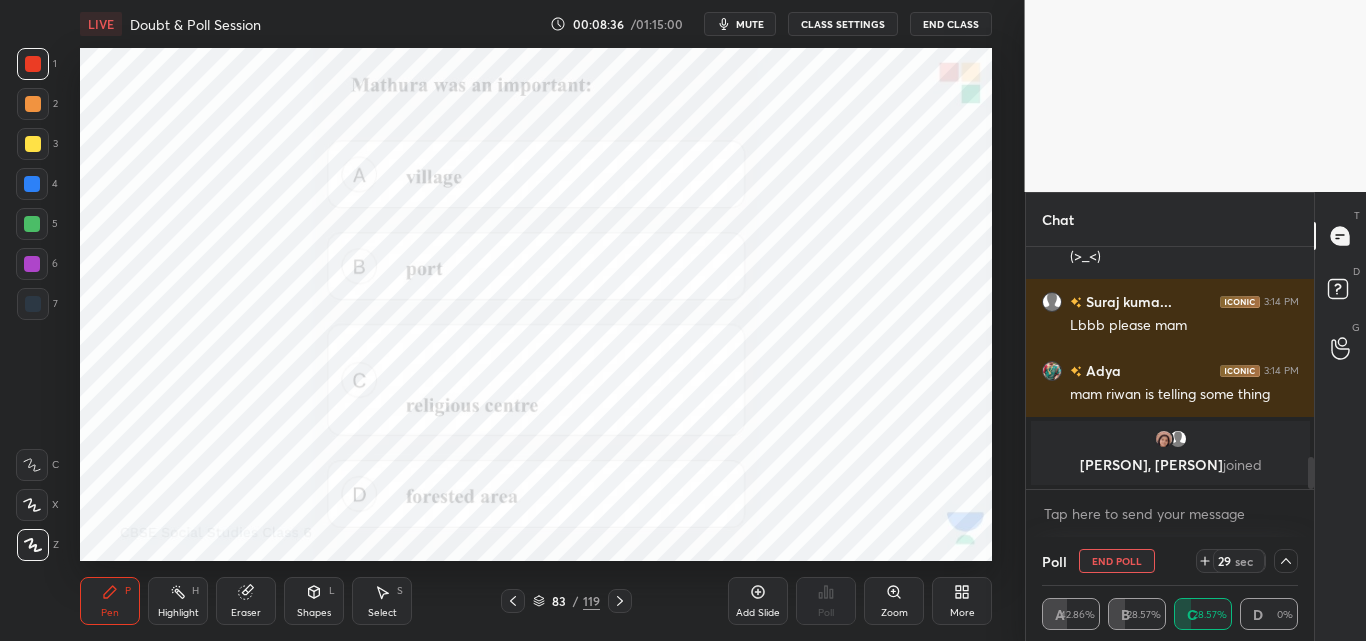 scroll, scrollTop: 0, scrollLeft: 0, axis: both 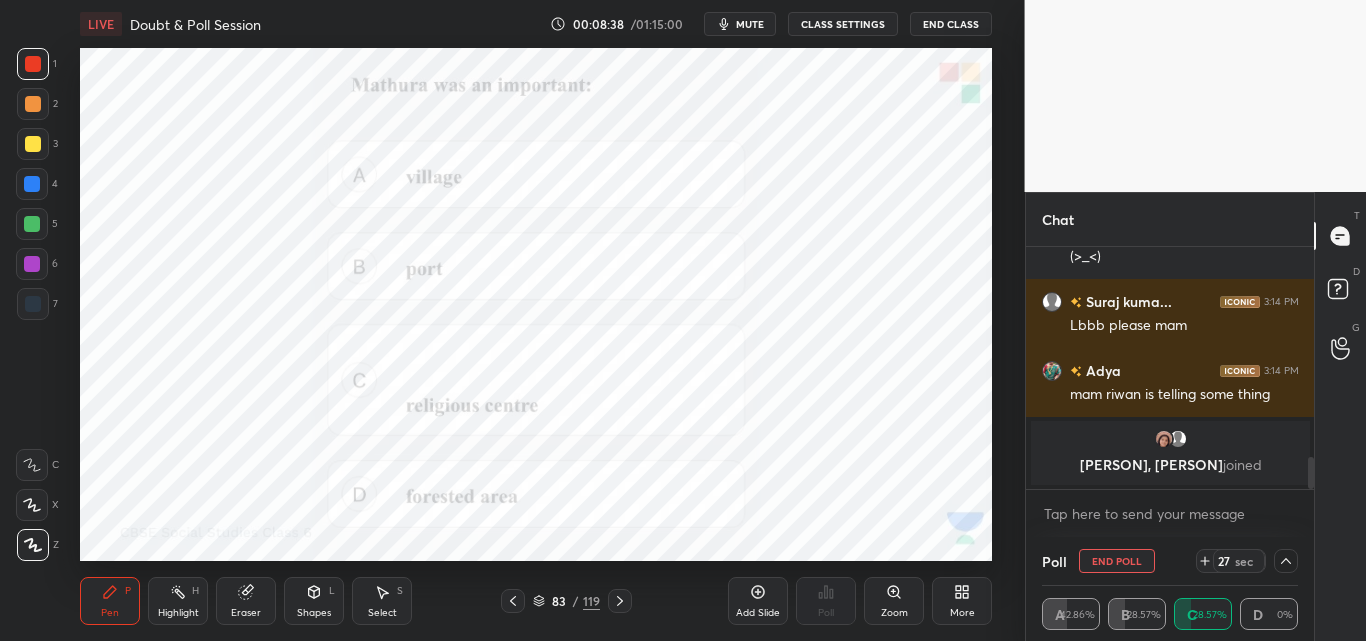 drag, startPoint x: 1313, startPoint y: 473, endPoint x: 1310, endPoint y: 502, distance: 29.15476 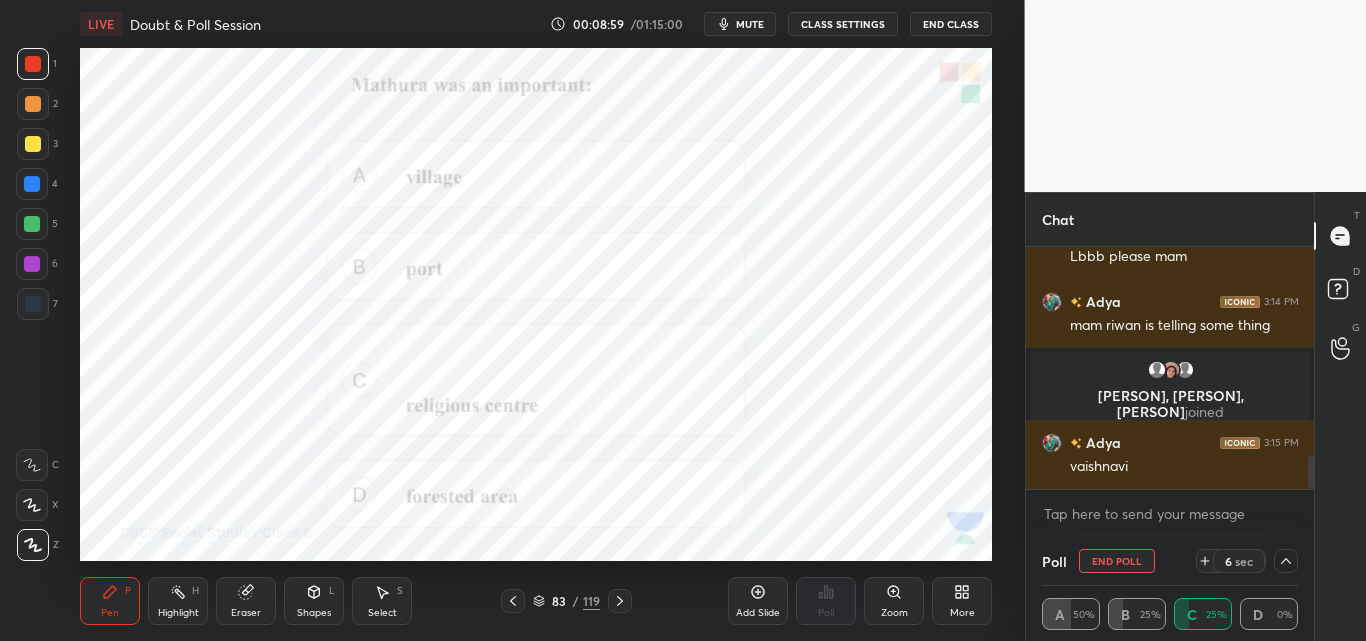 scroll, scrollTop: 1630, scrollLeft: 0, axis: vertical 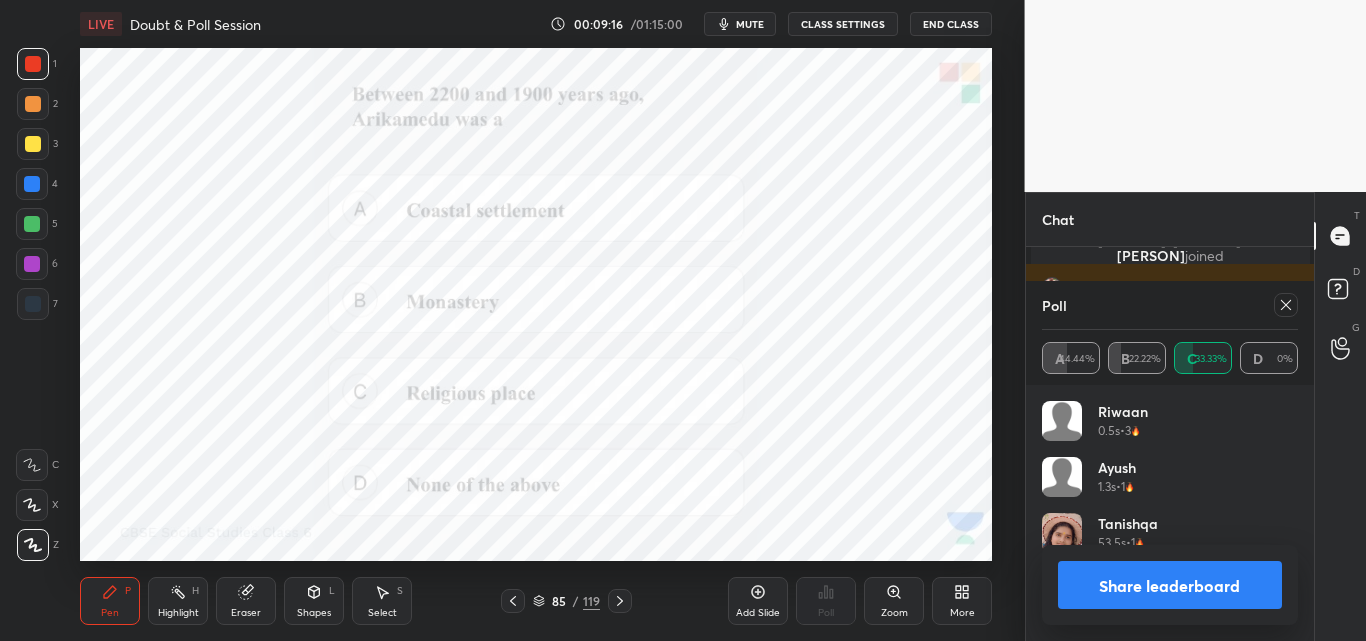 click on "Share leaderboard" at bounding box center (1170, 585) 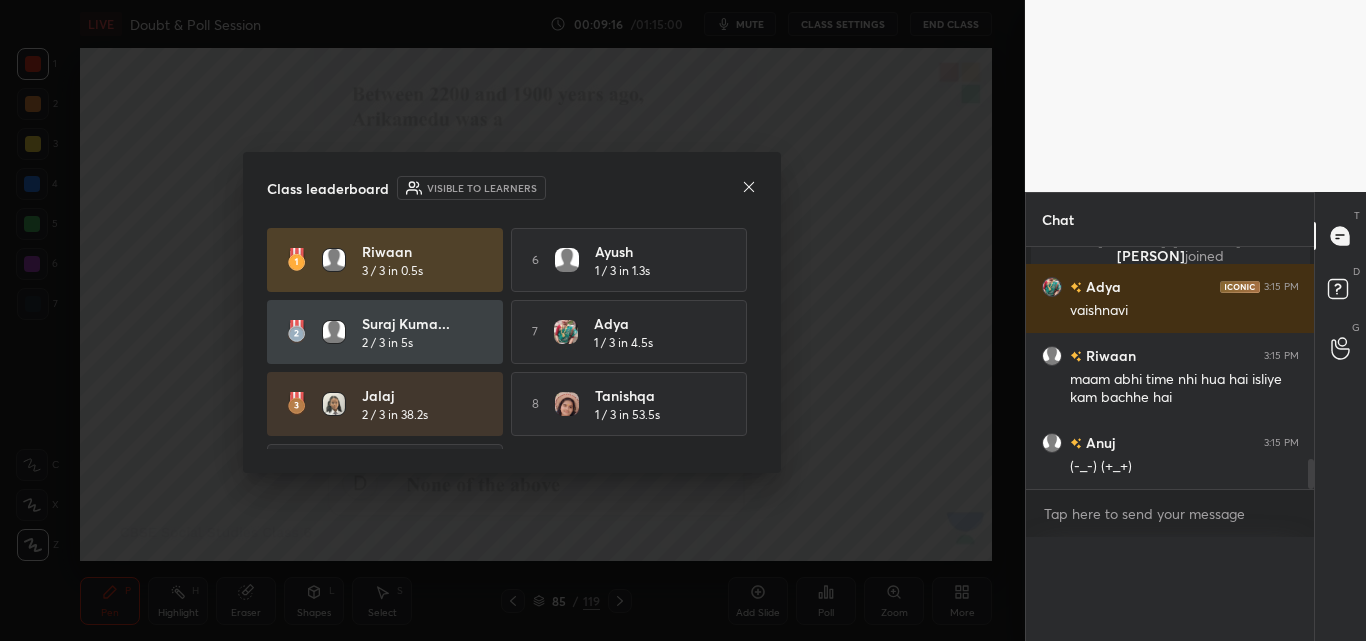 scroll, scrollTop: 0, scrollLeft: 0, axis: both 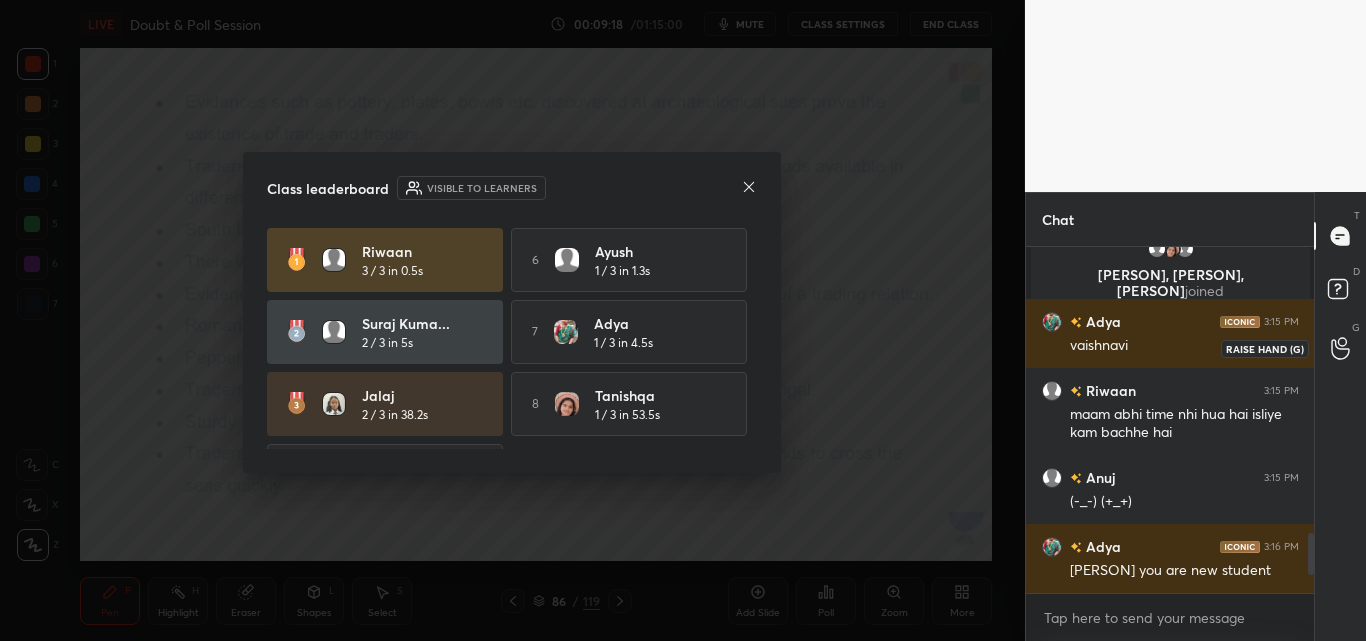 drag, startPoint x: 1333, startPoint y: 357, endPoint x: 1310, endPoint y: 368, distance: 25.495098 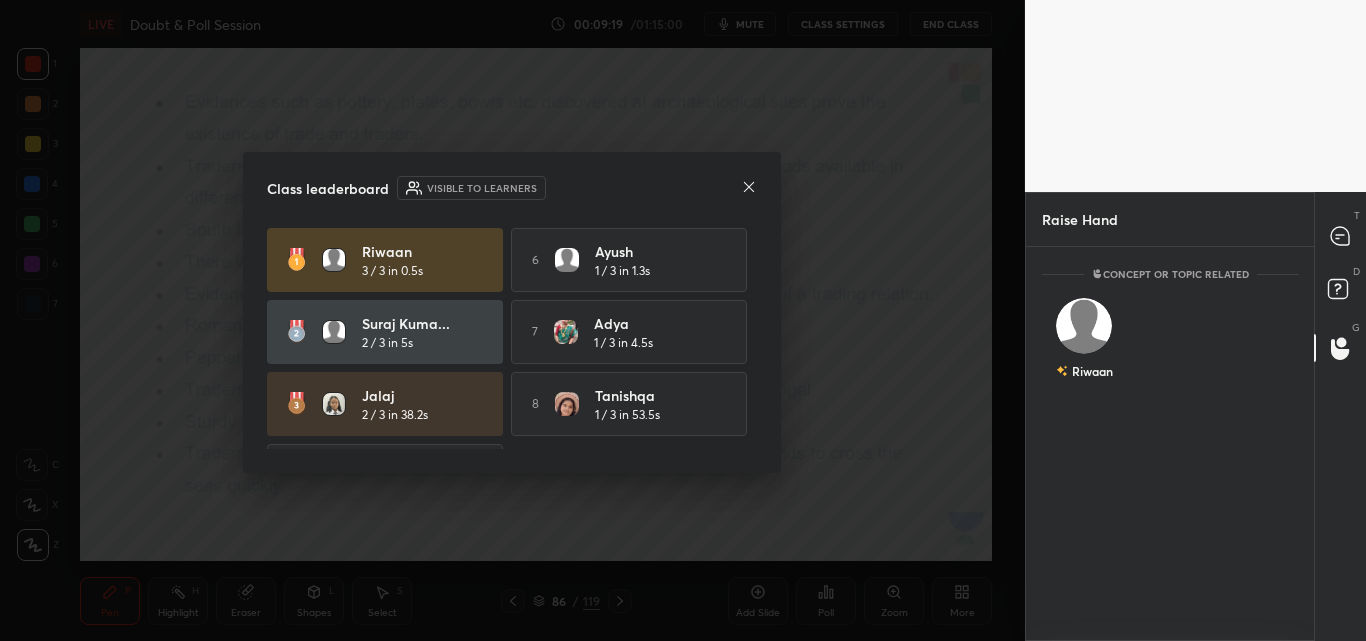 scroll, scrollTop: 7, scrollLeft: 7, axis: both 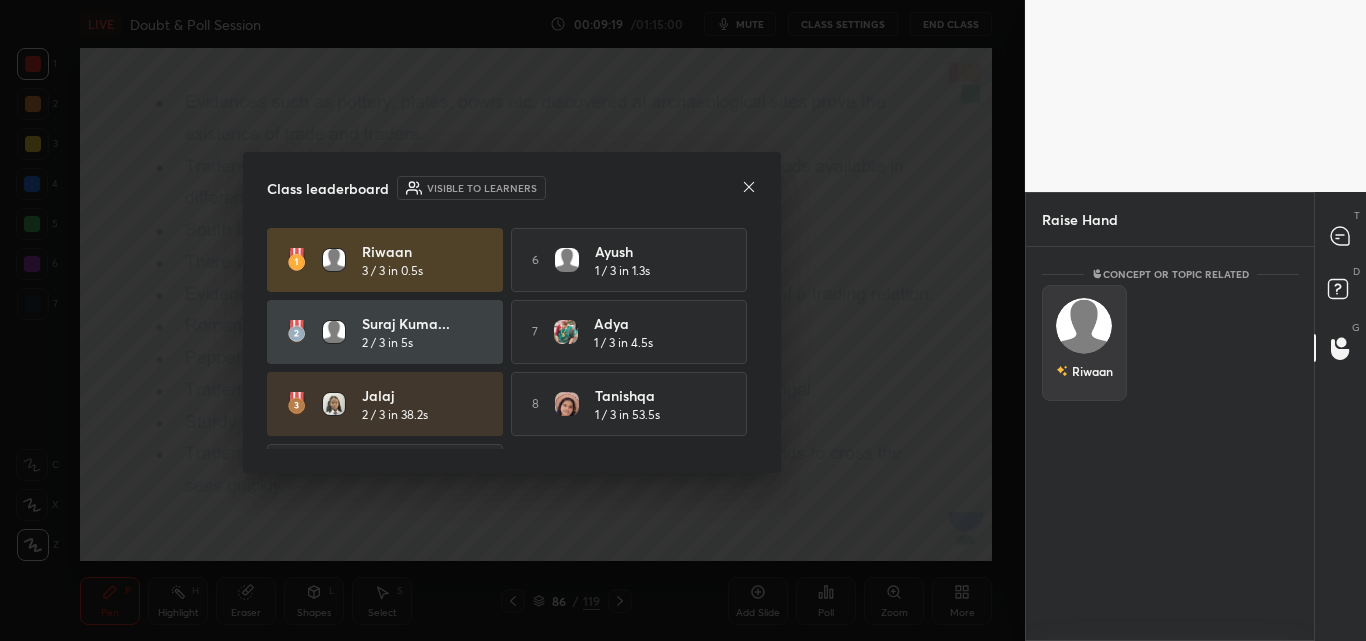 click on "Riwaan" at bounding box center (1084, 343) 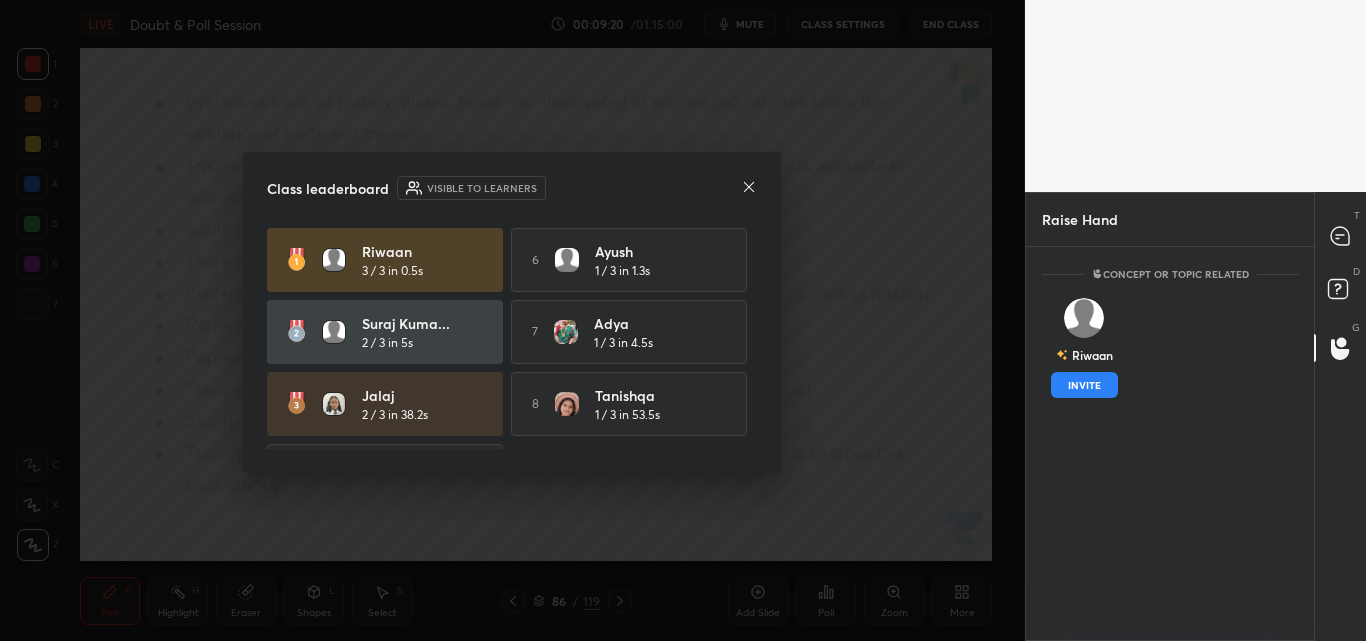 drag, startPoint x: 1094, startPoint y: 381, endPoint x: 1244, endPoint y: 342, distance: 154.98709 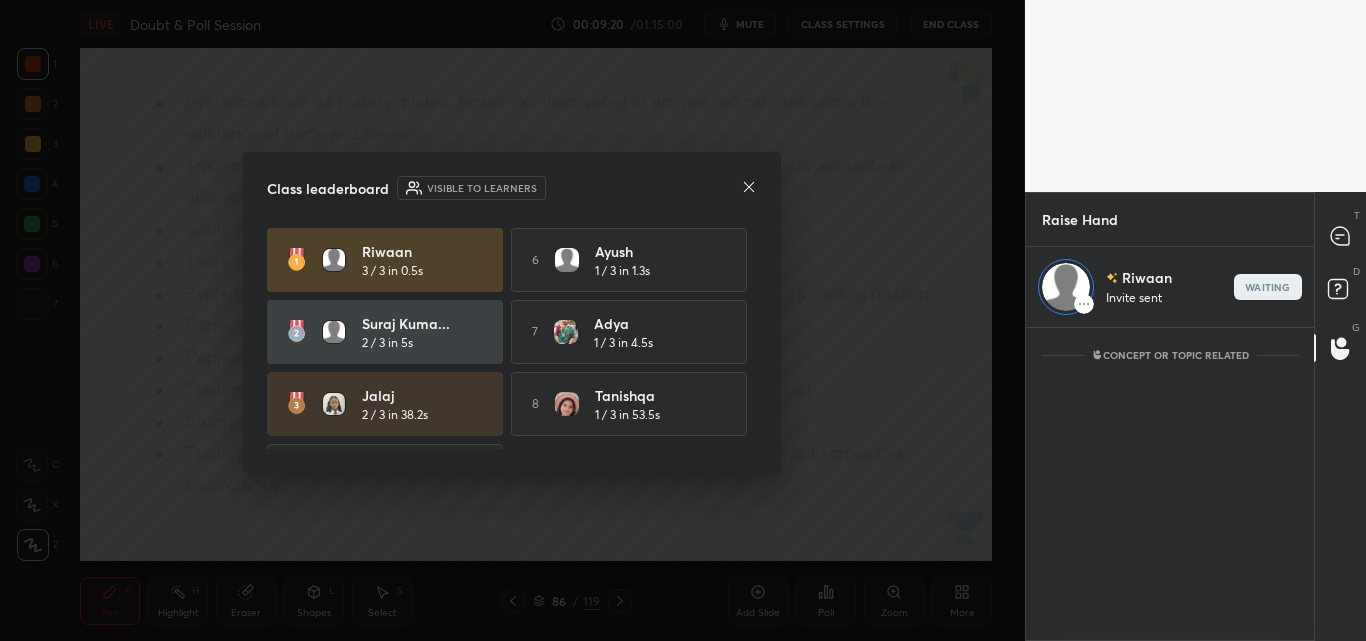 scroll, scrollTop: 307, scrollLeft: 282, axis: both 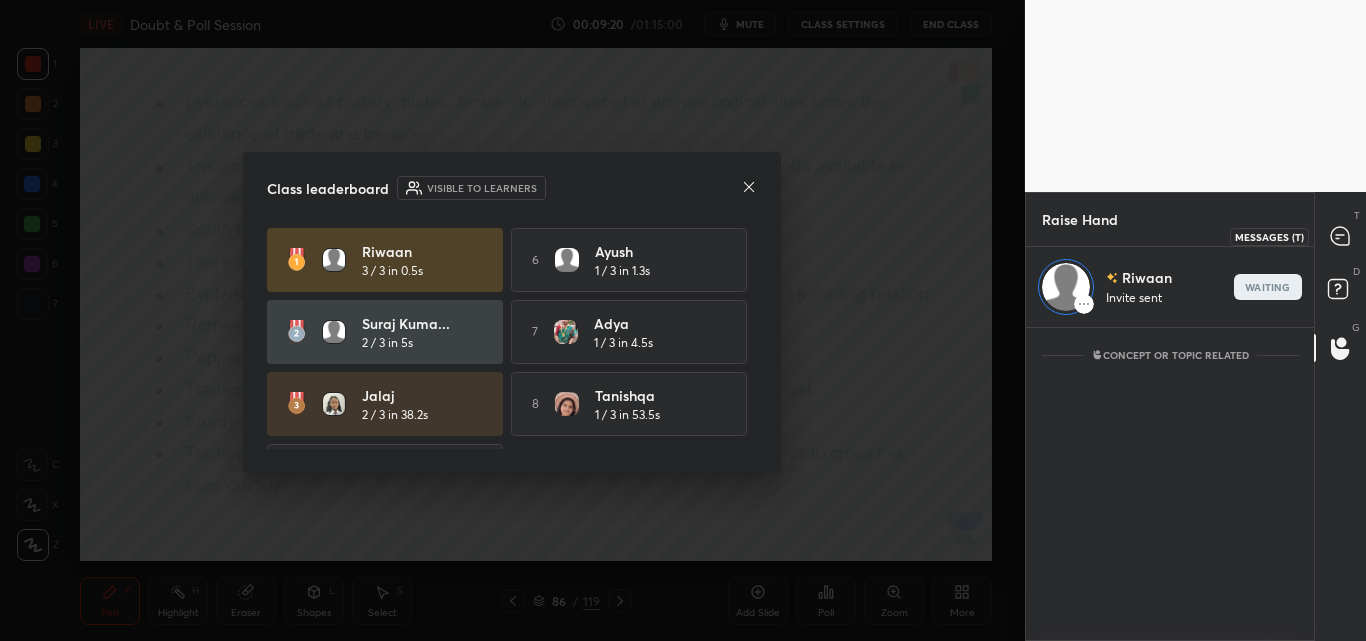 click 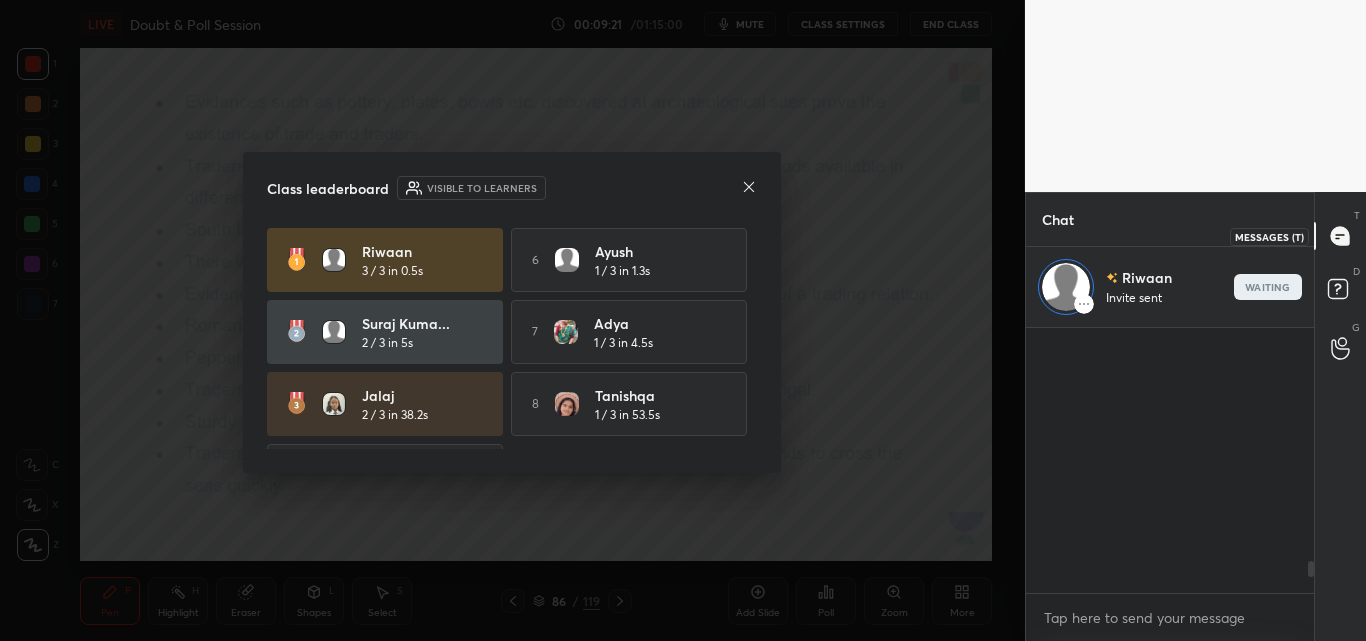 scroll, scrollTop: 308, scrollLeft: 282, axis: both 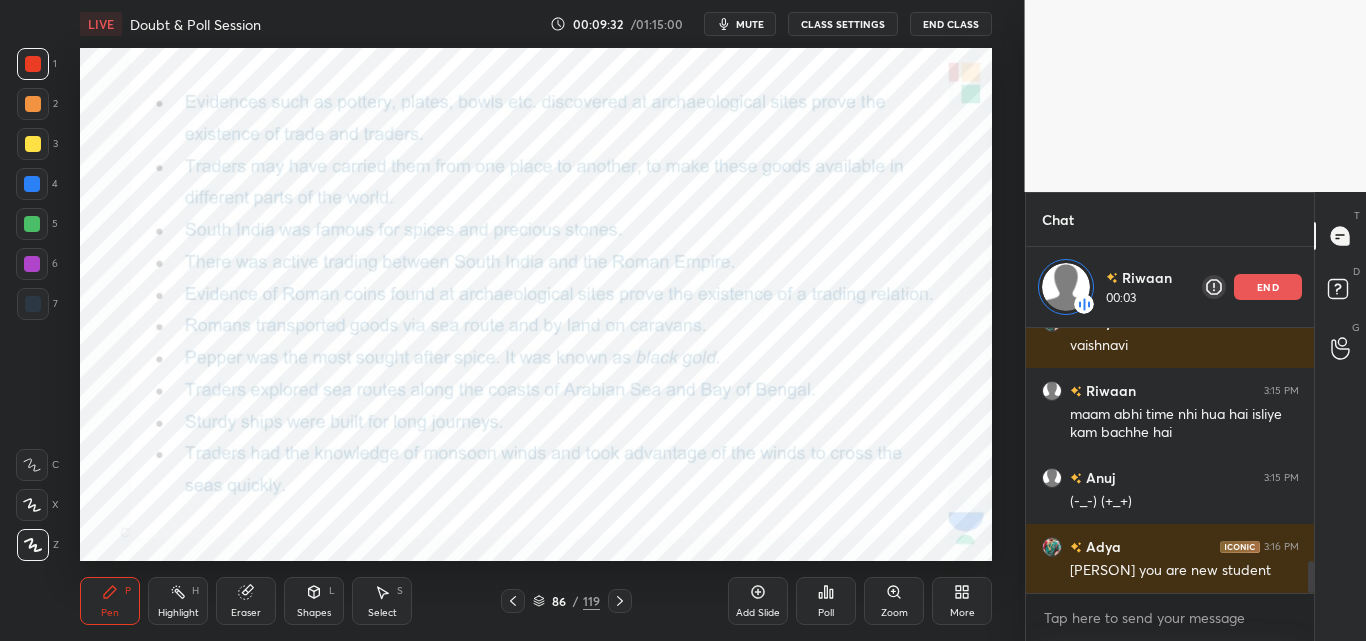 click on "mute" at bounding box center [750, 24] 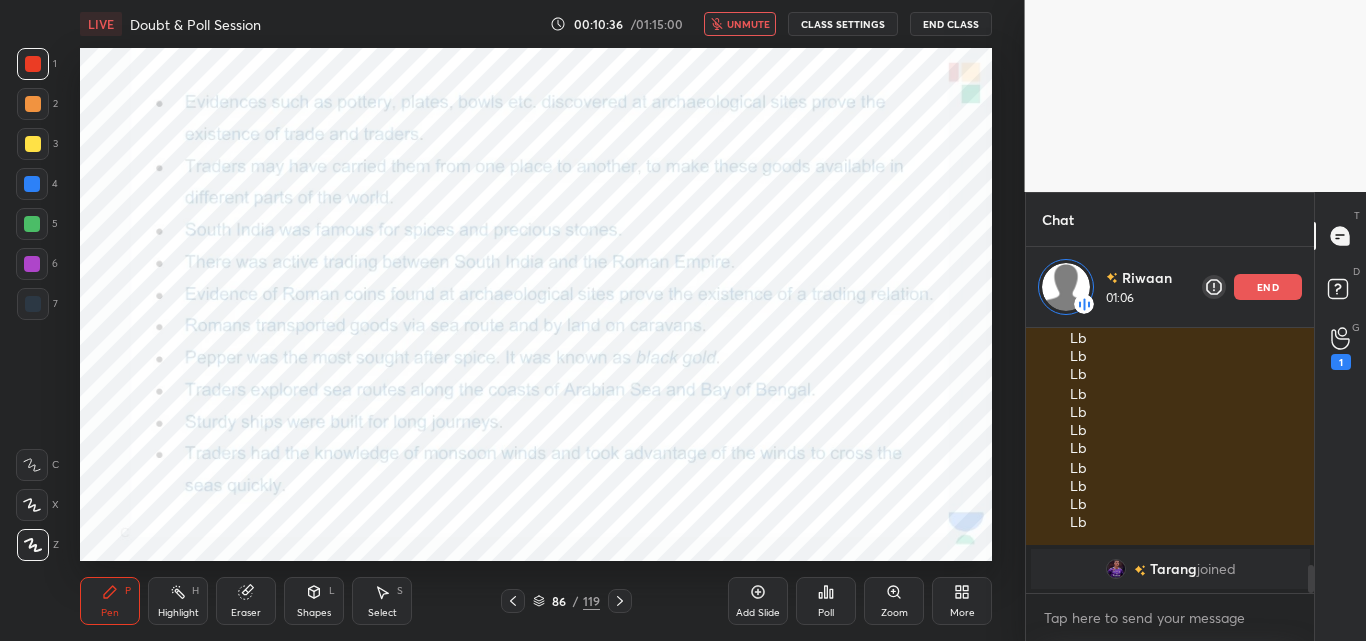 scroll, scrollTop: 1982, scrollLeft: 0, axis: vertical 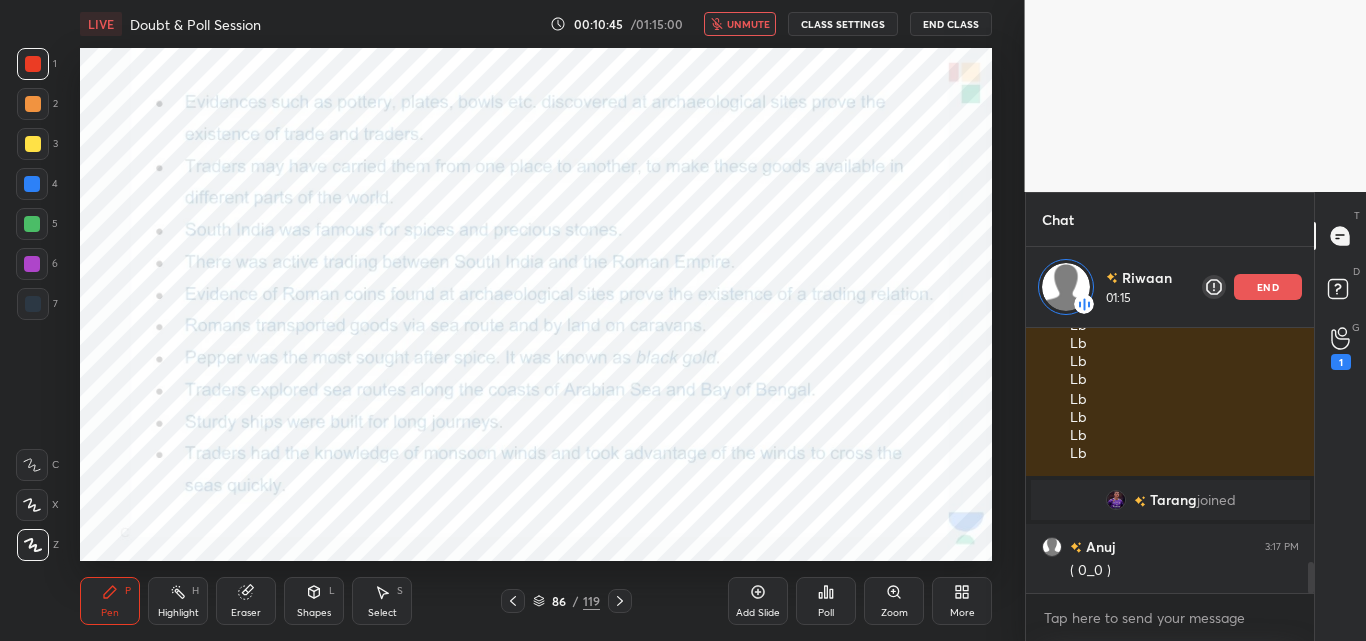 click on "unmute" at bounding box center (748, 24) 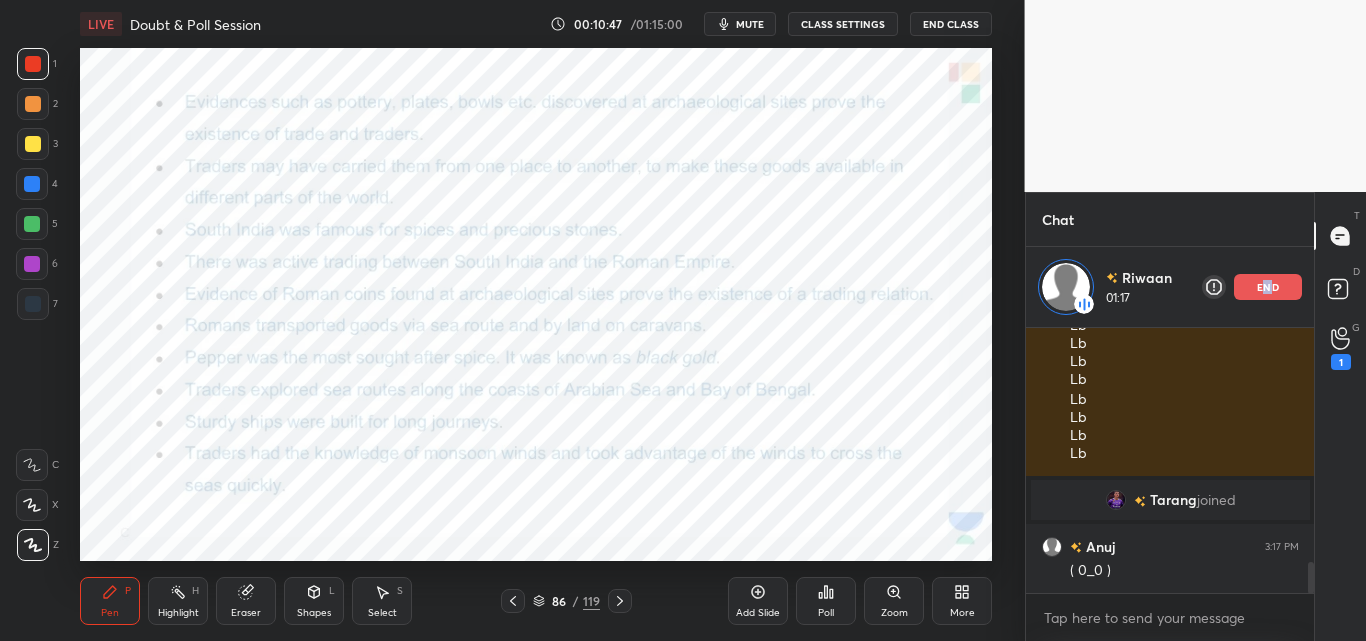click on "end" at bounding box center [1268, 287] 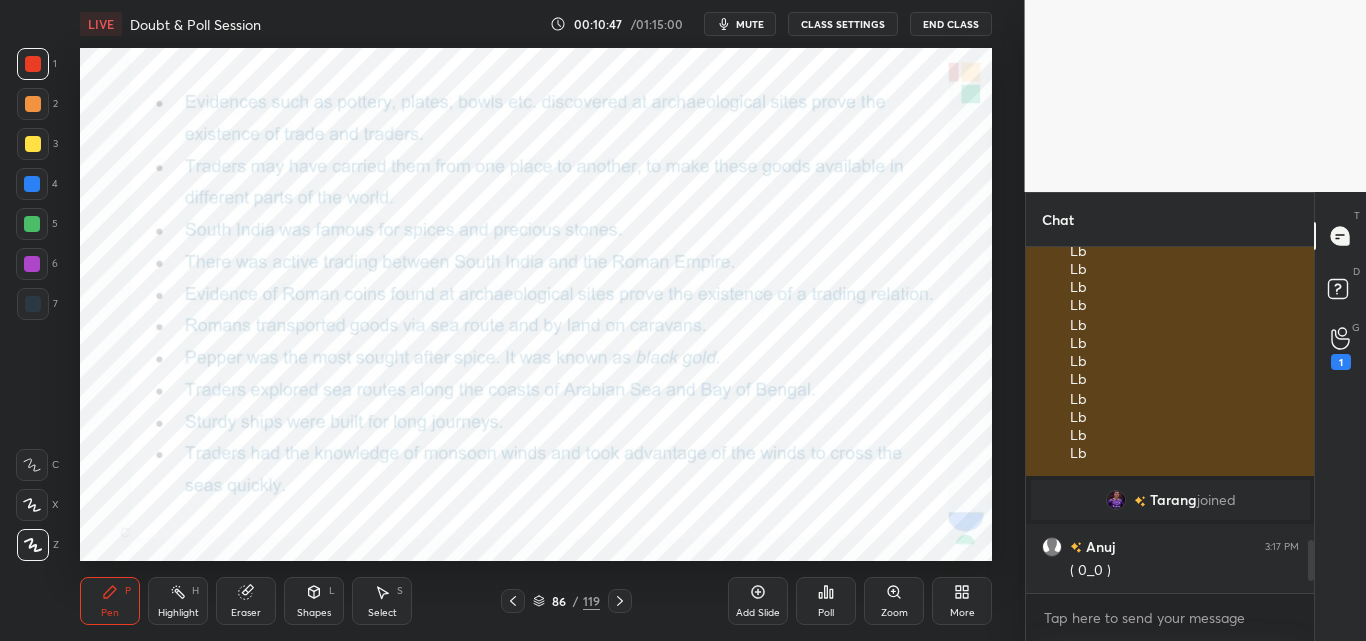 scroll, scrollTop: 7, scrollLeft: 7, axis: both 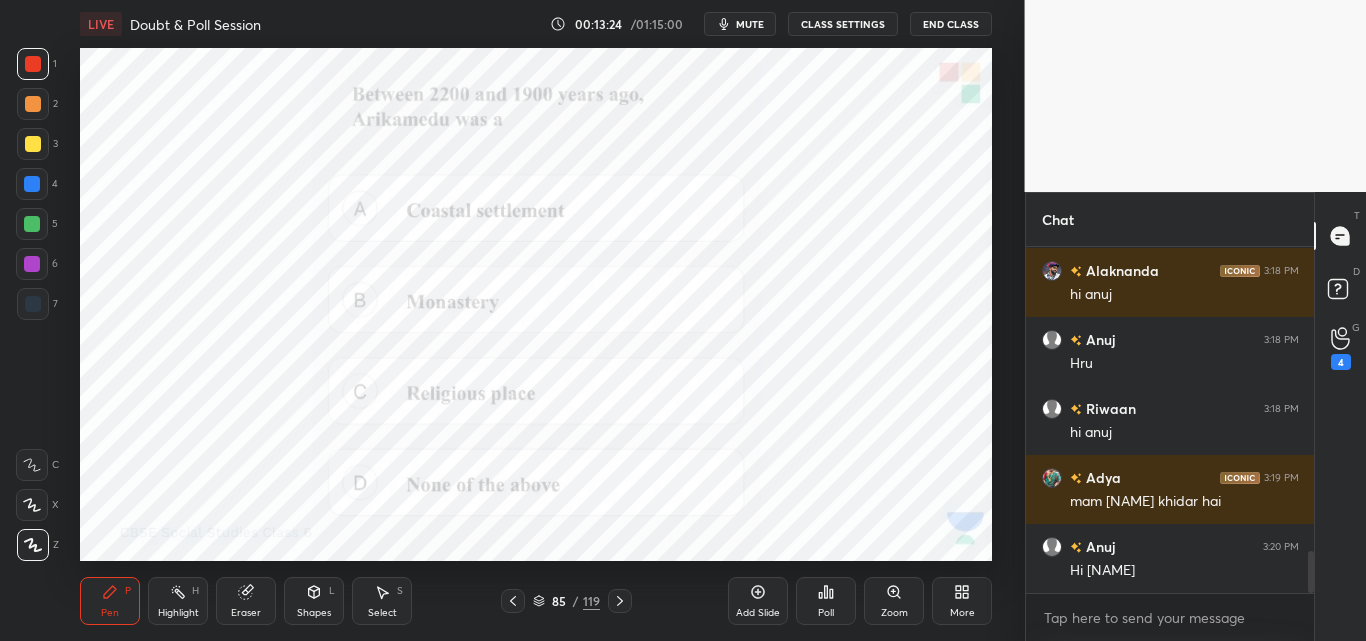 click on "mute" at bounding box center (750, 24) 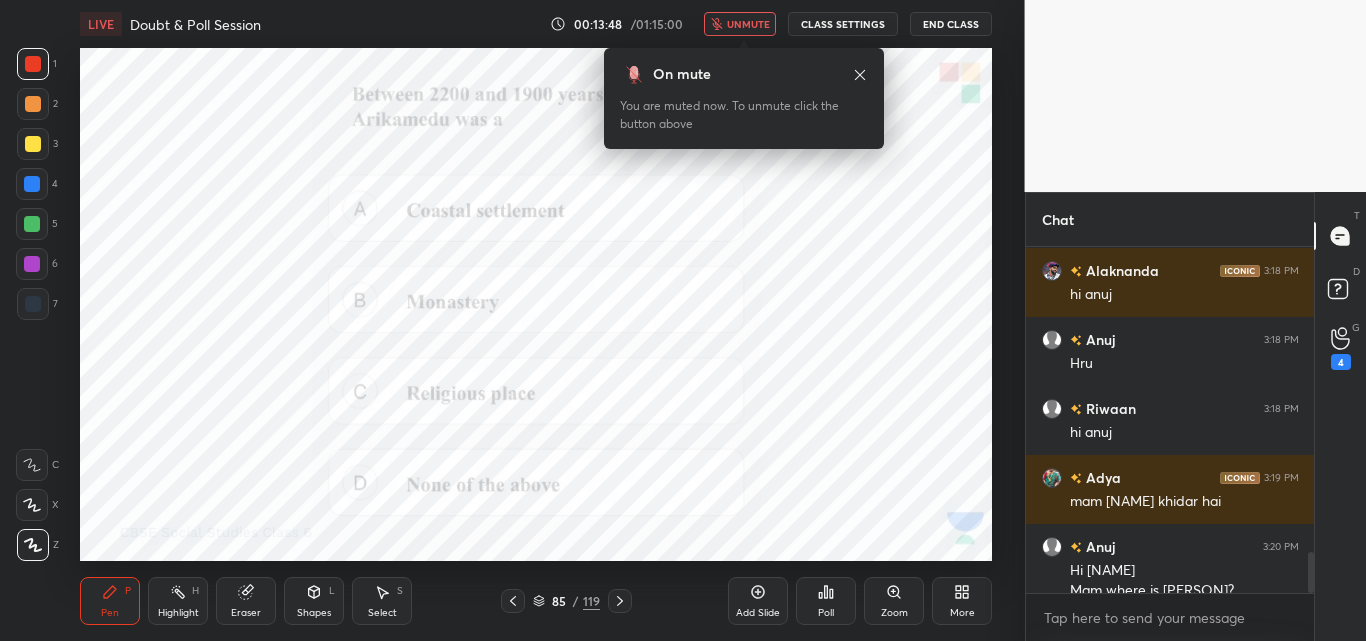 scroll, scrollTop: 2541, scrollLeft: 0, axis: vertical 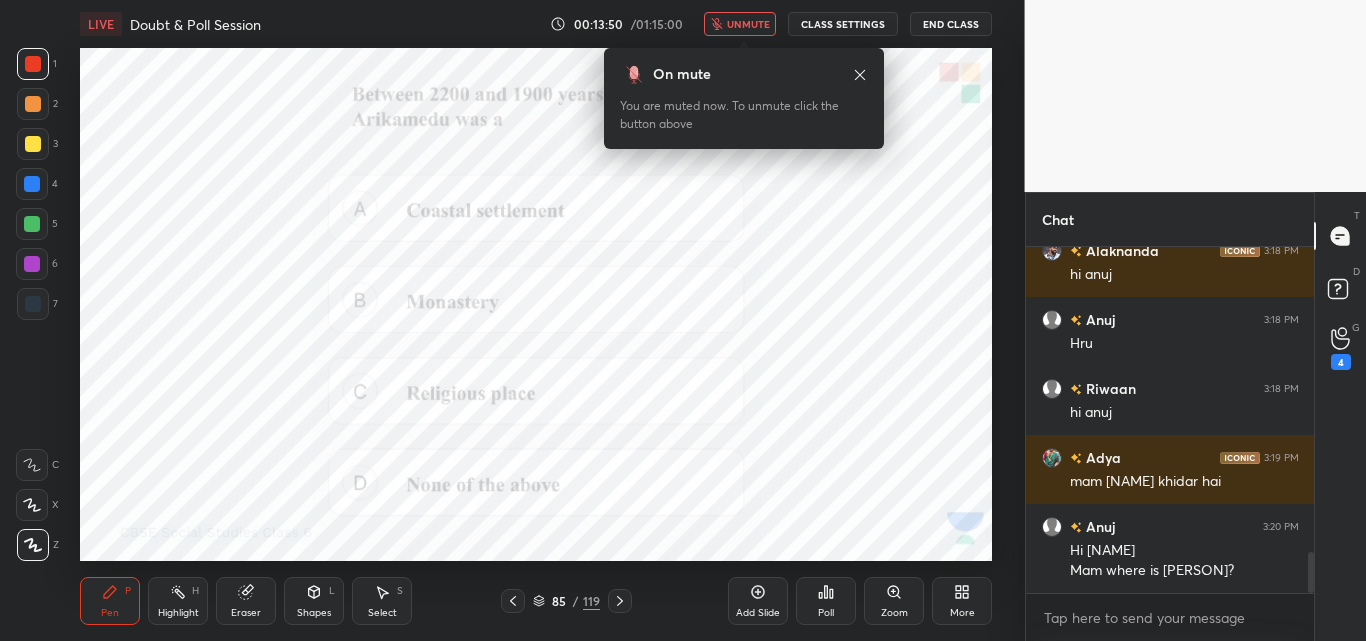 click on "Poll" at bounding box center [826, 613] 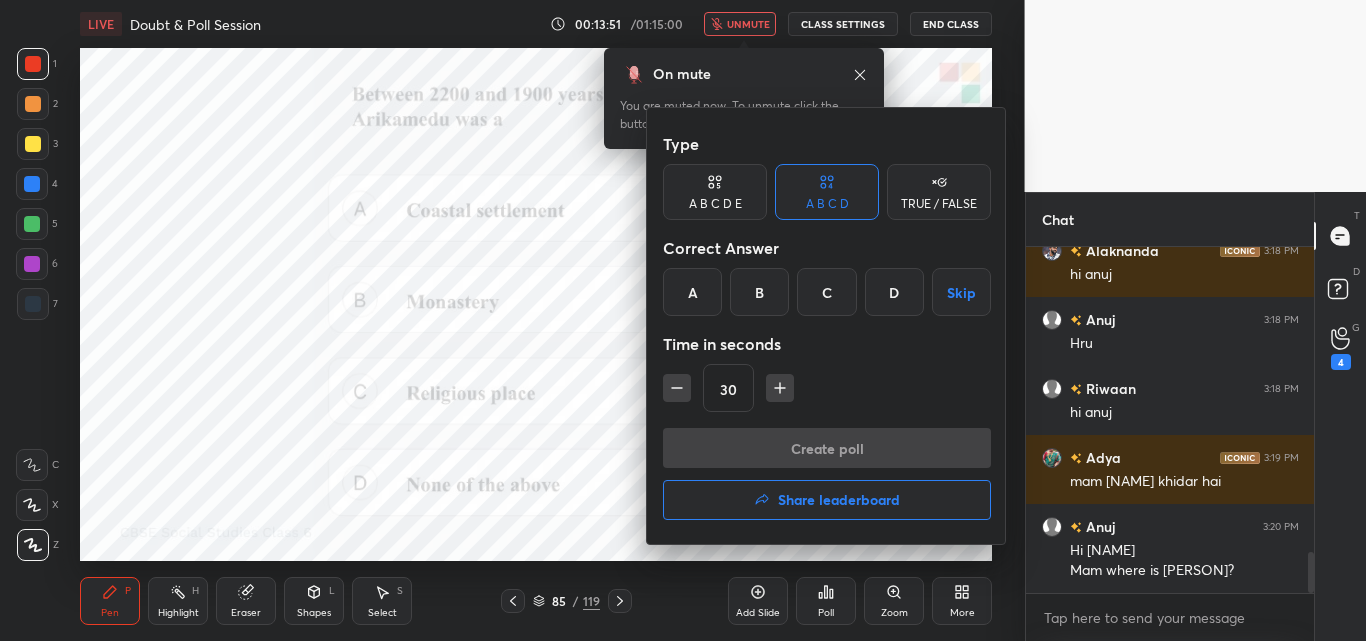 click on "A" at bounding box center (692, 292) 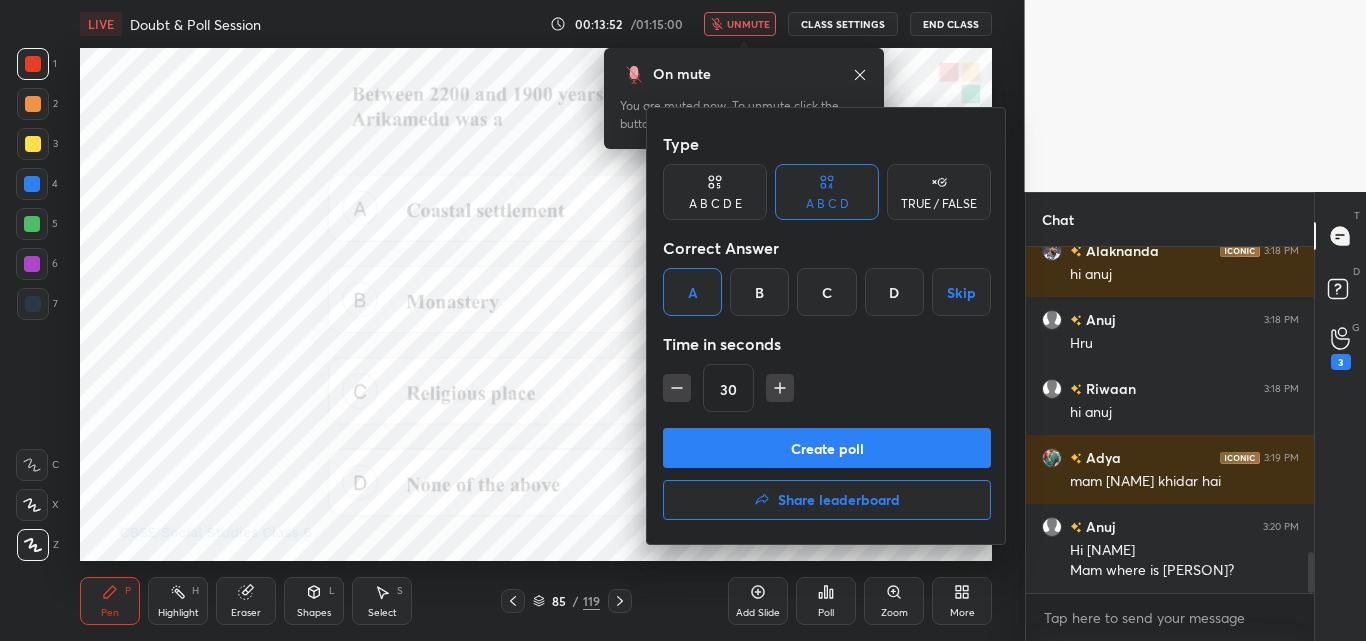 click on "Create poll" at bounding box center (827, 448) 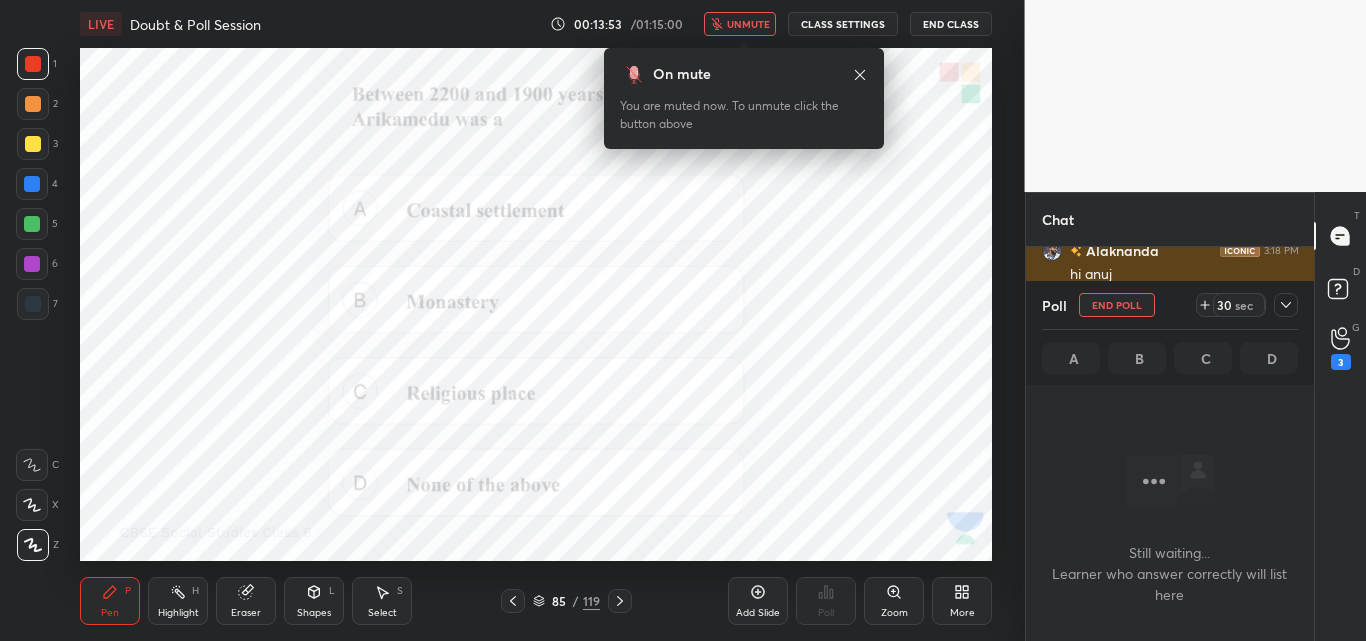 scroll, scrollTop: 236, scrollLeft: 282, axis: both 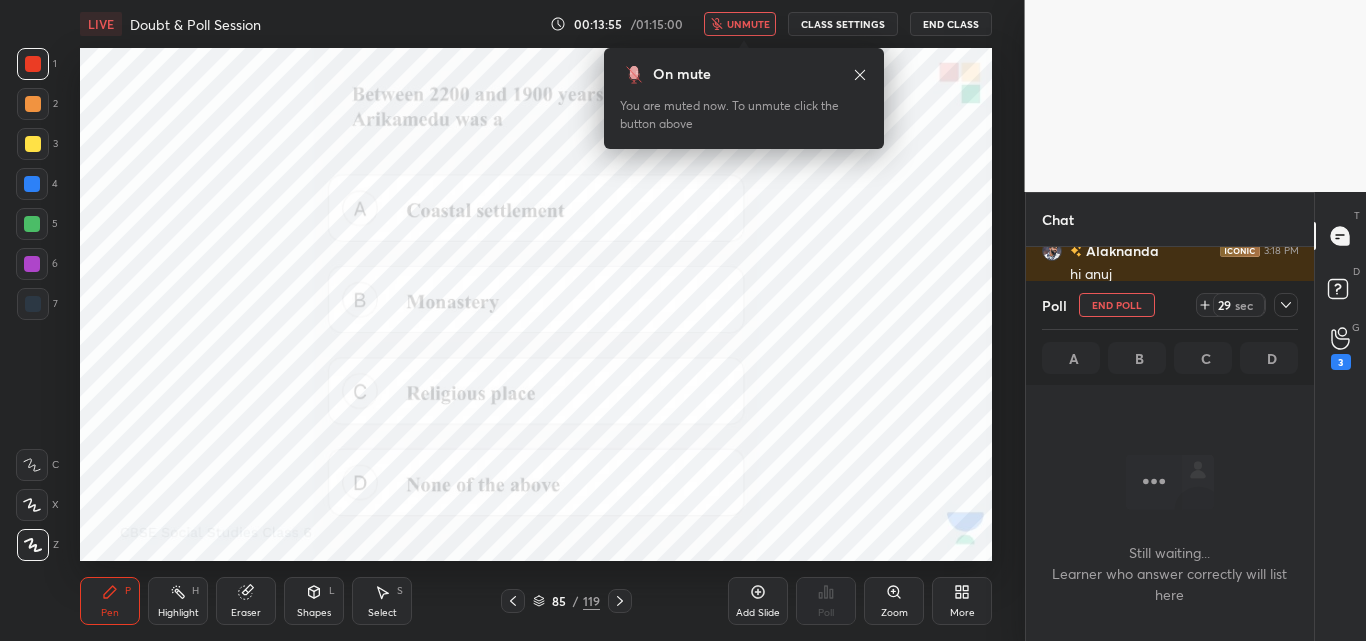 click 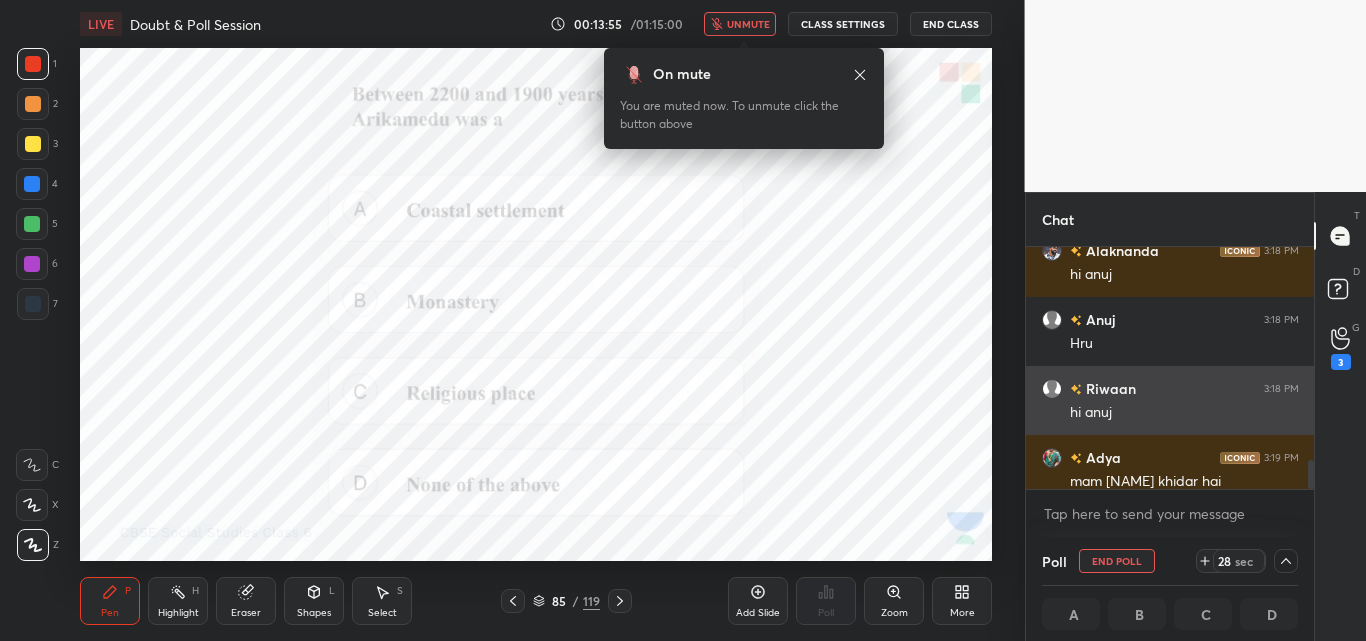 scroll, scrollTop: 1, scrollLeft: 7, axis: both 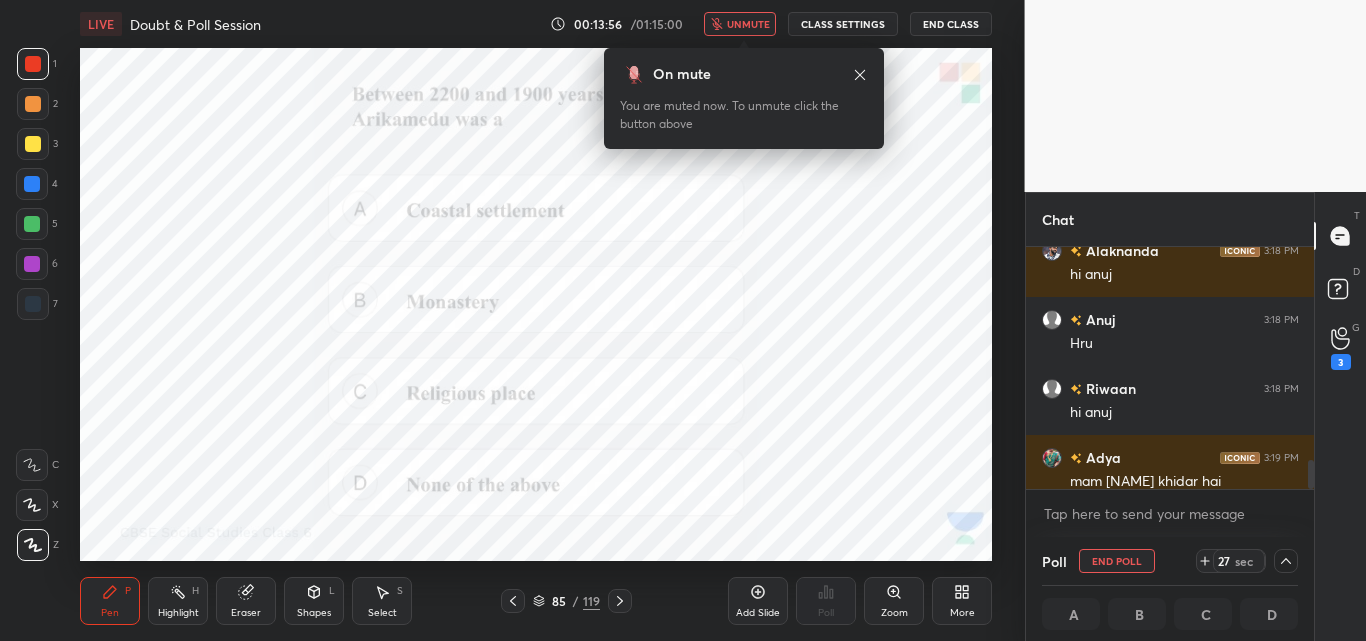 drag, startPoint x: 1309, startPoint y: 472, endPoint x: 1310, endPoint y: 500, distance: 28.01785 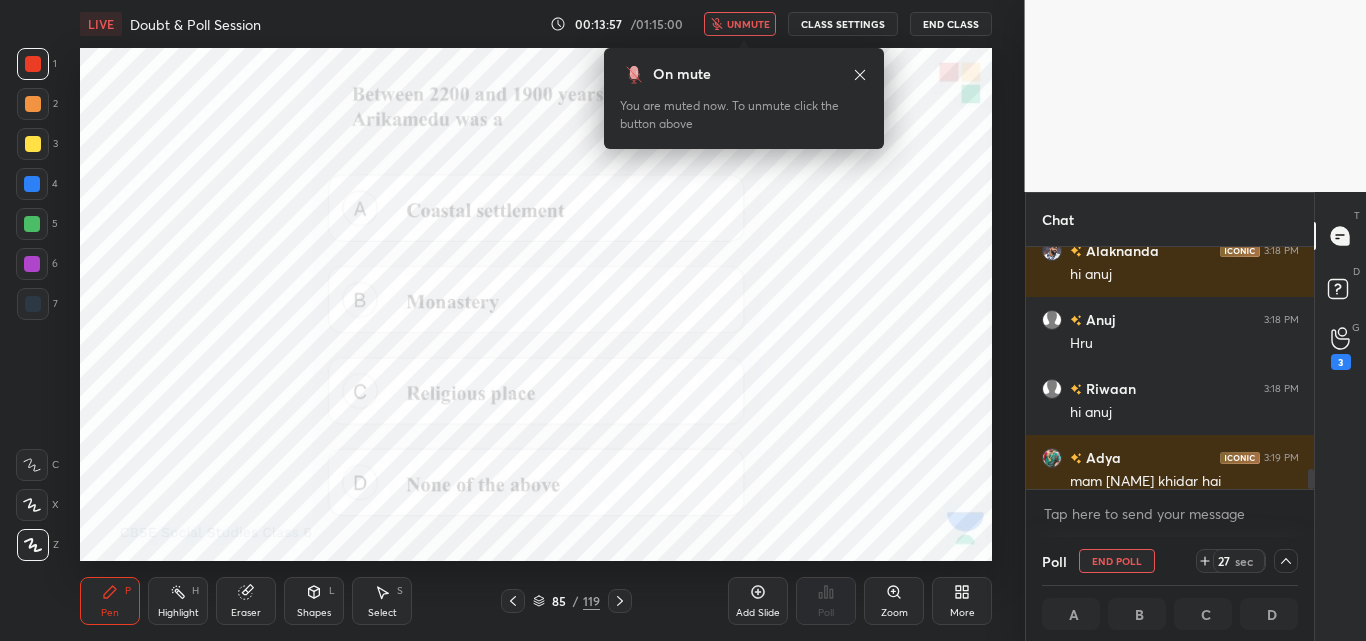 scroll, scrollTop: 2645, scrollLeft: 0, axis: vertical 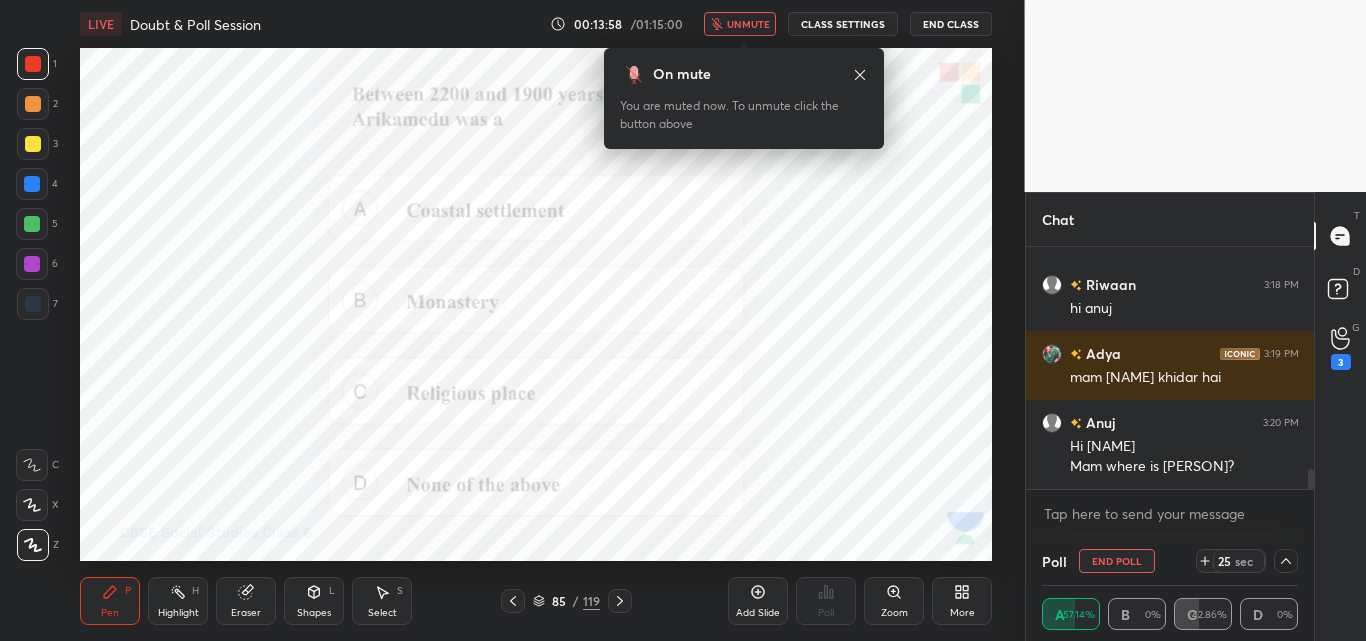 click on "unmute" at bounding box center (748, 24) 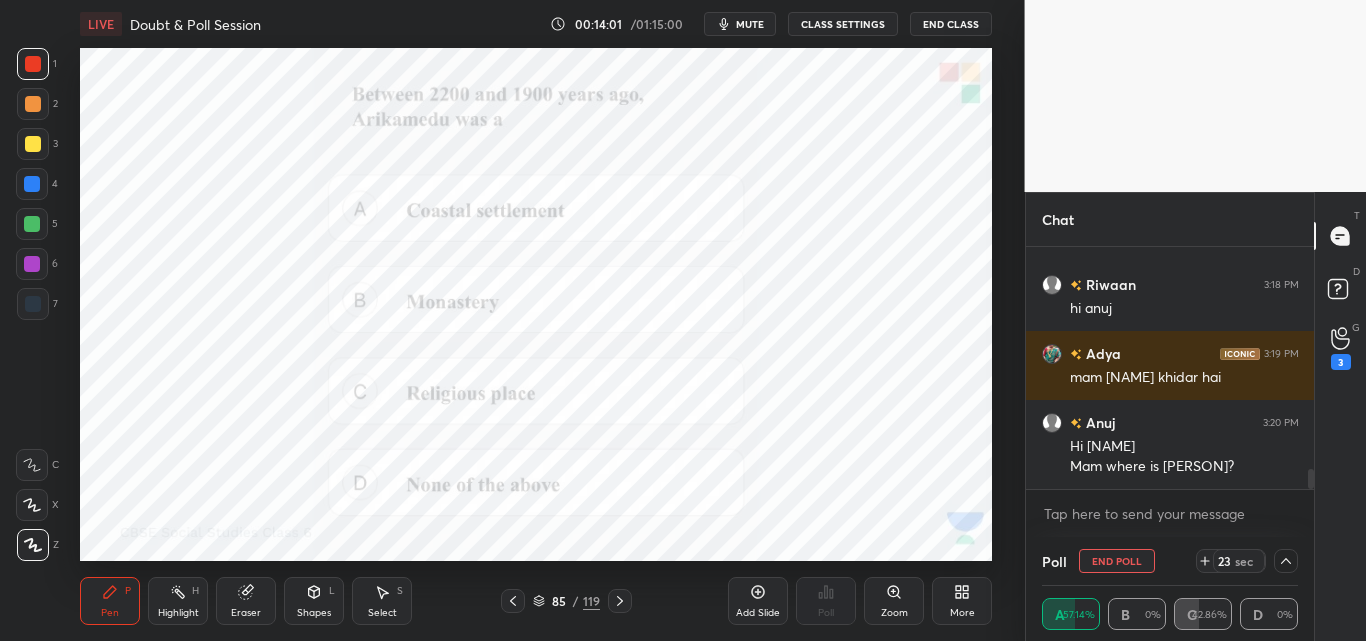 scroll, scrollTop: 2714, scrollLeft: 0, axis: vertical 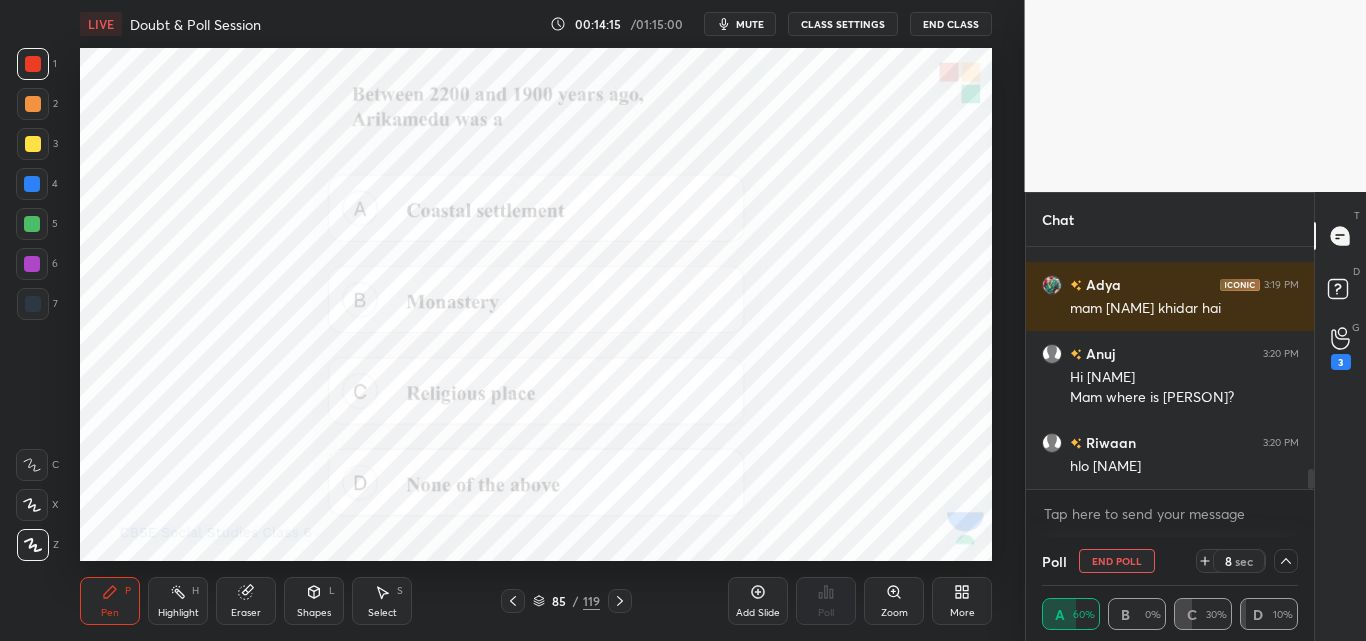drag, startPoint x: 1312, startPoint y: 481, endPoint x: 1268, endPoint y: 632, distance: 157.28 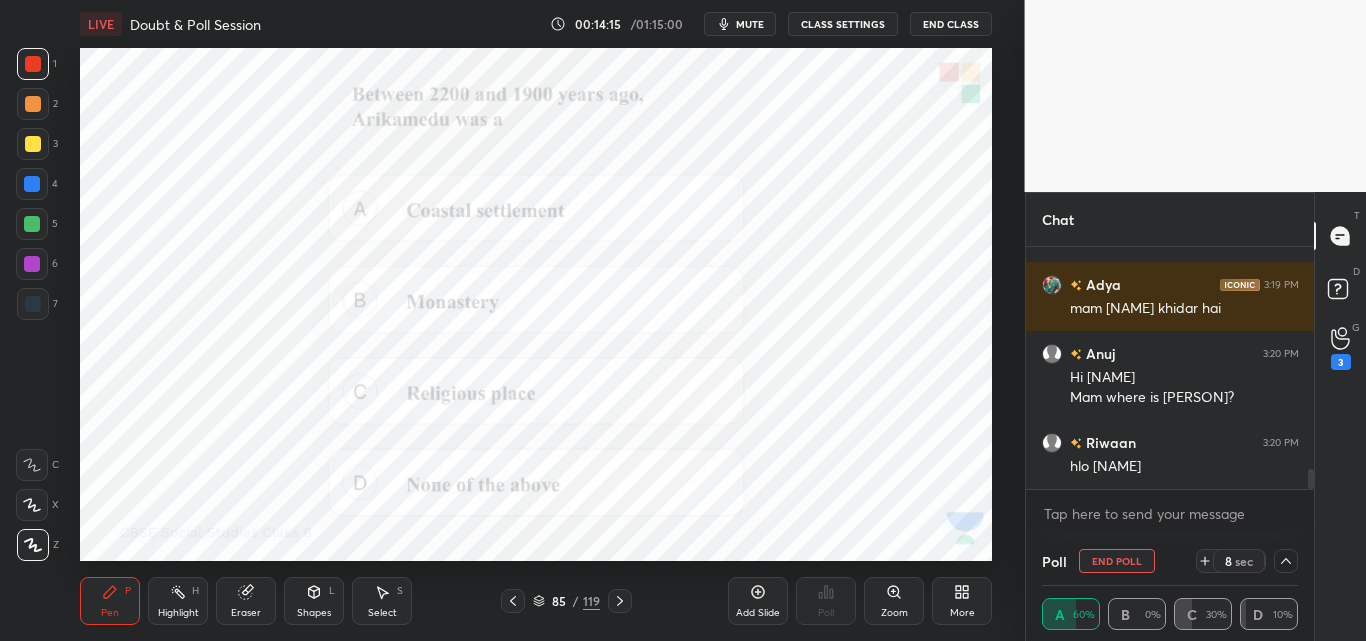 click on "1 2 3 4 5 6 7 C X Z C X Z E E Erase all   H H LIVE Doubt & Poll Session 00:14:15 /  01:15:00 mute CLASS SETTINGS End Class Setting up your live class Poll for   secs No correct answer Start poll Back Doubt & Poll Session • L5 of CBSE Class 6th Social Science [PERSON] Pen P Highlight H Eraser Shapes L Select S 85 / 119 Add Slide Poll Zoom More Chat [PERSON] 3:18 PM Hru [PERSON] 3:18 PM hi [PERSON] [PERSON] 3:19 PM mam pihu khidar hai [PERSON] 3:20 PM Hi [PERSON] Mam where is pihu?? [PERSON] 3:20 PM hlo [PERSON] JUMP TO LATEST Enable hand raising Enable raise hand to speak to learners. Once enabled, chat will be turned off temporarily. Enable x   Doubts asked by learners will show up here NEW DOUBTS ASKED Concept or Topic related [PERSON] [PERSON] Preparation related [PERSON] Can't raise hand Looks like educator just invited you to speak. Please wait before you can raise your hand again. Got it Poll End Poll 8  sec A 60% B 0% C 30% D 10% T Messages (T) D Doubts (D) G Raise Hand (G) 3 Report an issue Reason for reporting Buffering ​" at bounding box center (683, 0) 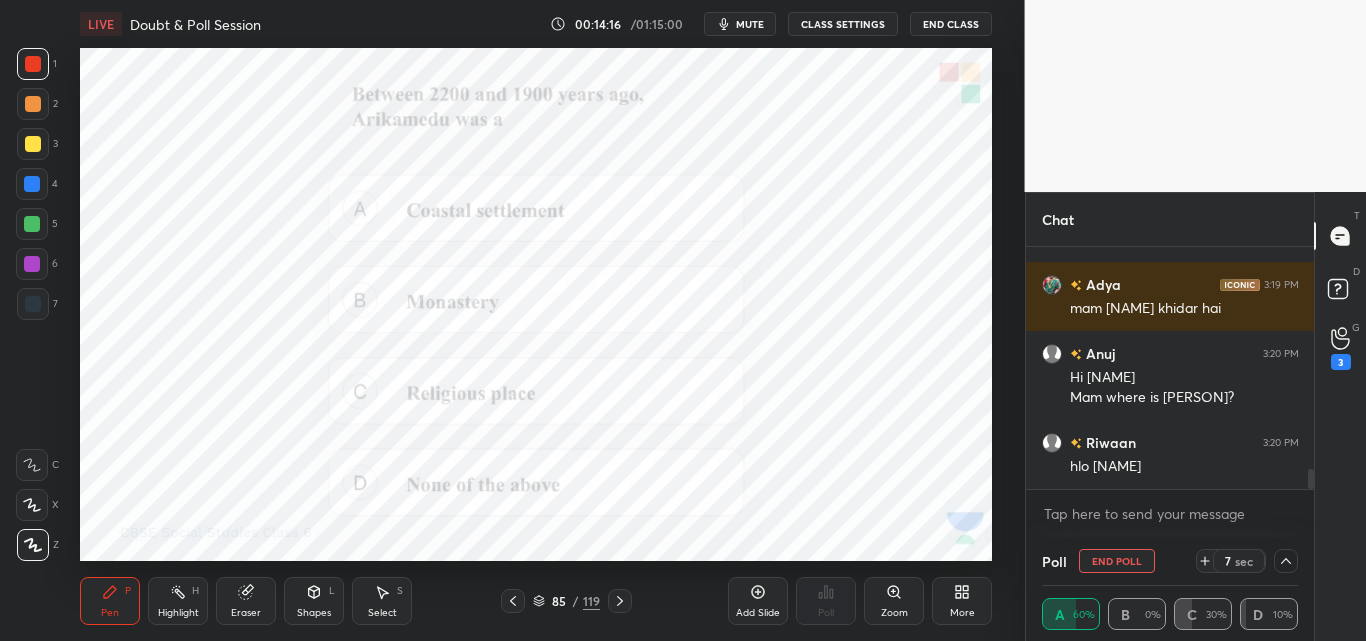 scroll, scrollTop: 2798, scrollLeft: 0, axis: vertical 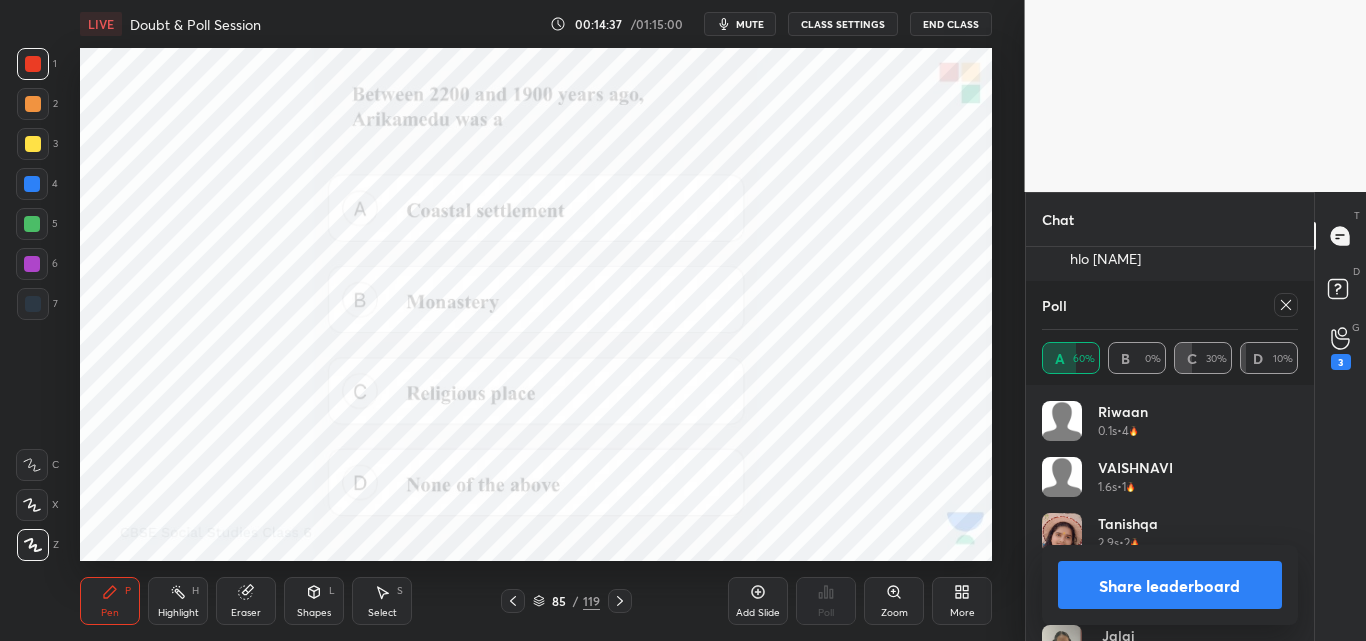 click 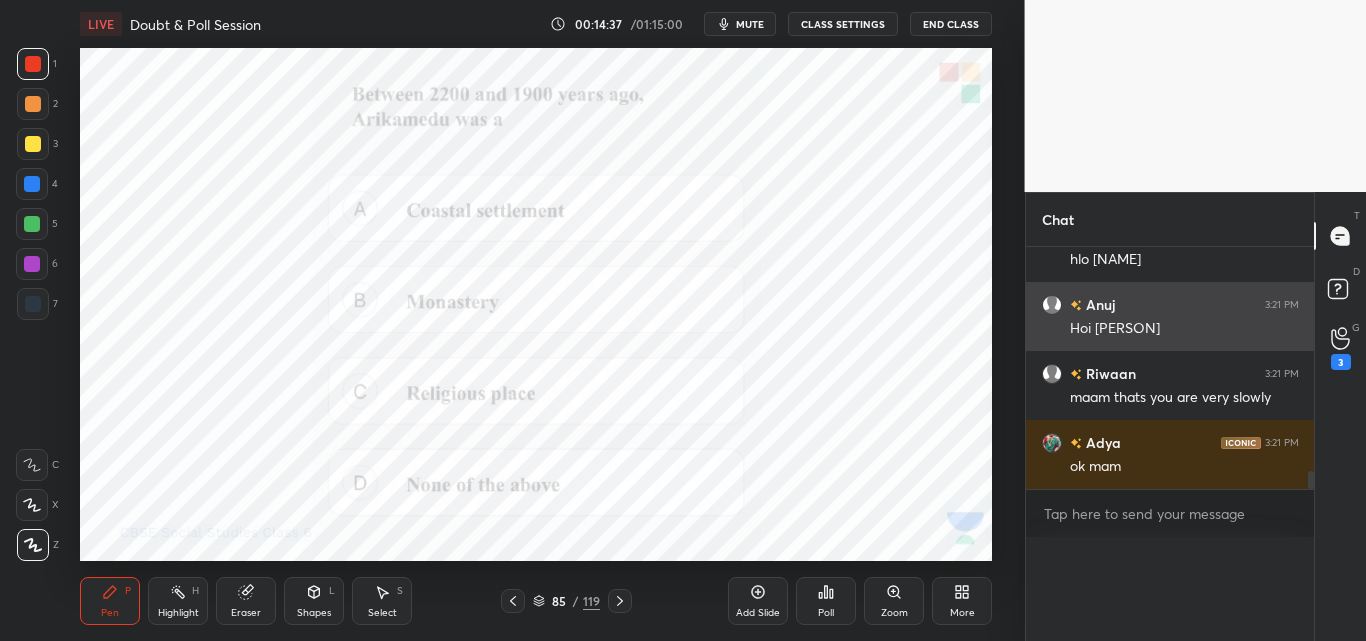 scroll, scrollTop: 12, scrollLeft: 250, axis: both 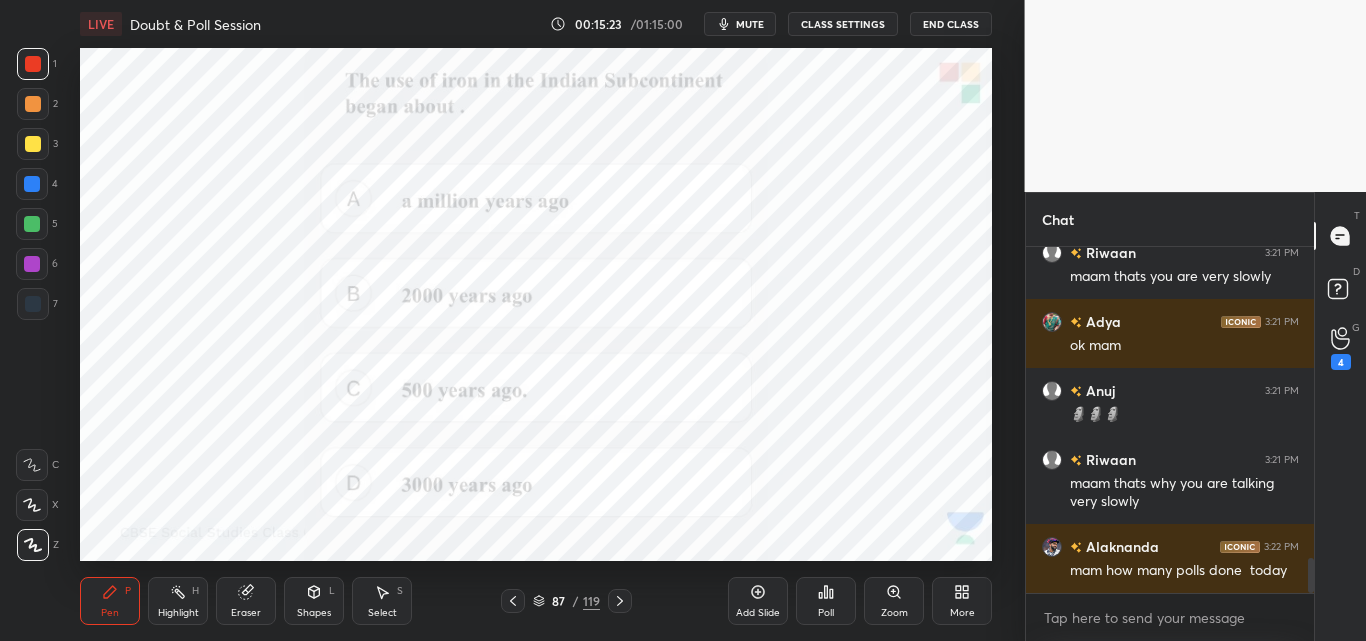 drag, startPoint x: 758, startPoint y: 24, endPoint x: 772, endPoint y: 28, distance: 14.56022 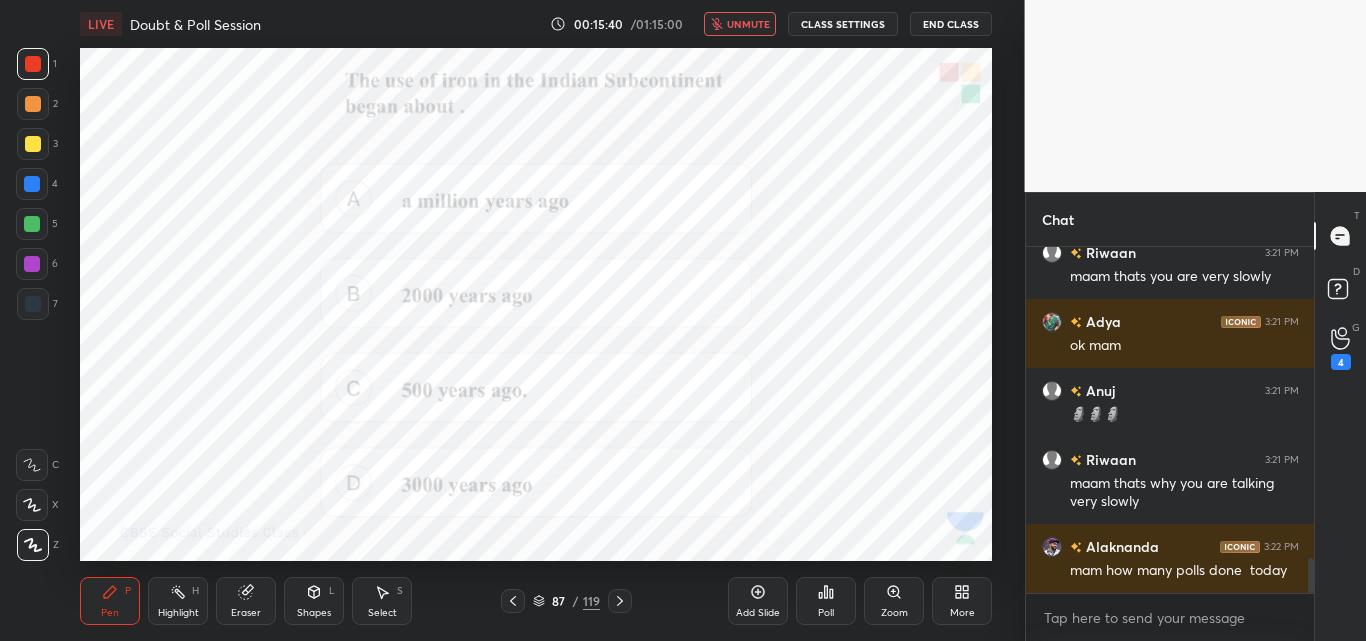scroll, scrollTop: 3105, scrollLeft: 0, axis: vertical 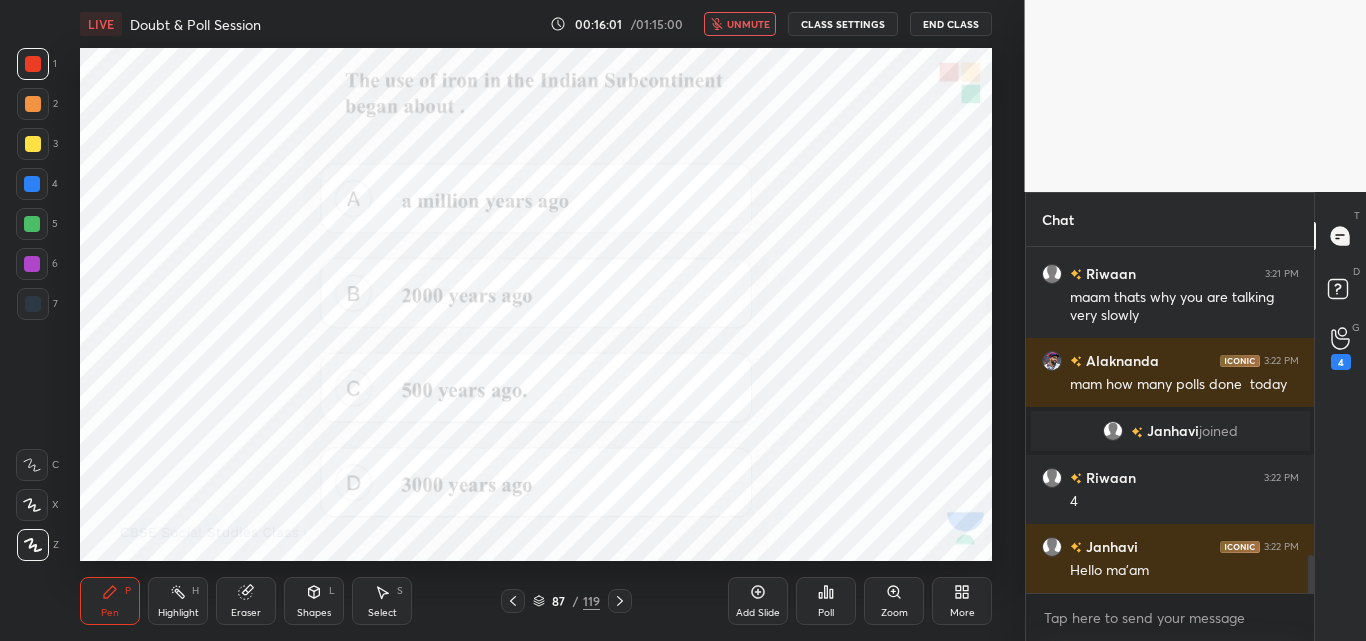 click on "unmute" at bounding box center (748, 24) 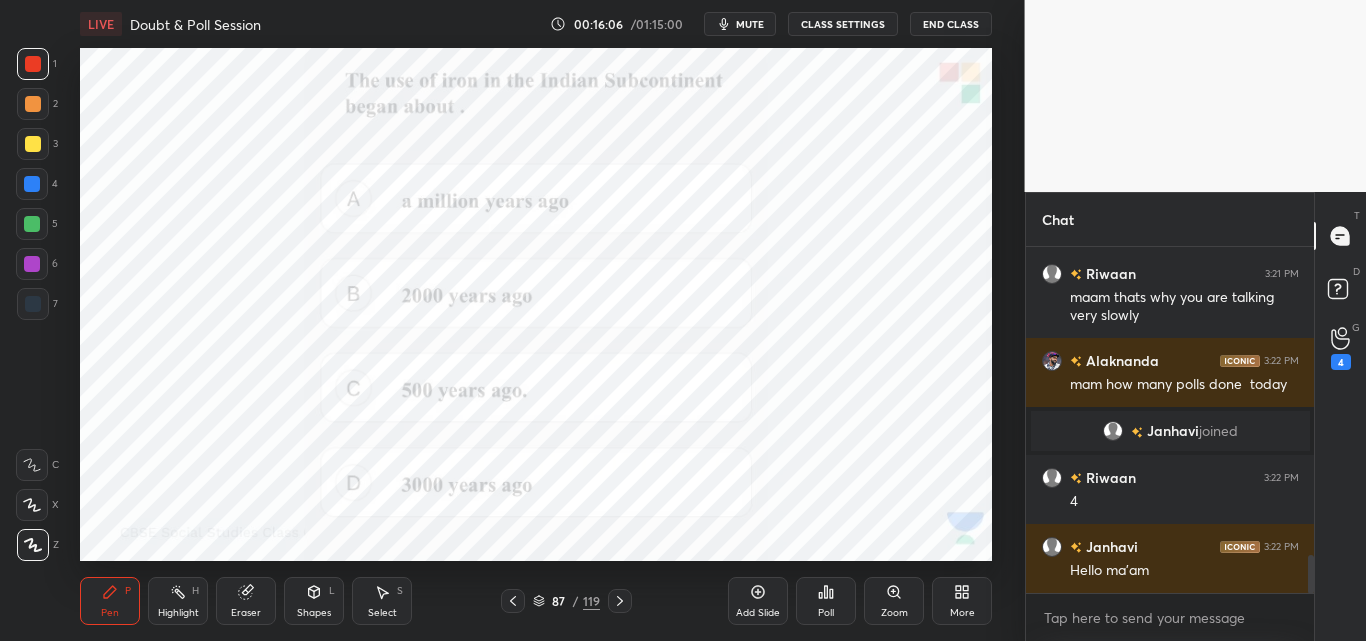 click on "Eraser" at bounding box center (246, 601) 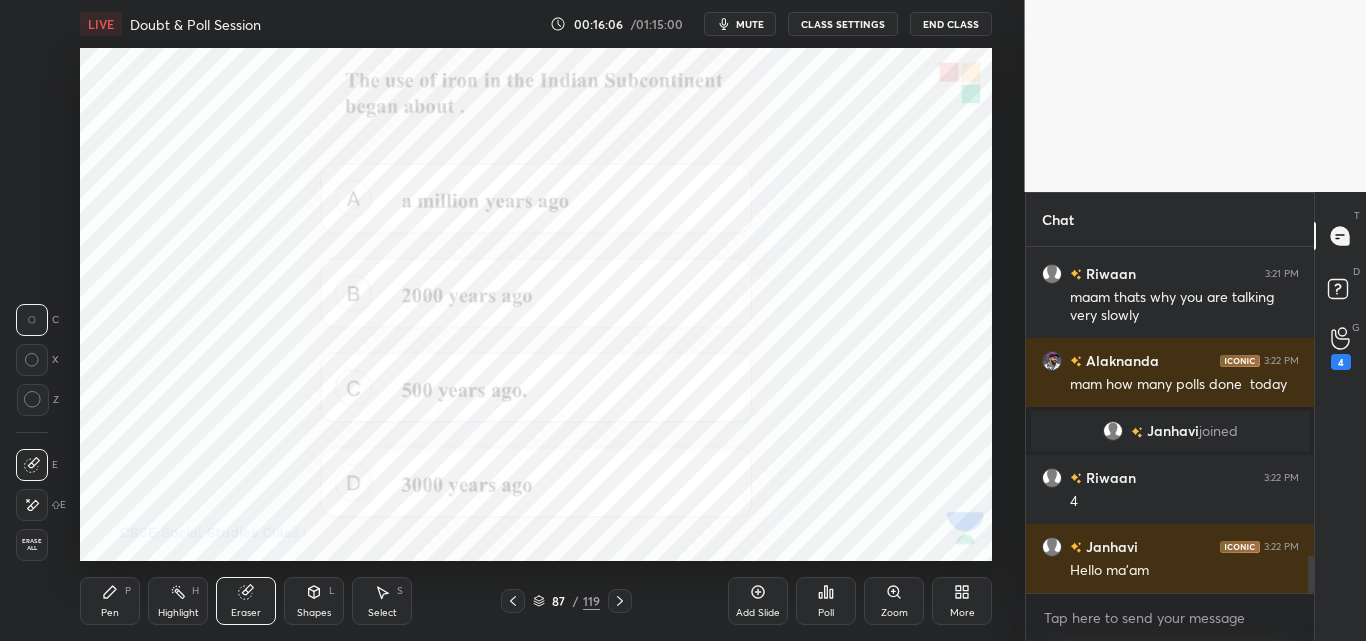 scroll, scrollTop: 2848, scrollLeft: 0, axis: vertical 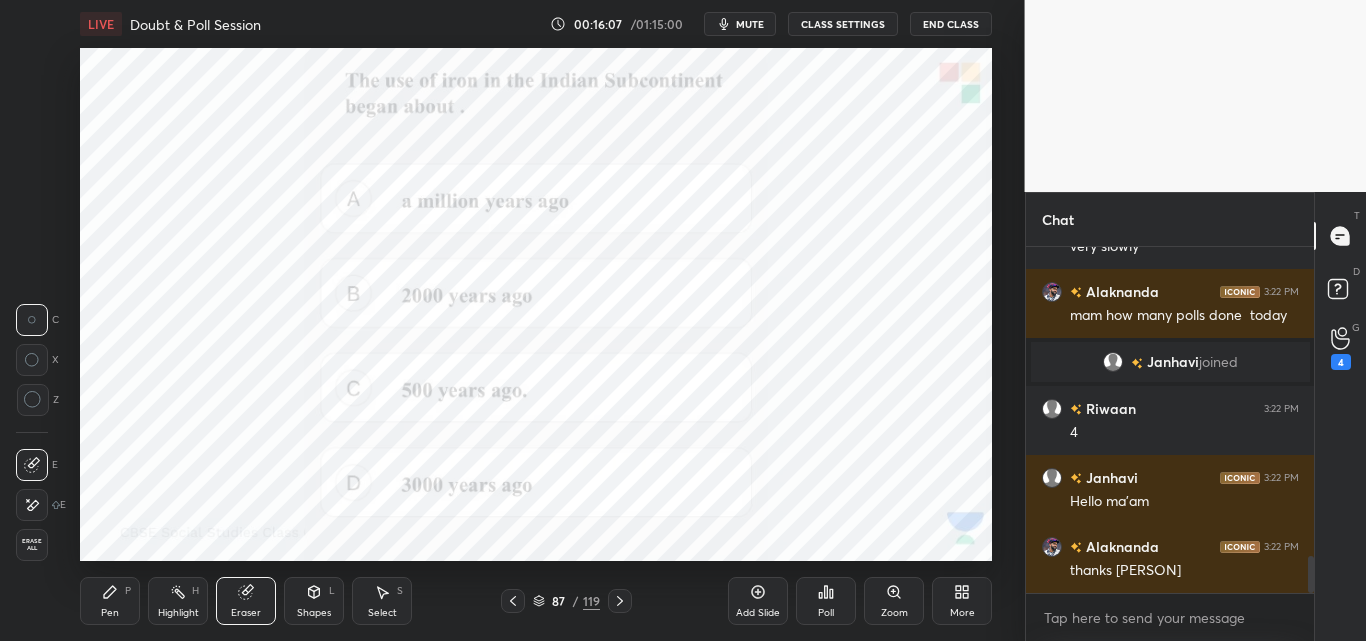 click on "Erase all" at bounding box center [32, 545] 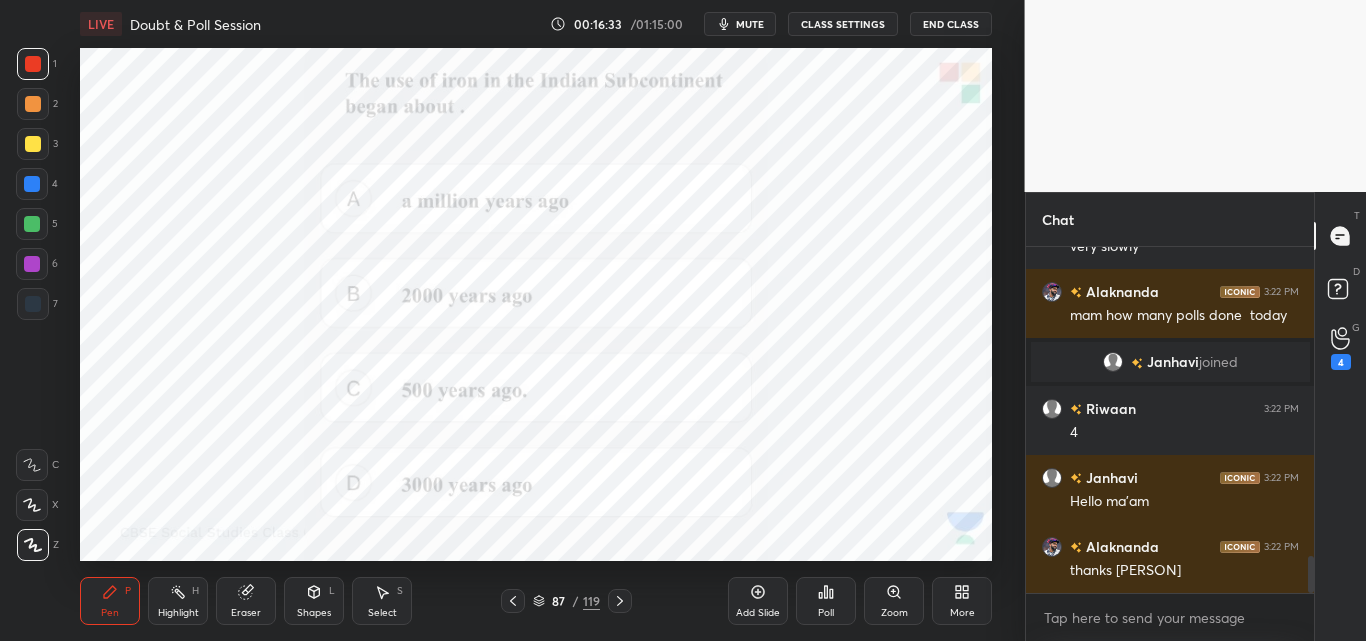 scroll, scrollTop: 2917, scrollLeft: 0, axis: vertical 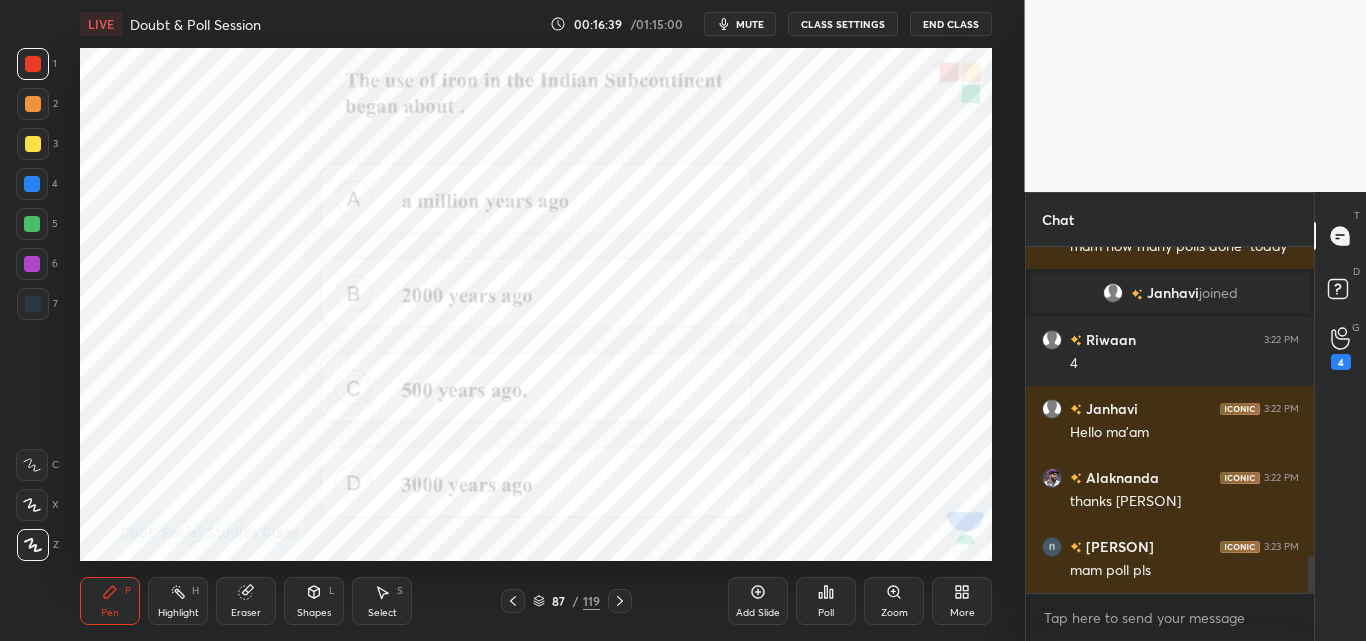 click on "Poll" at bounding box center [826, 601] 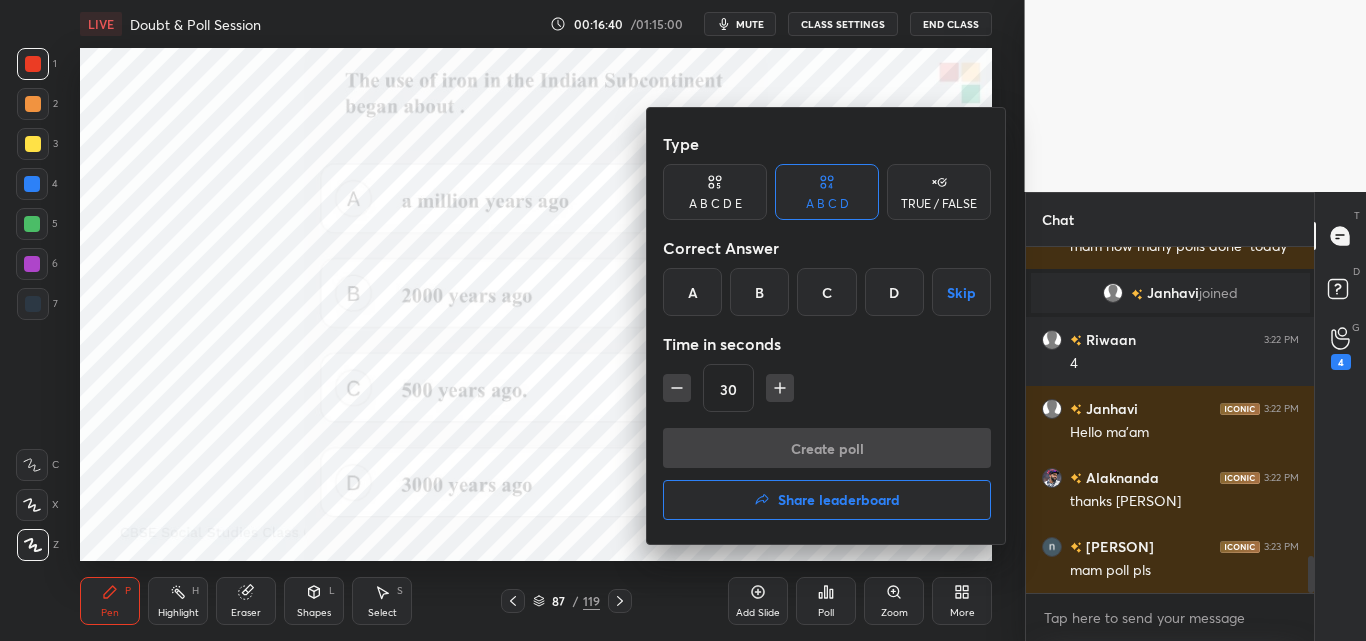 click on "C" at bounding box center [826, 292] 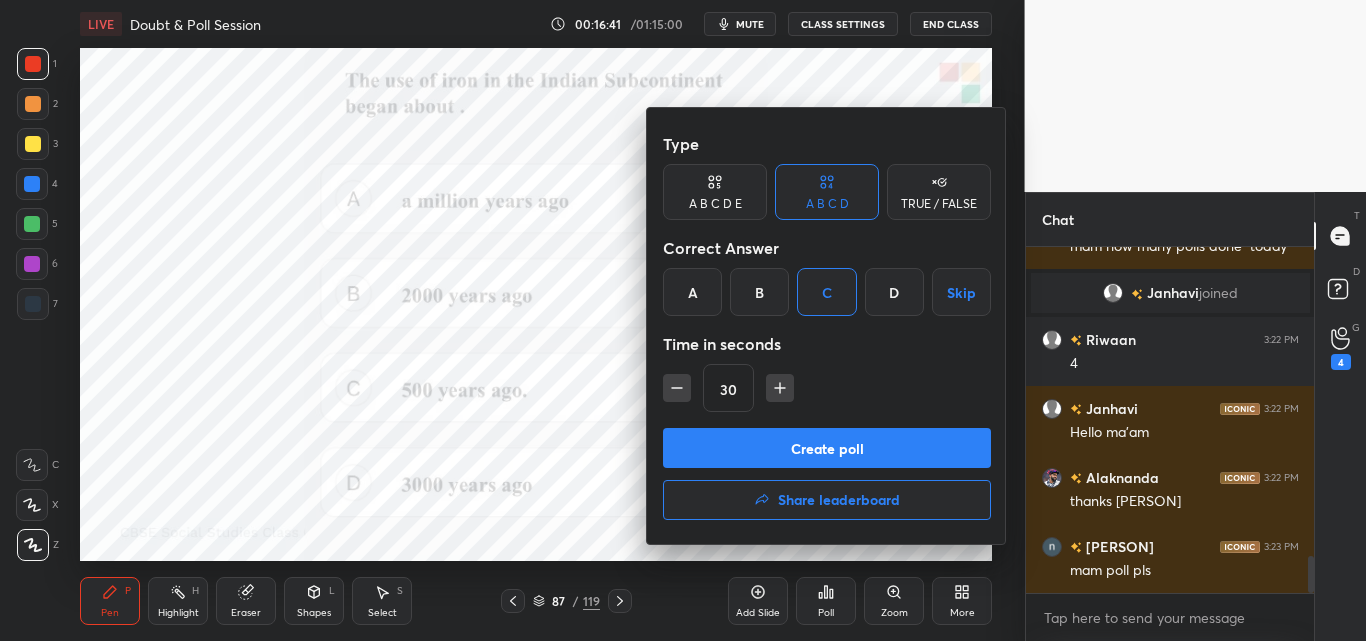 click on "Create poll" at bounding box center (827, 448) 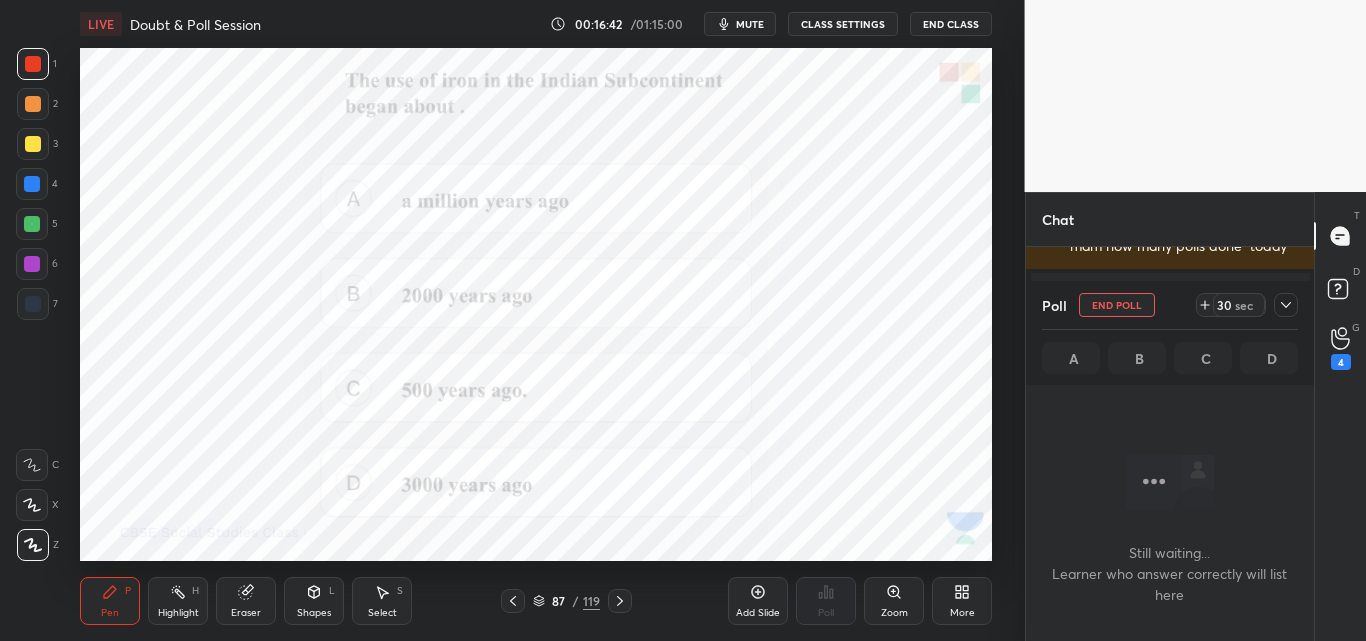 scroll, scrollTop: 236, scrollLeft: 282, axis: both 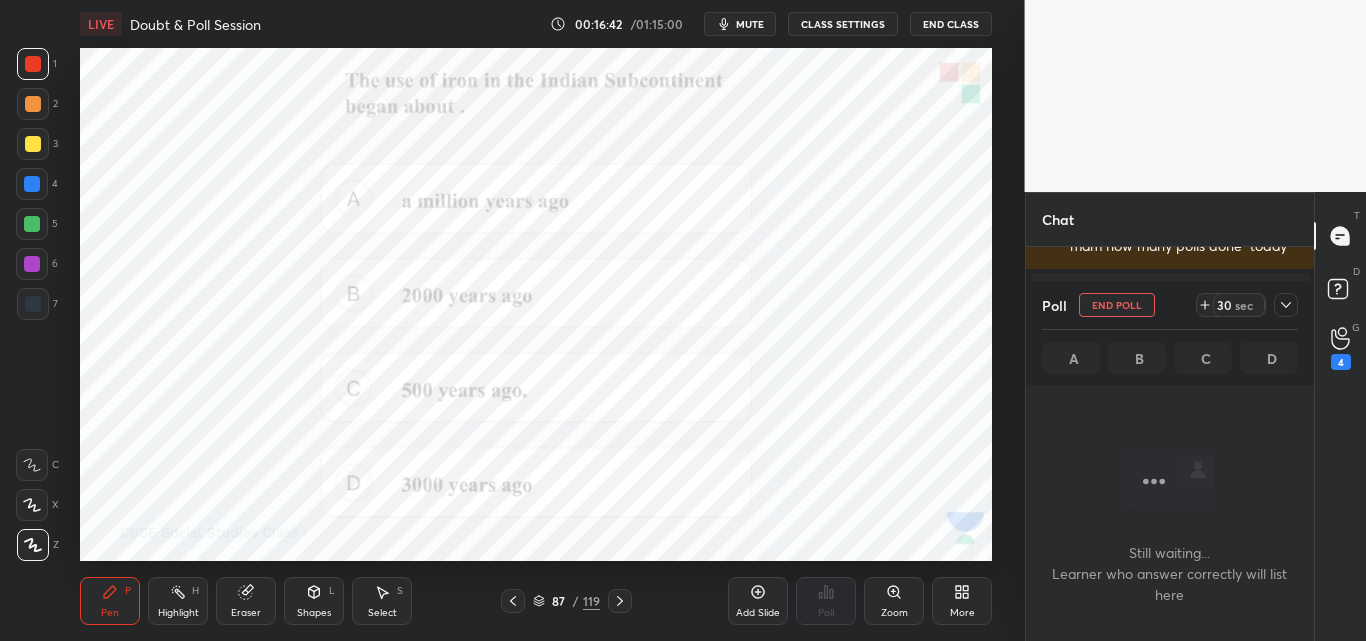 drag, startPoint x: 749, startPoint y: 16, endPoint x: 739, endPoint y: 22, distance: 11.661903 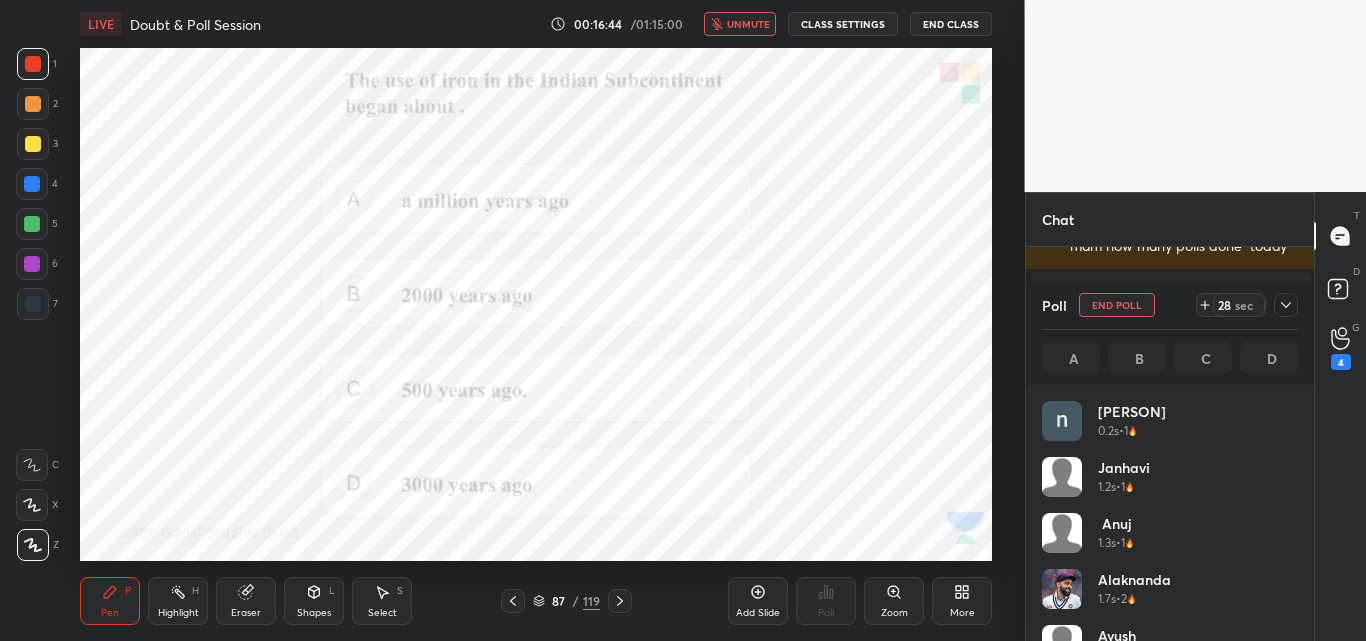 scroll, scrollTop: 7, scrollLeft: 7, axis: both 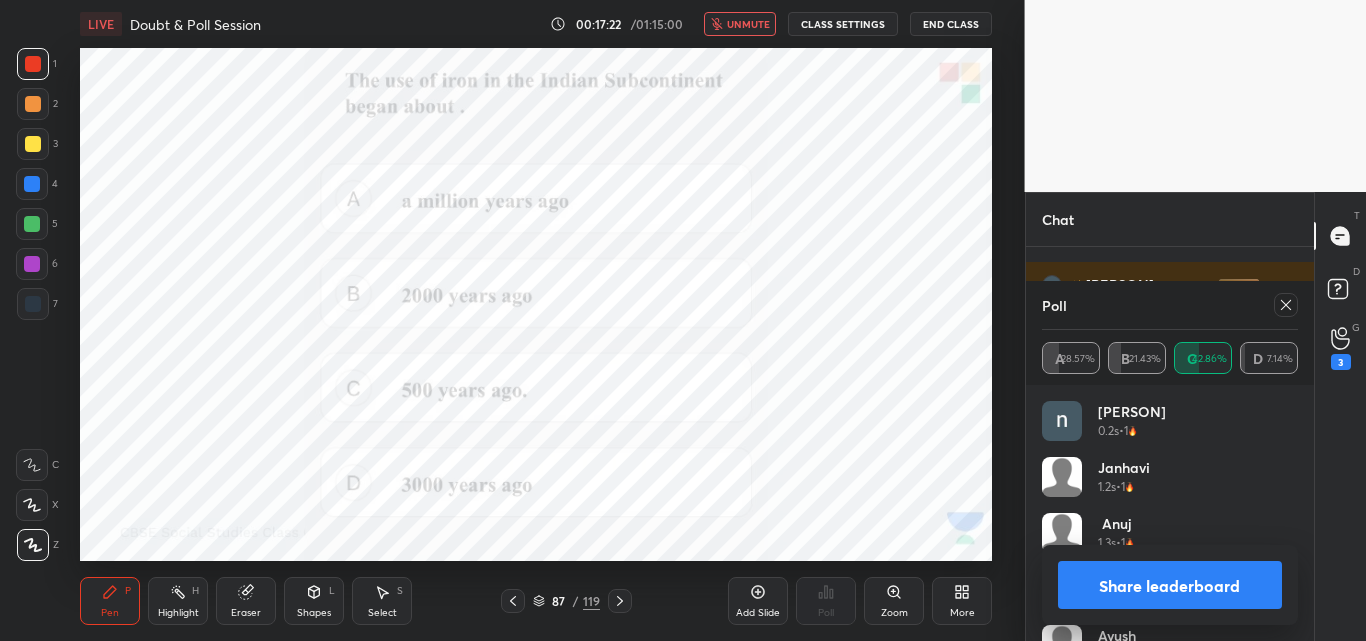 click on "unmute" at bounding box center (748, 24) 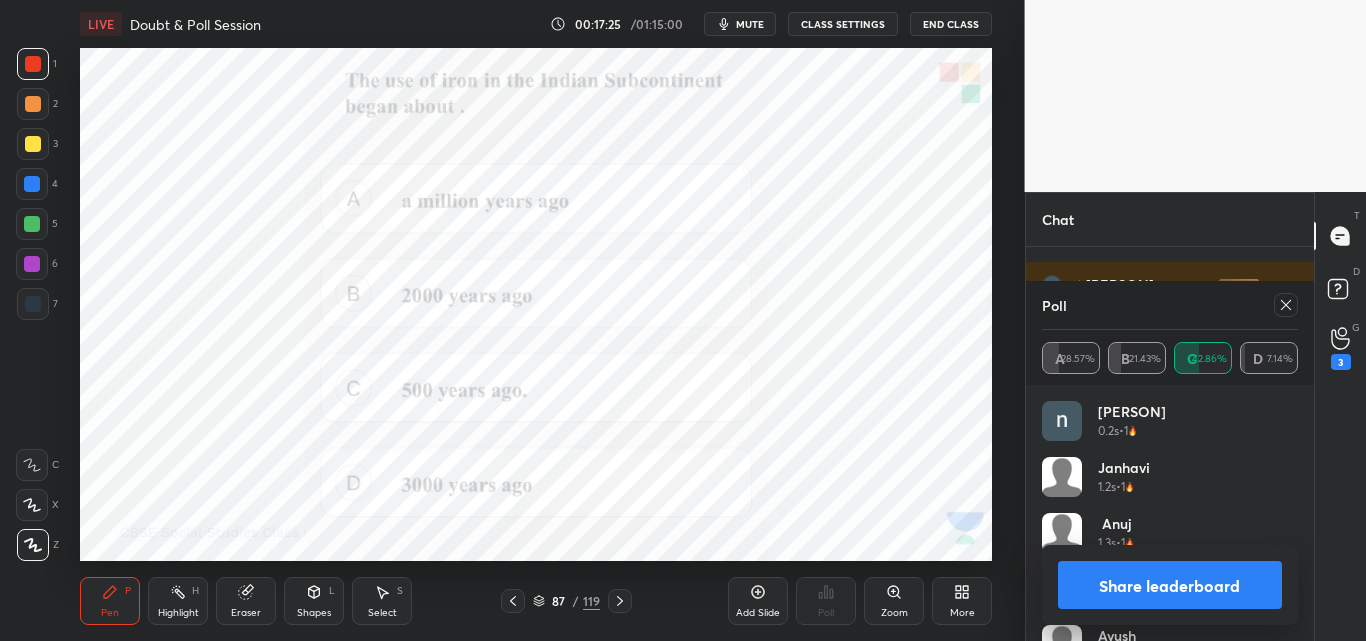 click 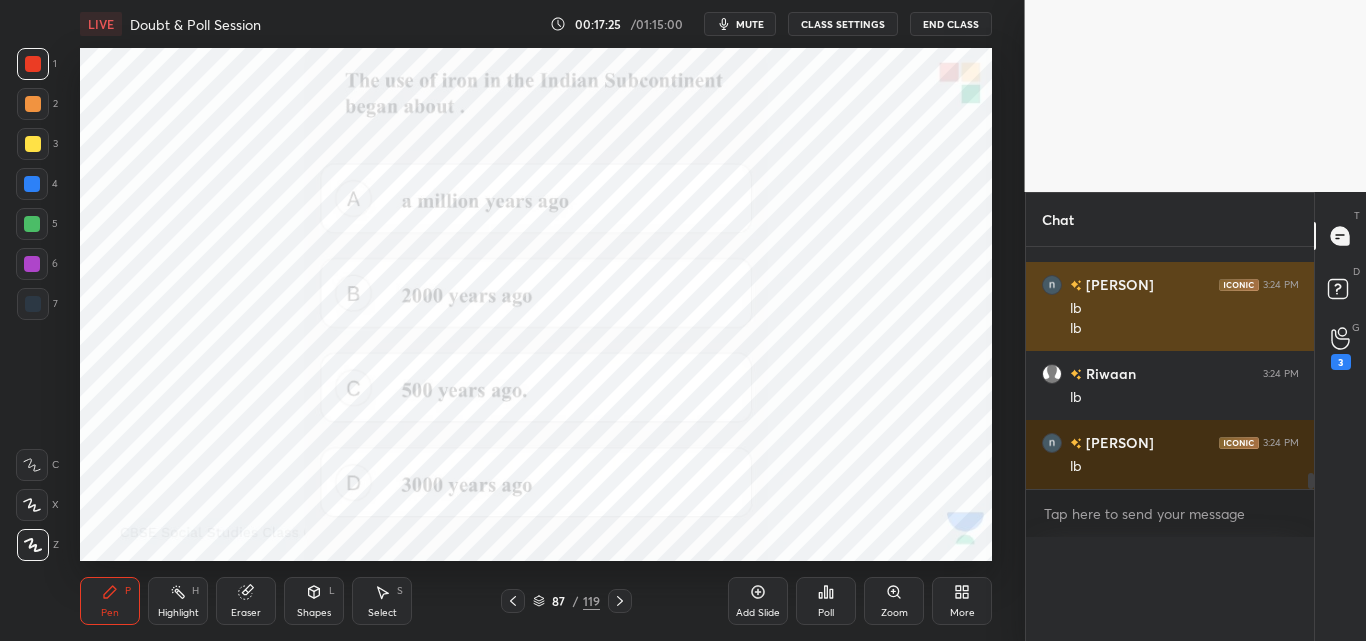 scroll, scrollTop: 0, scrollLeft: 0, axis: both 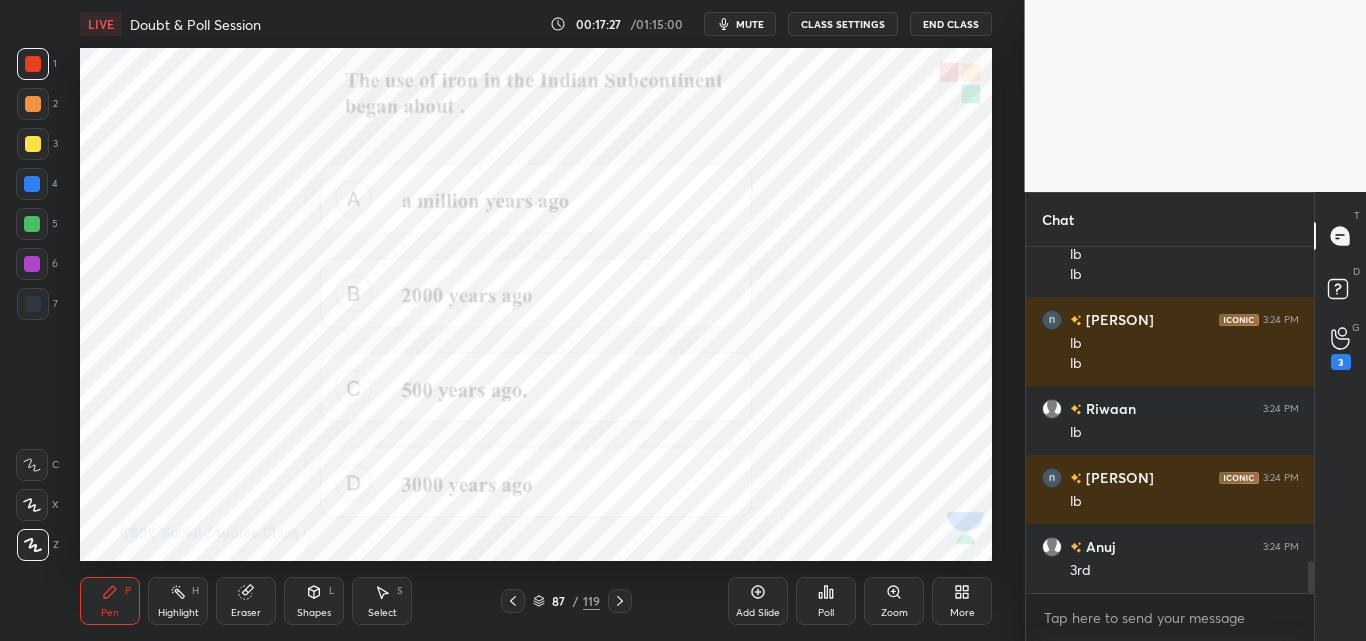click at bounding box center [620, 601] 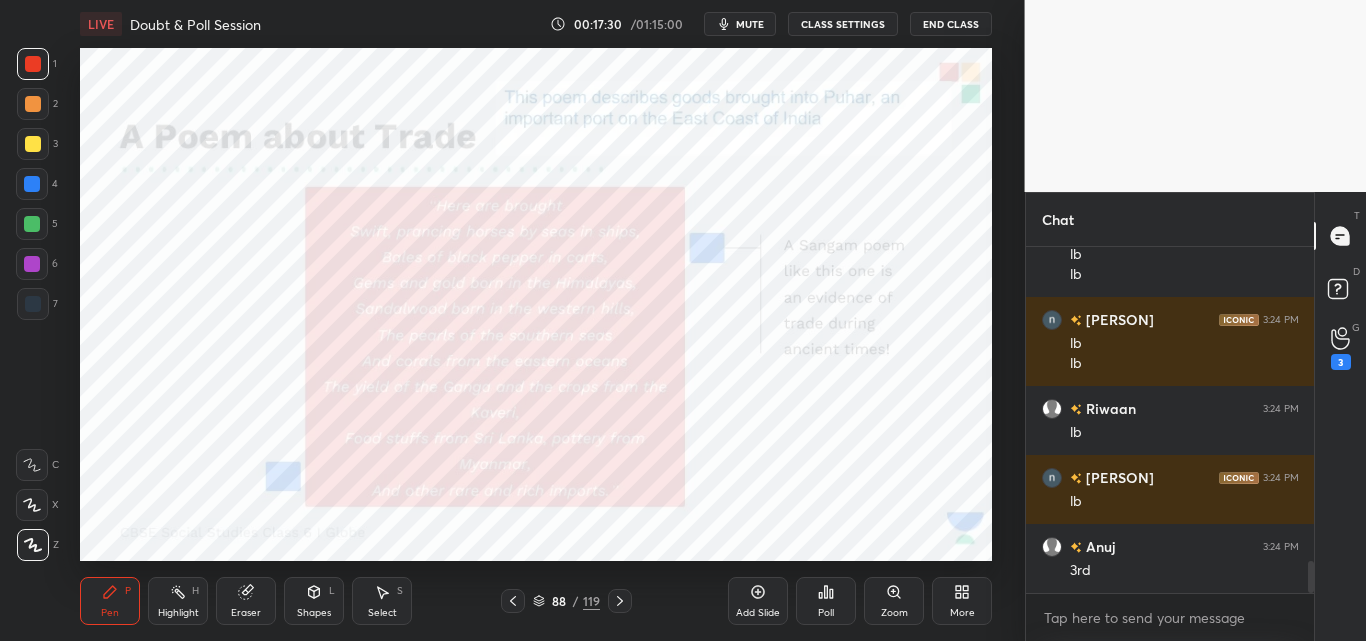 click on "mute" at bounding box center (750, 24) 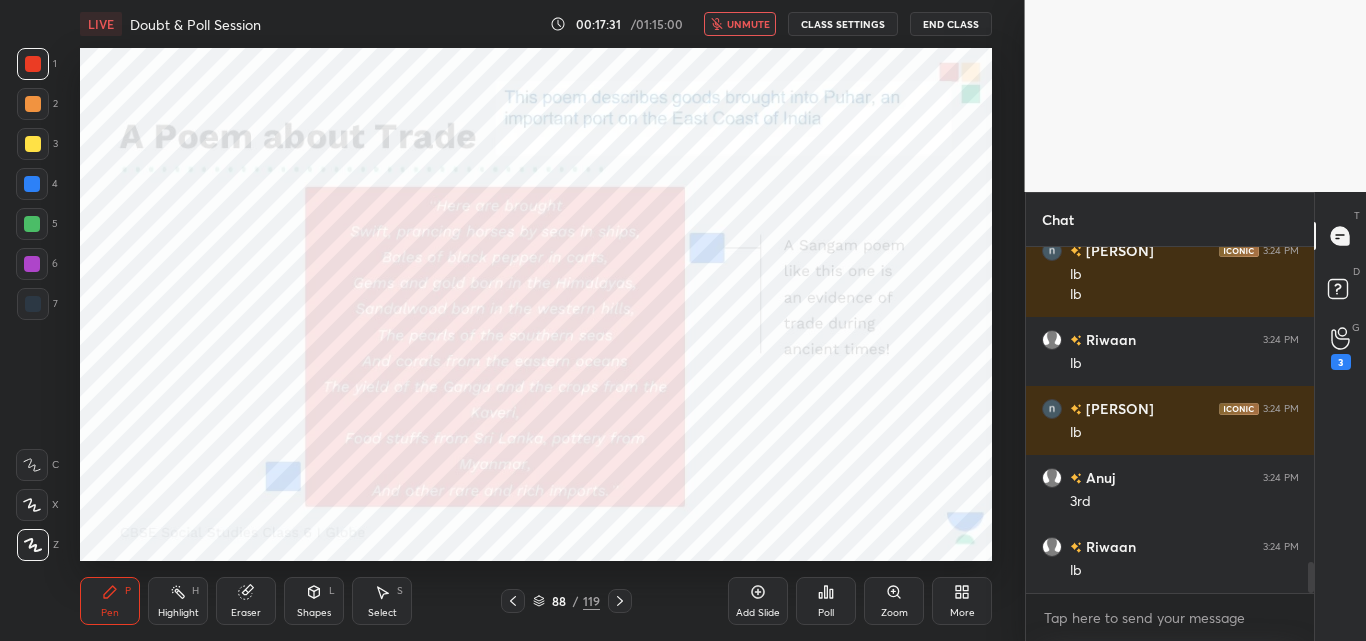 click on "Chat [PERSON] 3:24 PM lb lb lb lb lb [PERSON] 3:24 PM lb [PERSON] 3:24 PM lb [PERSON] 3:24 PM lb [PERSON] 3:24 PM 3rd [PERSON] 3:24 PM lb JUMP TO LATEST Enable hand raising Enable raise hand to speak to learners. Once enabled, chat will be turned off temporarily. Enable x Doubts asked by learners will show up here NEW DOUBTS ASKED Concept or Topic related [PERSON] [PERSON] Preparation related [PERSON] Can't raise hand Looks like educator just invited you to speak. Please wait before you can raise your hand again. Got it T Messages (T) D Doubts (D) G Raise Hand (G) 3" at bounding box center (1196, 416) 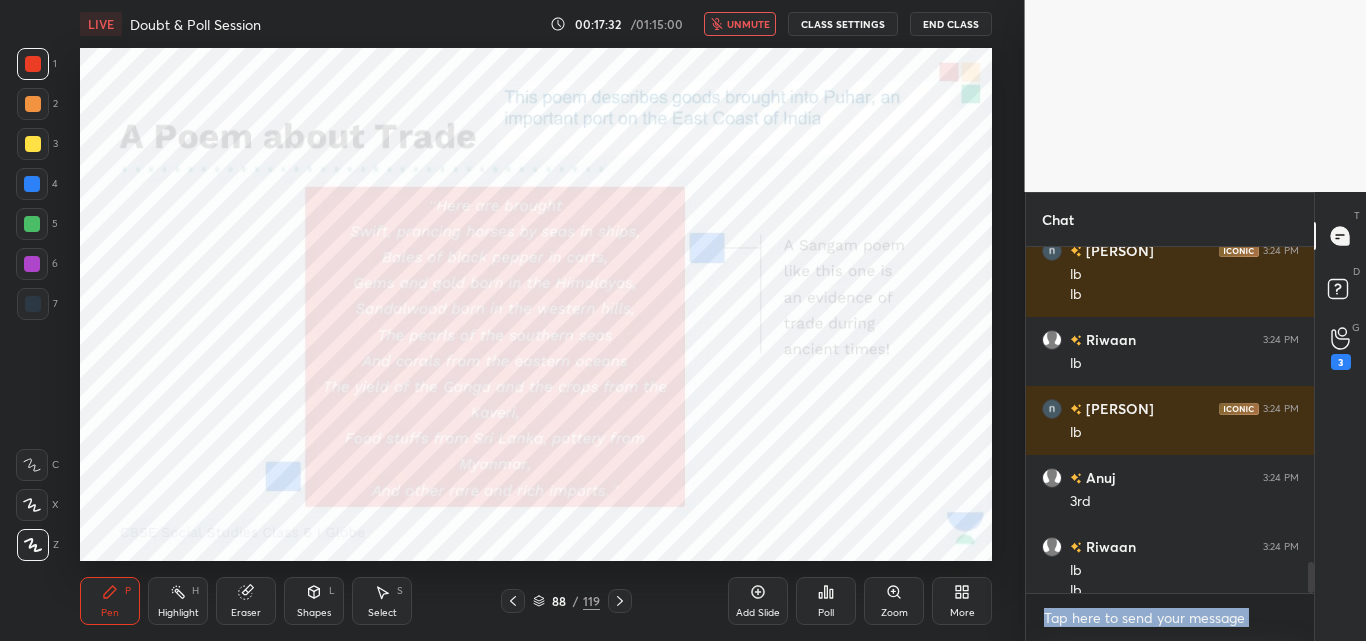 scroll, scrollTop: 3540, scrollLeft: 0, axis: vertical 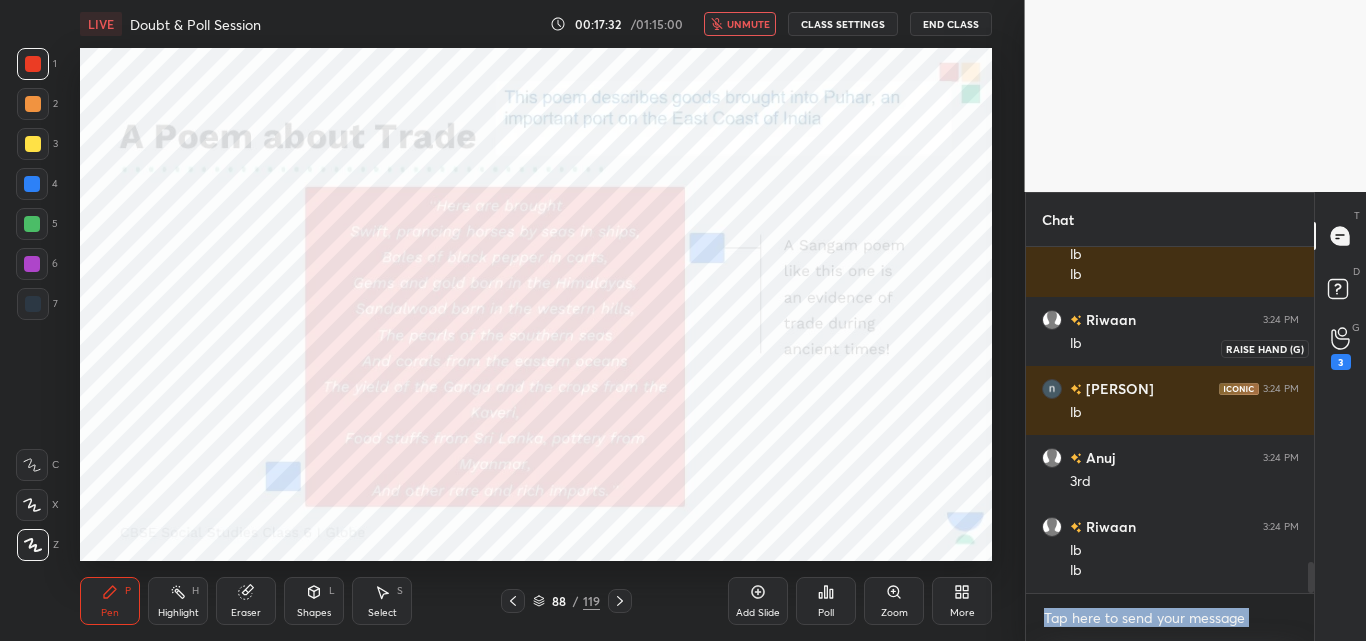 click on "3" at bounding box center (1341, 348) 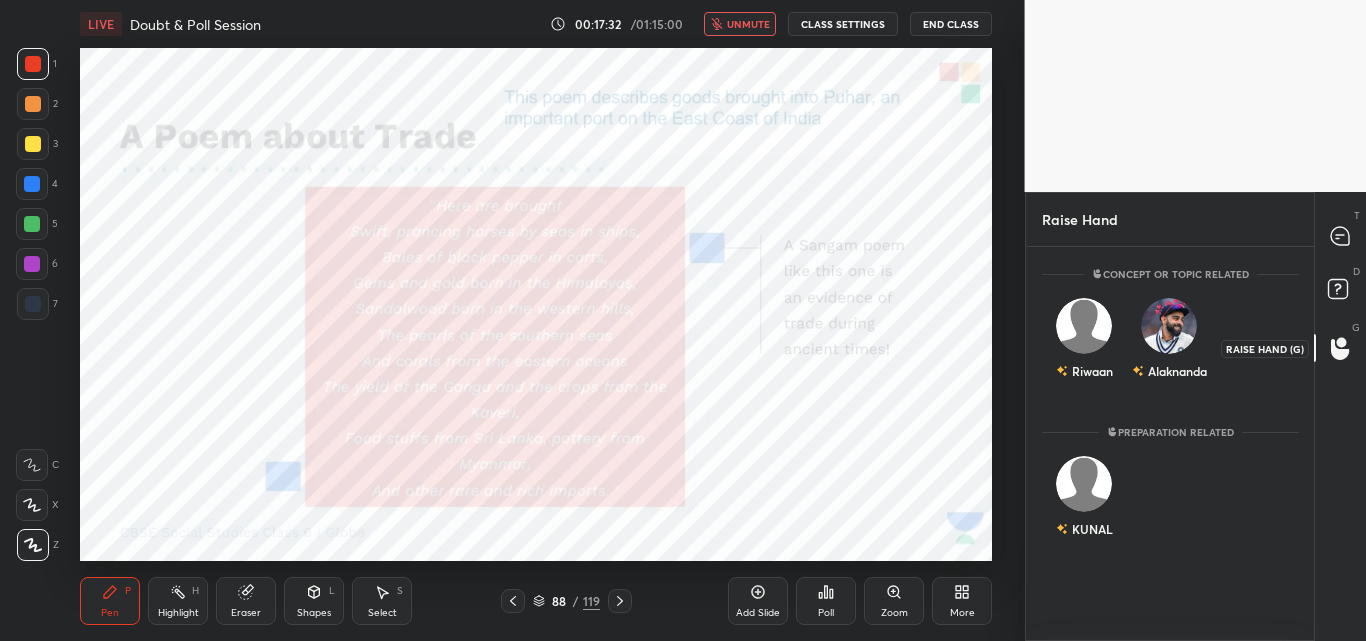 scroll, scrollTop: 7, scrollLeft: 7, axis: both 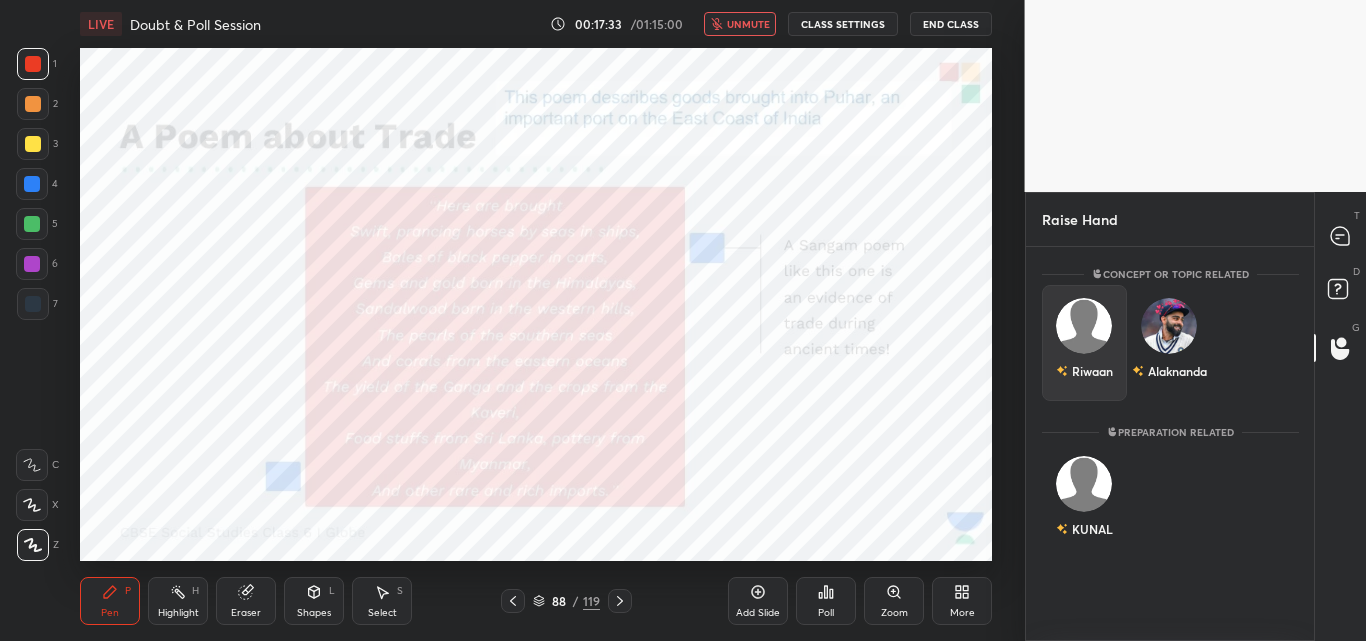 drag, startPoint x: 1096, startPoint y: 338, endPoint x: 1104, endPoint y: 360, distance: 23.409399 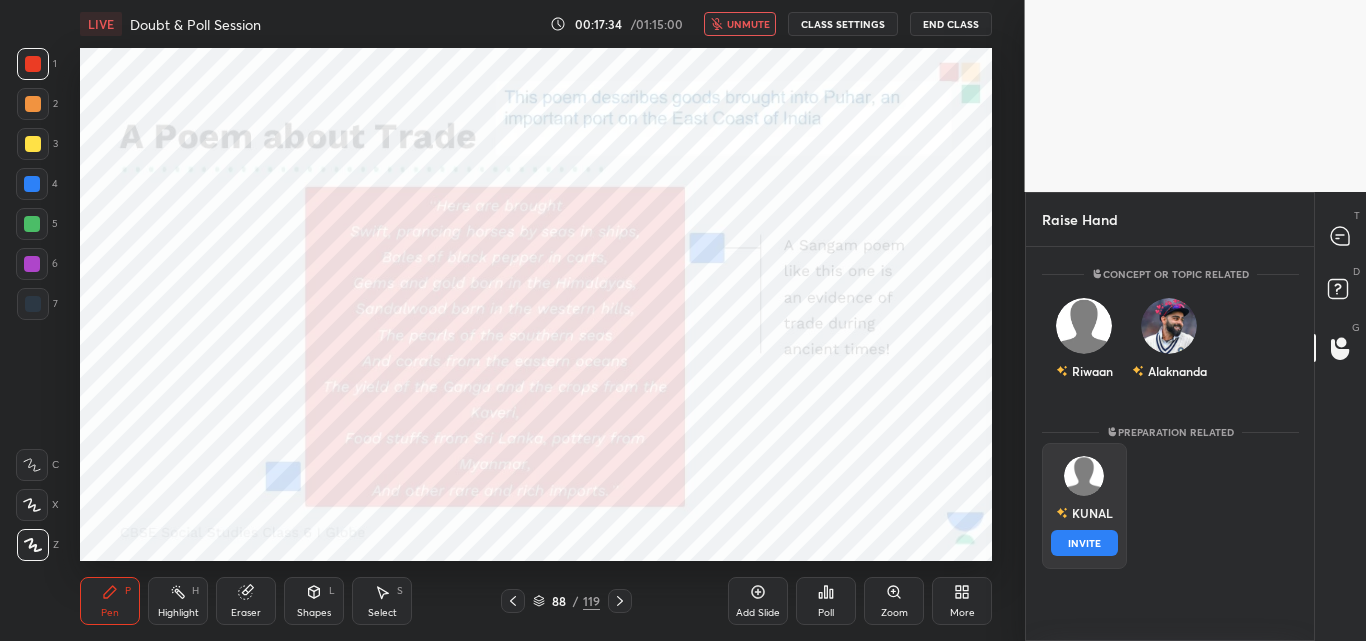 click on "[PERSON] INVITE" at bounding box center (1084, 506) 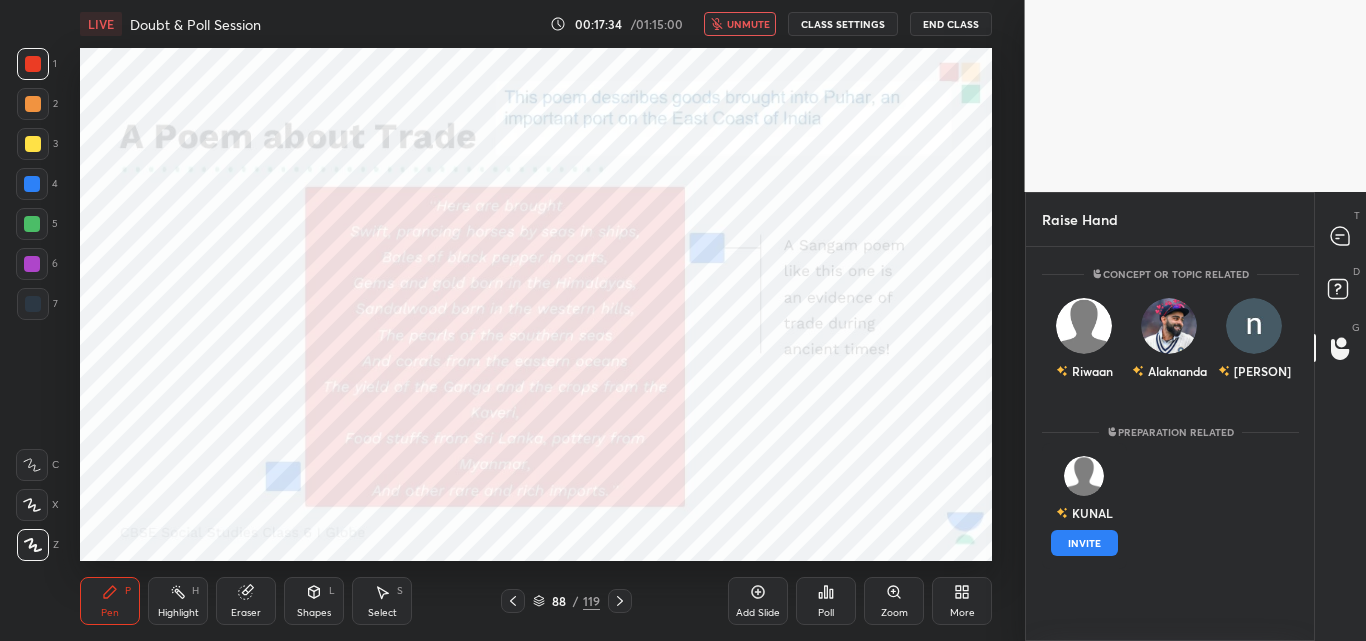 click on "INVITE" at bounding box center (1084, 543) 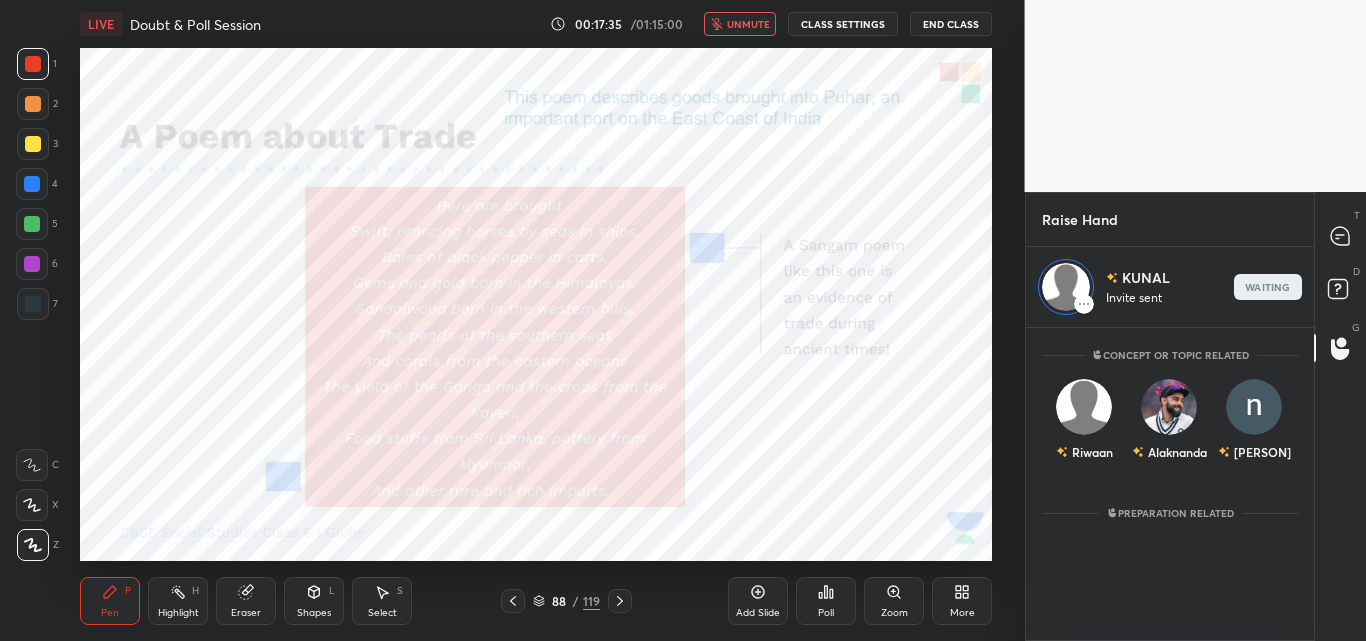 scroll, scrollTop: 307, scrollLeft: 282, axis: both 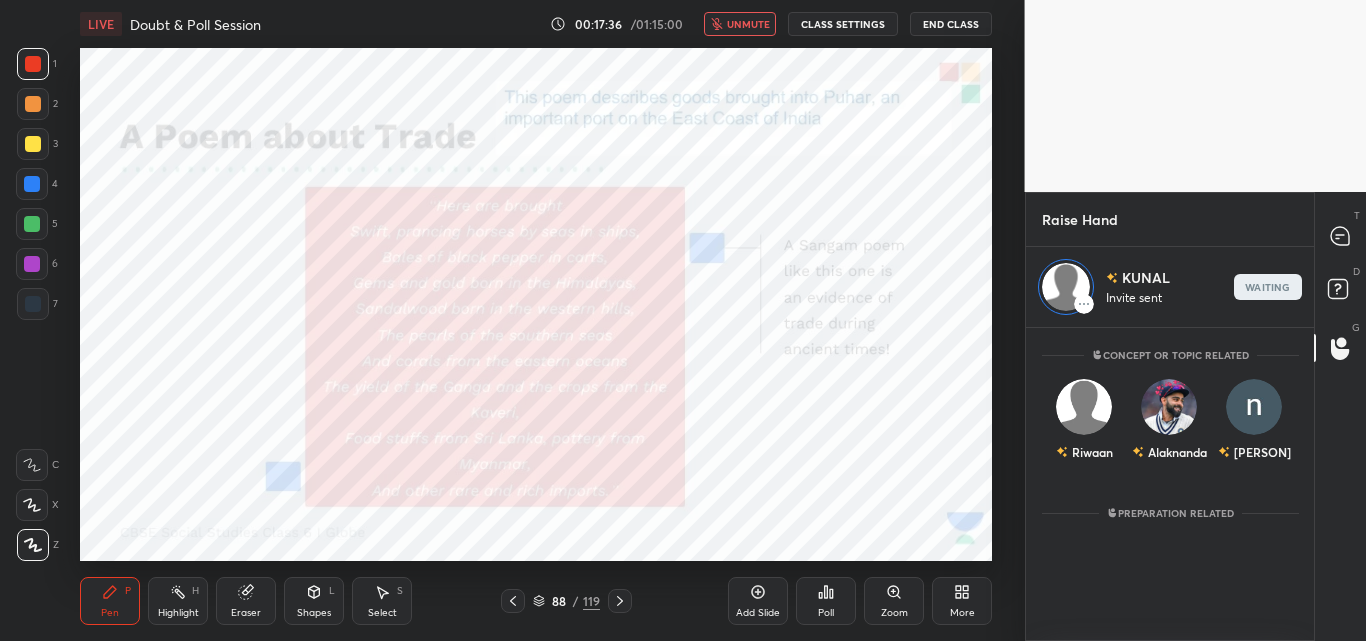 click on "unmute" at bounding box center [748, 24] 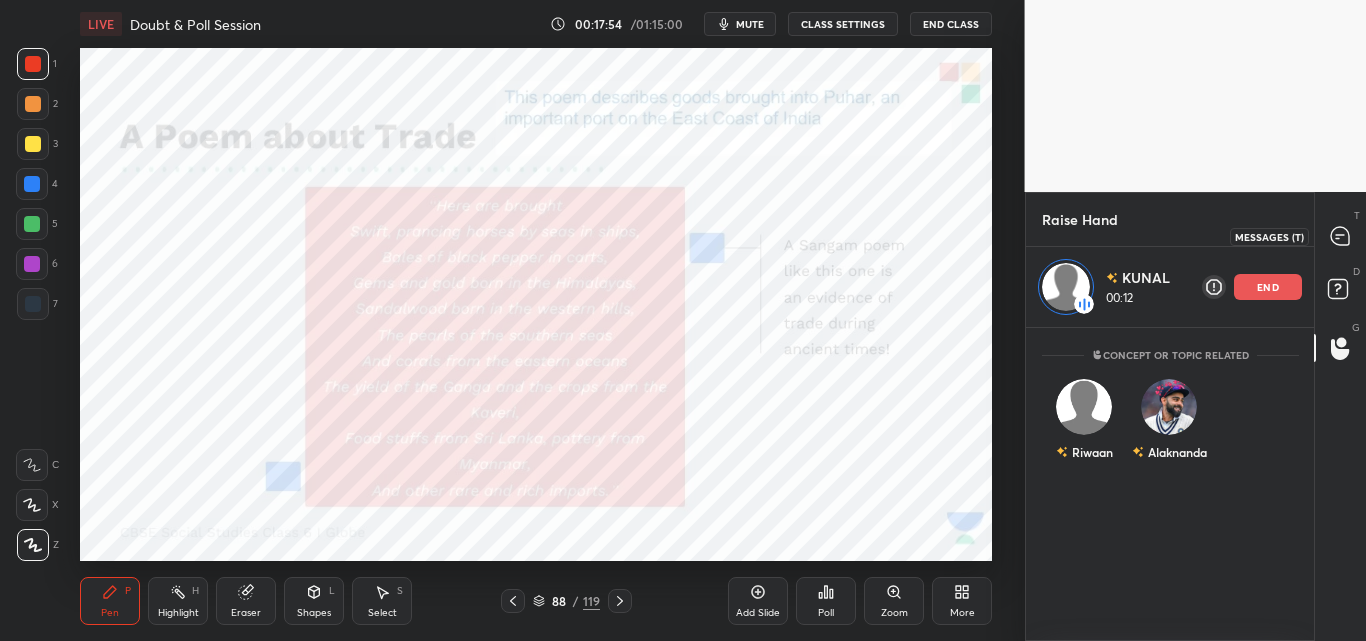 drag, startPoint x: 1339, startPoint y: 232, endPoint x: 1189, endPoint y: 290, distance: 160.82289 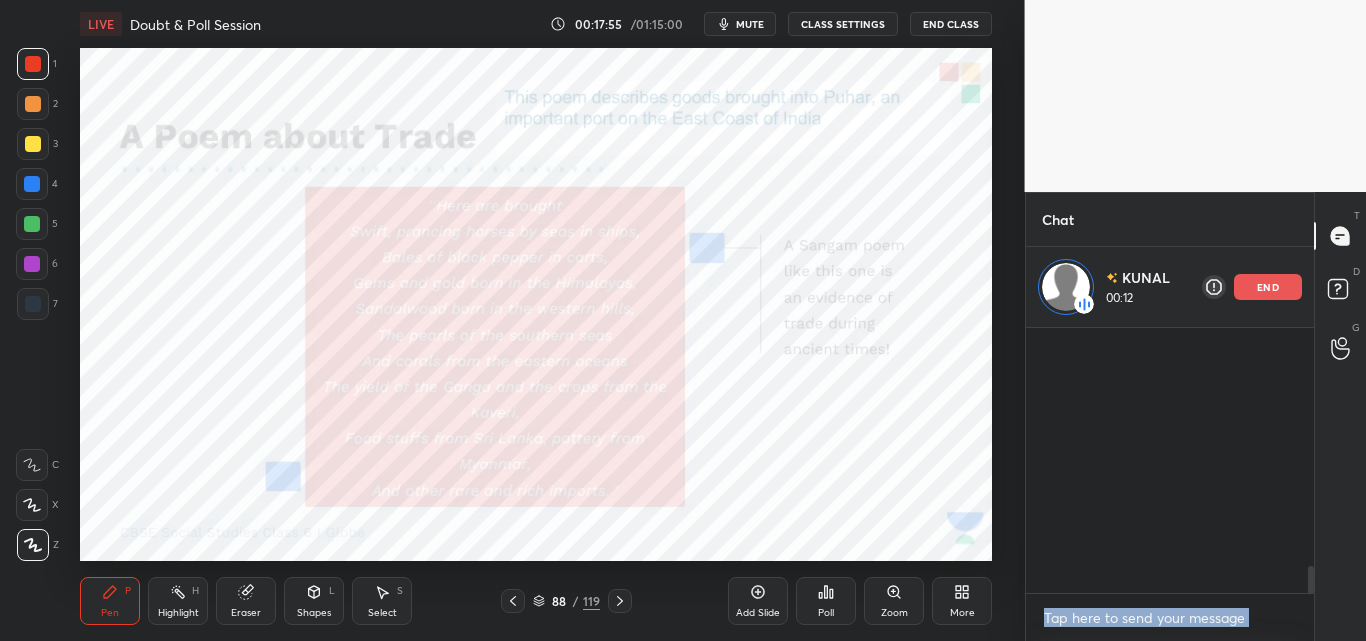 scroll, scrollTop: 308, scrollLeft: 282, axis: both 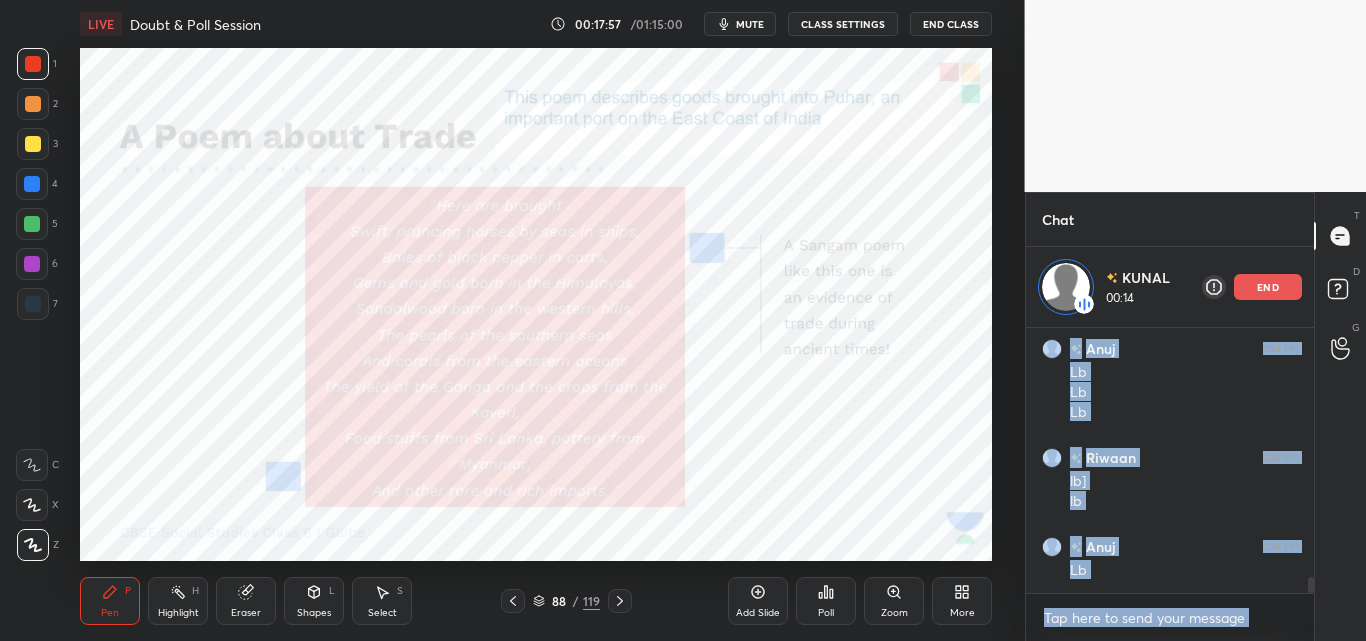 click on "Poll" at bounding box center [826, 601] 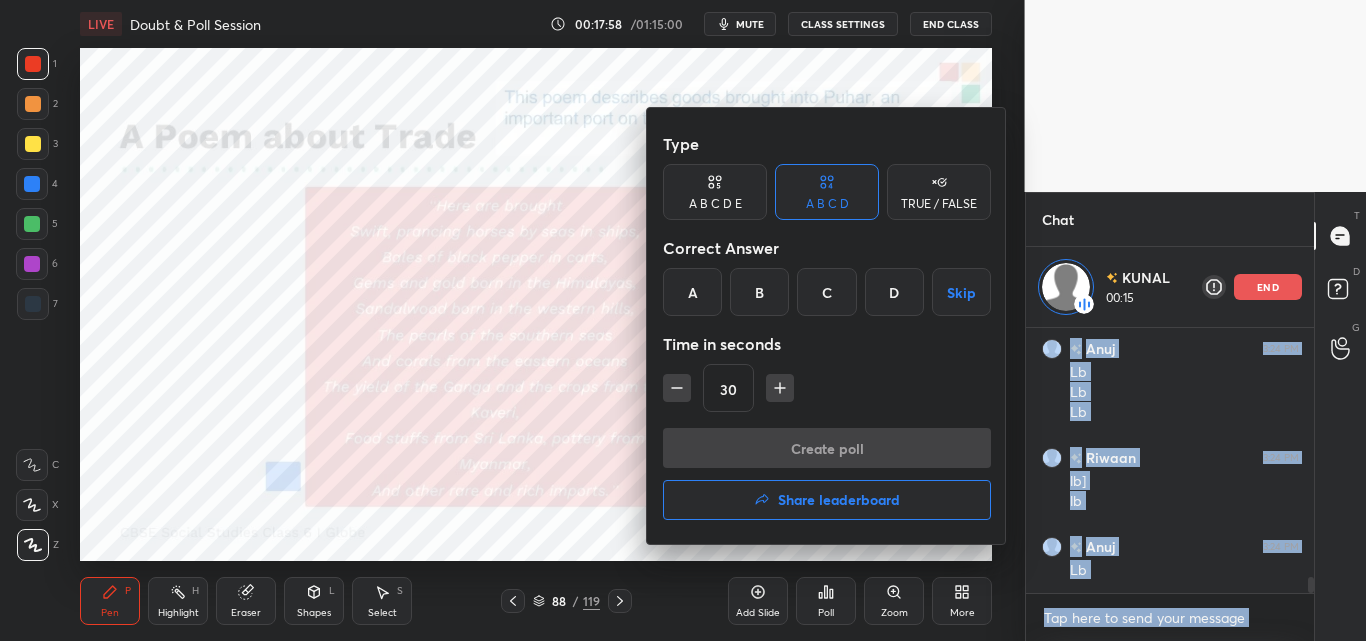 click on "Share leaderboard" at bounding box center [839, 500] 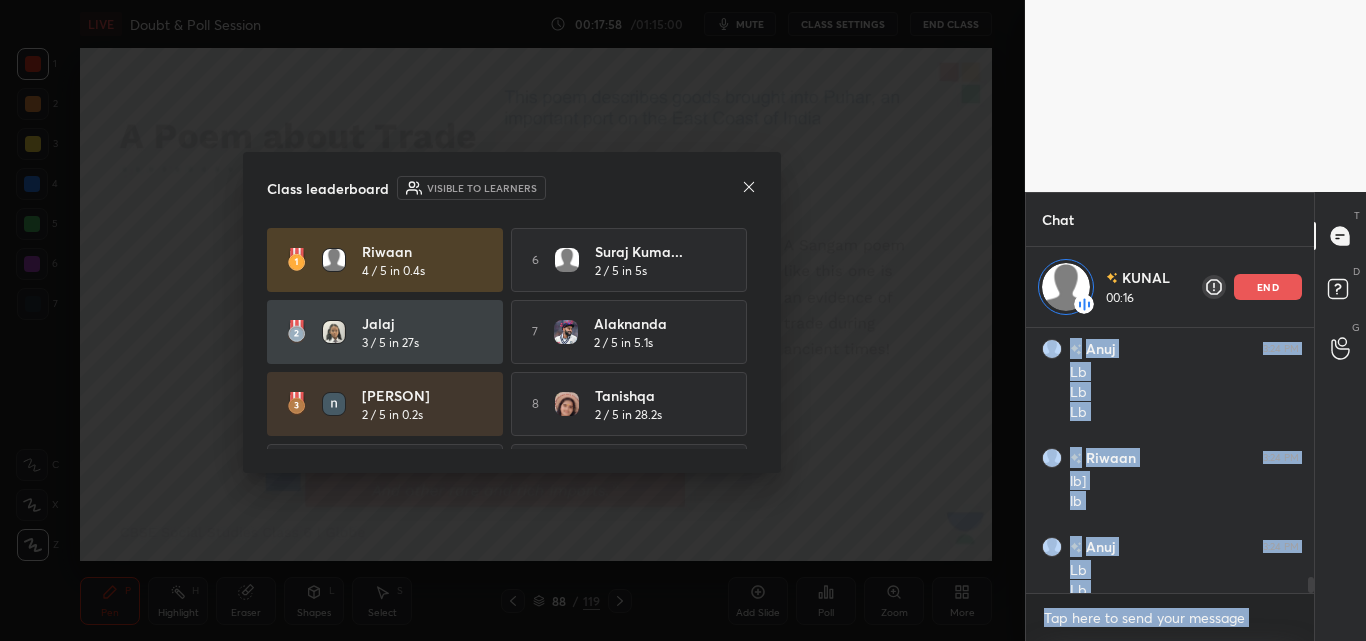 scroll, scrollTop: 4183, scrollLeft: 0, axis: vertical 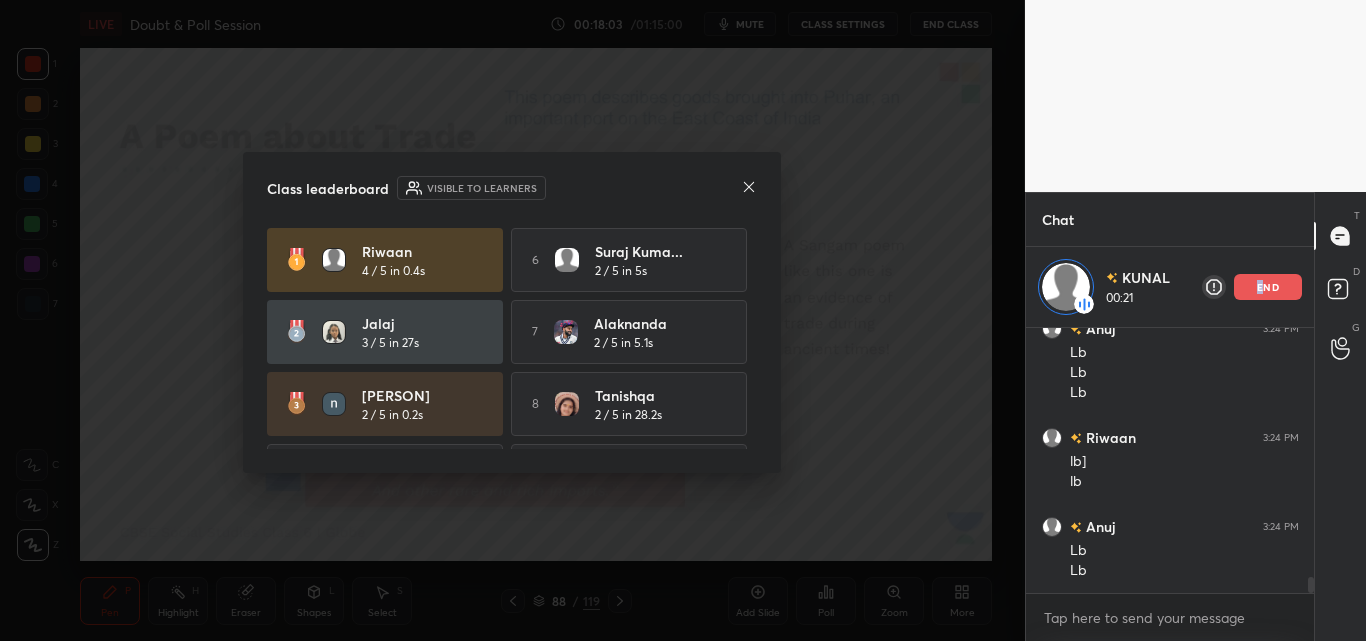 click on "end" at bounding box center (1268, 287) 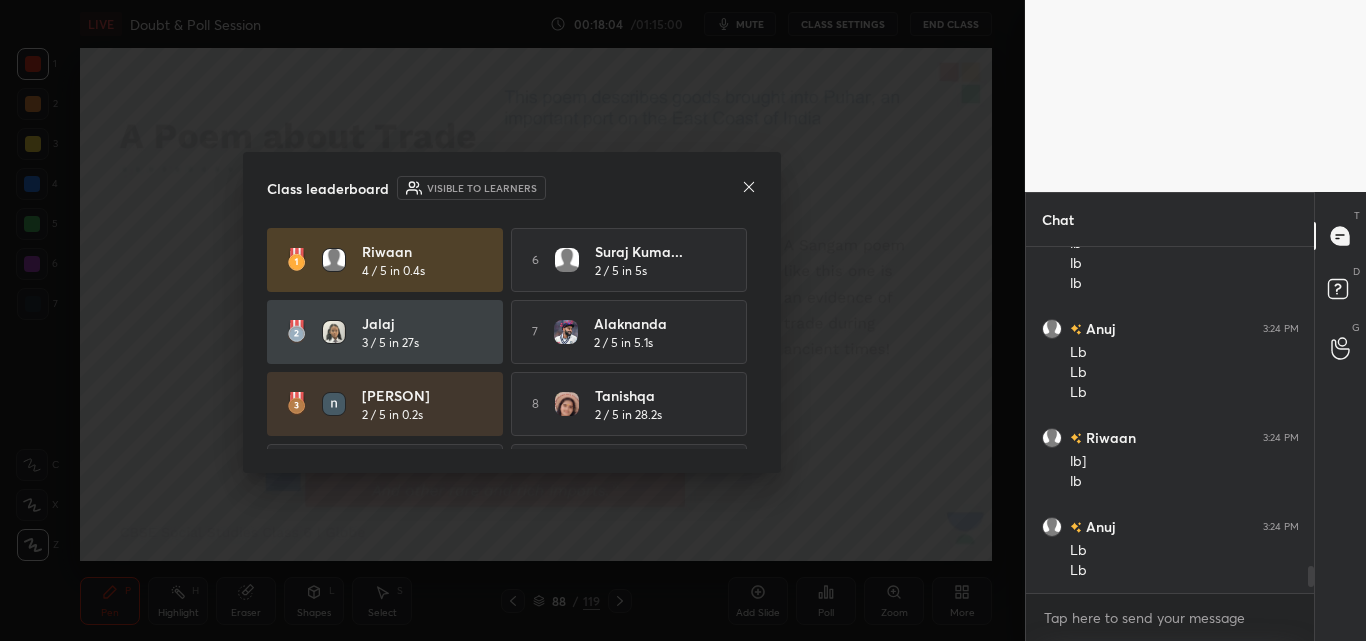 scroll, scrollTop: 7, scrollLeft: 7, axis: both 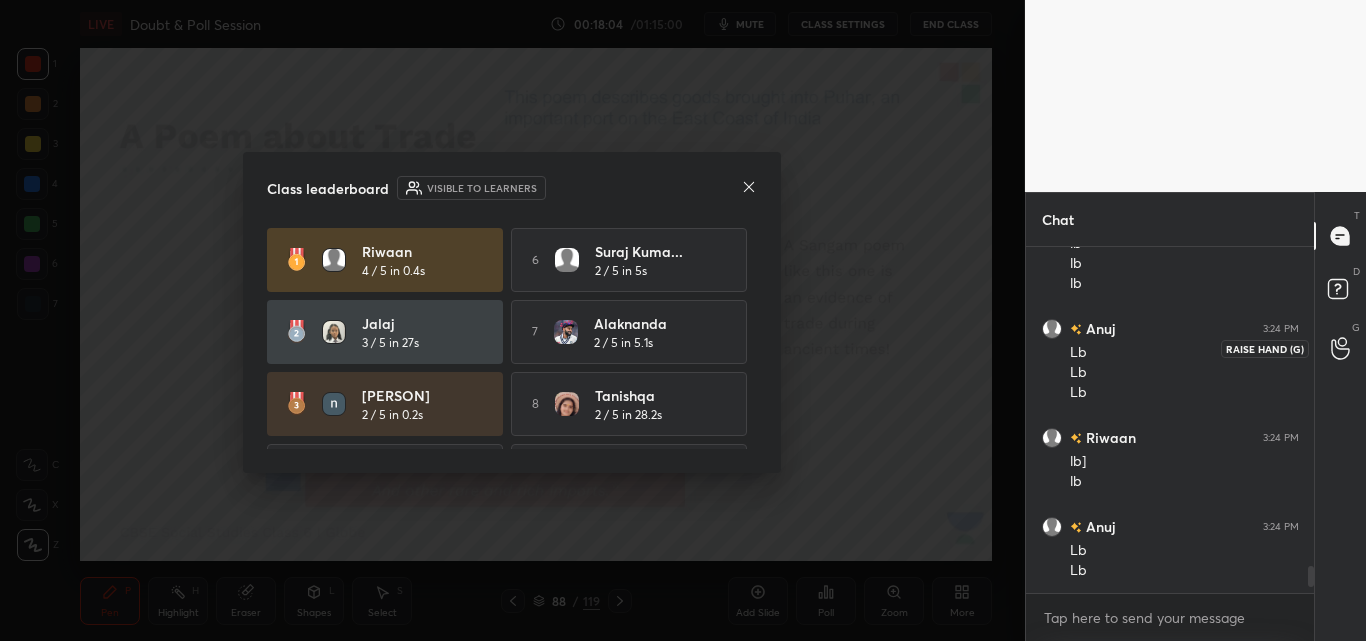 click 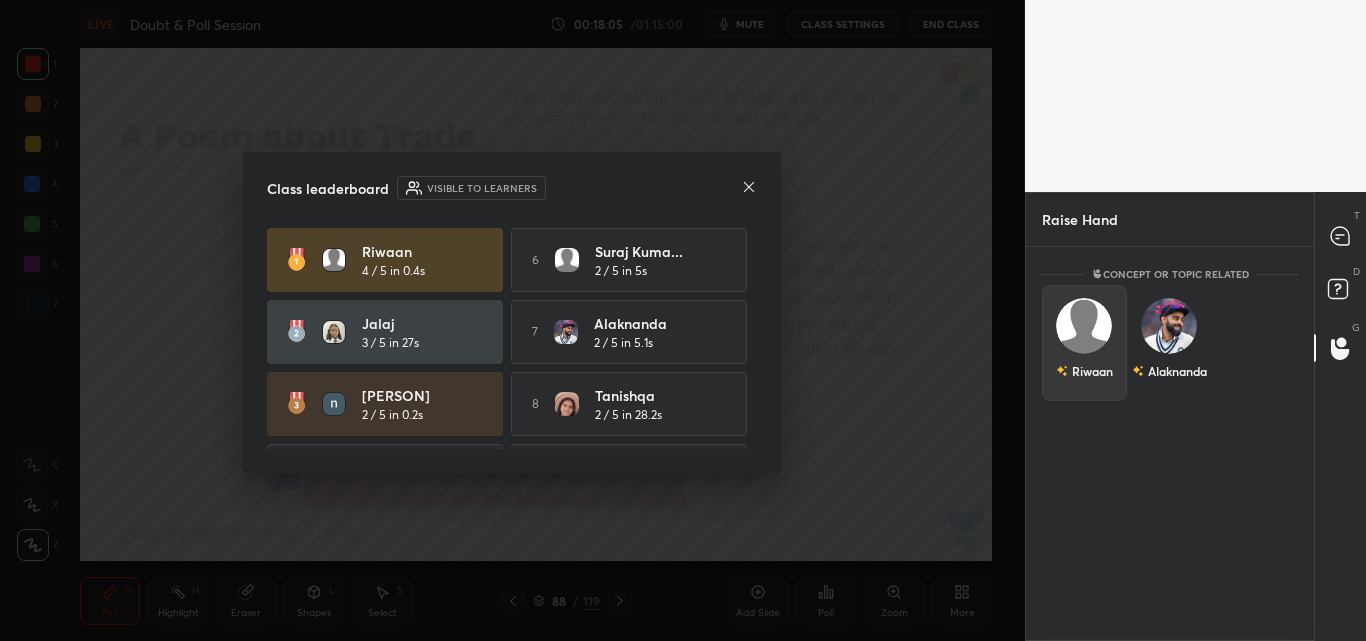 click on "Riwaan" at bounding box center (1084, 343) 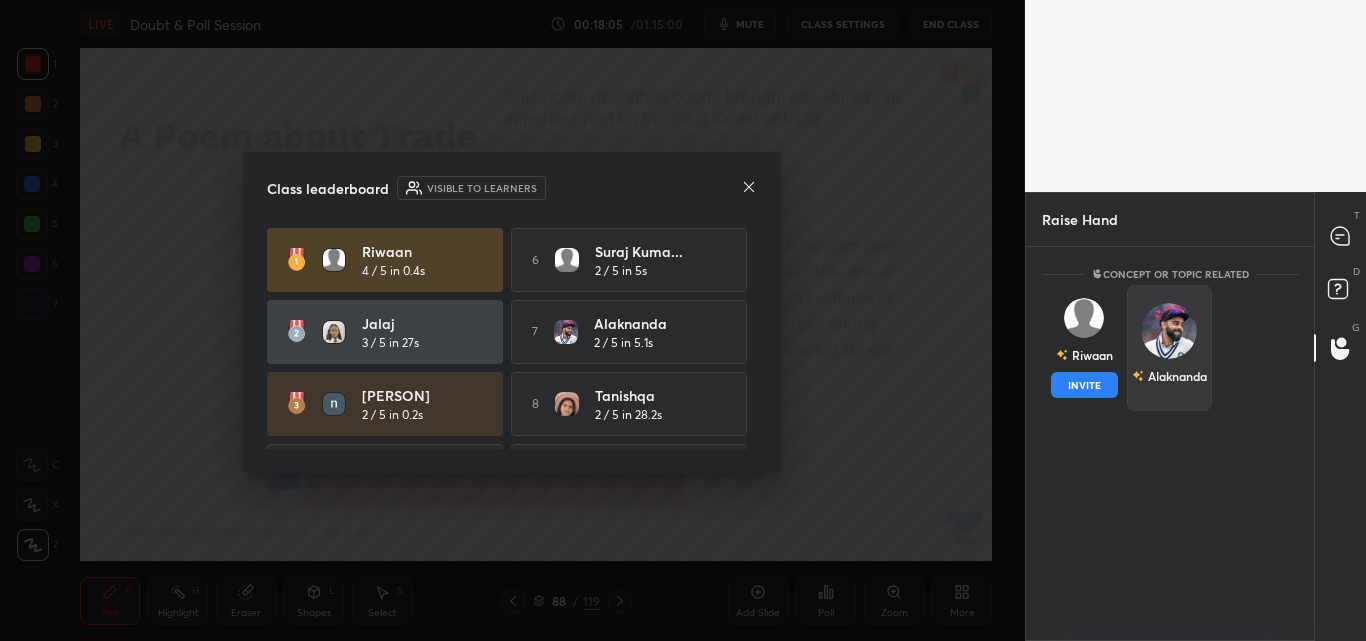 click on "Alaknanda" at bounding box center (1168, 348) 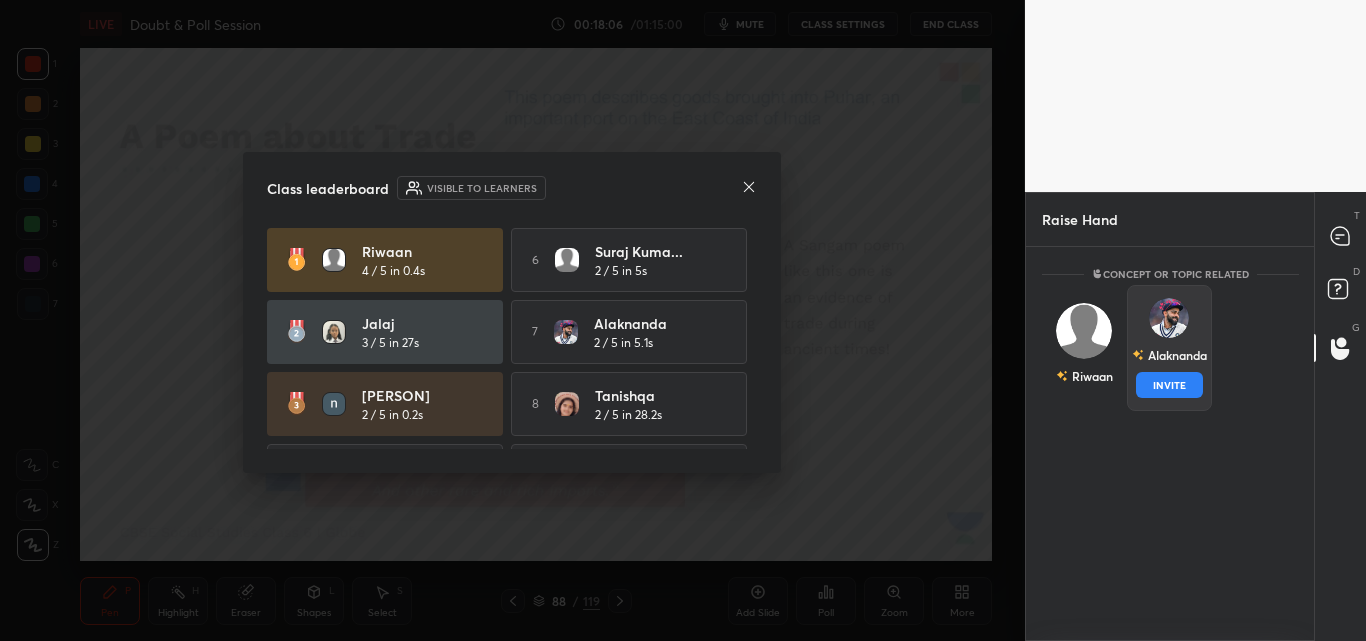 click on "INVITE" at bounding box center [1168, 385] 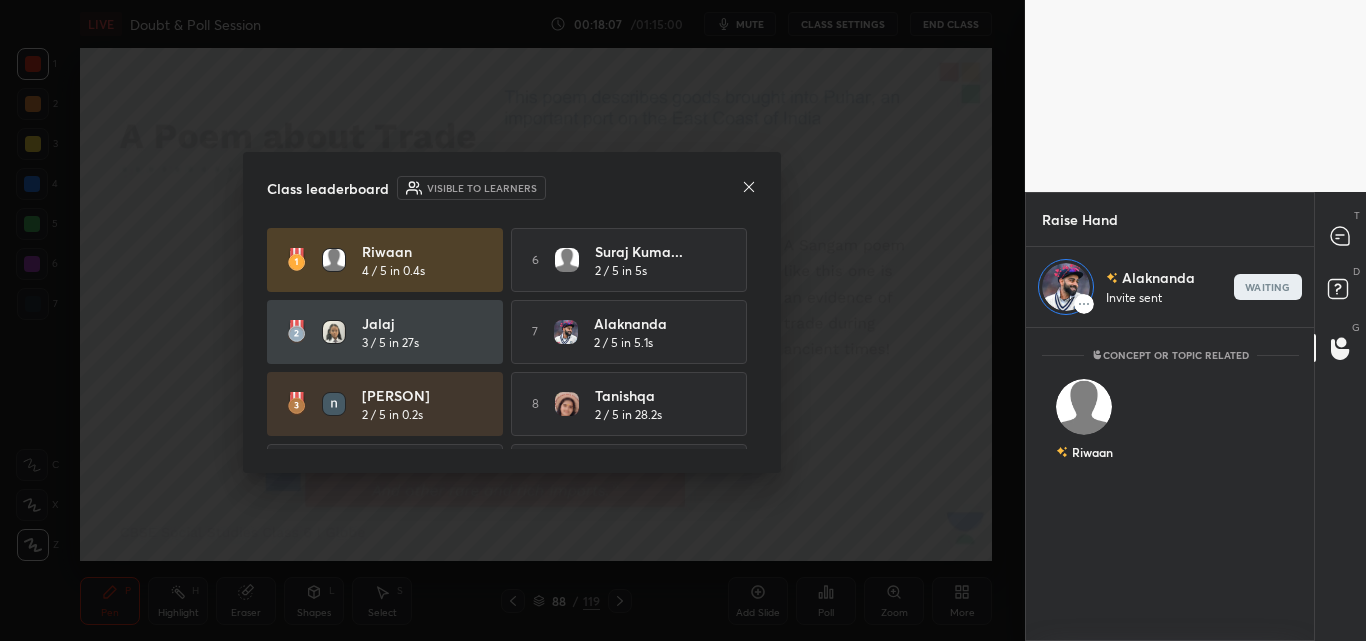 click 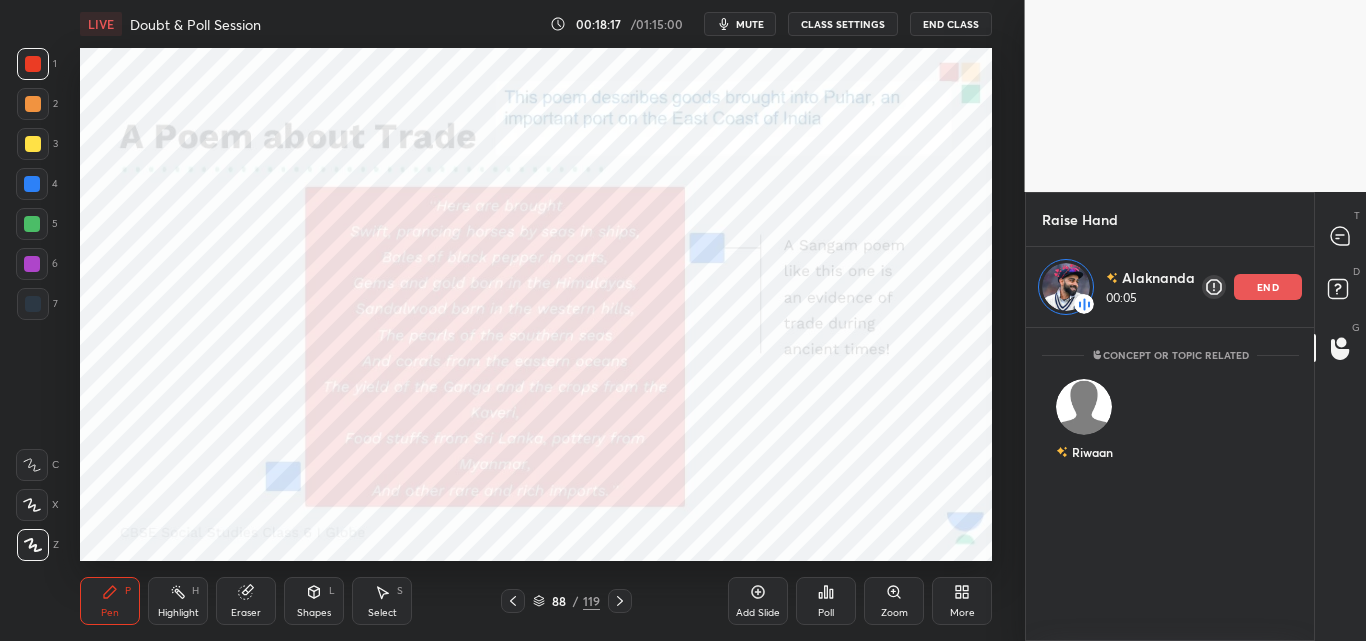 click on "mute" at bounding box center (750, 24) 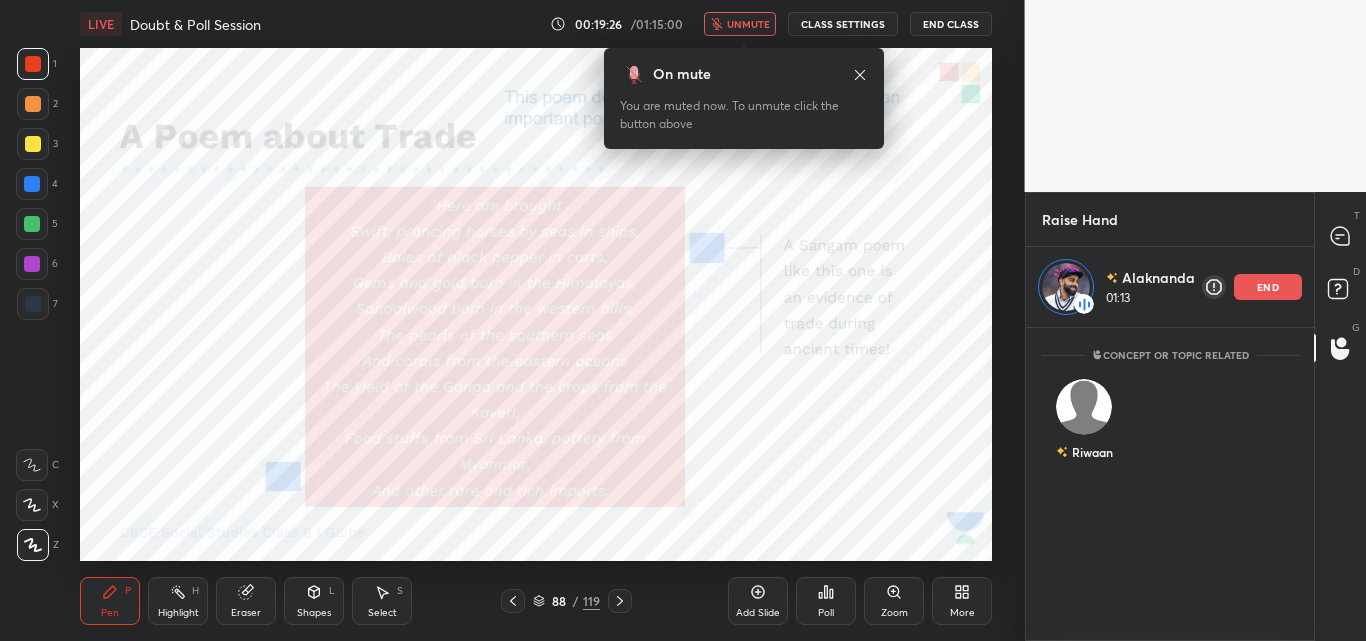 click on "unmute" at bounding box center (748, 24) 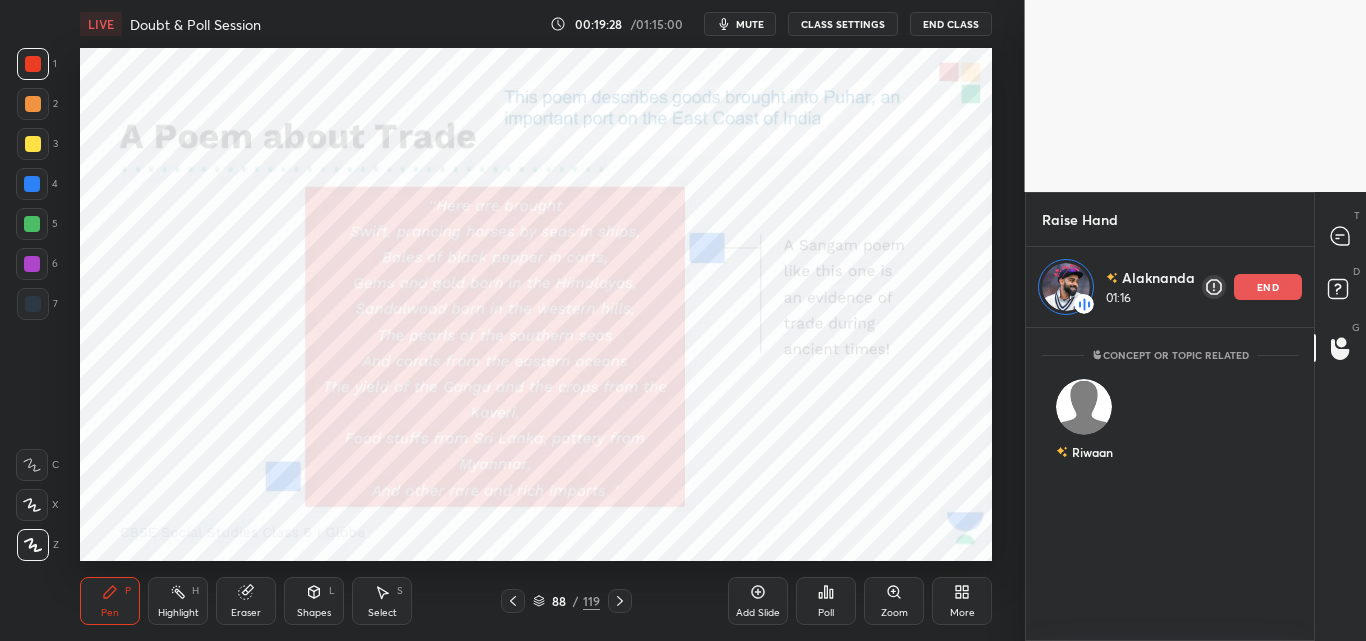 drag, startPoint x: 1269, startPoint y: 295, endPoint x: 1273, endPoint y: 285, distance: 10.770329 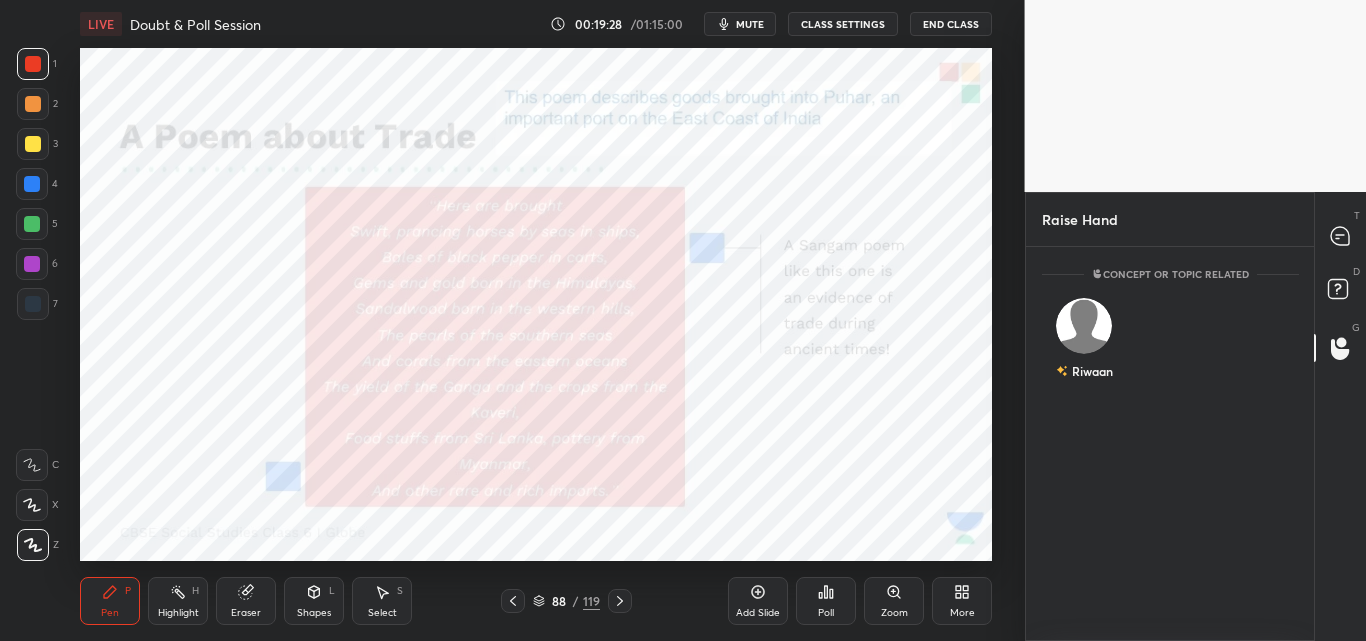 scroll, scrollTop: 7, scrollLeft: 7, axis: both 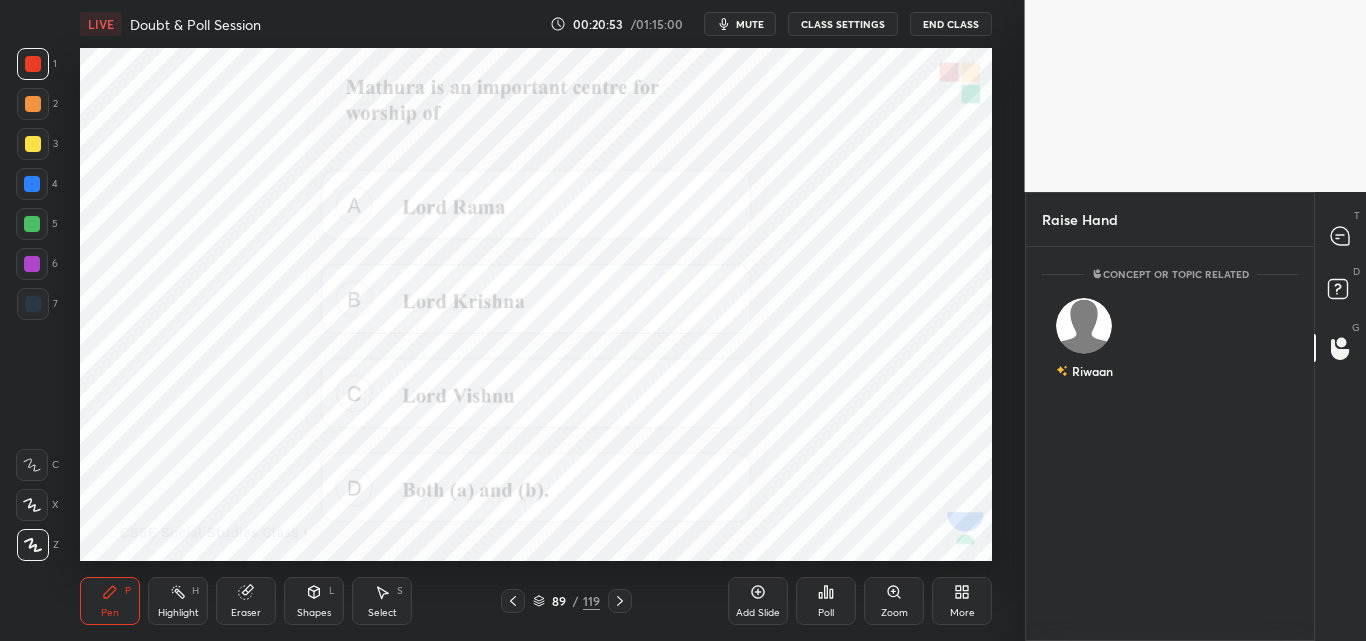 click 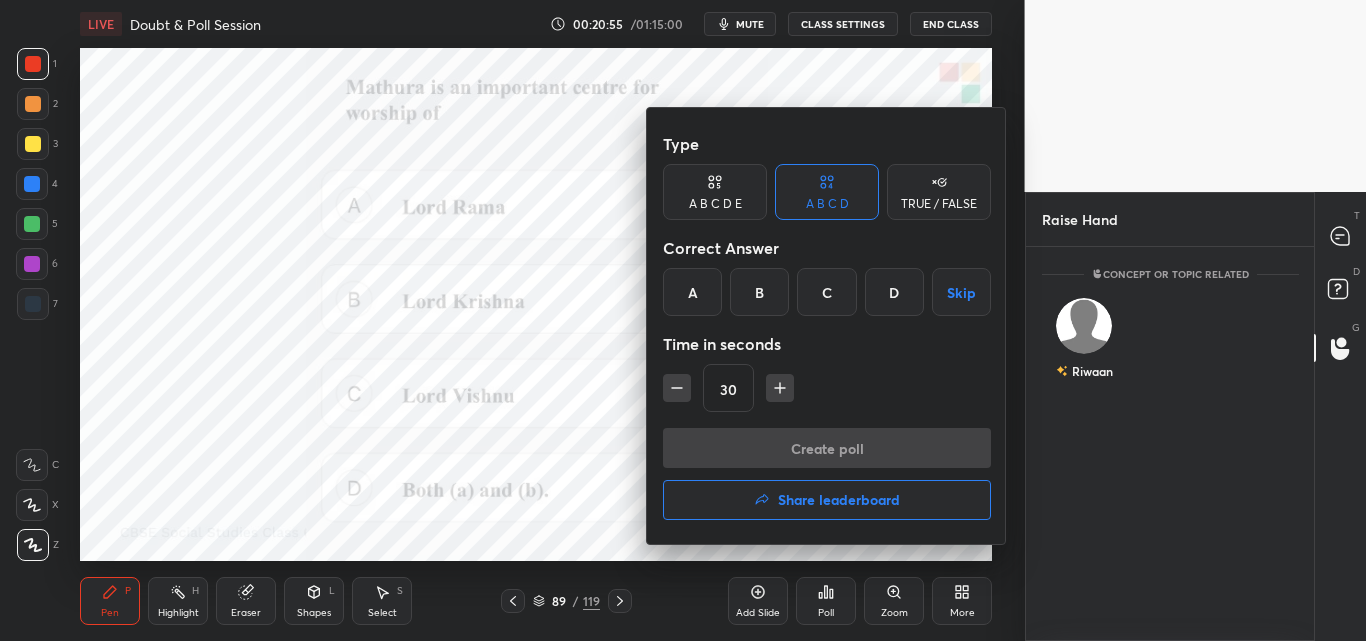 click on "B" at bounding box center [759, 292] 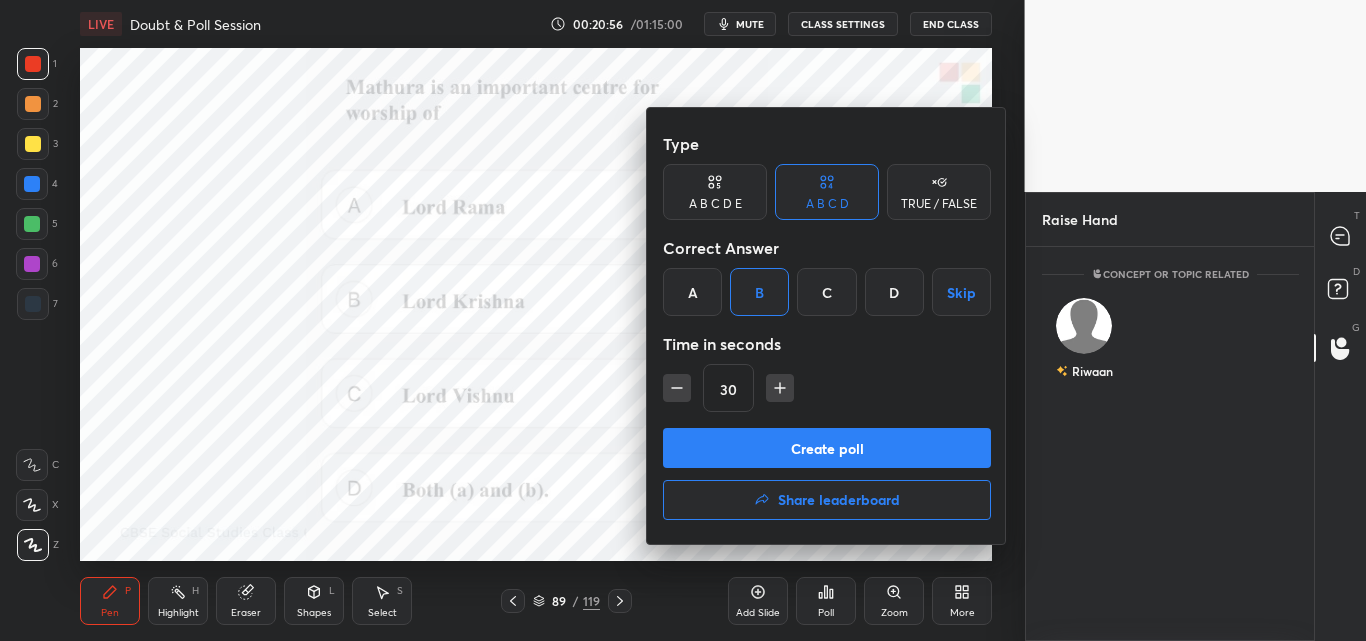 click on "Create poll" at bounding box center [827, 448] 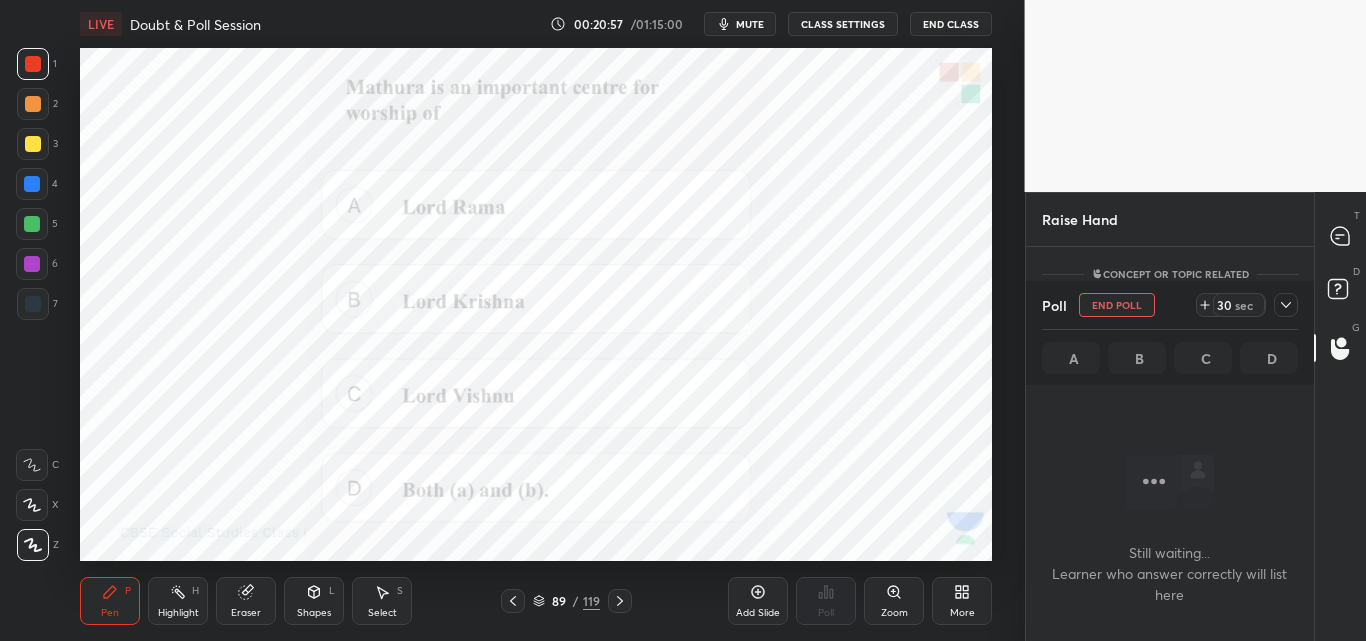 scroll, scrollTop: 284, scrollLeft: 282, axis: both 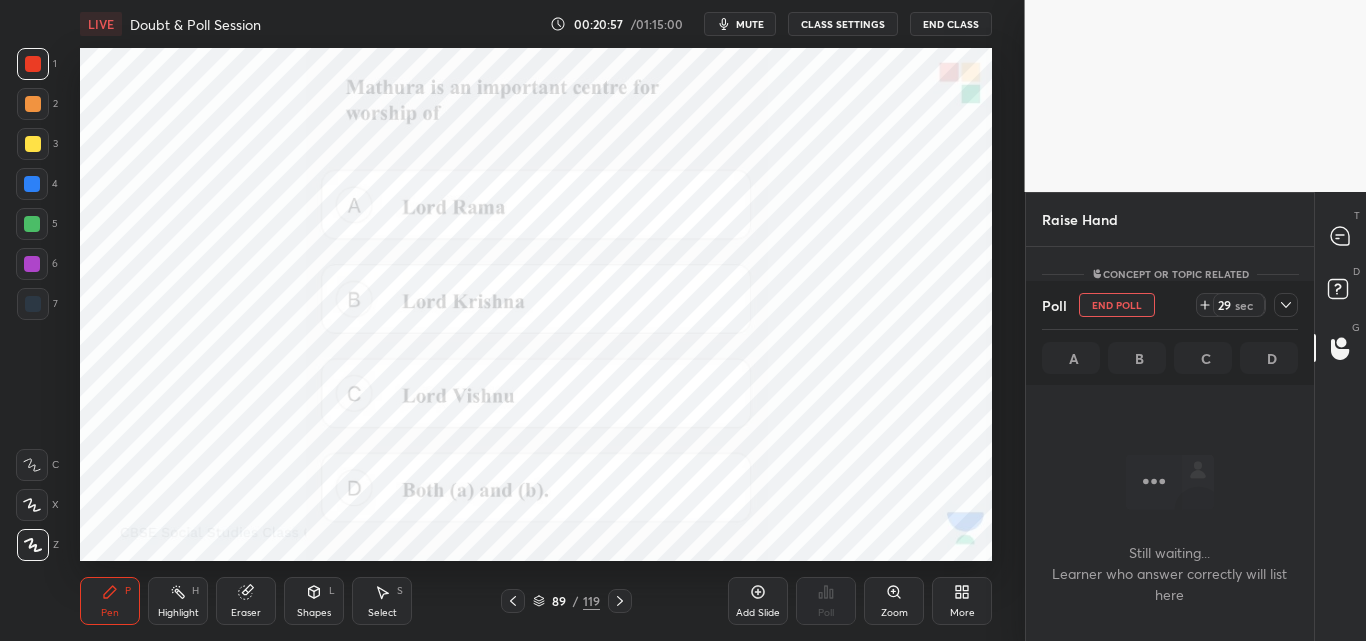 click on "mute" at bounding box center [750, 24] 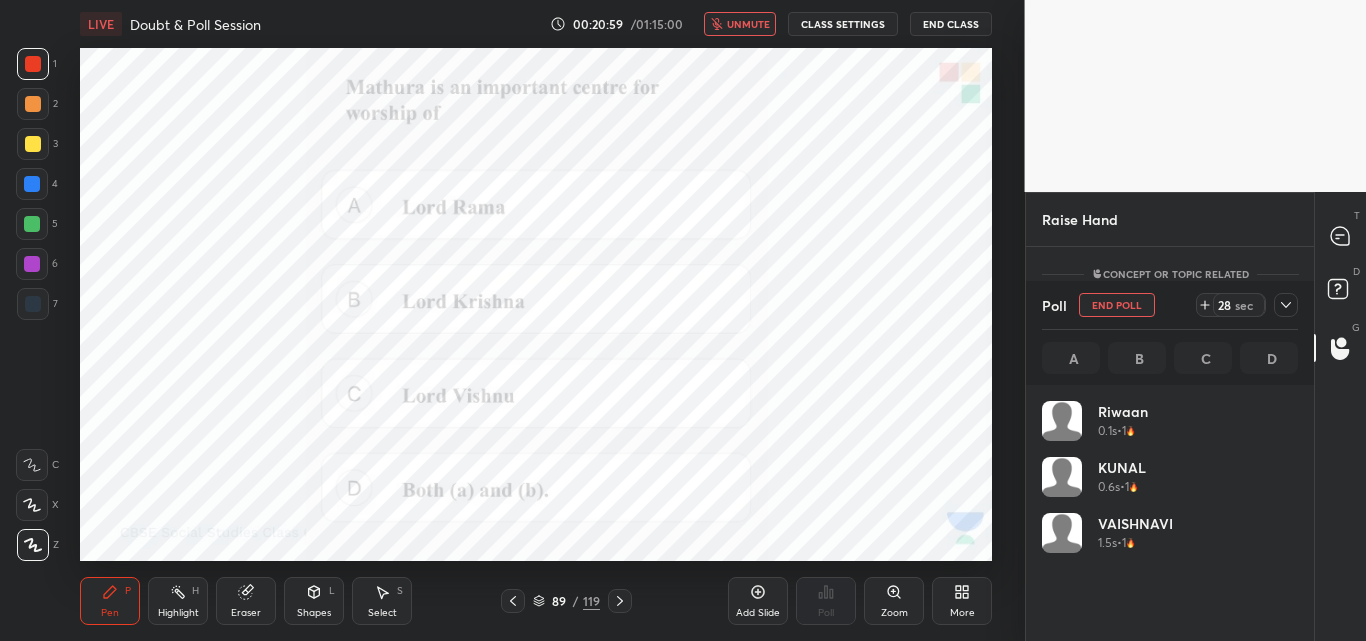 scroll, scrollTop: 7, scrollLeft: 7, axis: both 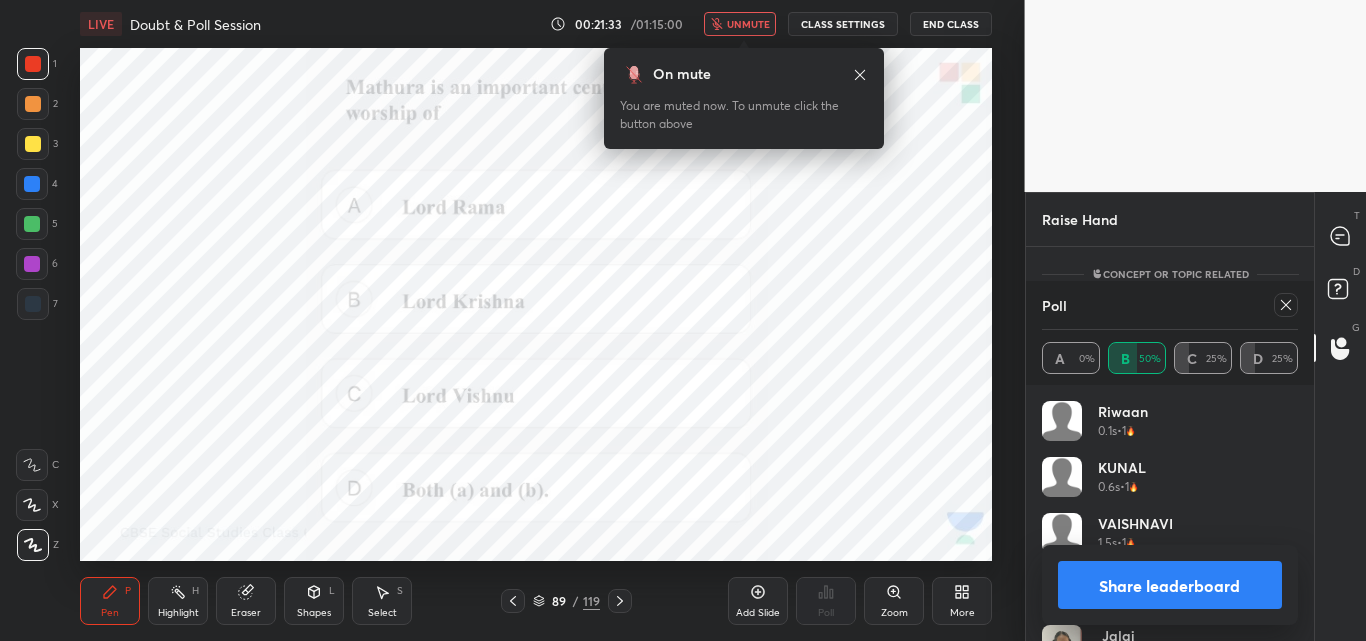 click on "unmute" at bounding box center (748, 24) 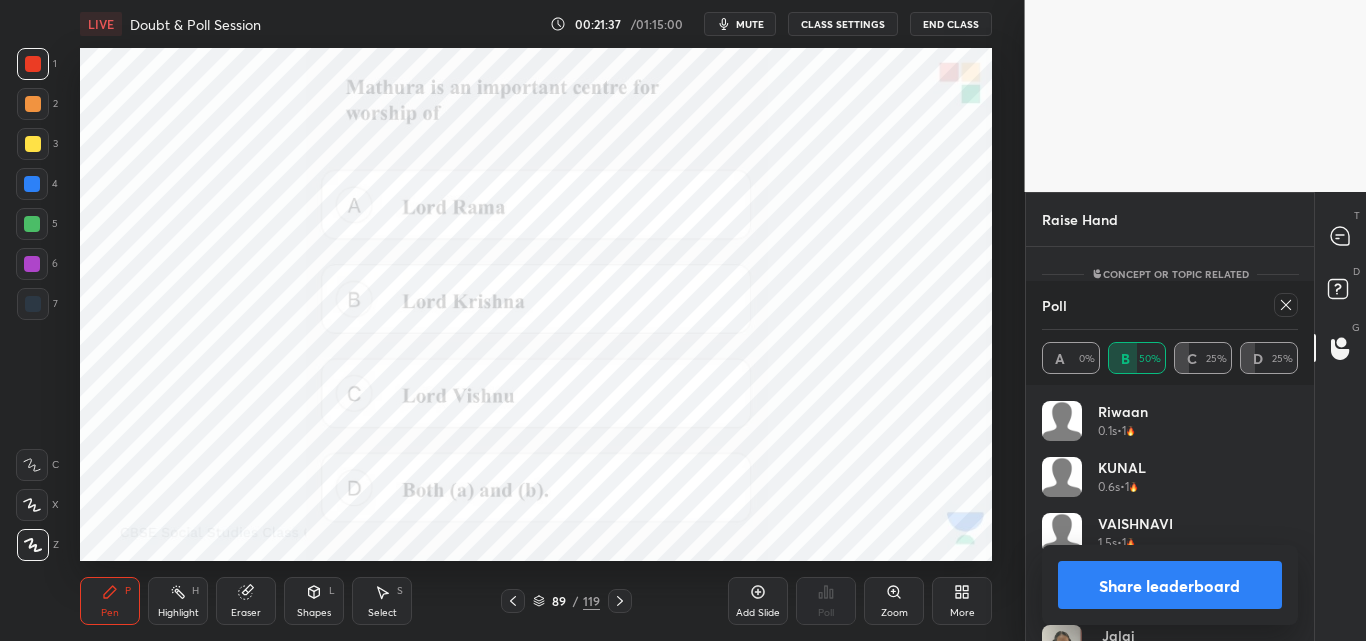 click at bounding box center (1286, 305) 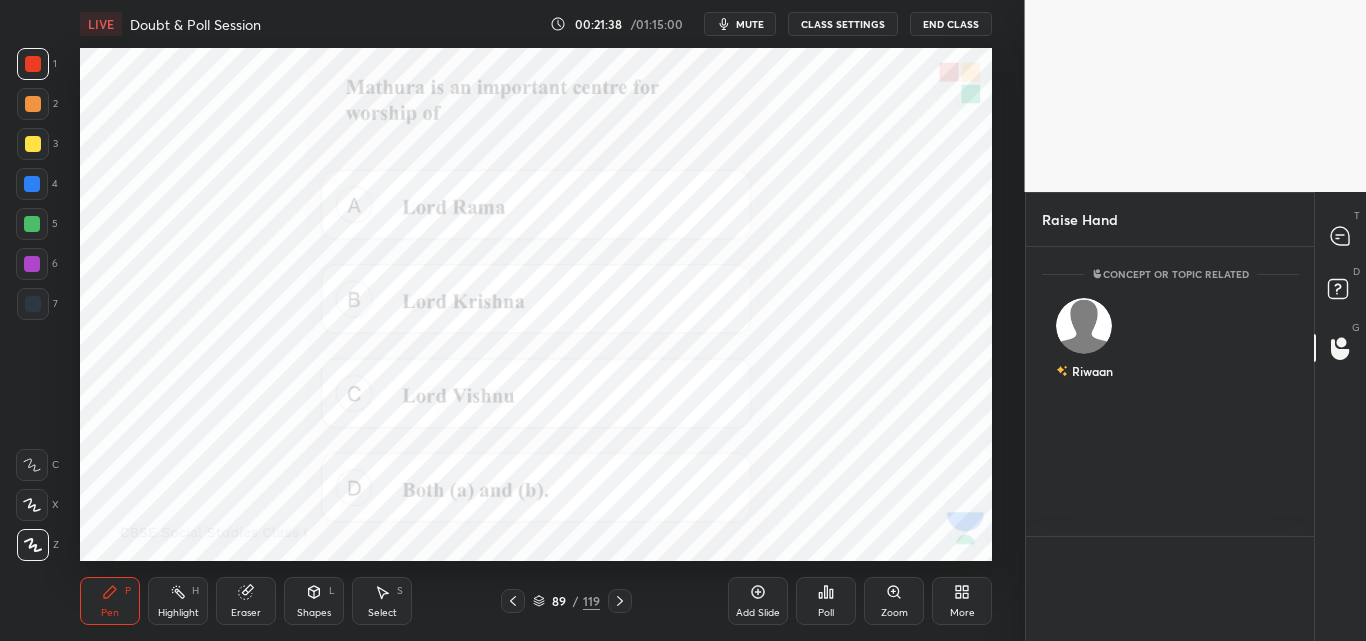 scroll, scrollTop: 0, scrollLeft: 0, axis: both 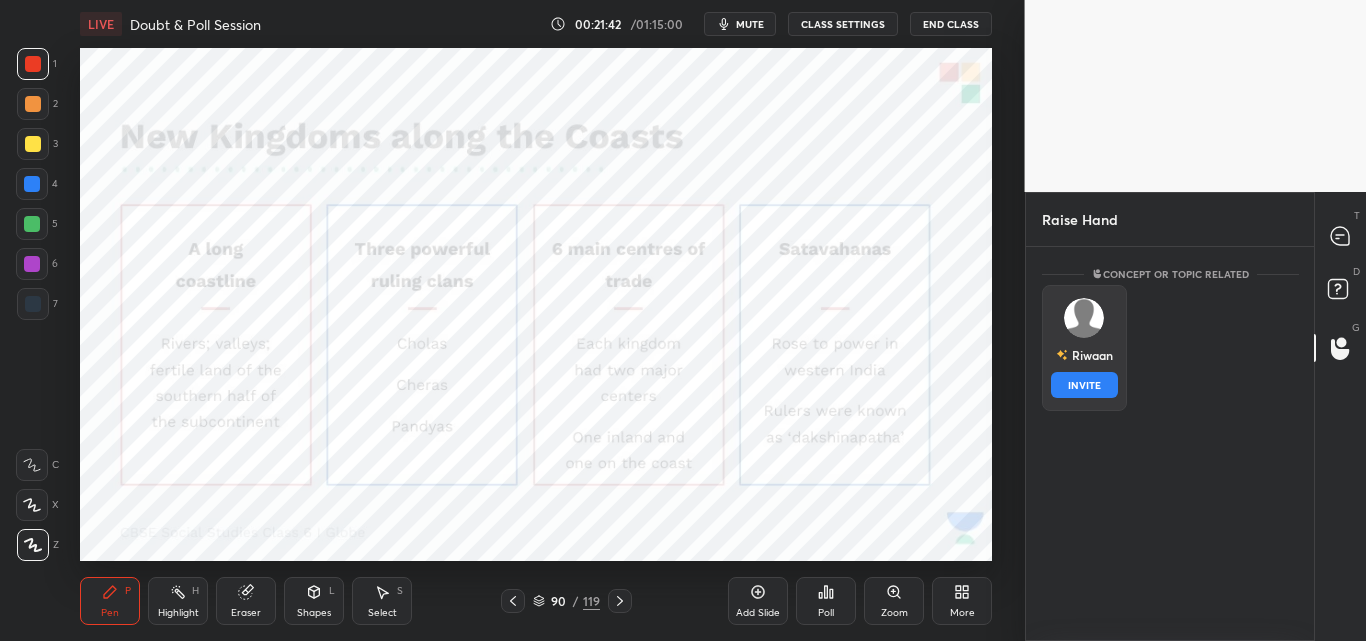 click on "[PERSON] INVITE" at bounding box center [1084, 348] 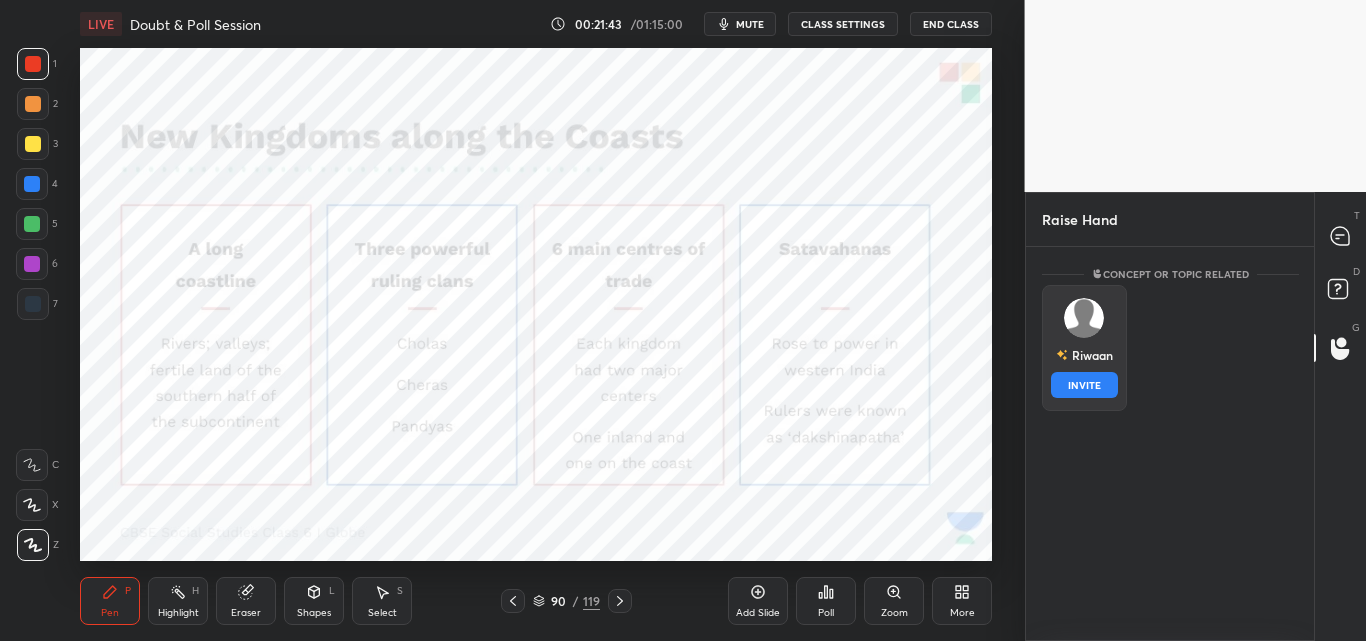 click on "INVITE" at bounding box center (1084, 385) 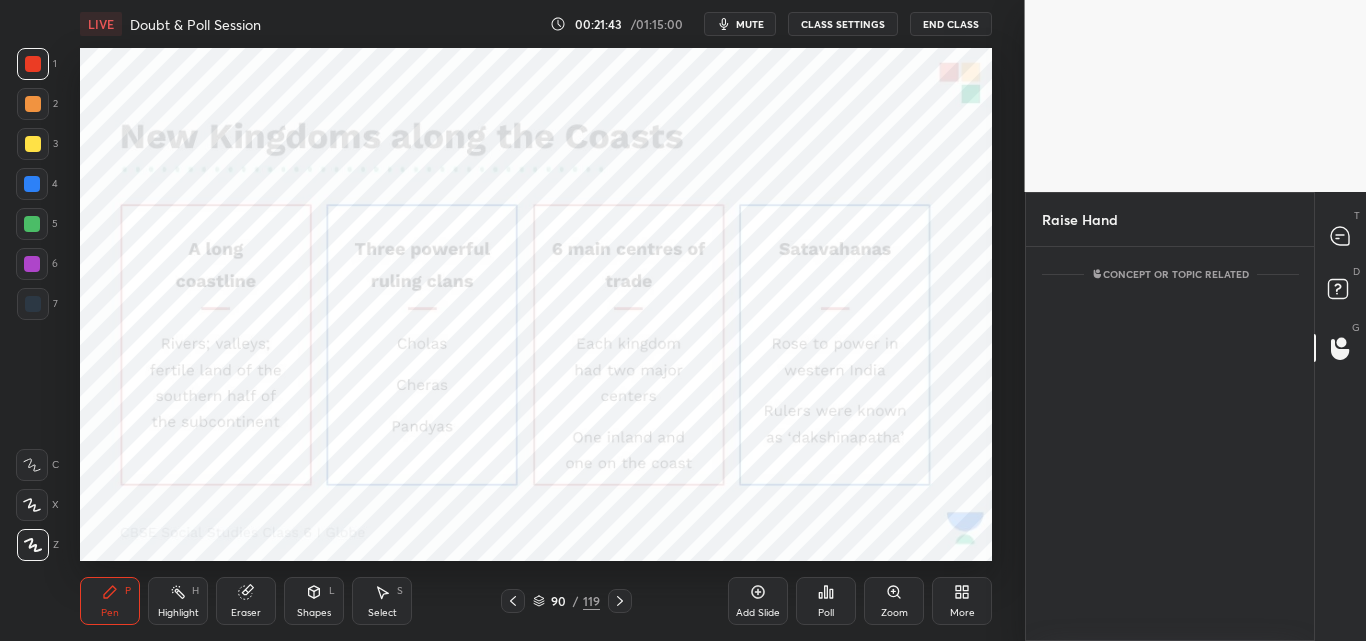 scroll, scrollTop: 307, scrollLeft: 282, axis: both 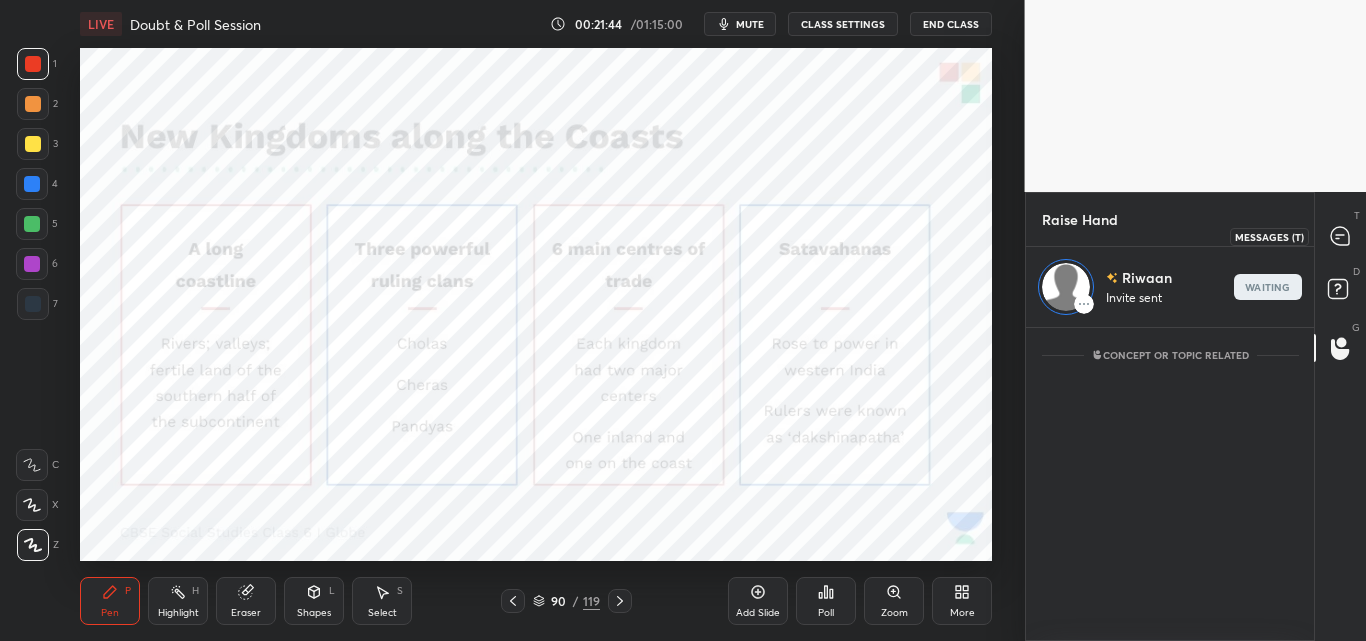click 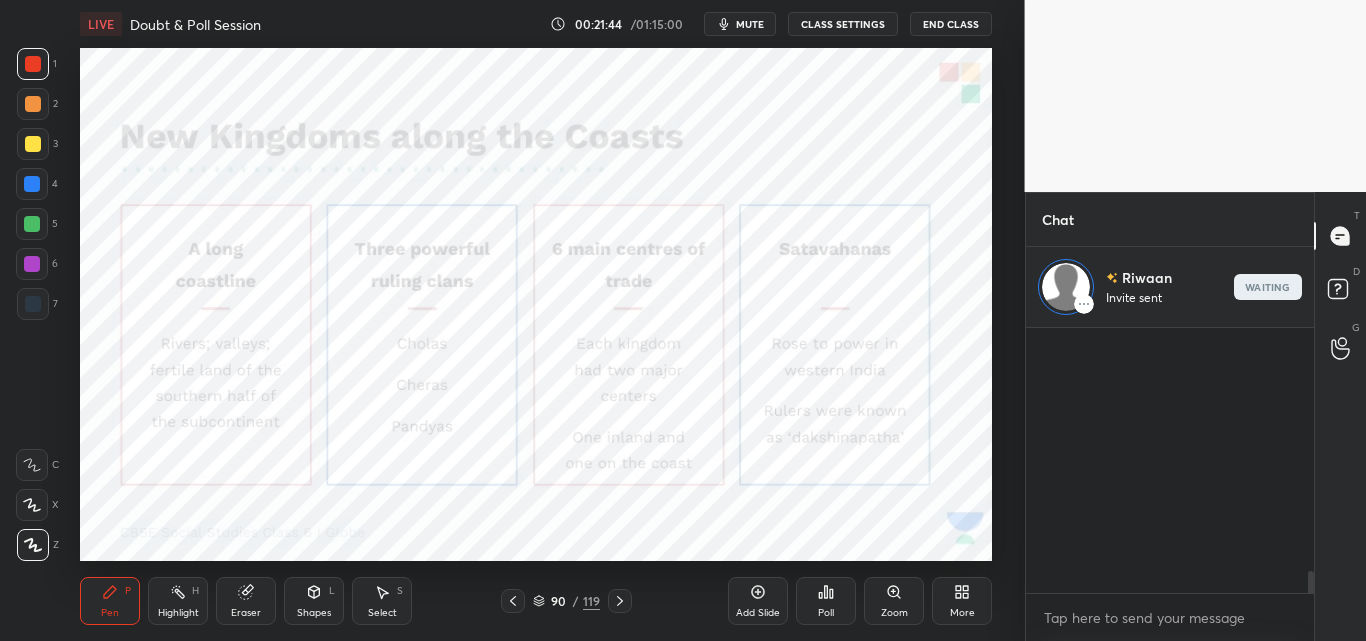 scroll, scrollTop: 308, scrollLeft: 282, axis: both 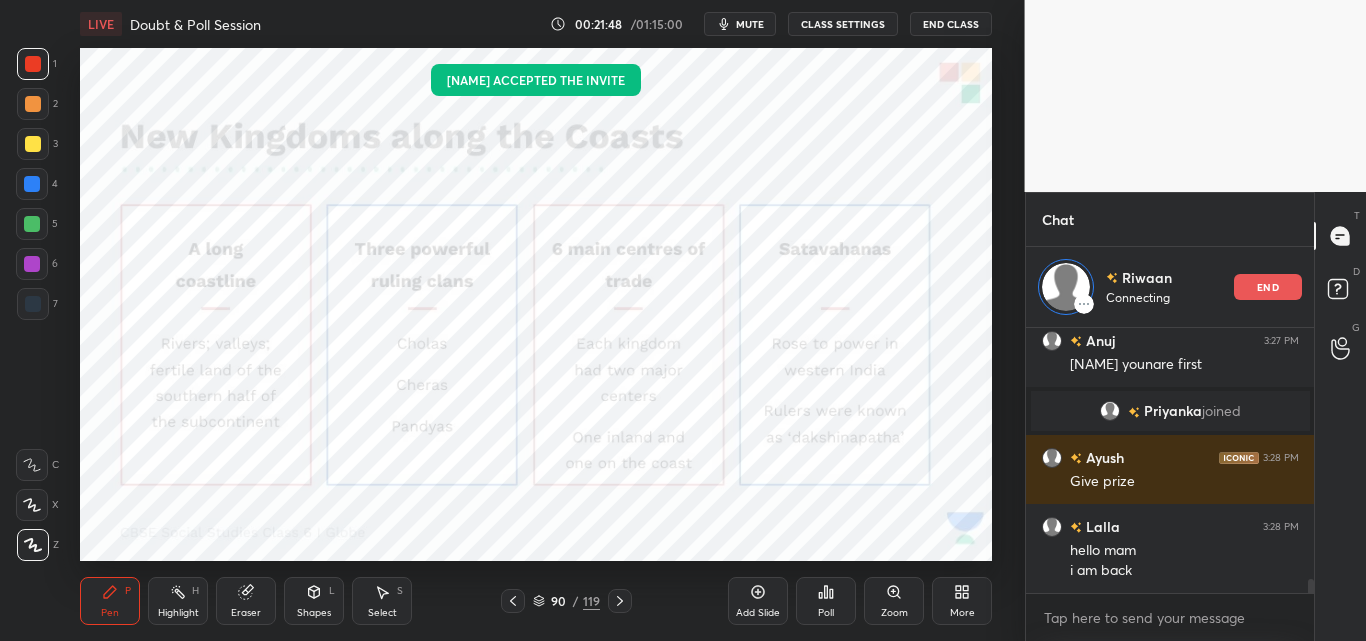 drag, startPoint x: 1311, startPoint y: 577, endPoint x: 1317, endPoint y: 607, distance: 30.594116 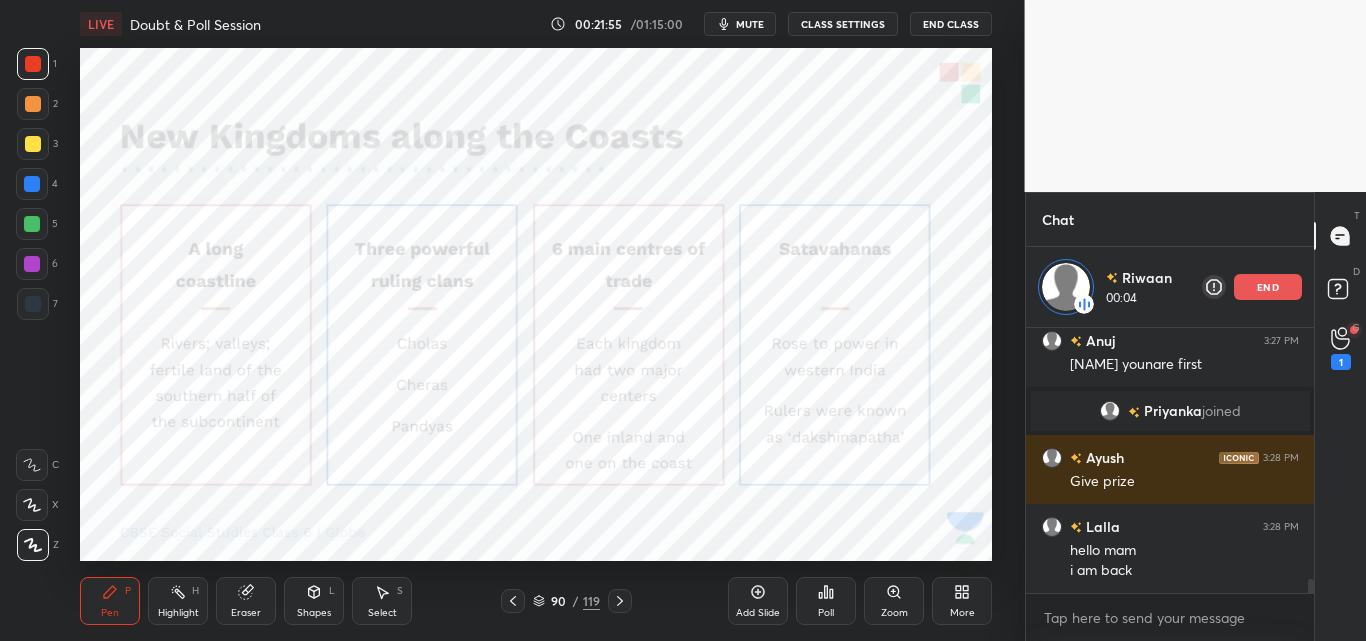 click on "mute" at bounding box center [750, 24] 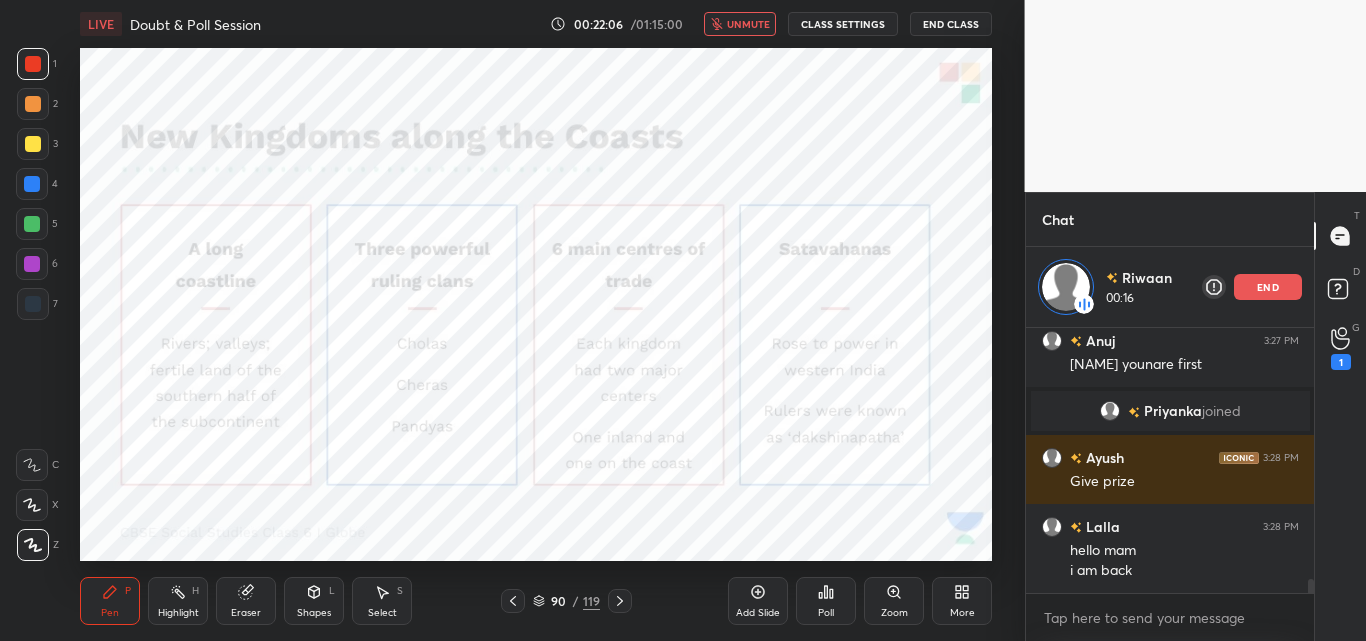 scroll, scrollTop: 4800, scrollLeft: 0, axis: vertical 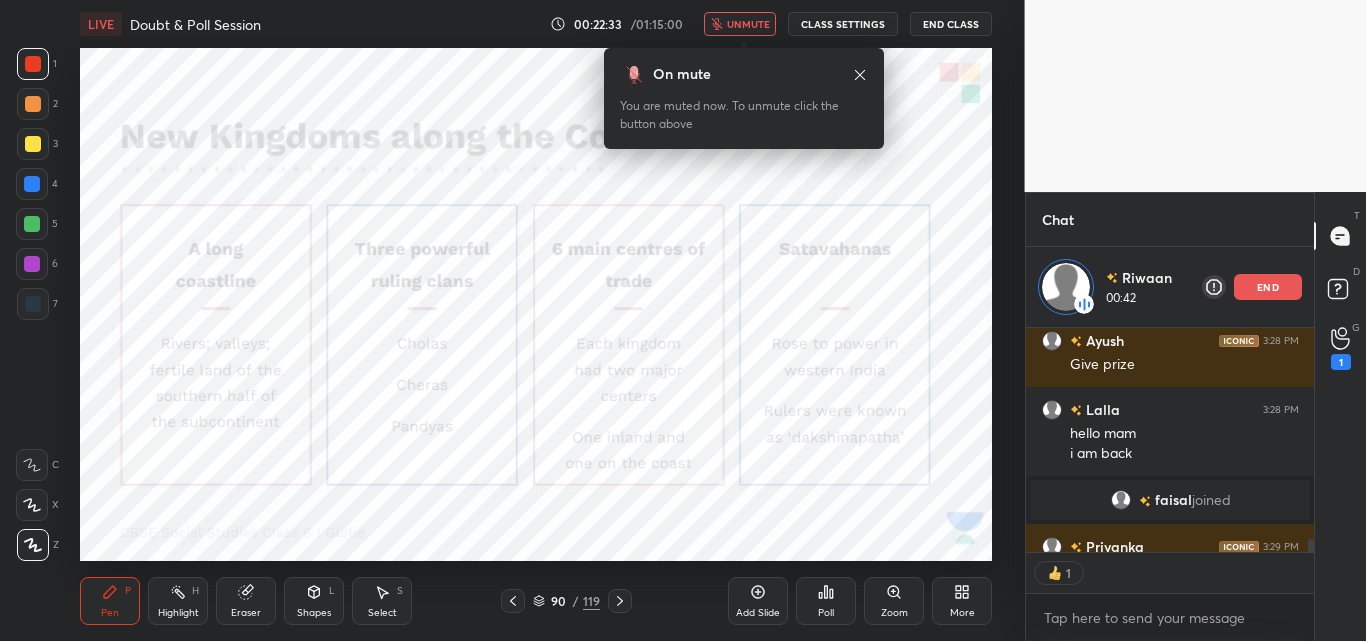 click on "1 2 3 4 5 6 7 C X Z C X Z E E Erase all   H H LIVE Doubt & Poll Session 00:22:33 /  01:15:00 unmute CLASS SETTINGS End Class Setting up your live class Poll for   secs No correct answer Start poll Back Doubt & Poll Session • L5 of CBSE Class 6th Social Science [PERSON] Pen P Highlight H Eraser Shapes L Select S 90 / 119 Add Slide Poll Zoom More Chat [PERSON] 00:42 end [PERSON] 3:24 PM lb lb lb lb [PERSON] 3:24 PM Lb Lb Lb [PERSON] 3:24 PM lb] lb [PERSON] 3:24 PM Lb Lb [PERSON] 3:25 PM I am at 10th [PERSON] 3:25 PM iam 1st [PERSON] 3:26 PM 🌫️ IF ANYONE ONE WILL SEND THIS EMOJI HE/SHE GET A PRIZE. [PERSON] 3:27 PM 🌫️ [PERSON] younare first [PERSON]  joined [PERSON] 3:28 PM Give prize [PERSON] 3:28 PM hello mam i am back [PERSON]  joined [PERSON] 3:29 PM mam kya ye 1 poll tha JUMP TO LATEST 1 Enable hand raising Enable raise hand to speak to learners. Once enabled, chat will be turned off temporarily. Enable x   Doubts asked by learners will show up here NEW DOUBTS ASKED Concept or Topic related [PERSON] Got it T D G 1" at bounding box center [683, 320] 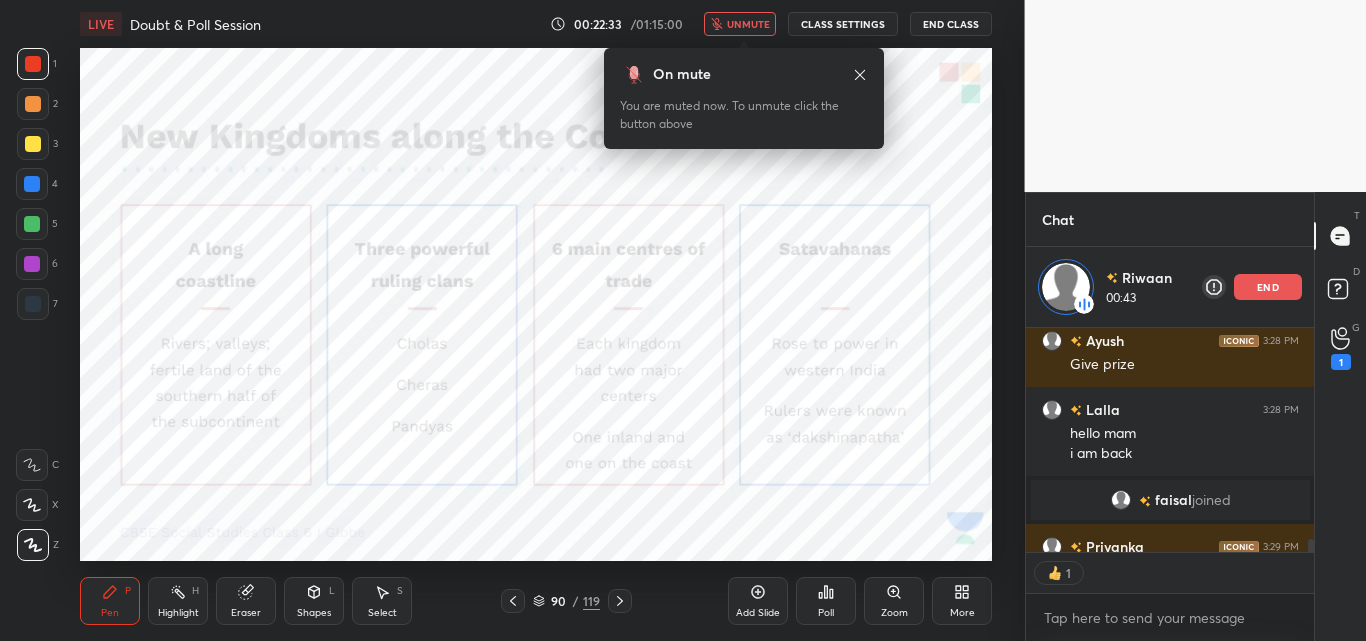 click on "unmute" at bounding box center [740, 24] 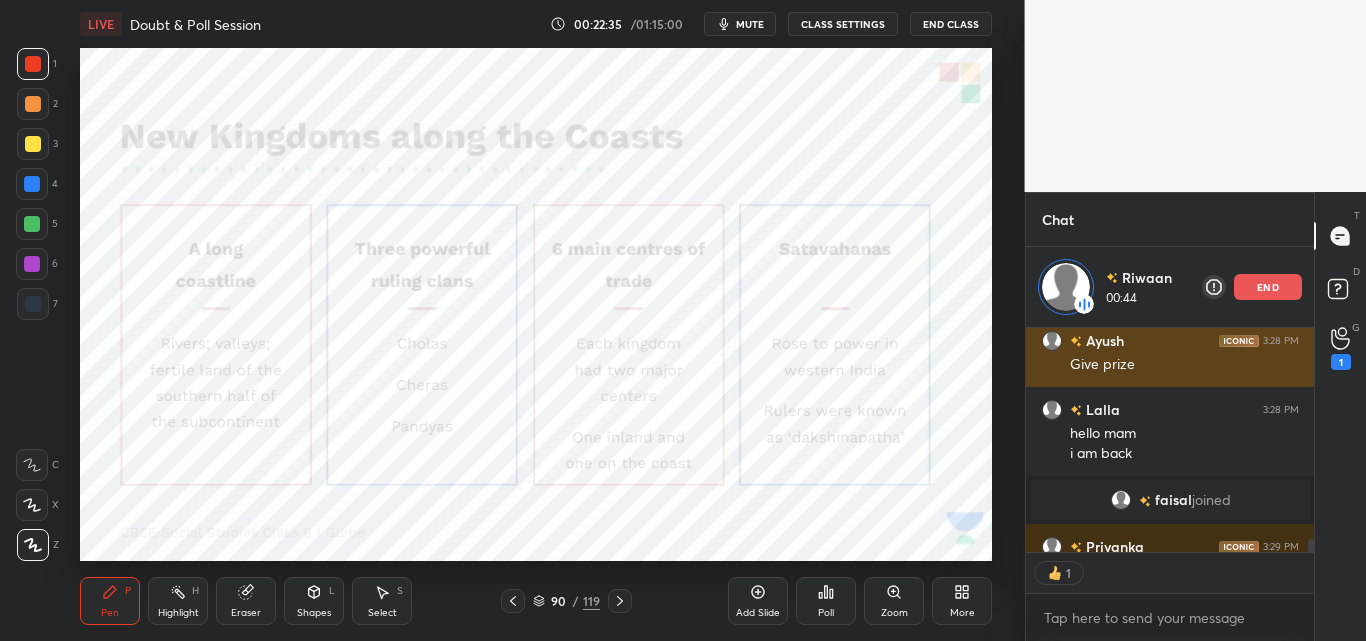 drag, startPoint x: 1272, startPoint y: 290, endPoint x: 1268, endPoint y: 304, distance: 14.56022 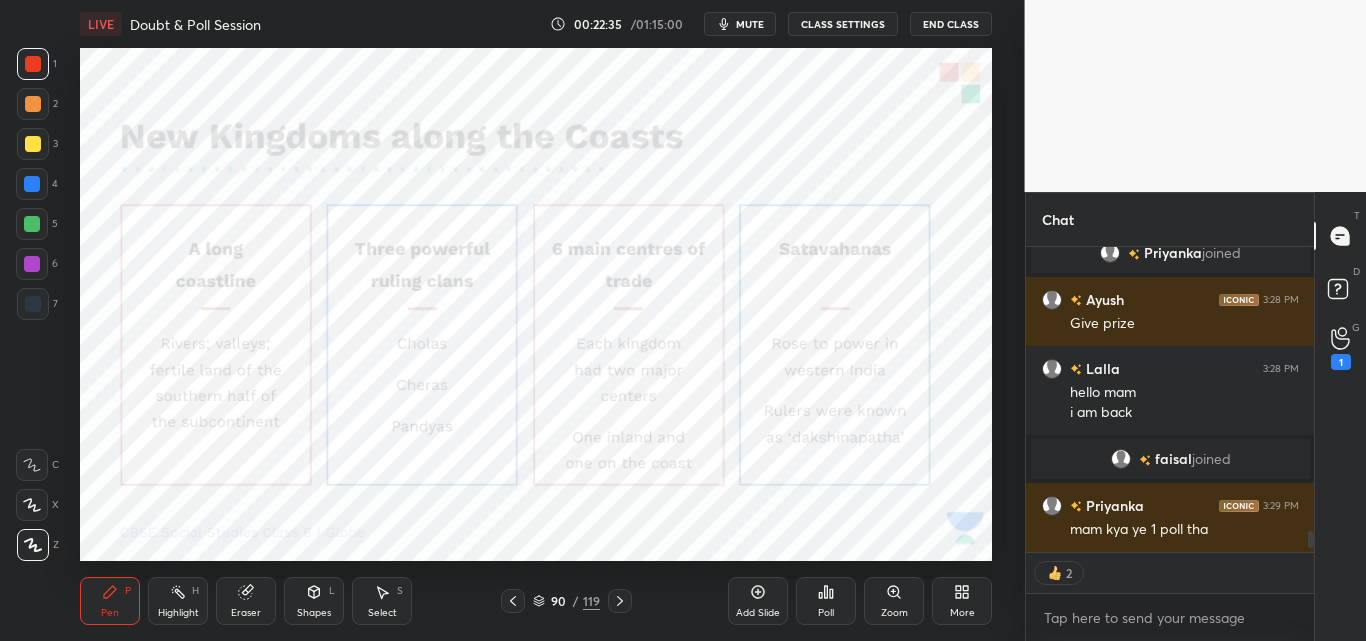 scroll, scrollTop: 4200, scrollLeft: 0, axis: vertical 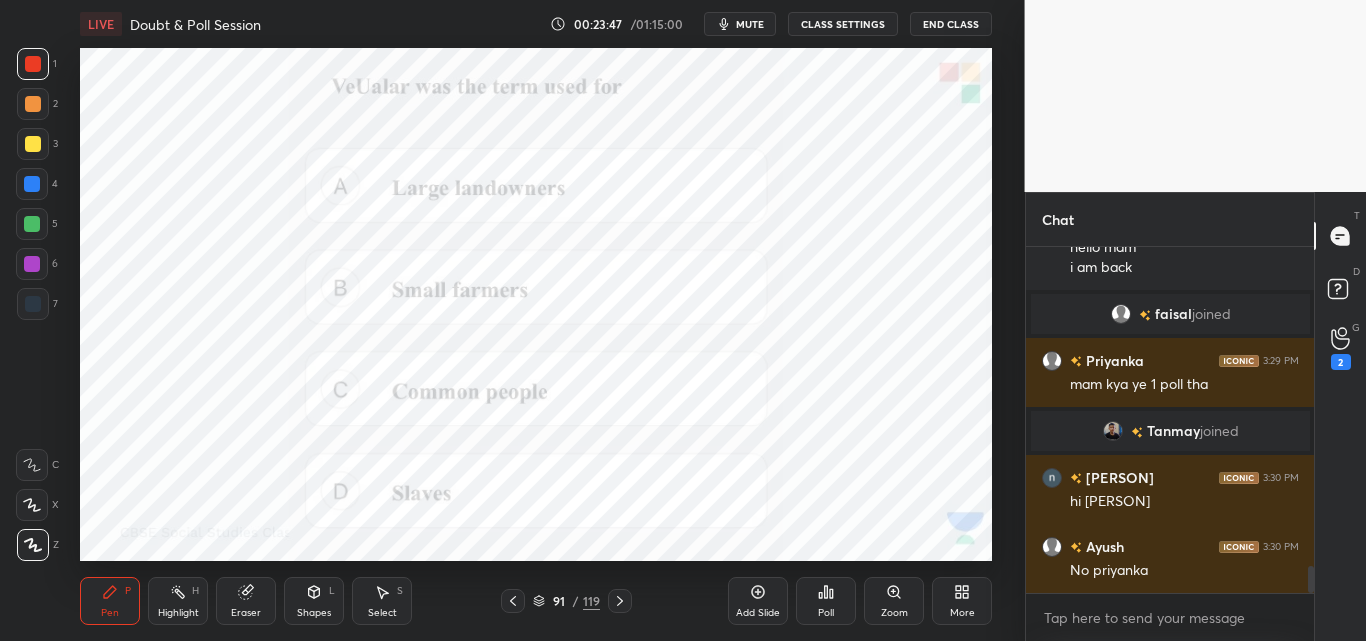 click on "mute" at bounding box center (740, 24) 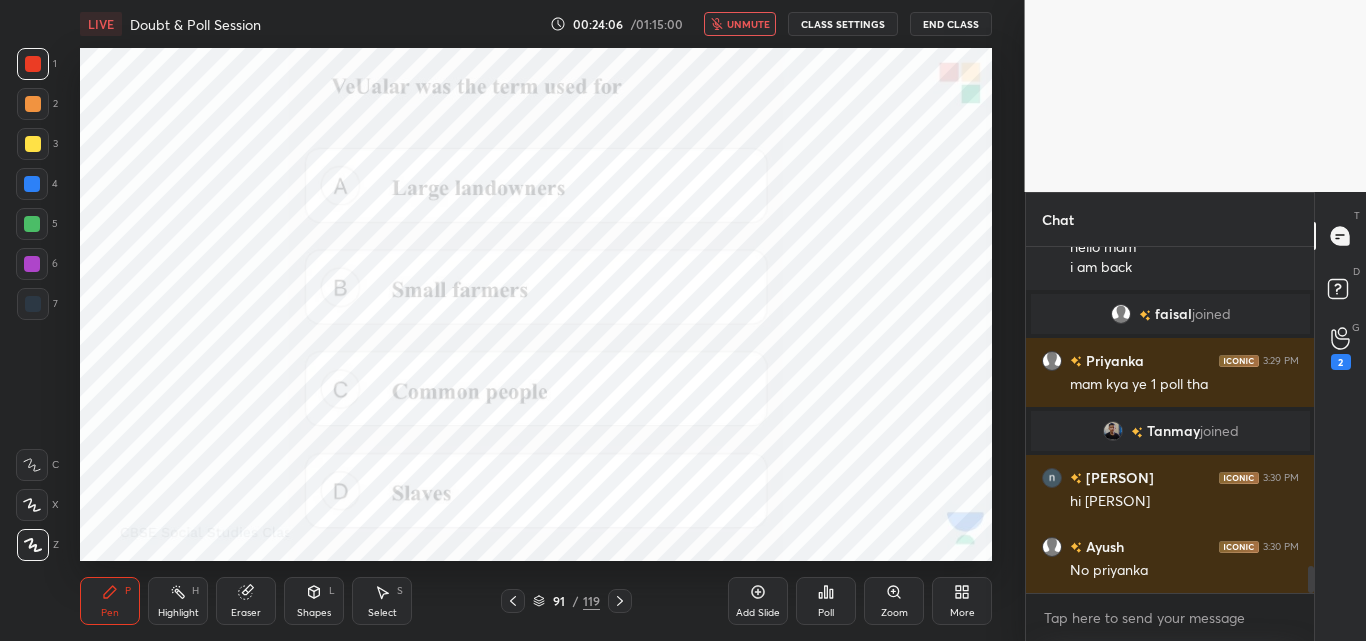 click on "Poll" at bounding box center [826, 601] 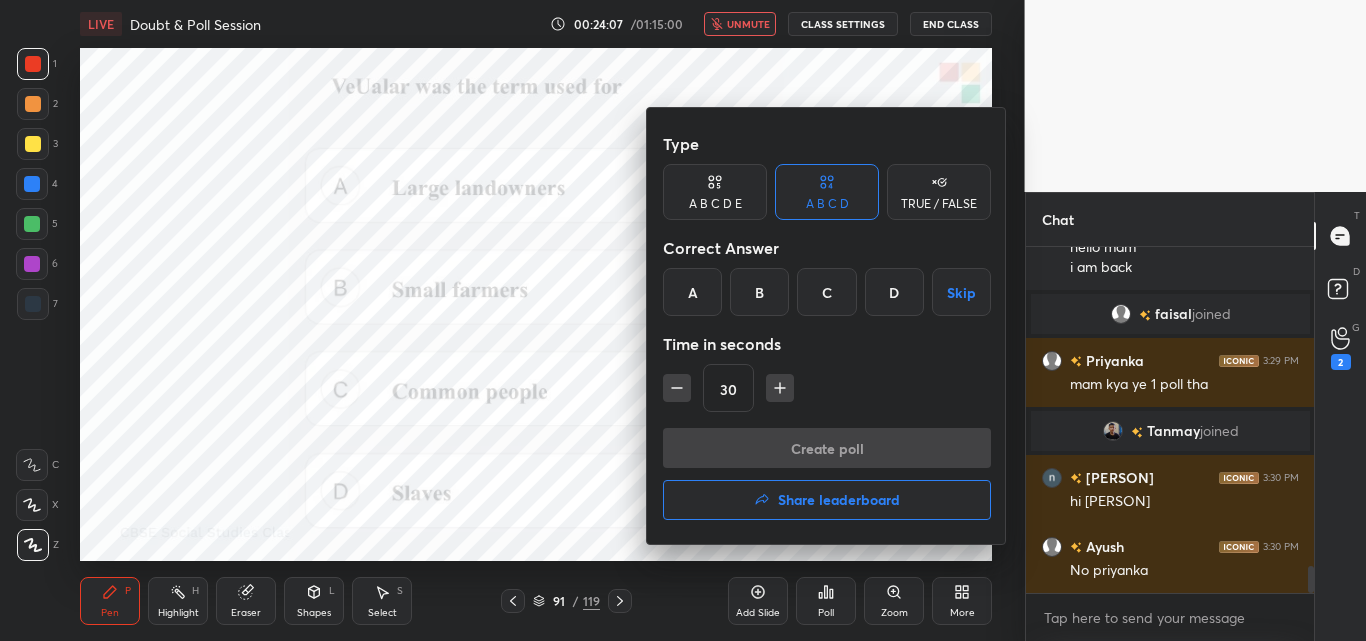 click on "A" at bounding box center [692, 292] 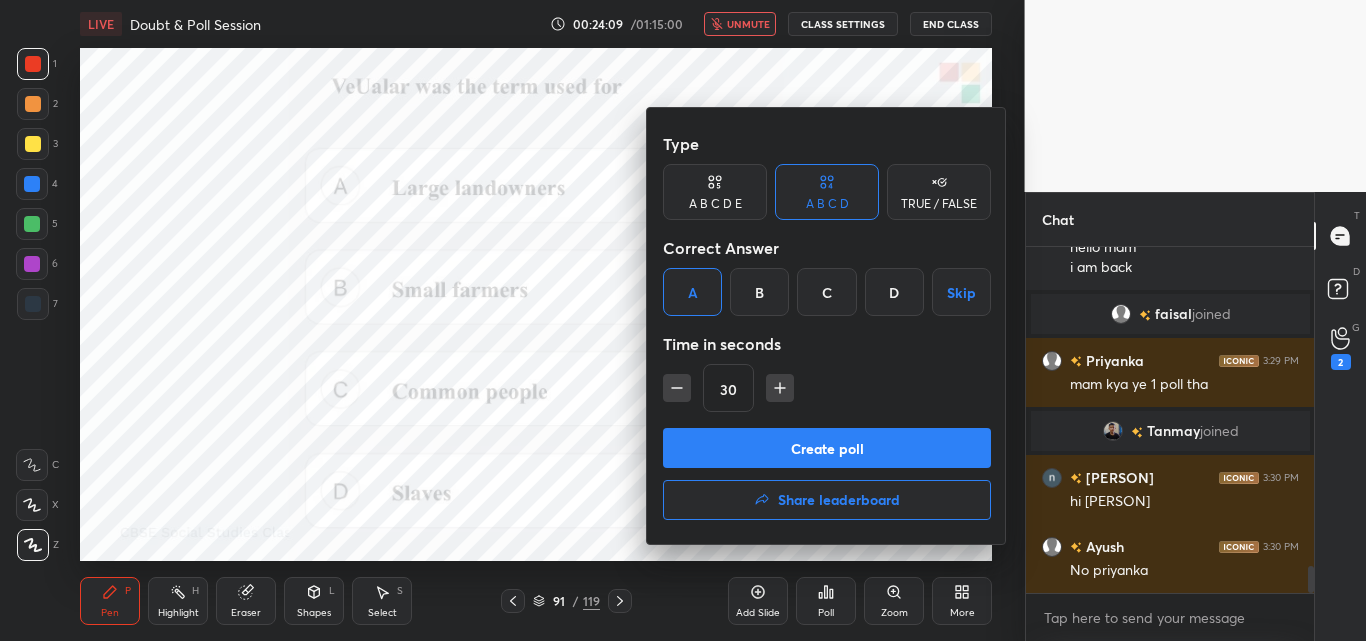 click on "Create poll" at bounding box center (827, 448) 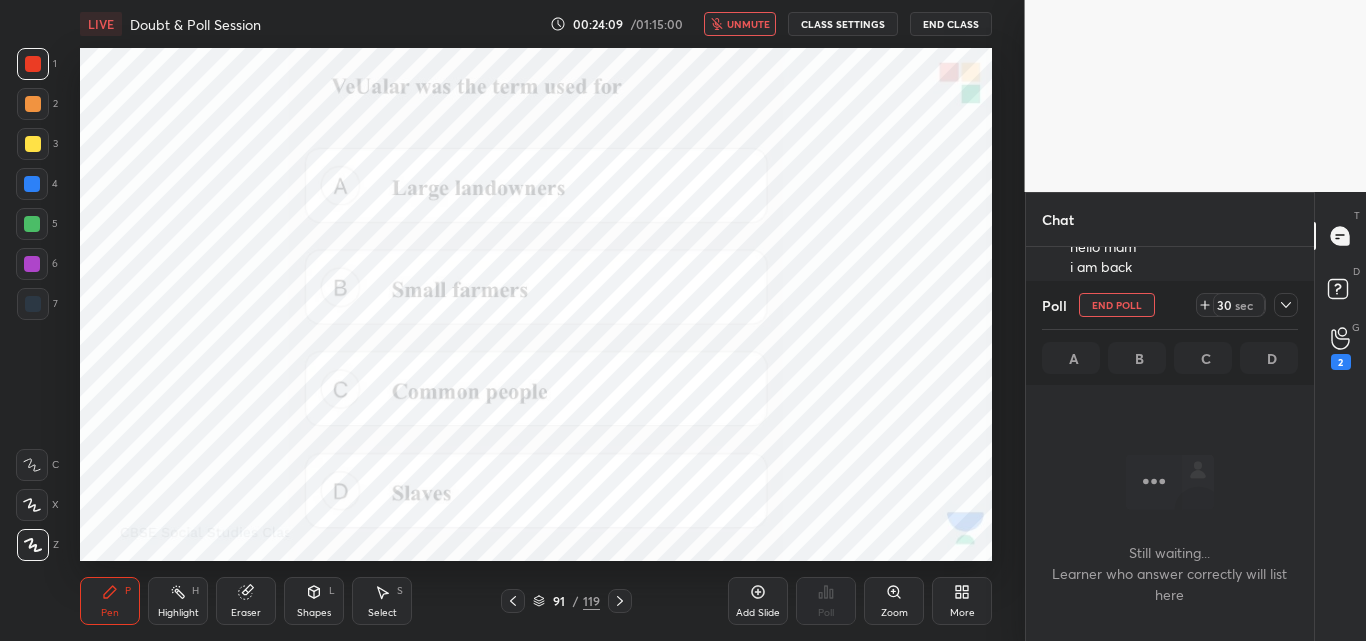 scroll, scrollTop: 298, scrollLeft: 282, axis: both 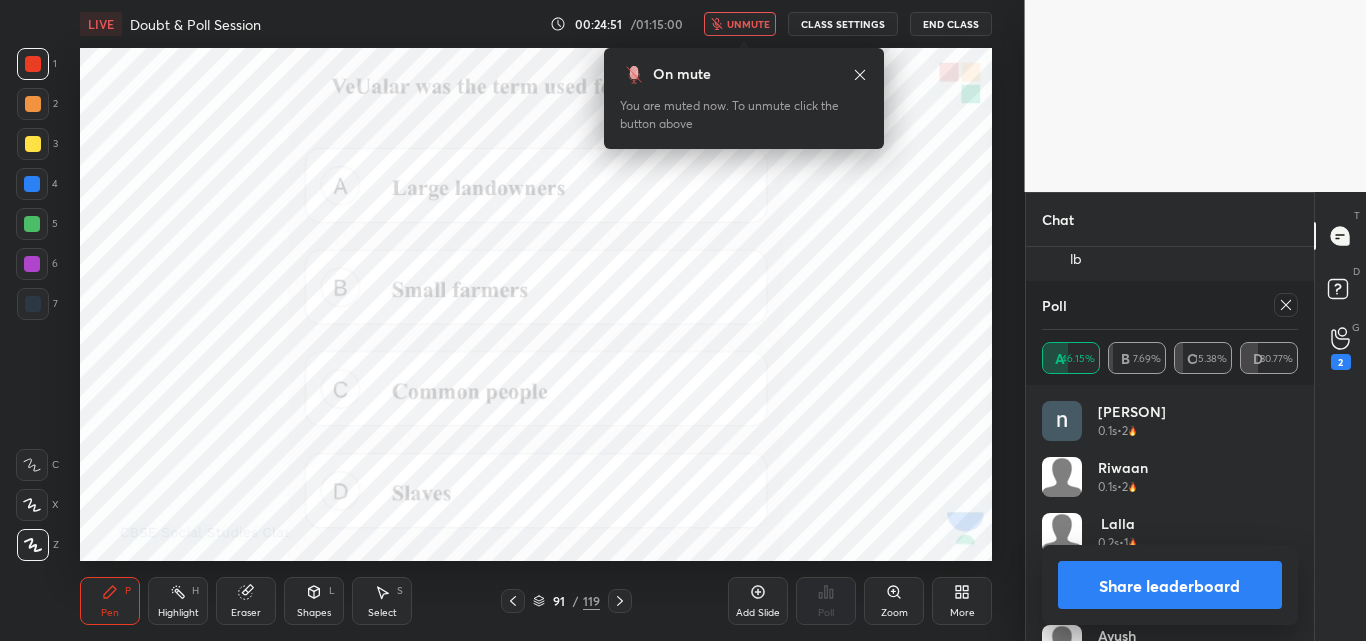 click on "On mute You are muted now. To unmute click the
button above" at bounding box center [744, 92] 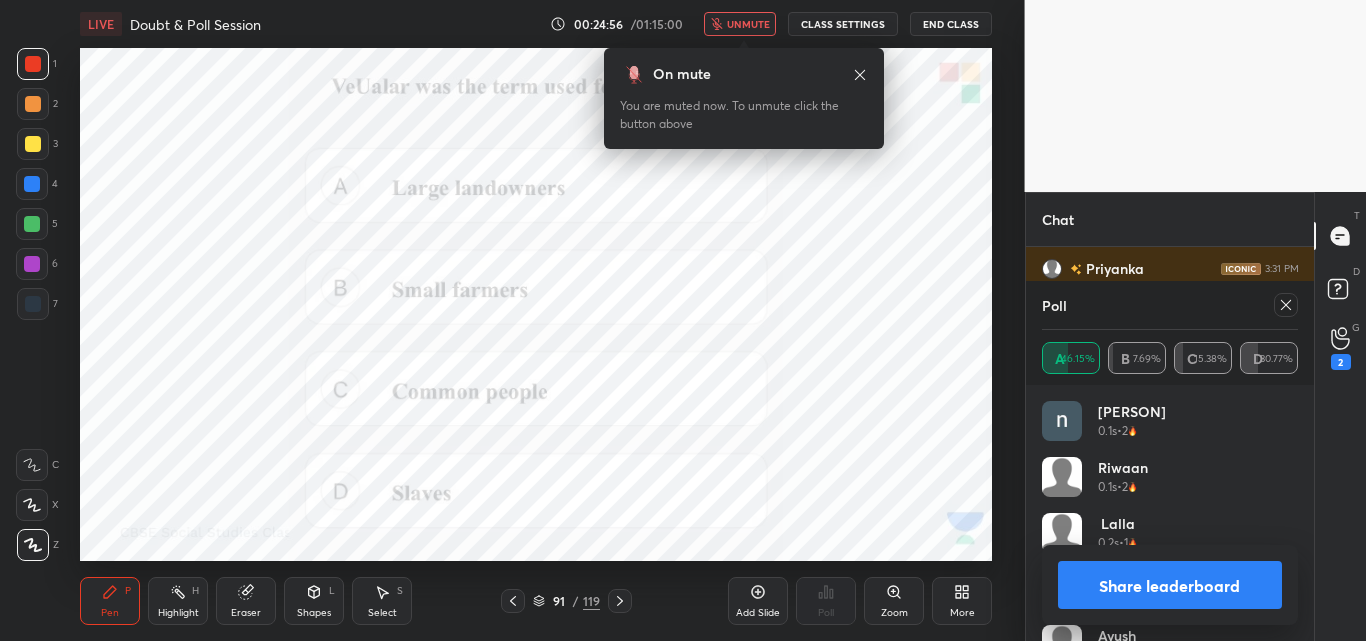 scroll, scrollTop: 5385, scrollLeft: 0, axis: vertical 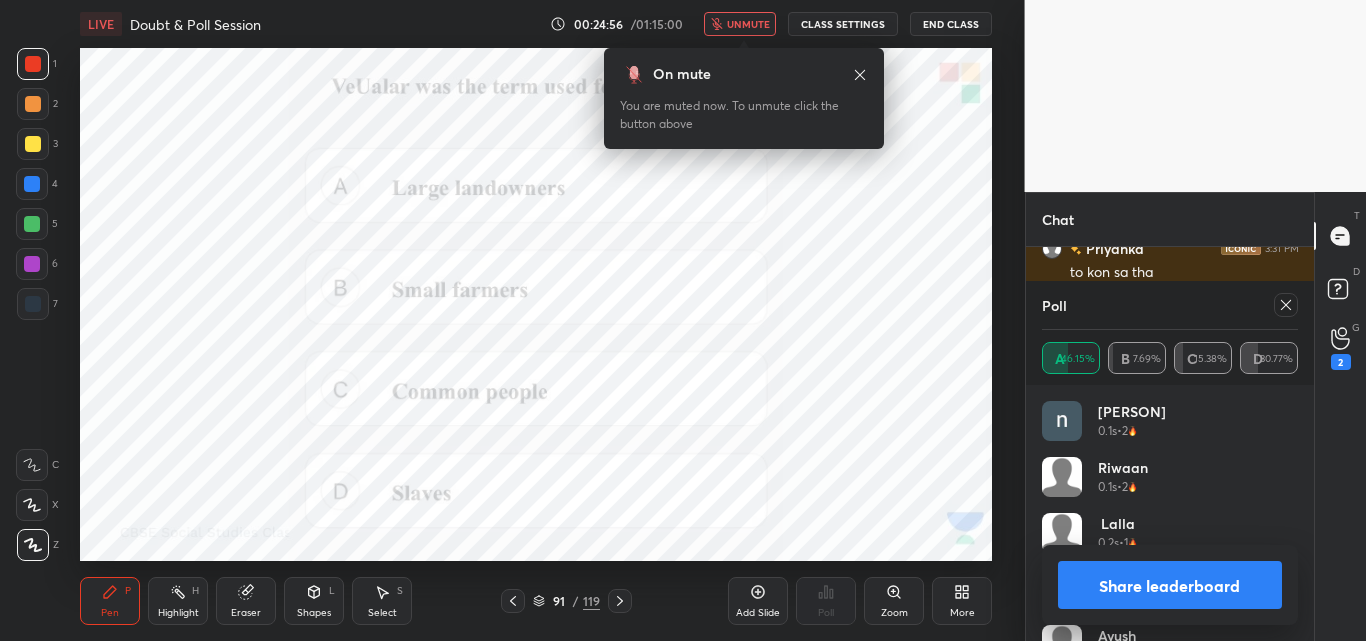 click on "unmute" at bounding box center (748, 24) 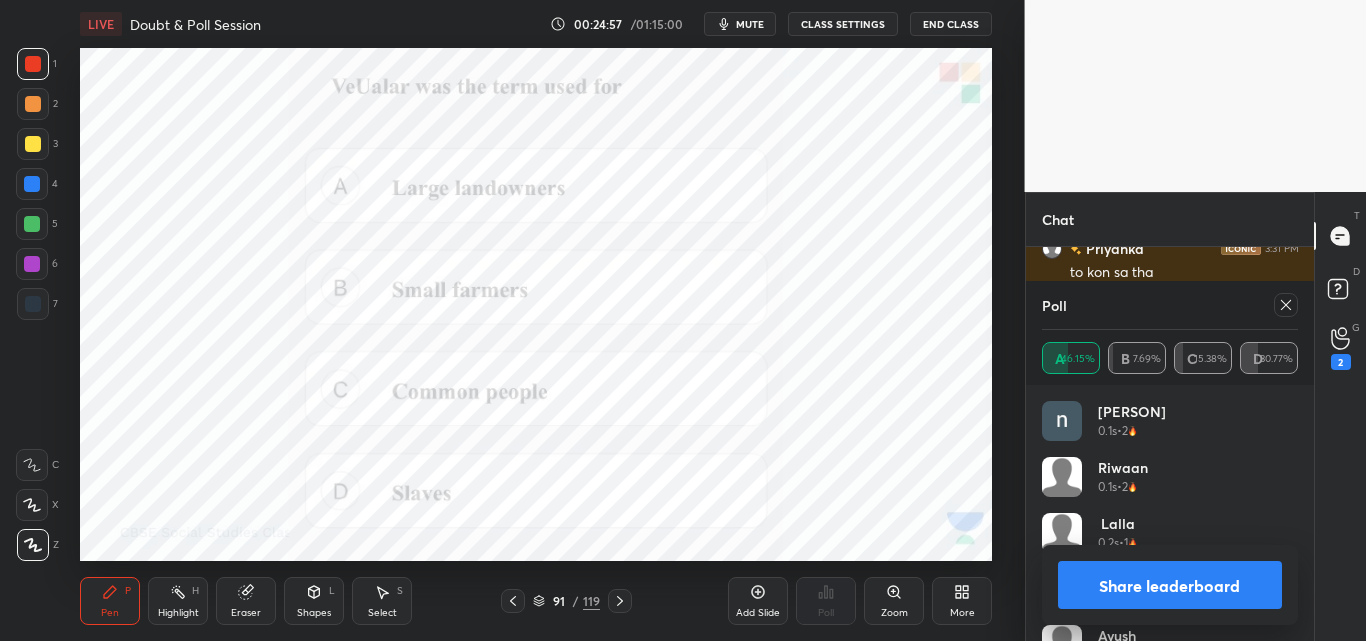 scroll, scrollTop: 5405, scrollLeft: 0, axis: vertical 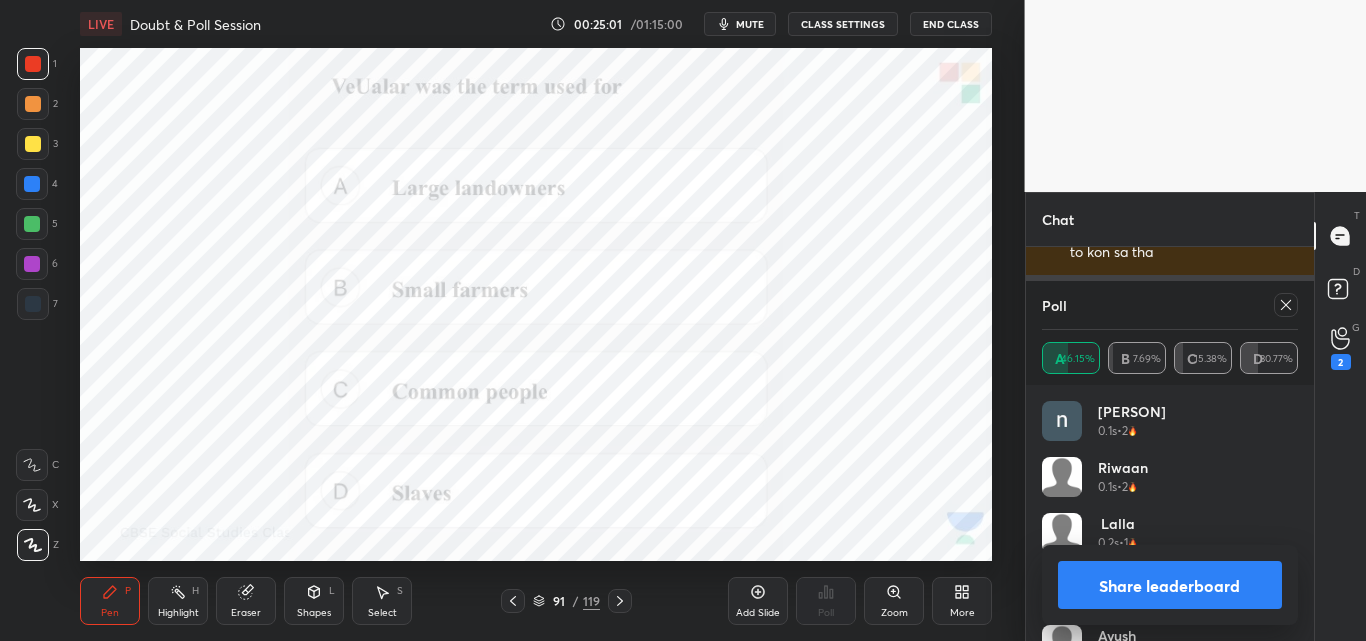 click 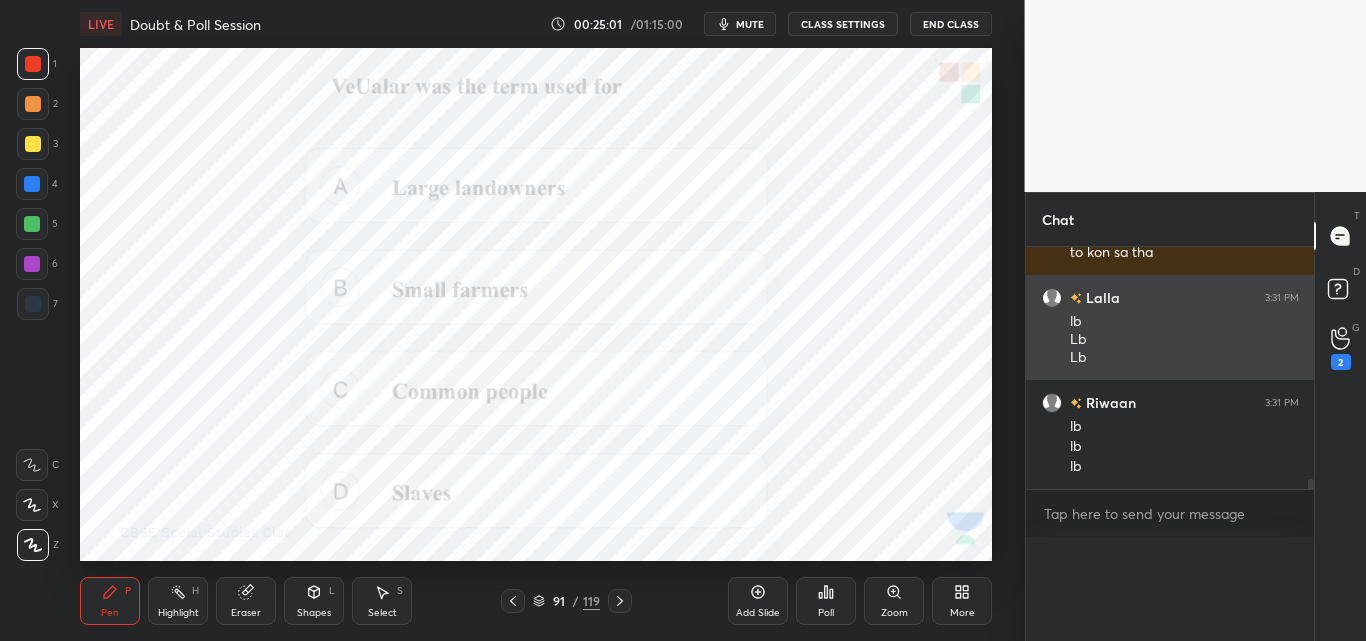 scroll, scrollTop: 0, scrollLeft: 0, axis: both 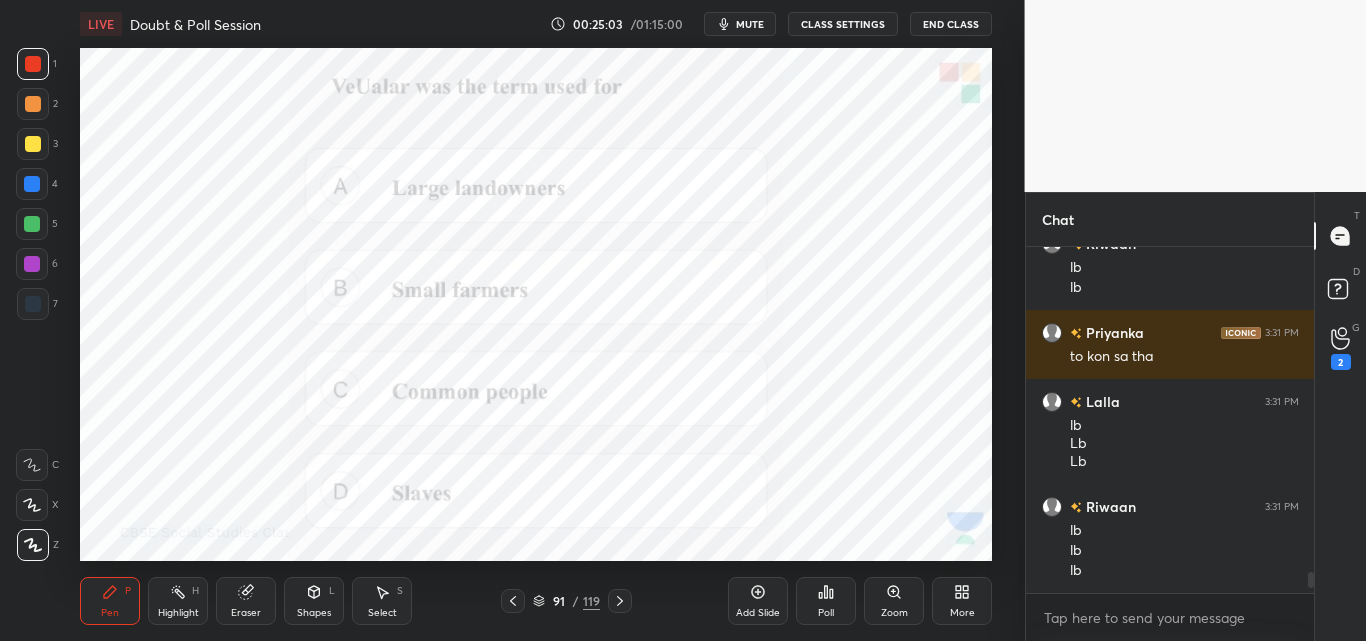 click on "Poll" at bounding box center (826, 601) 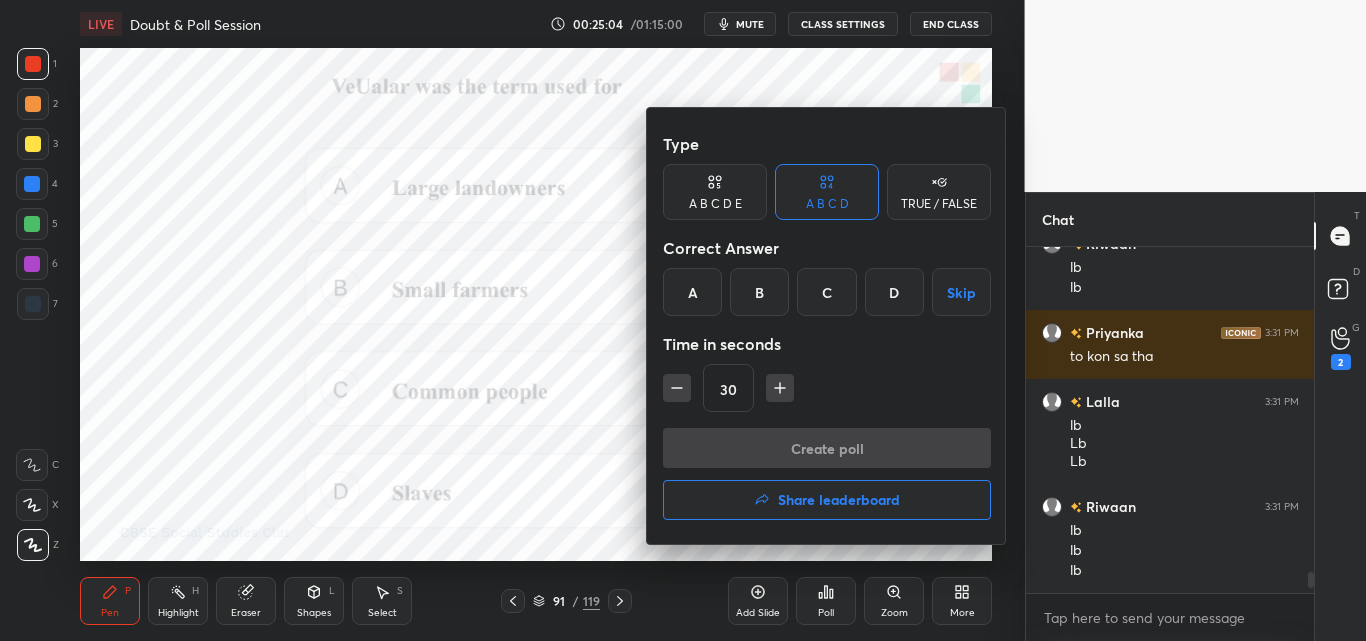 click on "Share leaderboard" at bounding box center [839, 500] 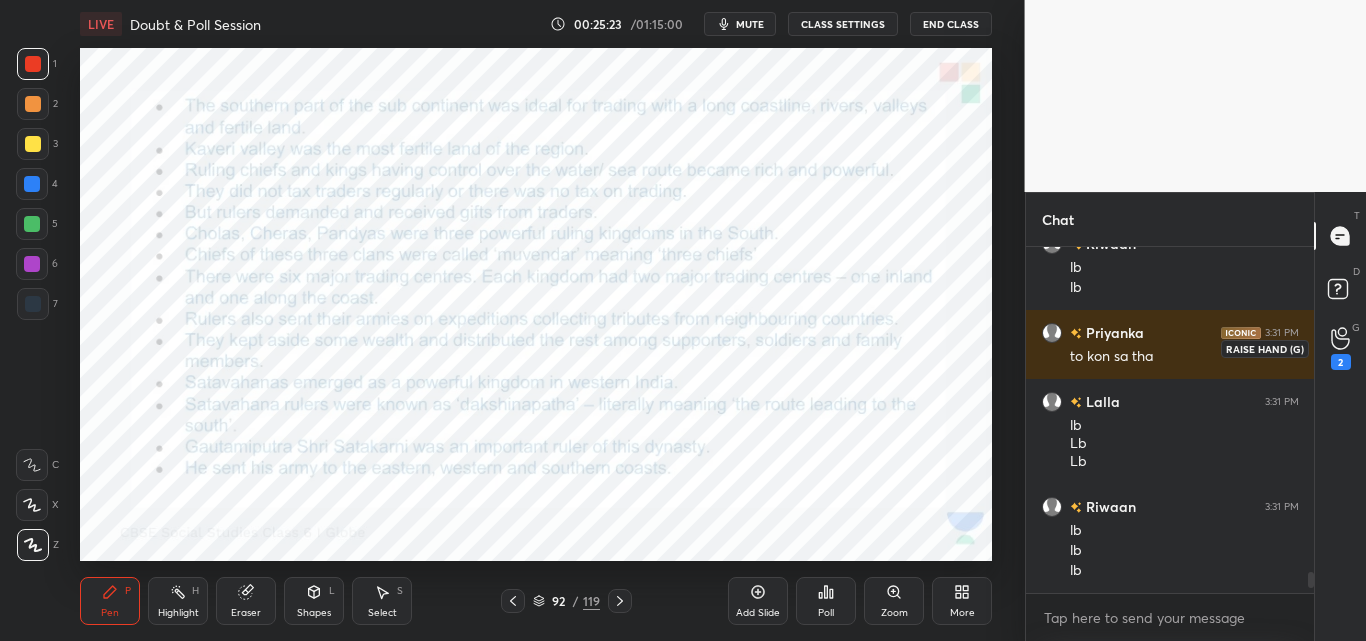 click 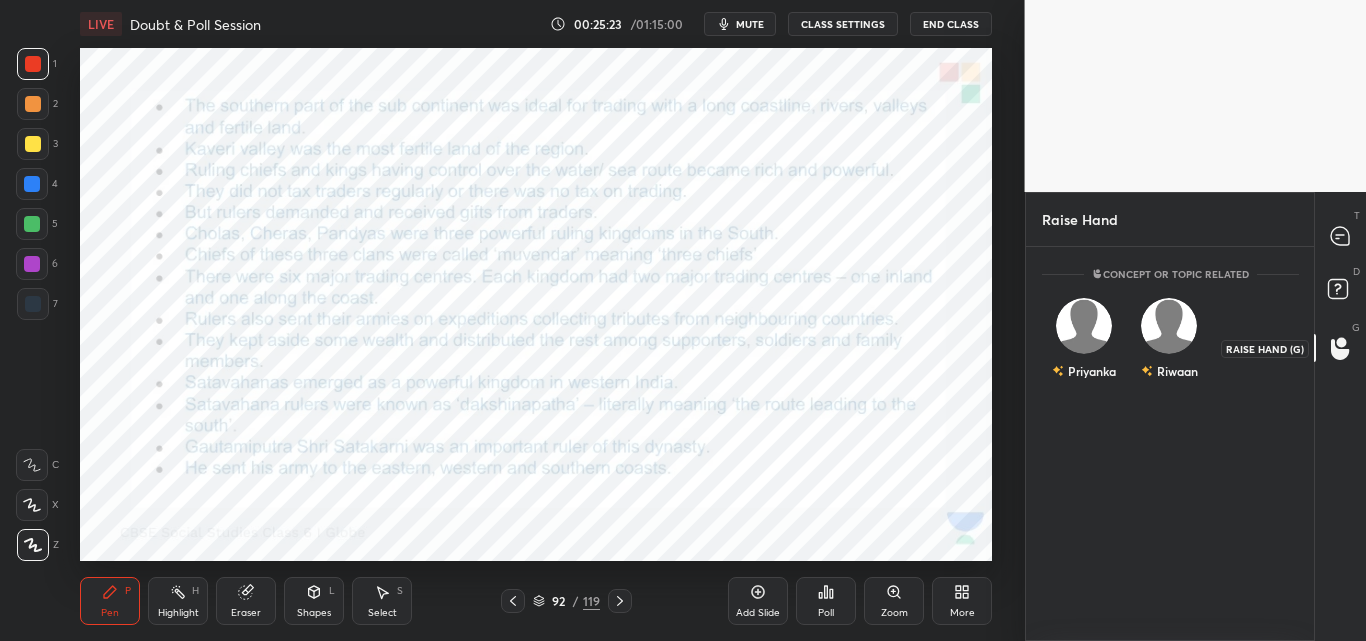 scroll, scrollTop: 7, scrollLeft: 7, axis: both 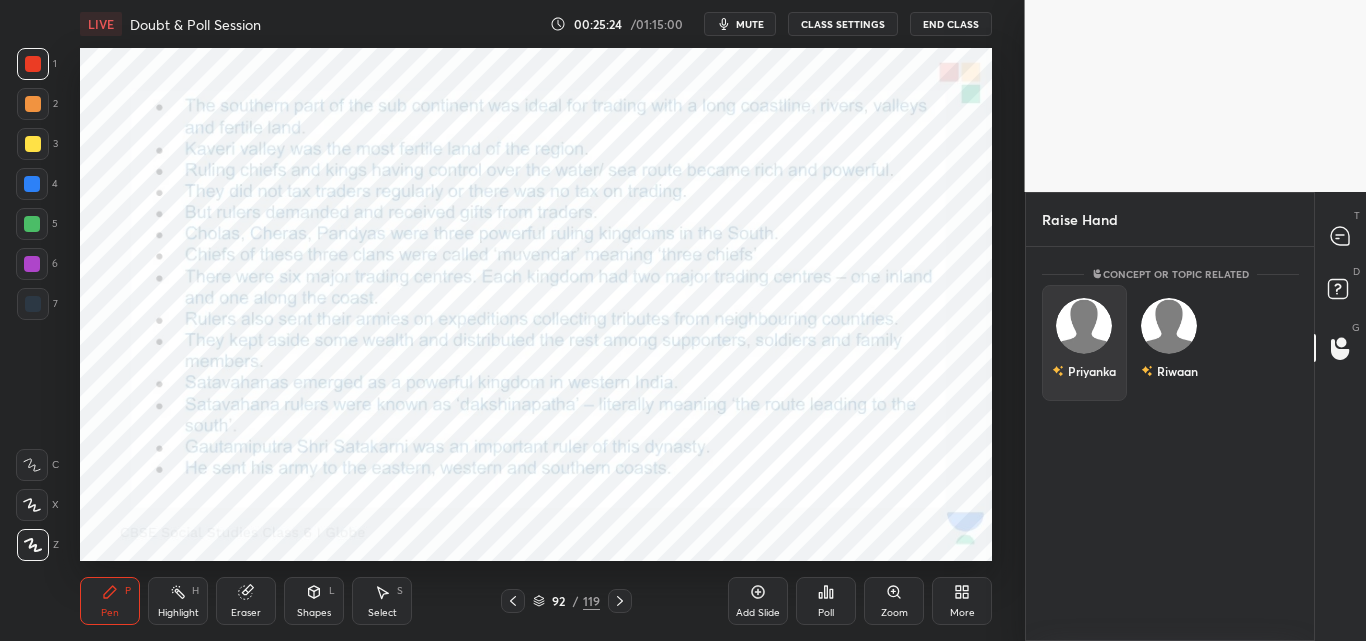 click on "Priyanka" at bounding box center [1084, 371] 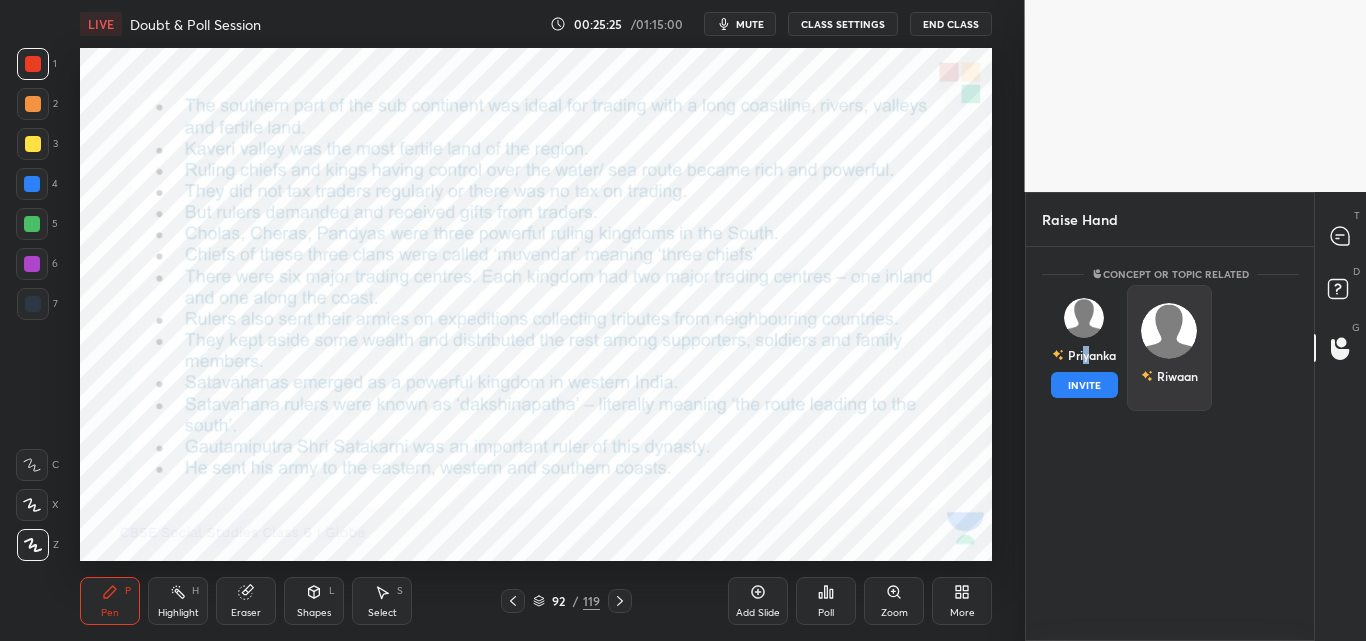 click on "INVITE" at bounding box center (1084, 385) 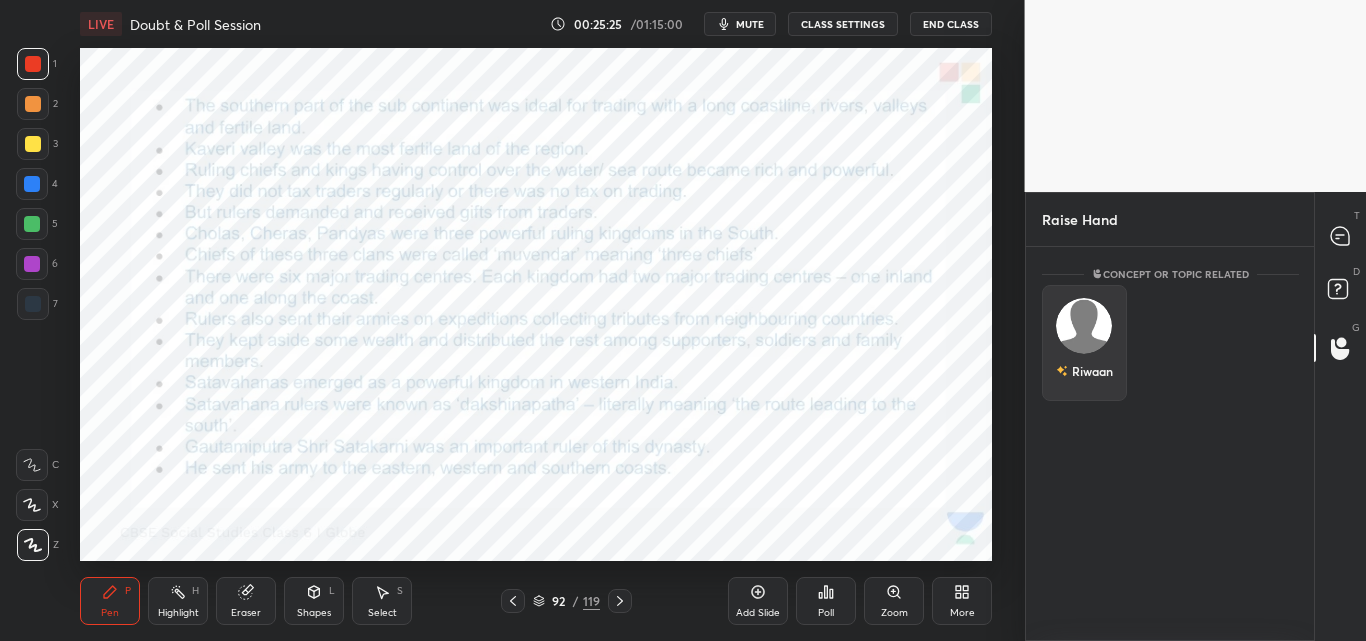 scroll, scrollTop: 307, scrollLeft: 282, axis: both 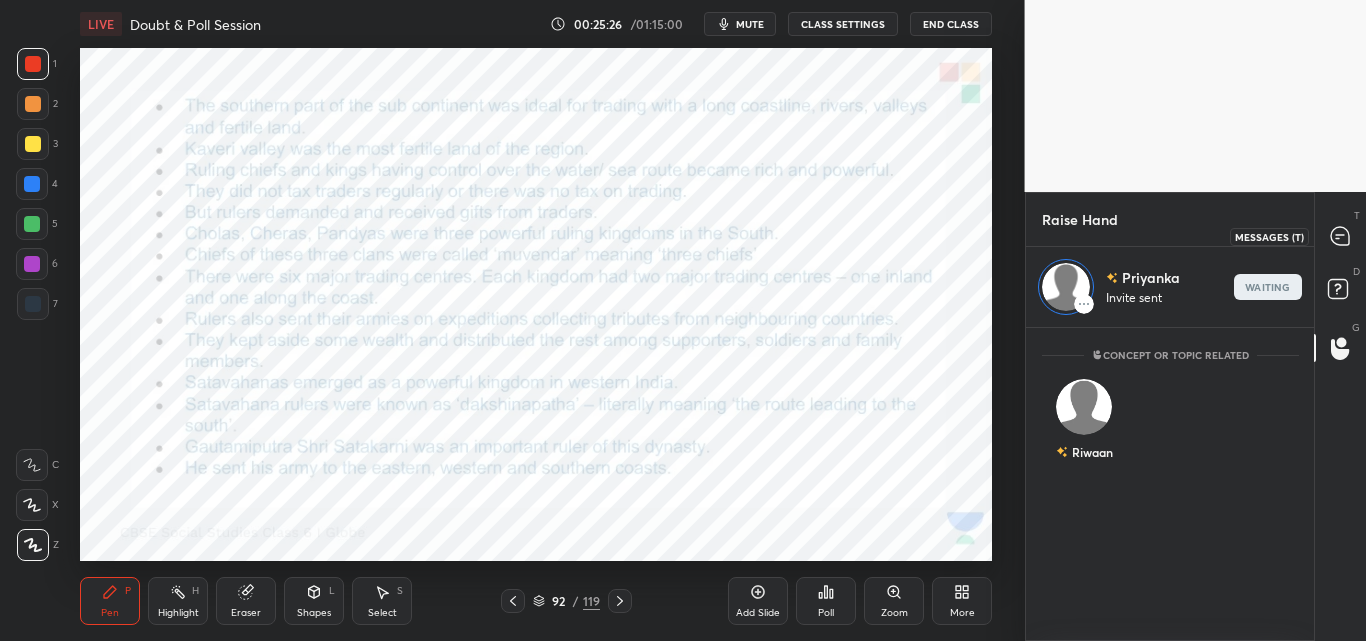 click 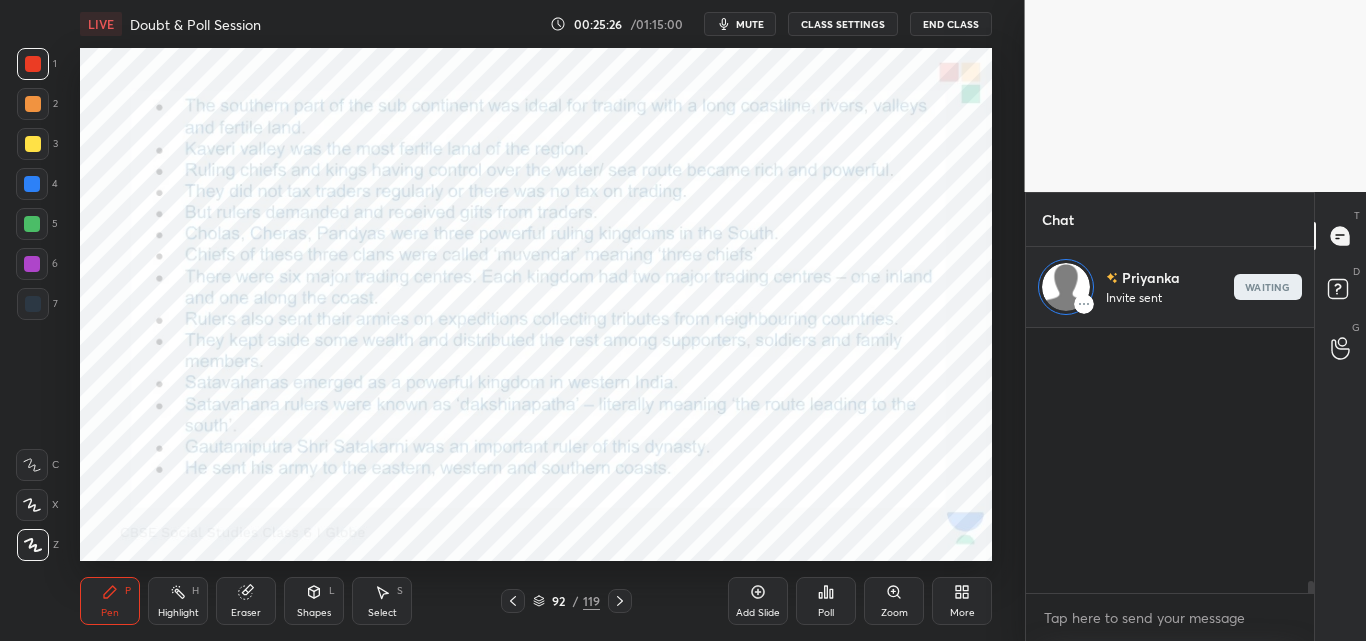 scroll, scrollTop: 308, scrollLeft: 282, axis: both 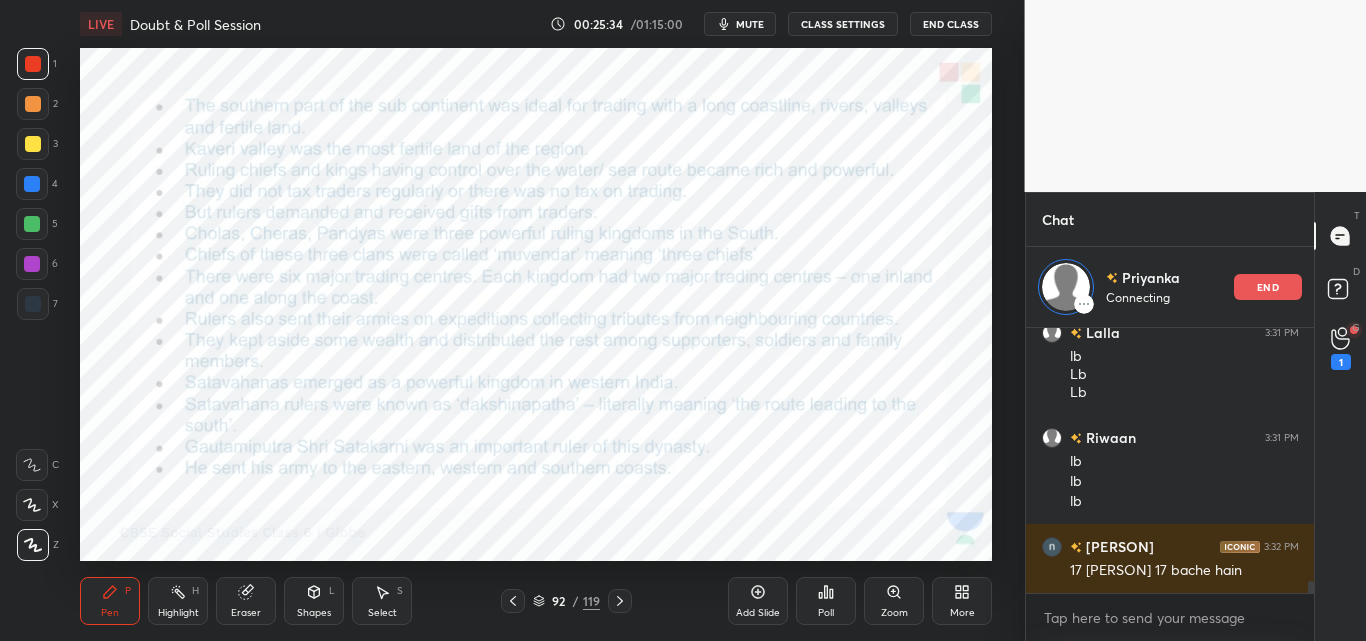 click on "mute" at bounding box center [750, 24] 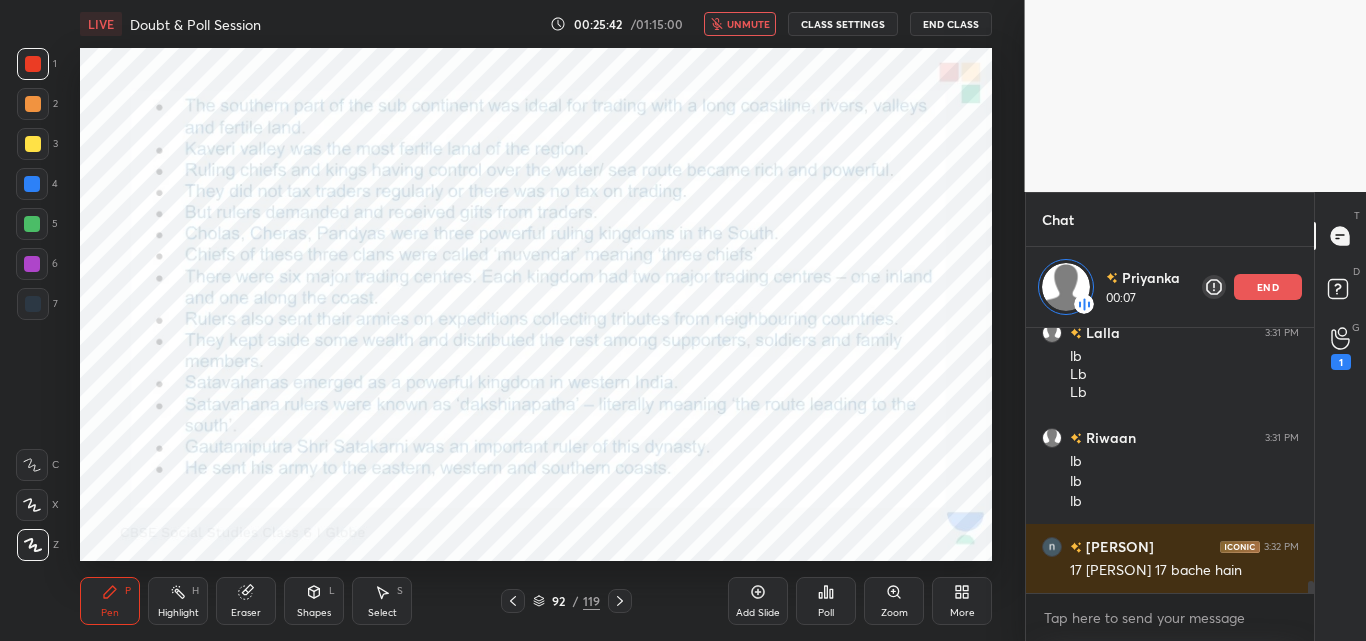 click on "unmute" at bounding box center [748, 24] 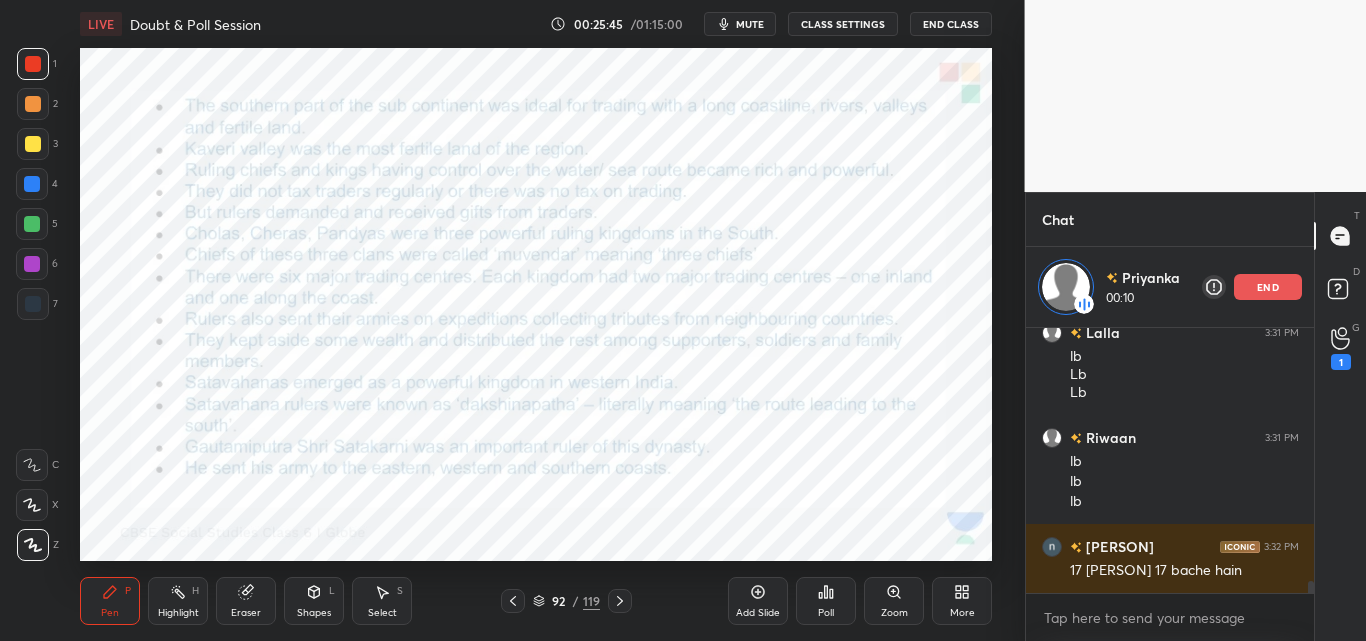 click on "mute" at bounding box center [750, 24] 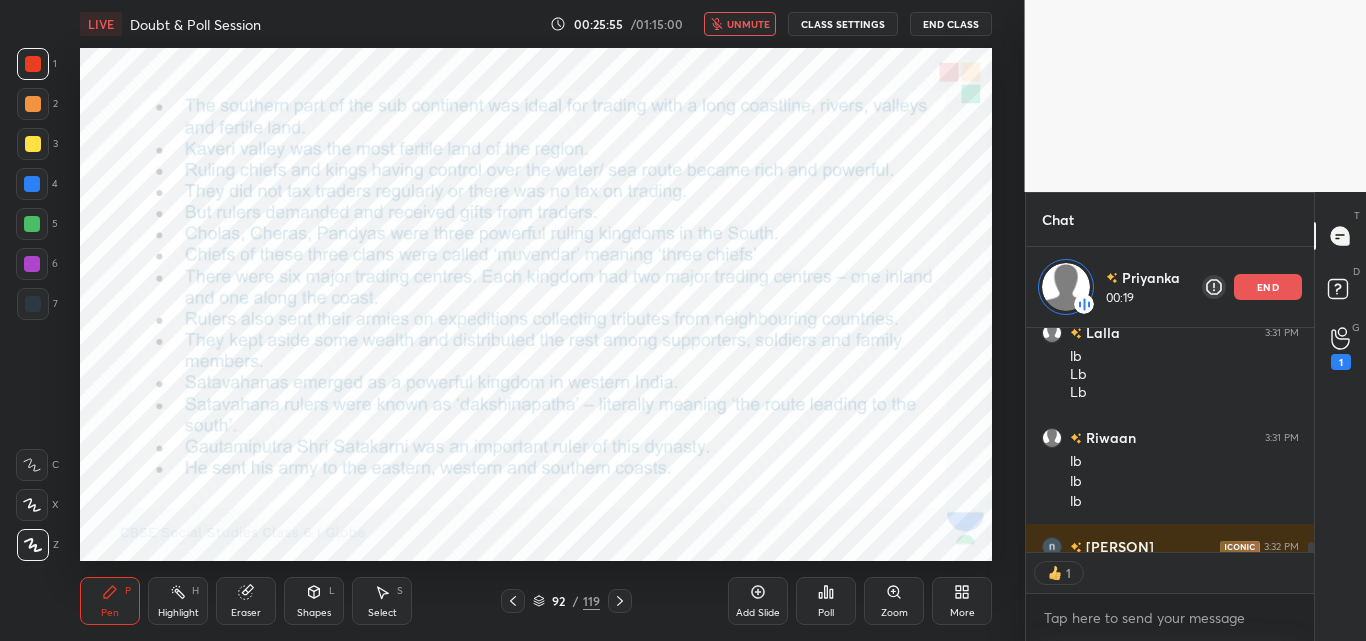 scroll, scrollTop: 219, scrollLeft: 282, axis: both 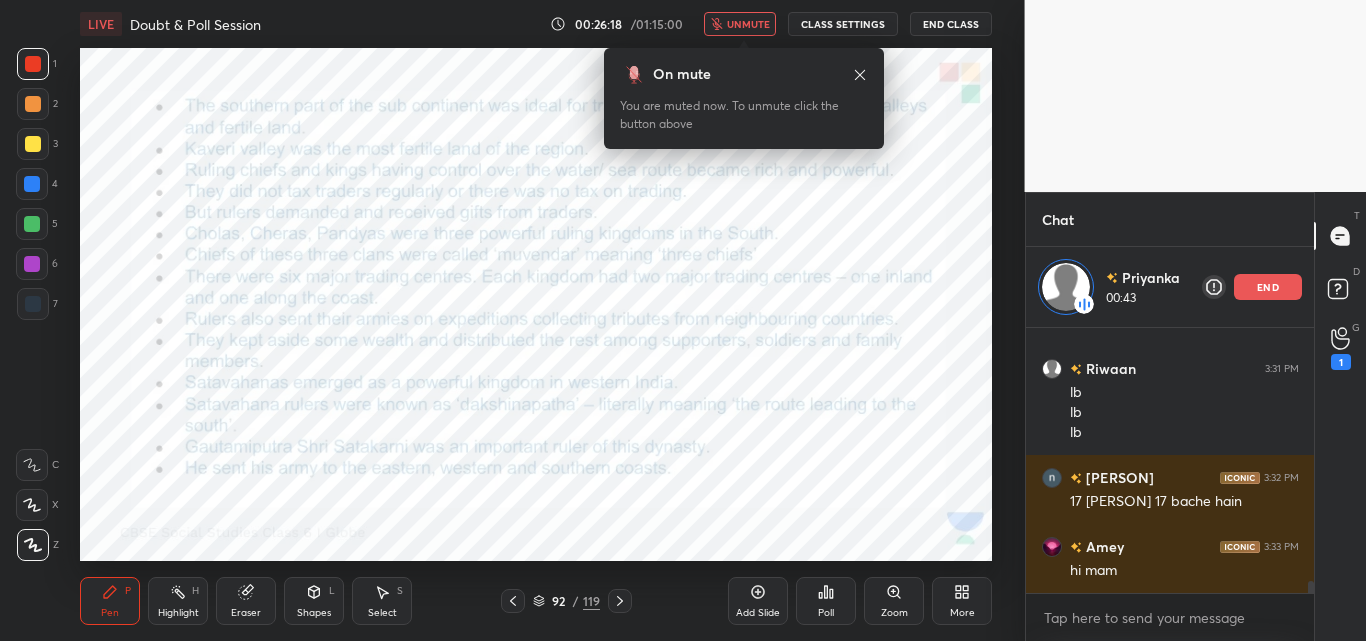 click on "unmute" at bounding box center (740, 24) 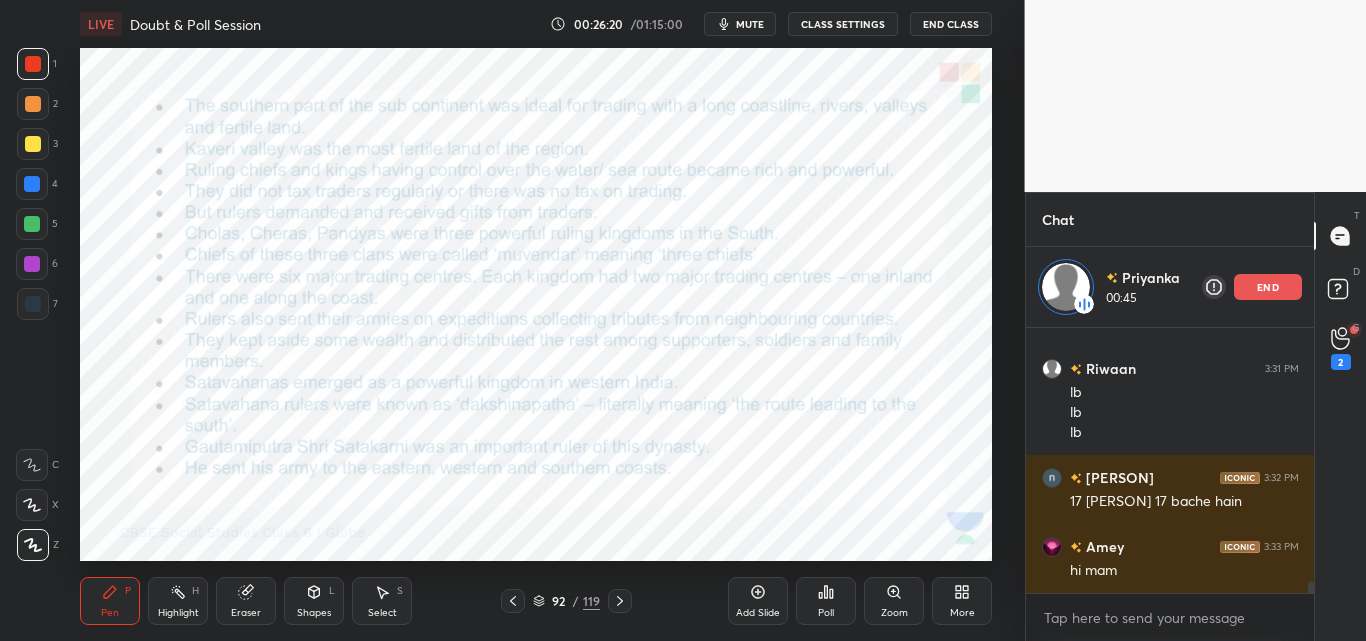click on "mute" at bounding box center [740, 24] 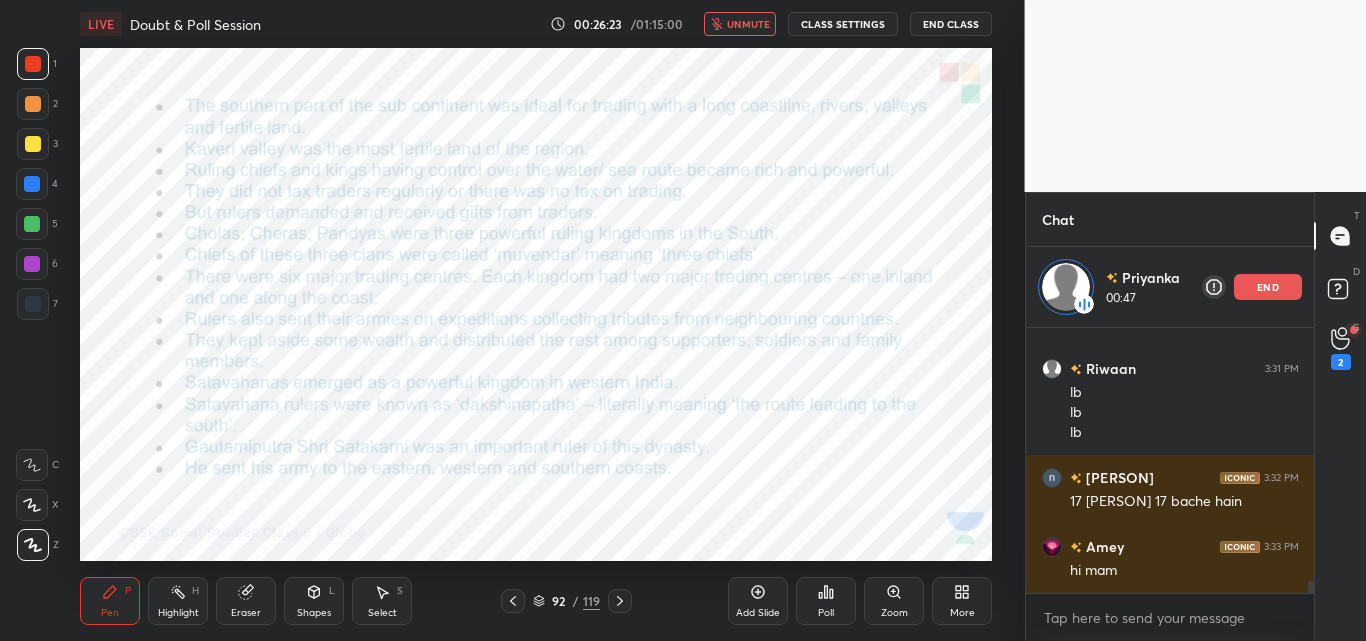 scroll, scrollTop: 5775, scrollLeft: 0, axis: vertical 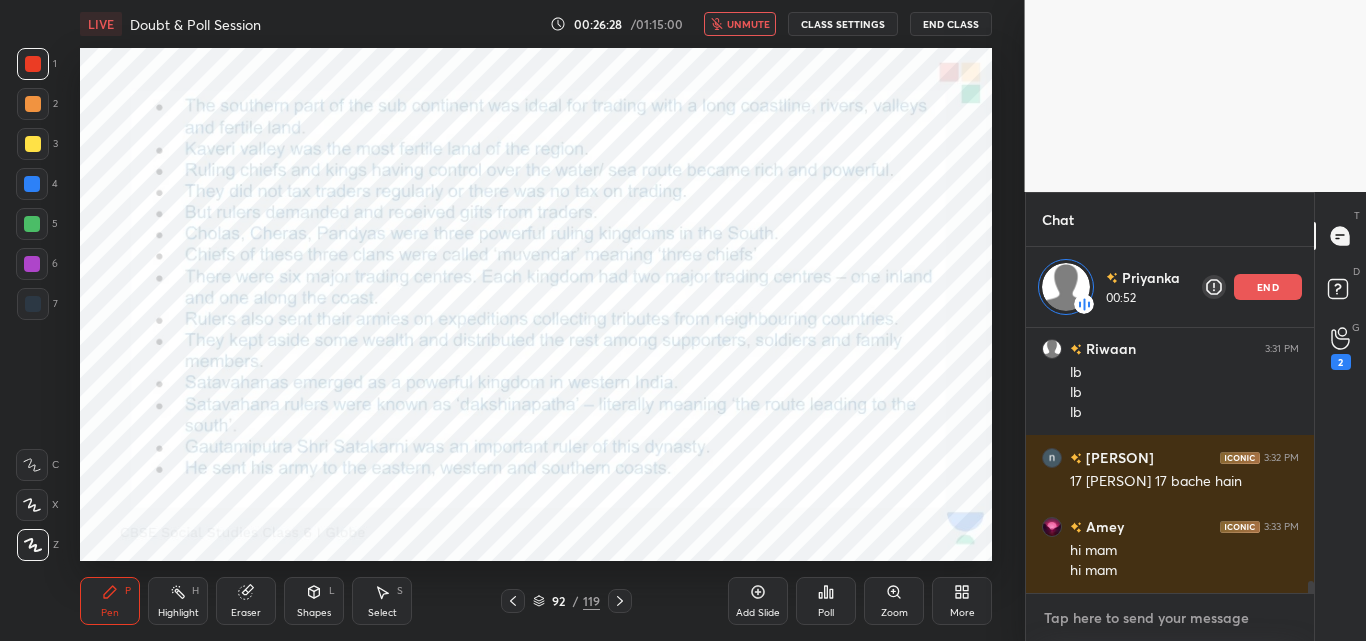 type on "x" 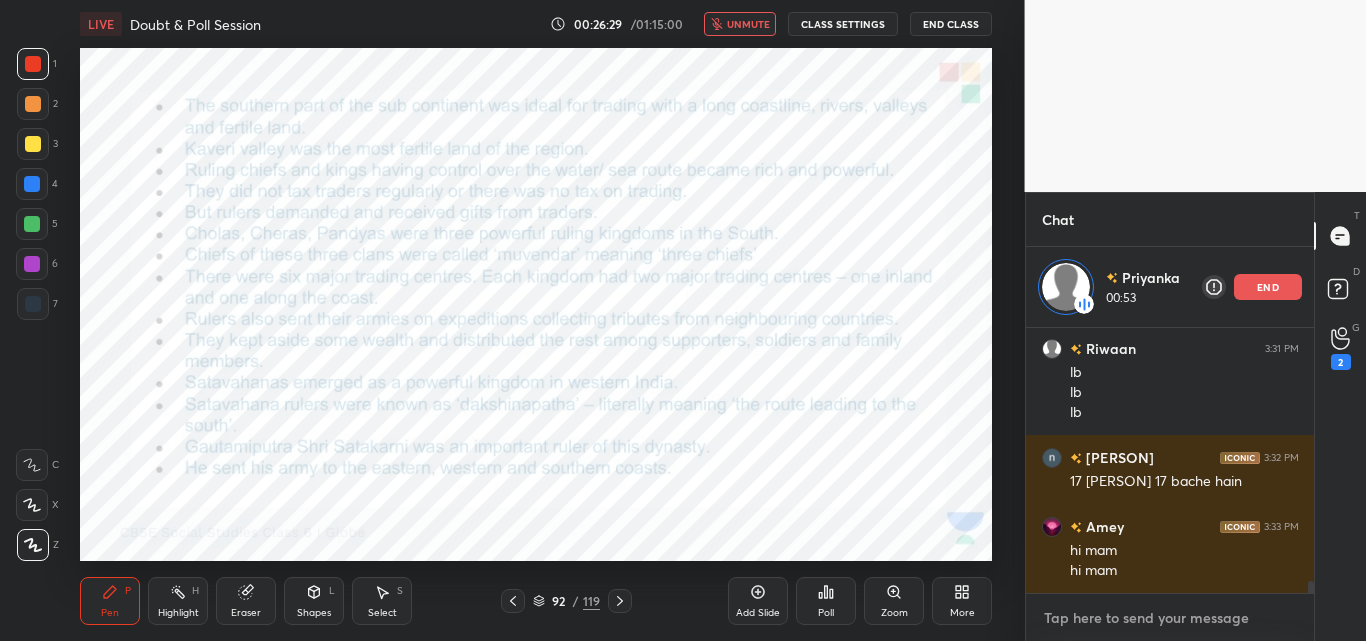 type on "h" 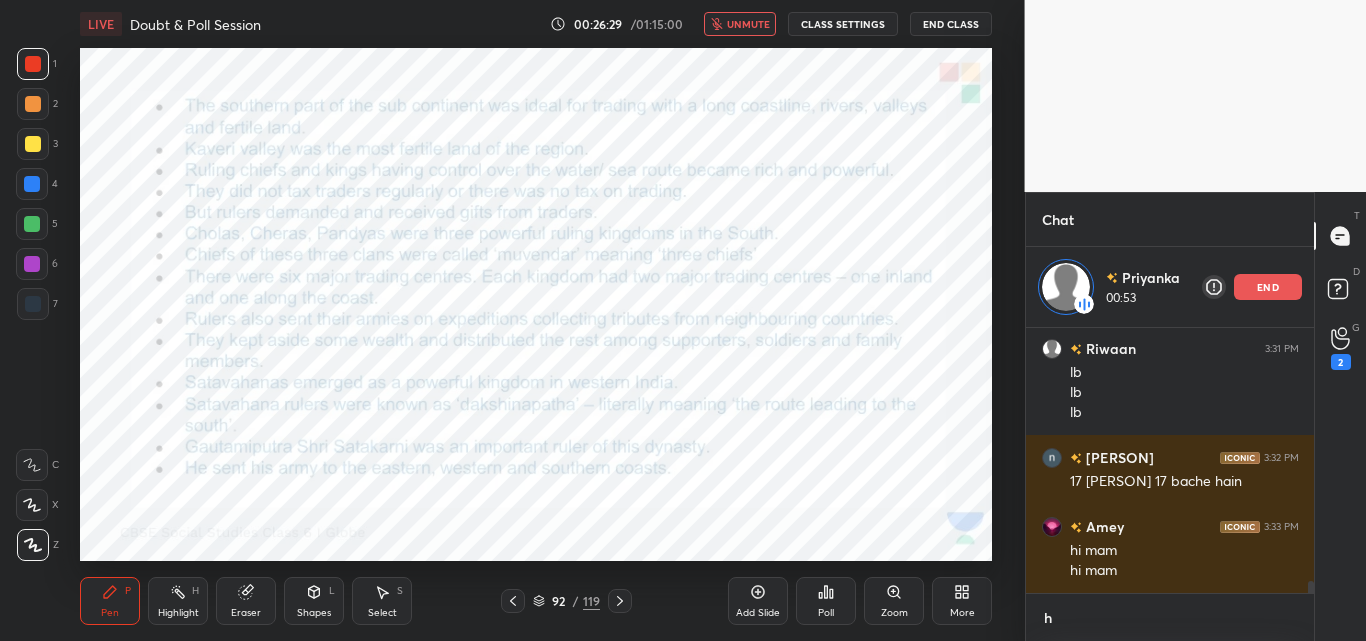 scroll, scrollTop: 254, scrollLeft: 282, axis: both 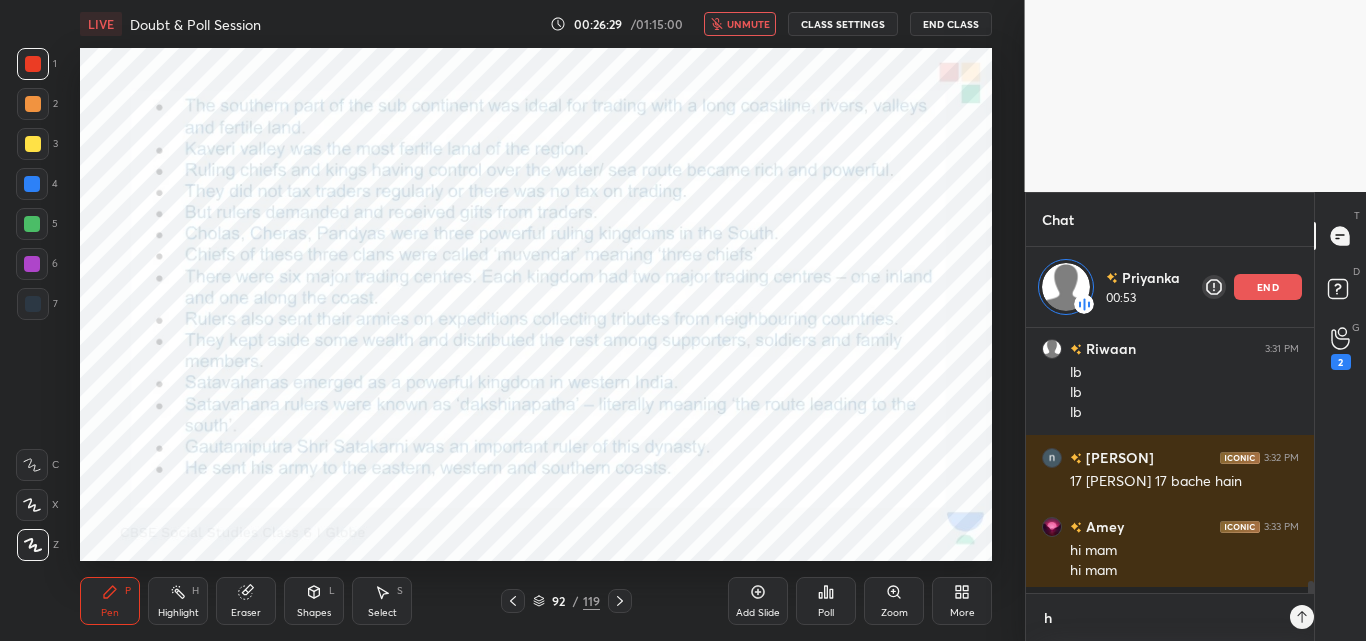 type on "hi" 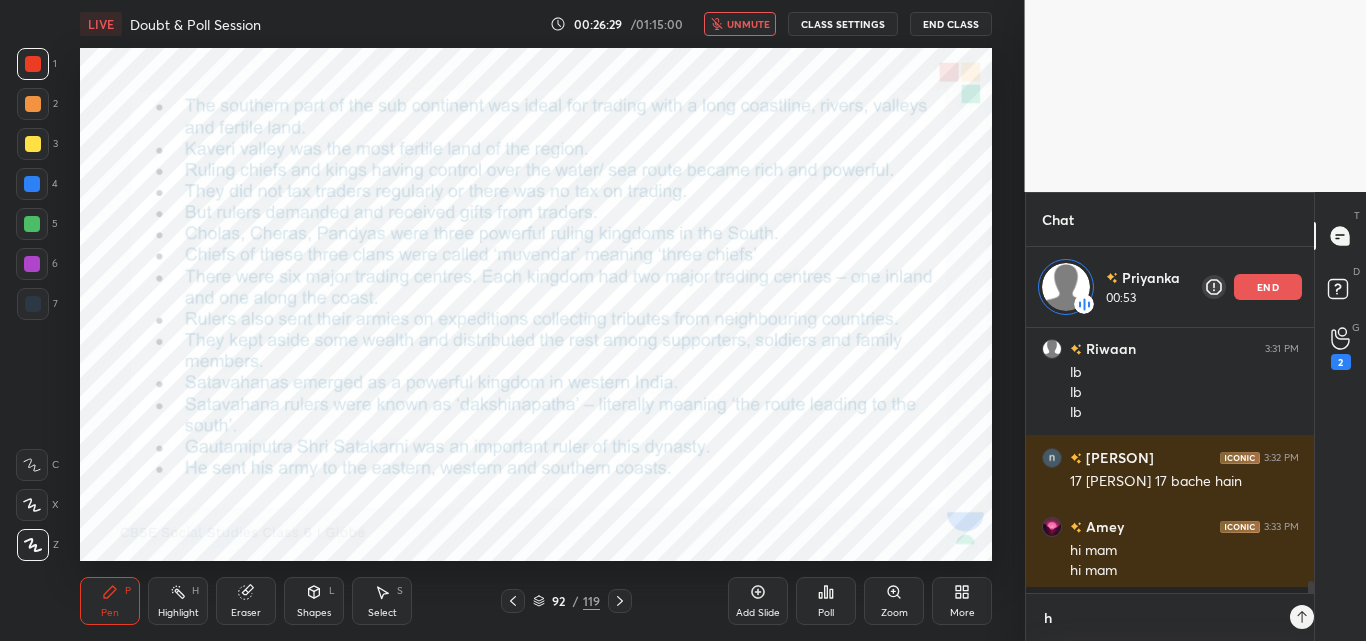 type on "x" 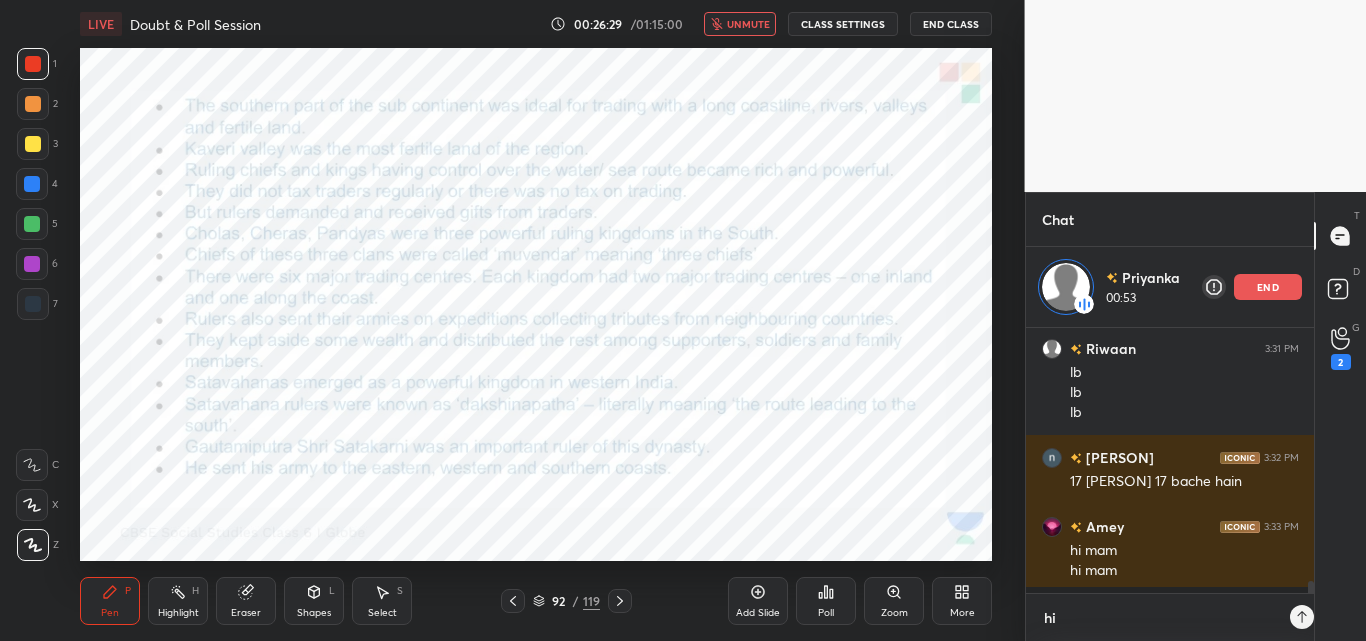 scroll, scrollTop: 7, scrollLeft: 7, axis: both 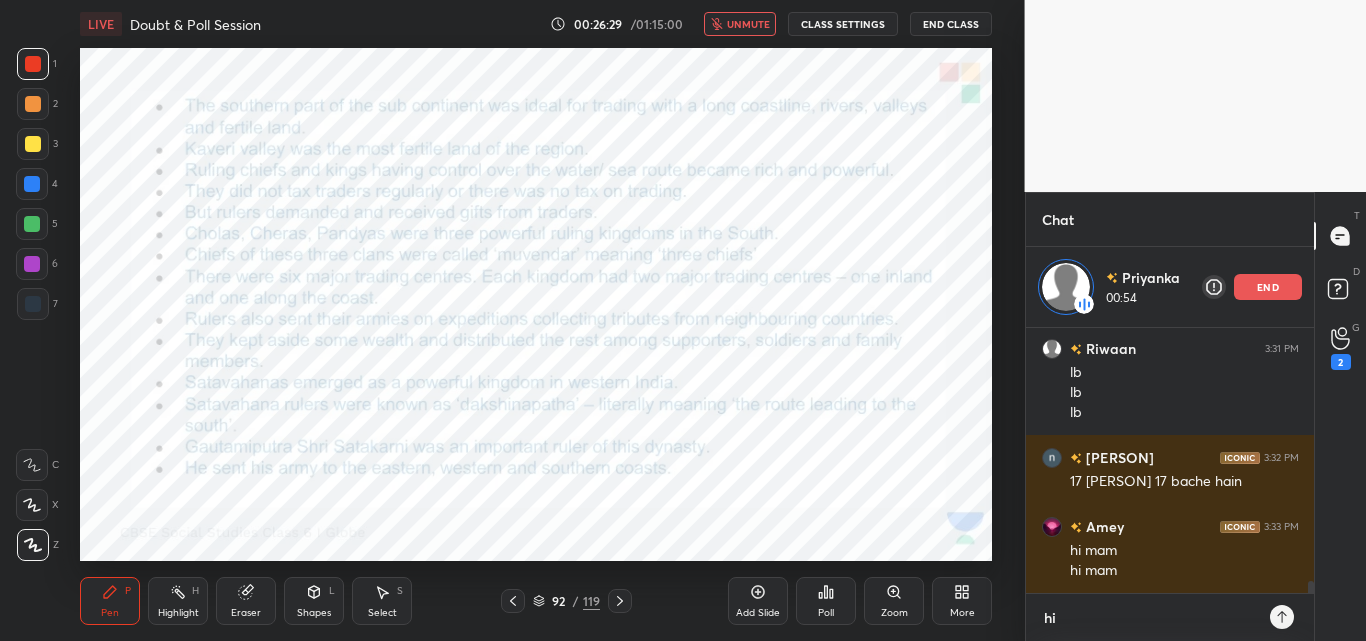 type on "hi" 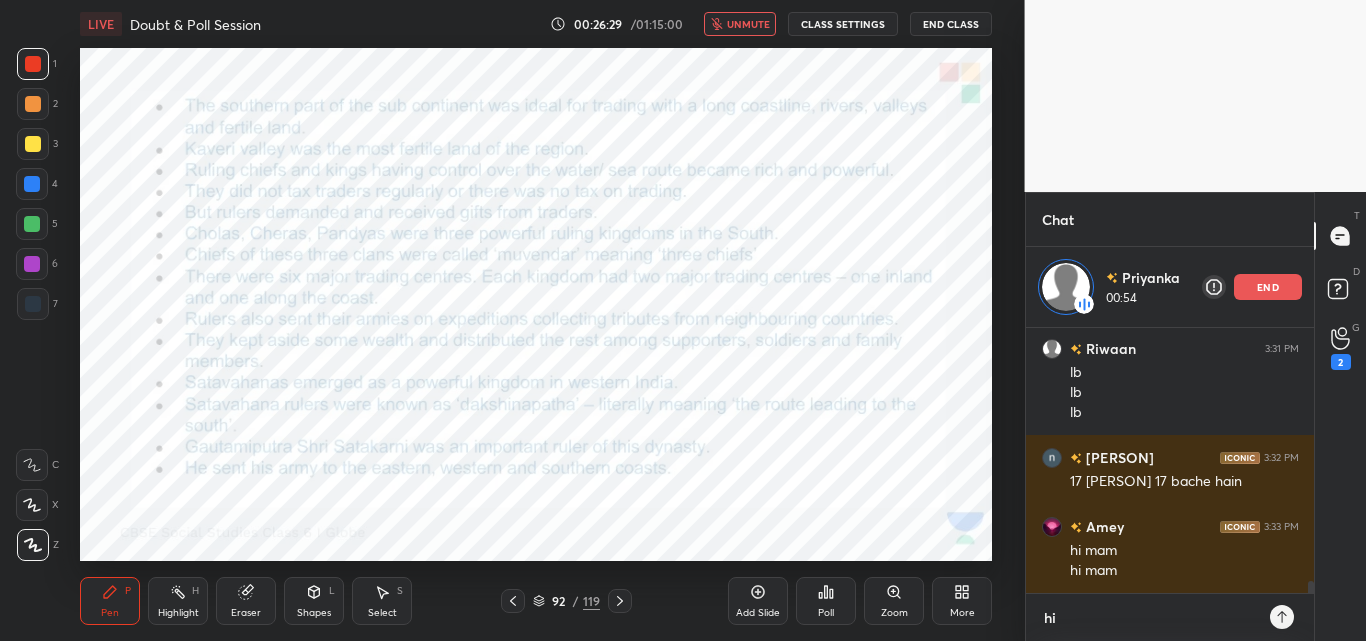 type on "x" 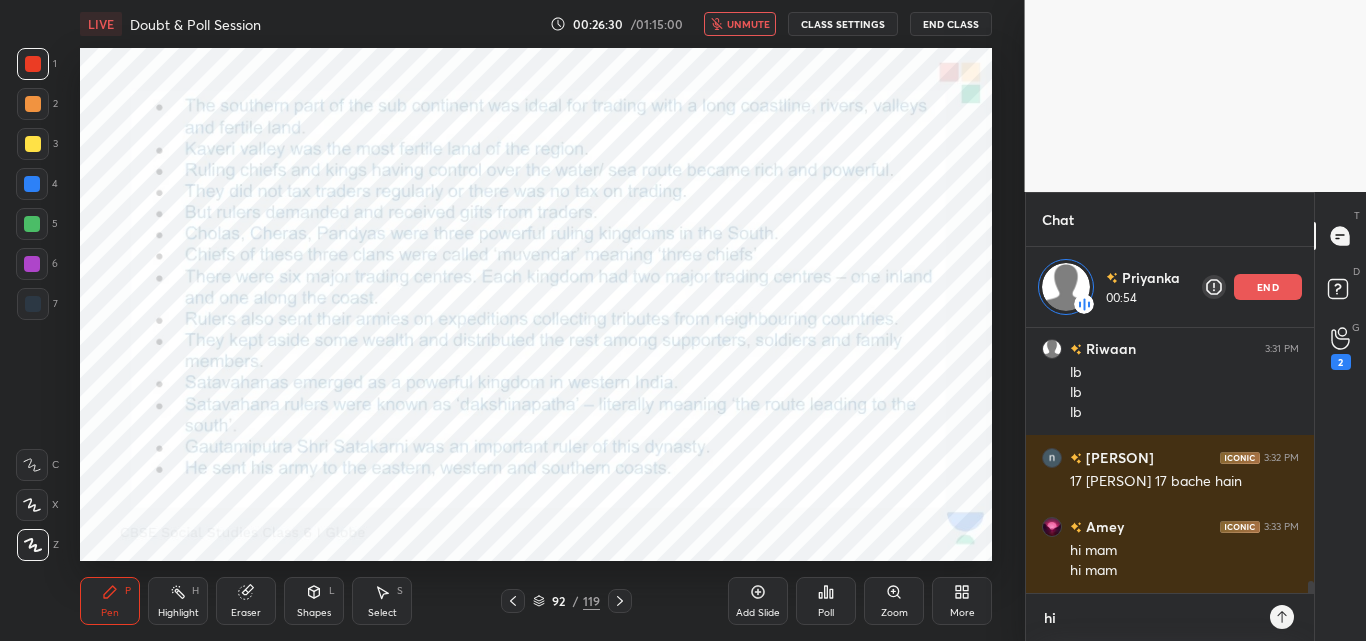 type on "hi a" 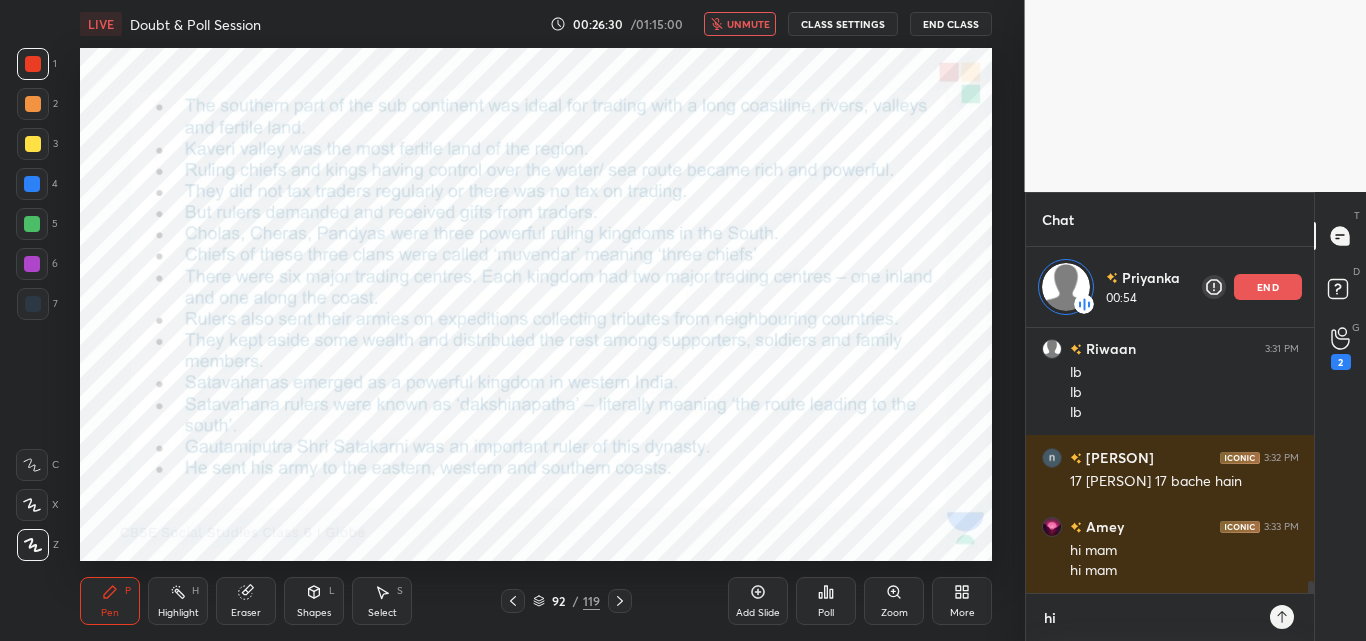 type on "x" 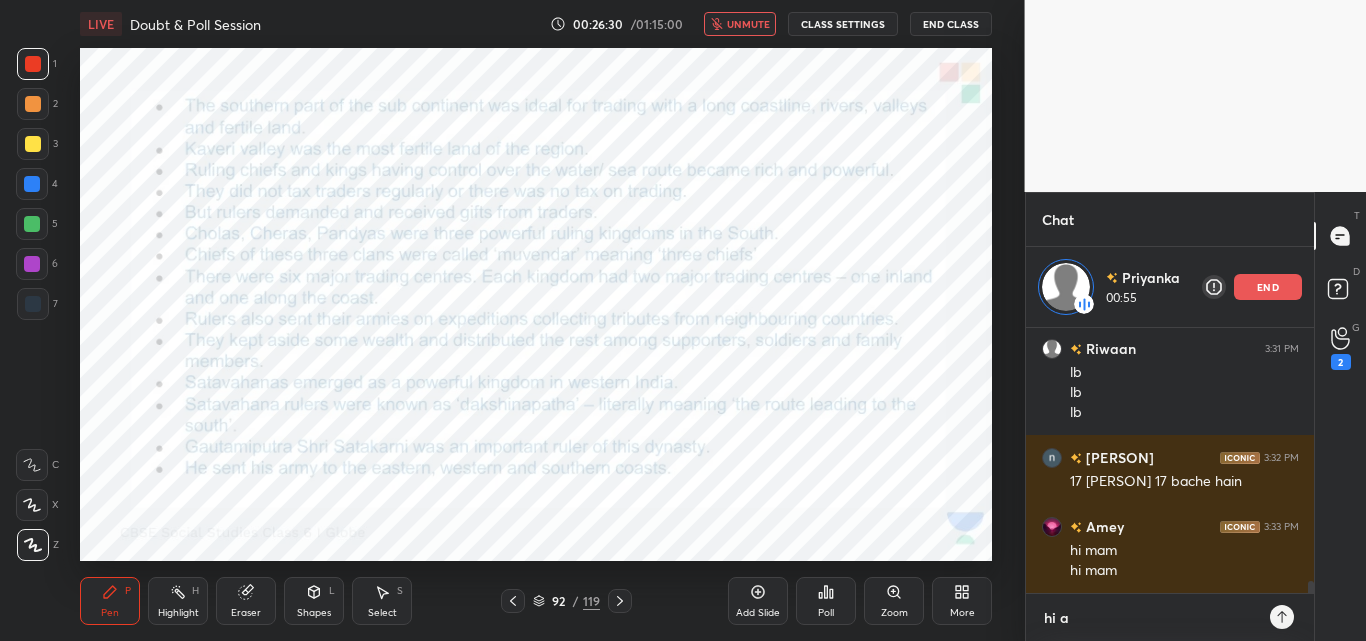 type on "hi am" 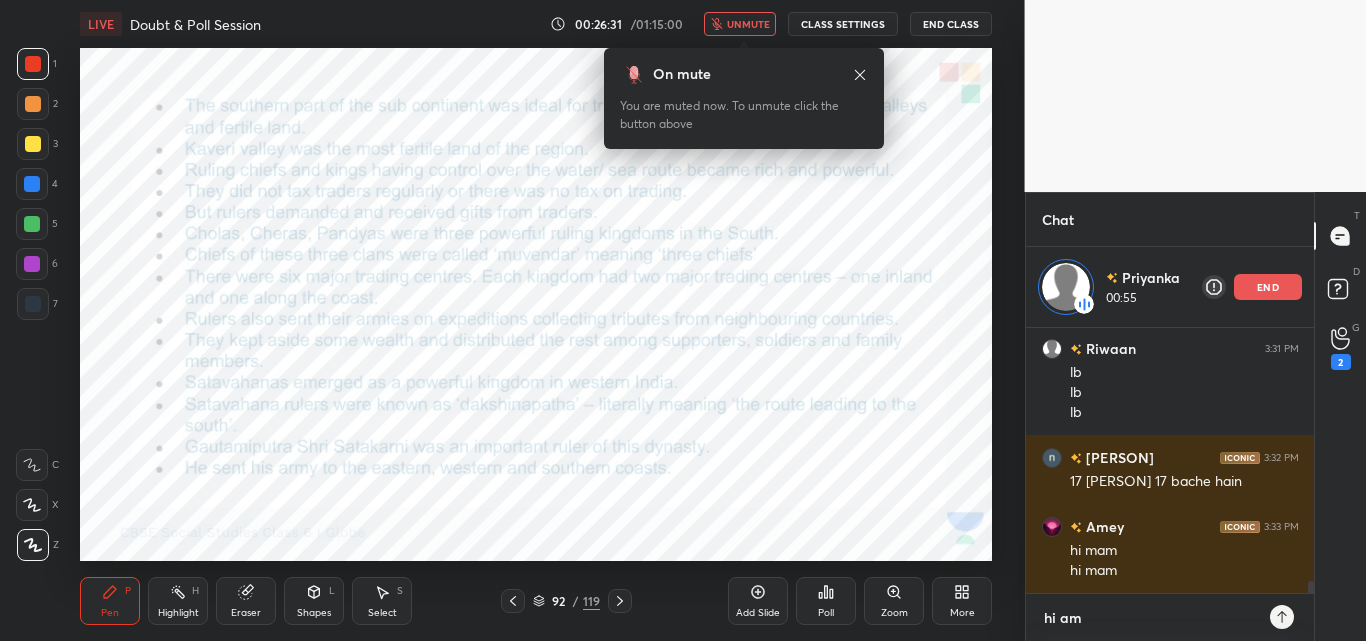 type on "hi [PERSON]" 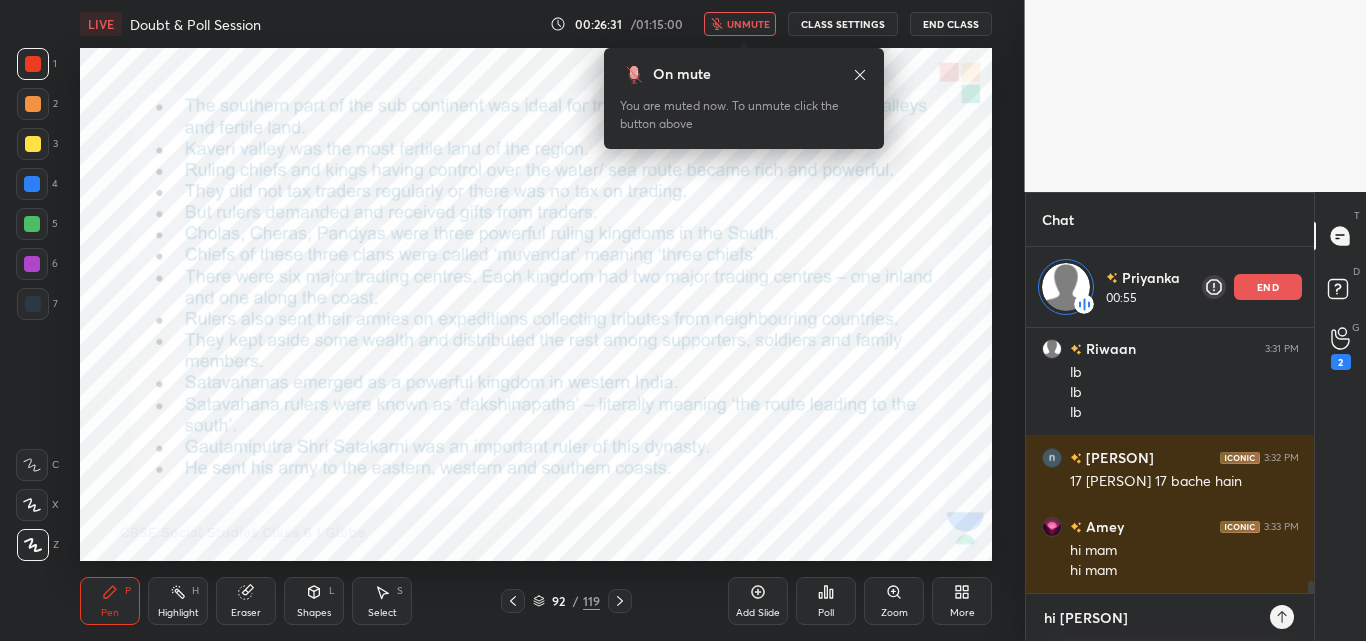 type on "x" 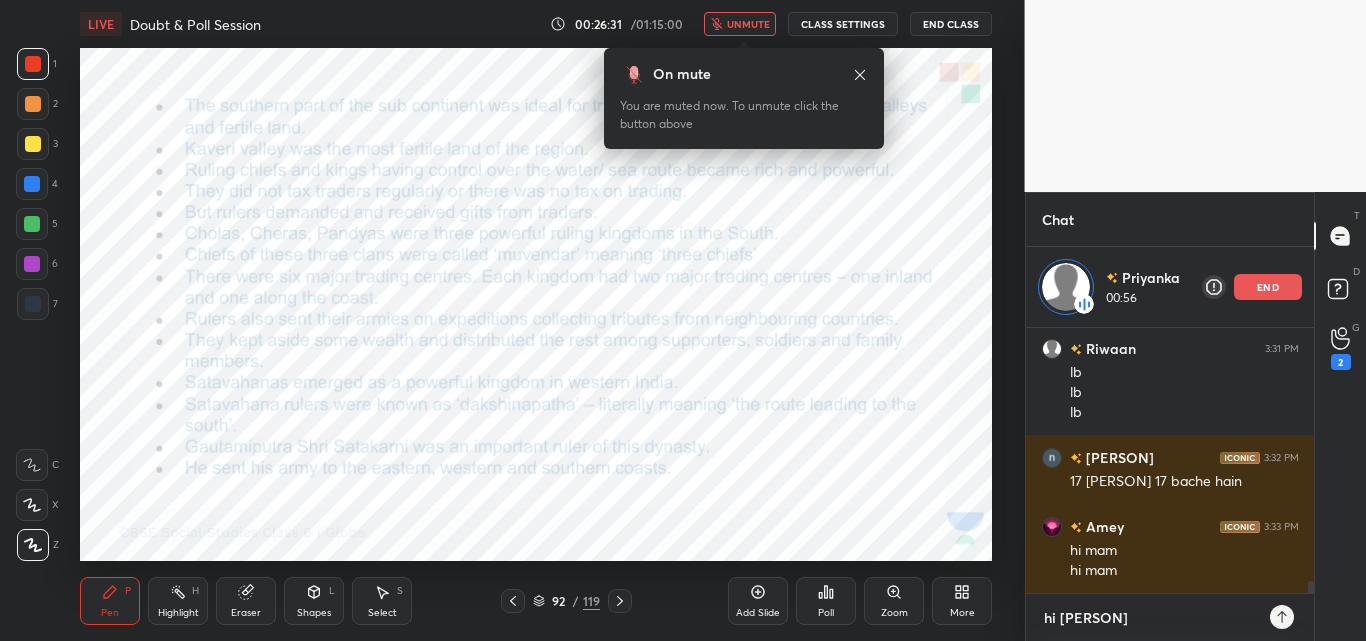 type on "hi [NAME]" 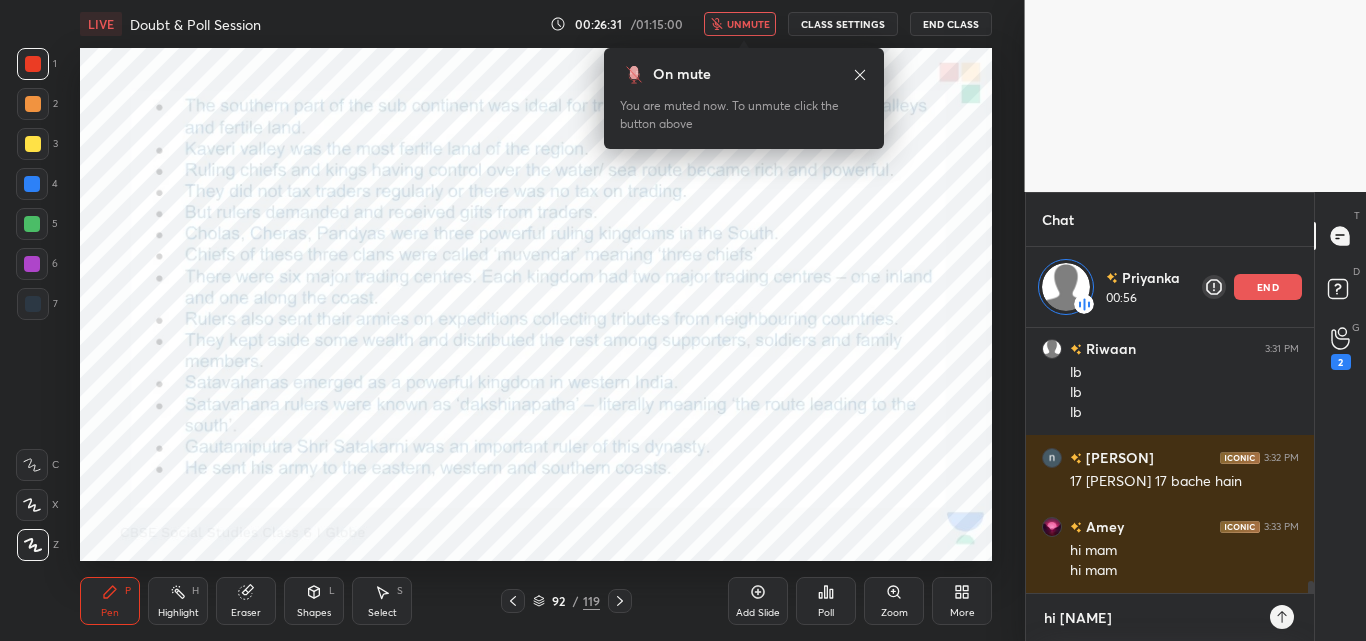 type on "x" 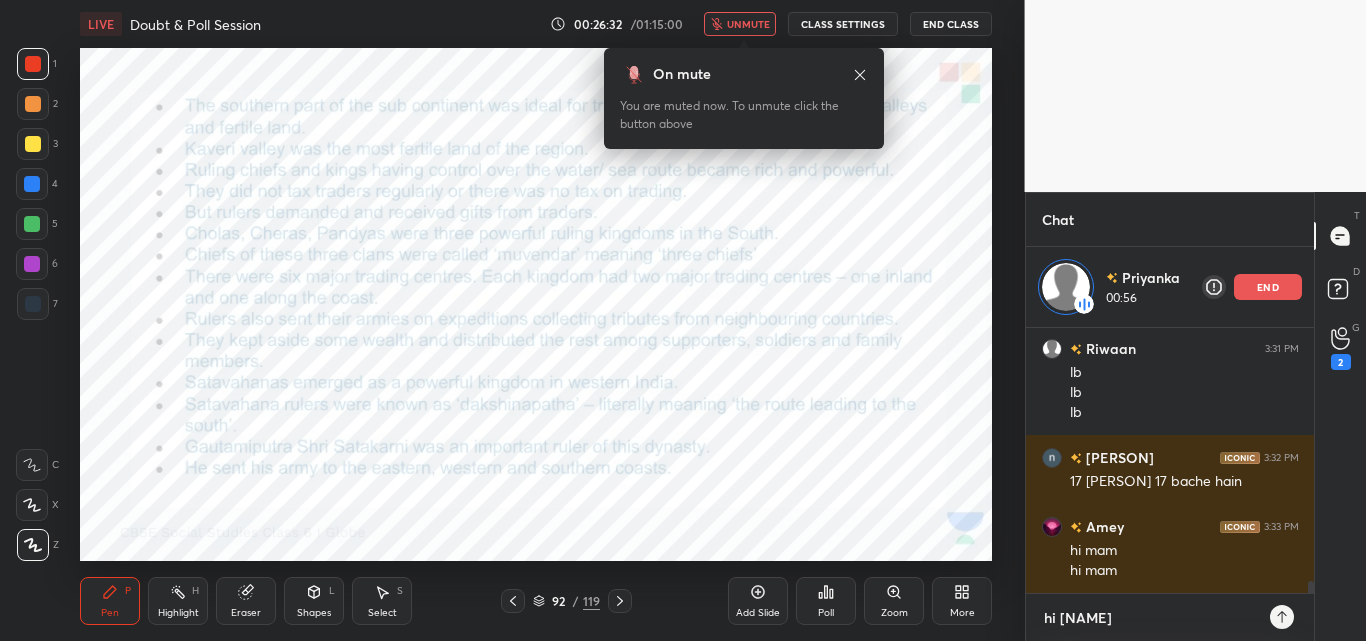 type 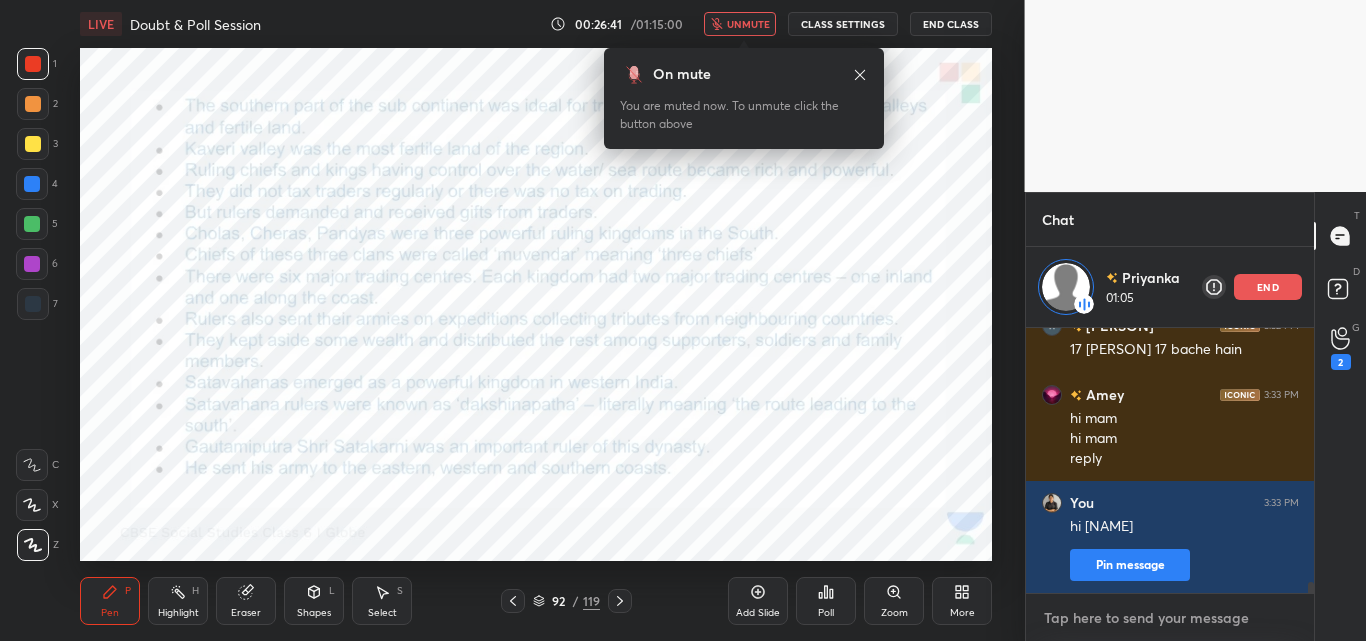 scroll, scrollTop: 5976, scrollLeft: 0, axis: vertical 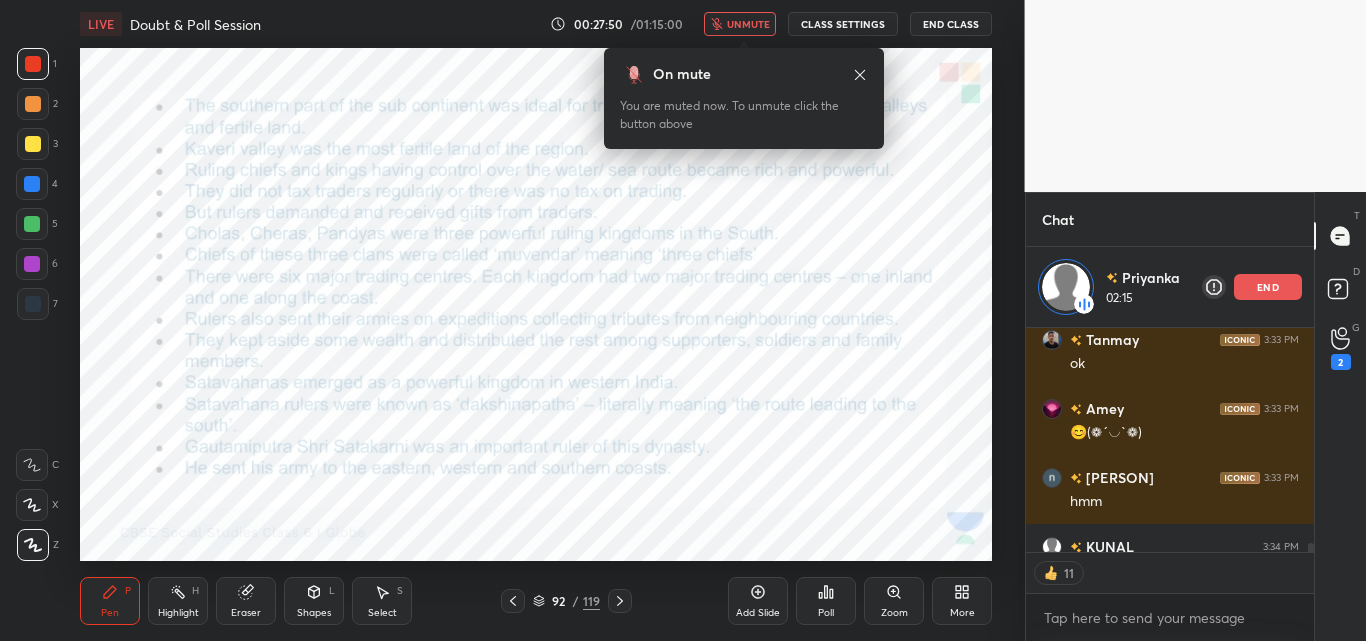 click on "unmute" at bounding box center [748, 24] 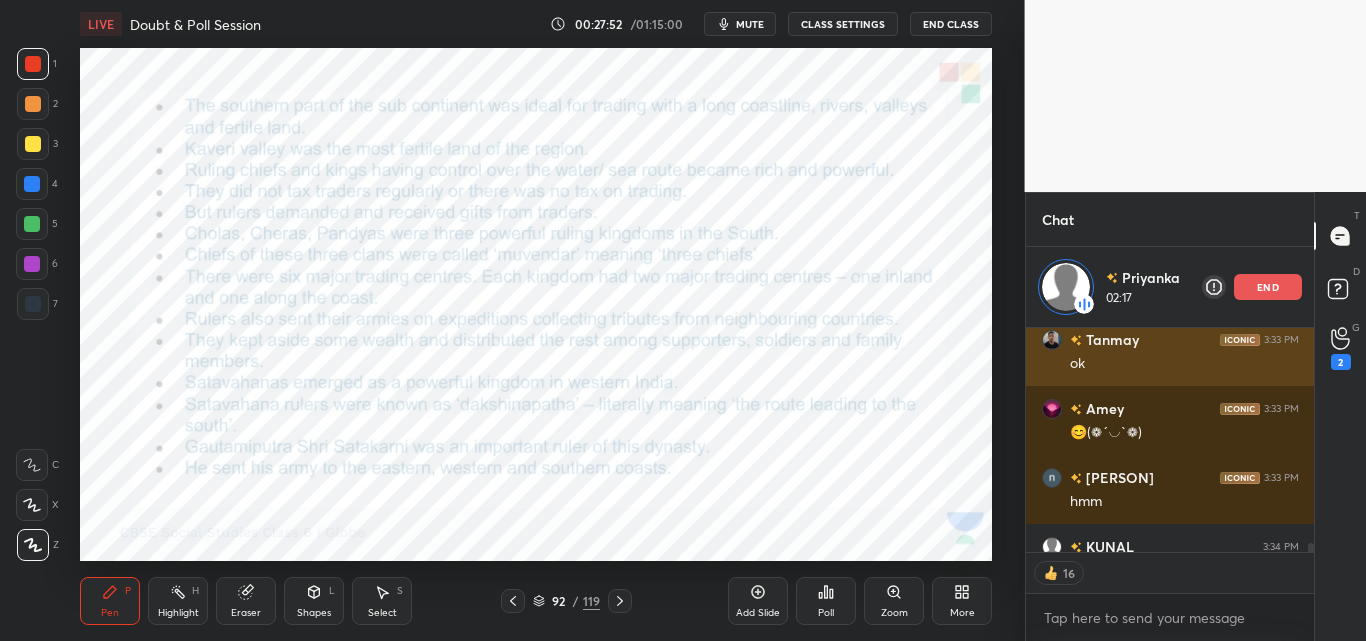click on "end" at bounding box center [1268, 287] 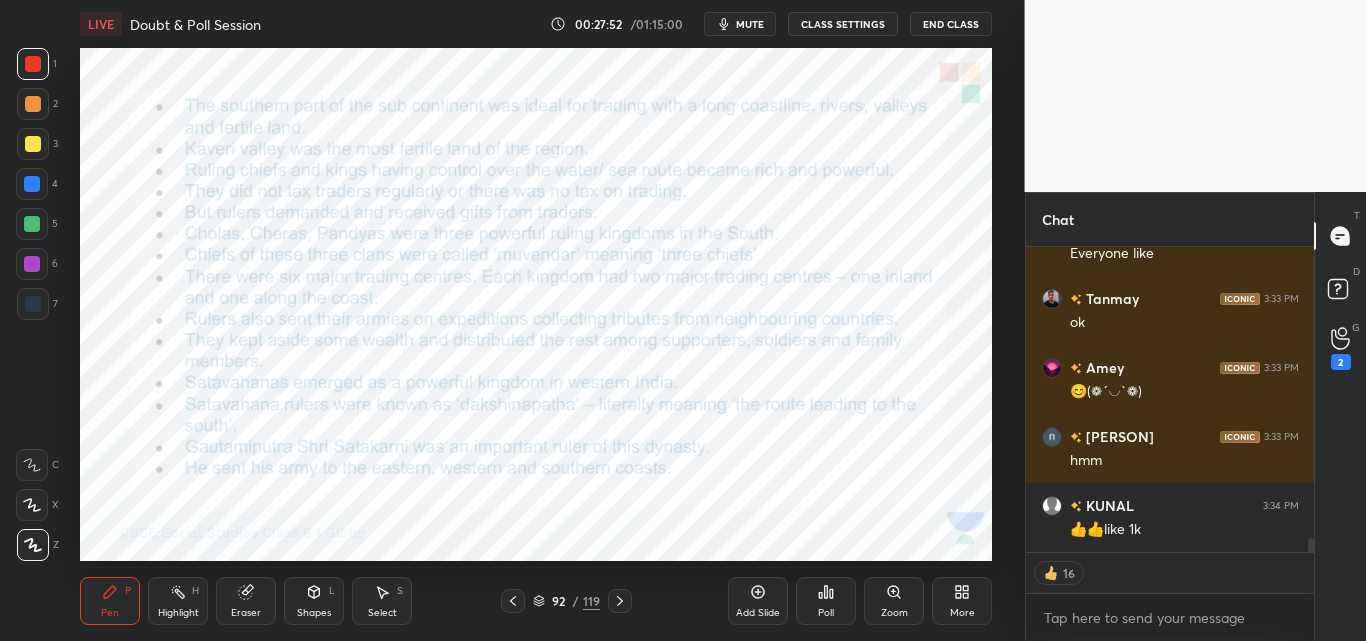scroll, scrollTop: 7, scrollLeft: 7, axis: both 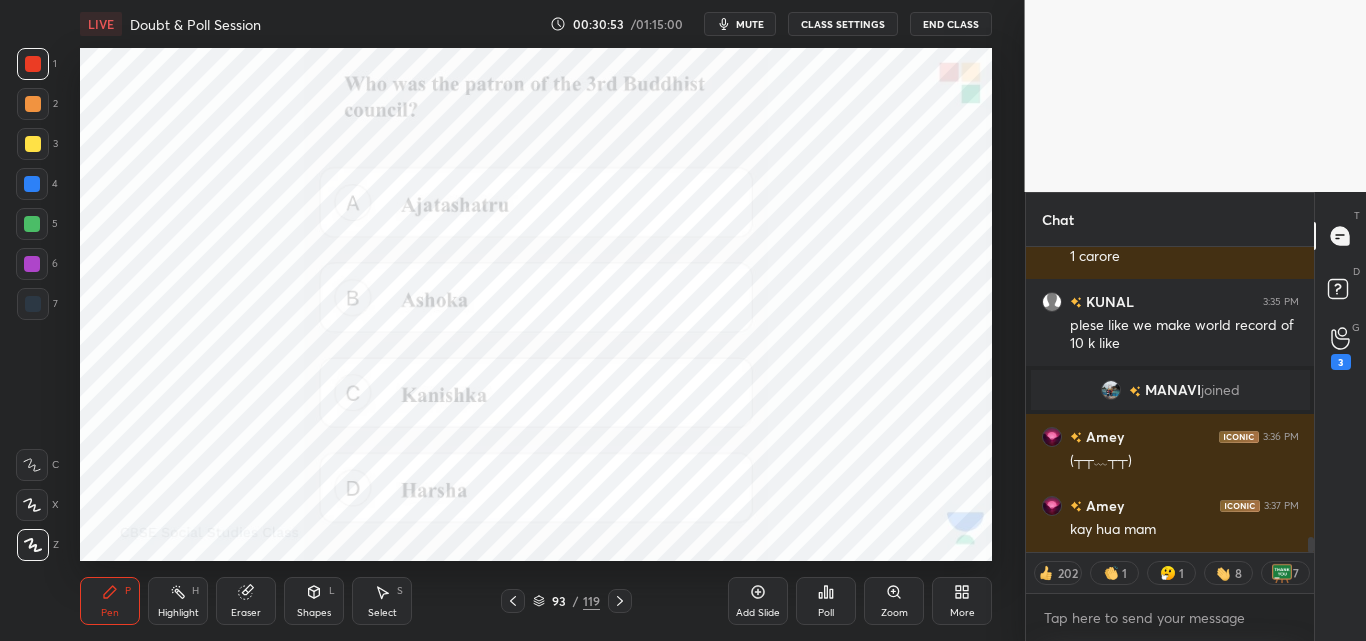 click on "mute" at bounding box center (750, 24) 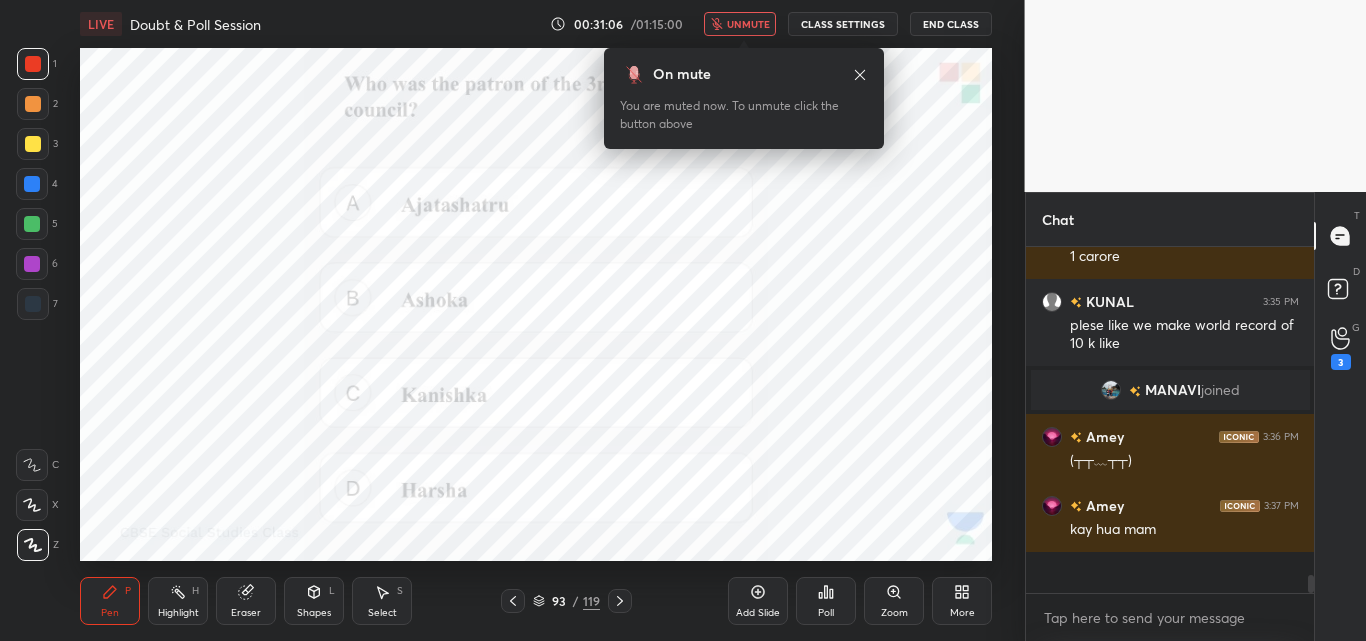 scroll, scrollTop: 7, scrollLeft: 7, axis: both 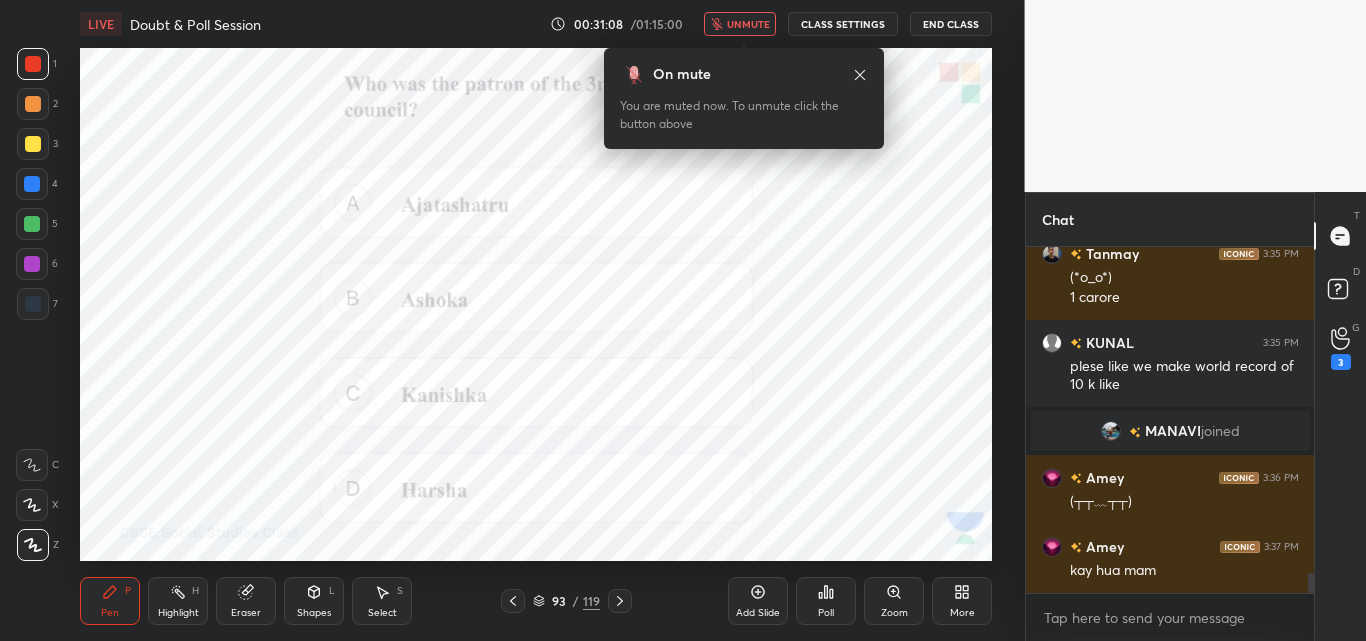 click on "Poll" at bounding box center (826, 601) 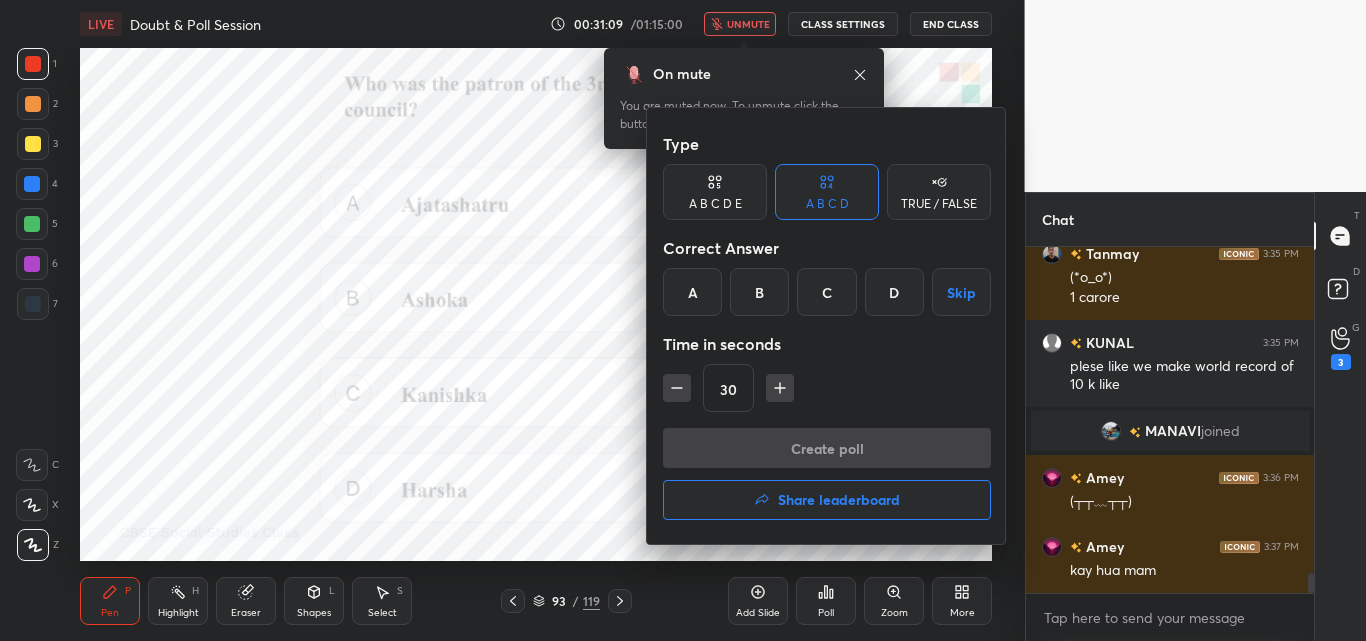 drag, startPoint x: 753, startPoint y: 304, endPoint x: 758, endPoint y: 328, distance: 24.5153 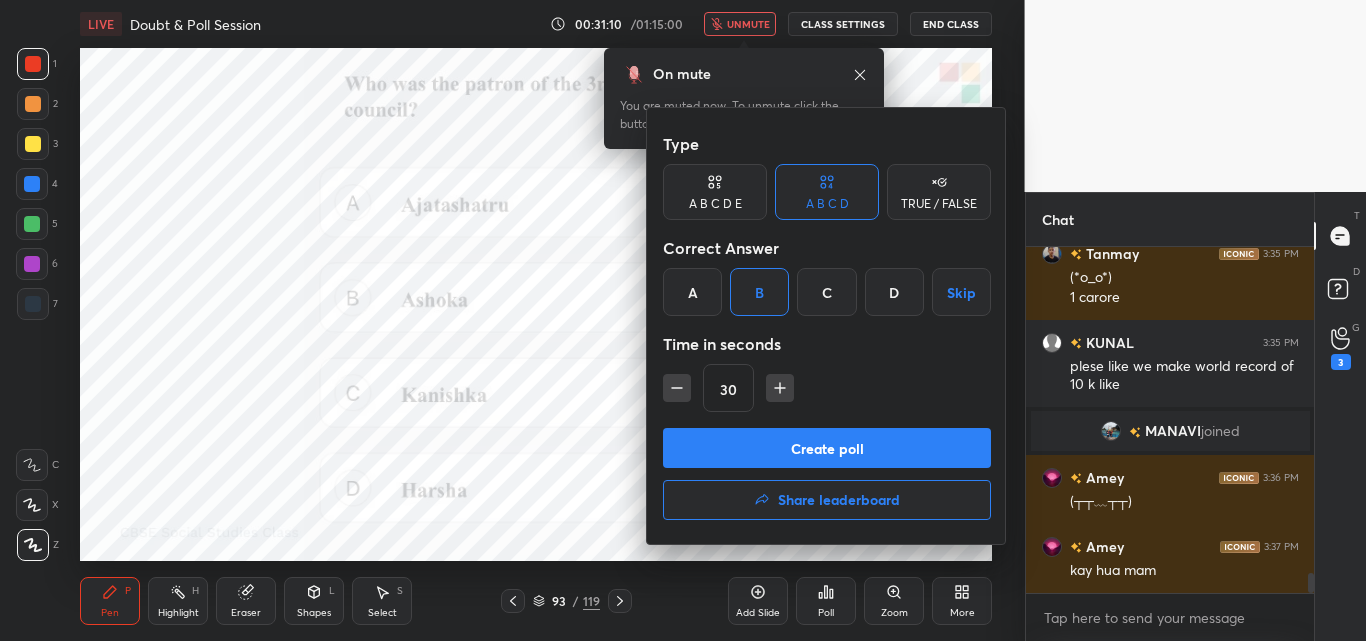 scroll, scrollTop: 5747, scrollLeft: 0, axis: vertical 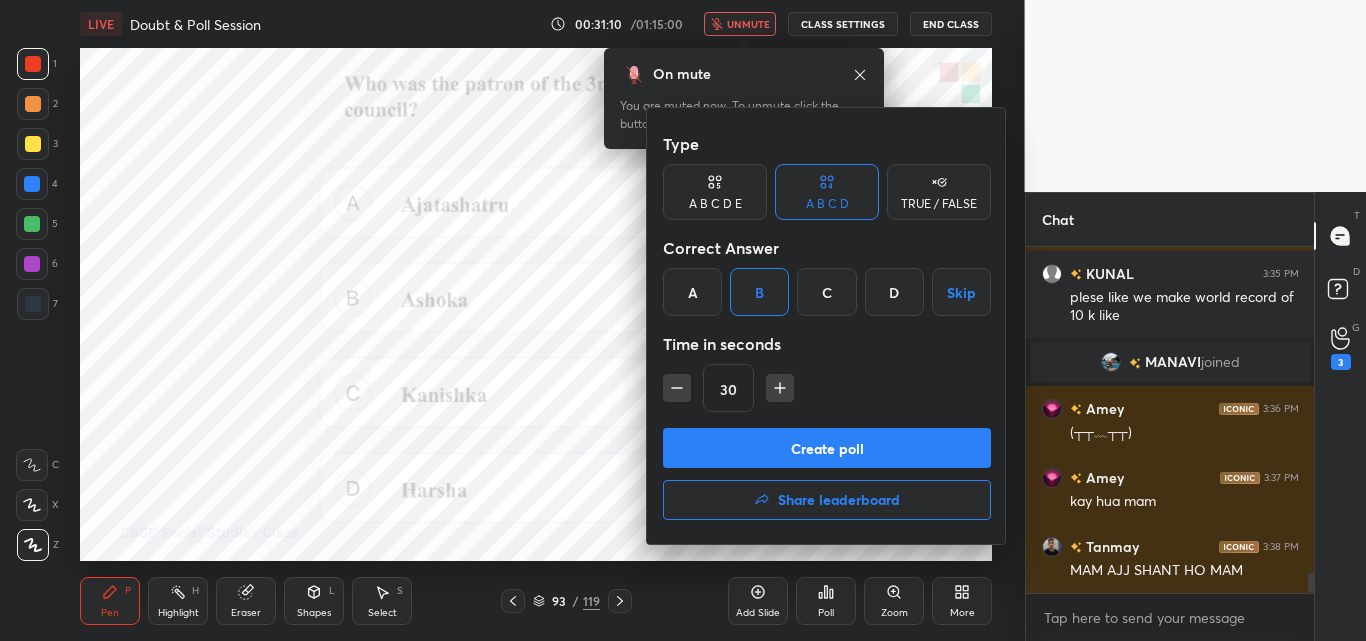 click on "Create poll" at bounding box center (827, 448) 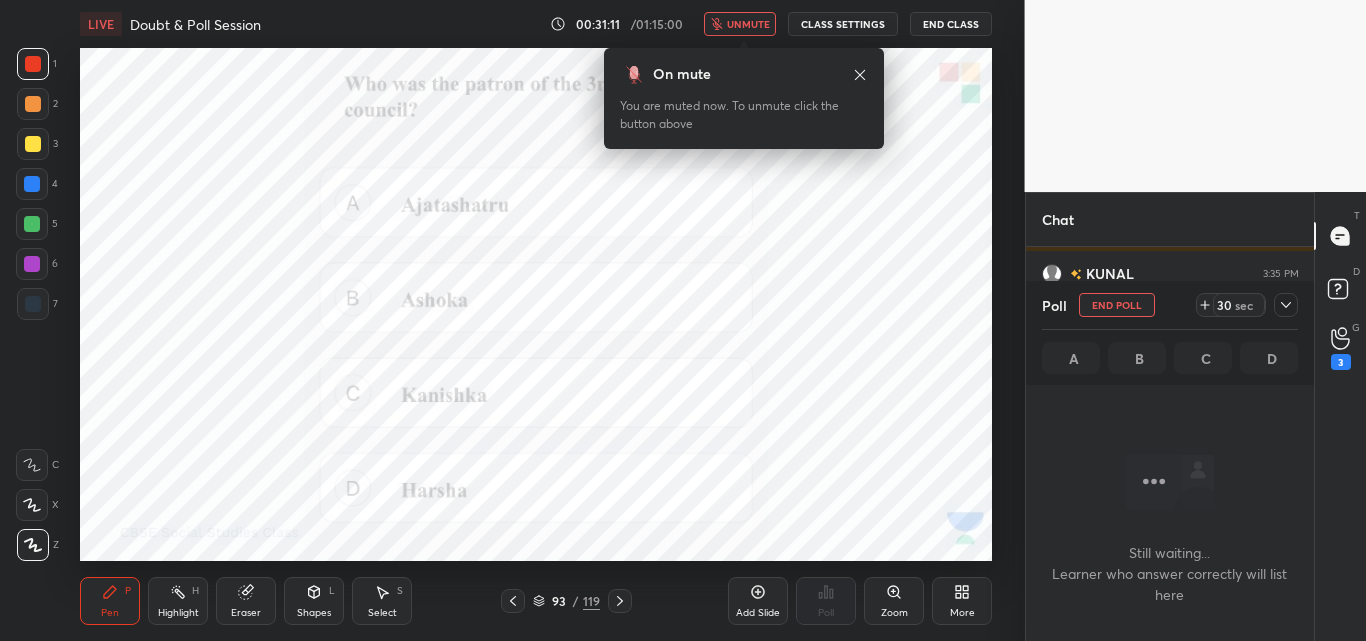 scroll, scrollTop: 236, scrollLeft: 282, axis: both 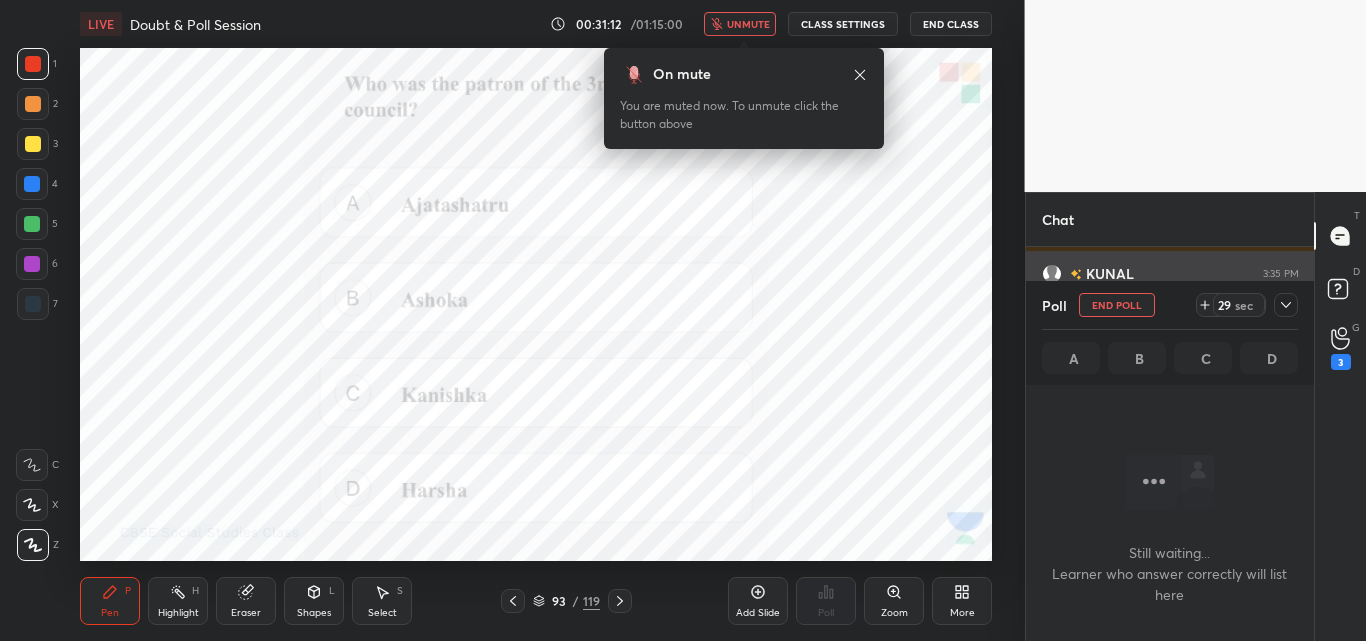 drag, startPoint x: 1288, startPoint y: 295, endPoint x: 1283, endPoint y: 309, distance: 14.866069 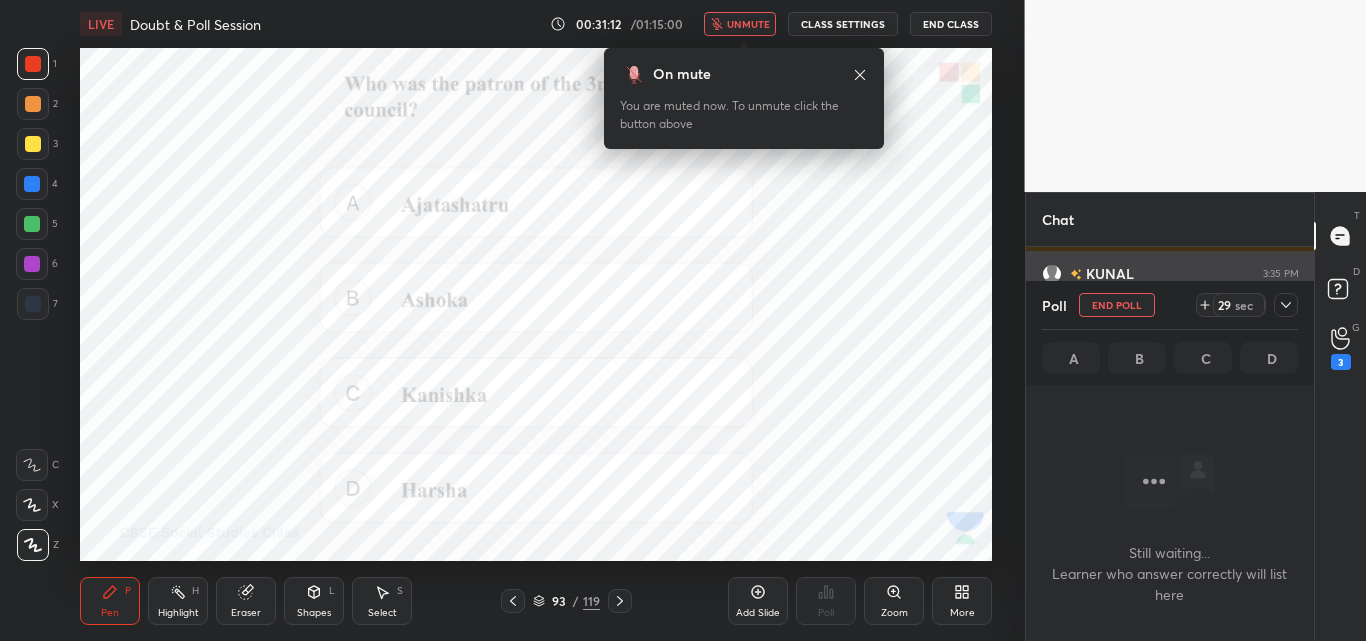 click at bounding box center (1286, 305) 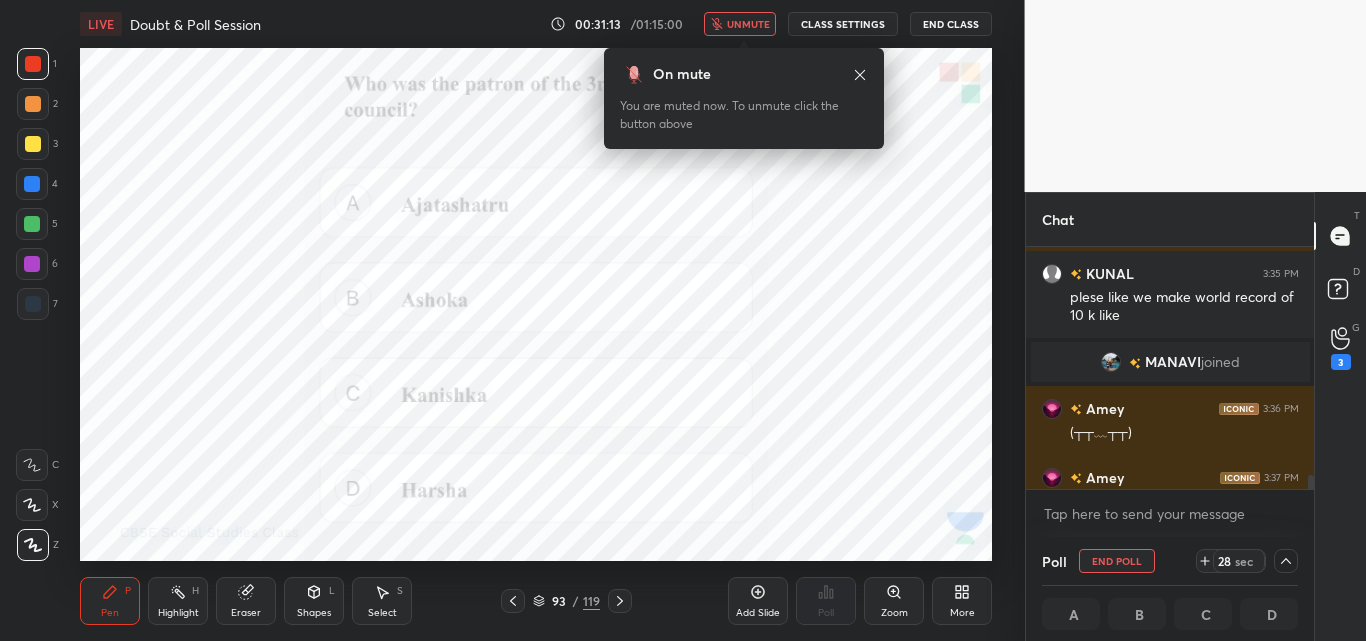 scroll, scrollTop: 1, scrollLeft: 7, axis: both 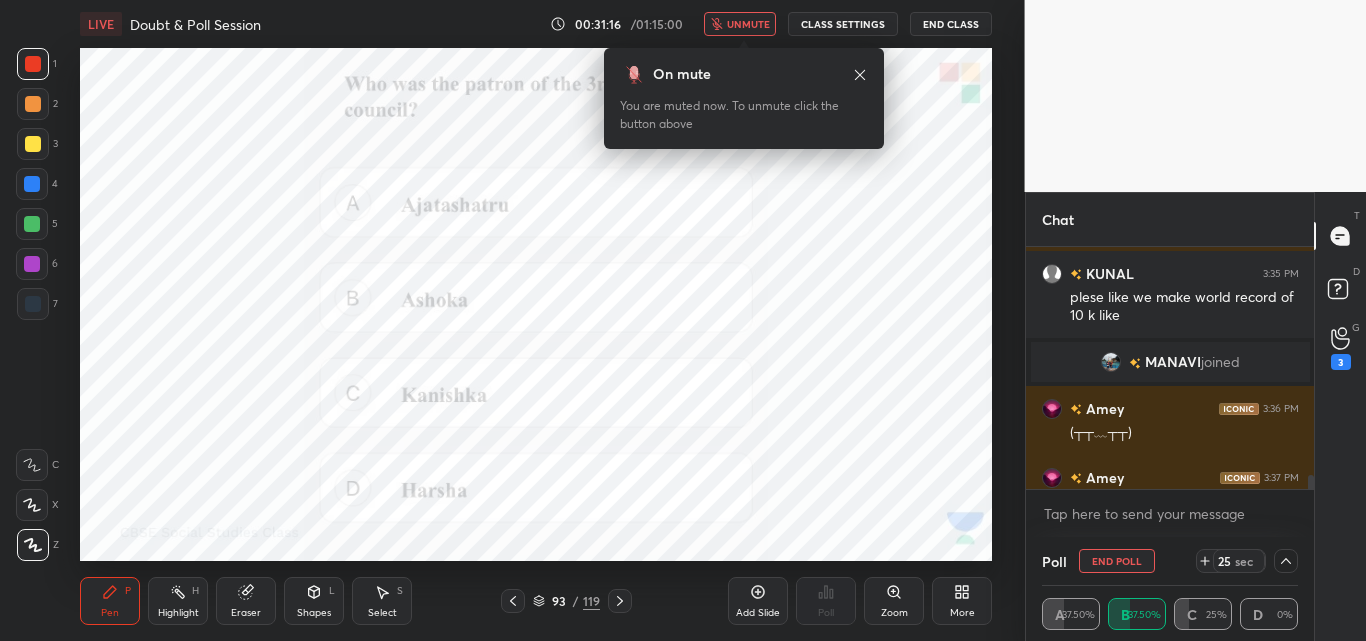 click on "T Messages (T) D Doubts (D) G Raise Hand (G) 3" at bounding box center [1340, 416] 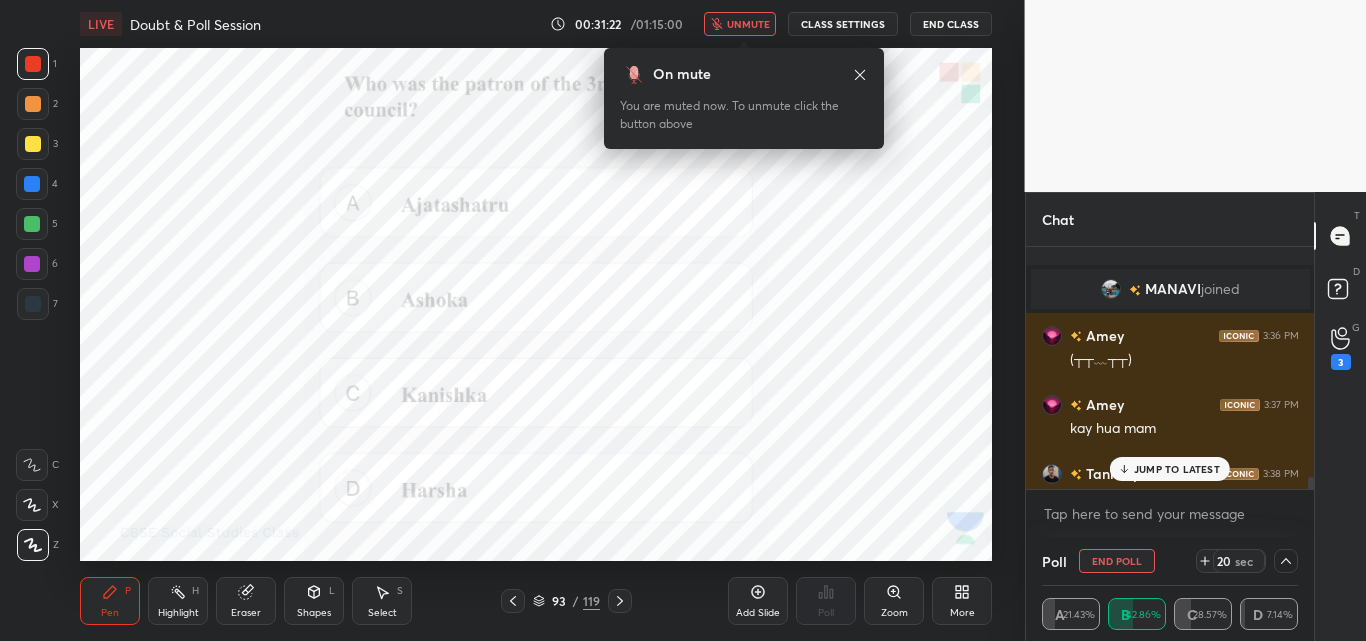 scroll, scrollTop: 5929, scrollLeft: 0, axis: vertical 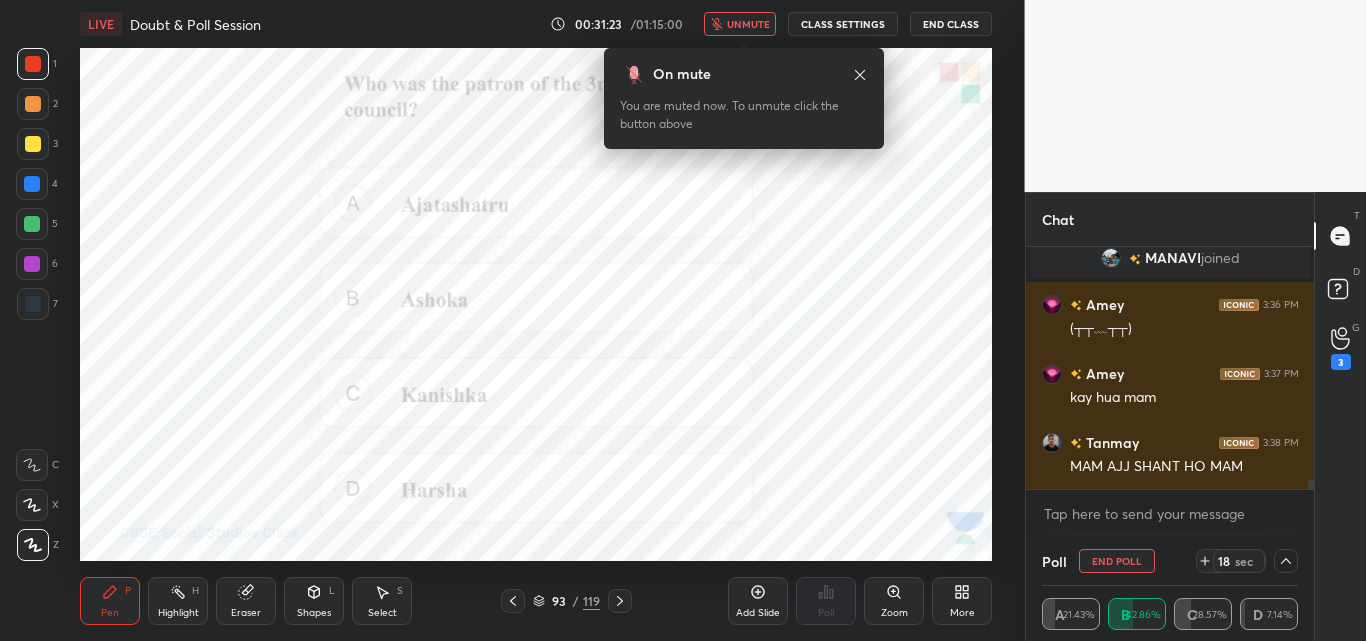 drag, startPoint x: 1313, startPoint y: 481, endPoint x: 1321, endPoint y: 505, distance: 25.298222 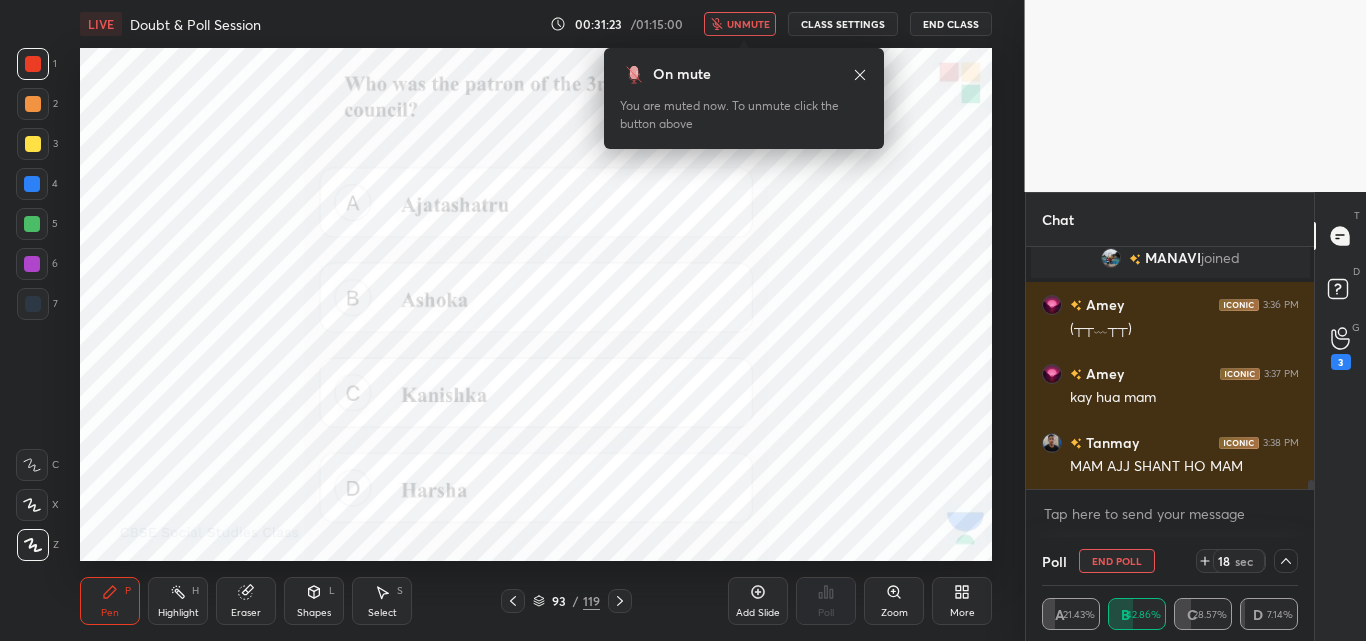 click on "Chat [PERSON] 3:35 PM plese like we make world record of 10 k like [PERSON] joined [PERSON] 3:36 PM (┬┬﹏┬┬) [PERSON] 3:37 PM kay hua mam [PERSON] 3:38 PM MAM AJJ SHANT HO MAM JUMP TO LATEST Enable hand raising Enable raise hand to speak to learners. Once enabled, chat will be turned off temporarily. Enable x   Doubts asked by learners will show up here NEW DOUBTS ASKED Concept or Topic related [PERSON] [PERSON] [PERSON] [PERSON] Can't raise hand Looks like educator just invited you to speak. Please wait before you can raise your hand again. Got it Poll End Poll 18  sec A 21.43% B 42.86% C 28.57% D 7.14% T Messages (T) D Doubts (D) G Raise Hand (G) 3" at bounding box center [1196, 416] 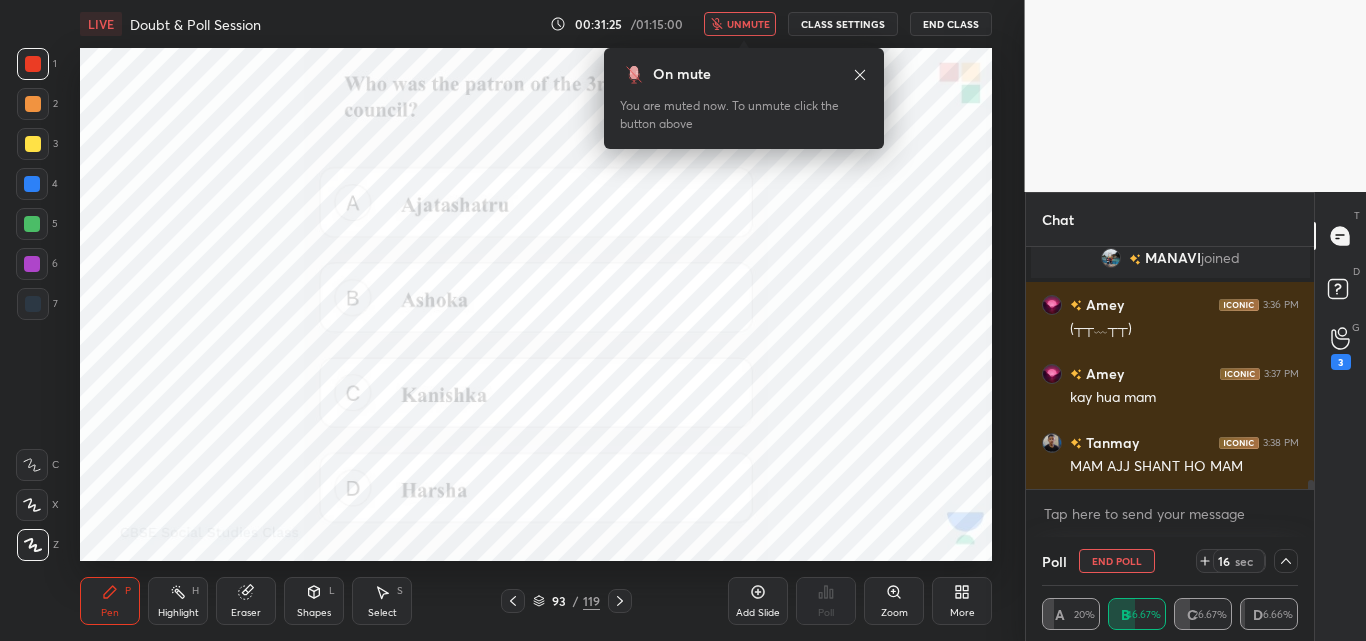 click on "unmute" at bounding box center (740, 24) 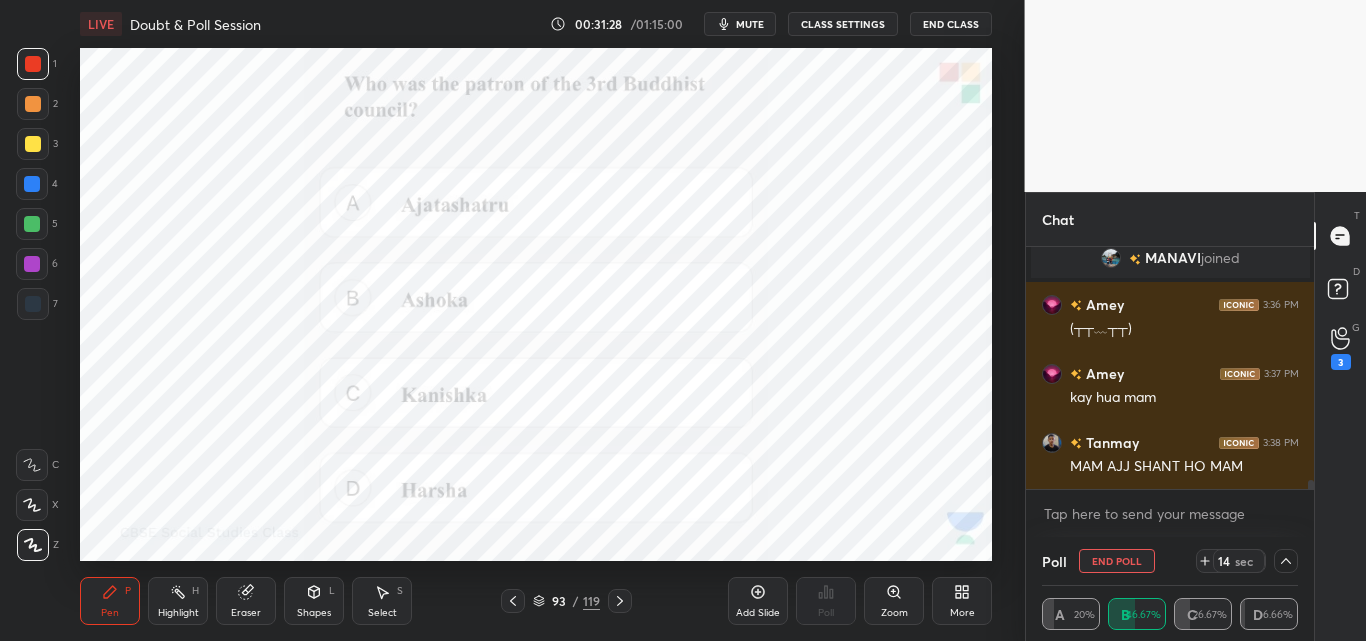 scroll, scrollTop: 195, scrollLeft: 282, axis: both 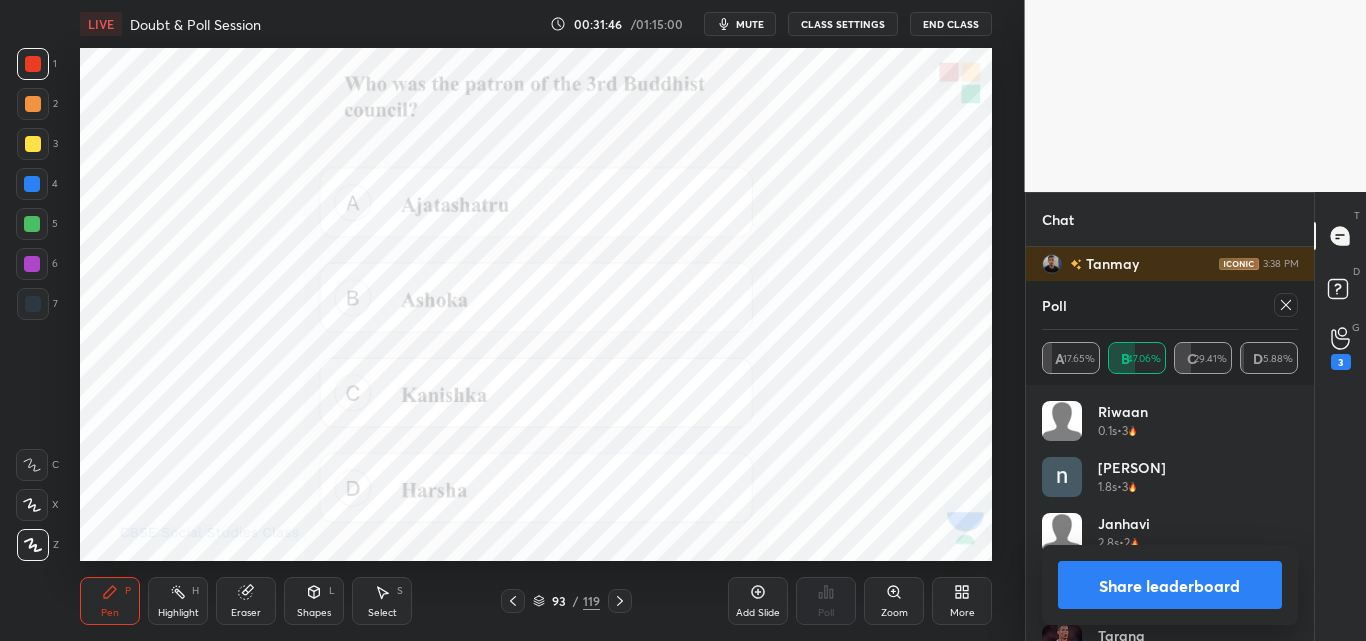 click 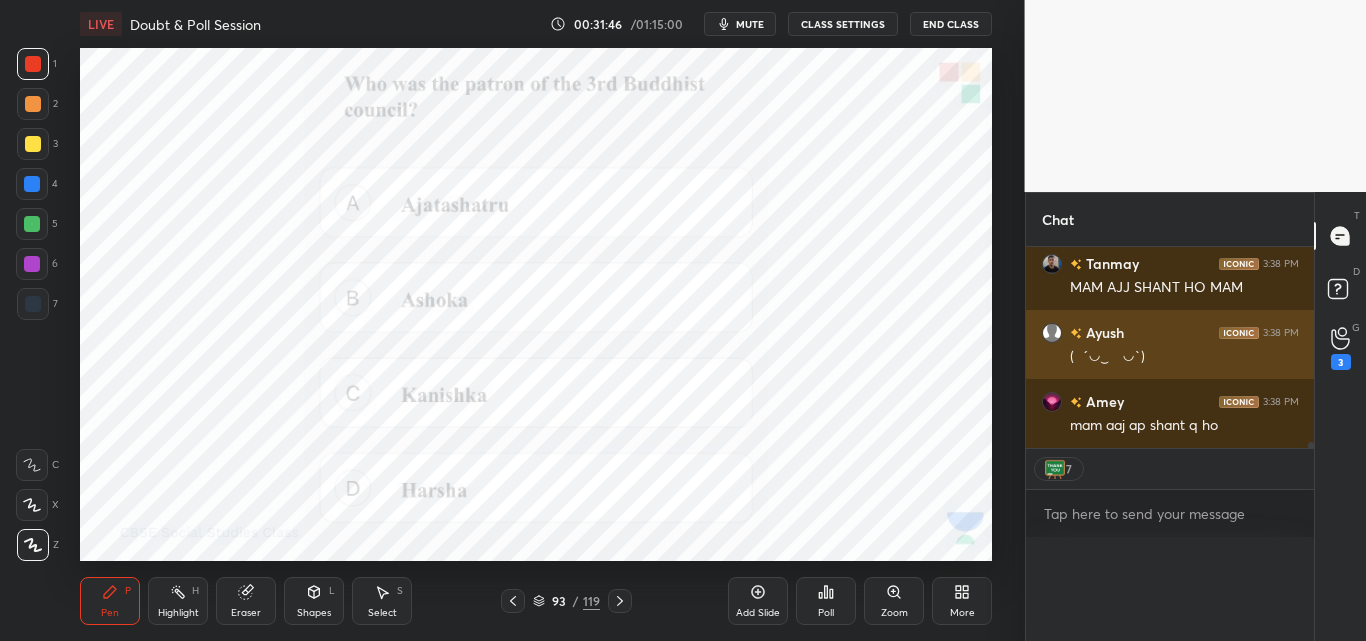 scroll, scrollTop: 0, scrollLeft: 0, axis: both 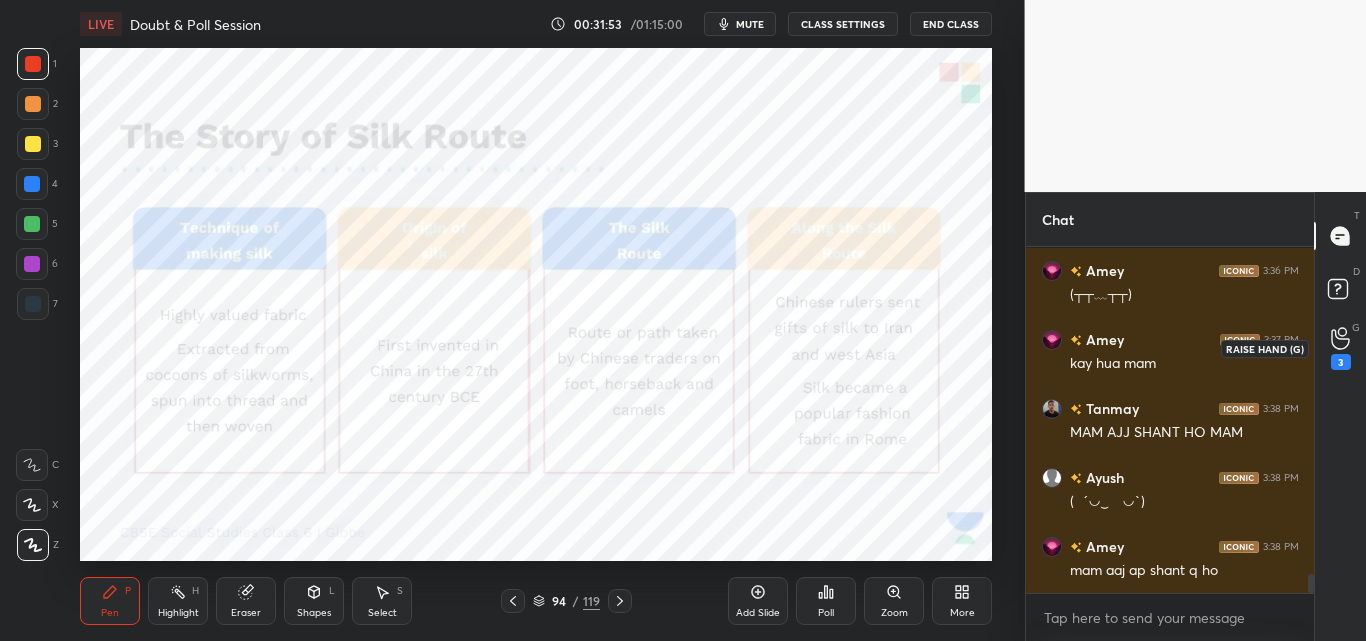 drag, startPoint x: 1342, startPoint y: 342, endPoint x: 1328, endPoint y: 360, distance: 22.803509 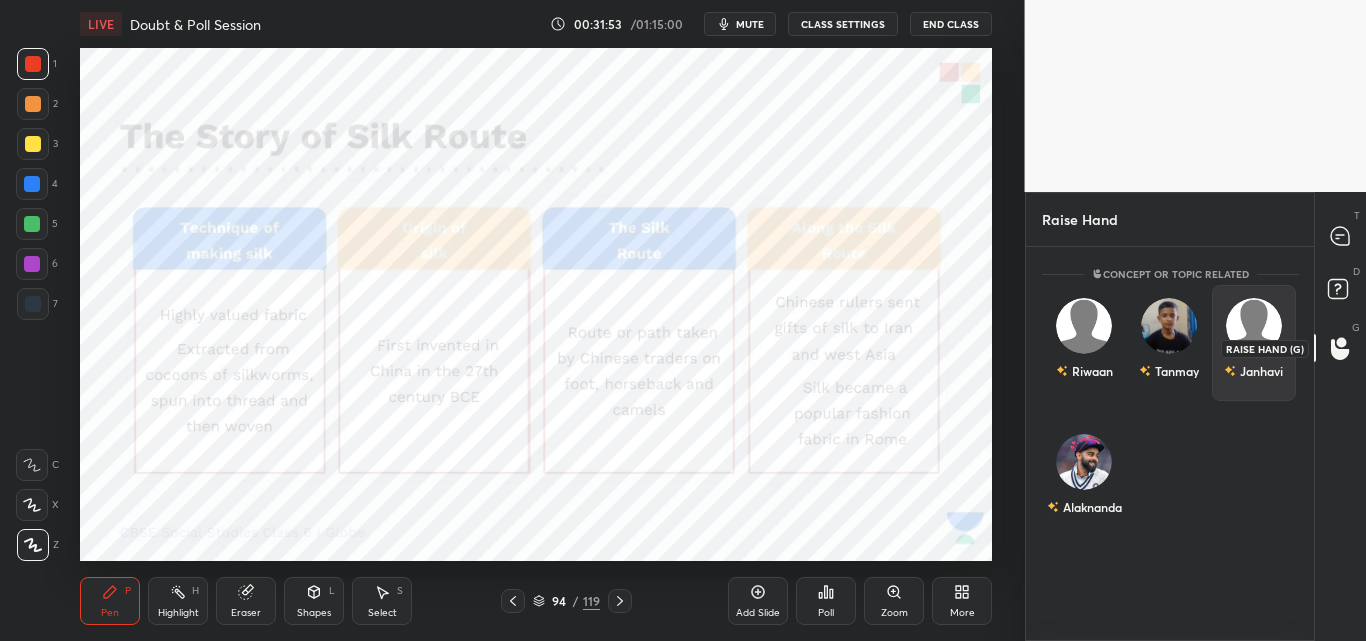 scroll, scrollTop: 7, scrollLeft: 7, axis: both 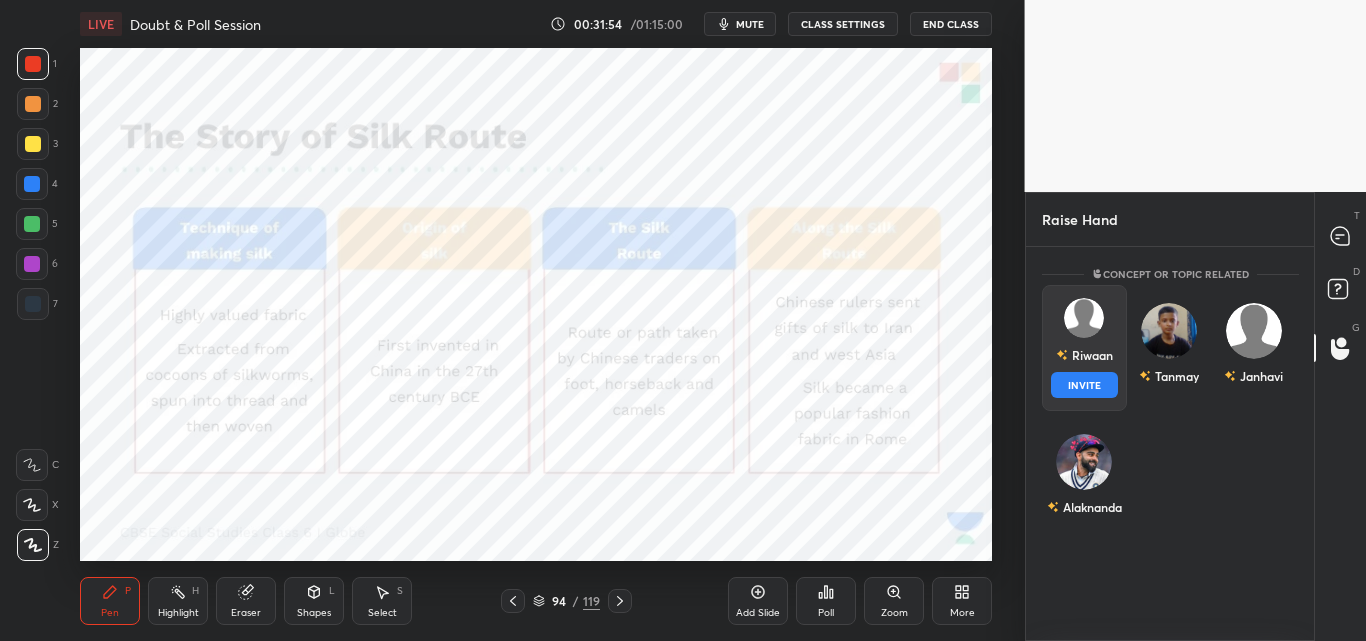 drag, startPoint x: 1085, startPoint y: 352, endPoint x: 1100, endPoint y: 339, distance: 19.849434 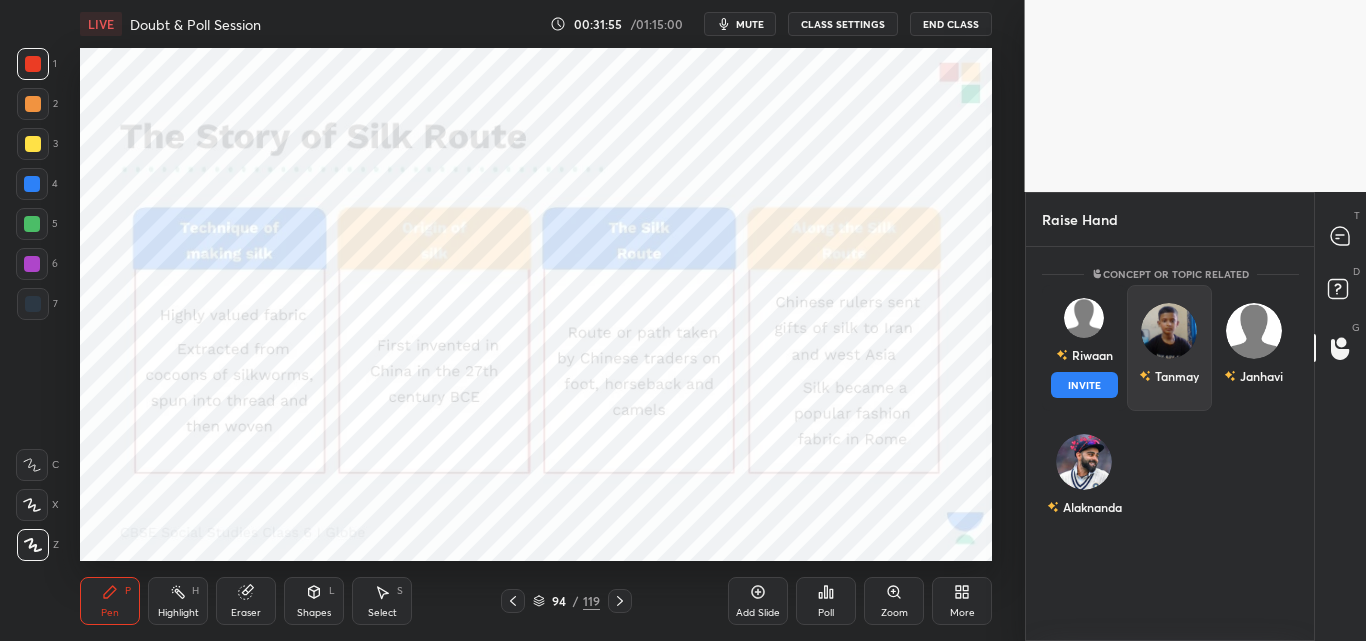 click on "Tanmay" at bounding box center (1168, 348) 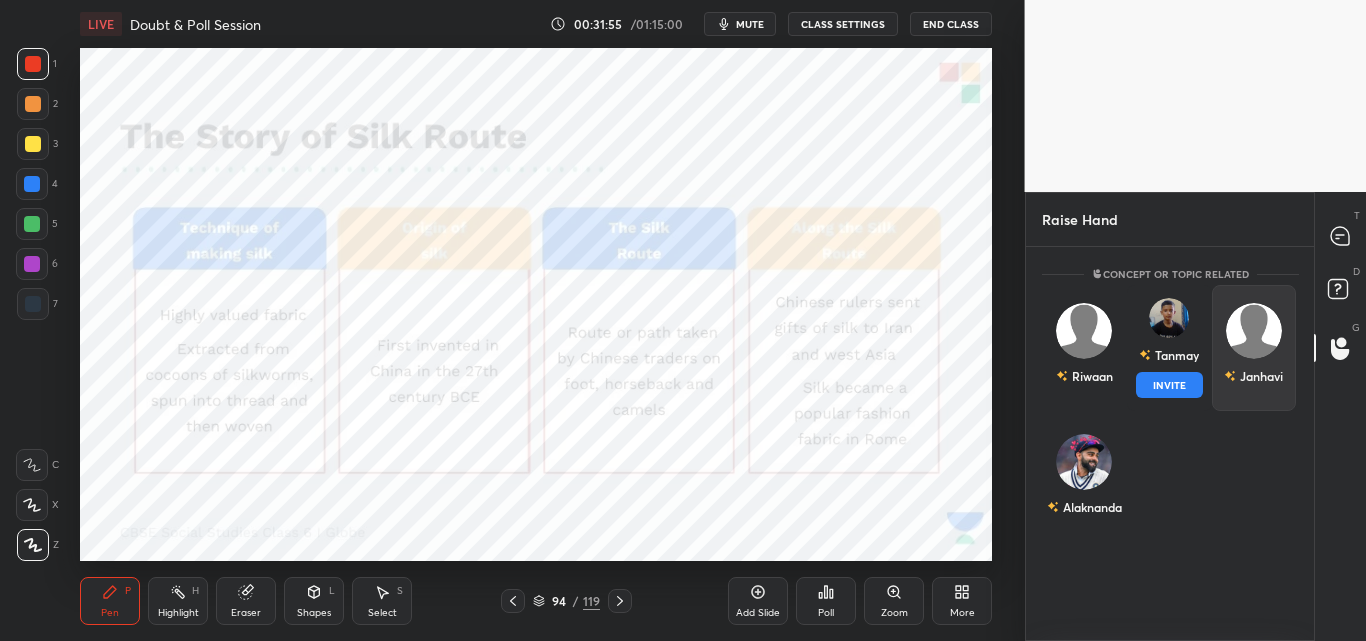 click on "INVITE" at bounding box center (1168, 385) 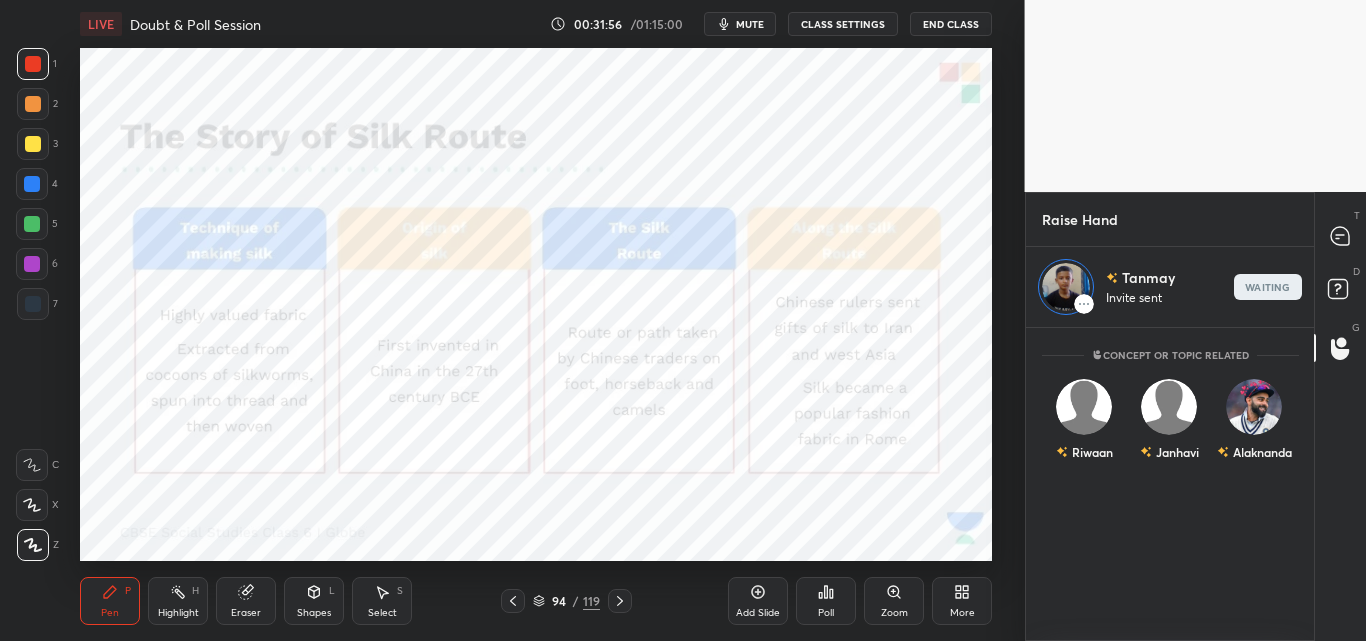 scroll, scrollTop: 307, scrollLeft: 282, axis: both 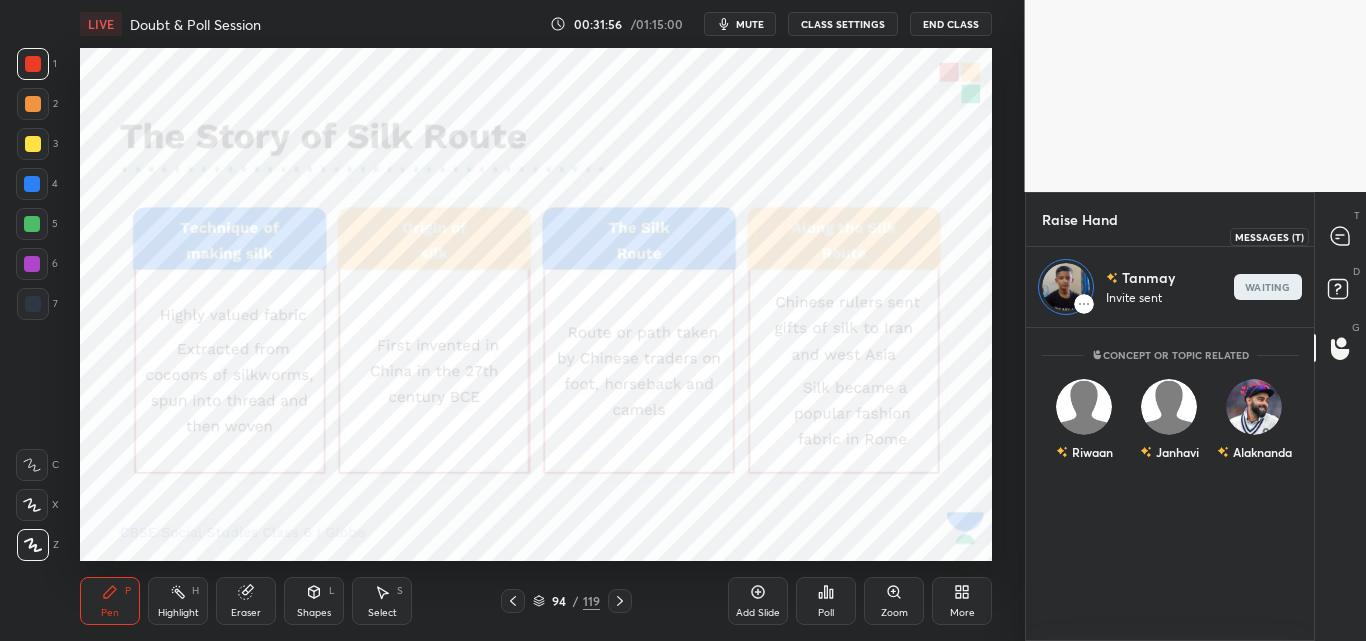 click 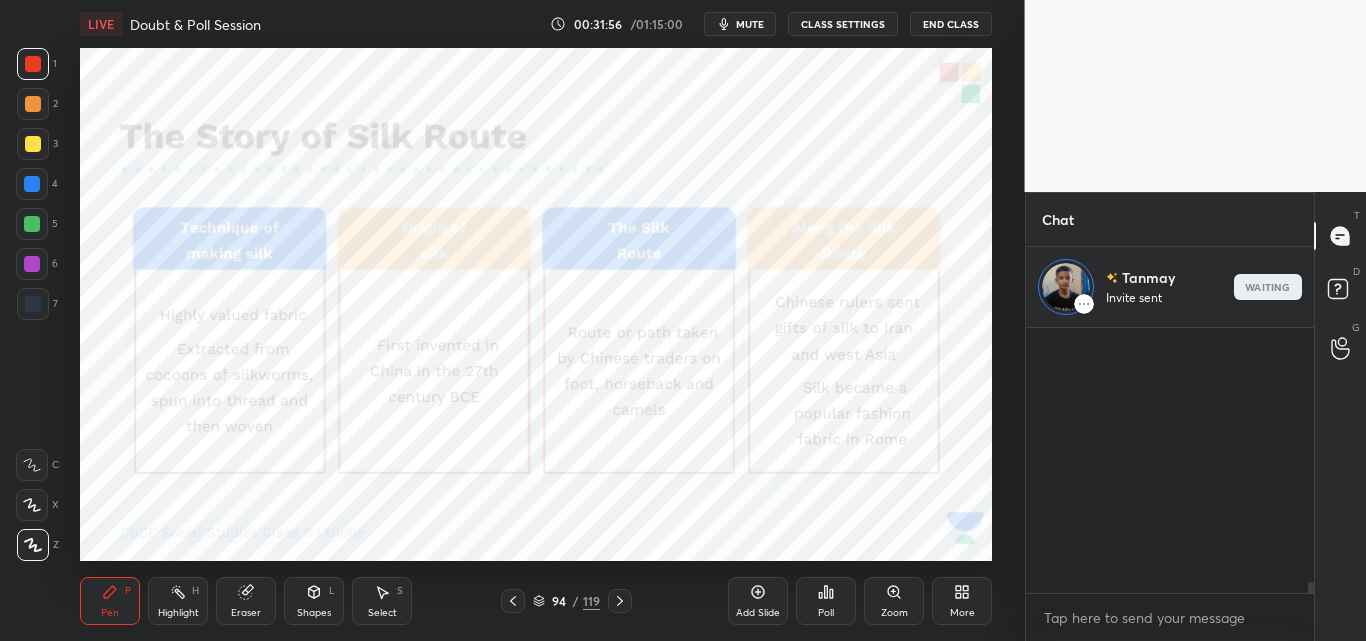 scroll, scrollTop: 308, scrollLeft: 282, axis: both 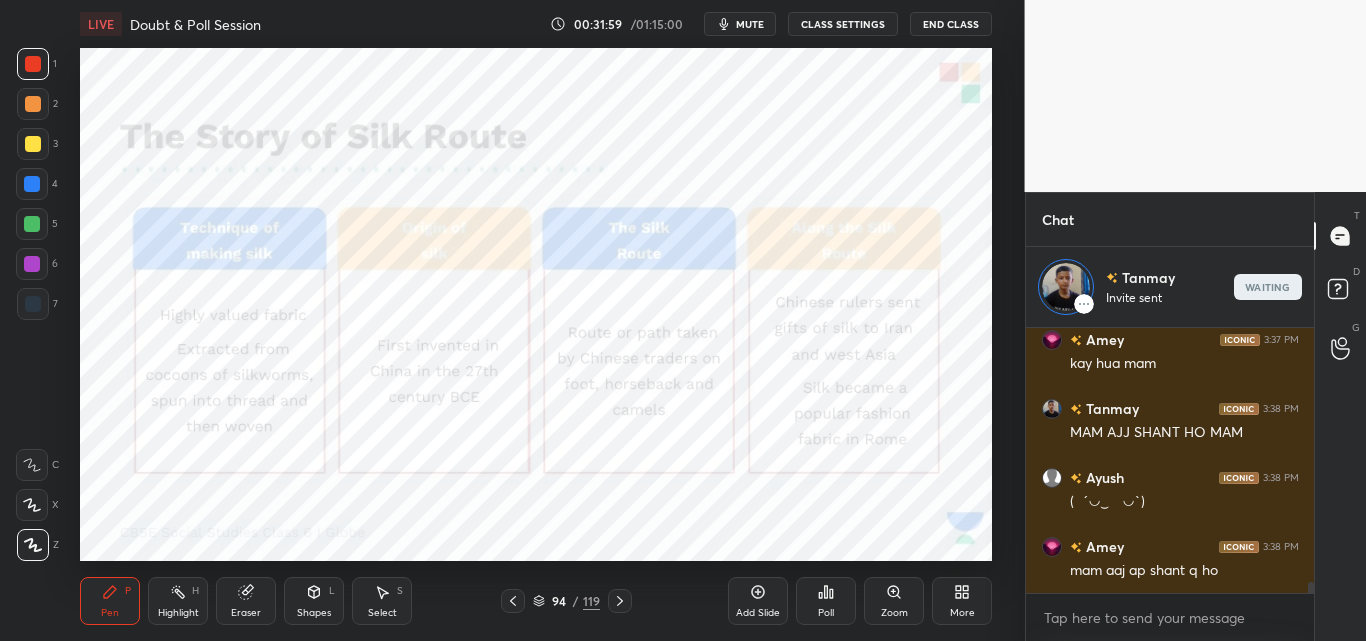 click on "mute" at bounding box center (750, 24) 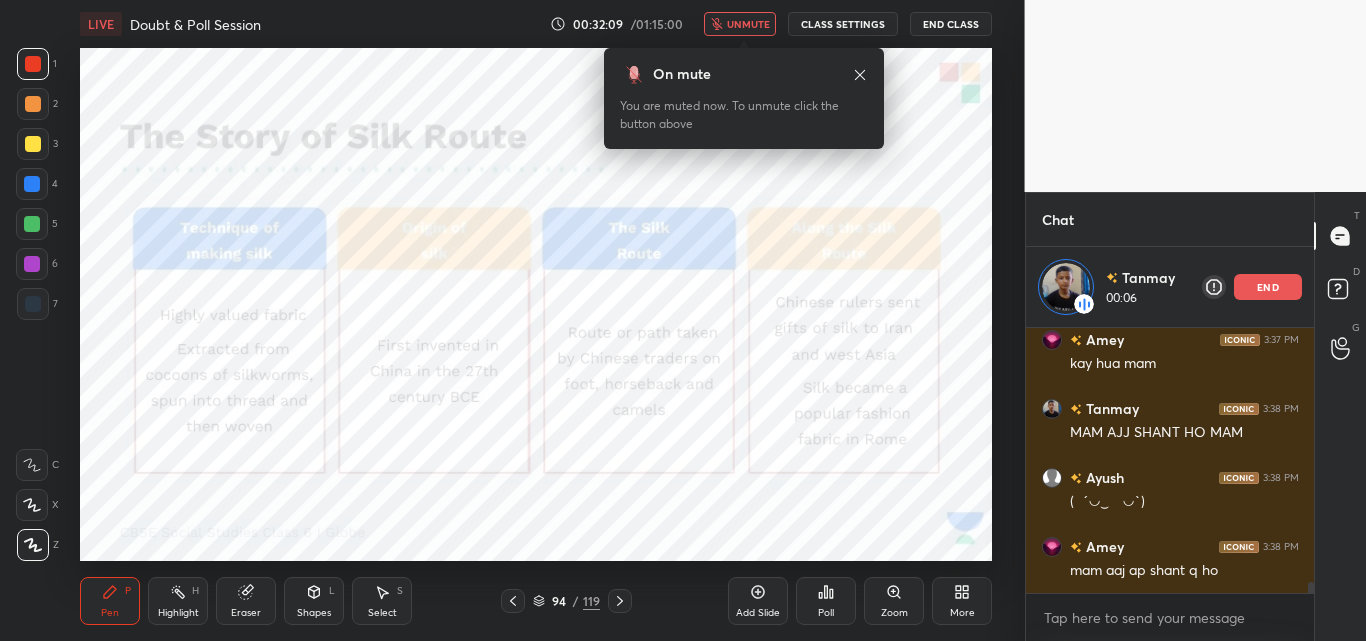 drag, startPoint x: 730, startPoint y: 21, endPoint x: 736, endPoint y: 11, distance: 11.661903 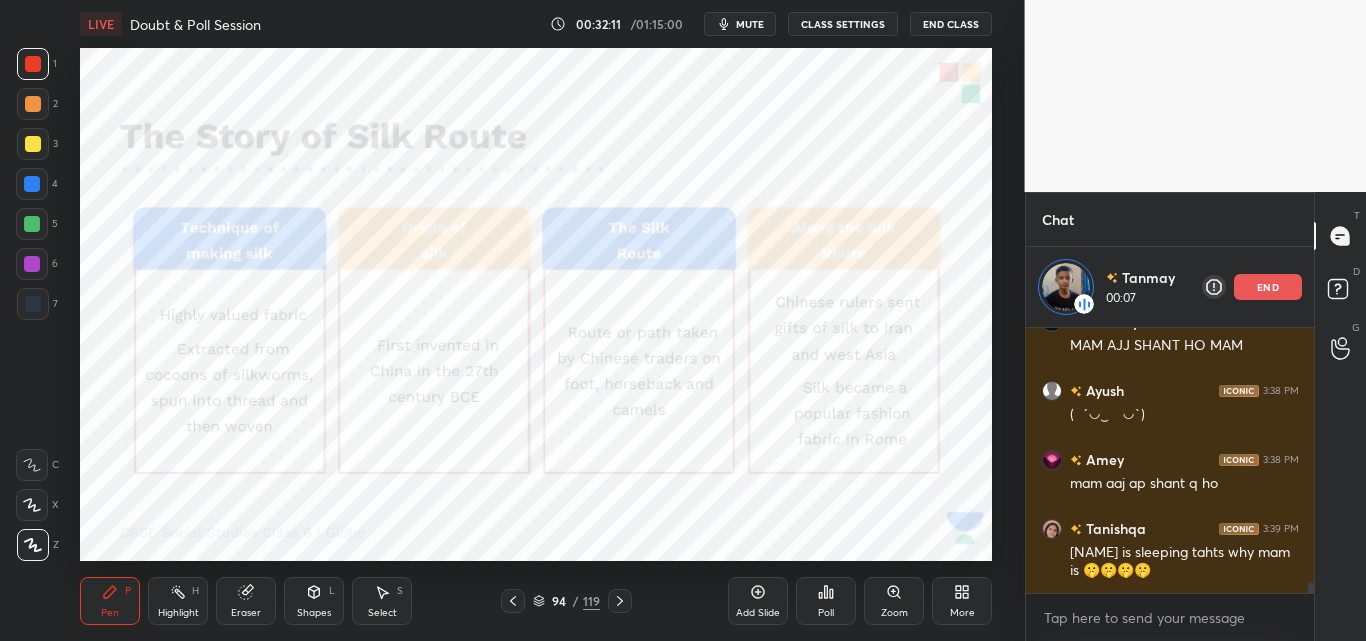 scroll, scrollTop: 6435, scrollLeft: 0, axis: vertical 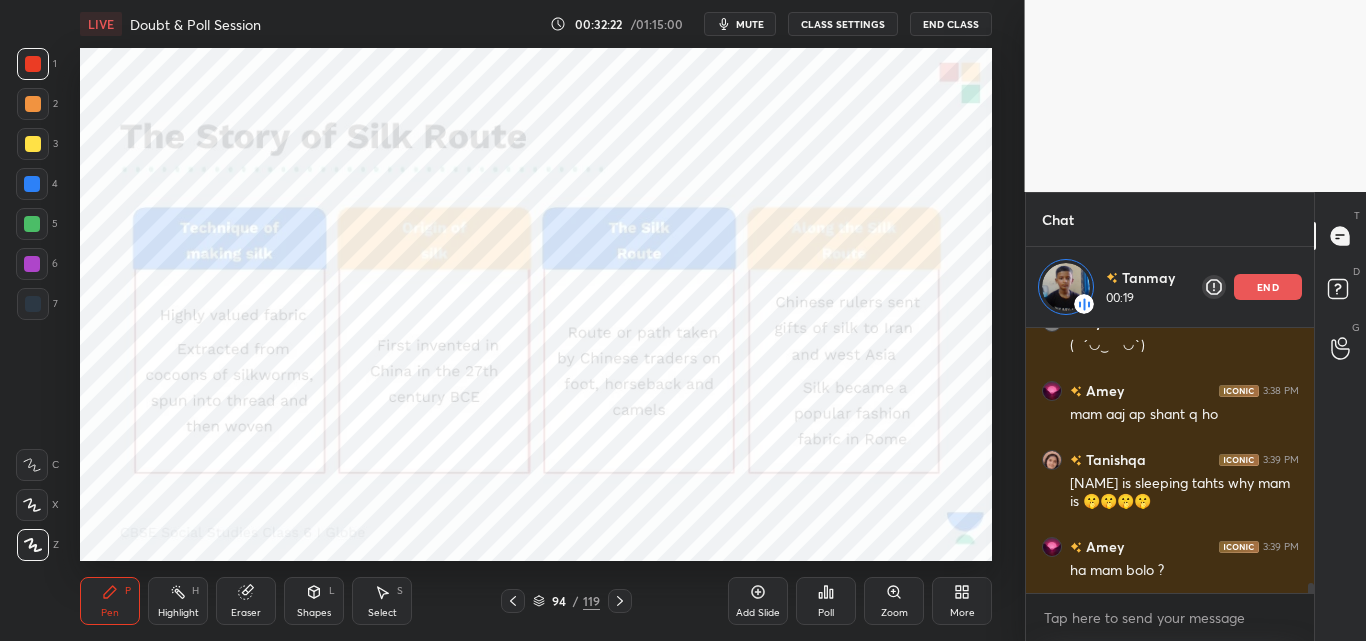 click on "mute" at bounding box center (750, 24) 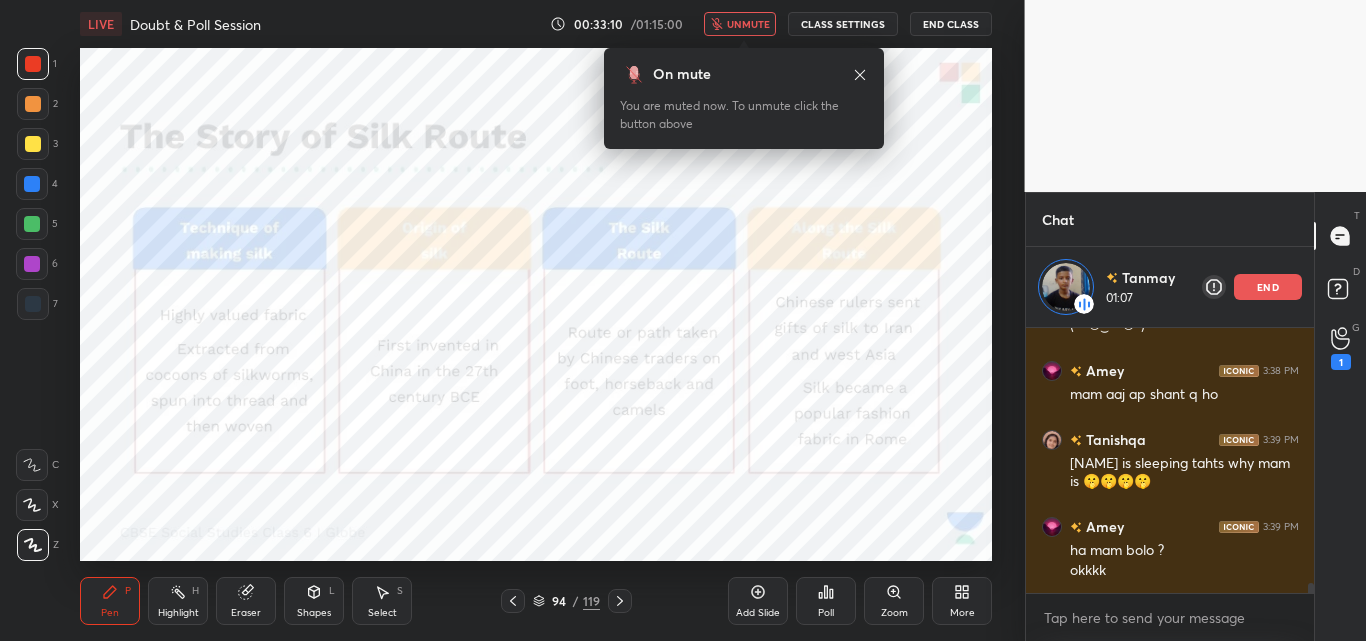 scroll, scrollTop: 6524, scrollLeft: 0, axis: vertical 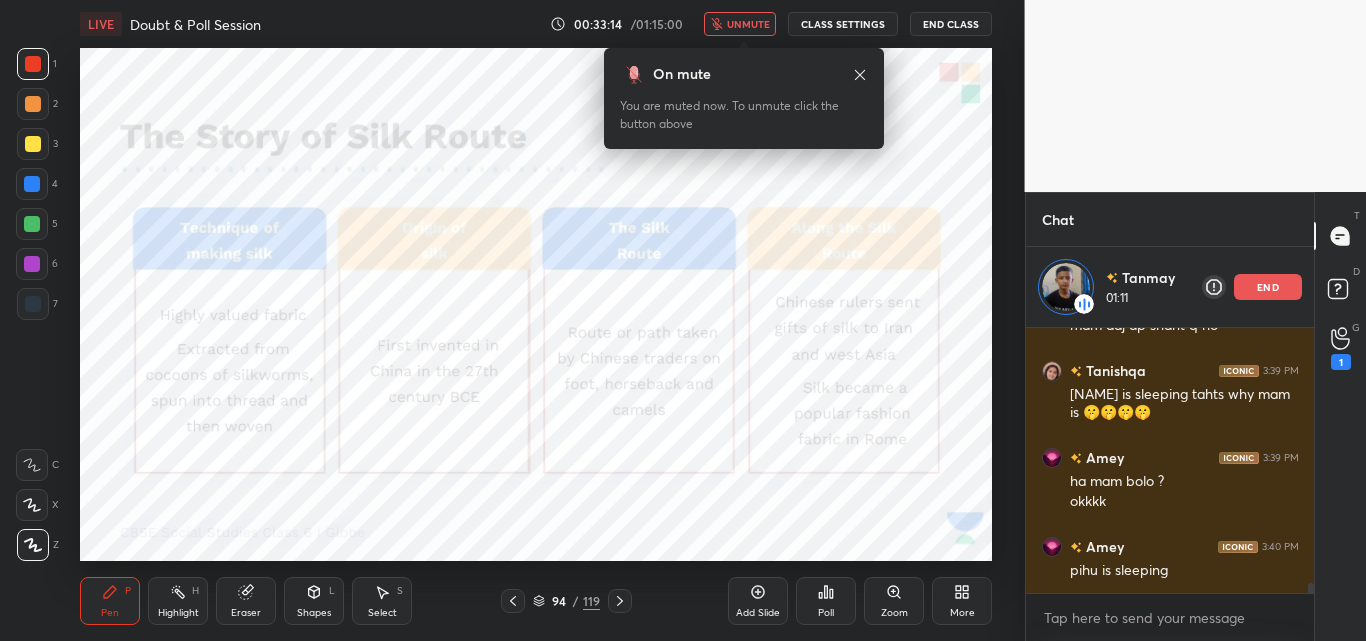 click on "unmute" at bounding box center (748, 24) 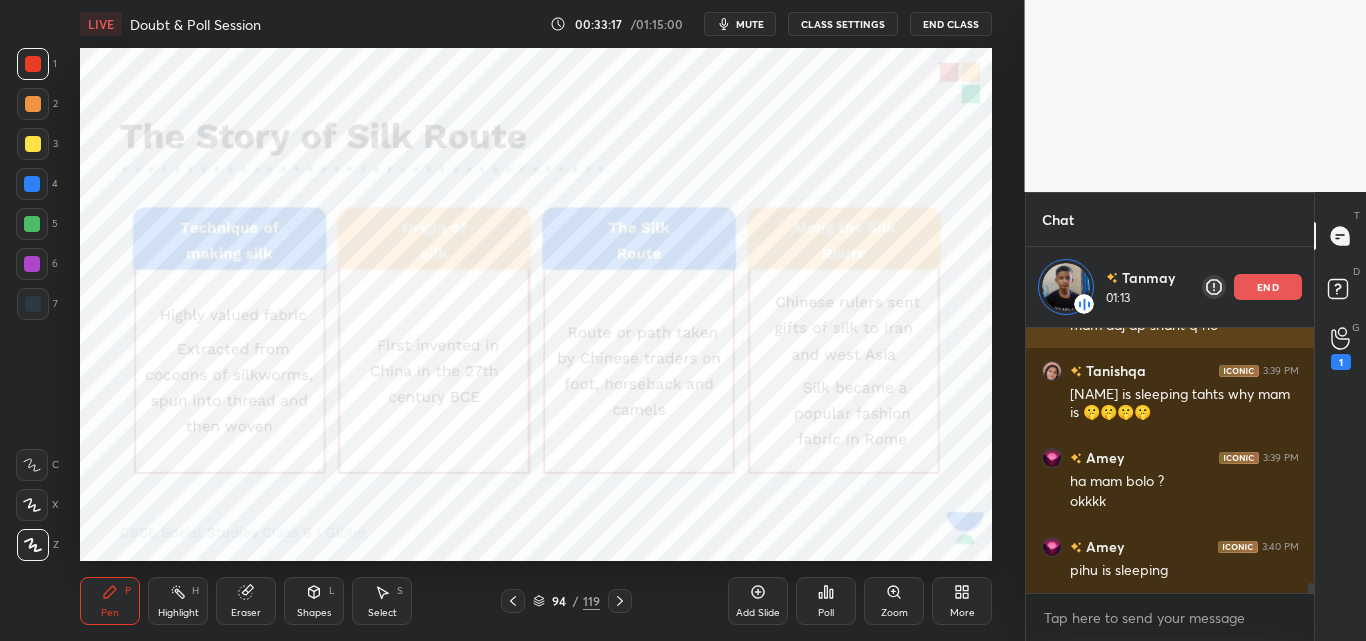 click on "end" at bounding box center [1268, 287] 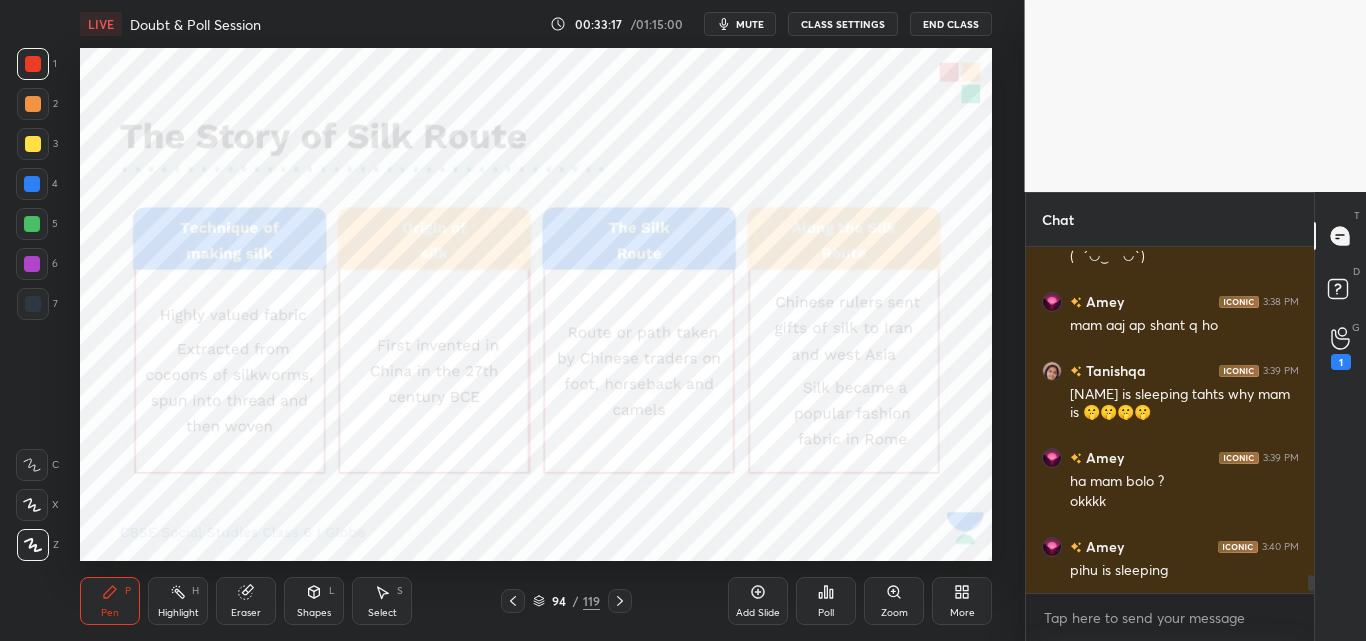 scroll, scrollTop: 7, scrollLeft: 7, axis: both 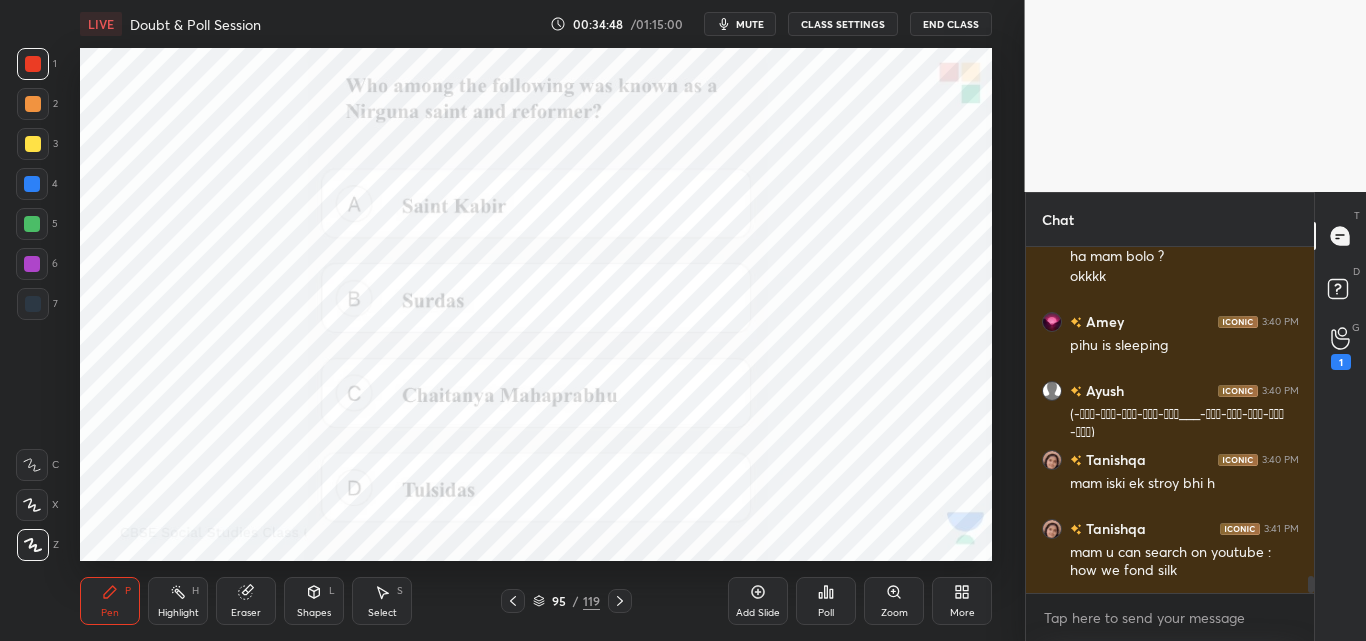 click on "Poll" at bounding box center (826, 601) 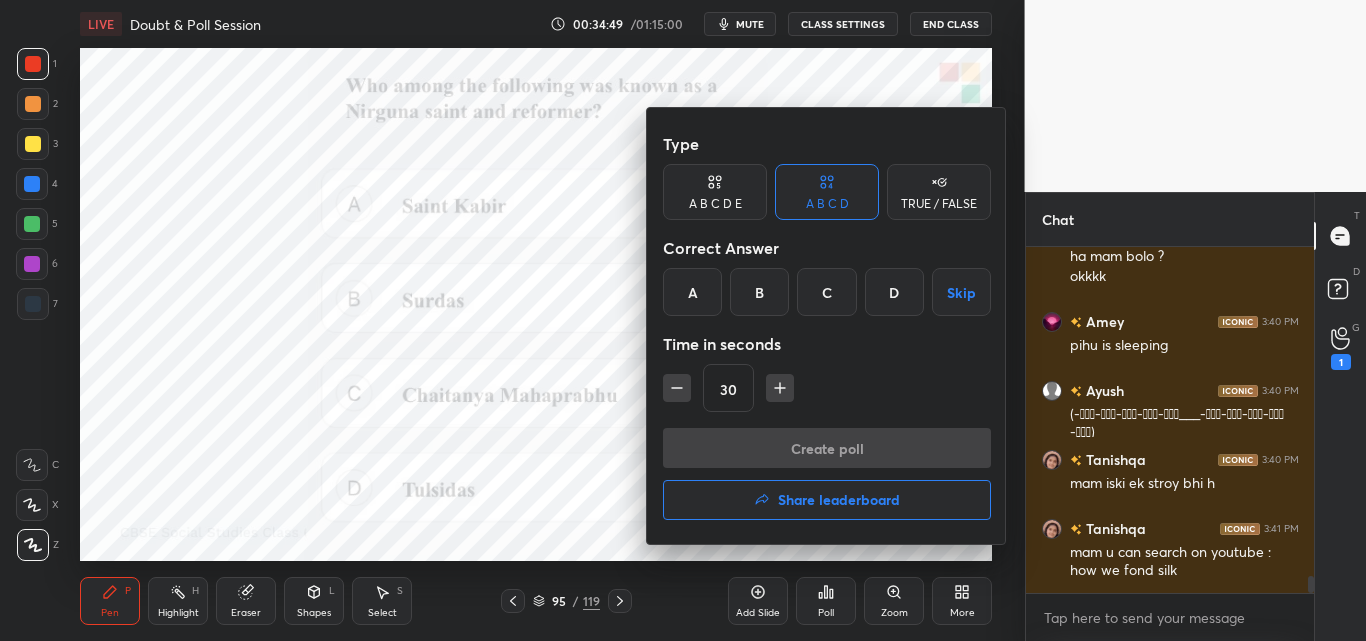 click on "A" at bounding box center [692, 292] 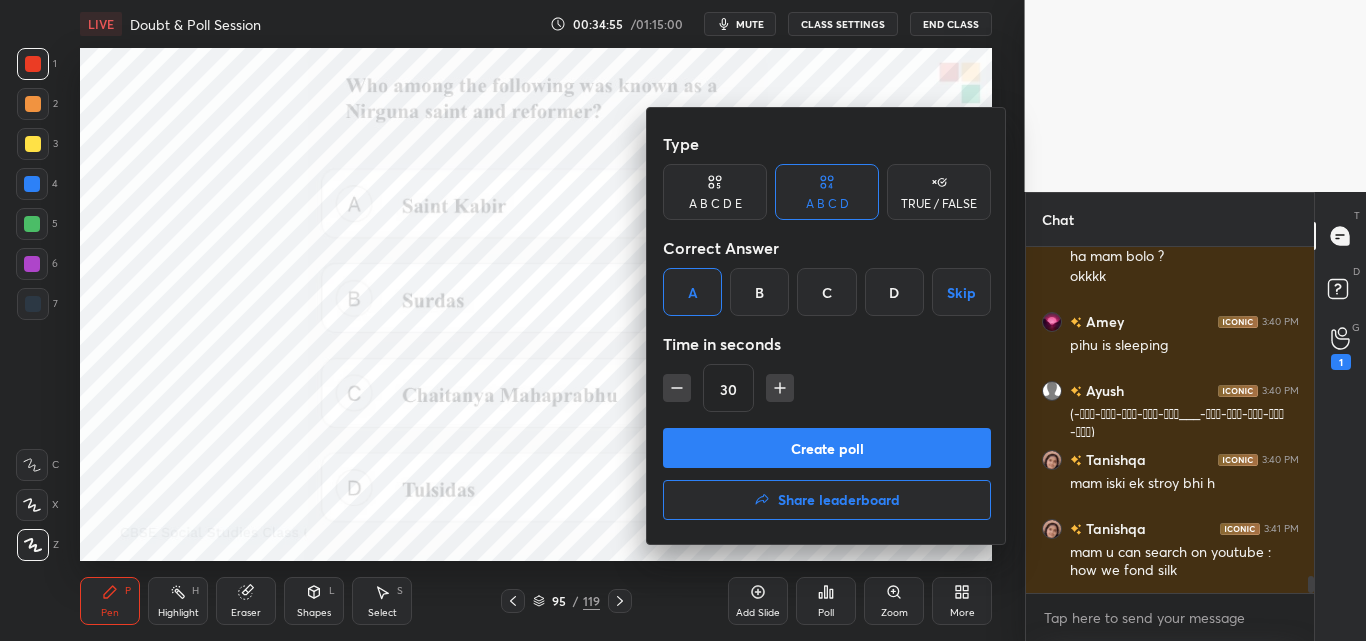 click on "Create poll" at bounding box center (827, 448) 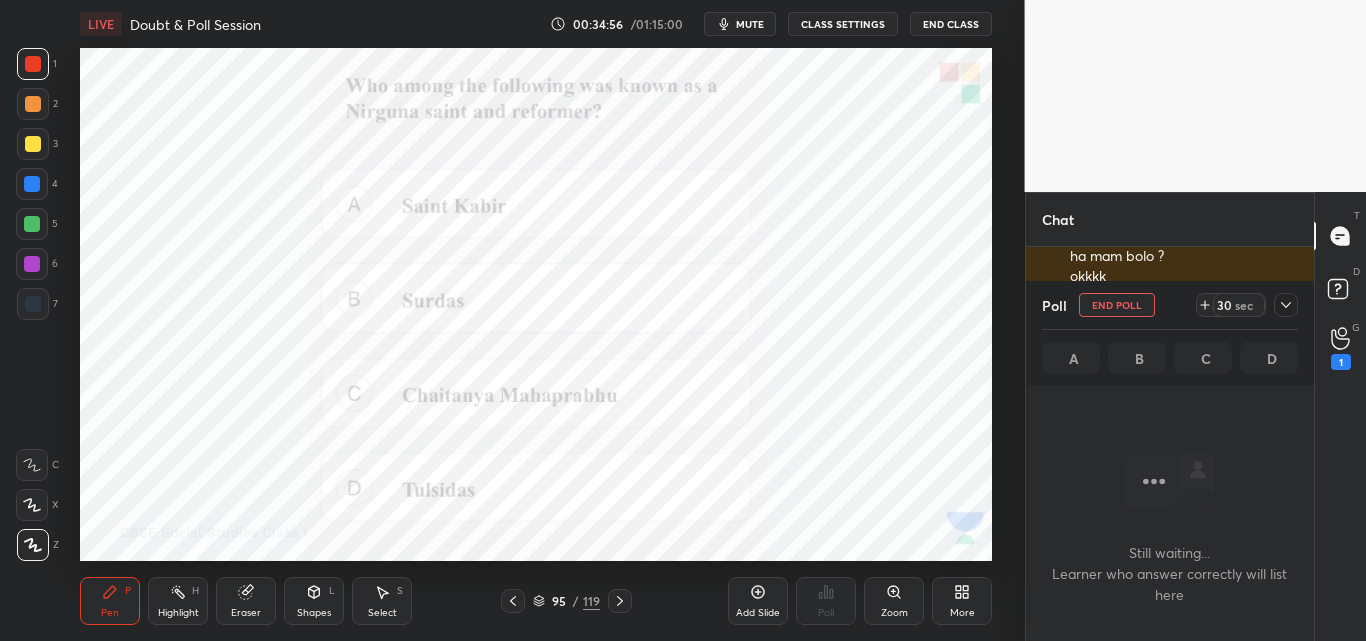 scroll, scrollTop: 236, scrollLeft: 282, axis: both 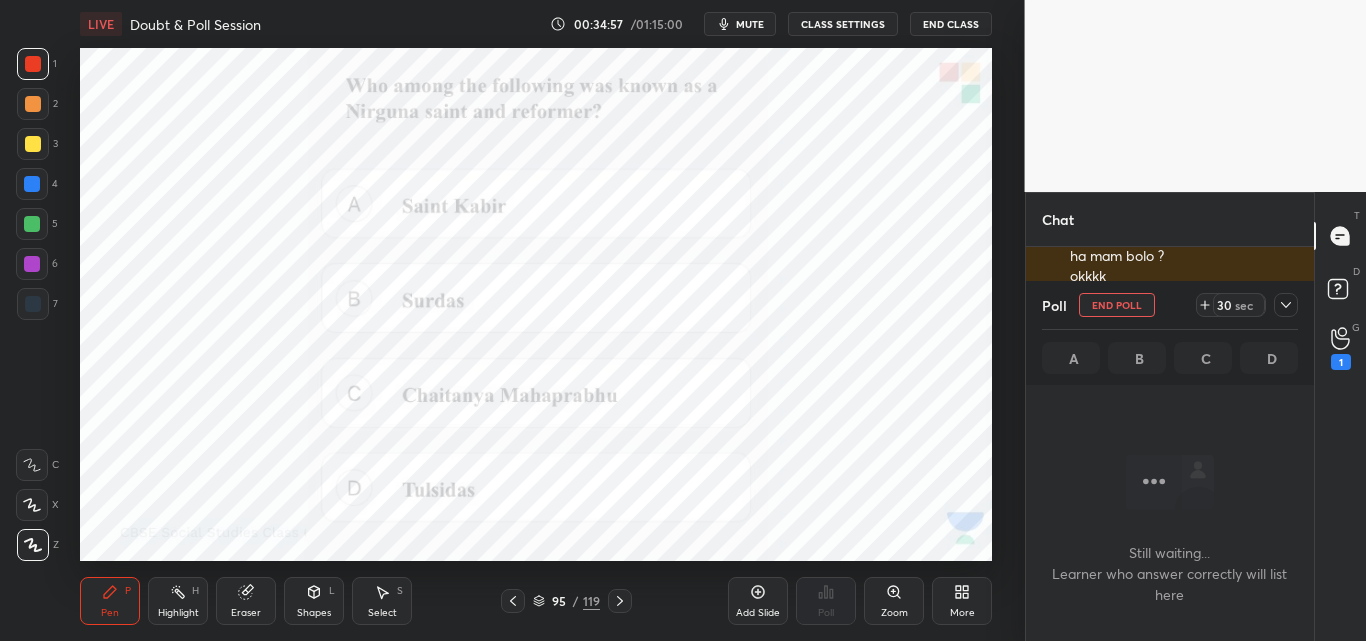 click 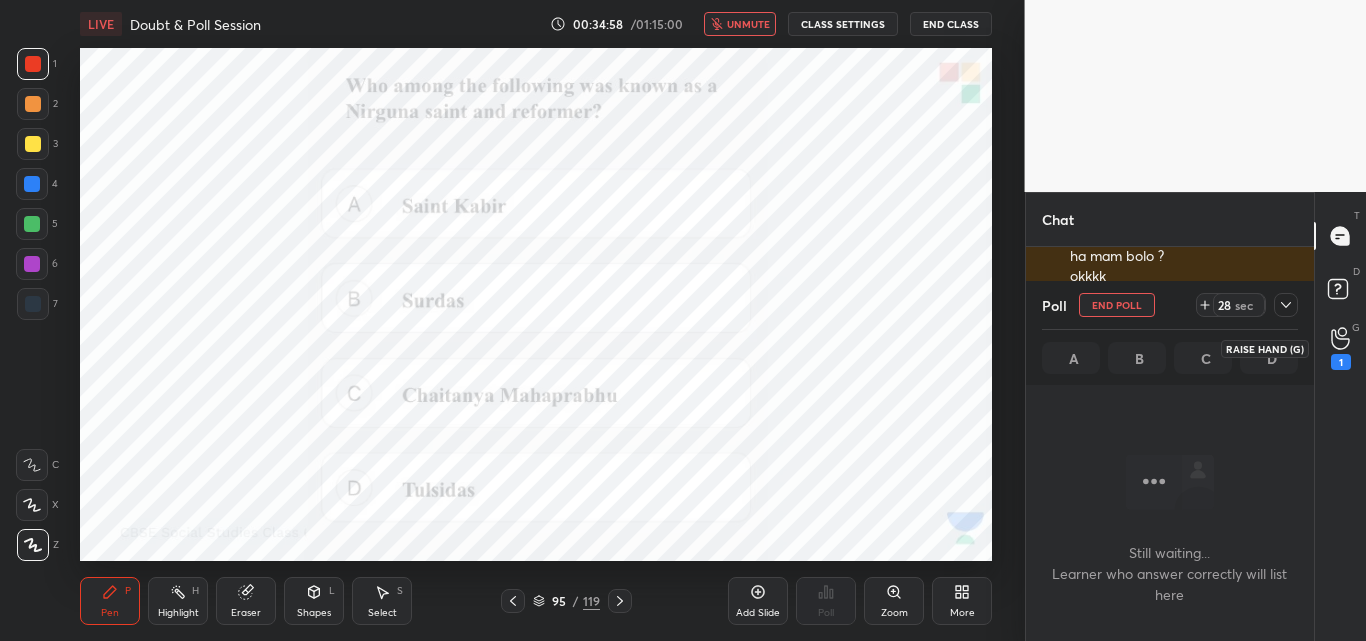 click 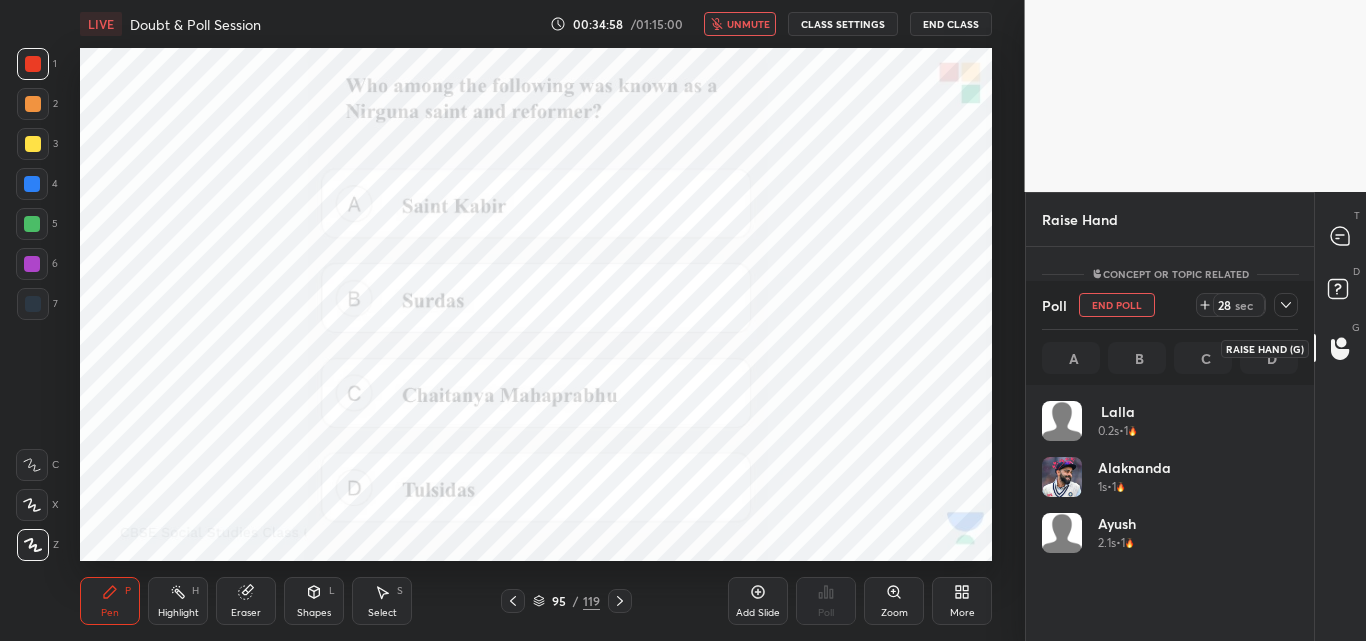 scroll, scrollTop: 284, scrollLeft: 282, axis: both 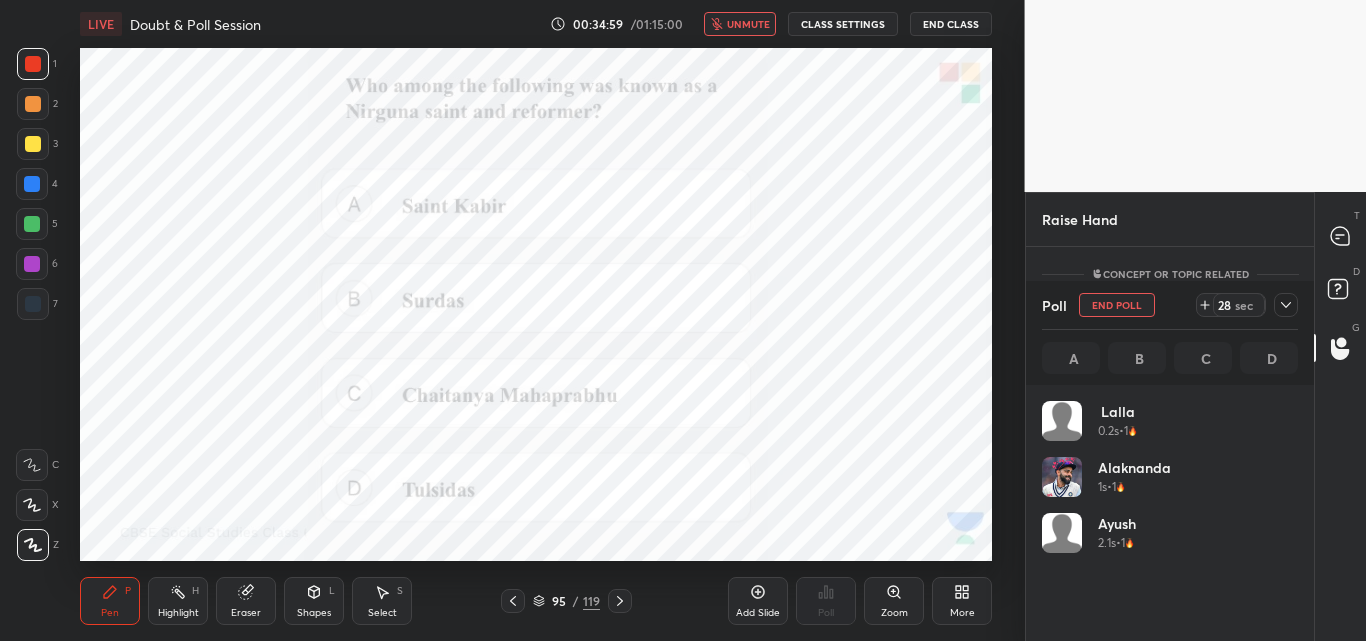click 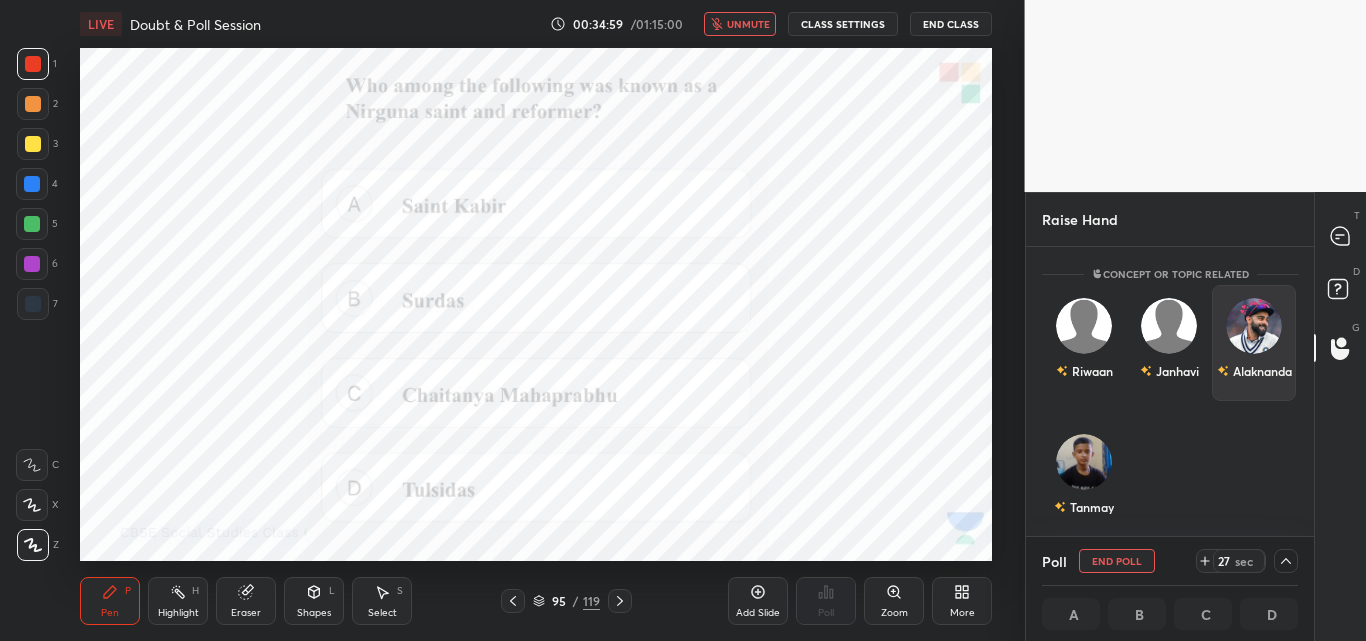 scroll, scrollTop: 0, scrollLeft: 0, axis: both 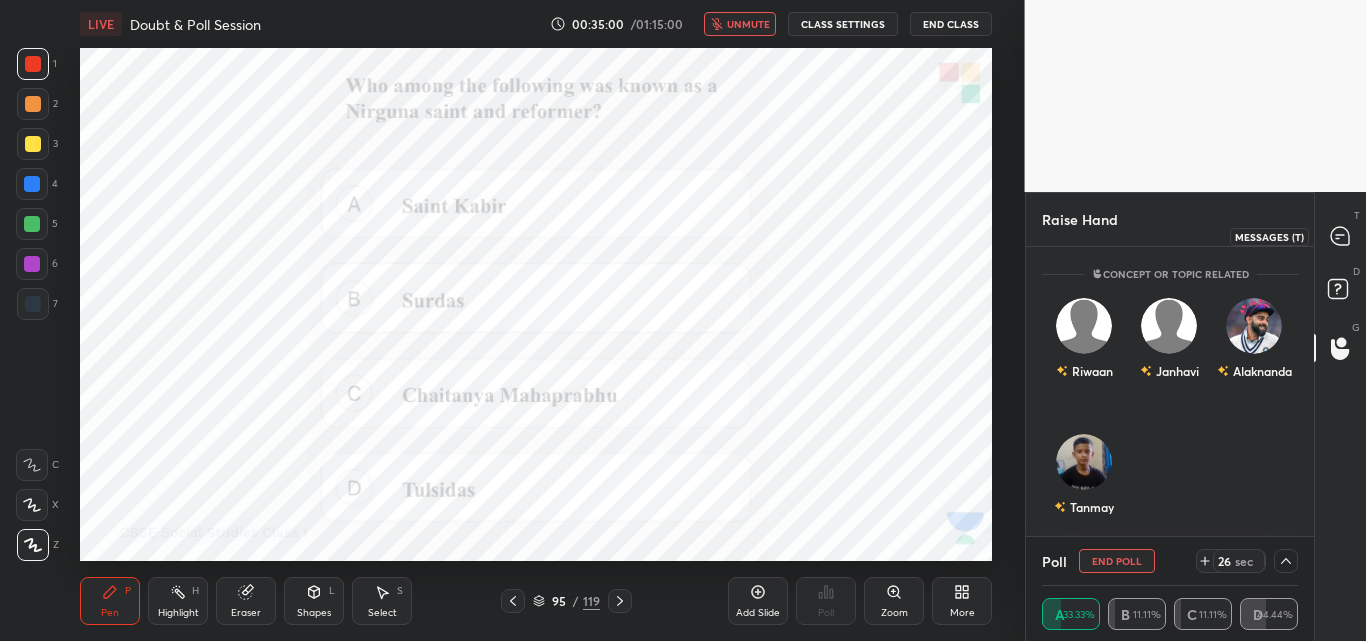 click 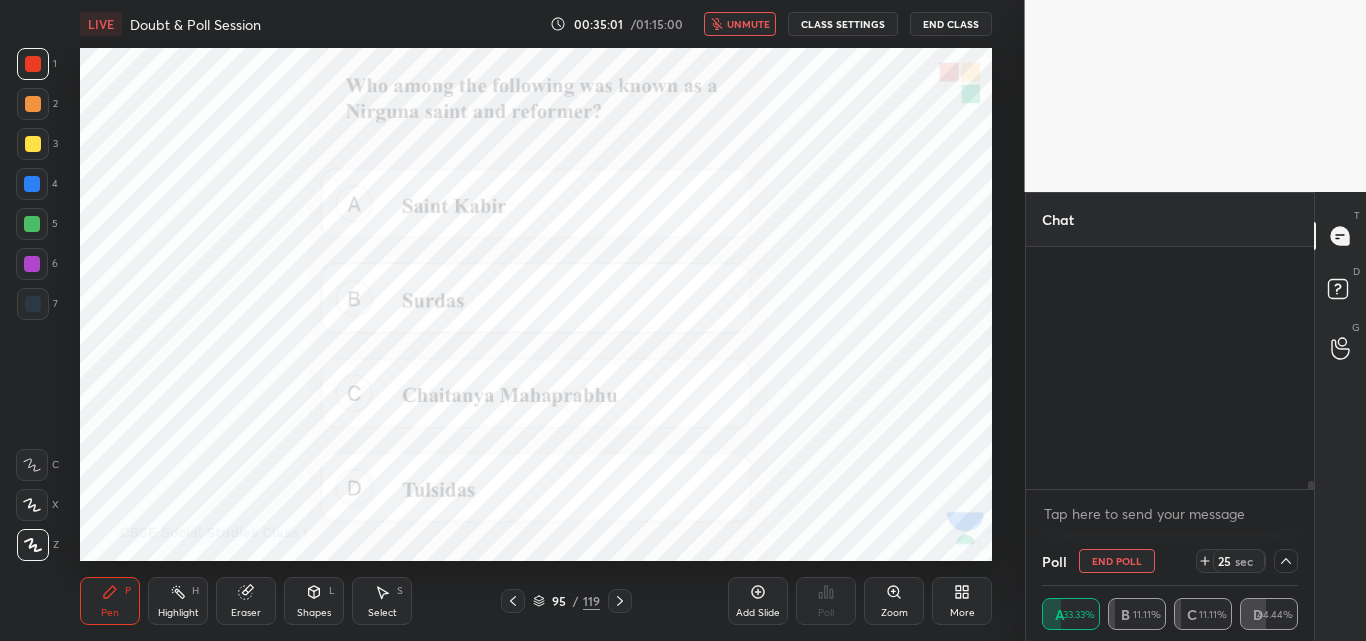 scroll, scrollTop: 6772, scrollLeft: 0, axis: vertical 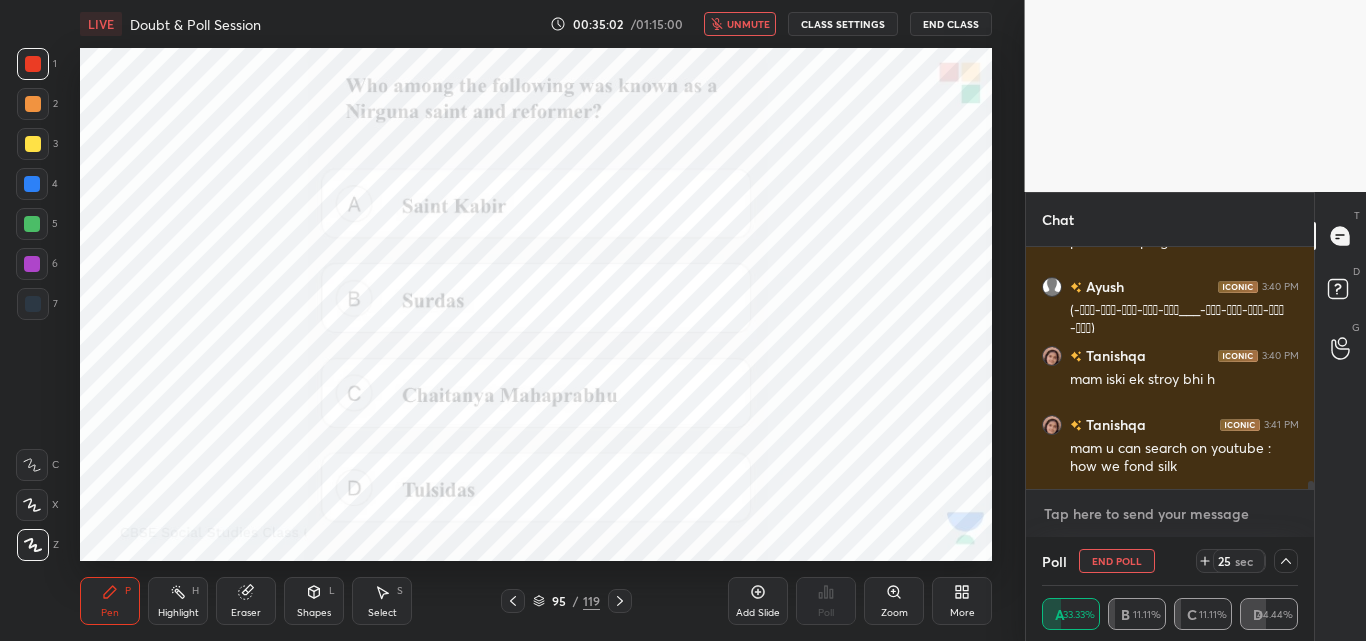 type on "x" 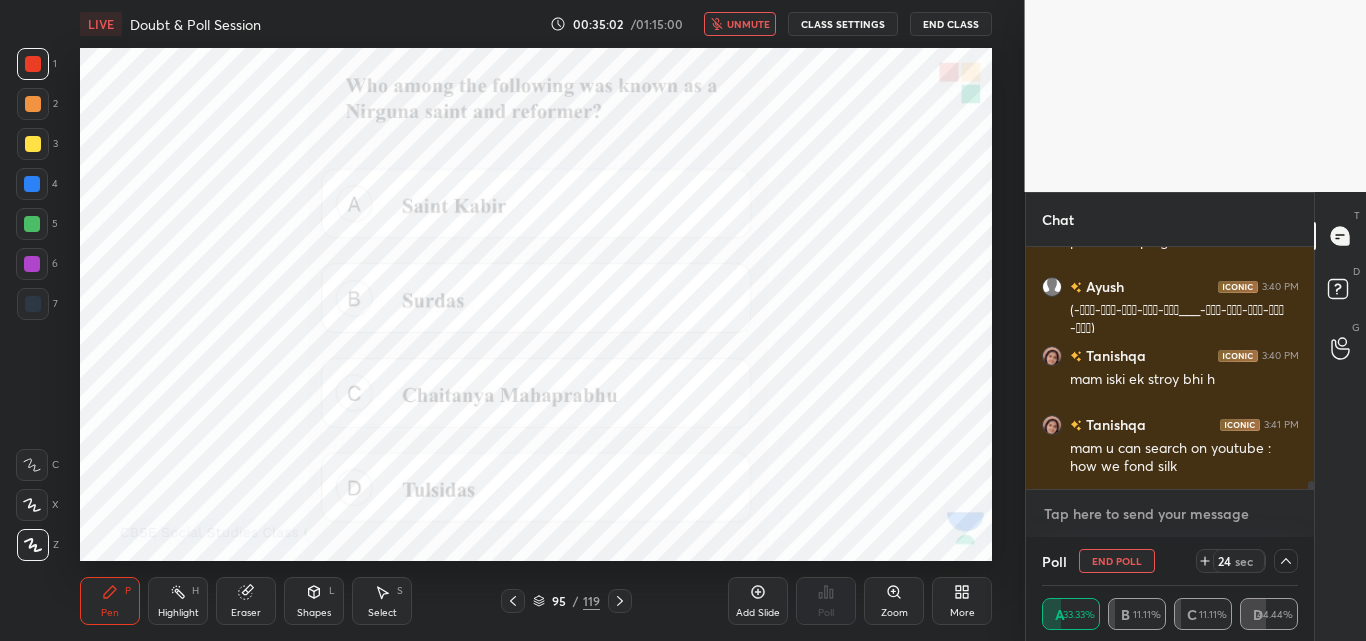 click at bounding box center (1170, 514) 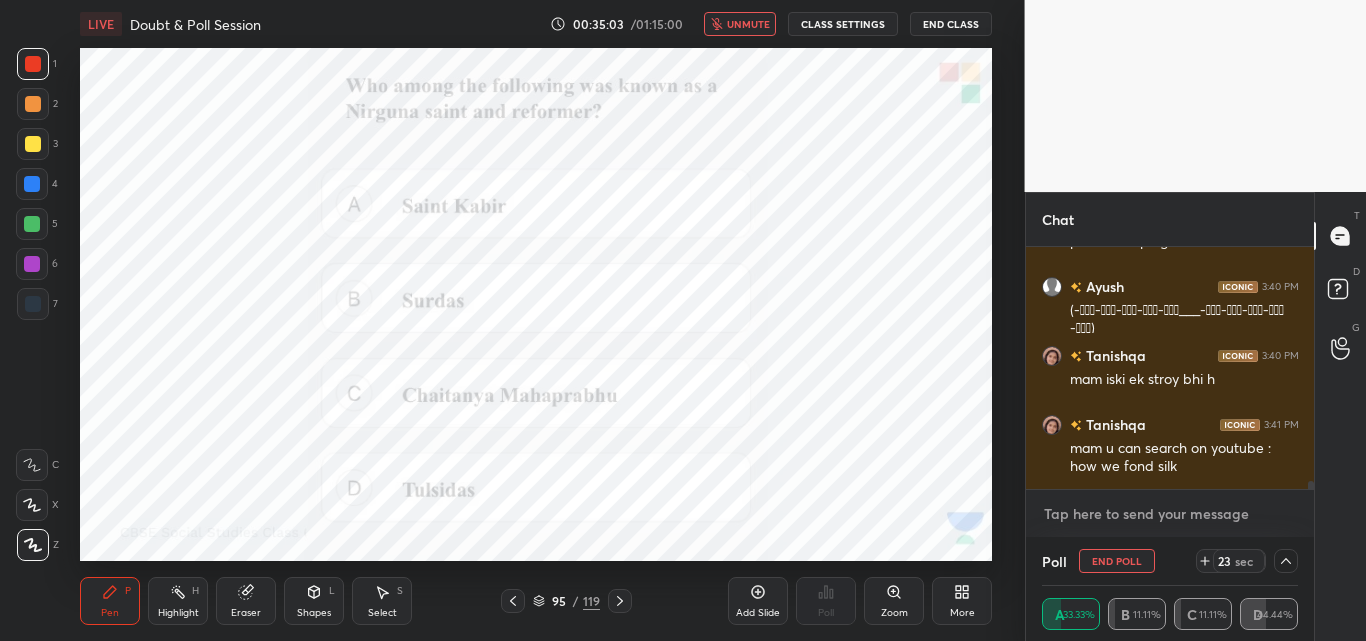 type on "h" 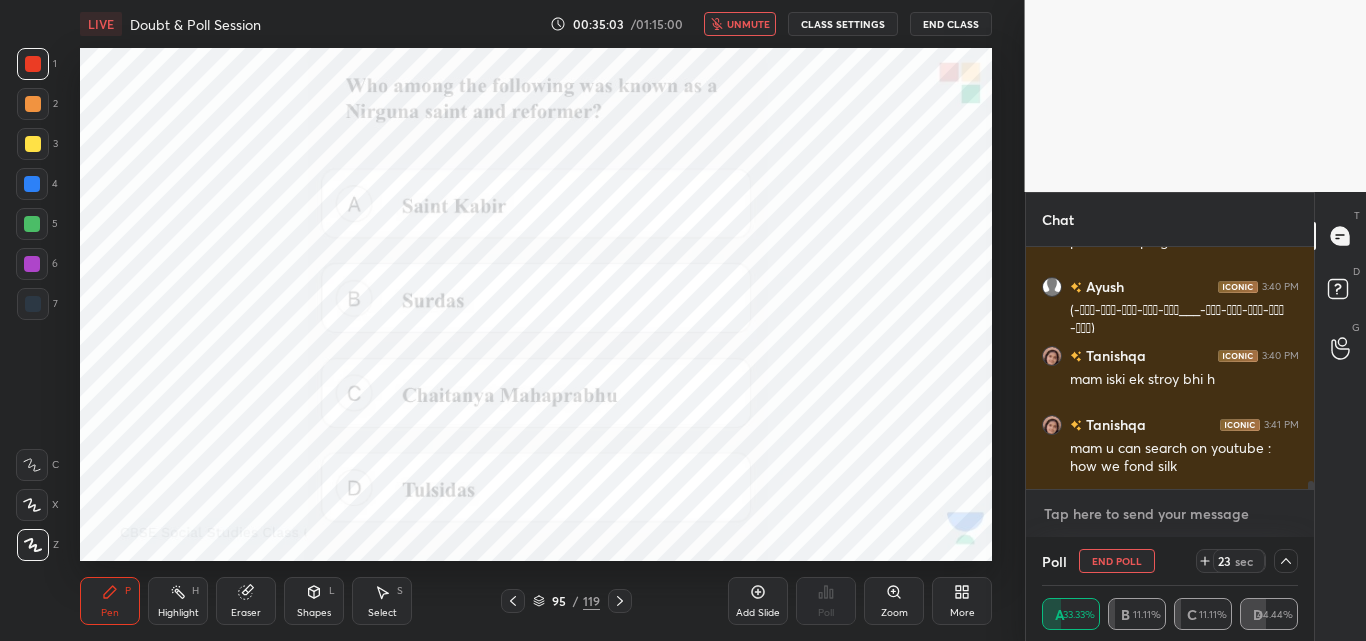 type on "x" 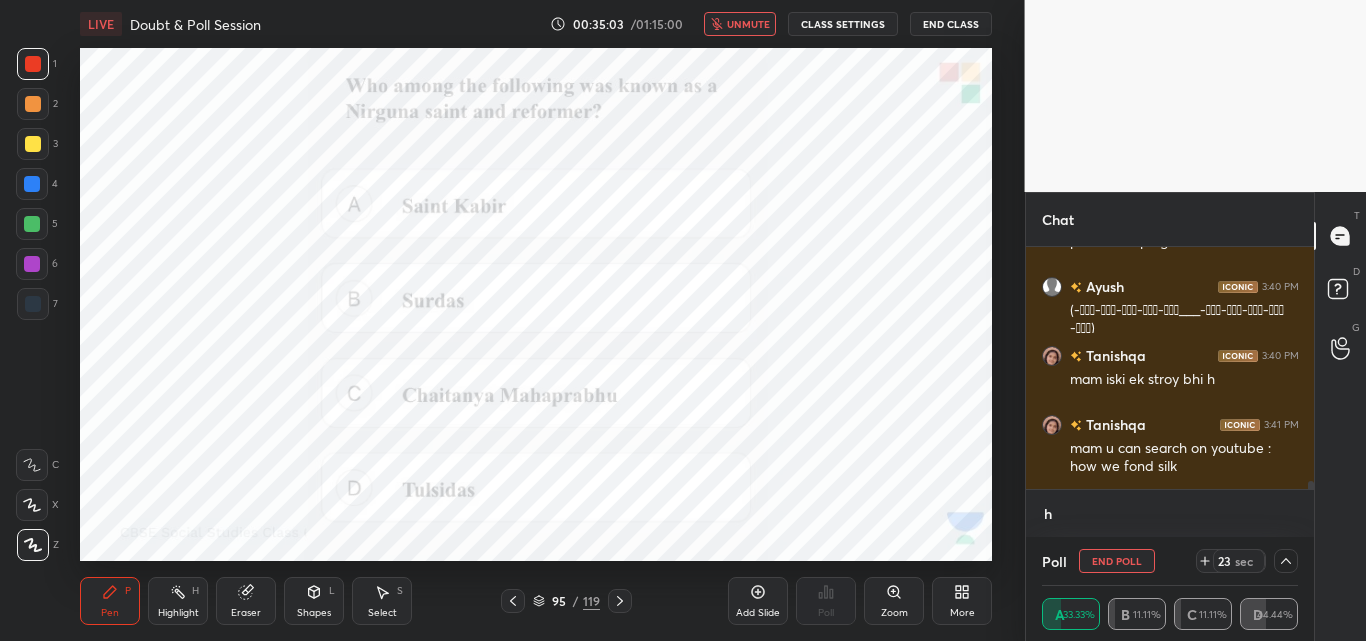 scroll, scrollTop: 230, scrollLeft: 282, axis: both 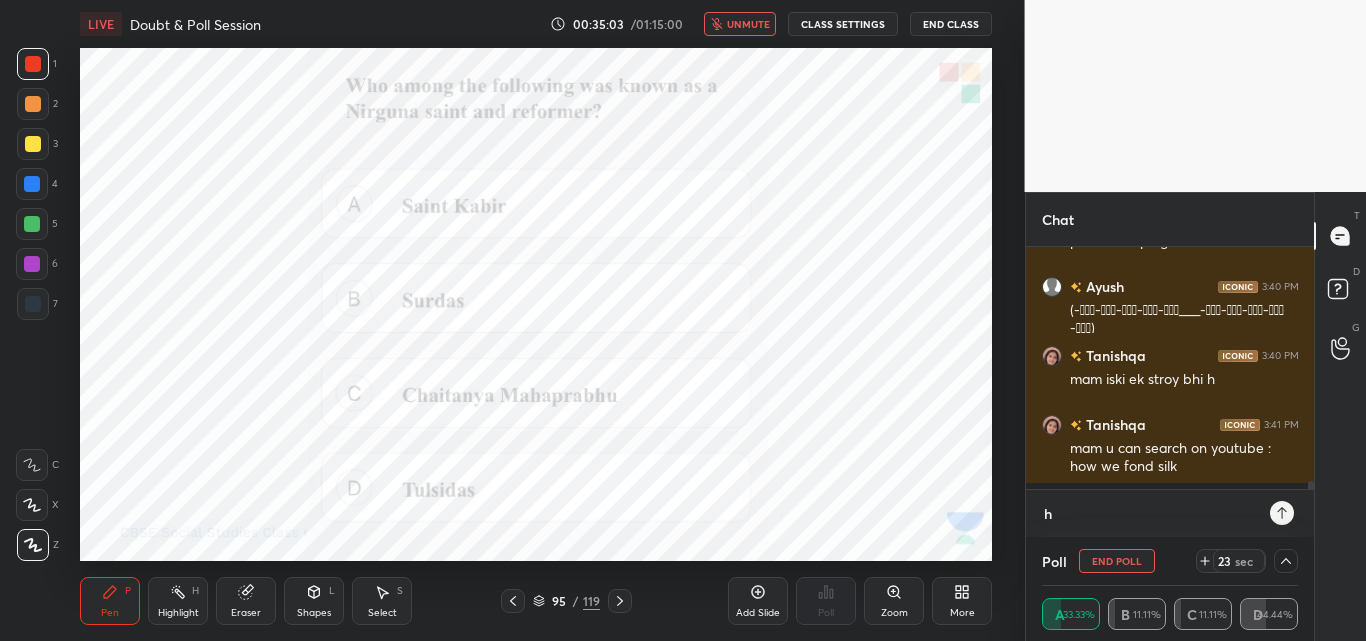type on "ha" 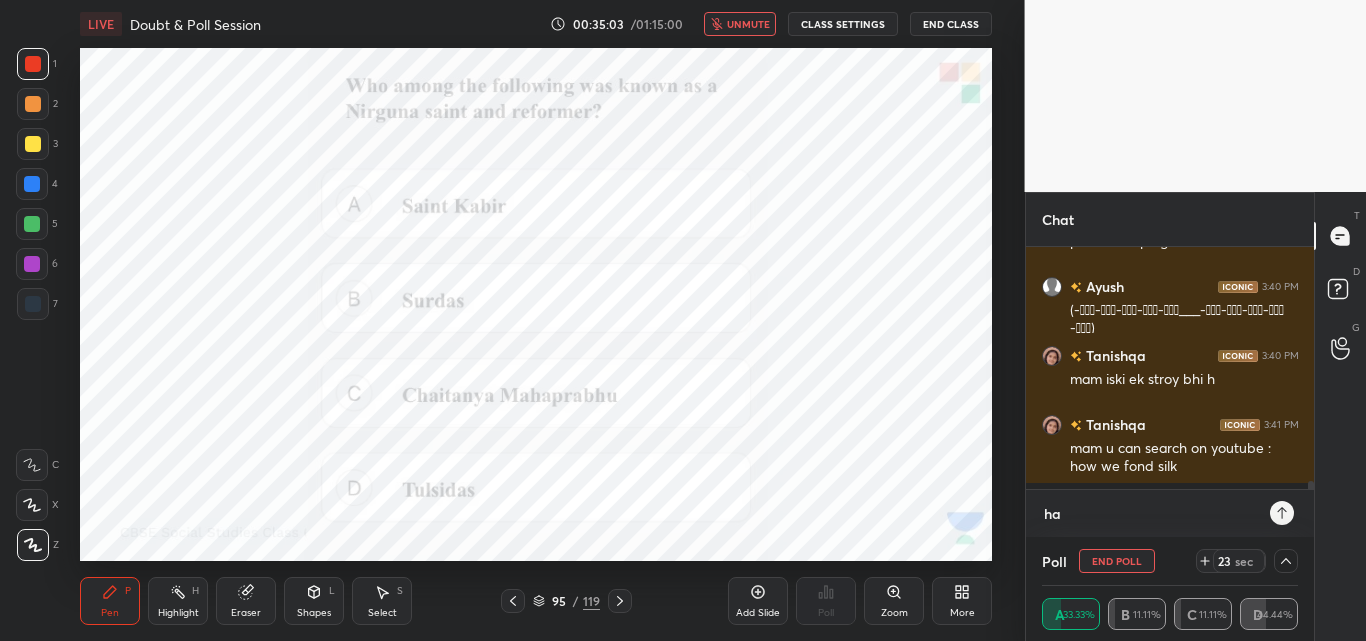 scroll, scrollTop: 7, scrollLeft: 7, axis: both 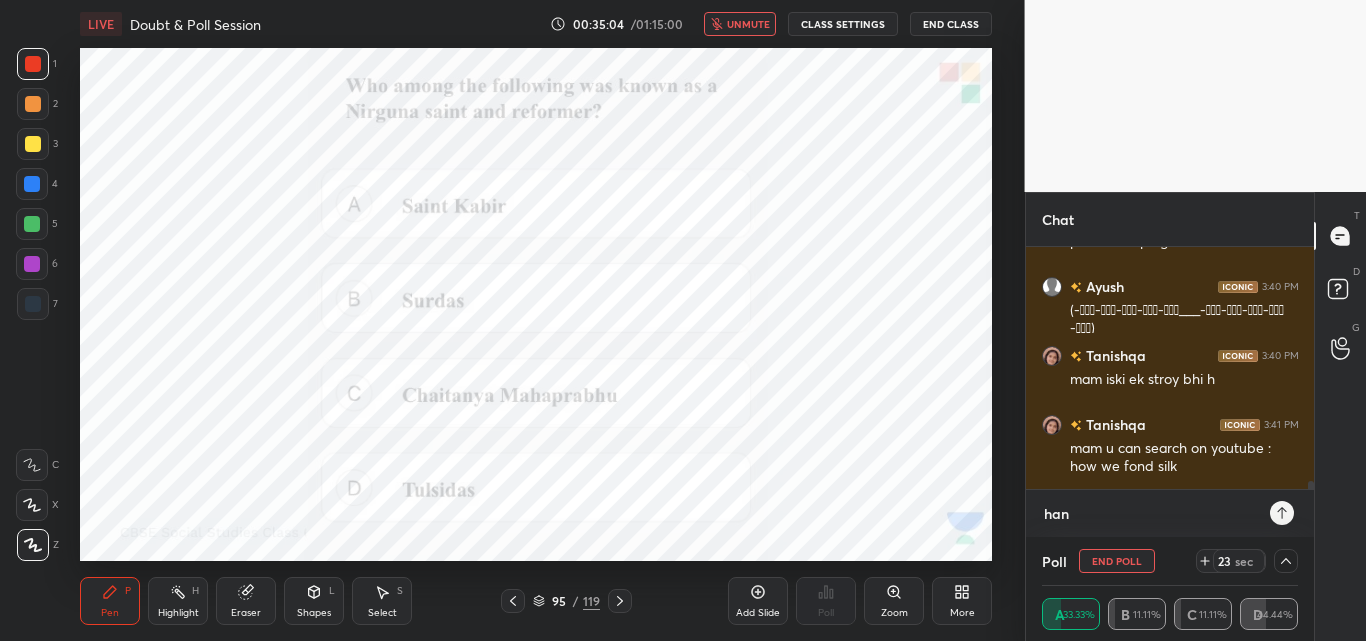 type on "hand" 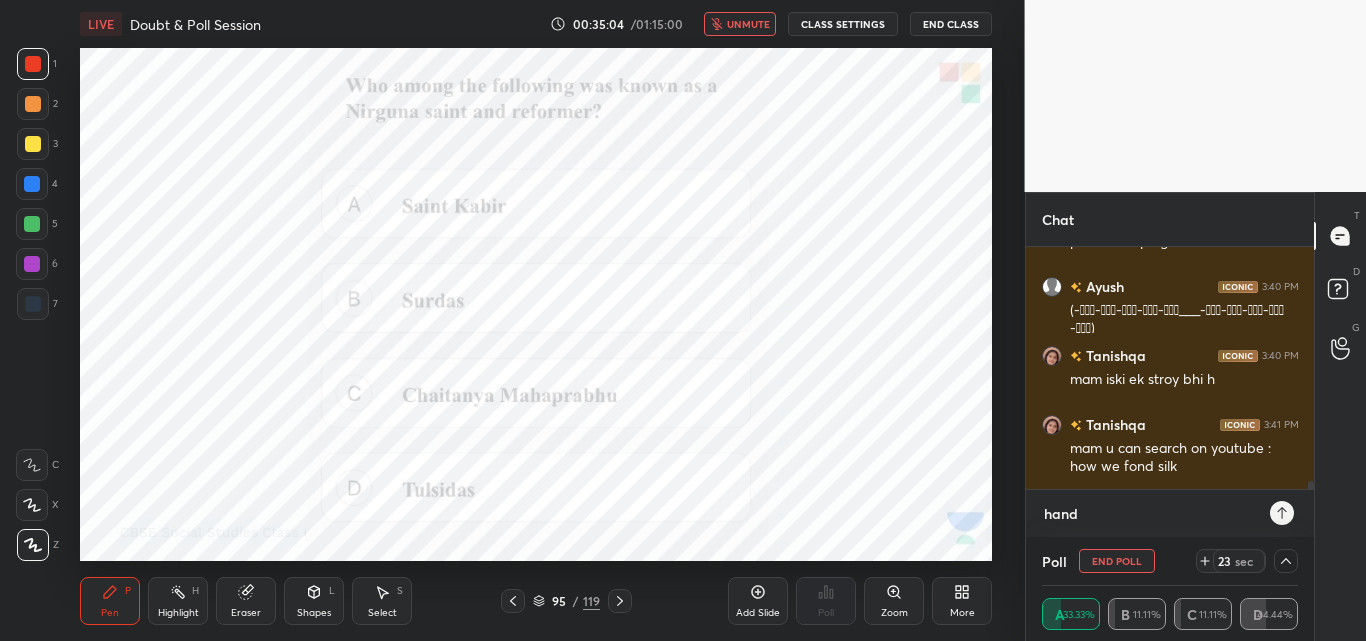 type on "x" 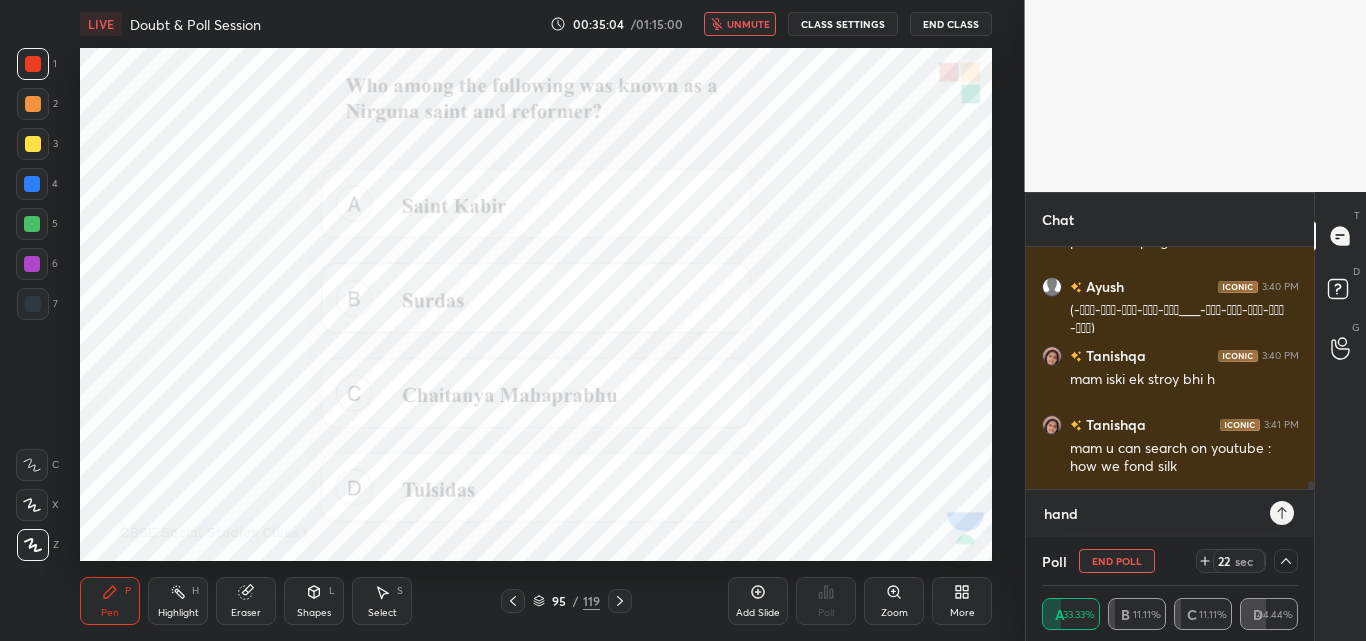 type on "hand r" 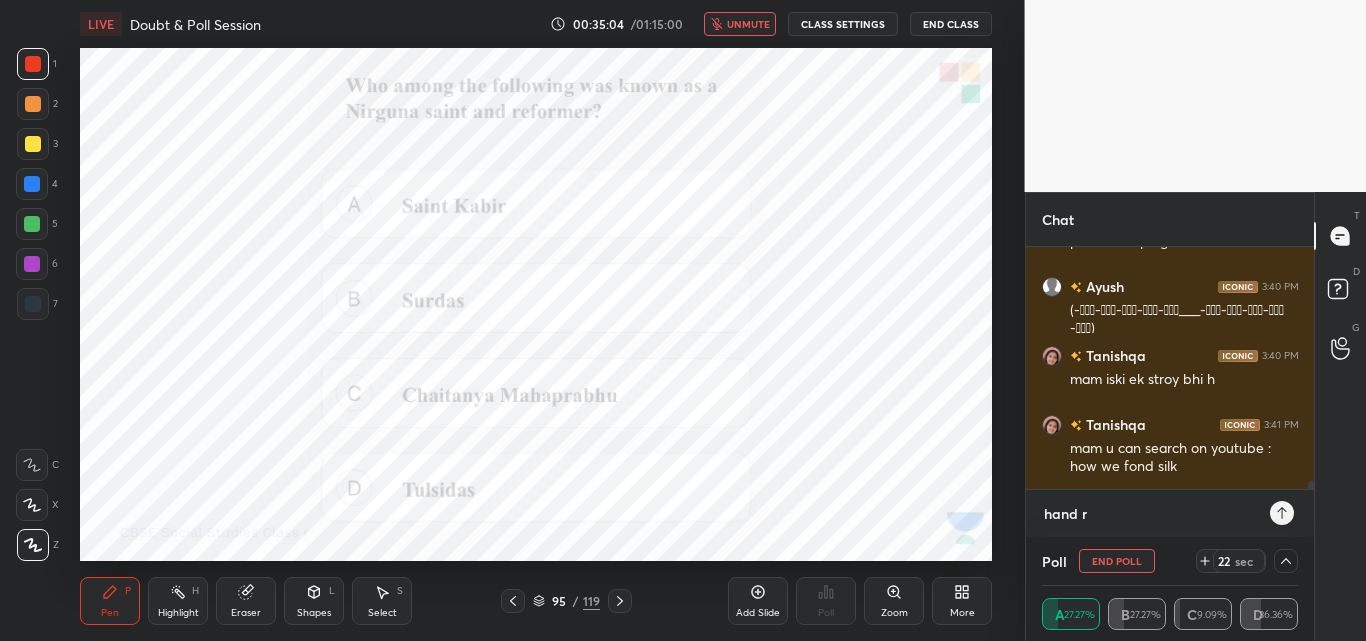type on "hand r" 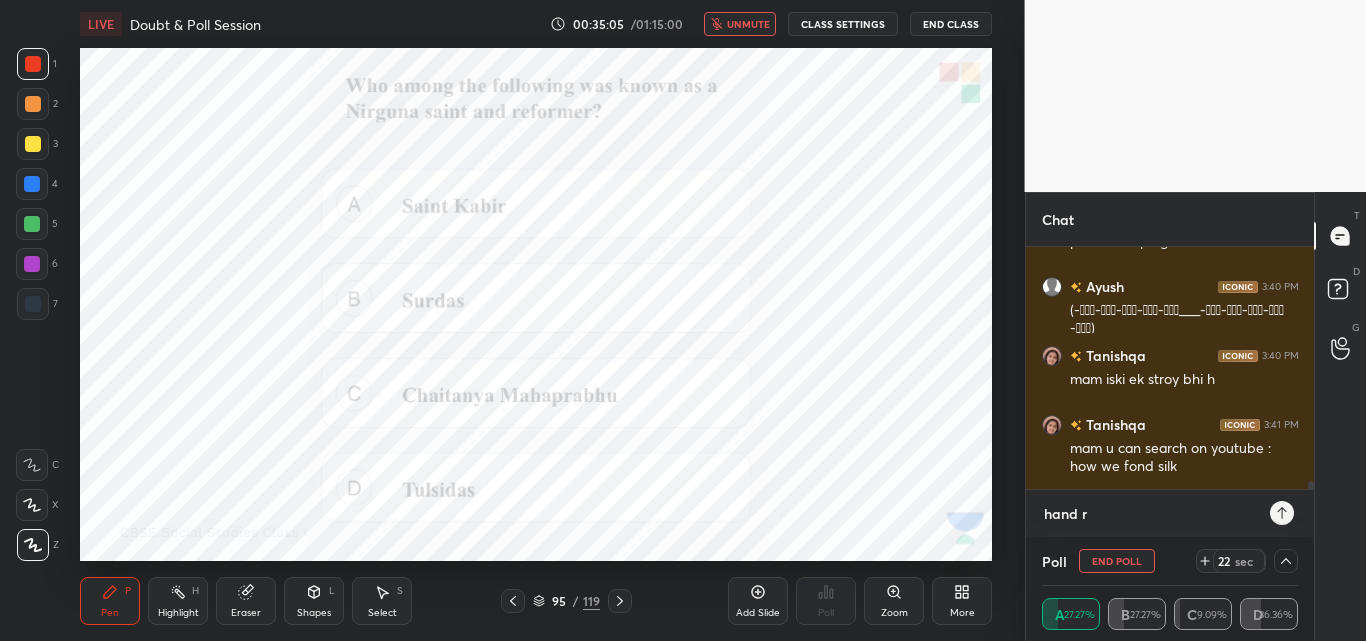 type on "hand rai" 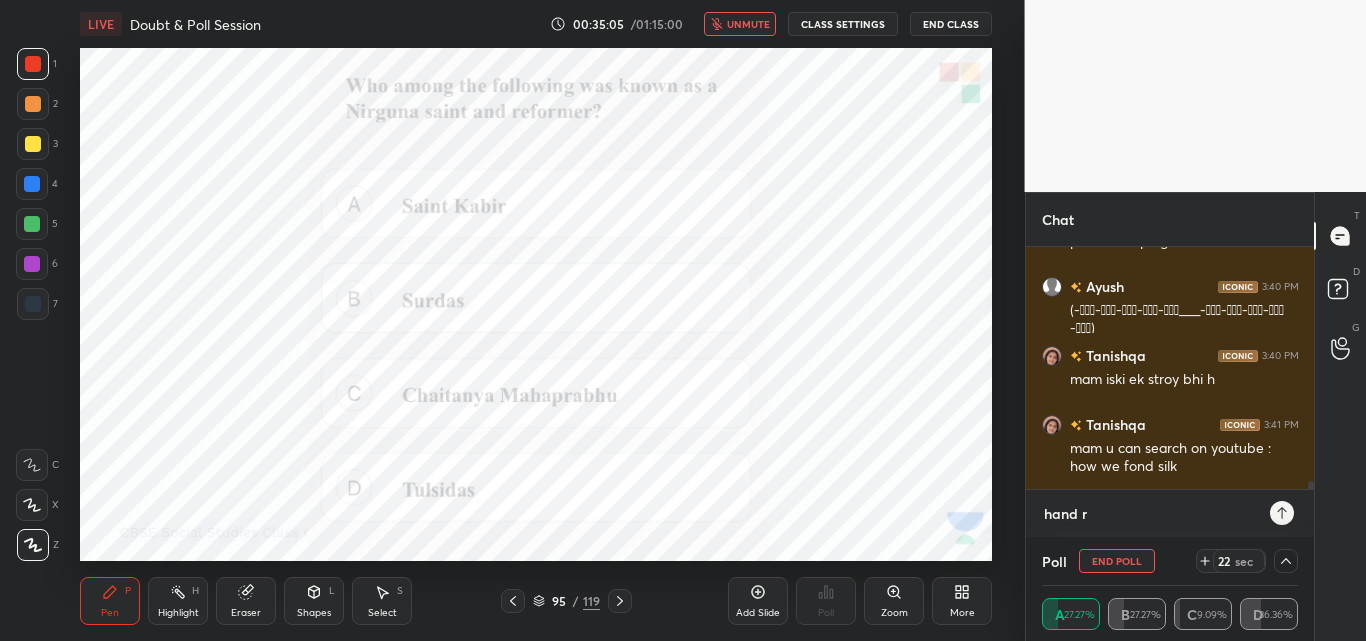 type on "x" 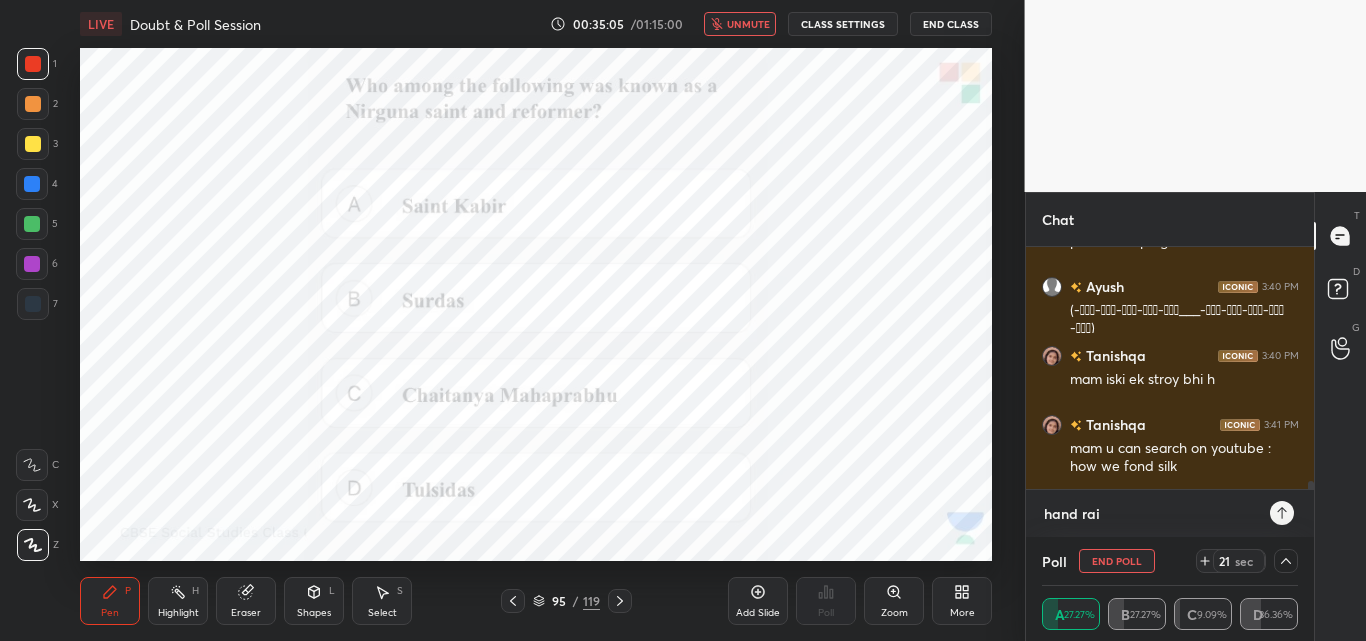 type on "hand rais" 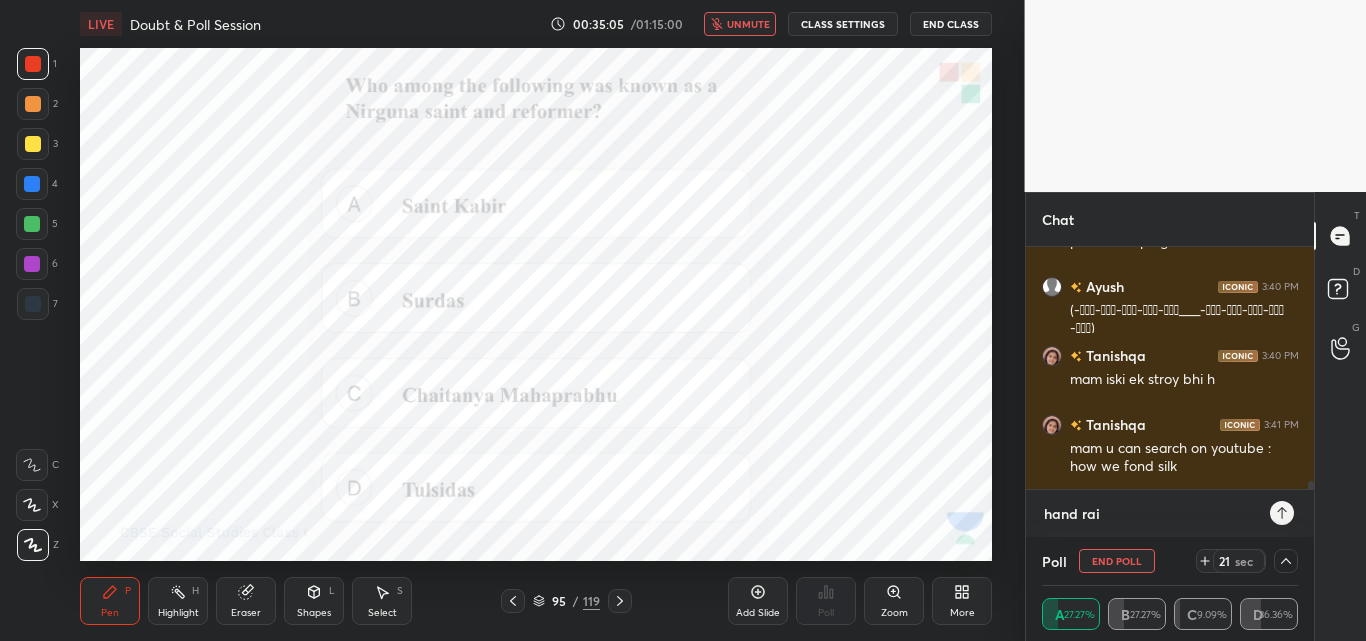 type on "x" 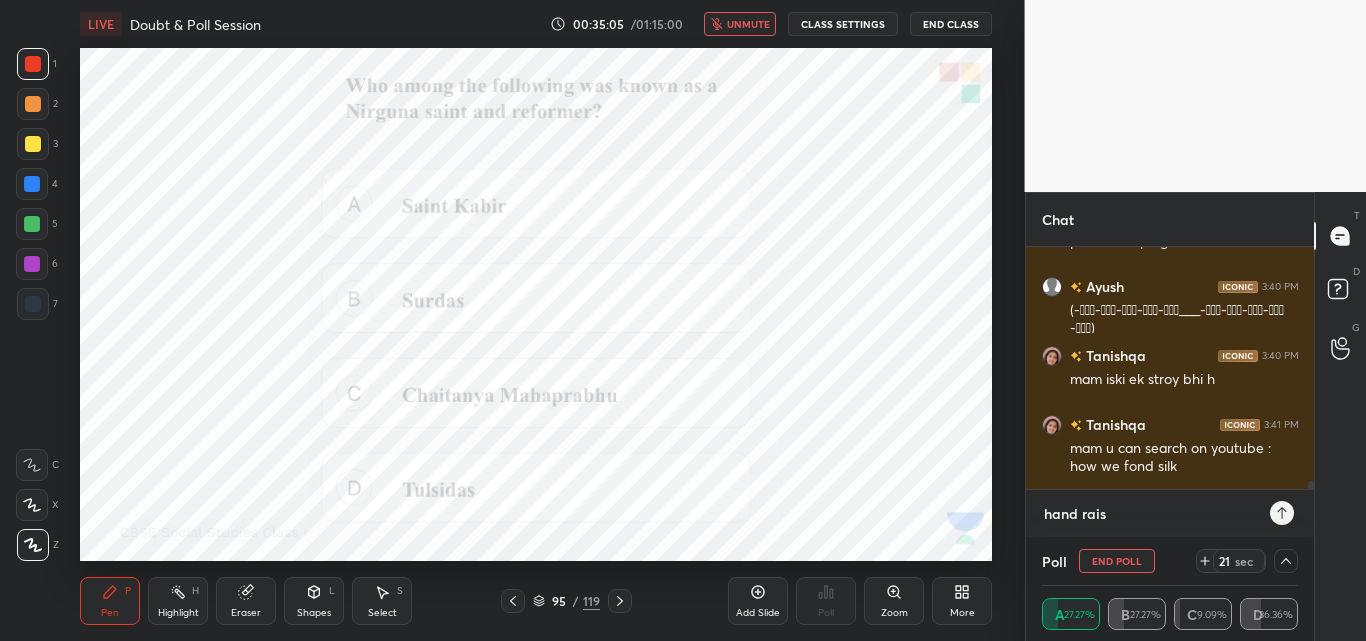type on "hand raise" 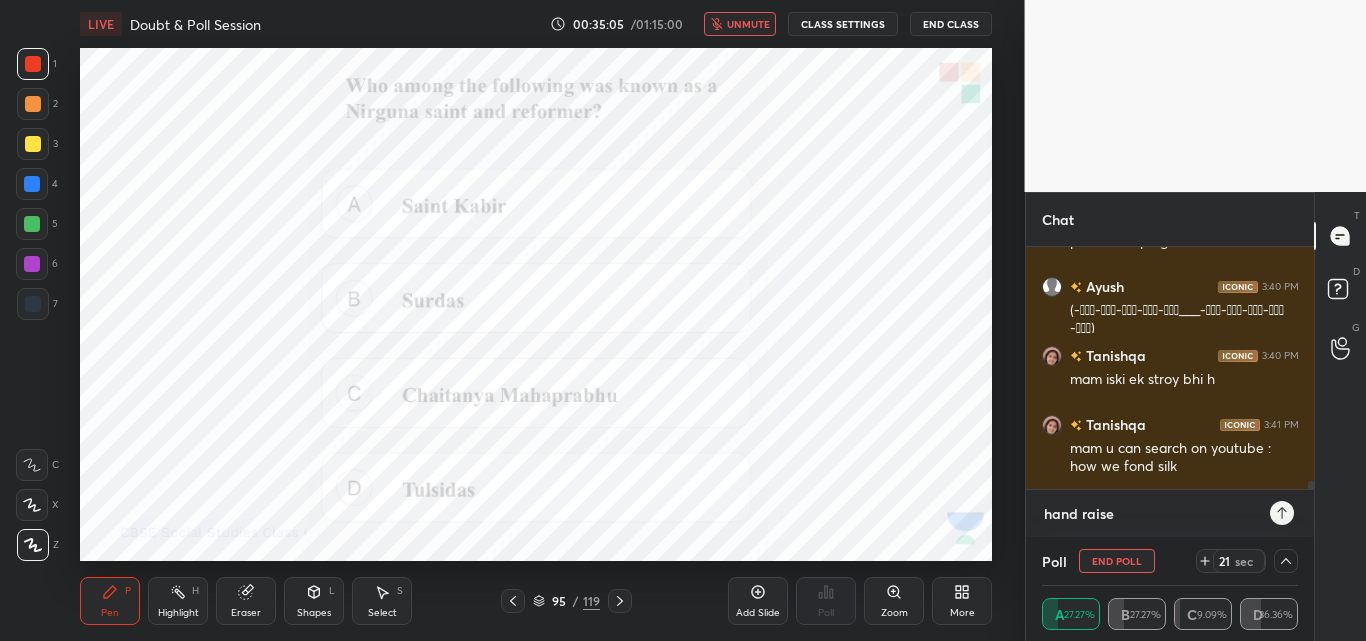 type on "hand raise" 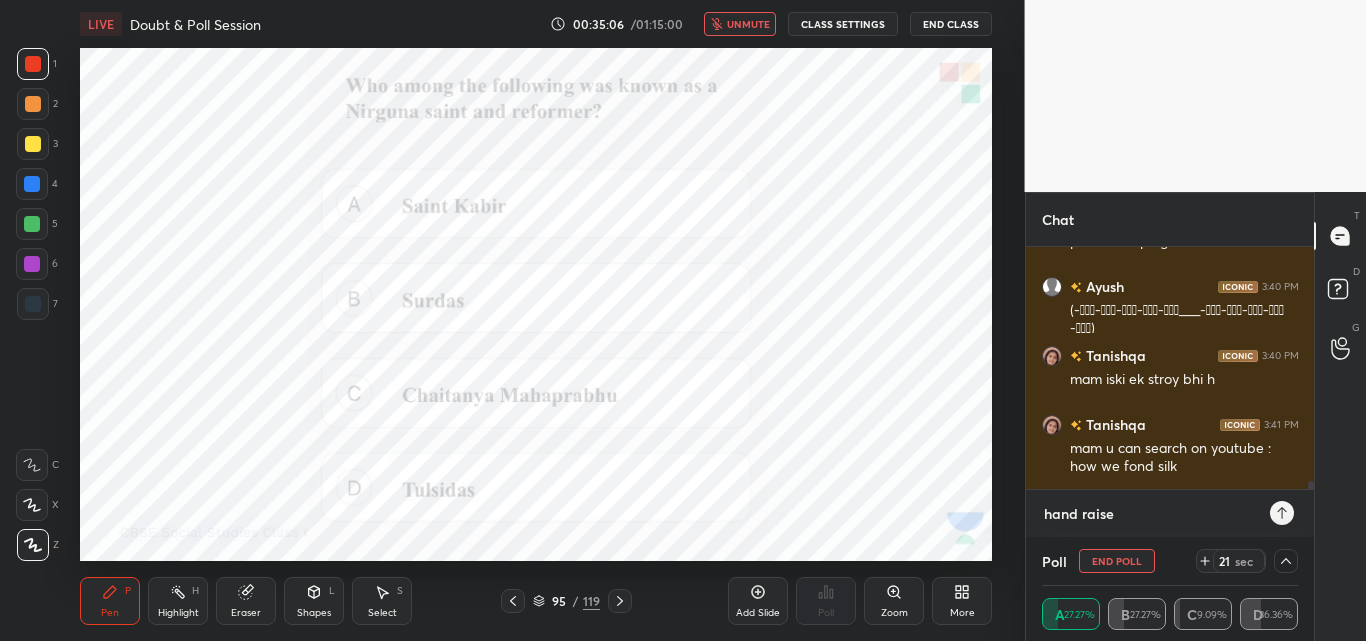 type on "hand raise k" 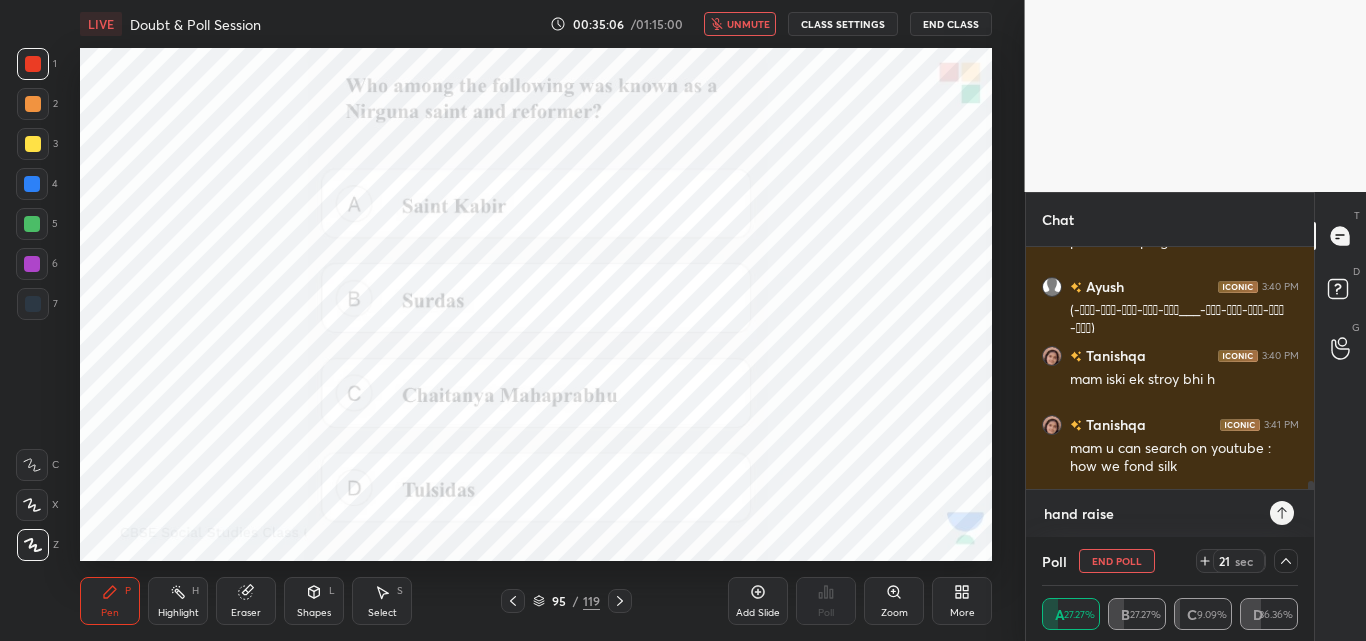type on "x" 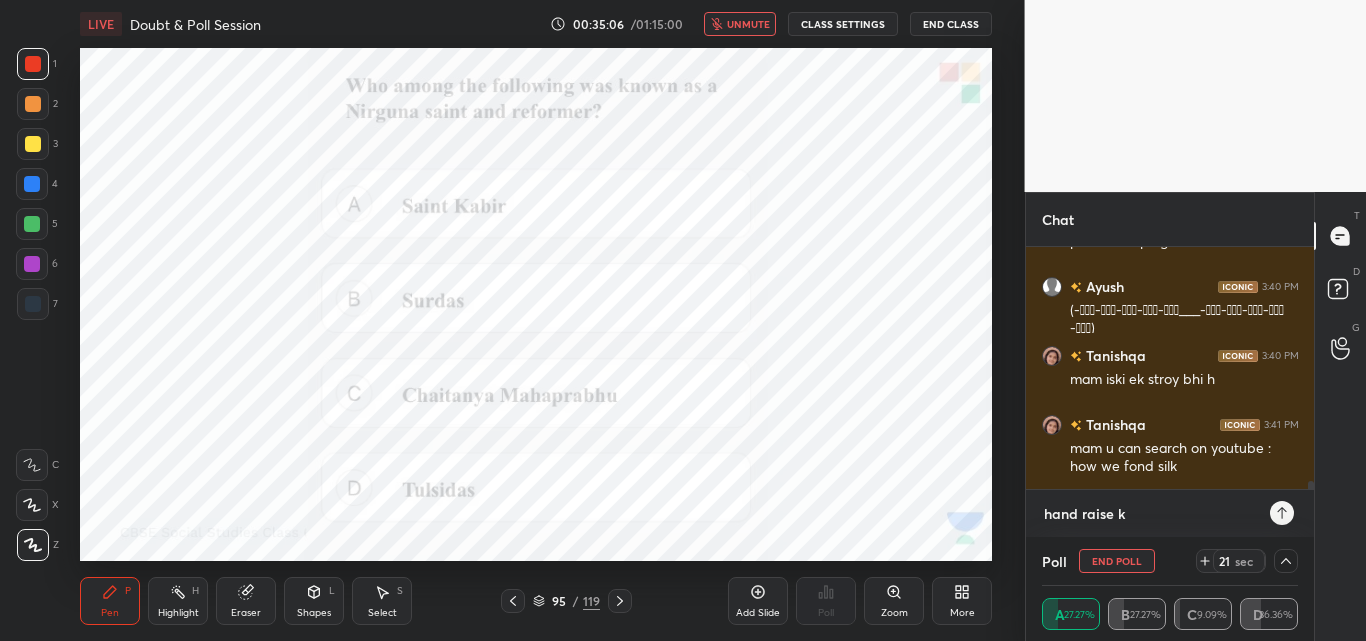 type on "hand raise ka" 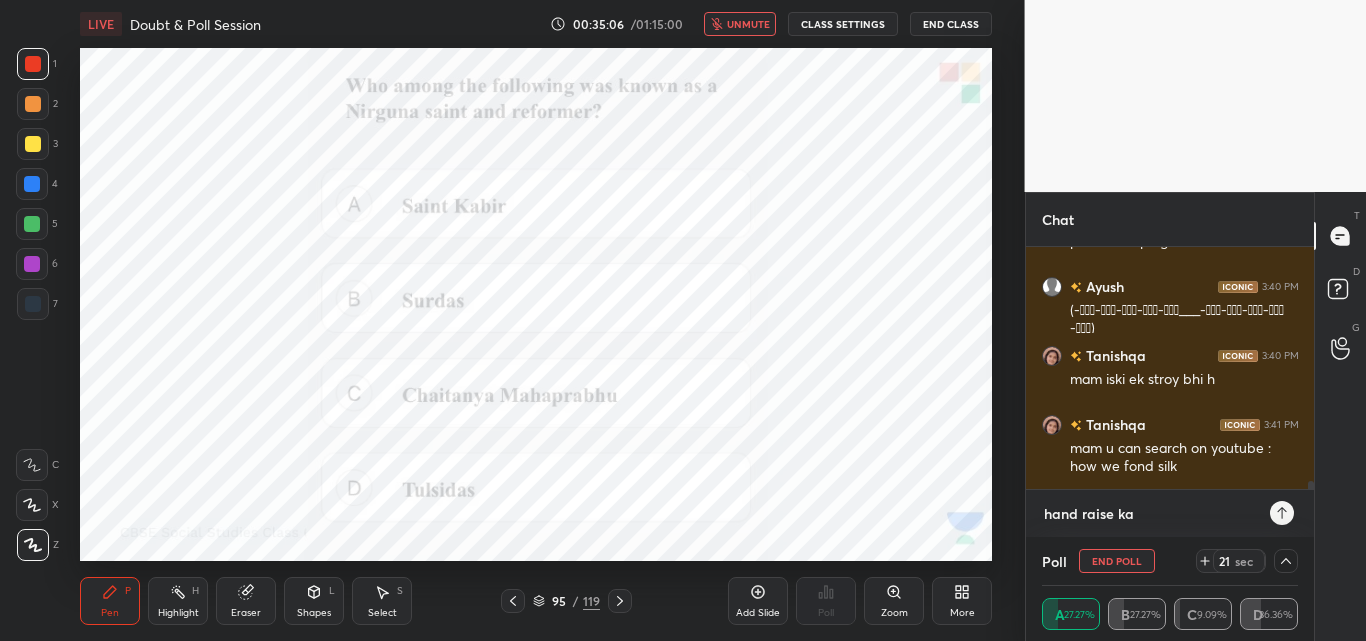 type on "x" 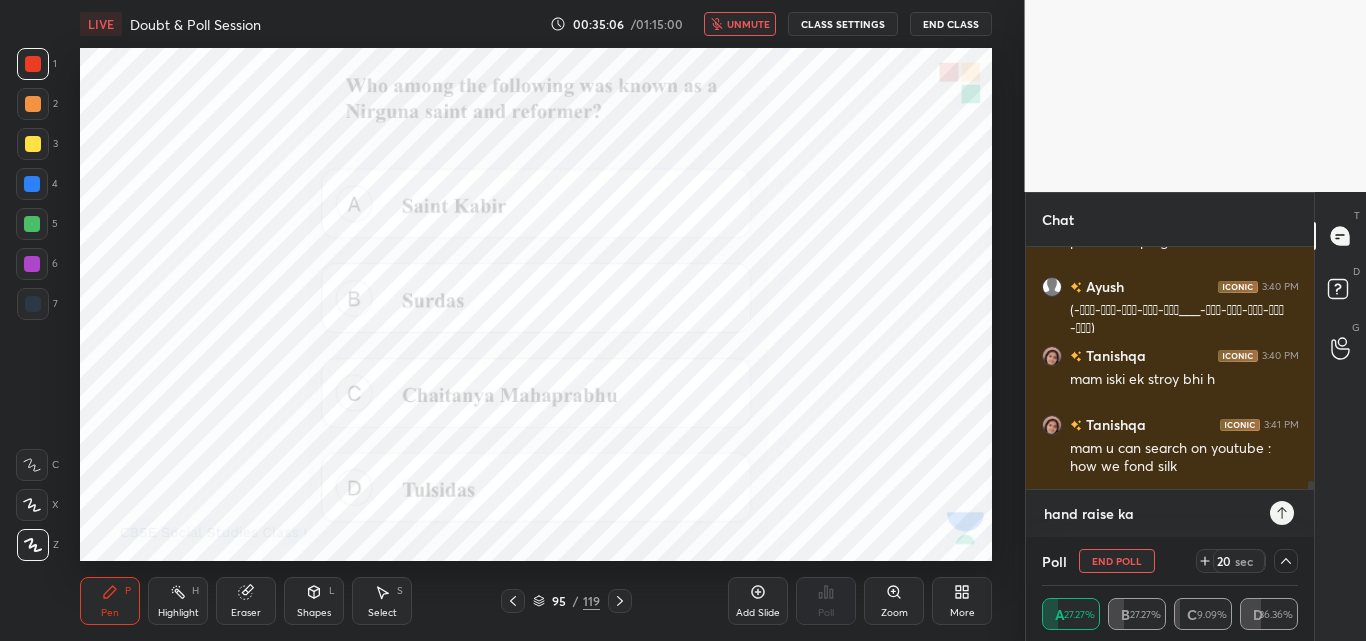 type on "hand raise kar" 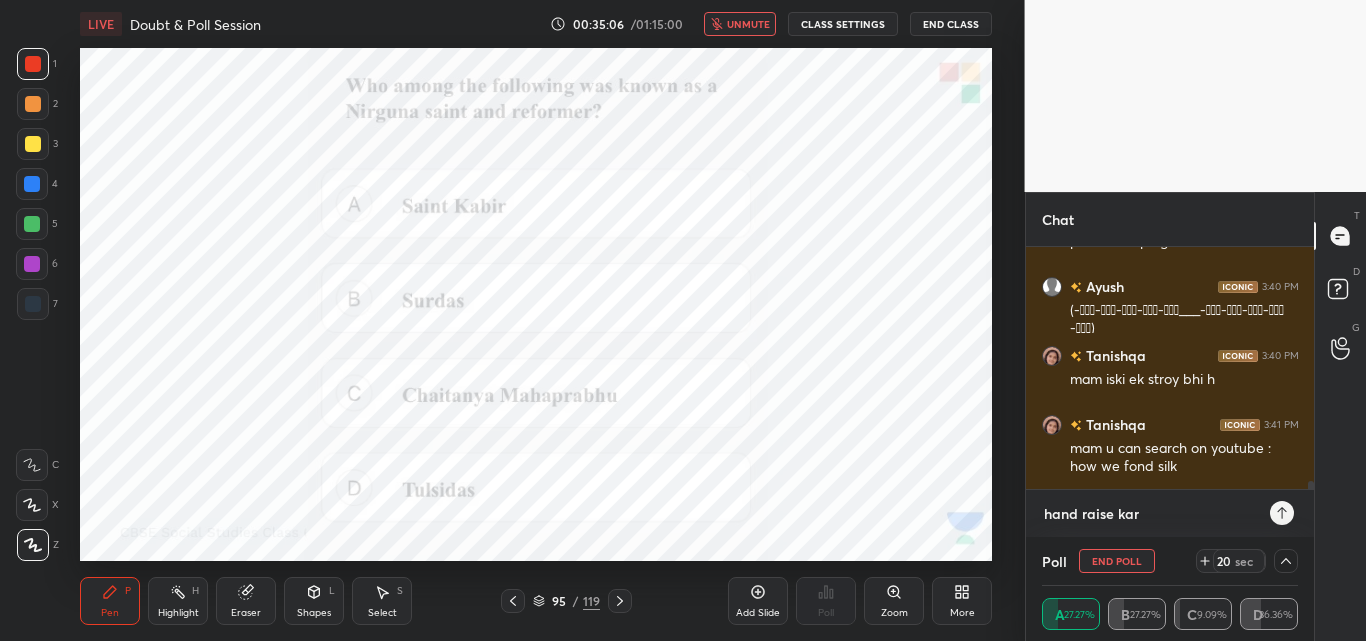 type on "x" 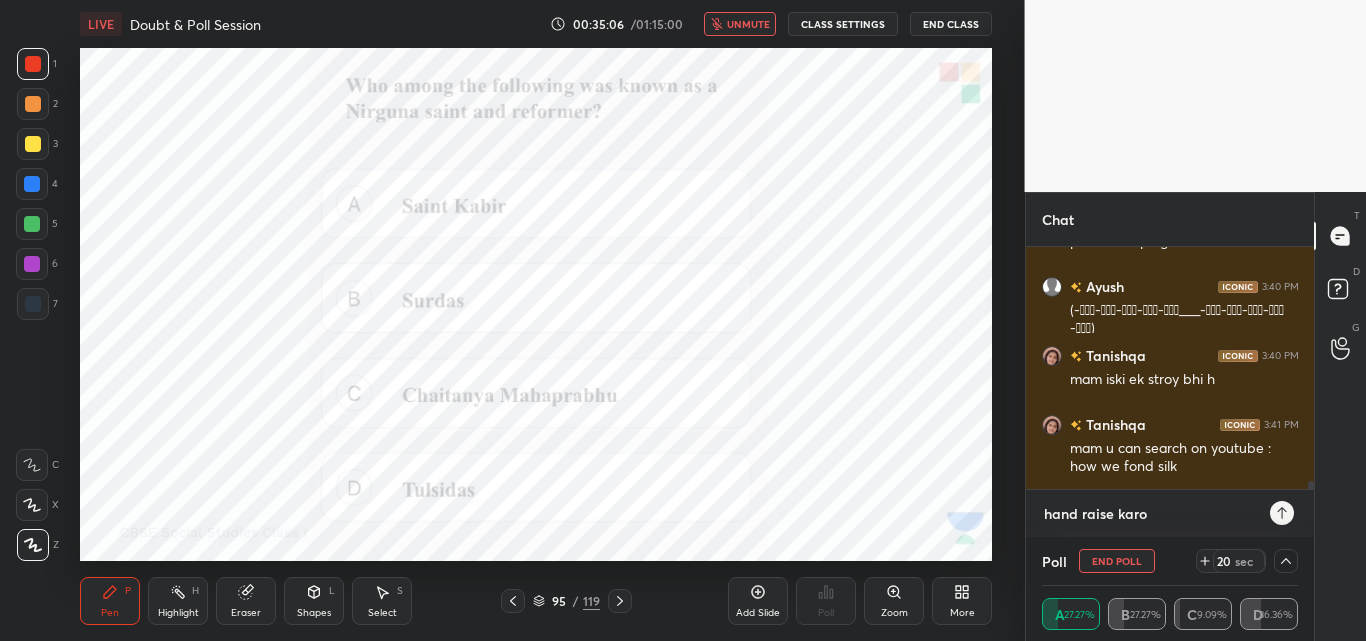 type on "hand raise karo" 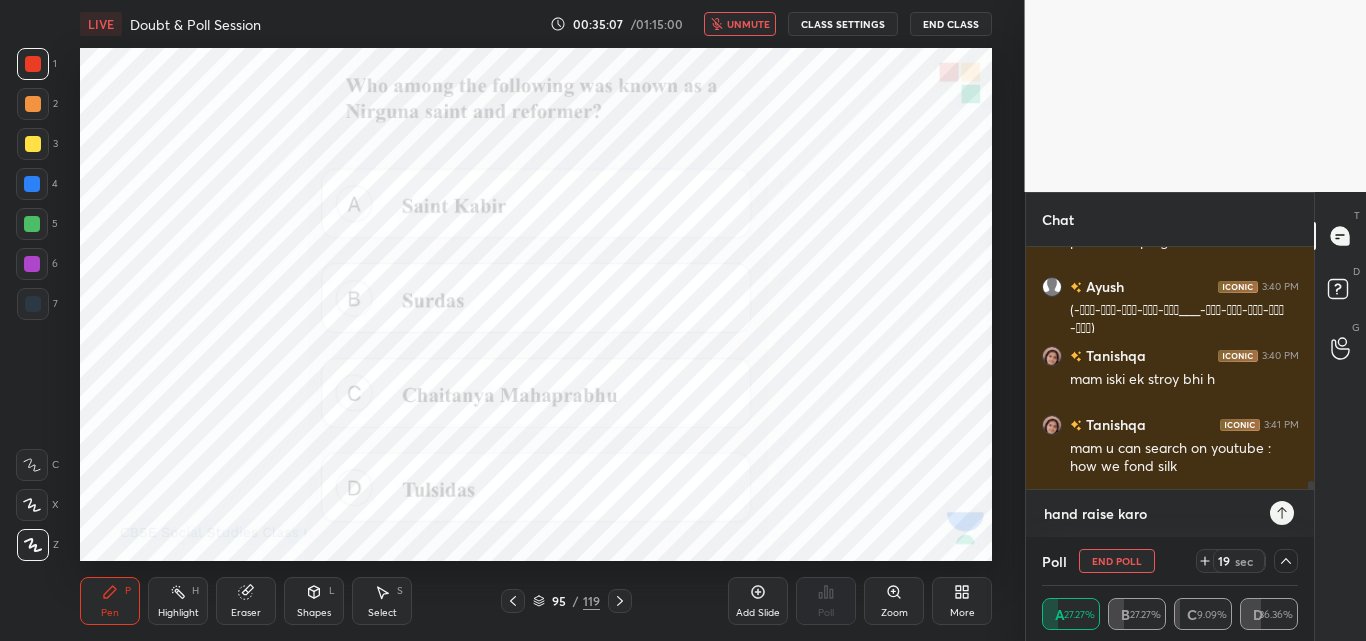 type on "hand raise karo t" 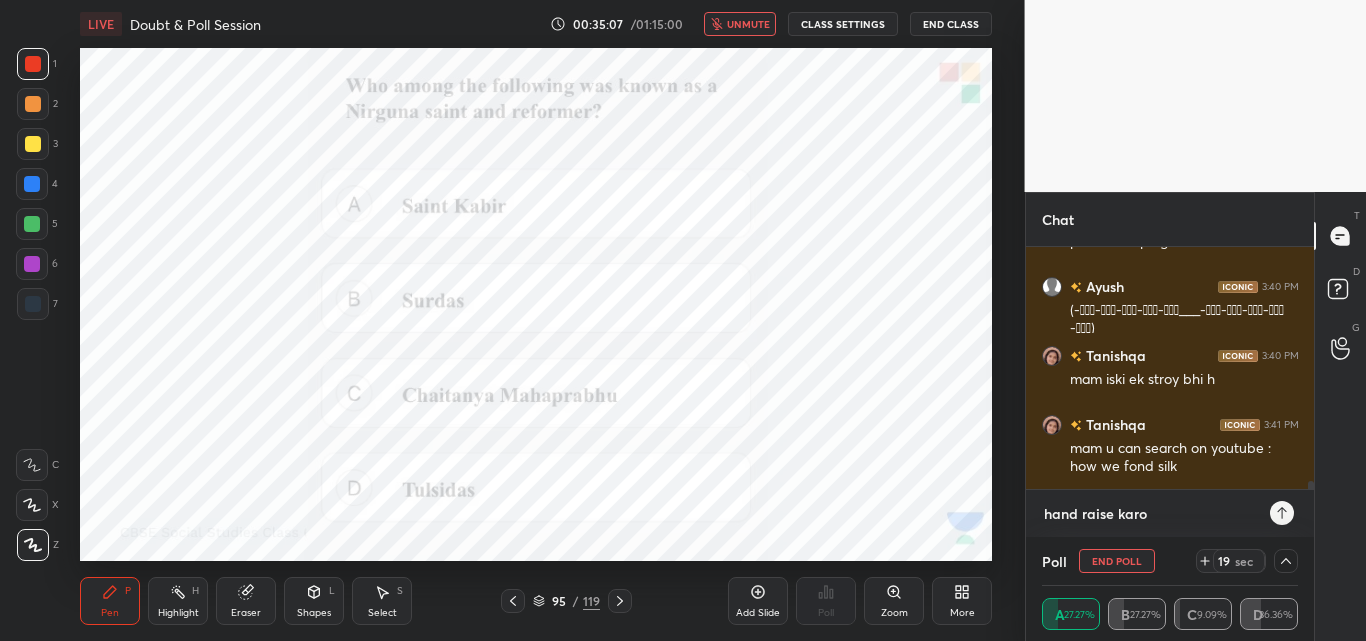 type on "x" 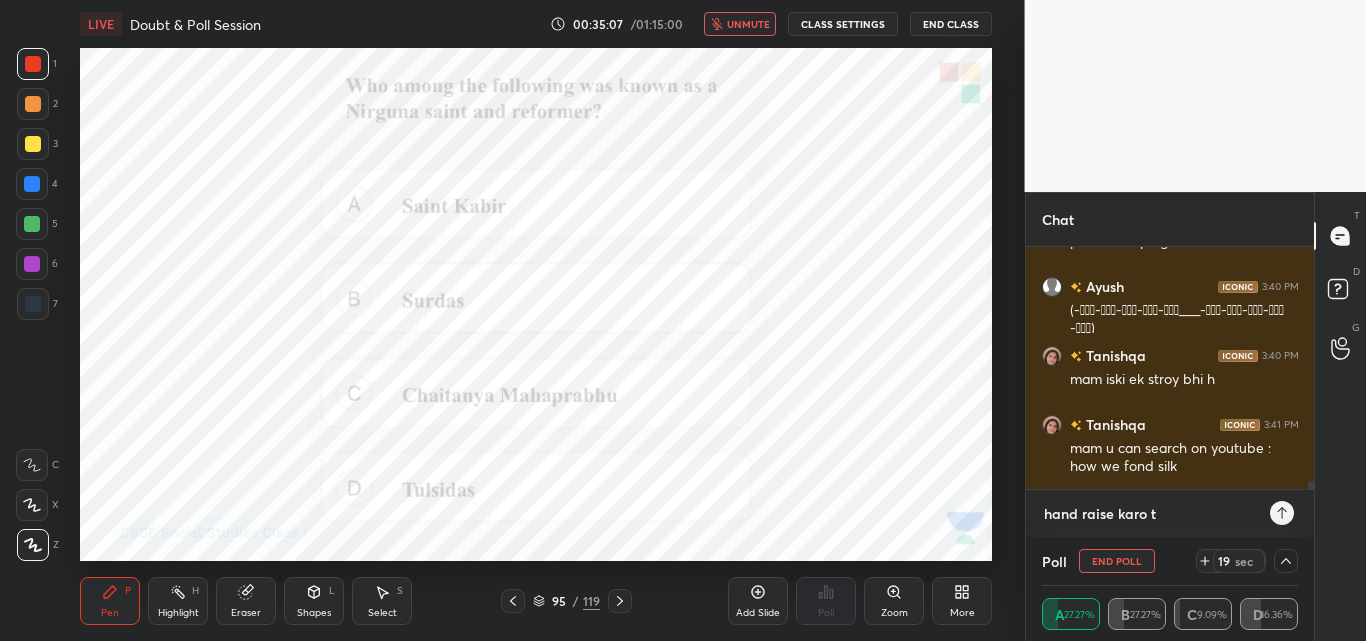 type on "hand raise karo ta" 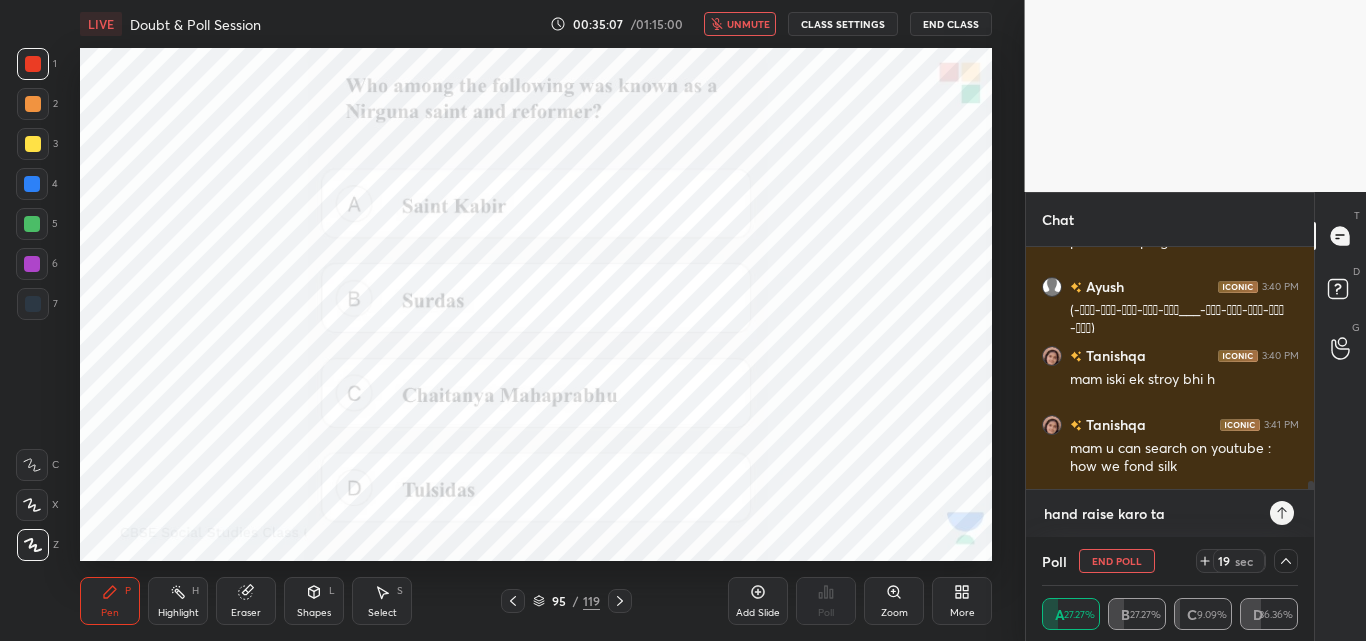 type on "hand raise karo tan" 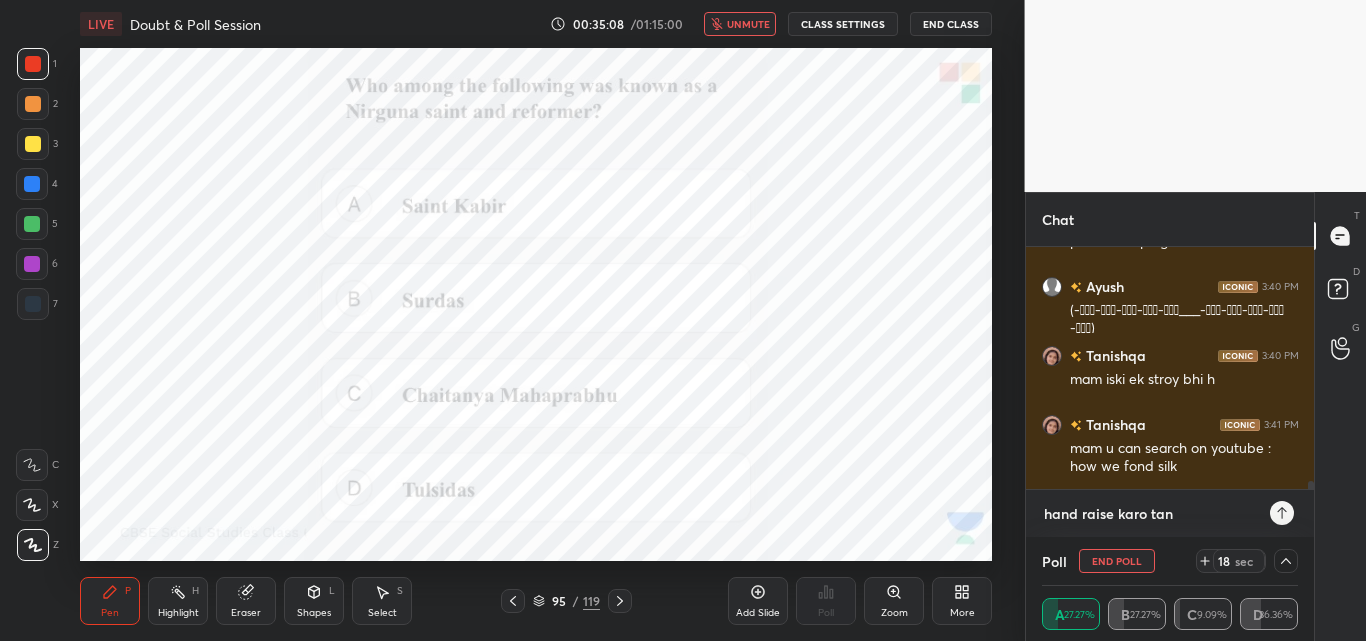 type on "hand raise karo [NAME]" 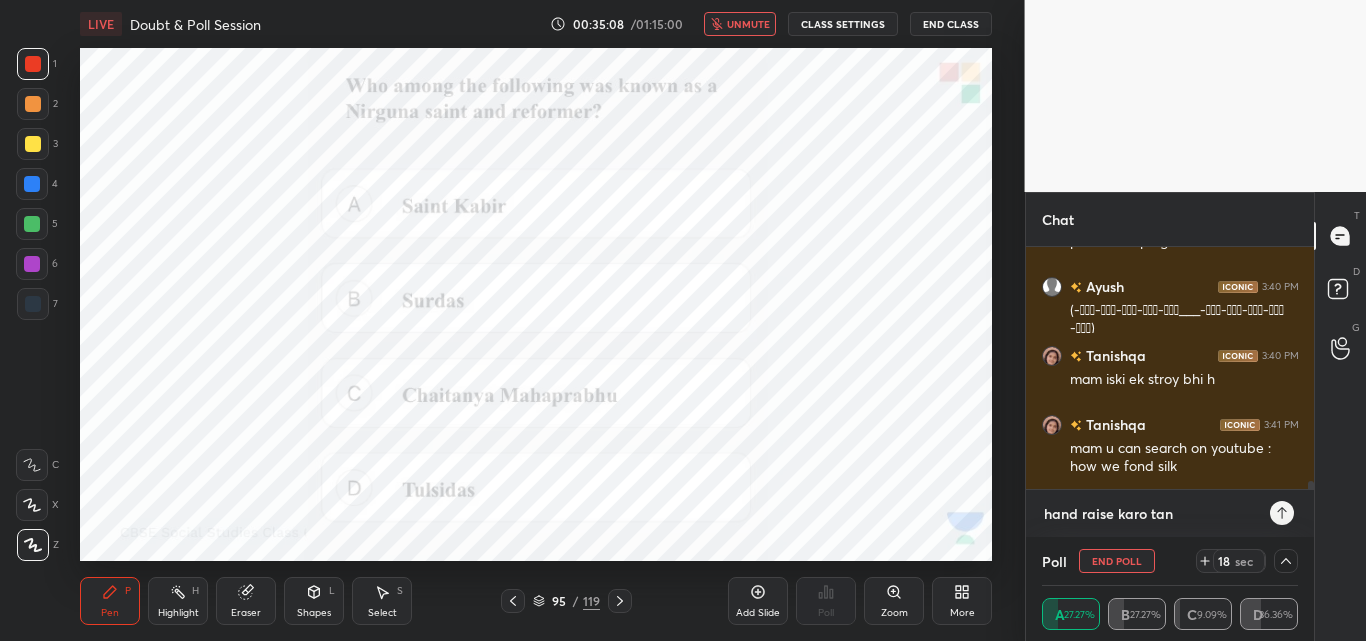 type on "x" 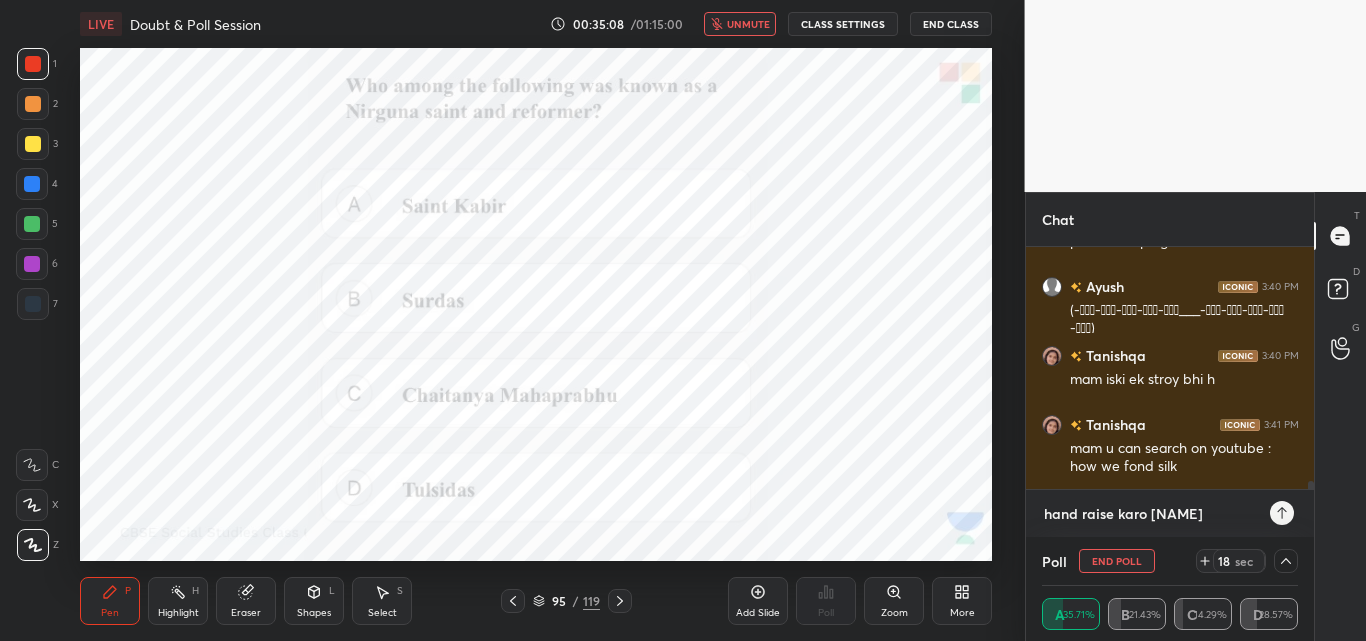 type on "hand raise karo [NAME]" 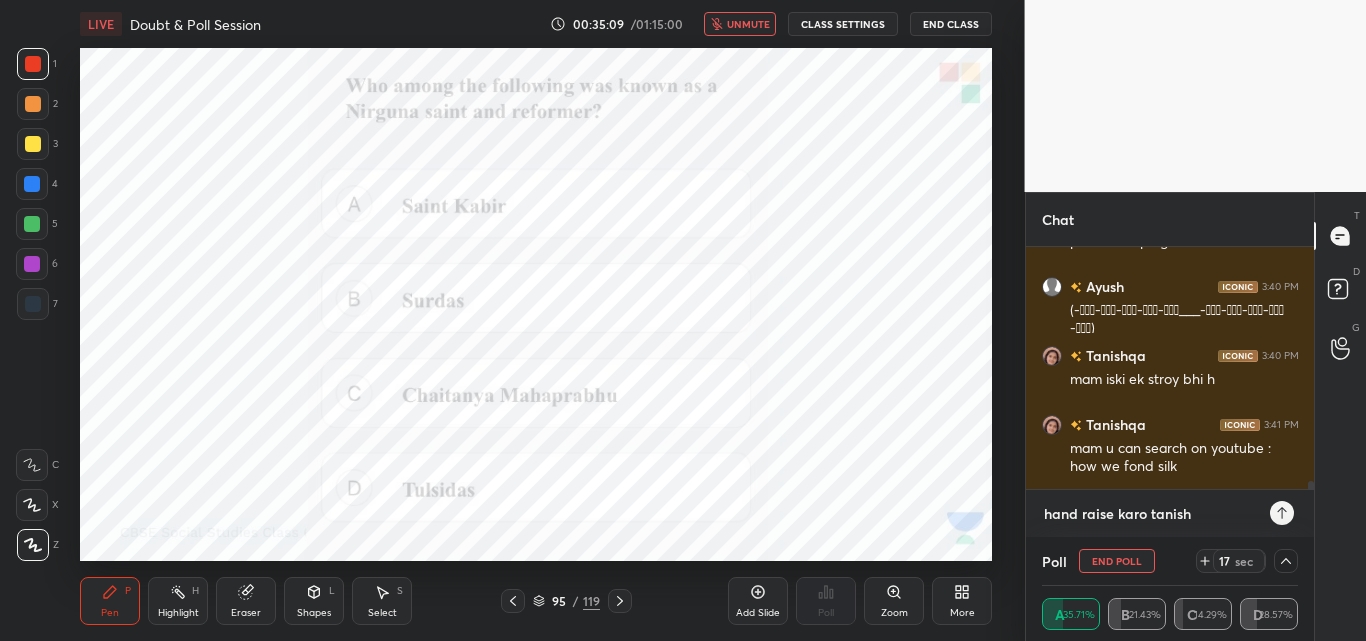 type on "hand raise karo [PERSON]" 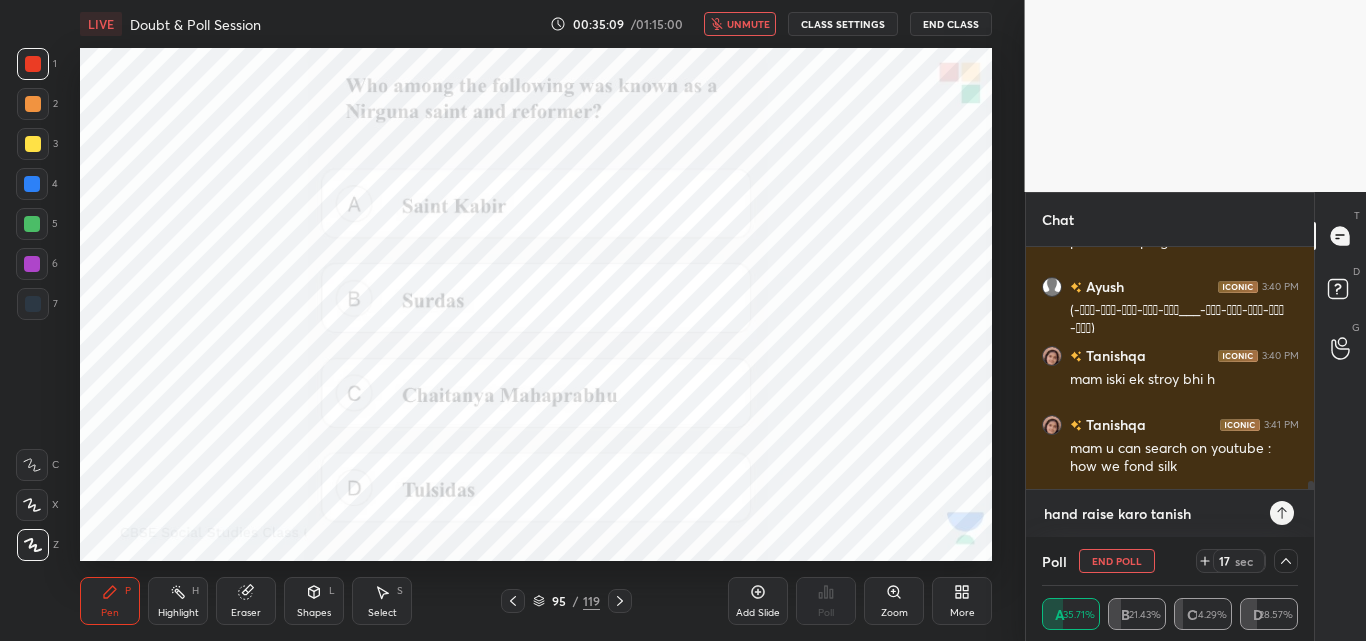 type on "x" 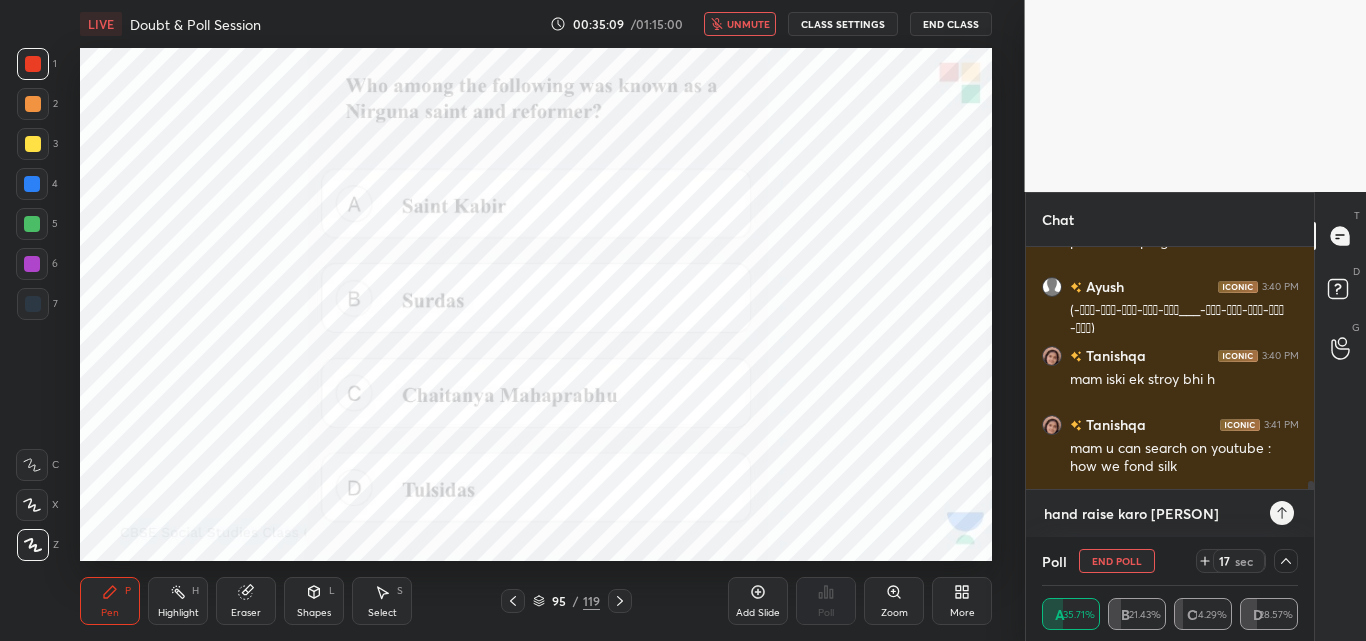 type on "hand raise karo [NAME]" 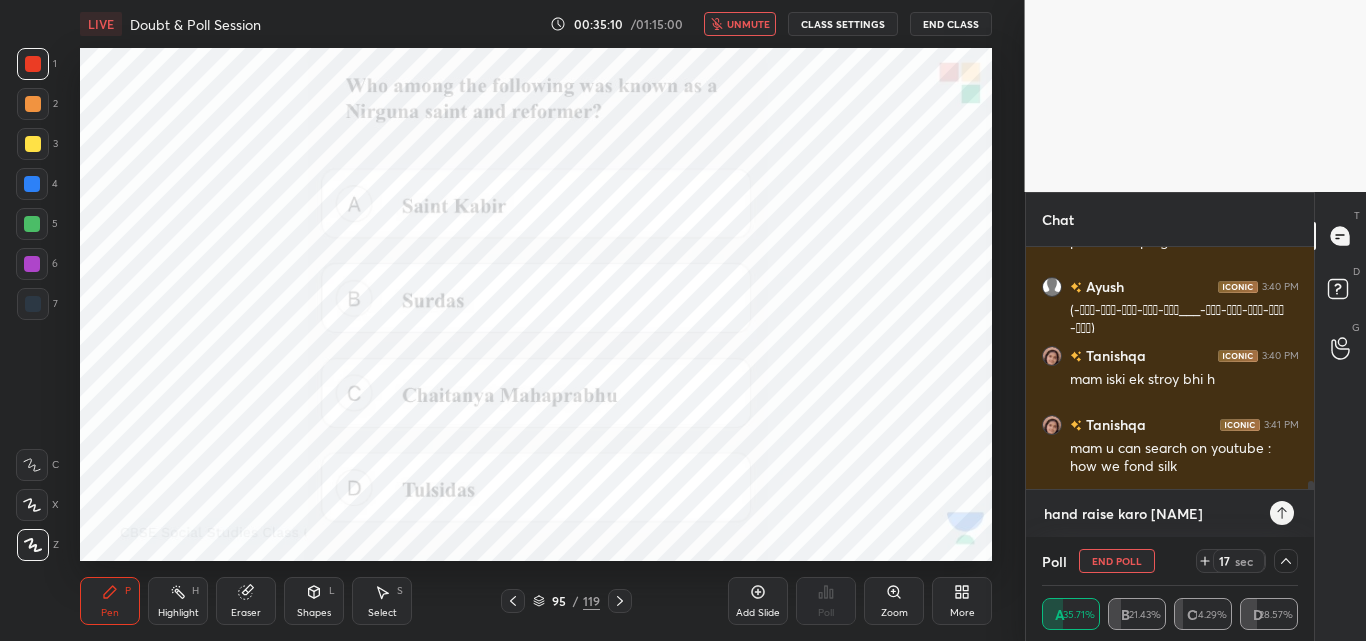 type 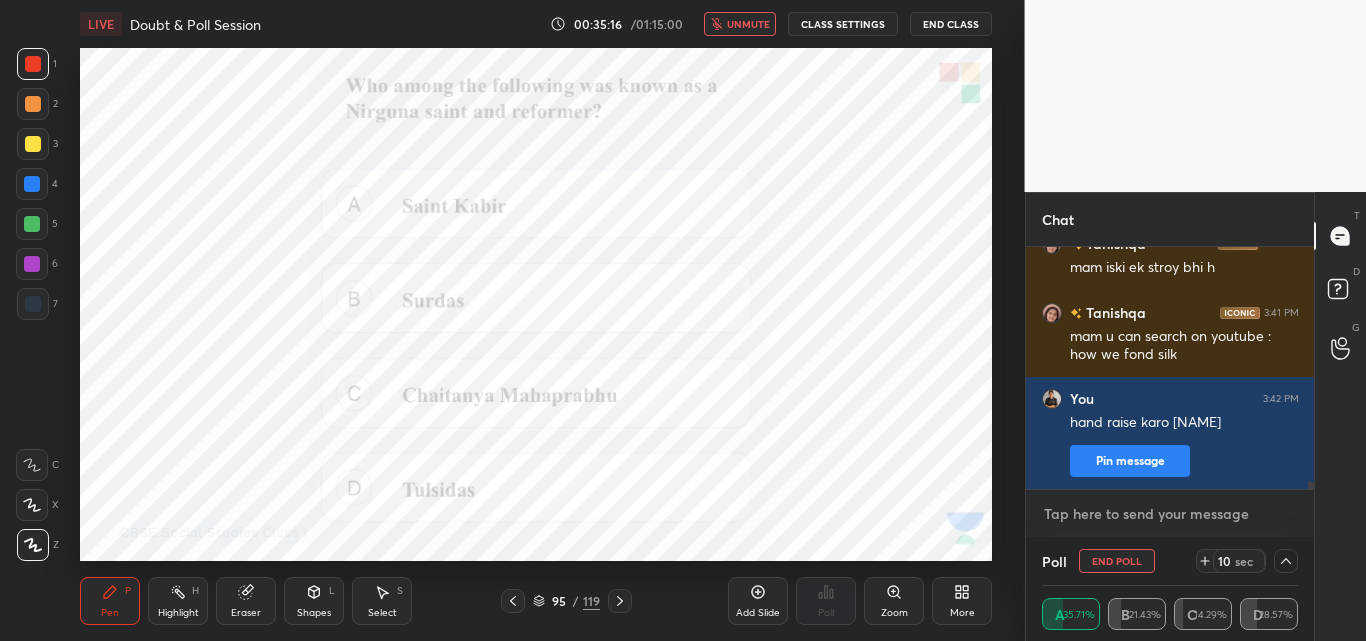 scroll, scrollTop: 6953, scrollLeft: 0, axis: vertical 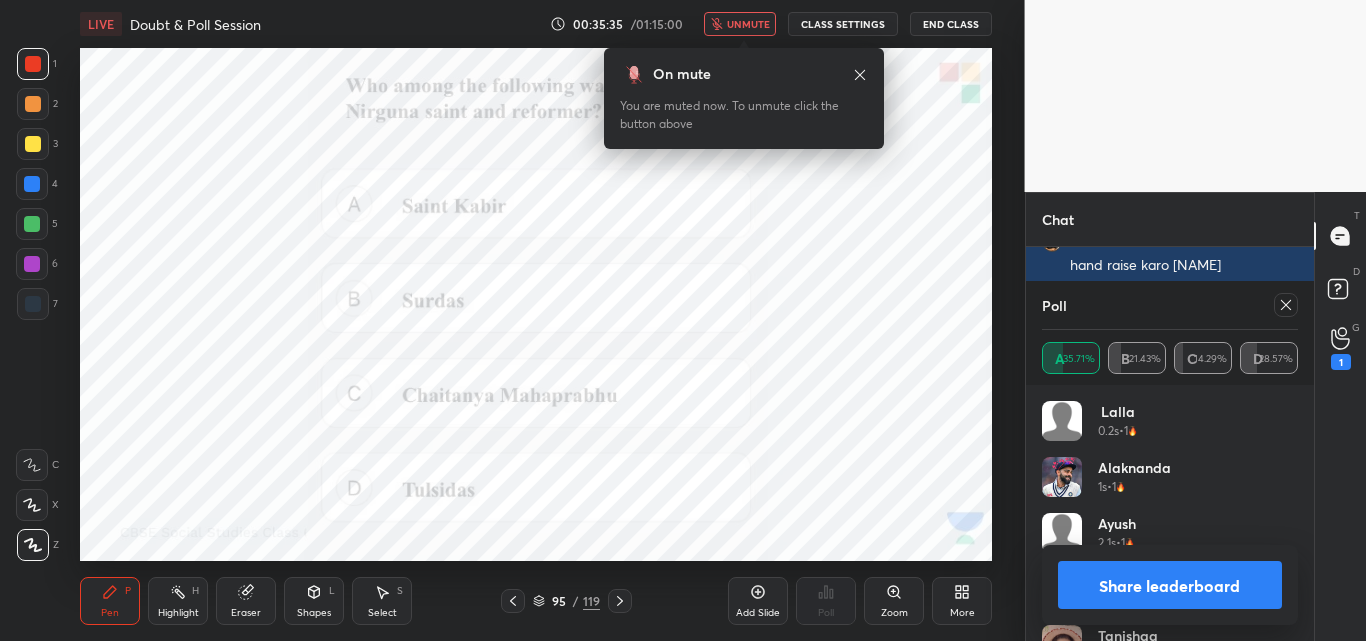 click on "unmute" at bounding box center [740, 24] 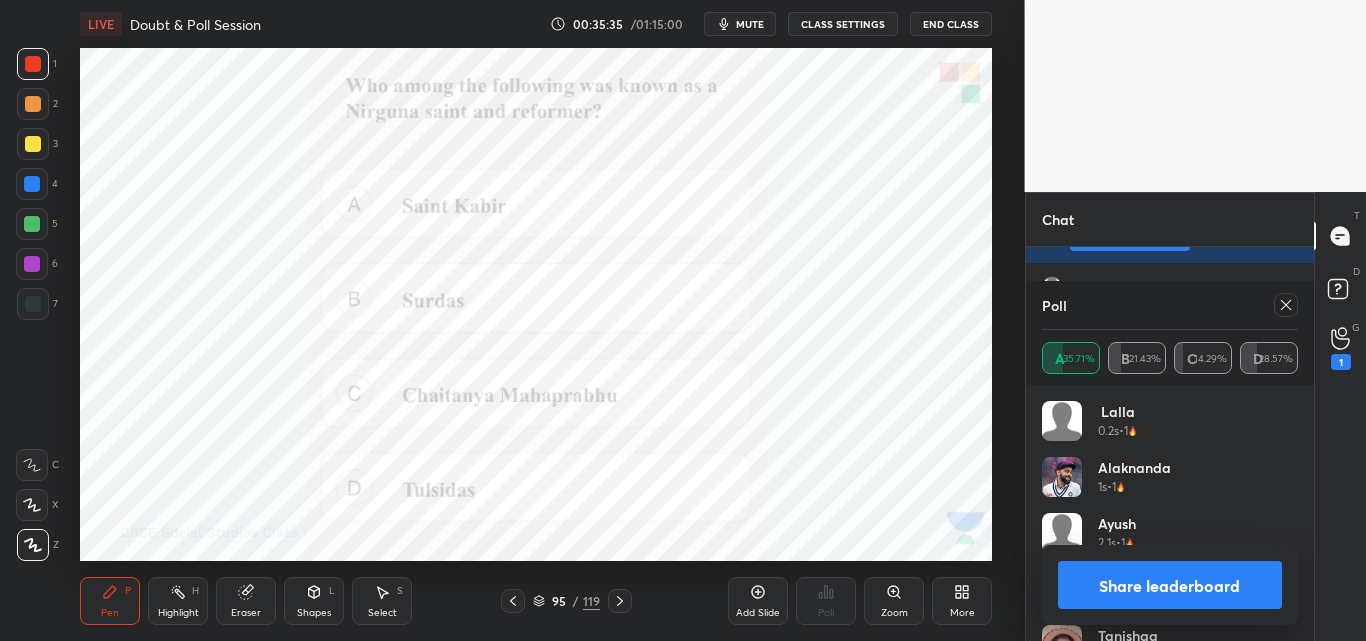 scroll, scrollTop: 6159, scrollLeft: 0, axis: vertical 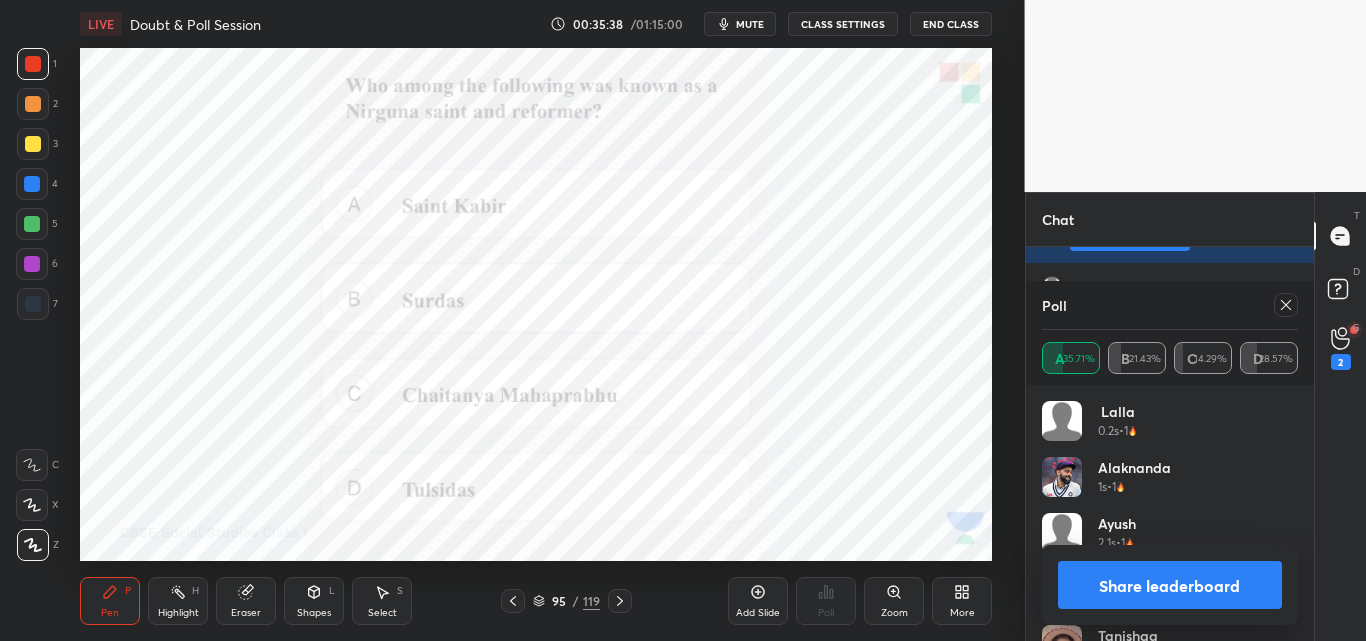 drag, startPoint x: 1284, startPoint y: 307, endPoint x: 1277, endPoint y: 297, distance: 12.206555 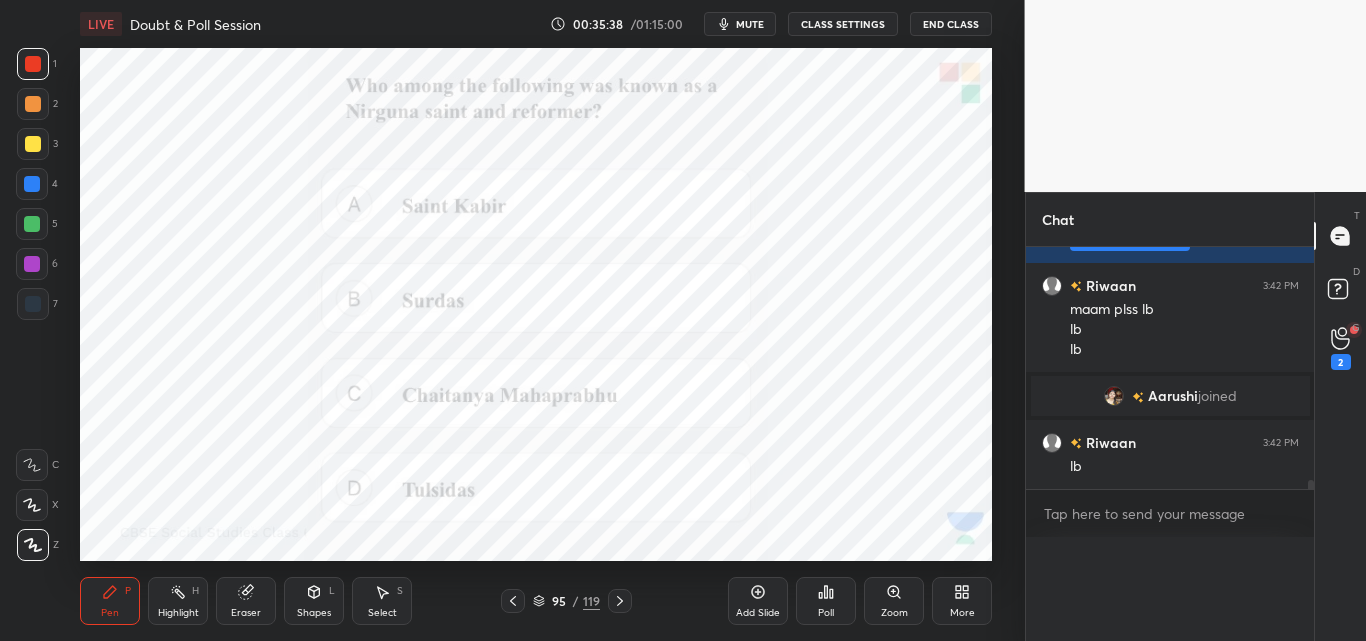 scroll, scrollTop: 0, scrollLeft: 0, axis: both 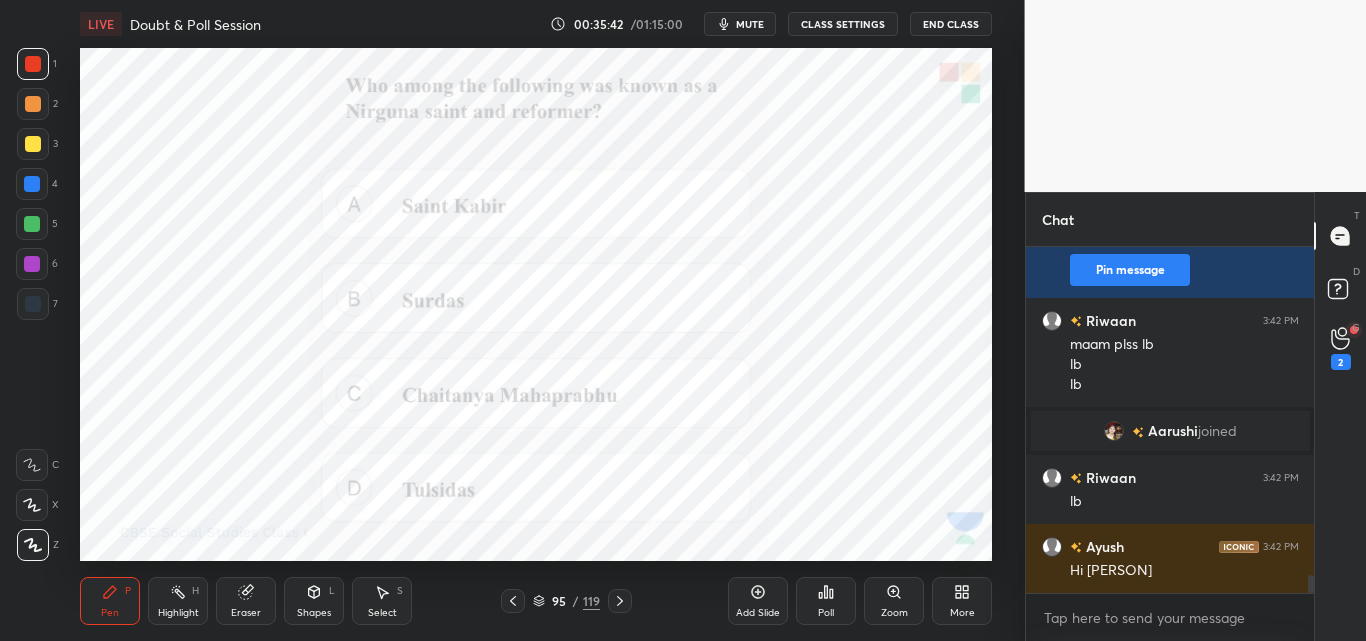 click 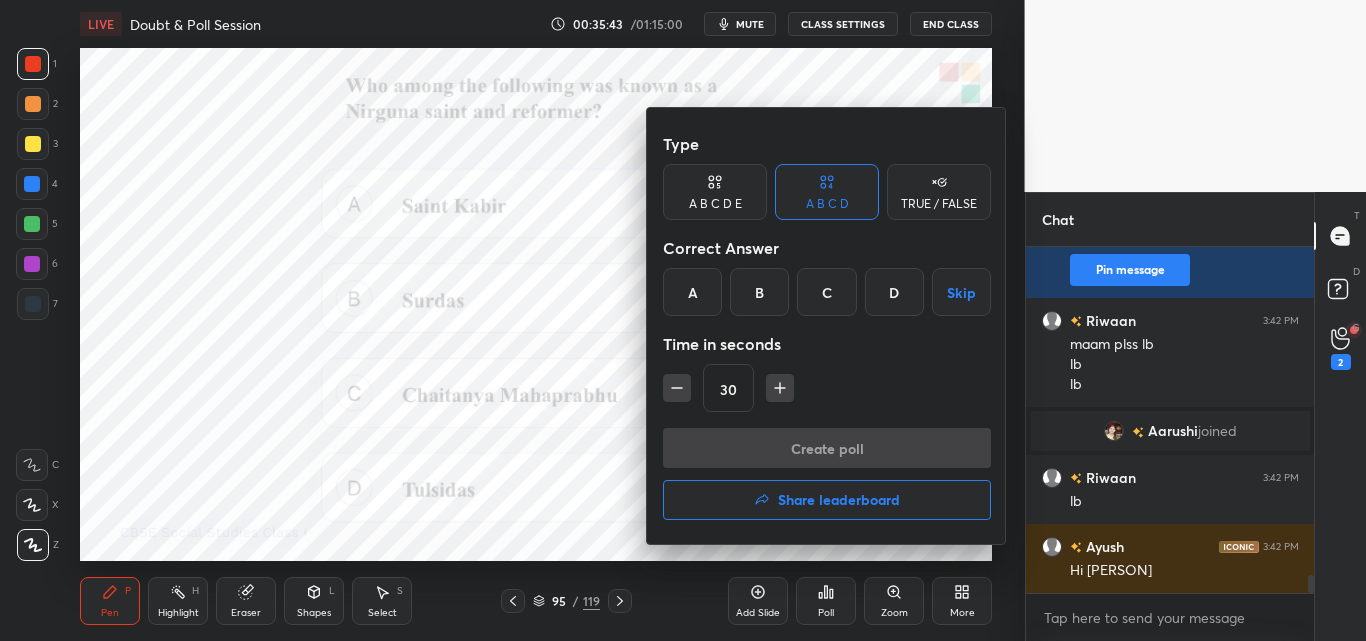 click on "Share leaderboard" at bounding box center (839, 500) 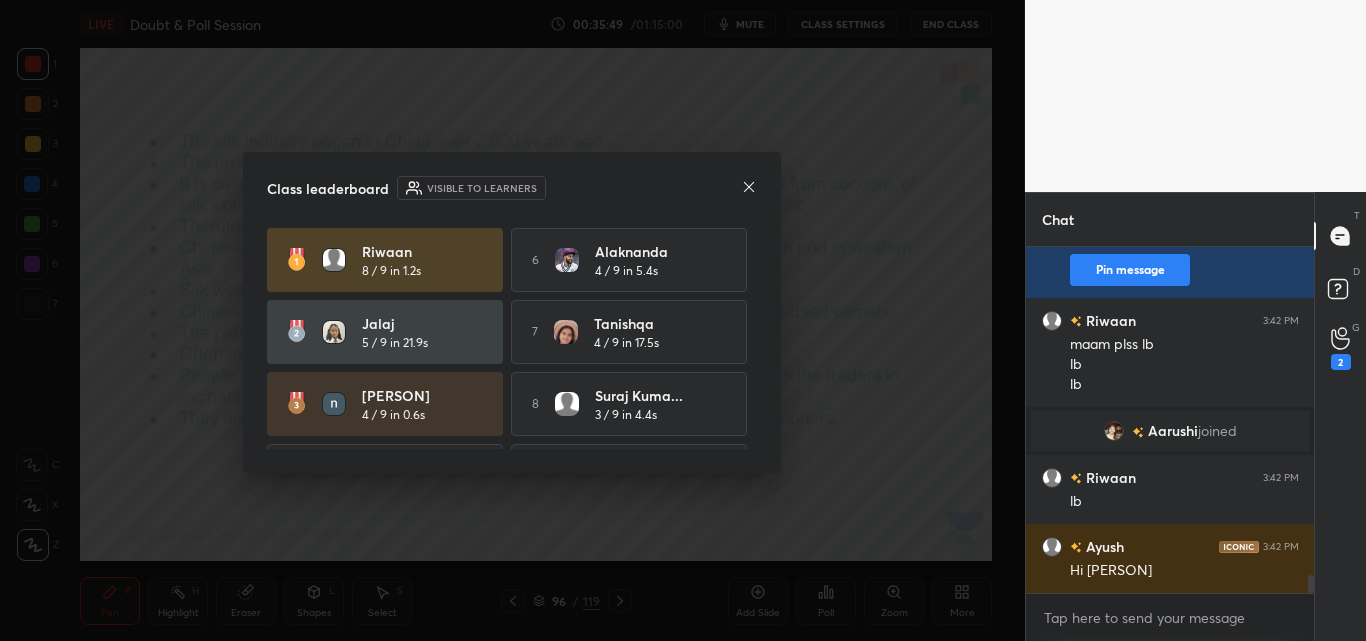 click on "Class leaderboard Visible to learners [NAME] 8 / 9 in 1.2s 6 [NAME] 4 / 9 in 5.4s [NAME] 5 / 9 in 21.9s 7 [NAME] 4 / 9 in 17.5s [NAME] 4 / 9 in 0.6s 8 [NAME] 3 / 9 in 4.4s 4 [NAME] 4 / 9 in 1.1s 9 [NAME] 2 / 9 in 1.4s 5 [NAME] 4 / 9 in 1.8s 10 [NAME] 2 / 9 in 1.6s" at bounding box center [512, 312] 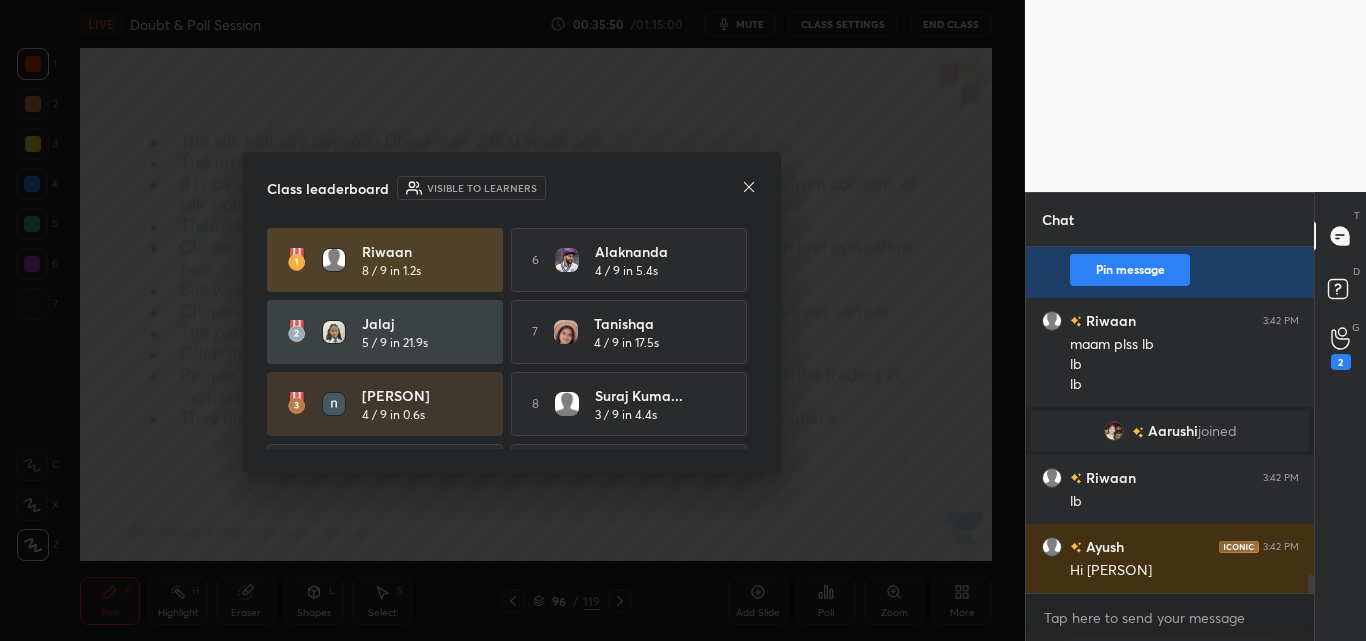 click 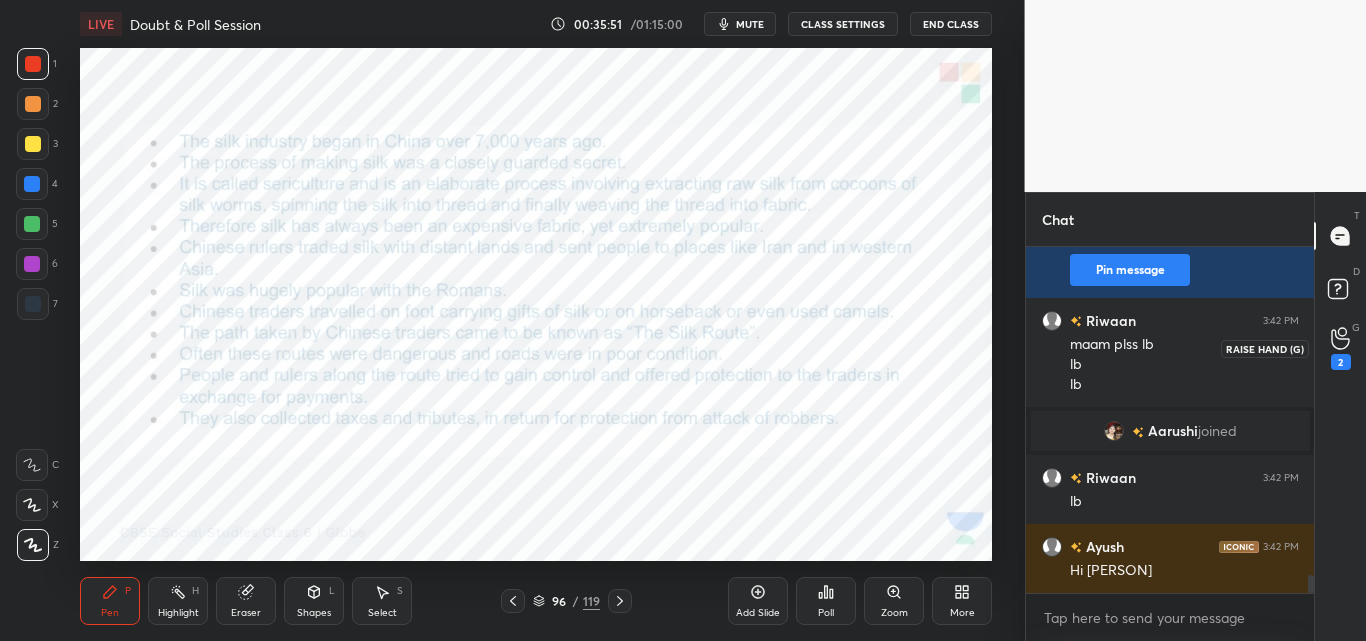 drag, startPoint x: 1335, startPoint y: 350, endPoint x: 1333, endPoint y: 360, distance: 10.198039 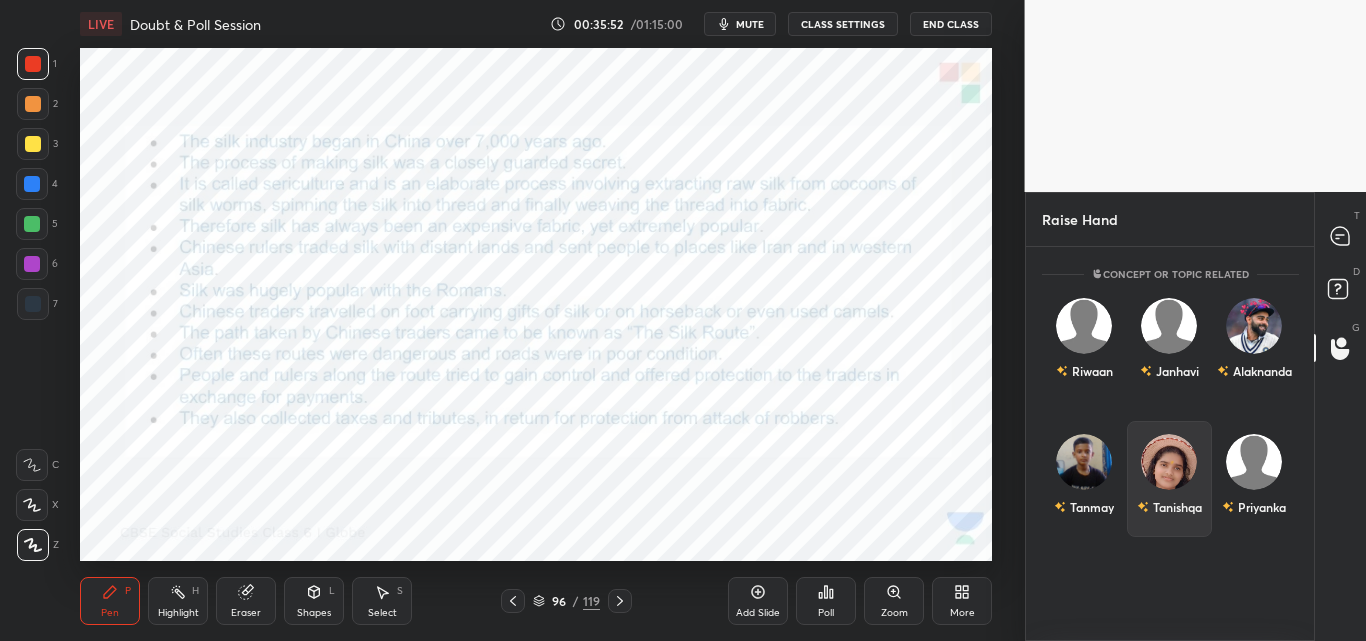 click on "Tanishqa" at bounding box center [1168, 479] 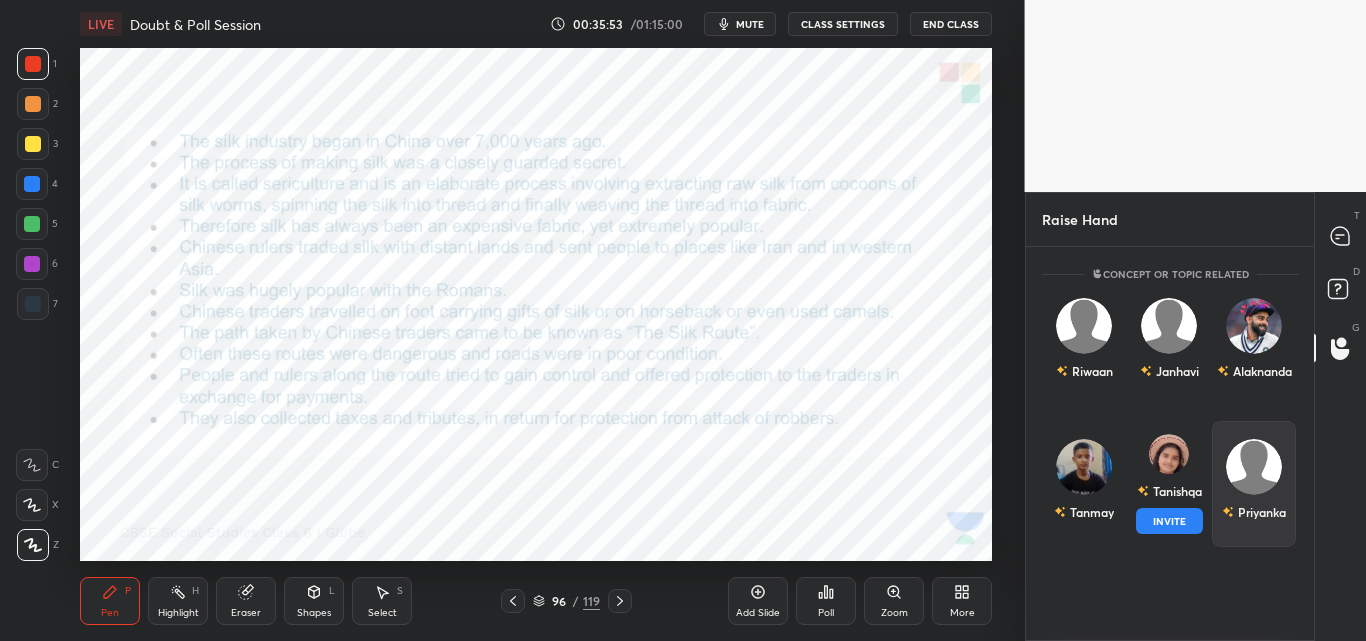 click on "INVITE" at bounding box center [1168, 521] 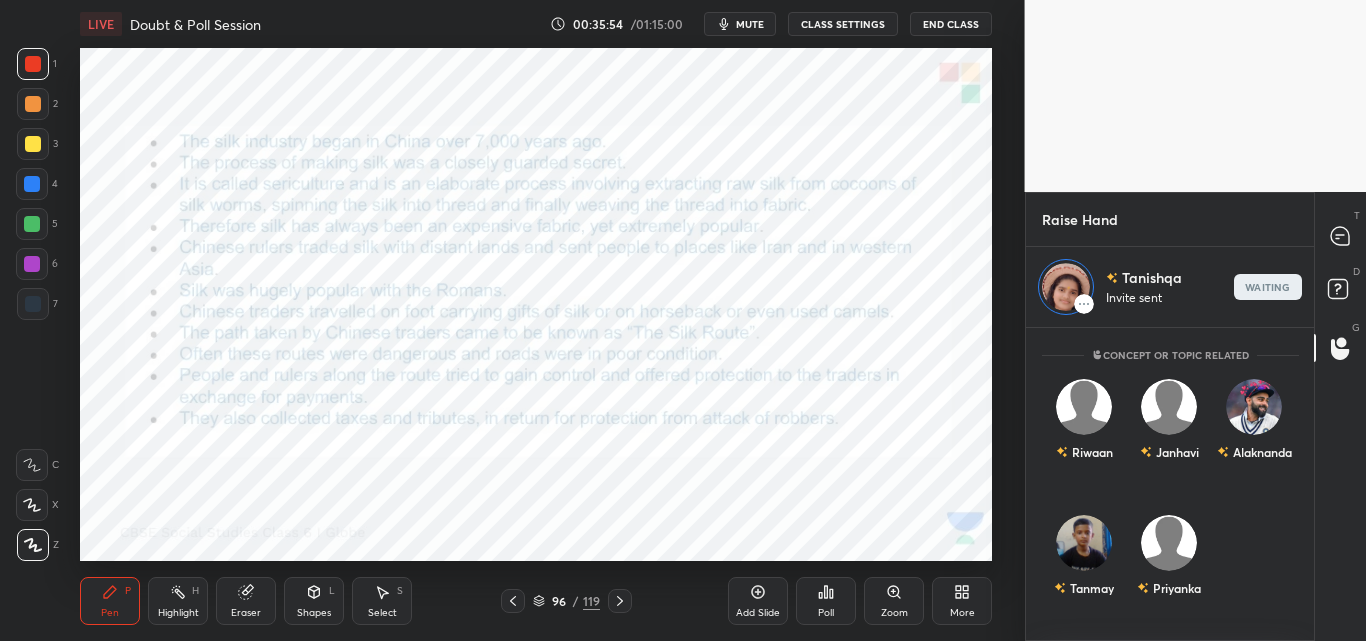click on "mute" at bounding box center [750, 24] 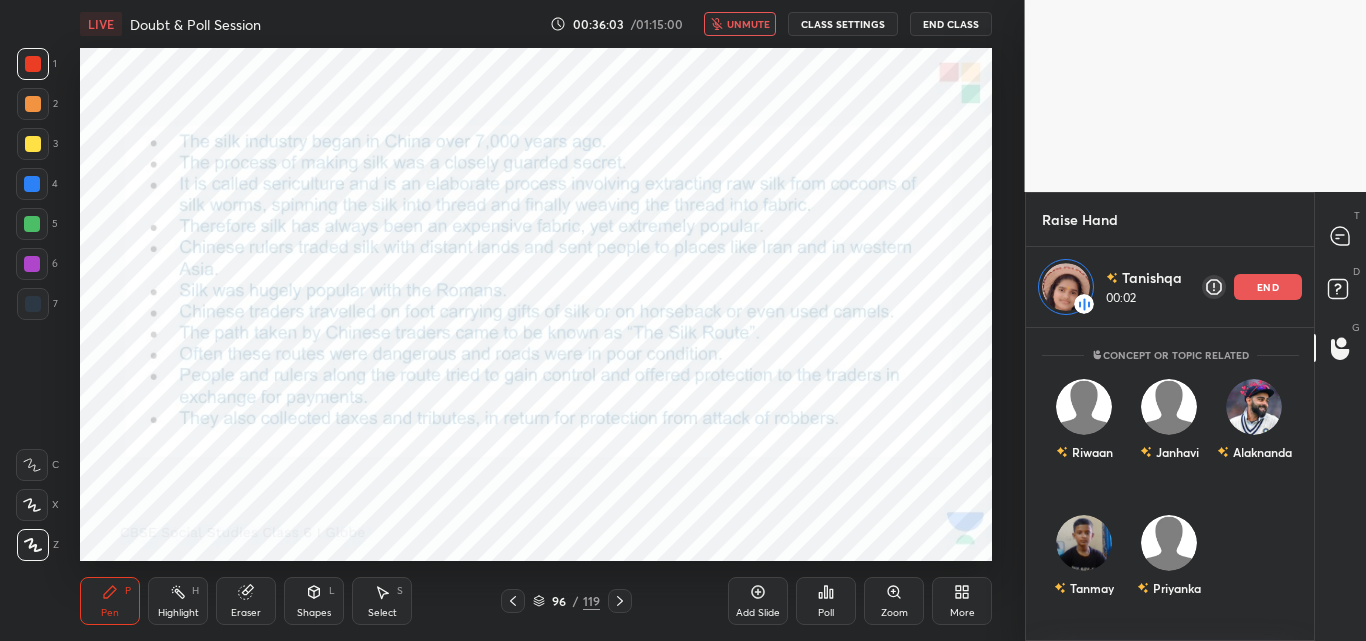 click on "unmute" at bounding box center (748, 24) 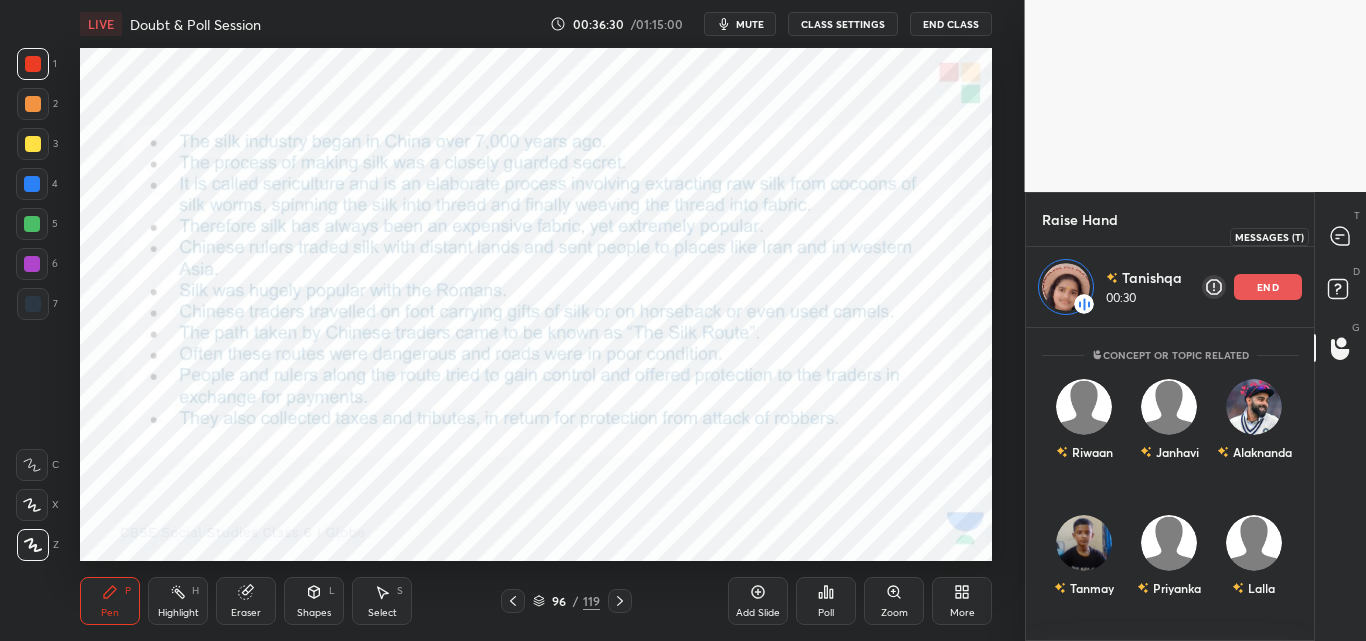 click 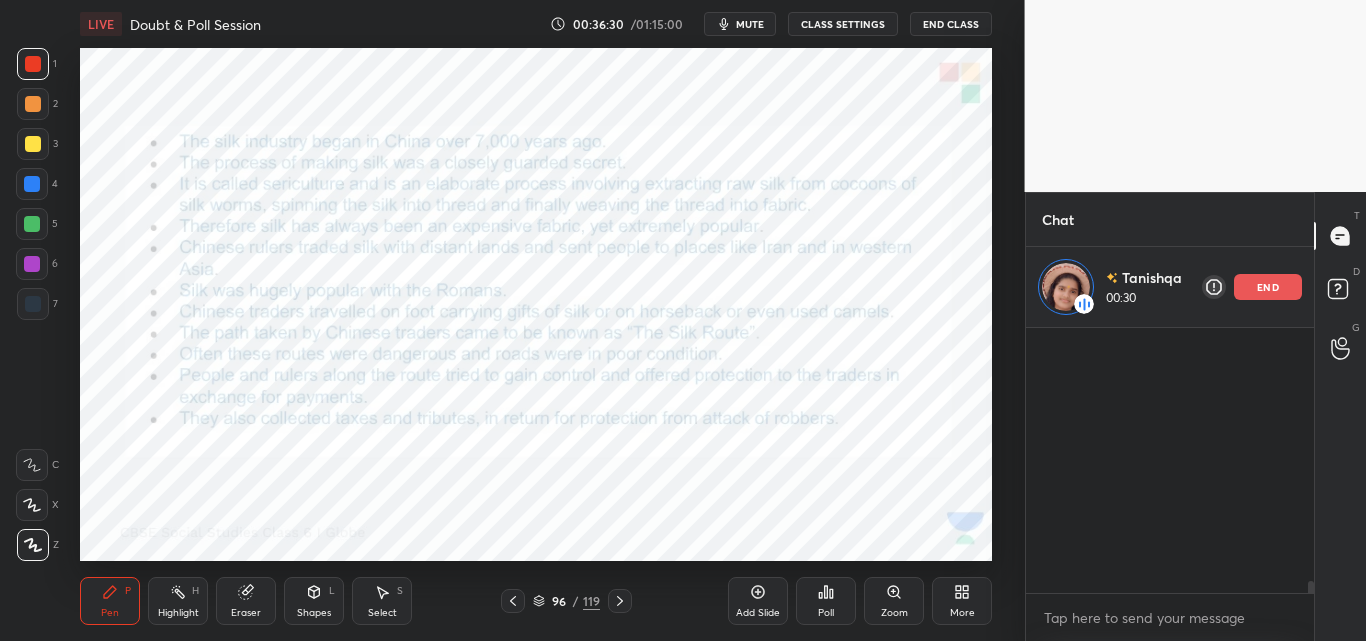 scroll, scrollTop: 308, scrollLeft: 282, axis: both 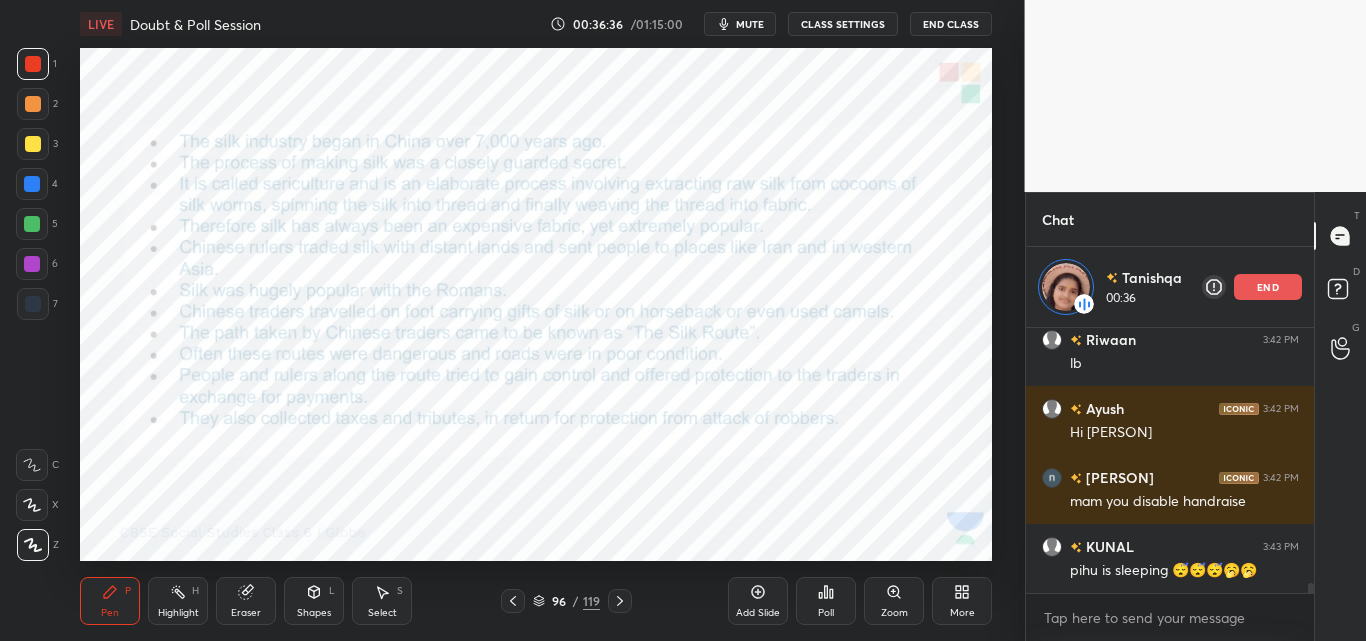 drag, startPoint x: 1311, startPoint y: 586, endPoint x: 1313, endPoint y: 610, distance: 24.083189 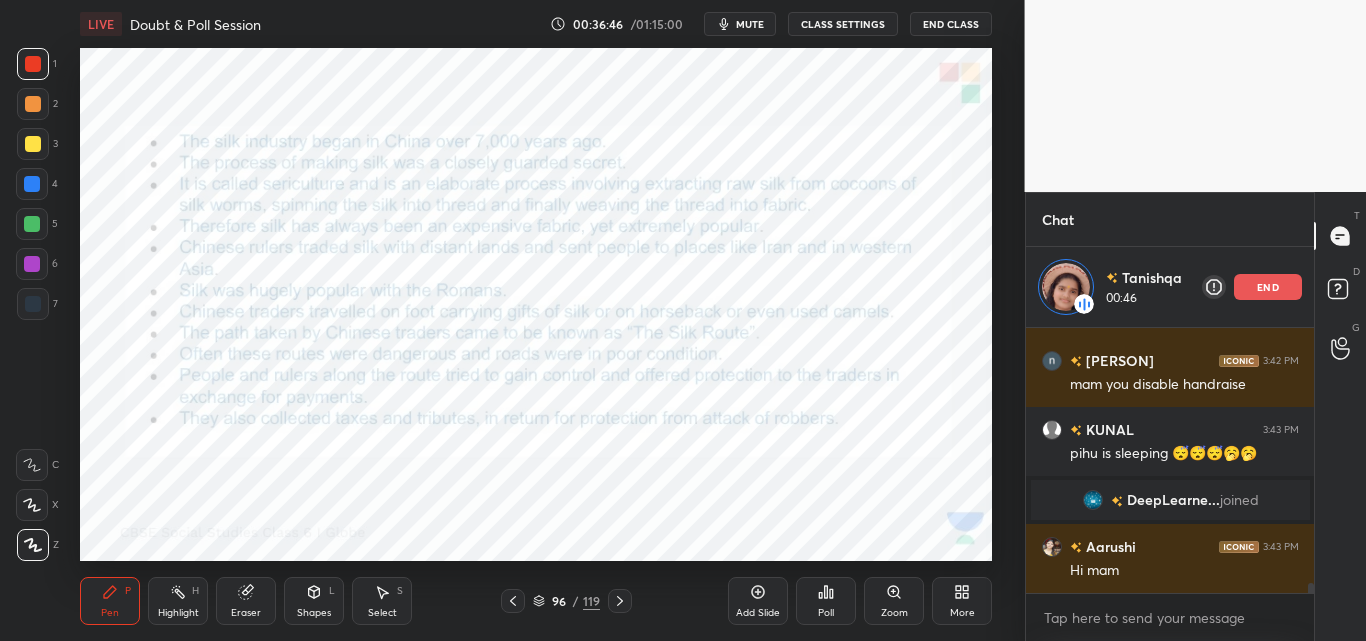 scroll, scrollTop: 6443, scrollLeft: 0, axis: vertical 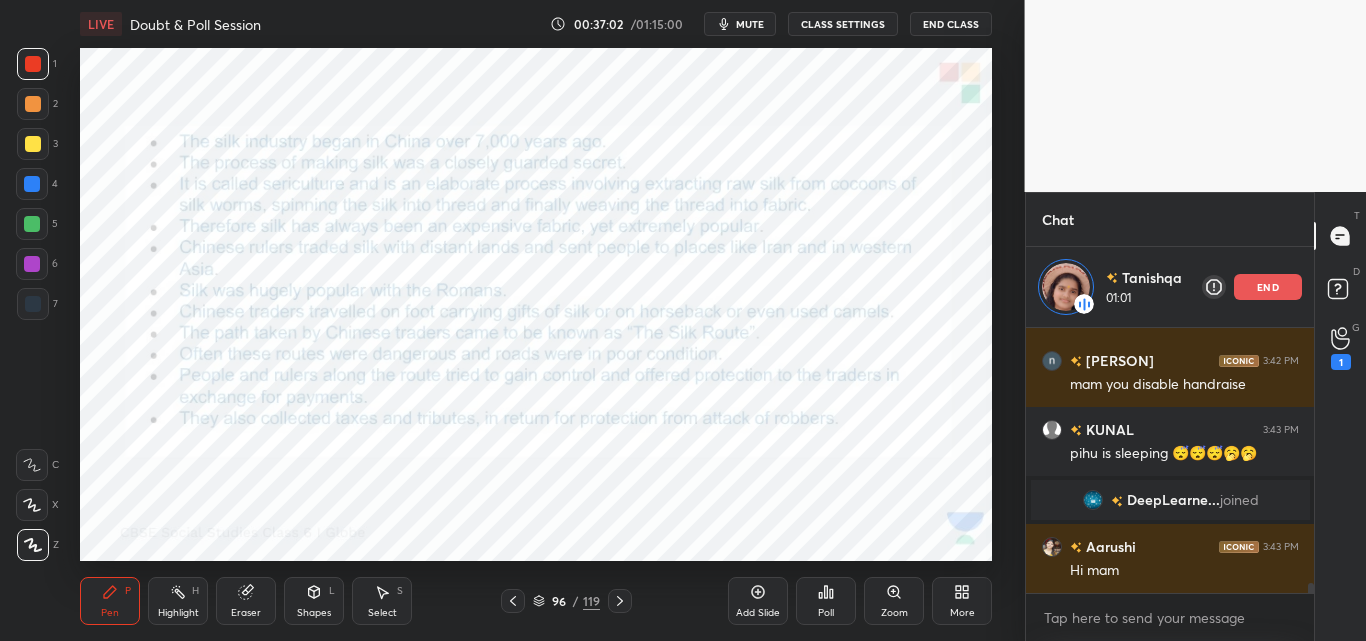click on "mute" at bounding box center [750, 24] 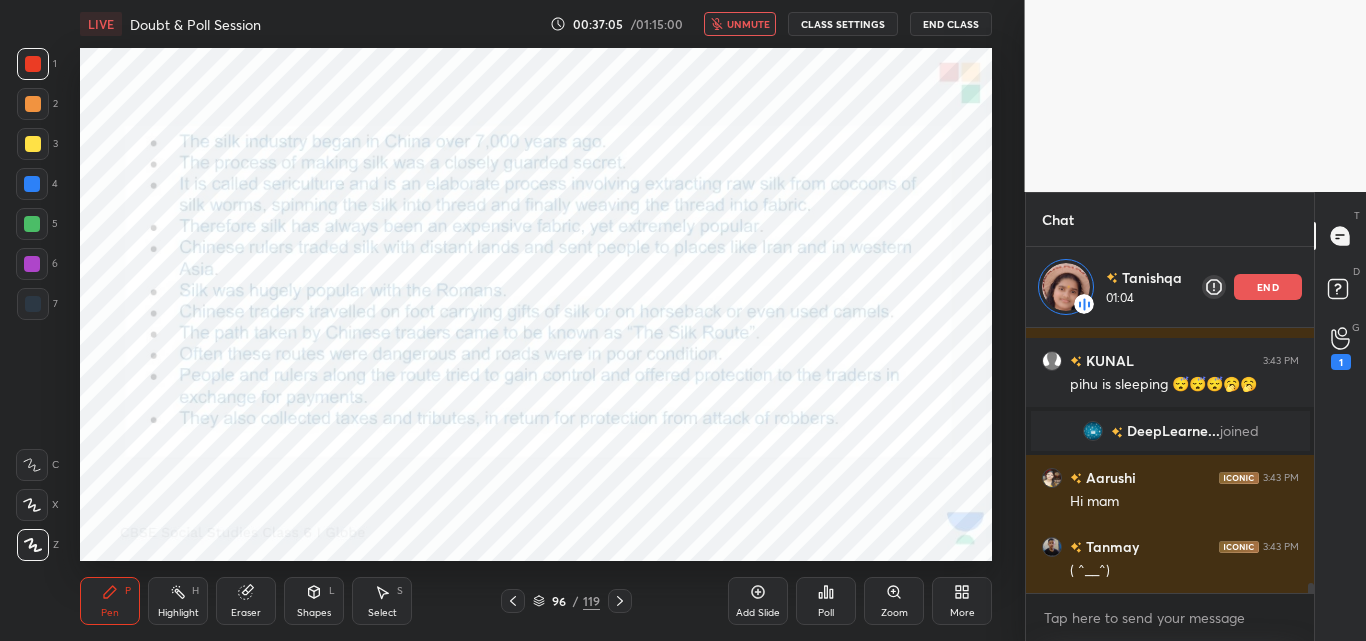 scroll, scrollTop: 6581, scrollLeft: 0, axis: vertical 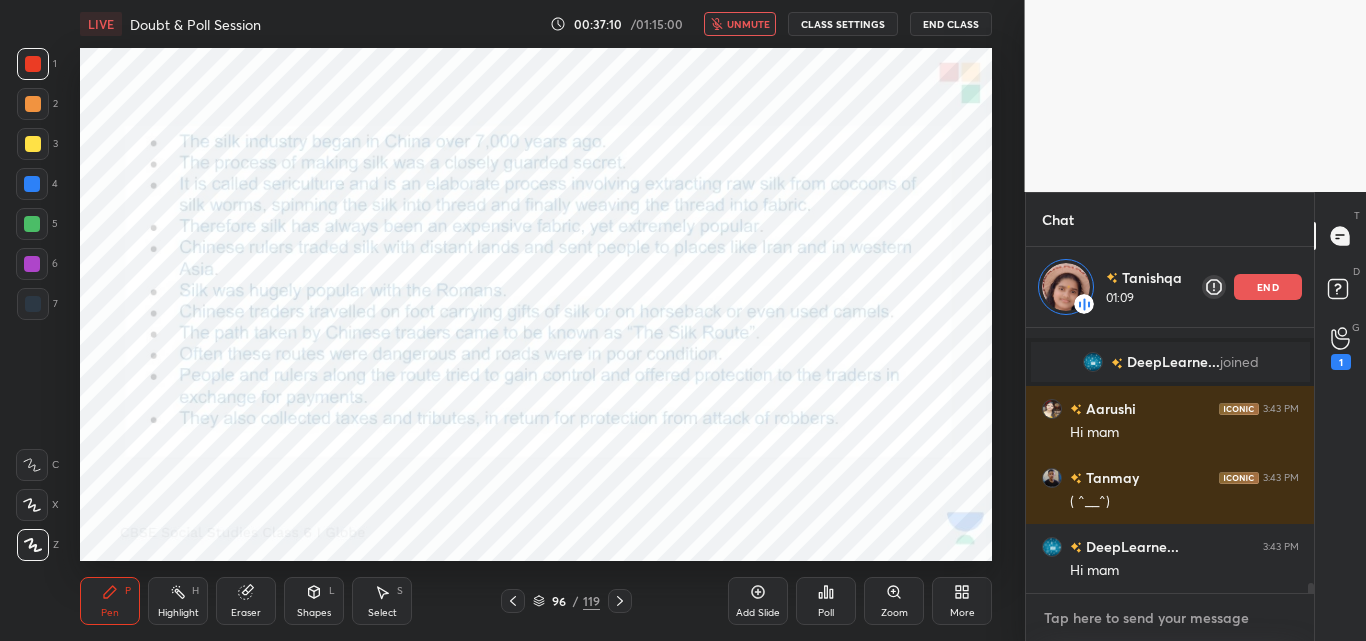 type on "x" 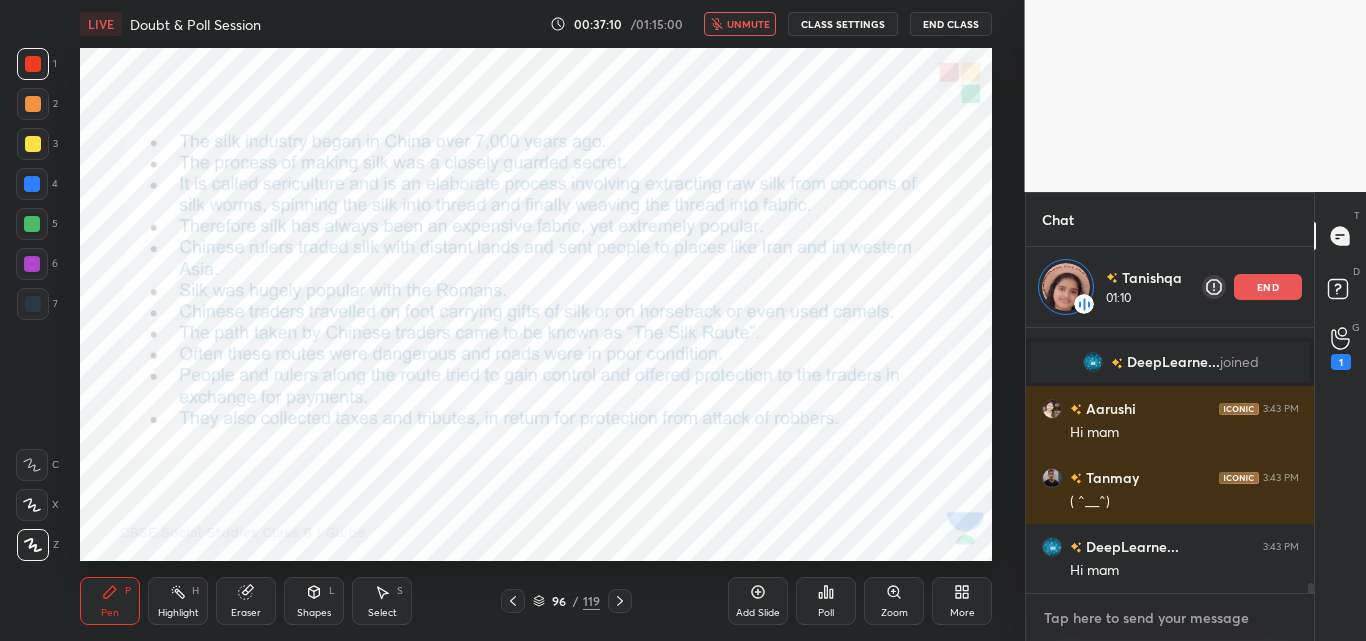 type on "h" 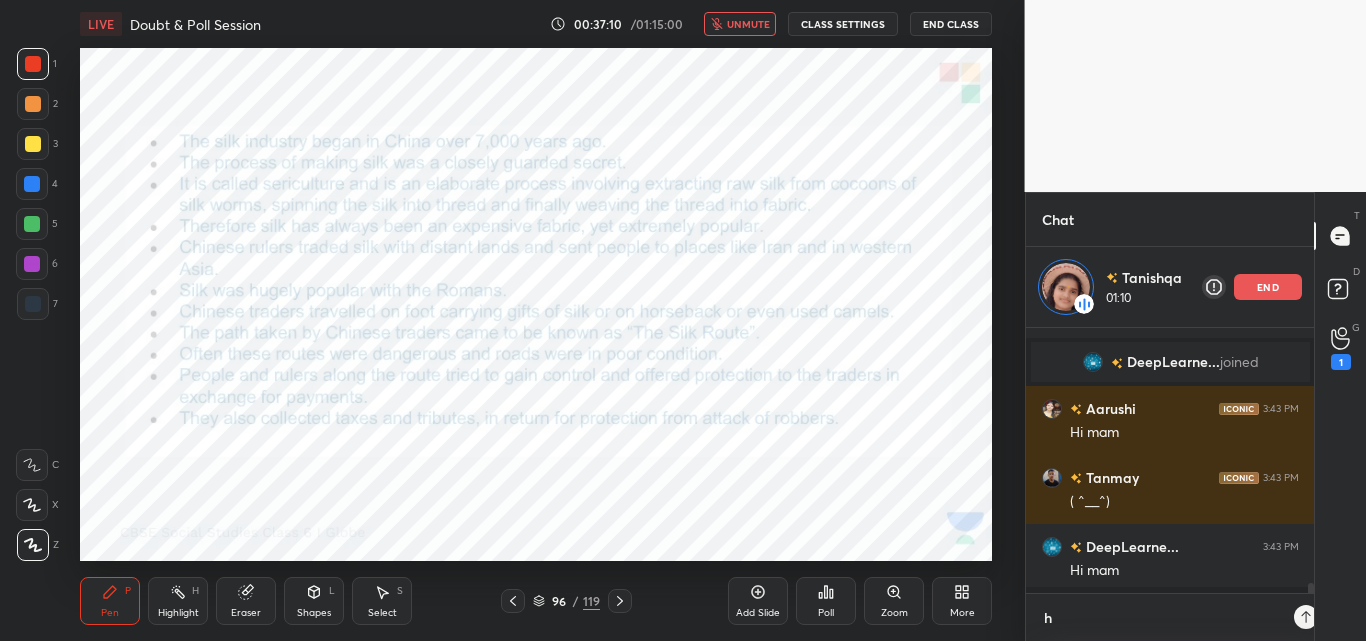 scroll, scrollTop: 254, scrollLeft: 282, axis: both 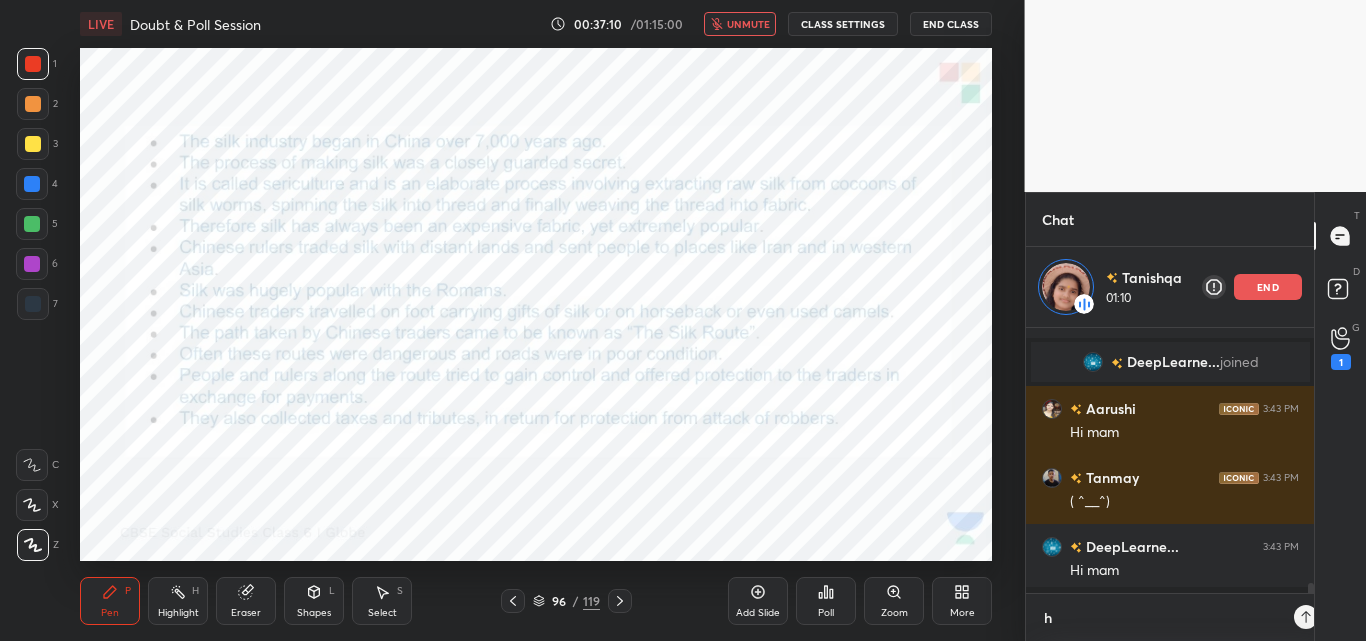 type on "hi" 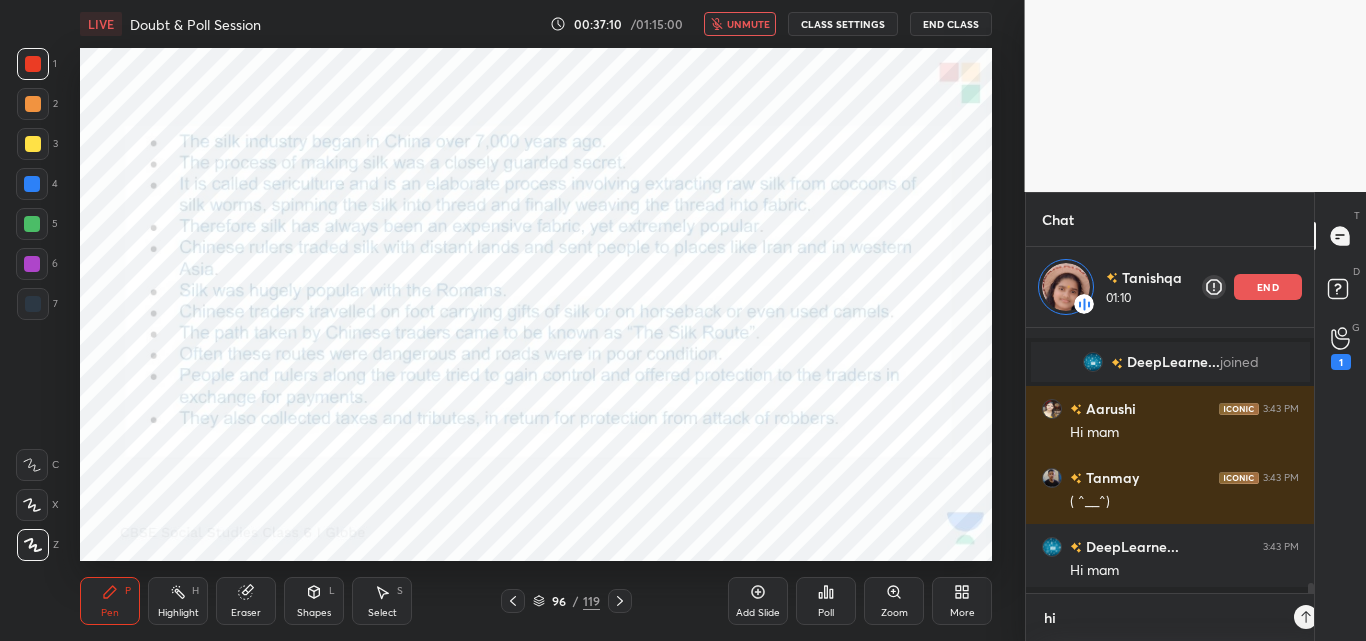 type on "x" 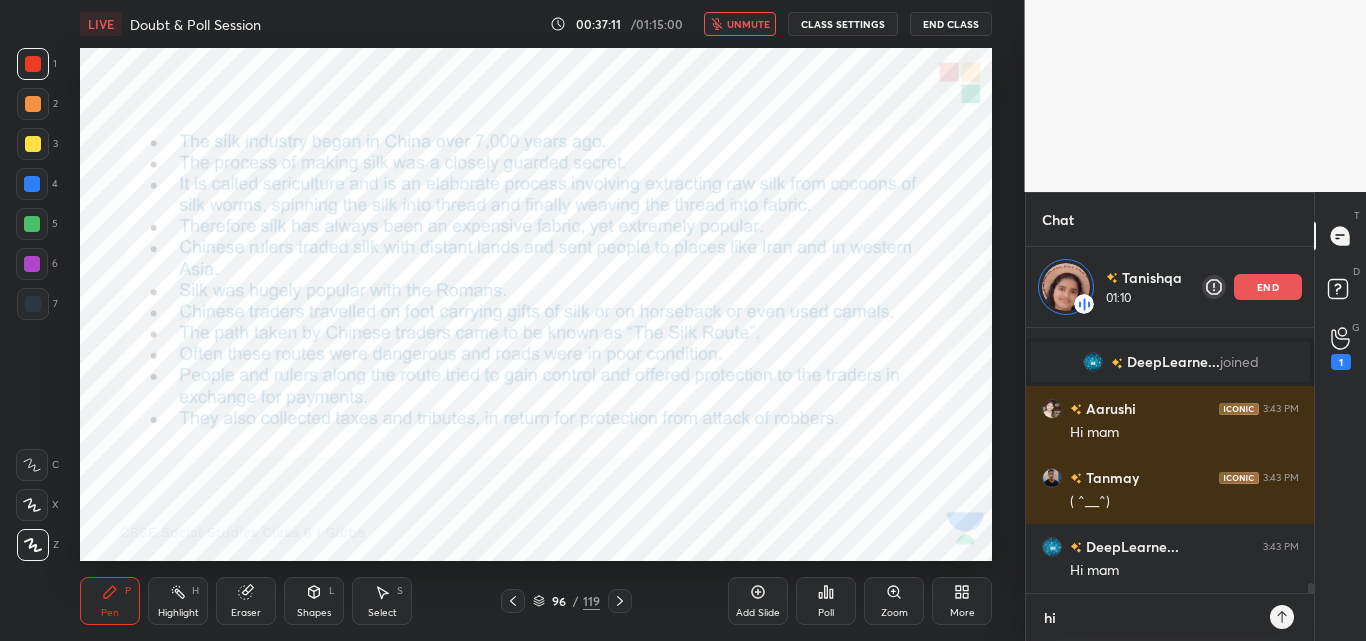 scroll, scrollTop: 7, scrollLeft: 7, axis: both 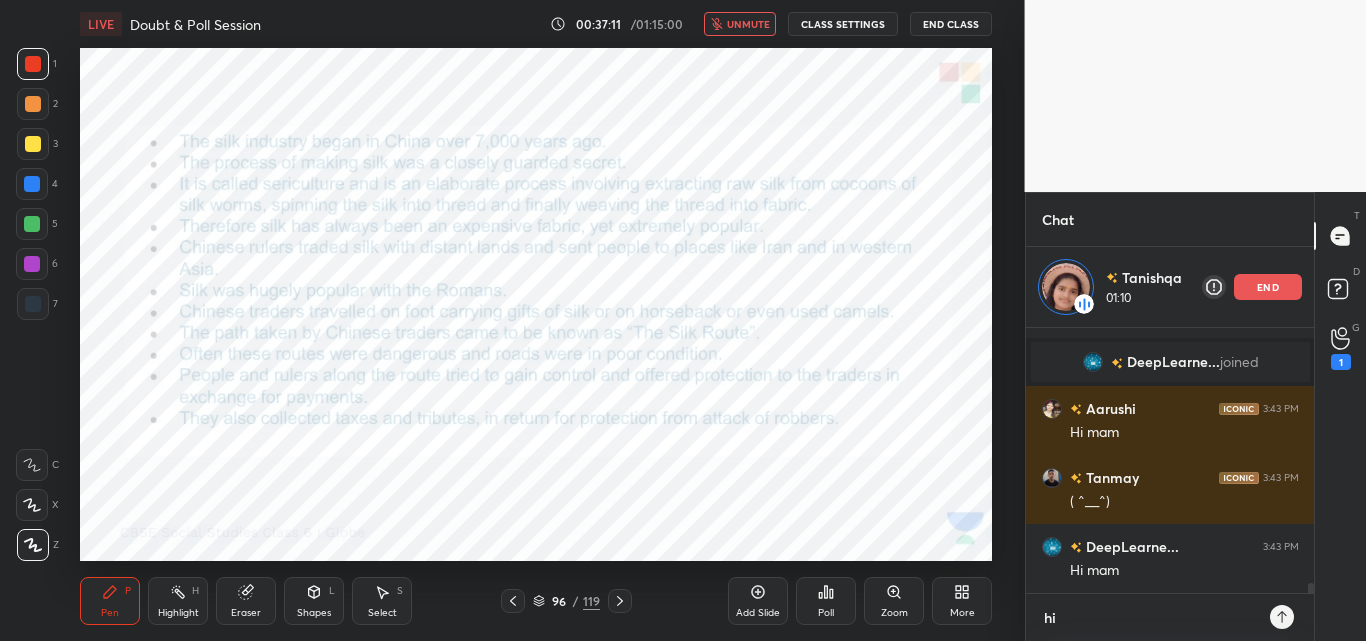 type on "hi" 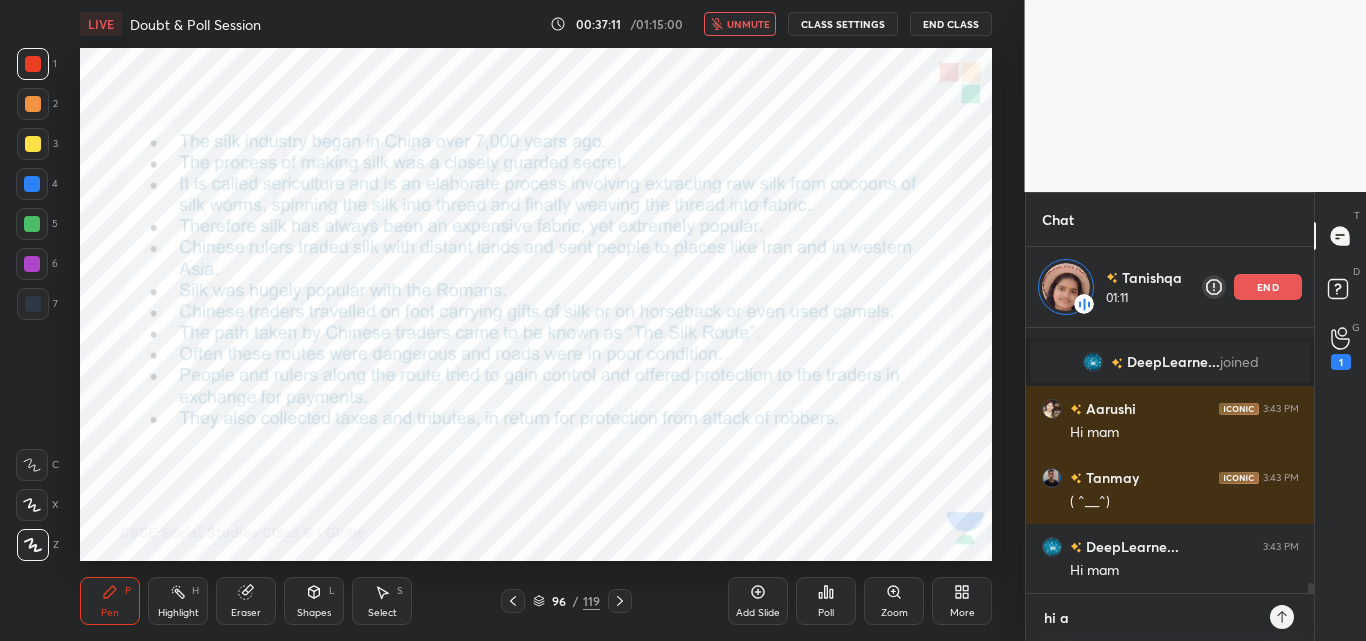 type on "hi aa" 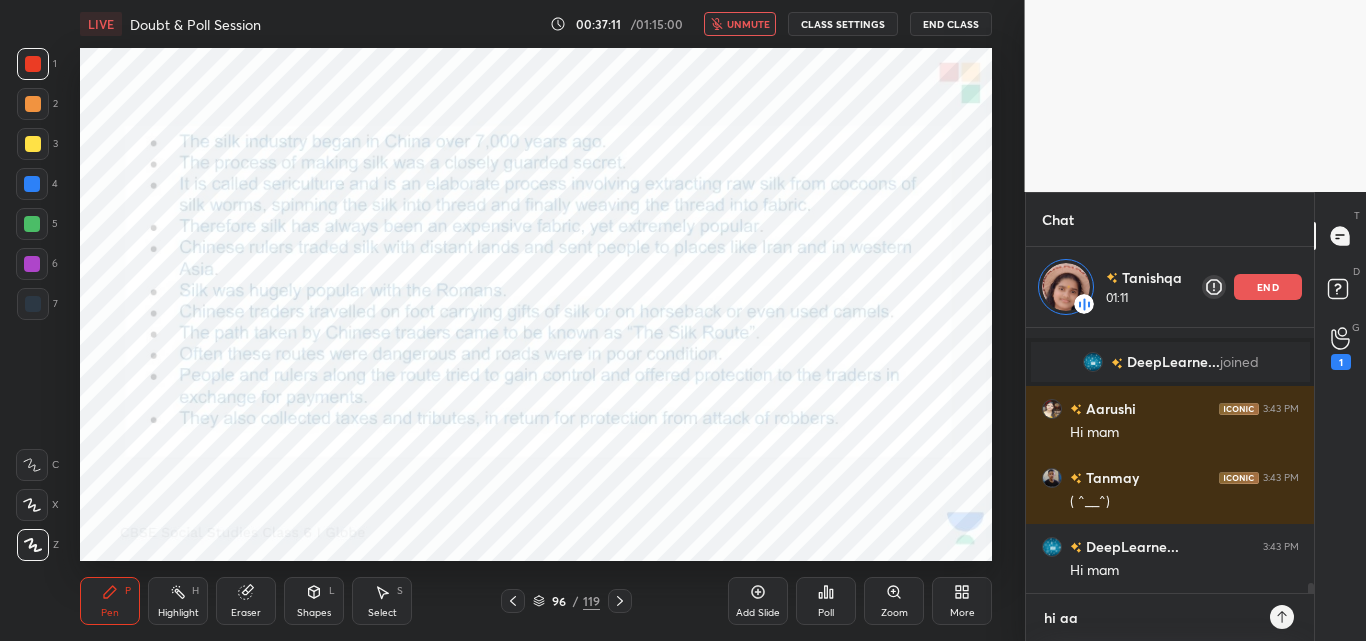 type on "hi [PERSON]" 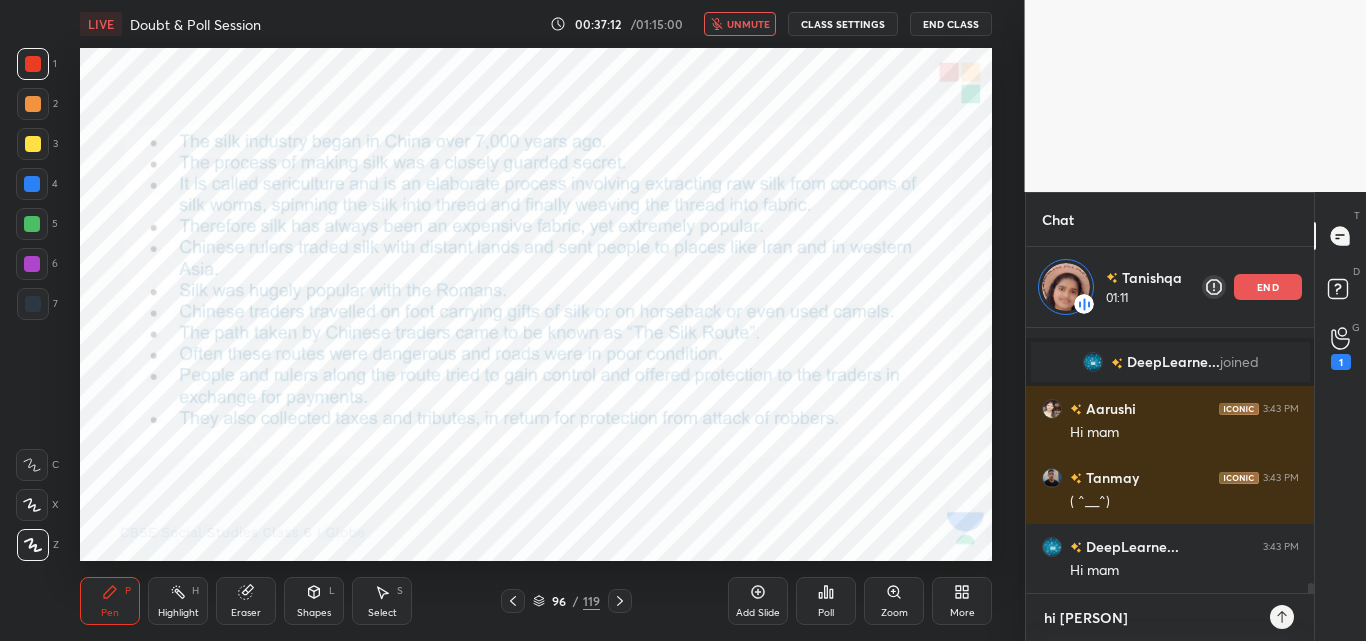 type on "hi [PERSON]" 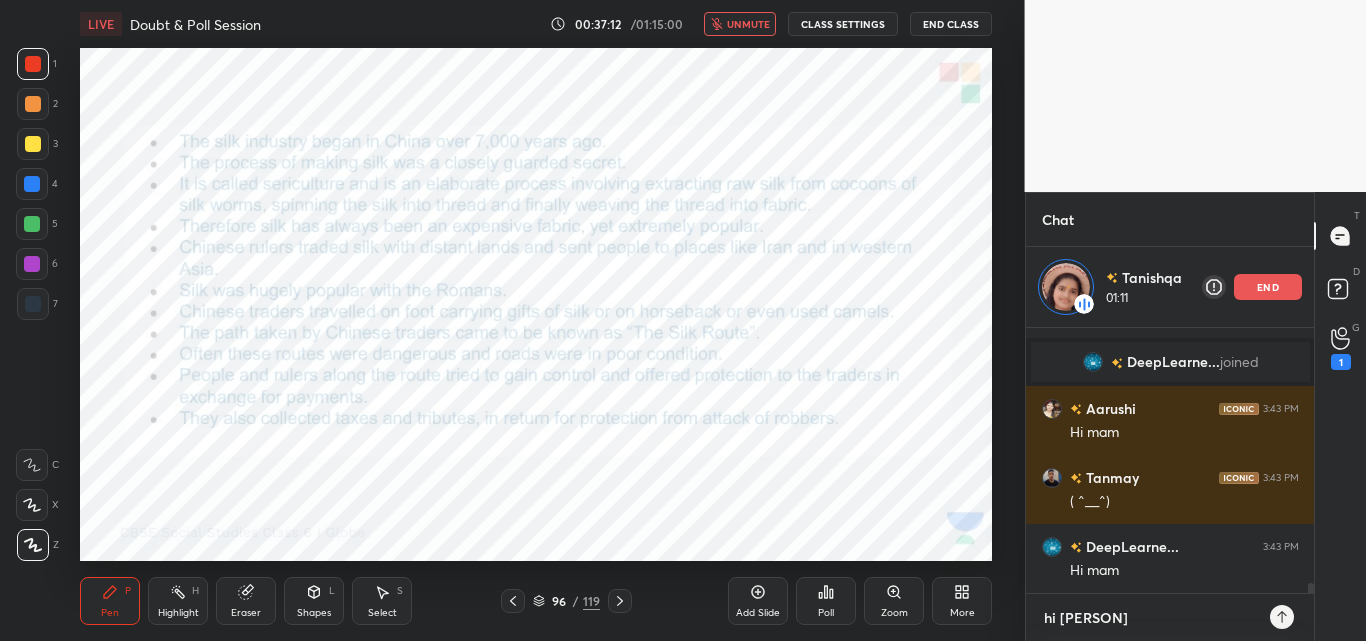 type on "x" 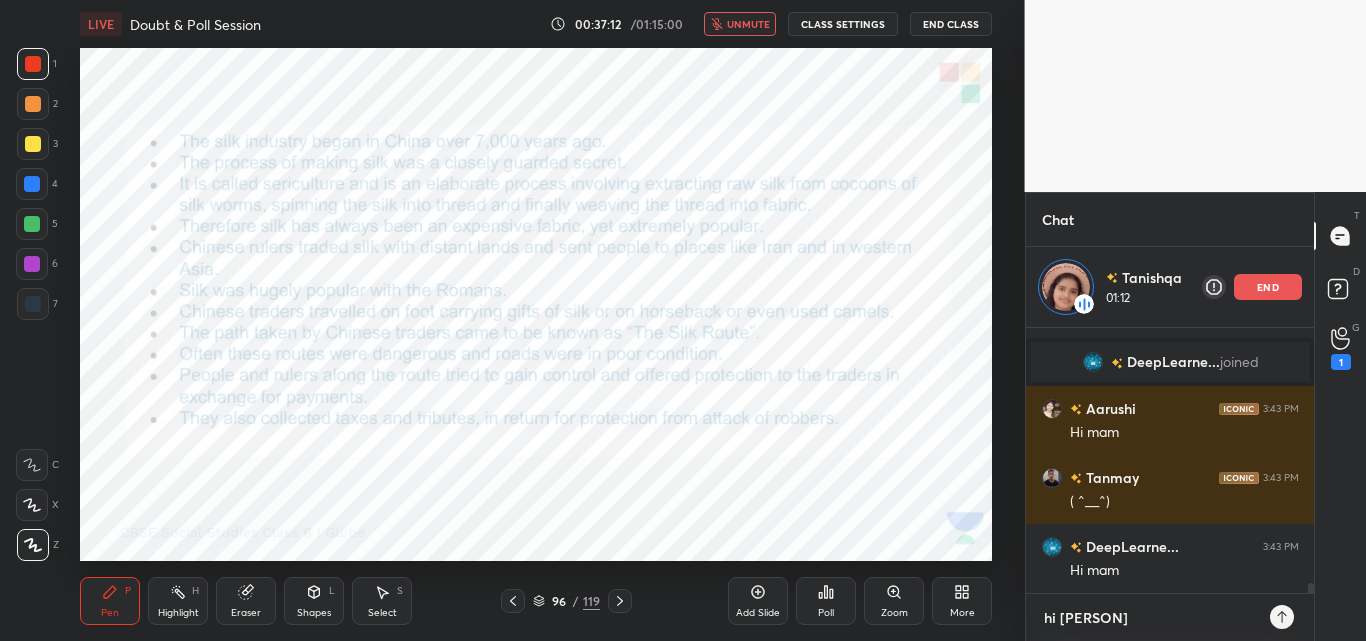 type on "hi [NAME]" 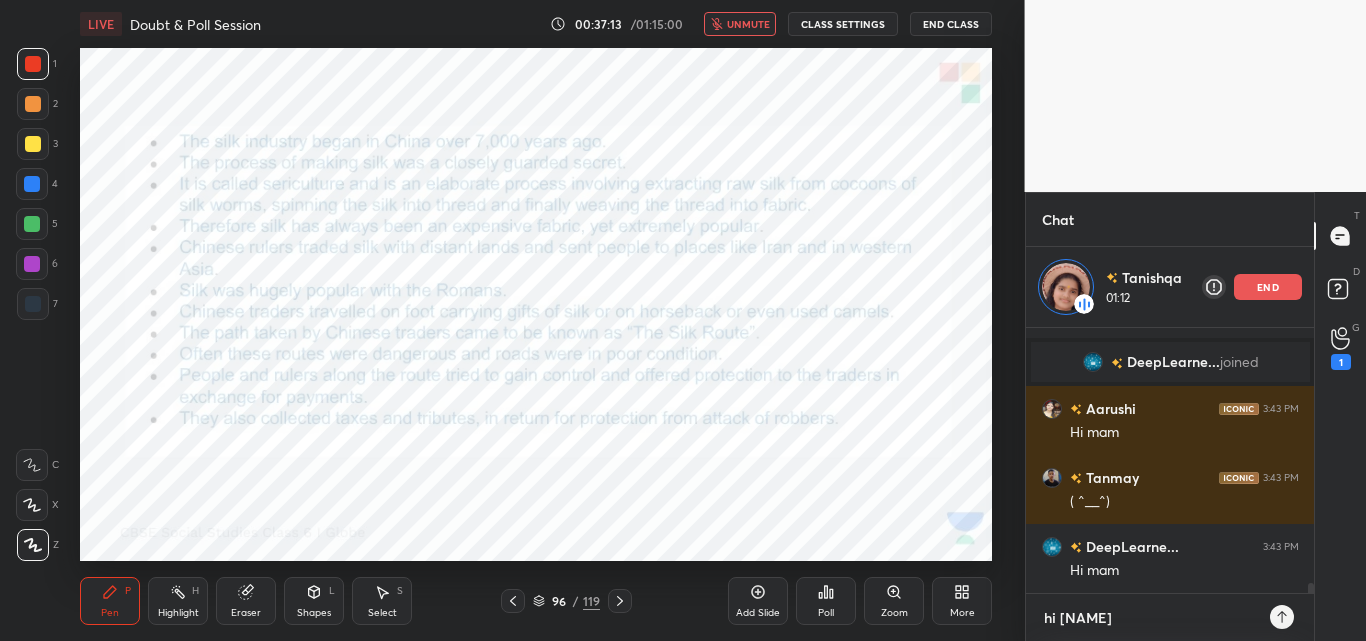 type on "hi [PERSON]" 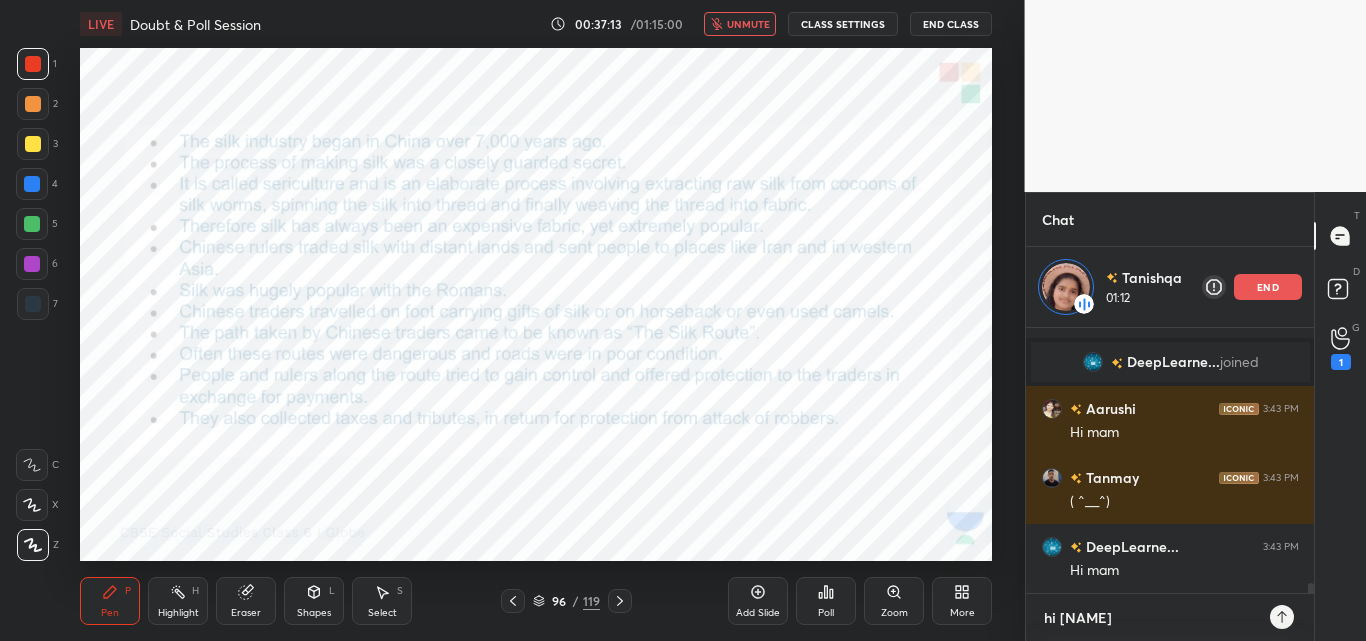type on "x" 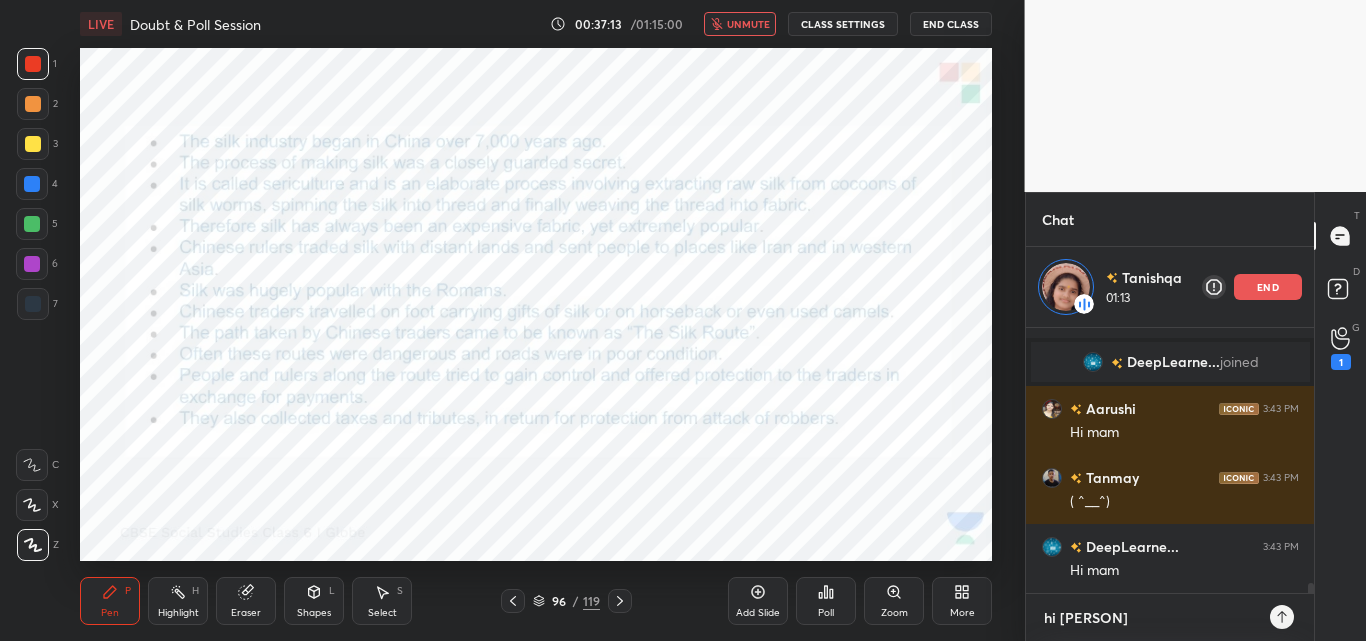 type on "hi [PERSON]" 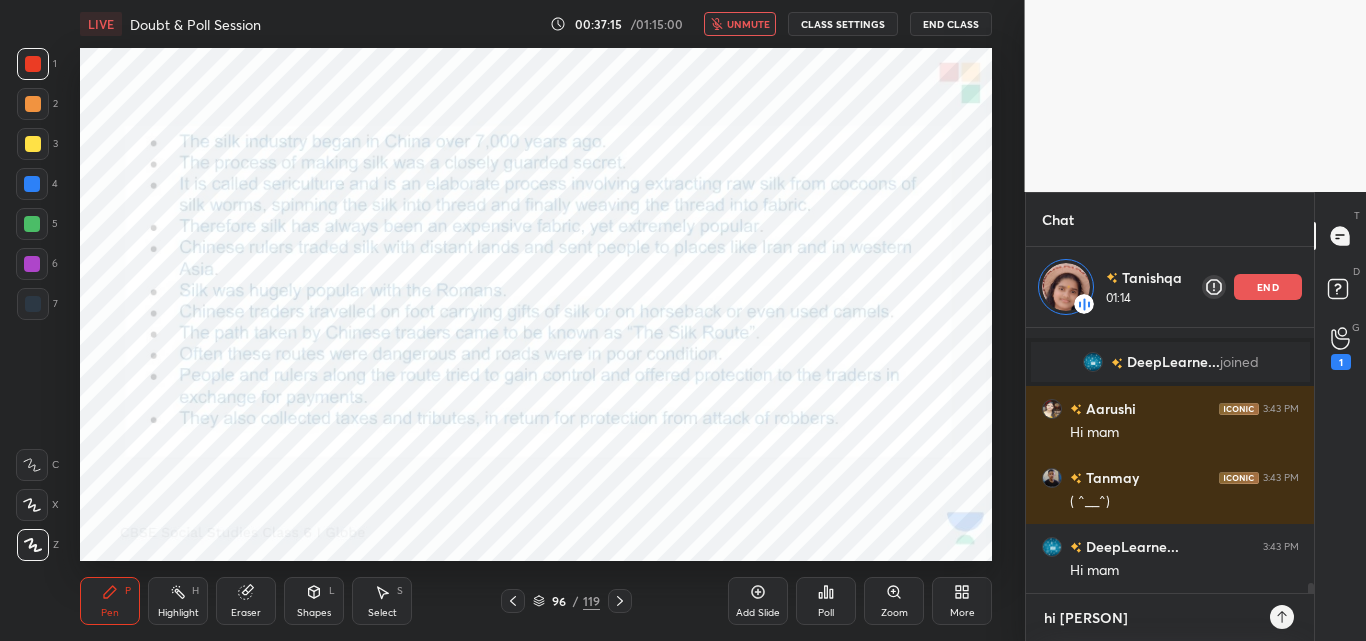 type 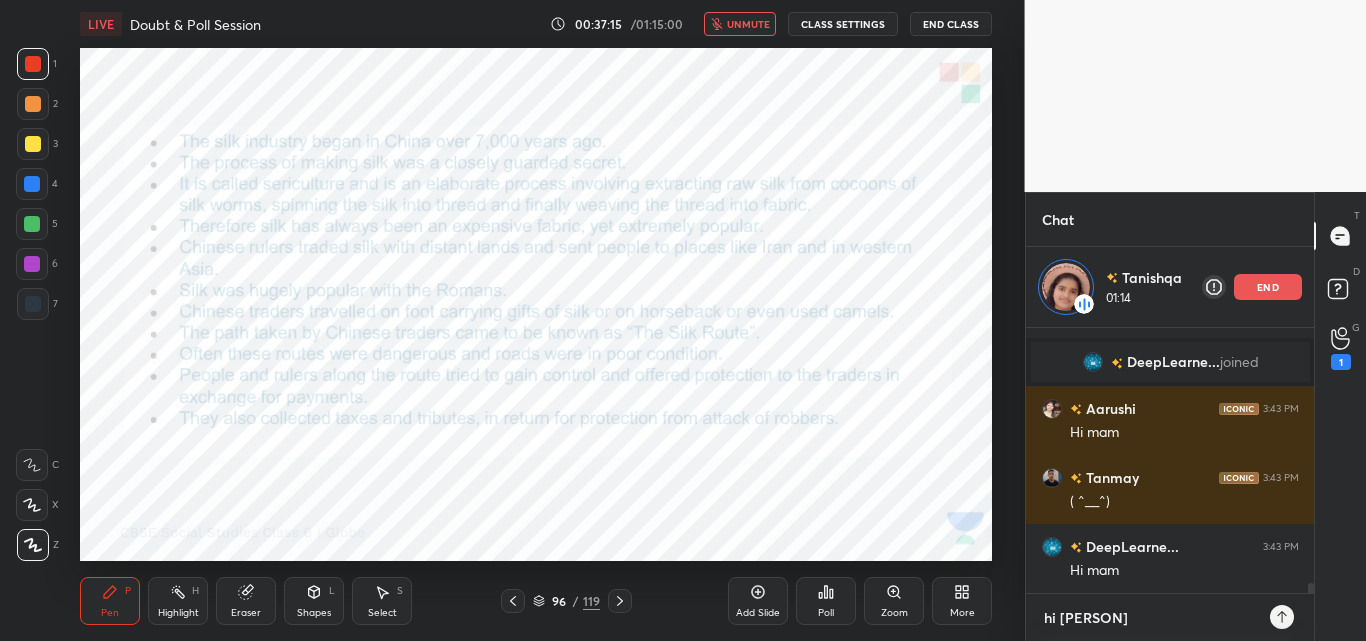 type on "x" 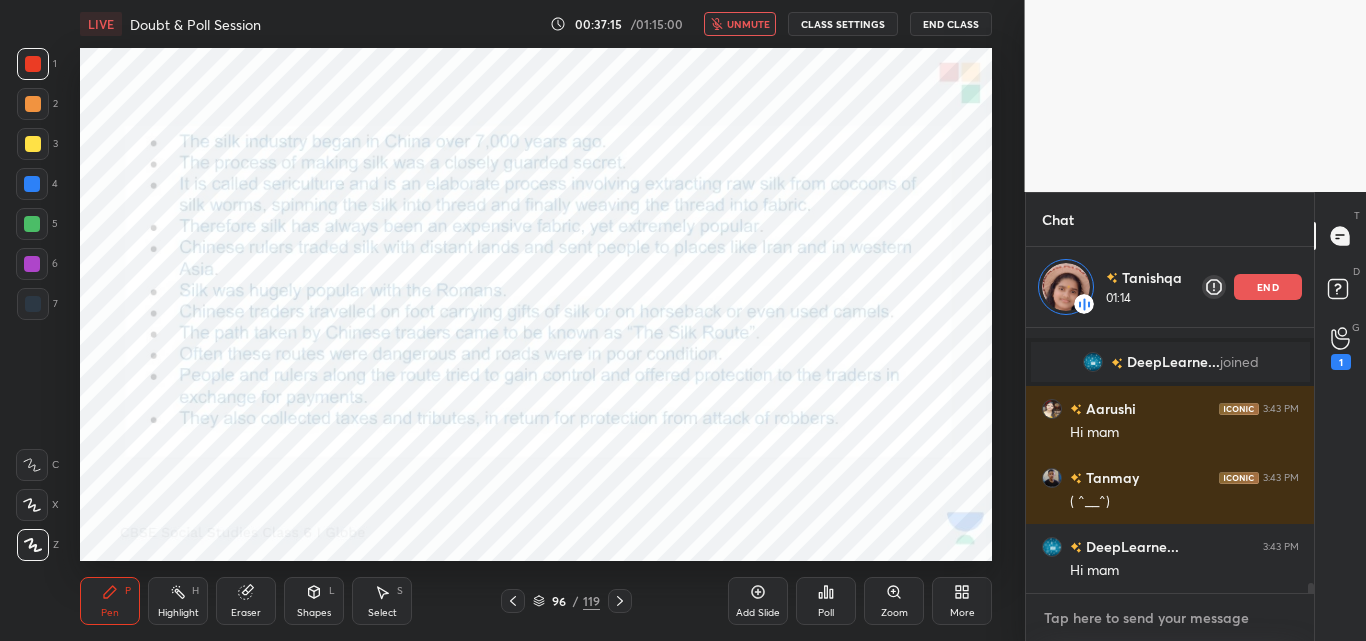 scroll, scrollTop: 6693, scrollLeft: 0, axis: vertical 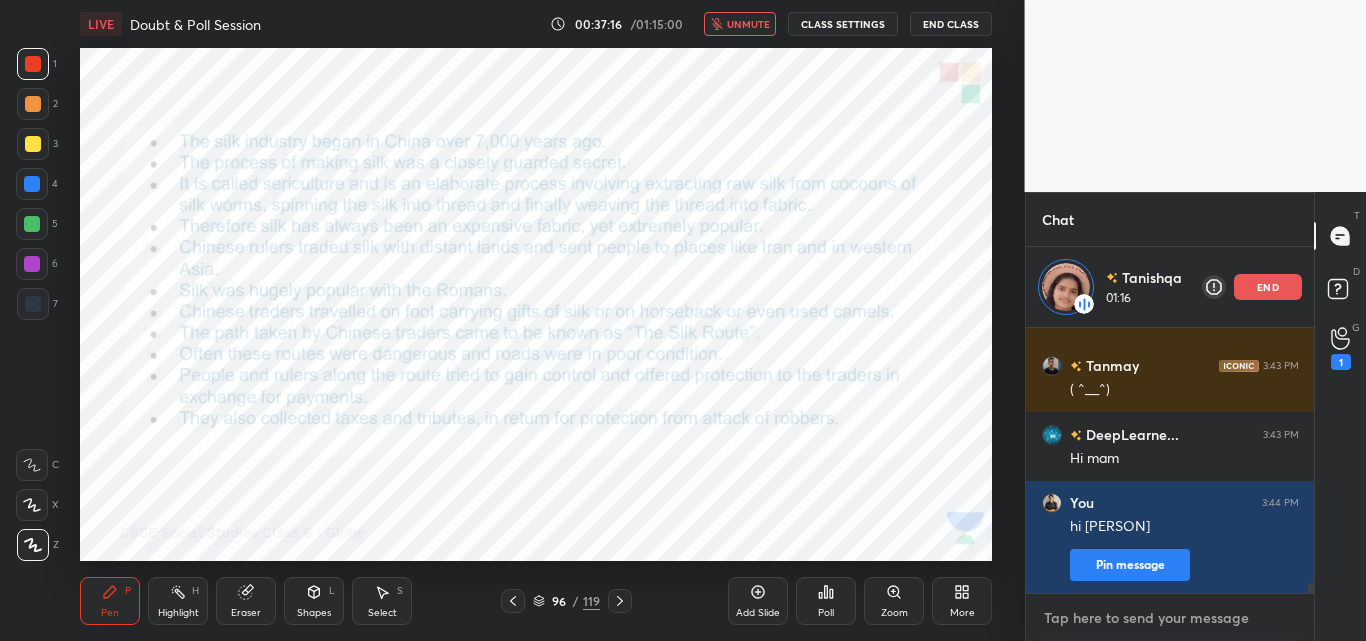 type on "h" 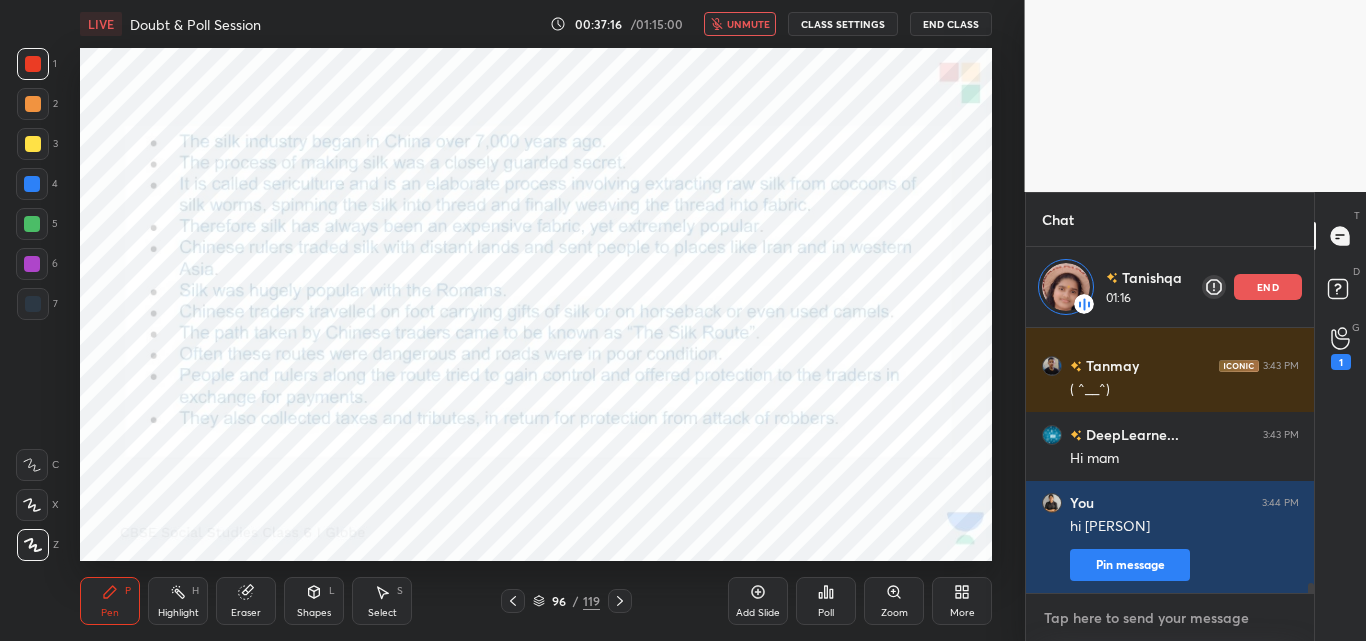 type on "x" 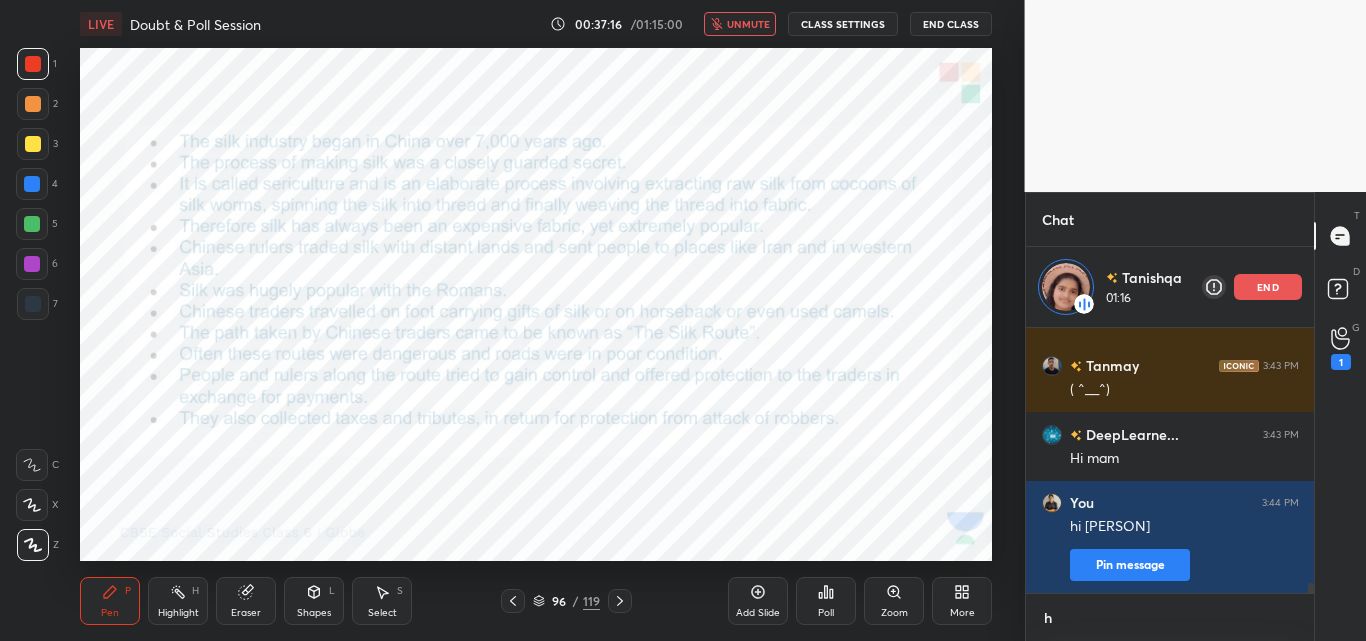 scroll, scrollTop: 254, scrollLeft: 282, axis: both 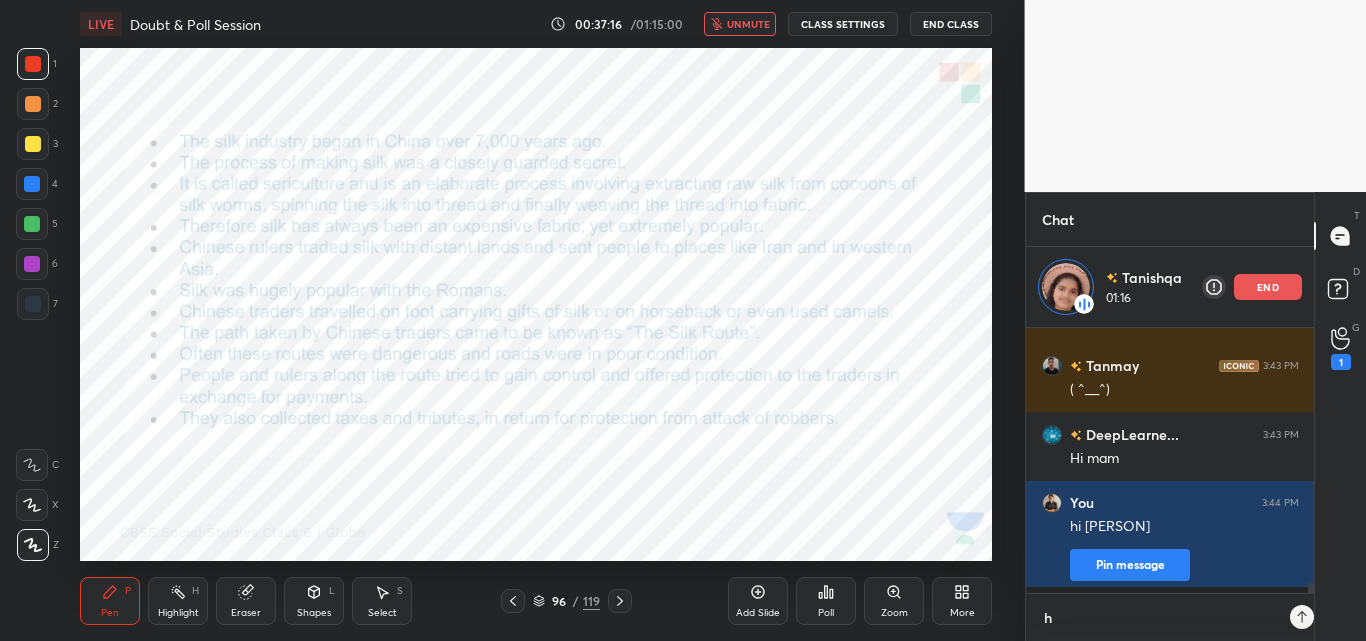 type on "hi" 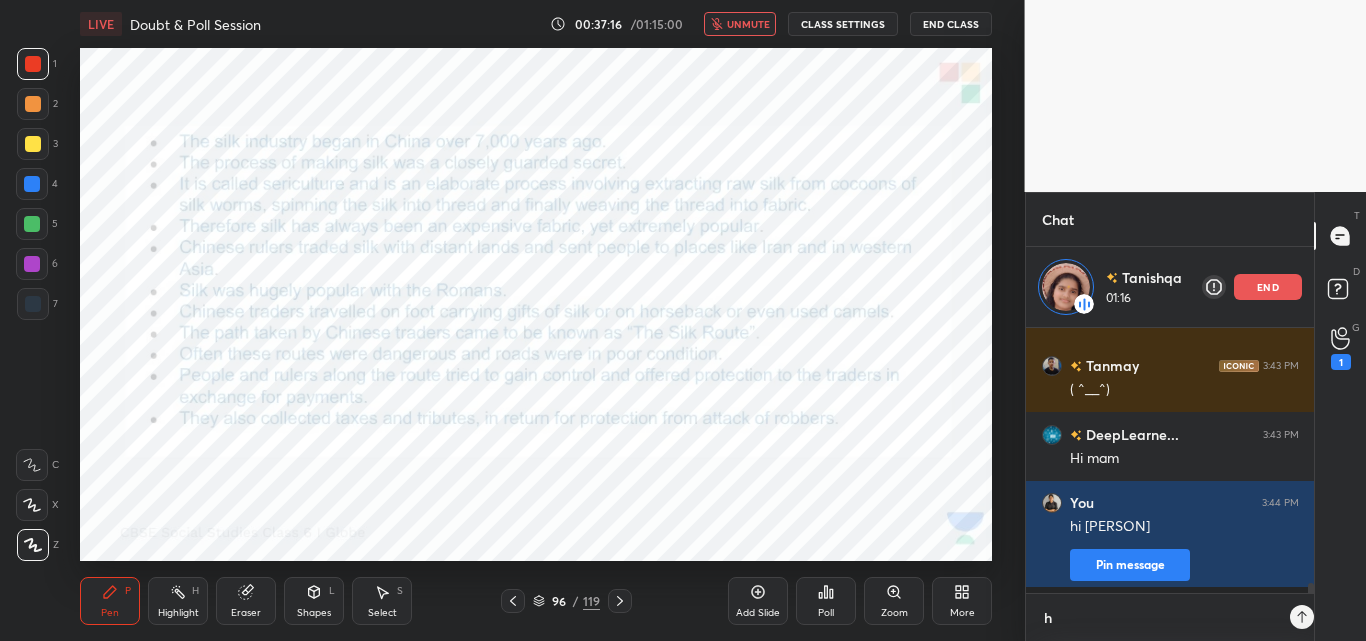 type on "x" 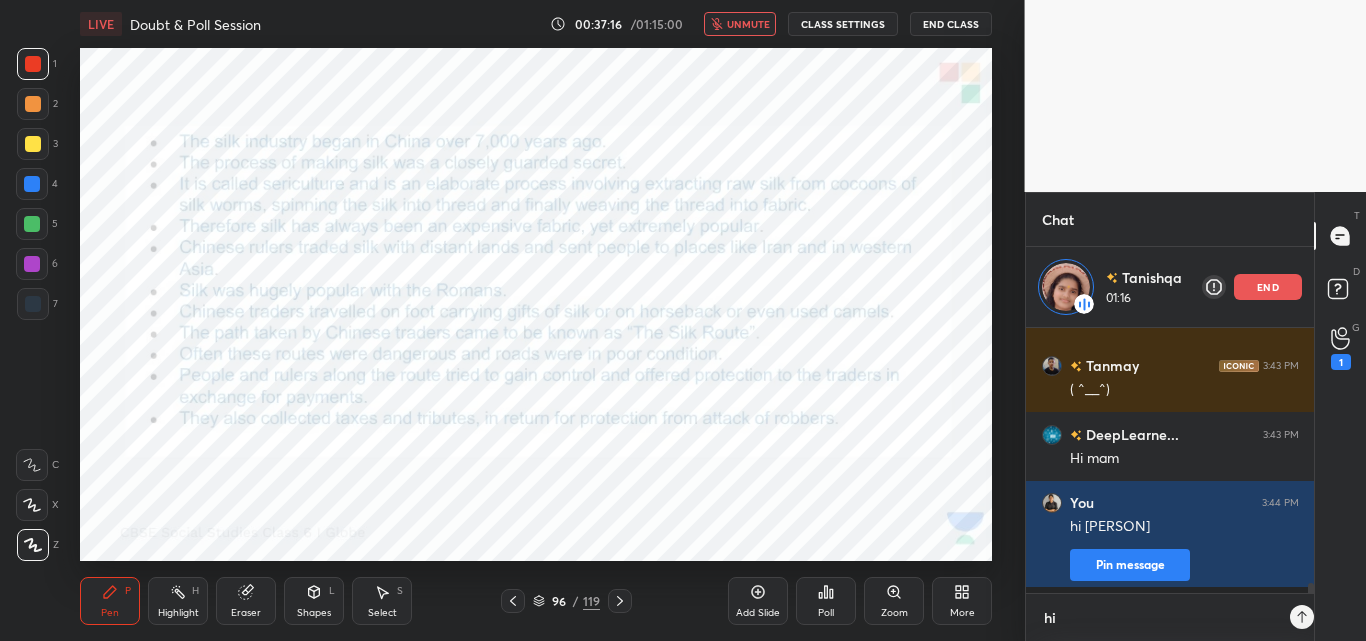 scroll, scrollTop: 7, scrollLeft: 7, axis: both 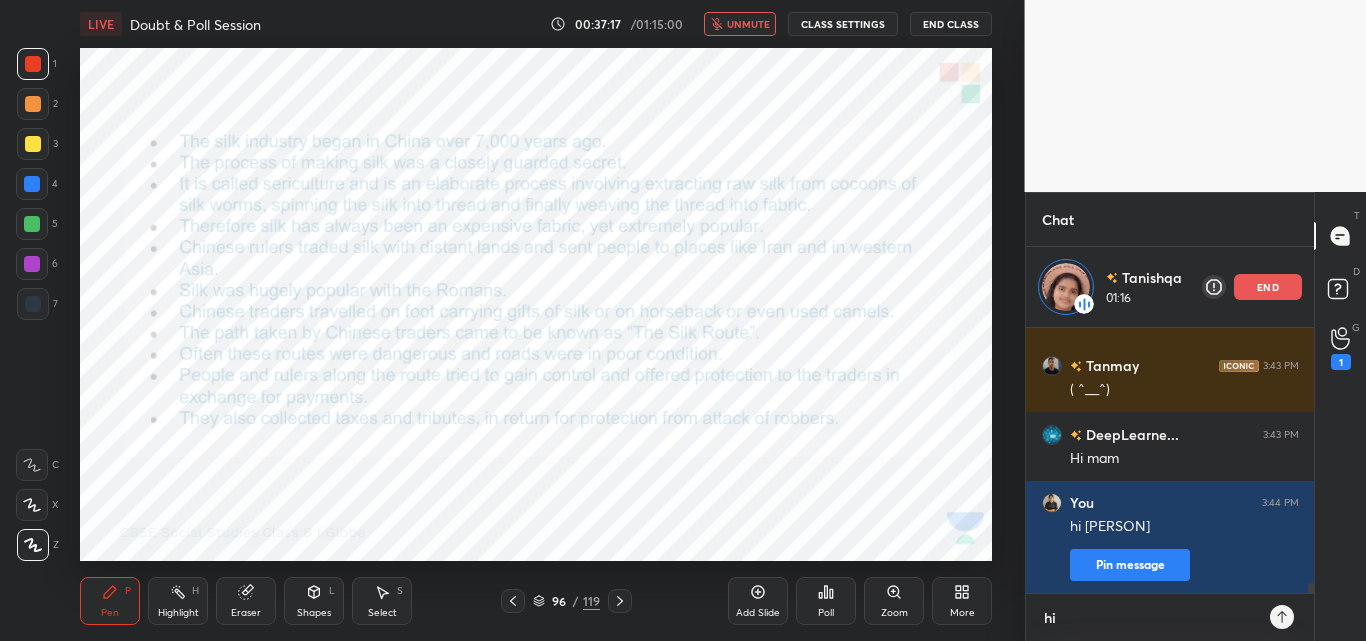 type on "hi" 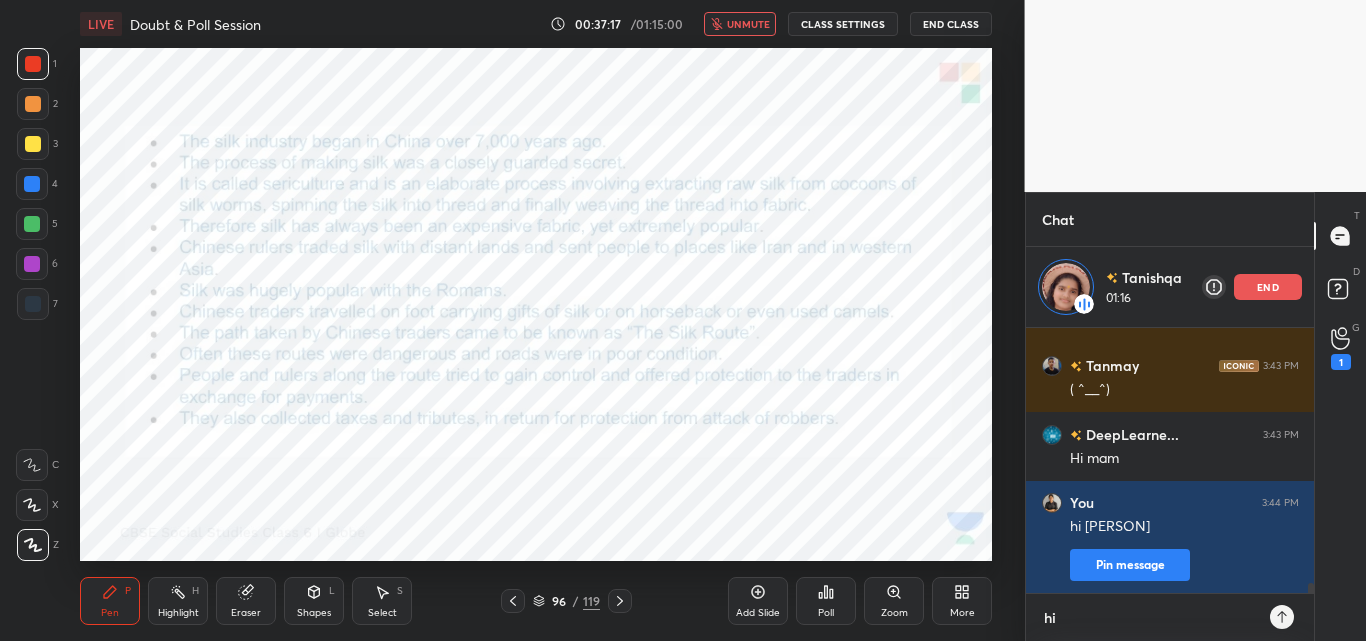 type on "x" 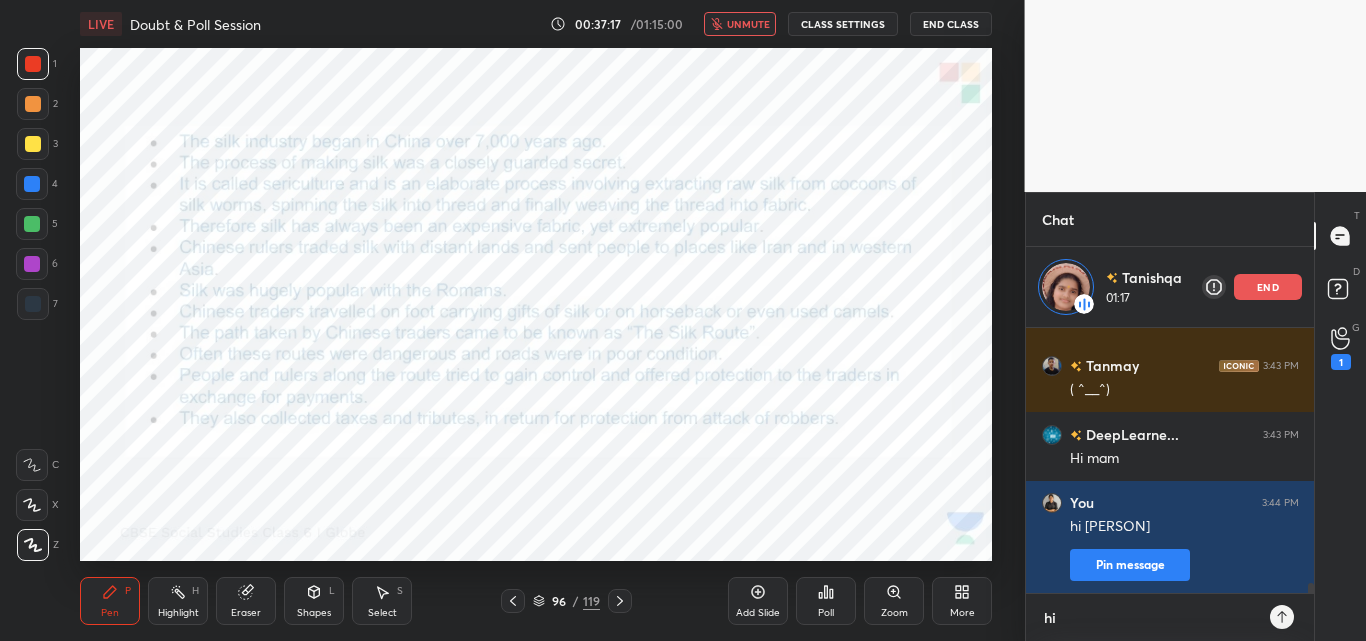 type on "hi d" 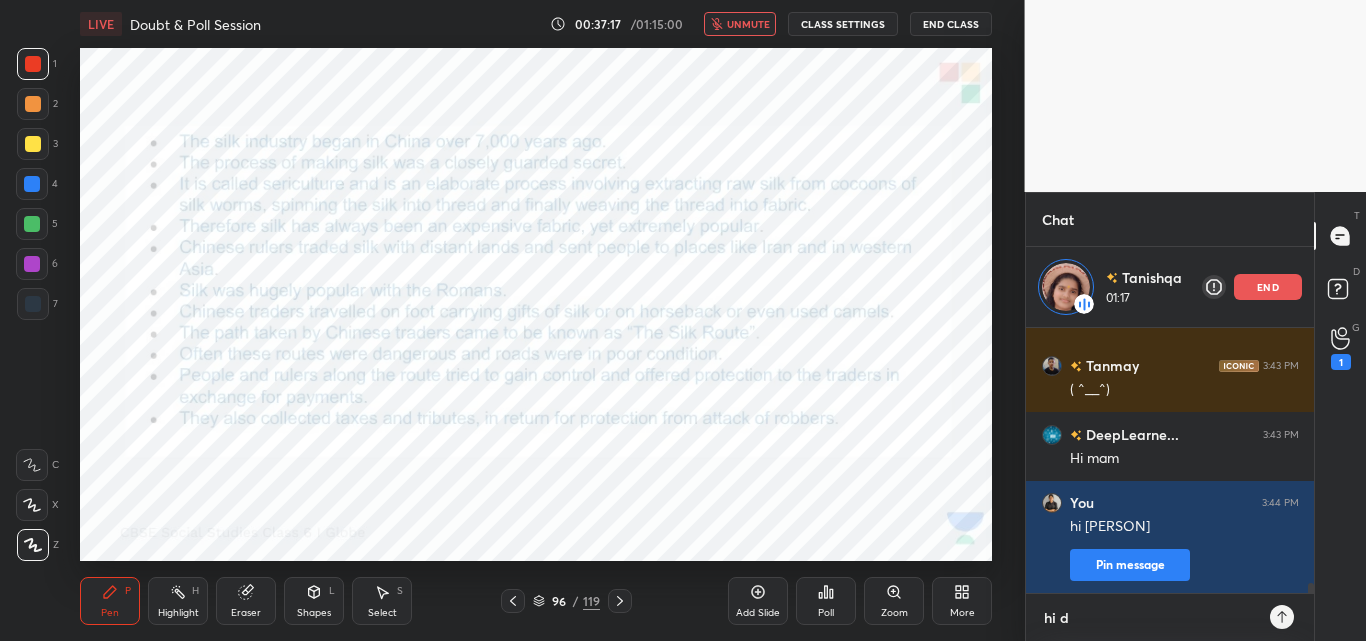 type on "hi de" 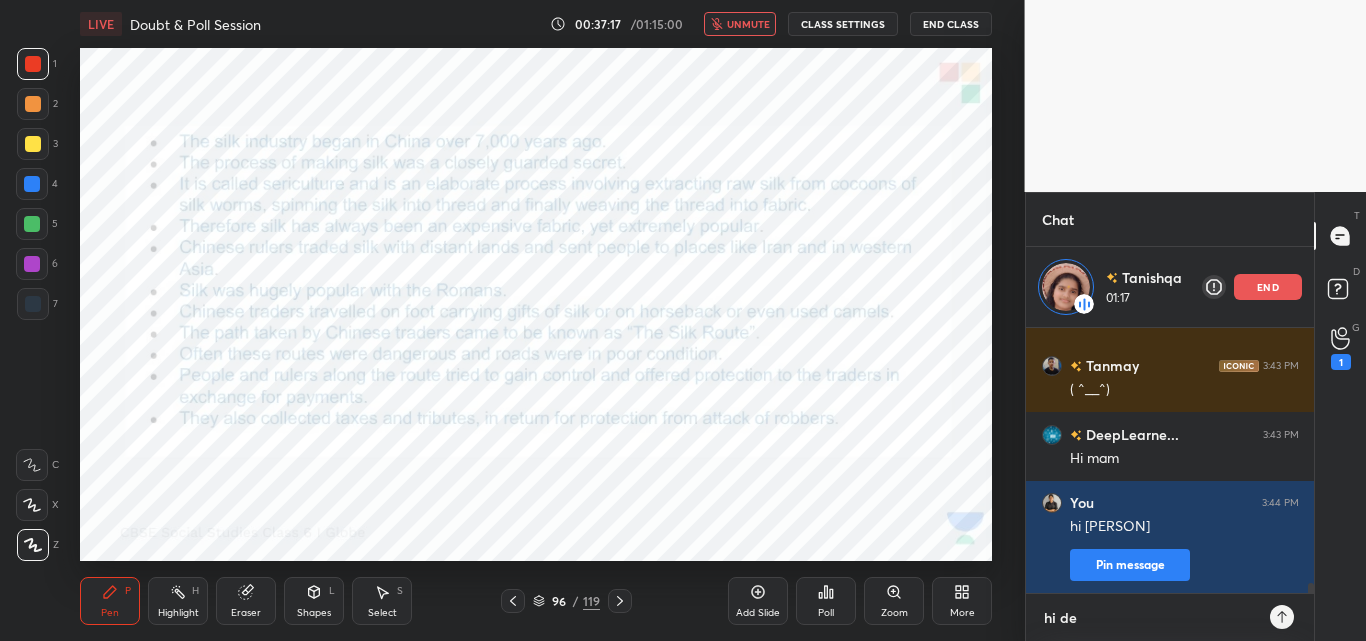 type on "hi dee" 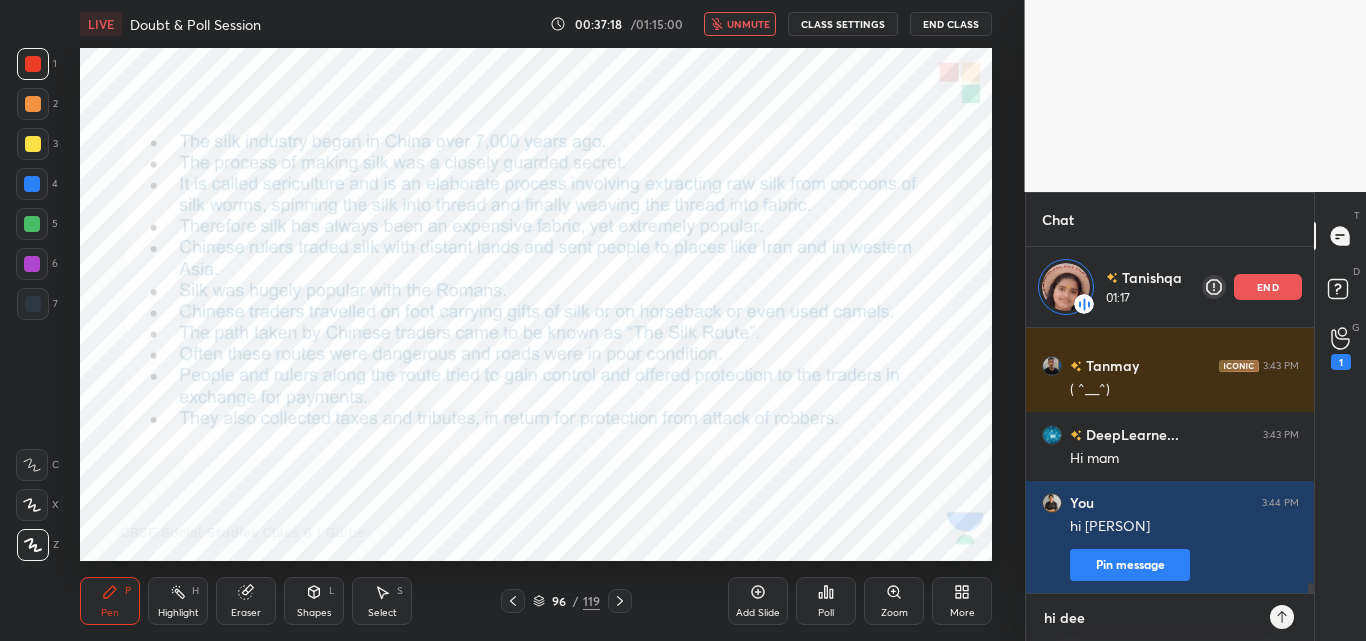 type on "hi deep" 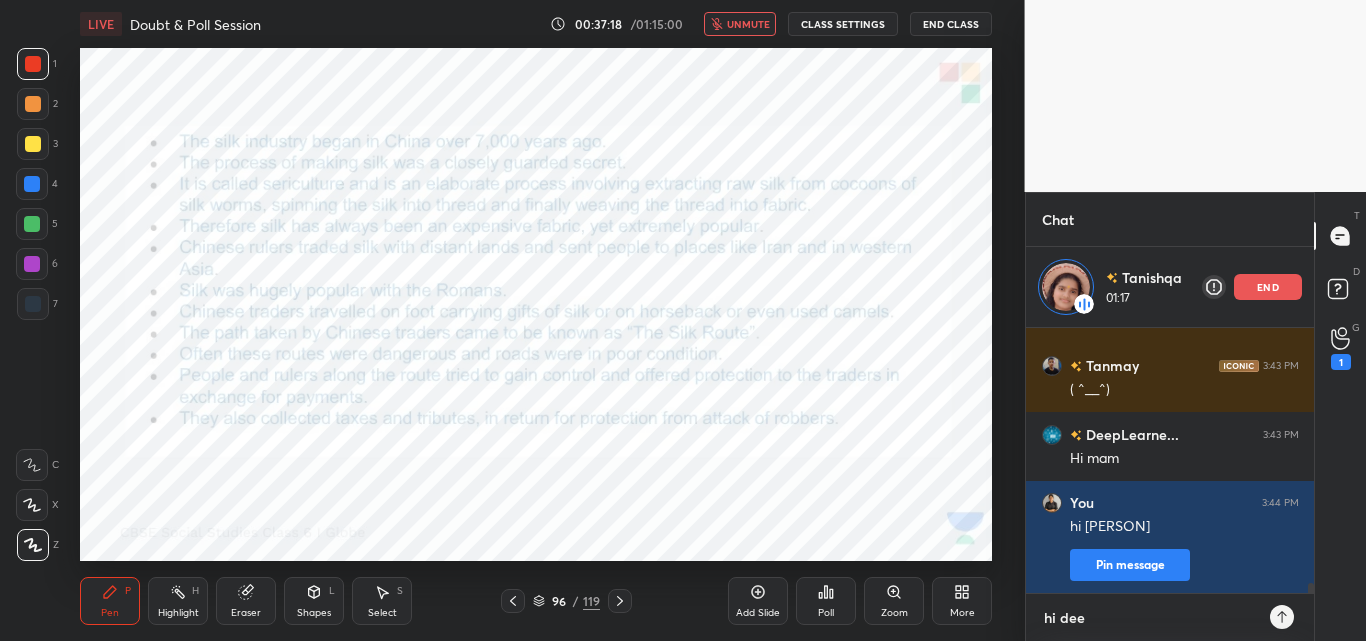 type on "x" 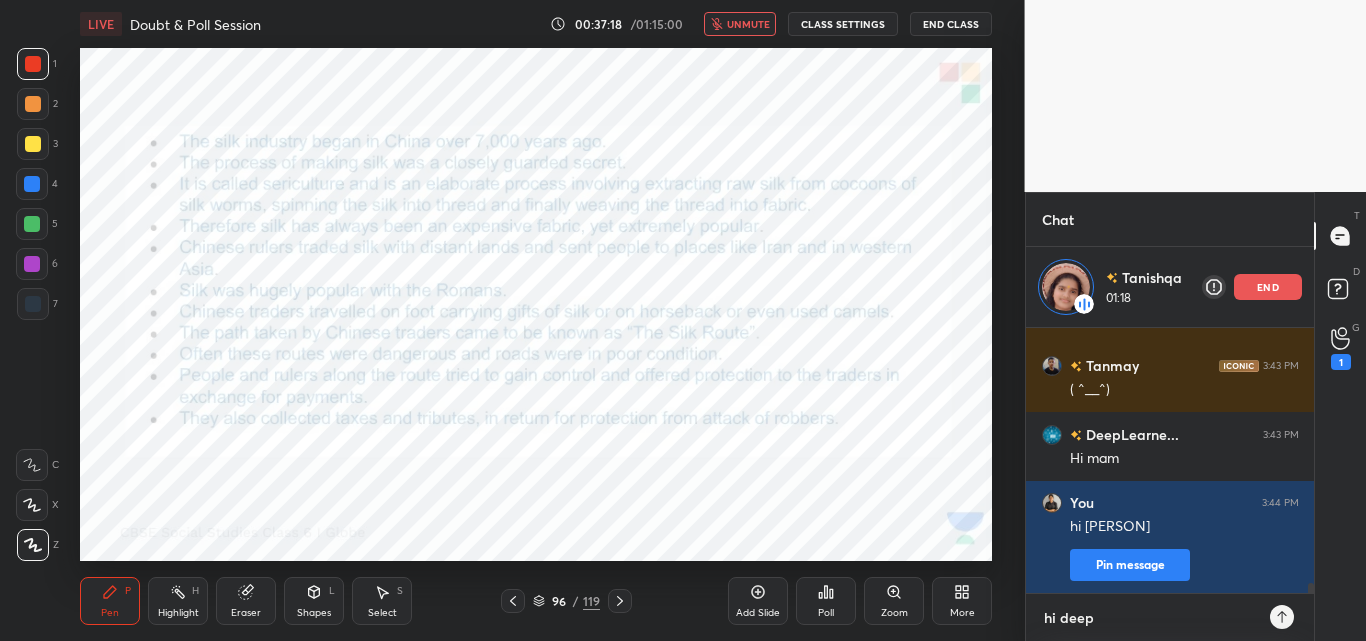 type 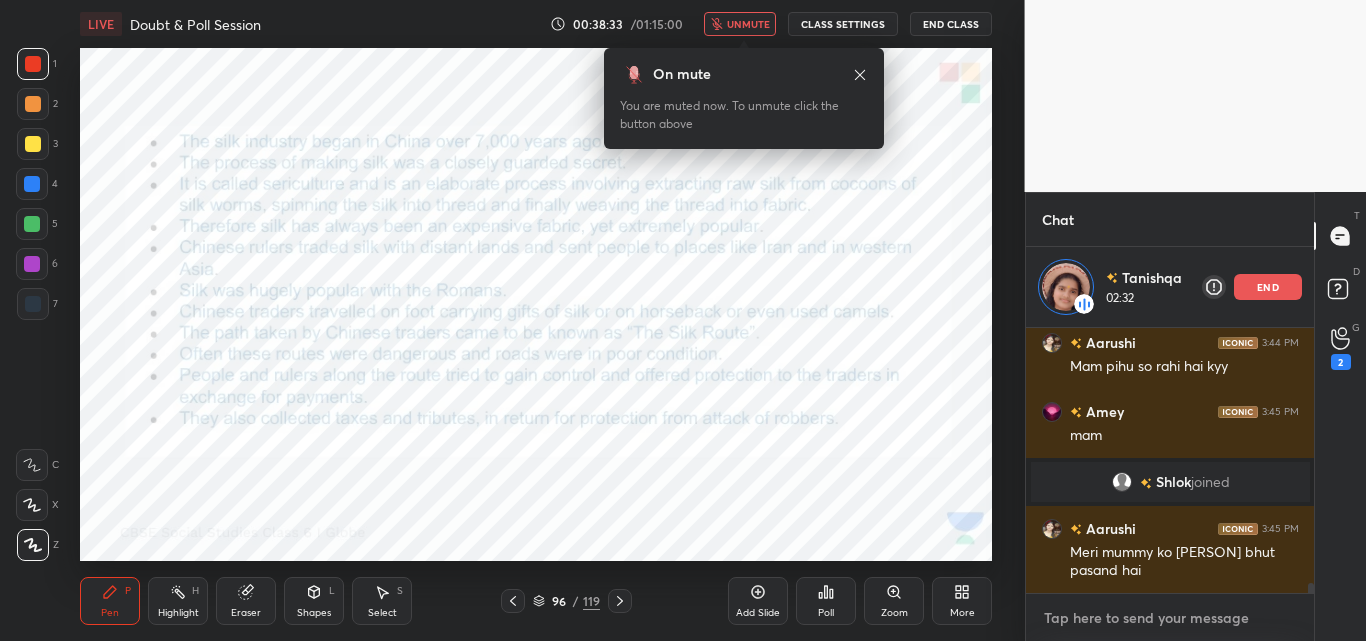 scroll, scrollTop: 6987, scrollLeft: 0, axis: vertical 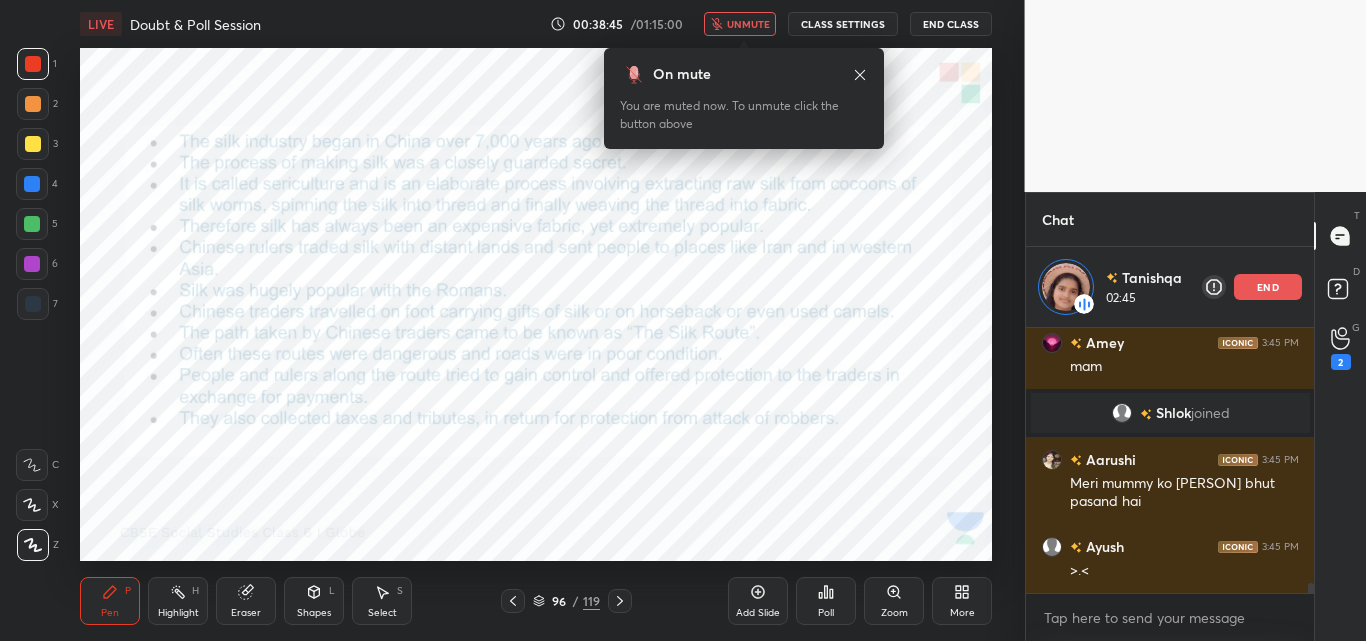 click on "unmute" at bounding box center [748, 24] 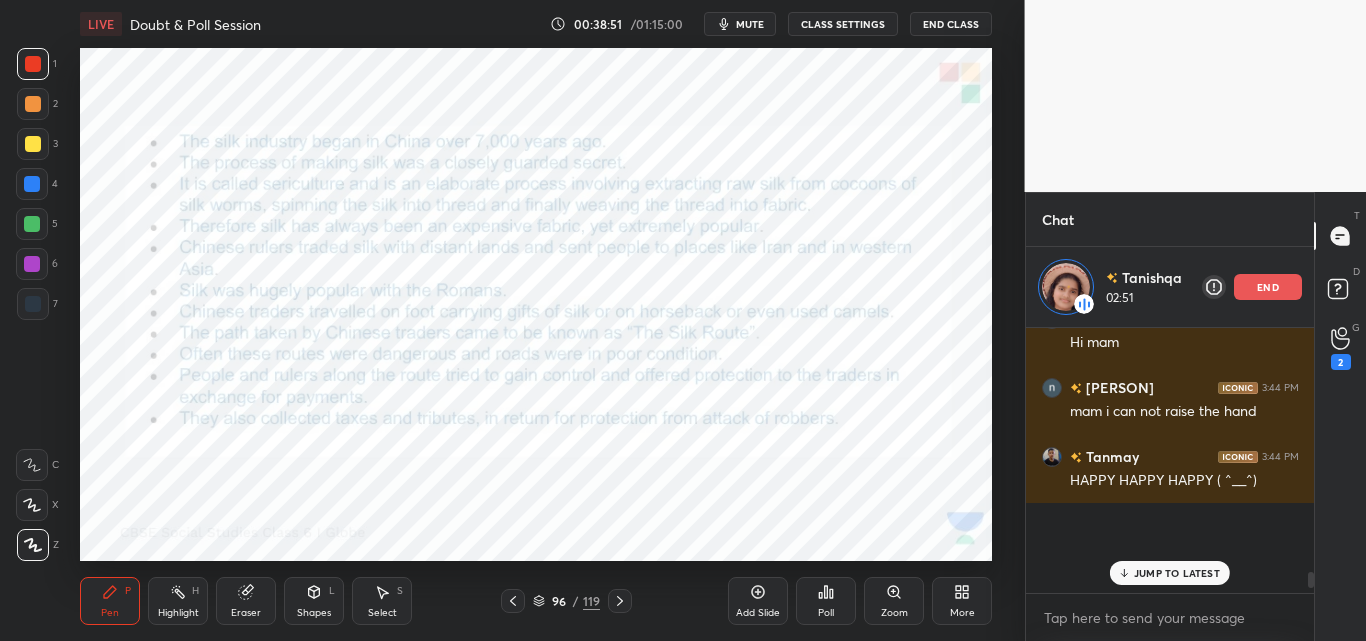 scroll, scrollTop: 6573, scrollLeft: 0, axis: vertical 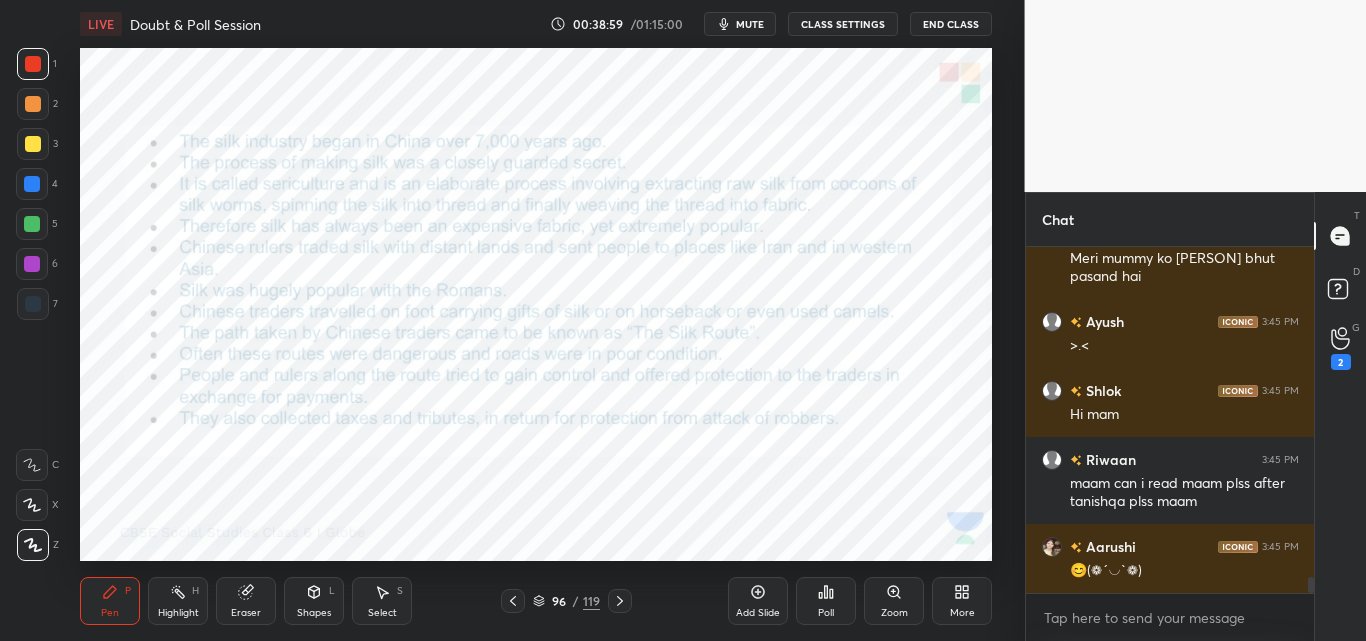 drag, startPoint x: 1313, startPoint y: 588, endPoint x: 1316, endPoint y: 607, distance: 19.235384 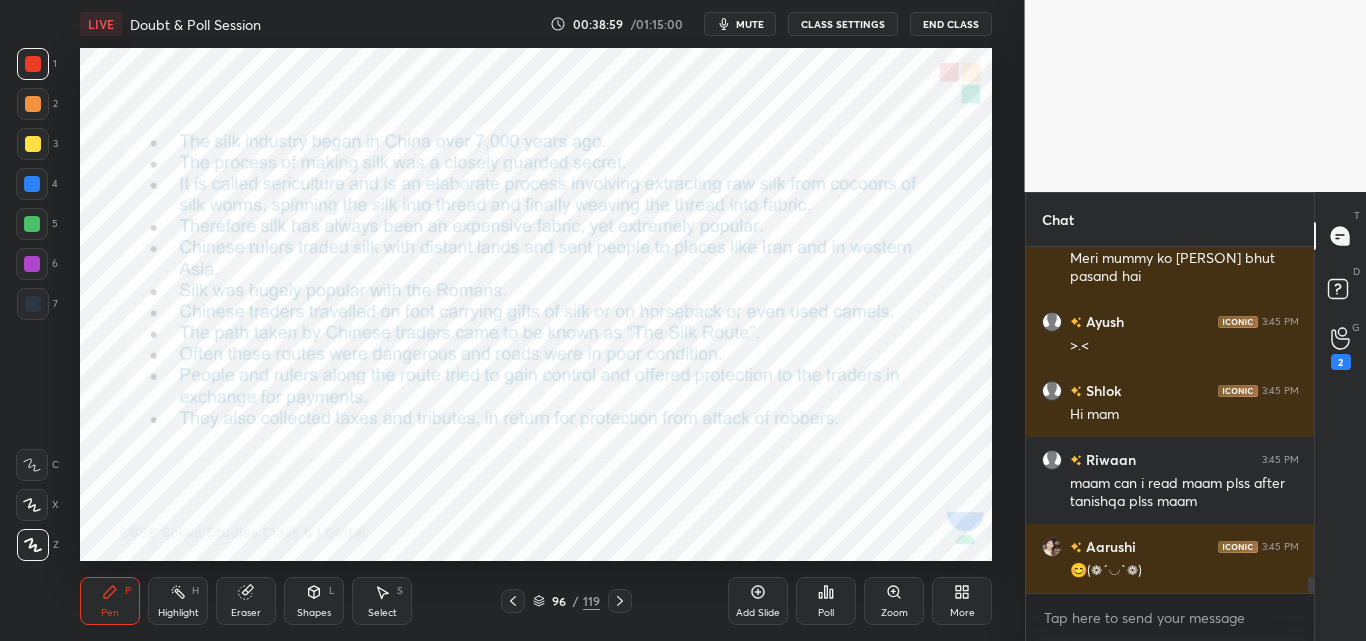 click on "Chat [NAME]  joined [NAME] 3:45 PM Meri mummy ko [NAME] bhut pasand hai [NAME] 3:45 PM ⁠>. < [NAME] 3:45 PM Hi mam [NAME] 3:45 PM maam can i read maam plss after [NAME] plss maam [NAME] 3:45 PM (*^o^)／＼(^-^*) JUMP TO LATEST Enable hand raising Enable raise hand to speak to learners. Once enabled, chat will be turned off temporarily. Enable x   Doubts asked by learners will show up here NEW DOUBTS ASKED Concept or Topic related [NAME] [NAME] [NAME] [NAME] [NAME] Preparation related Can't raise hand Looks like educator just invited you to speak. Please wait before you can raise your hand again. Got it T D G 2" at bounding box center (1196, 416) 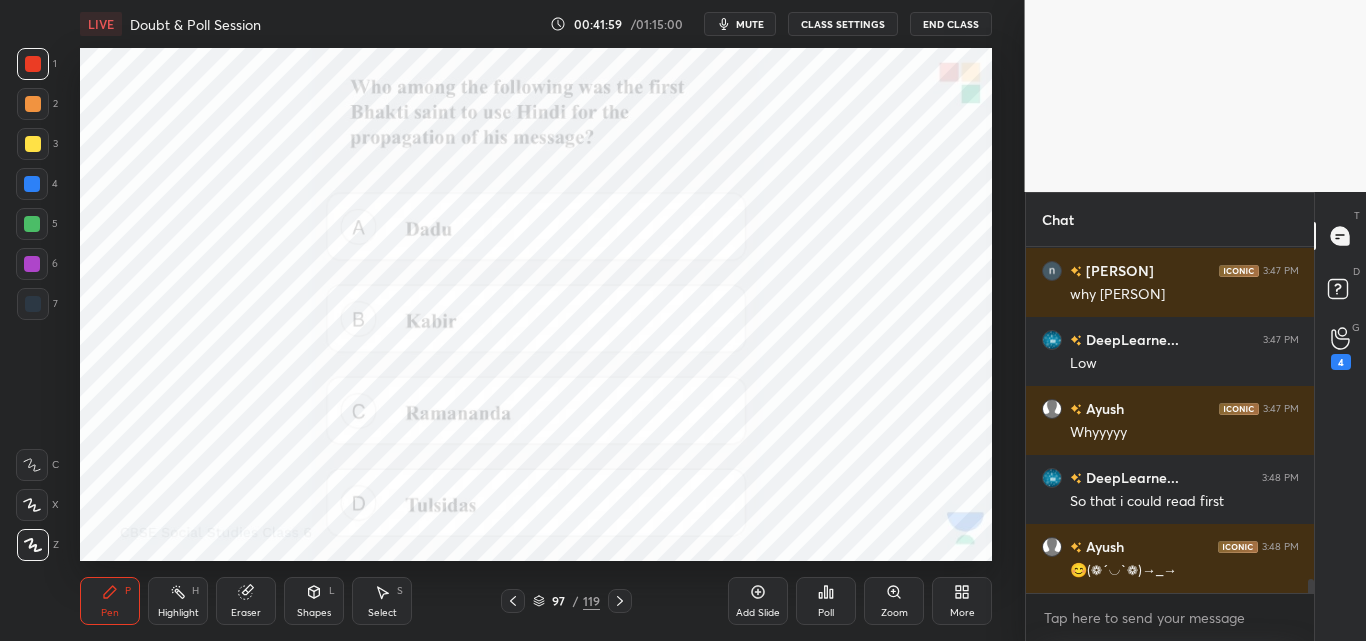scroll, scrollTop: 8018, scrollLeft: 0, axis: vertical 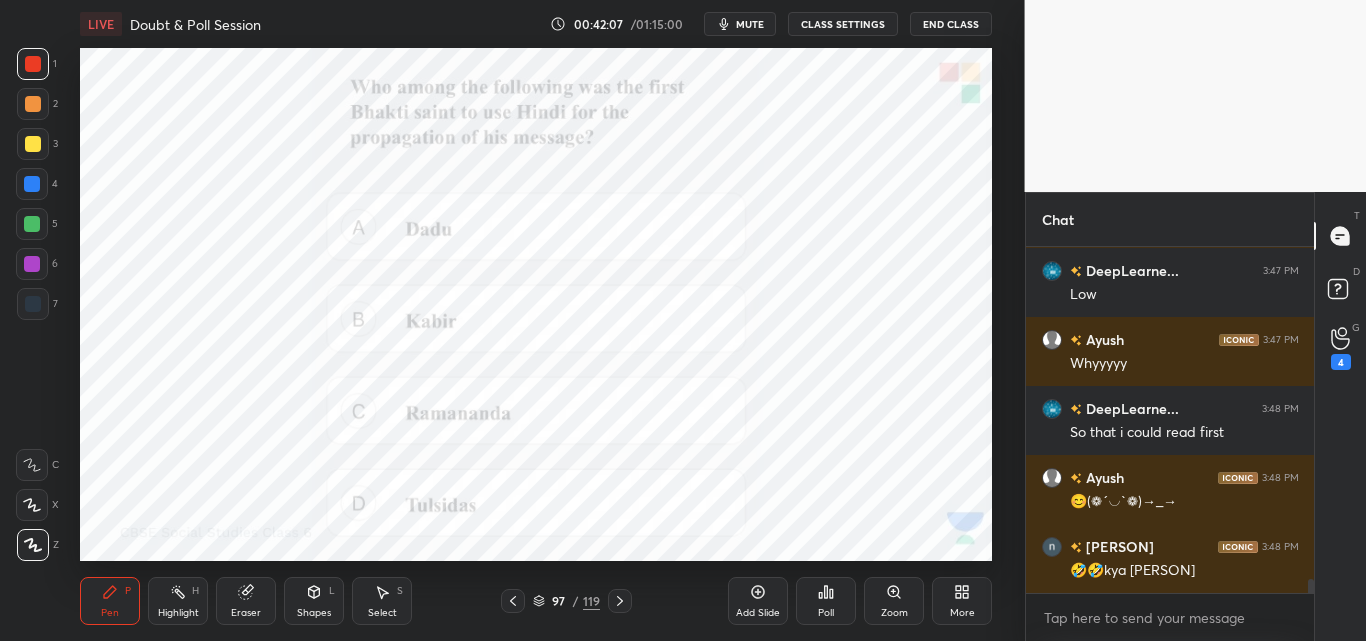 click on "Poll" at bounding box center (826, 613) 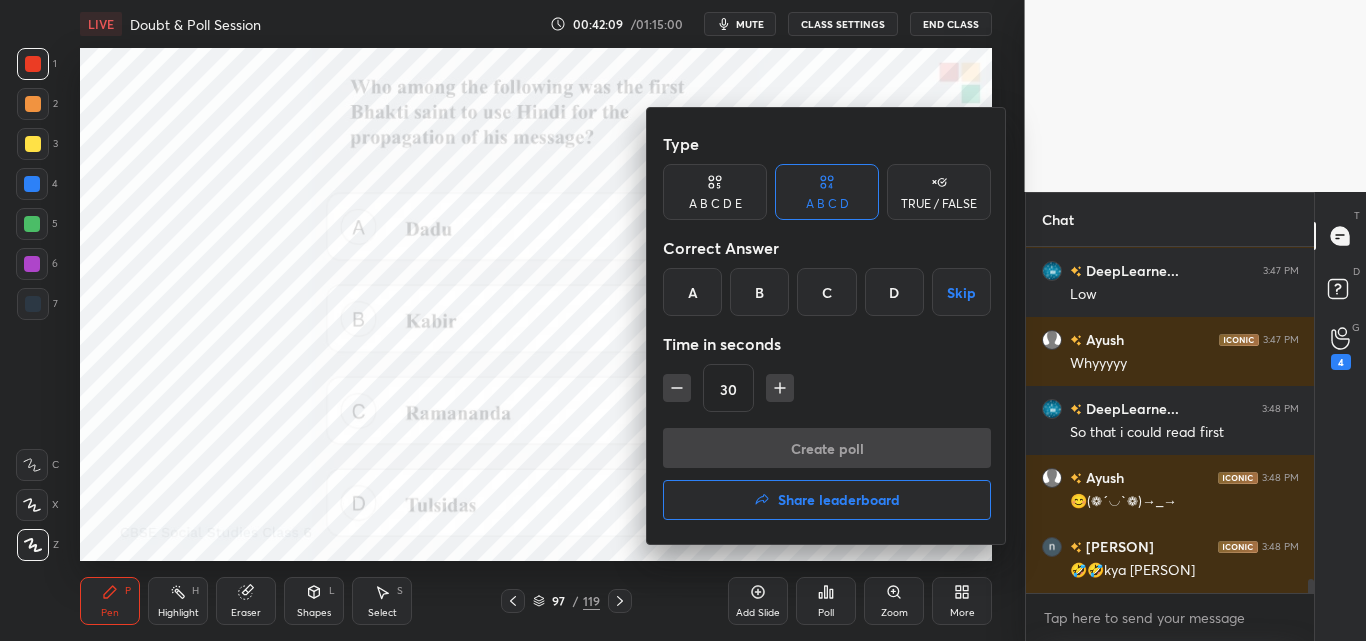 click at bounding box center [683, 320] 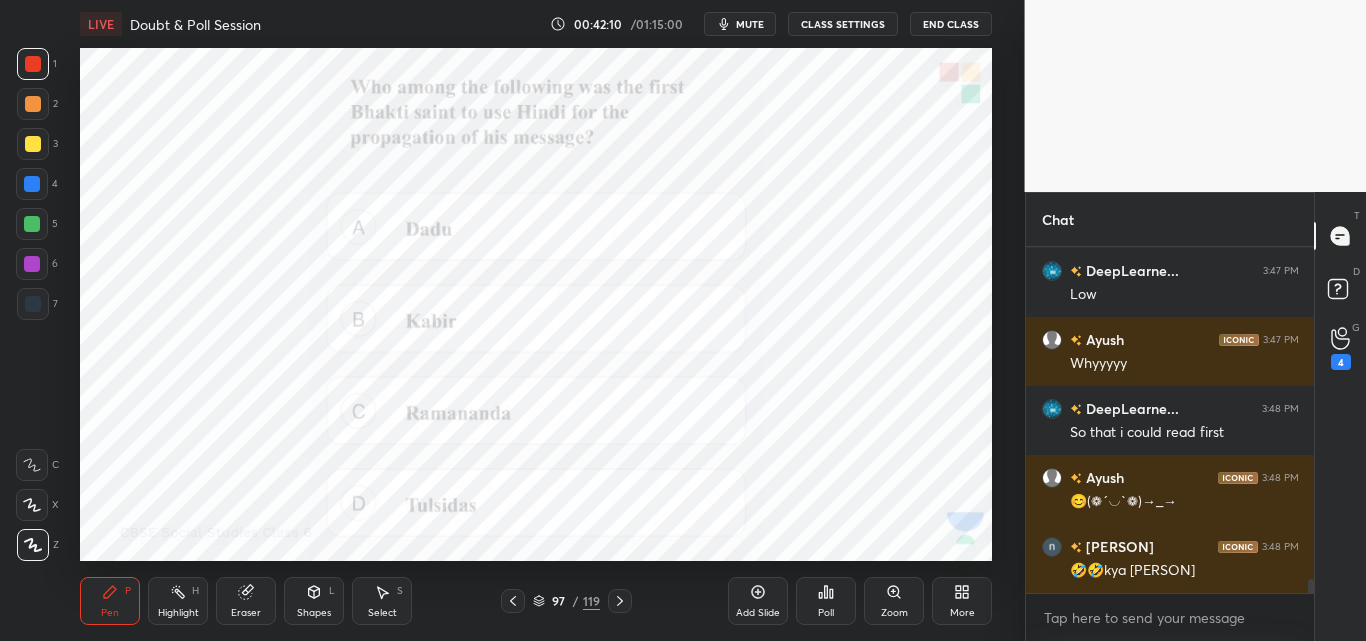click on "mute" at bounding box center [750, 24] 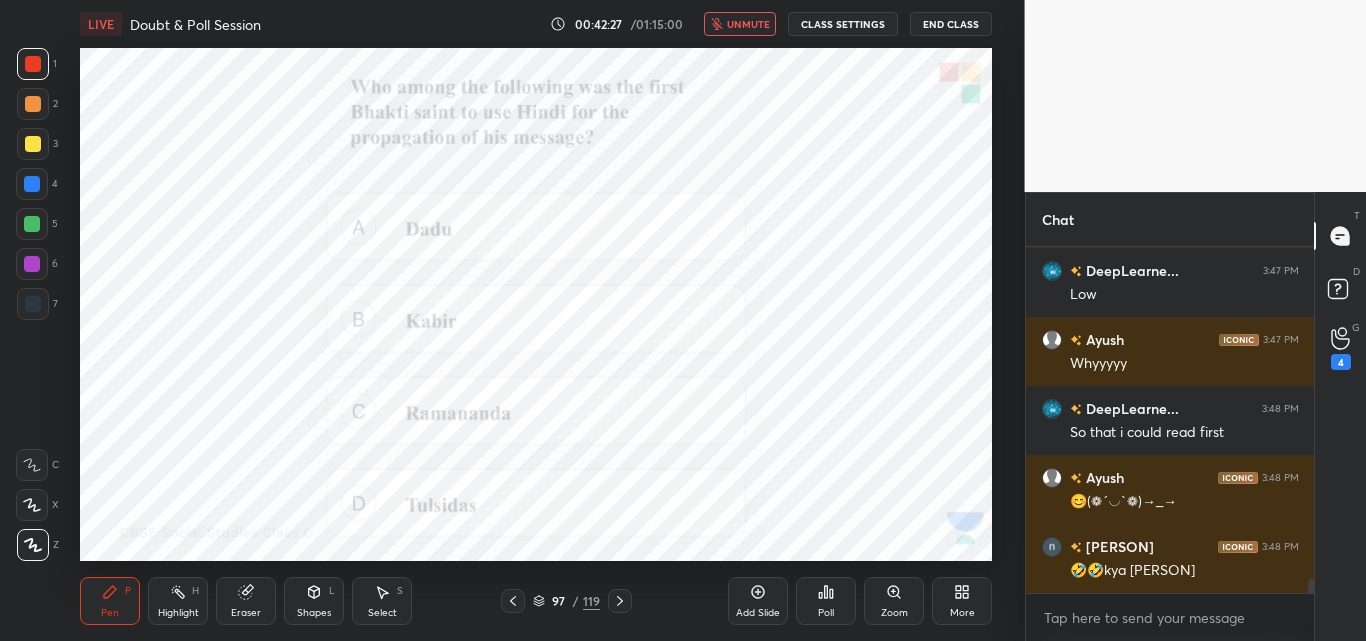 click 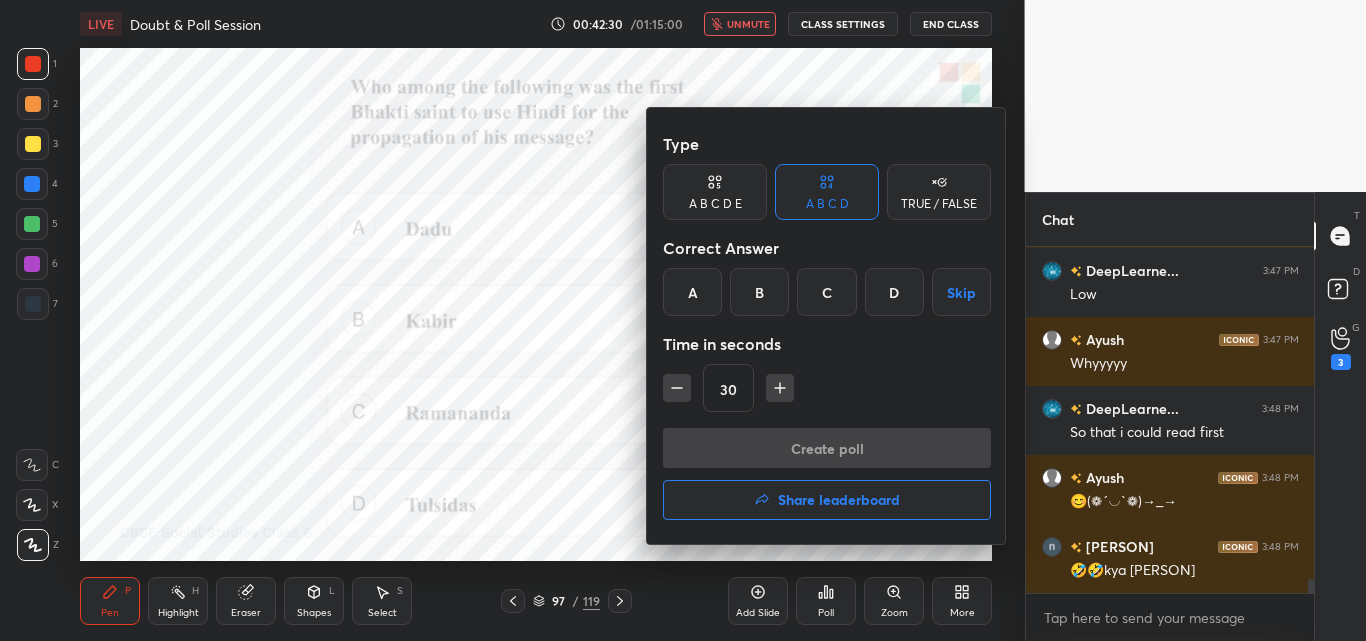 click on "C" at bounding box center [826, 292] 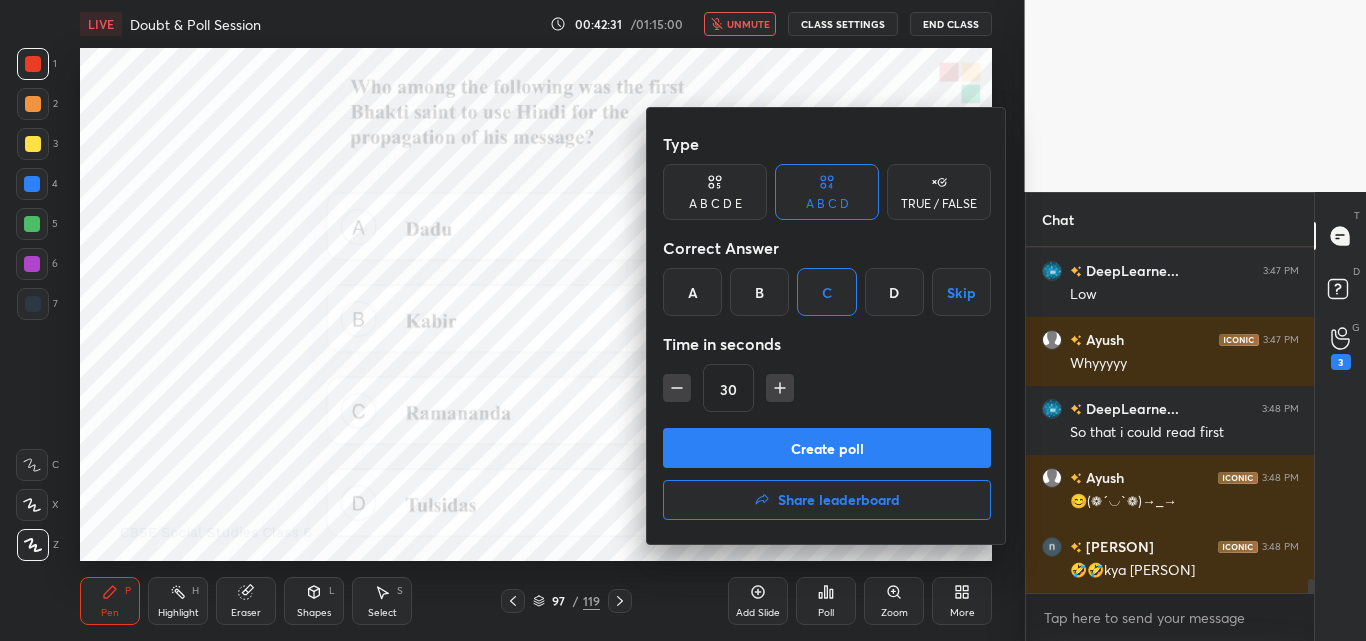 click on "Create poll" at bounding box center (827, 448) 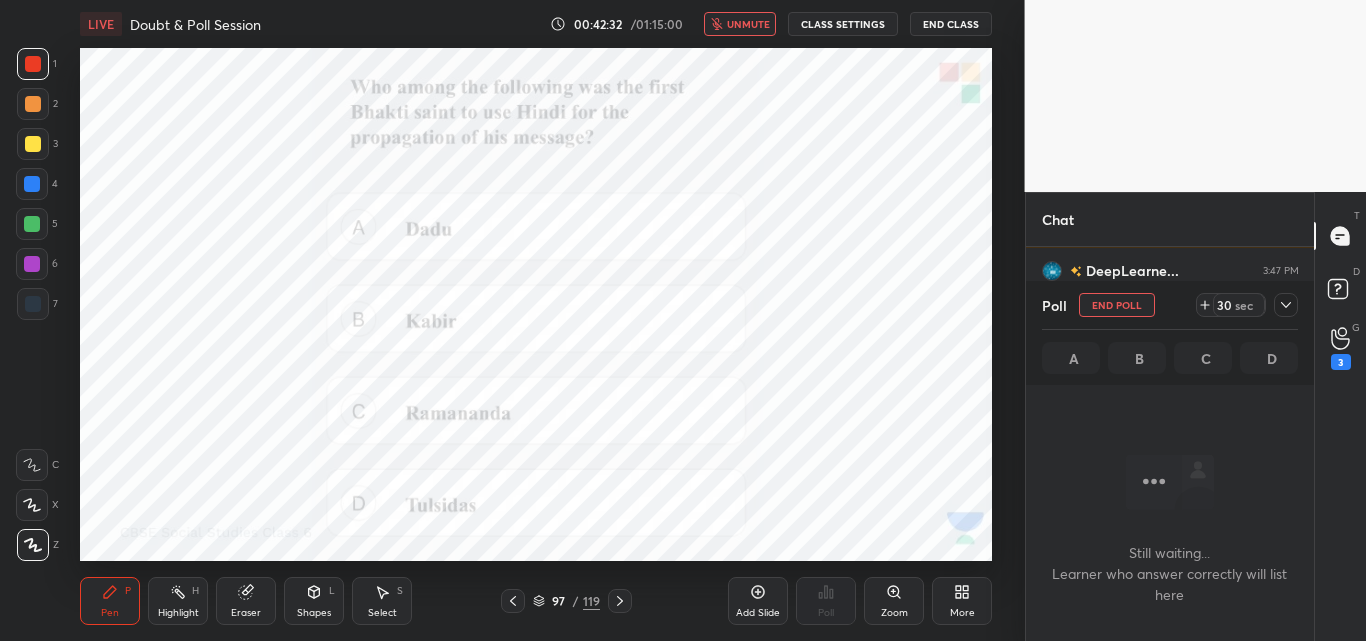 scroll, scrollTop: 236, scrollLeft: 282, axis: both 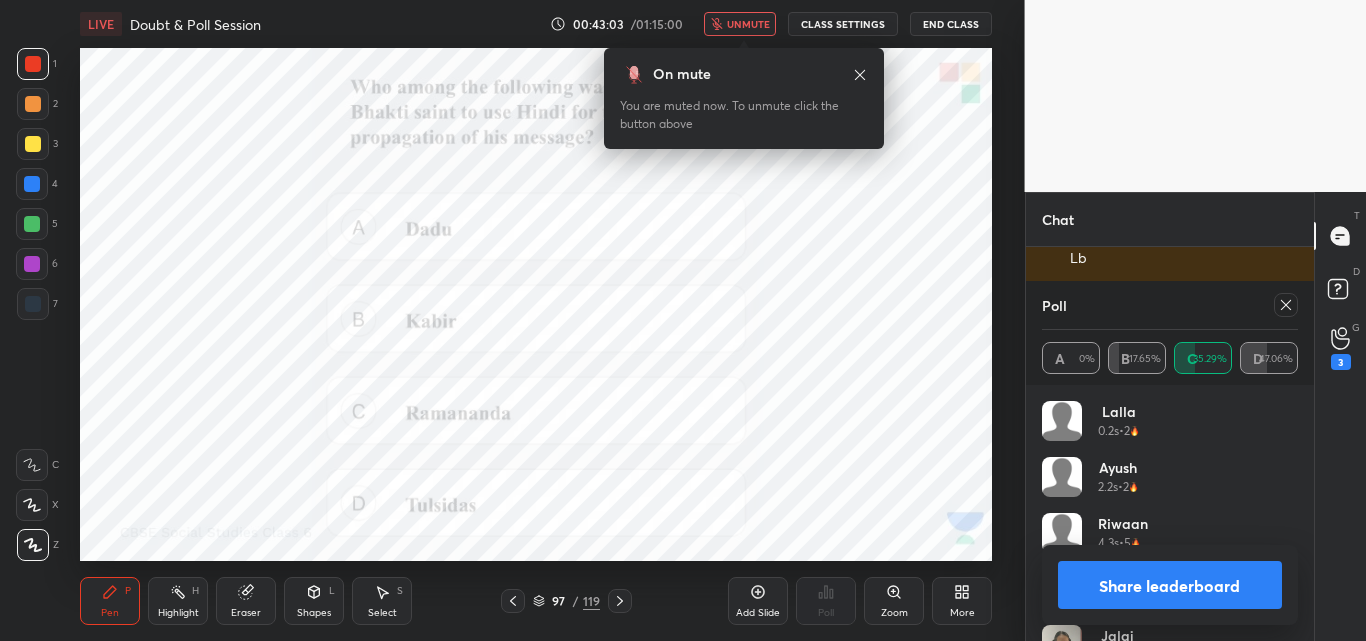 click on "Share leaderboard" at bounding box center (1170, 585) 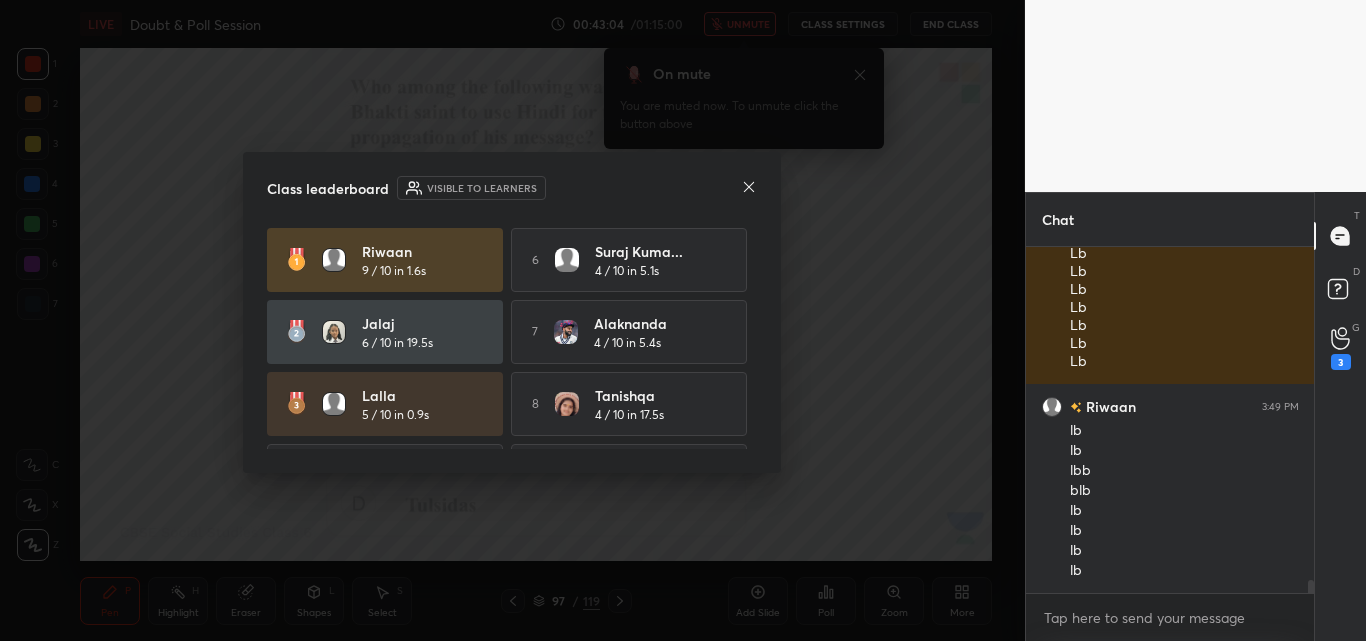 scroll, scrollTop: 7, scrollLeft: 7, axis: both 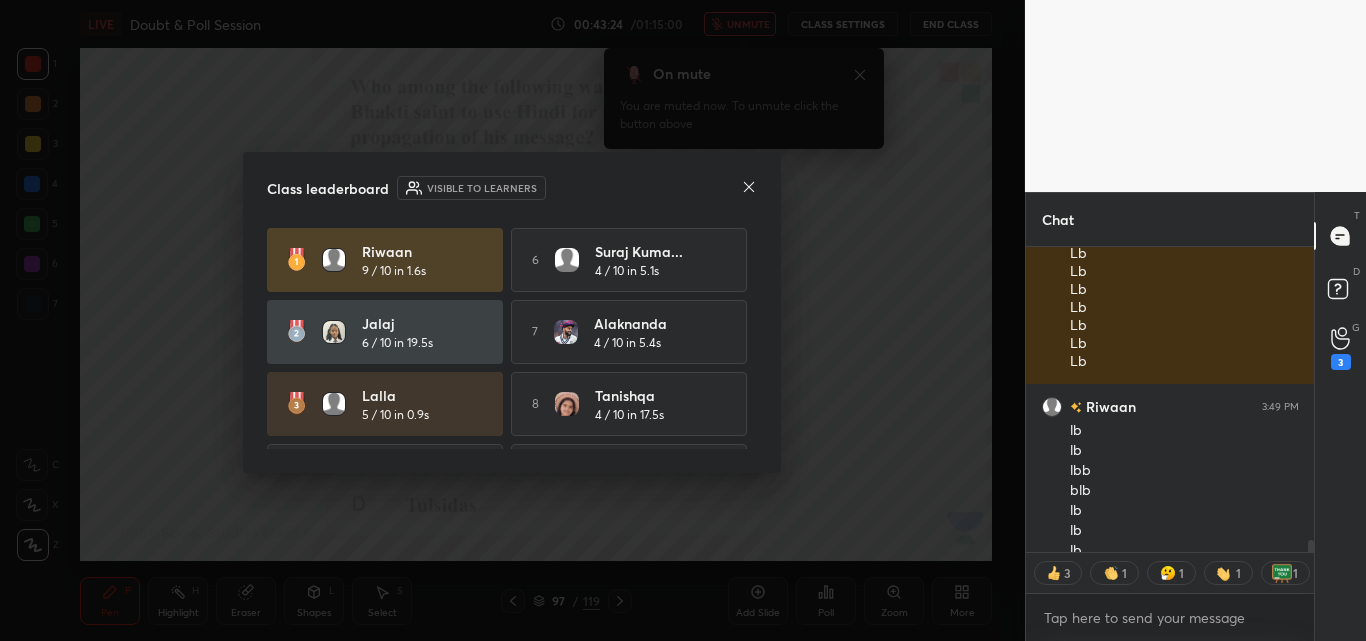 click on "Class leaderboard Visible to learners" at bounding box center [512, 188] 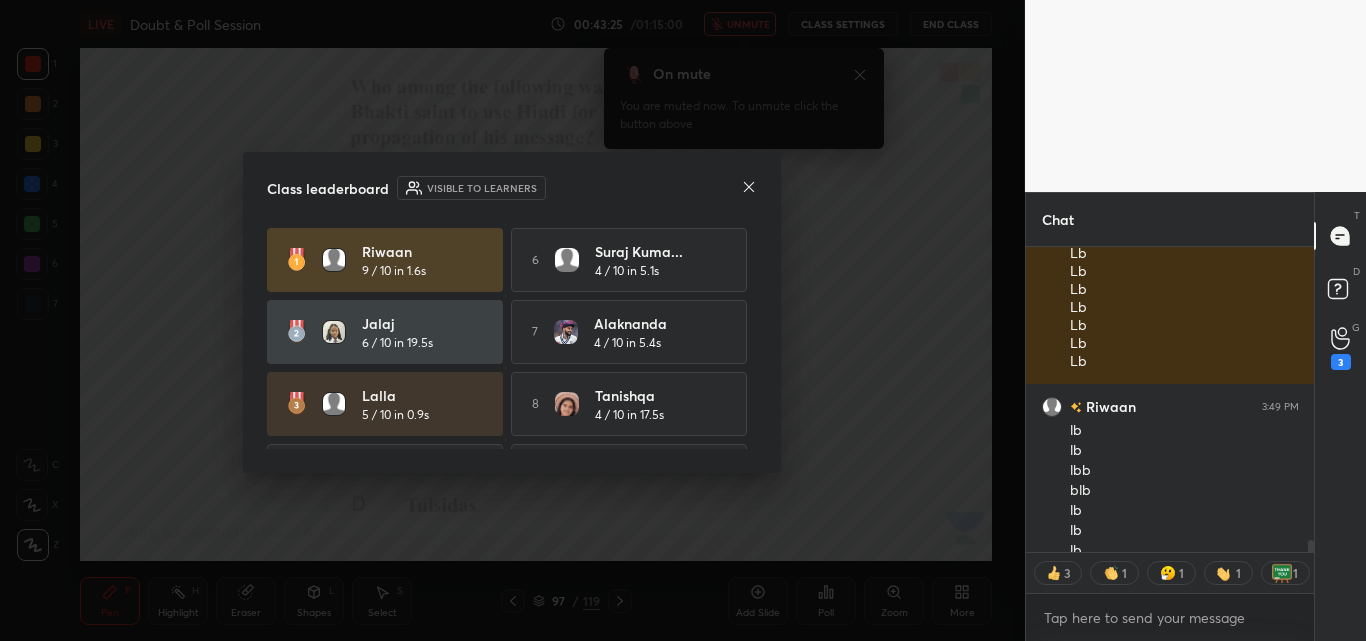 click 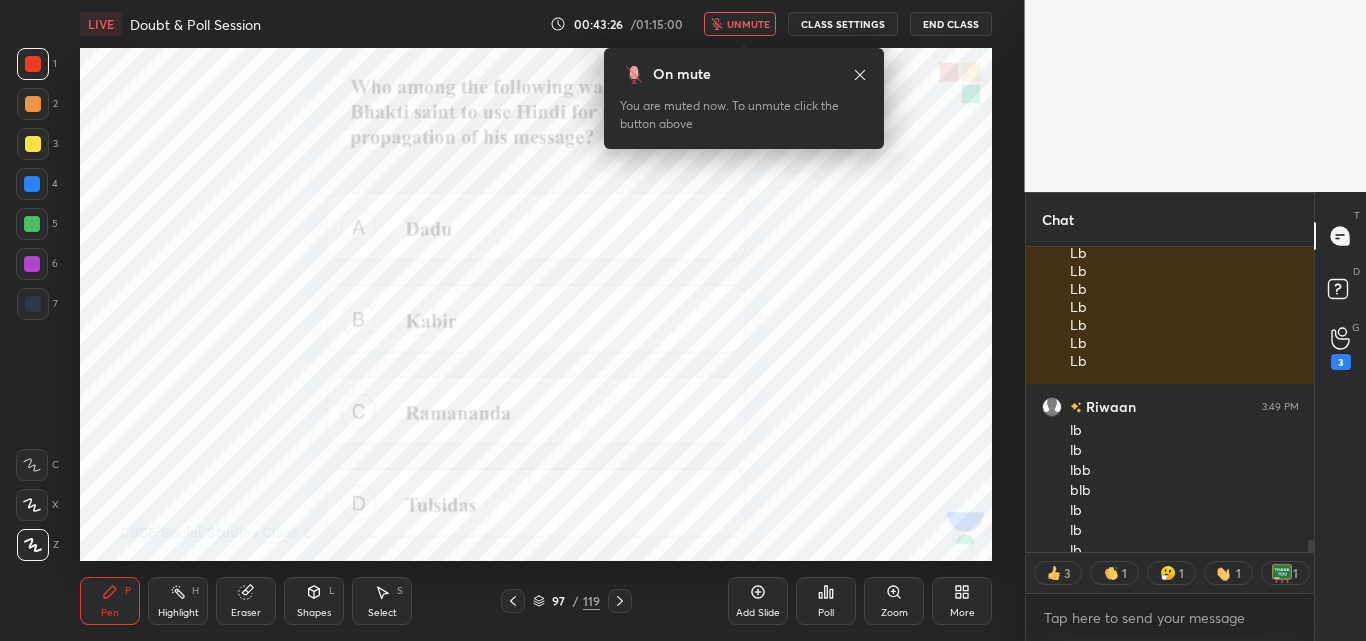 click on "unmute" at bounding box center [740, 24] 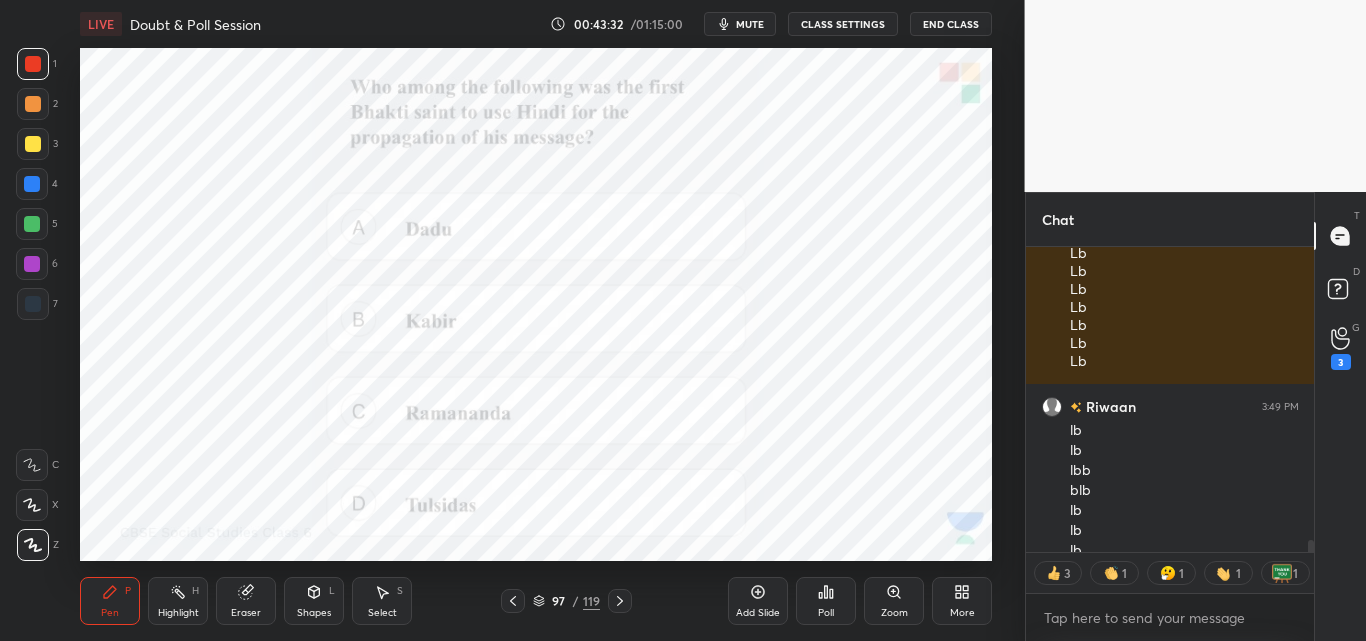 scroll, scrollTop: 0, scrollLeft: 1, axis: horizontal 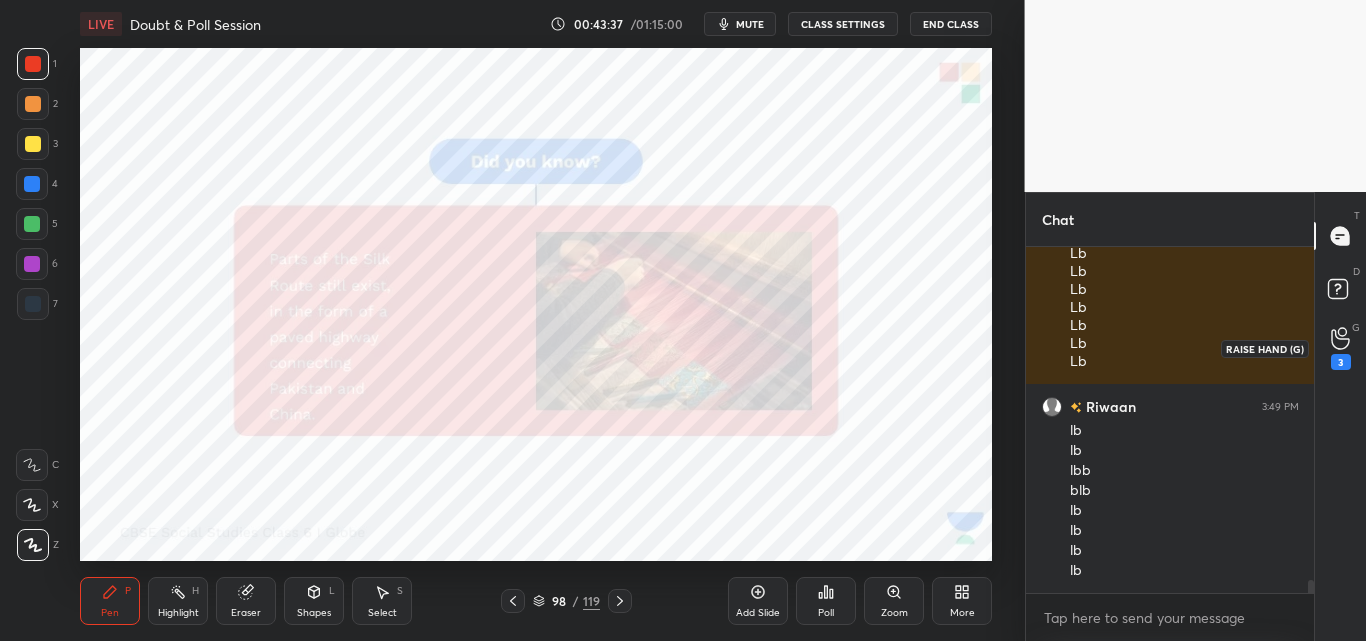 click 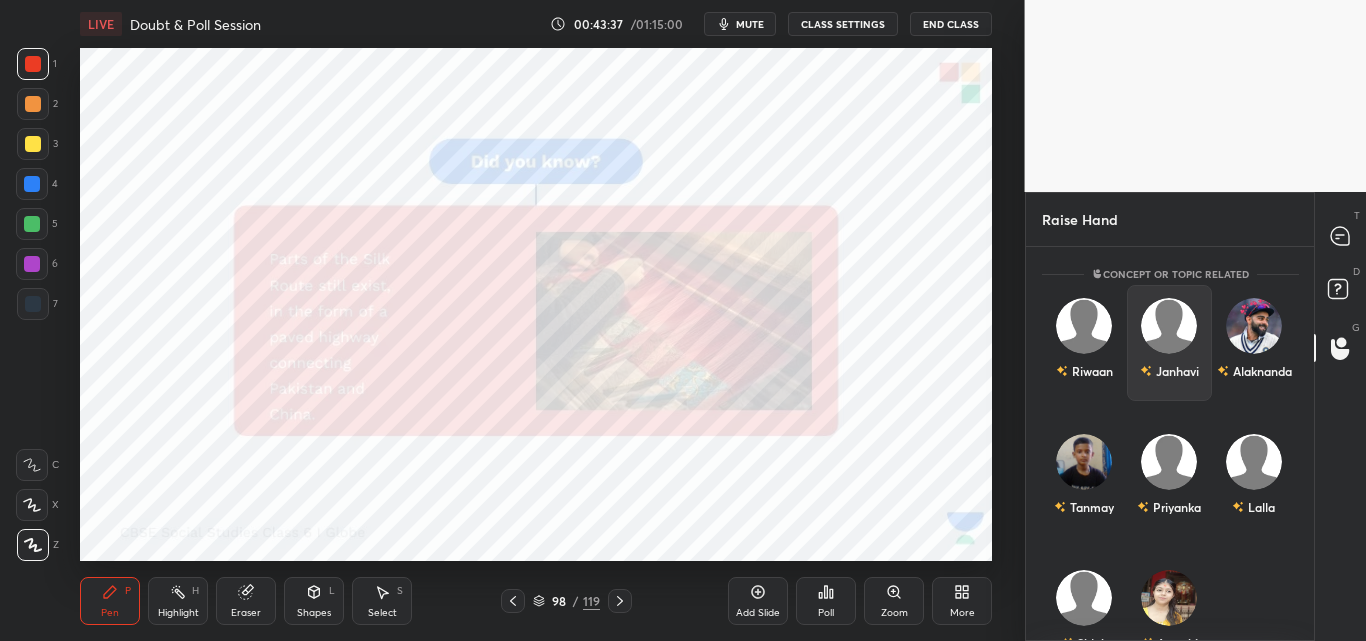 scroll, scrollTop: 7, scrollLeft: 7, axis: both 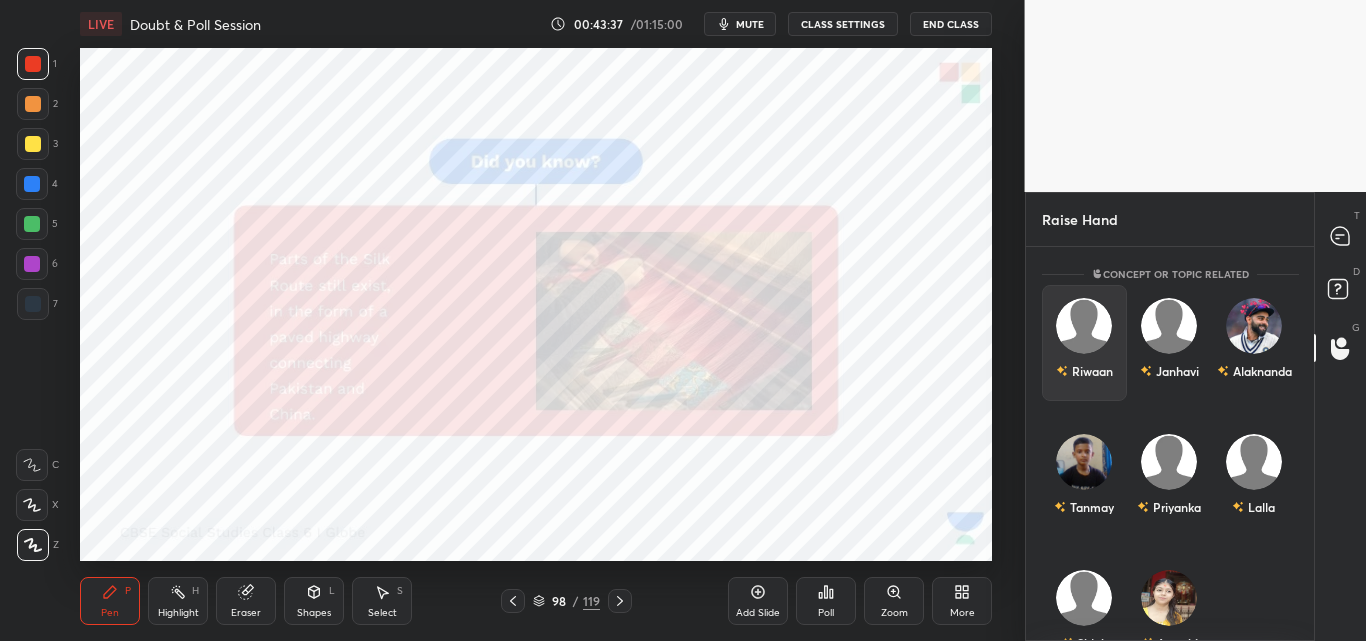 click at bounding box center (1084, 326) 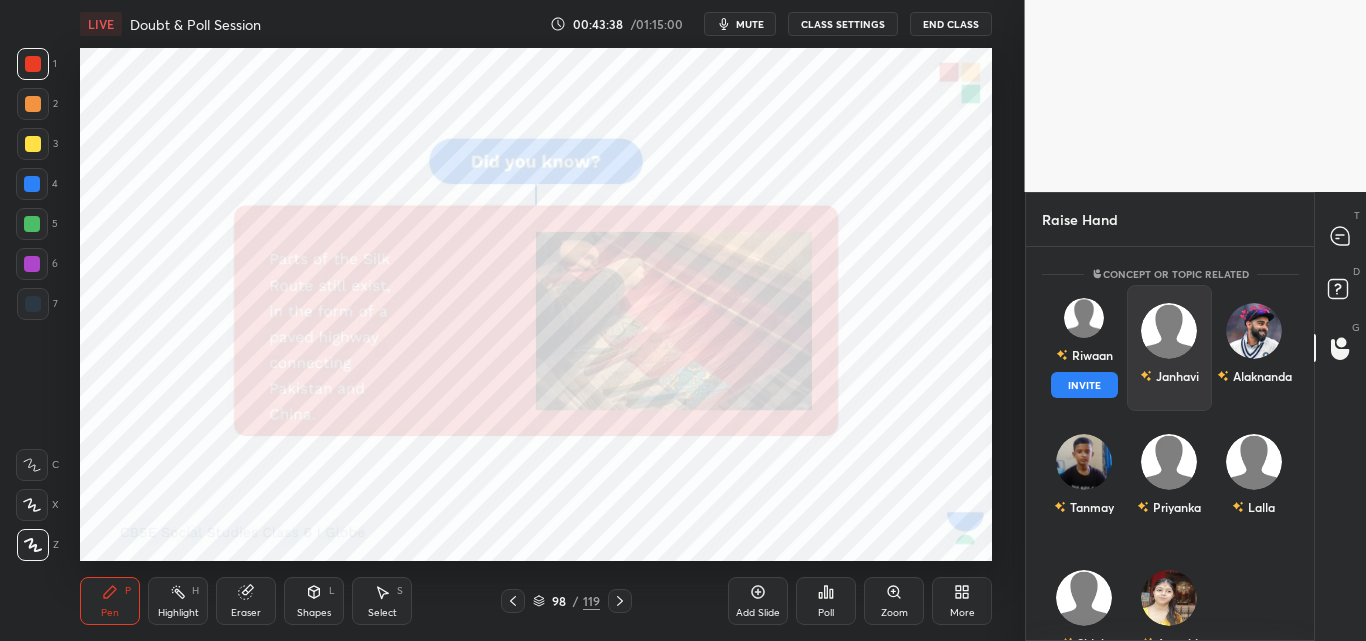 click on "INVITE" at bounding box center (1084, 385) 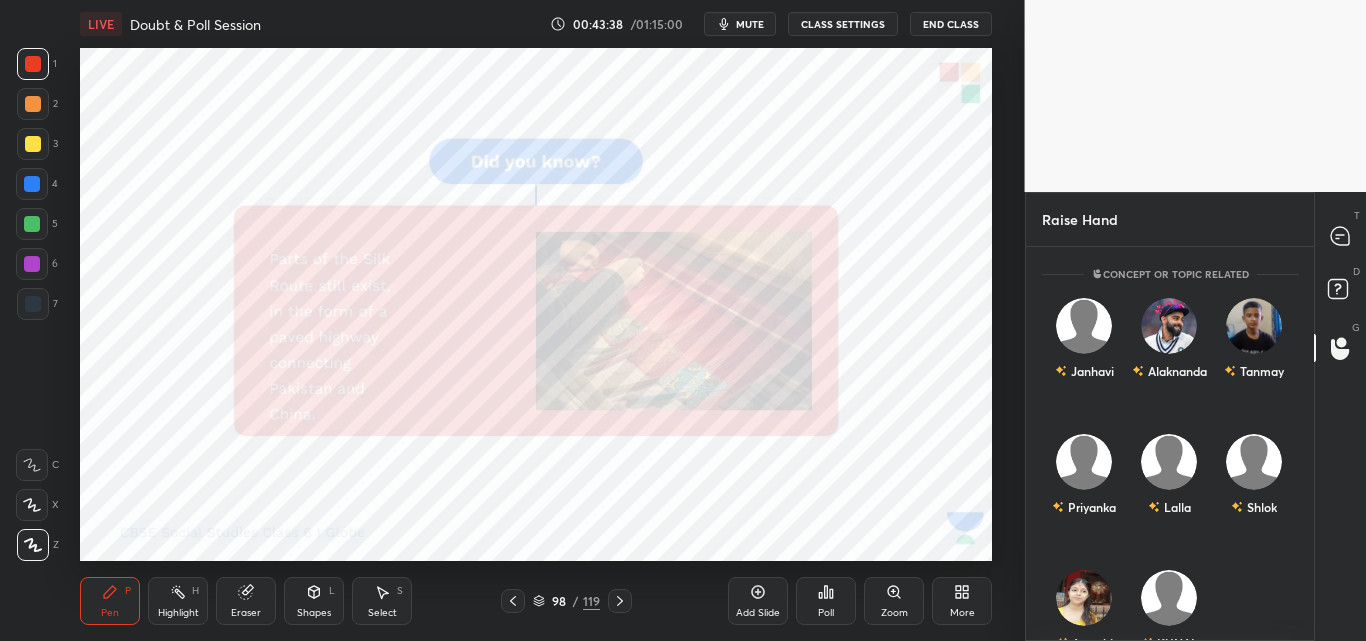 scroll, scrollTop: 307, scrollLeft: 282, axis: both 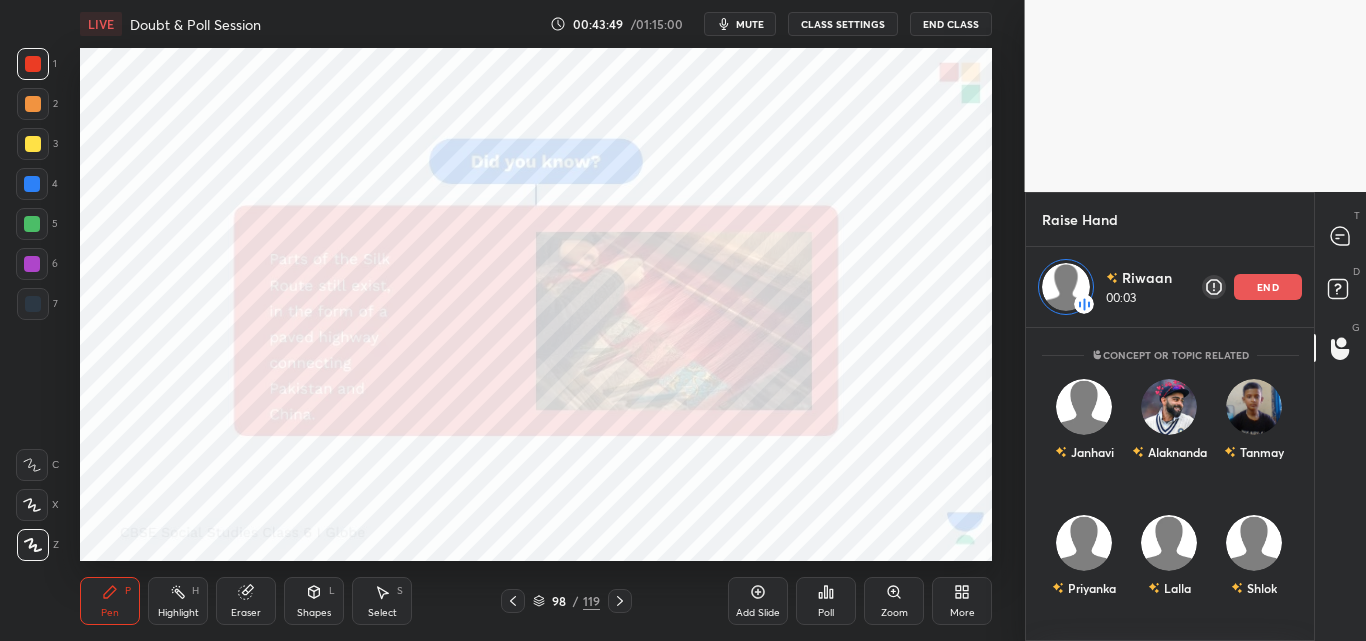 click on "mute" at bounding box center (750, 24) 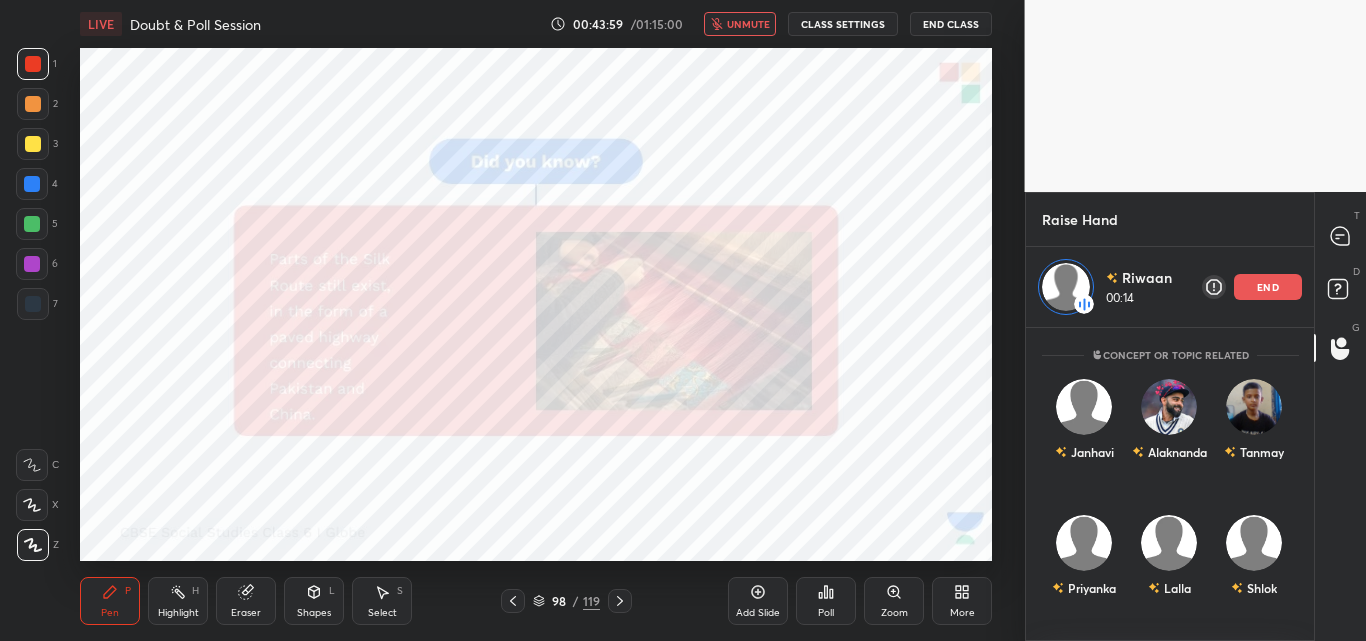 click on "unmute" at bounding box center (748, 24) 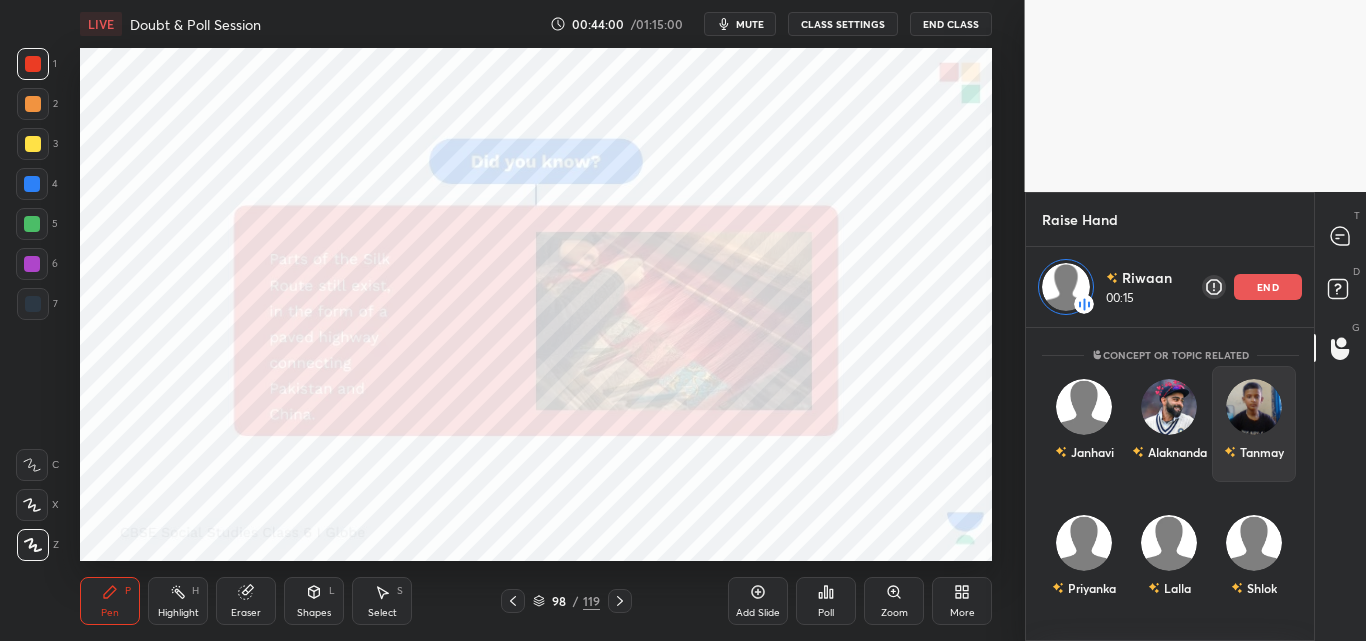 click on "end" at bounding box center [1268, 287] 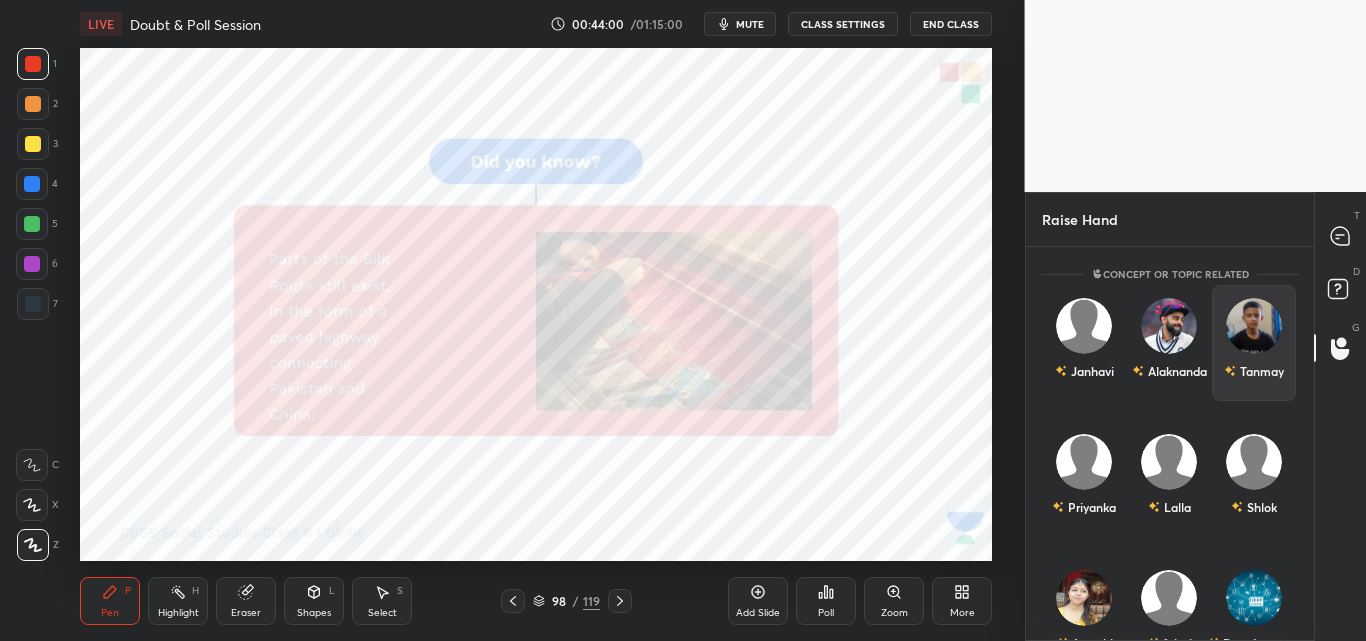 scroll, scrollTop: 7, scrollLeft: 7, axis: both 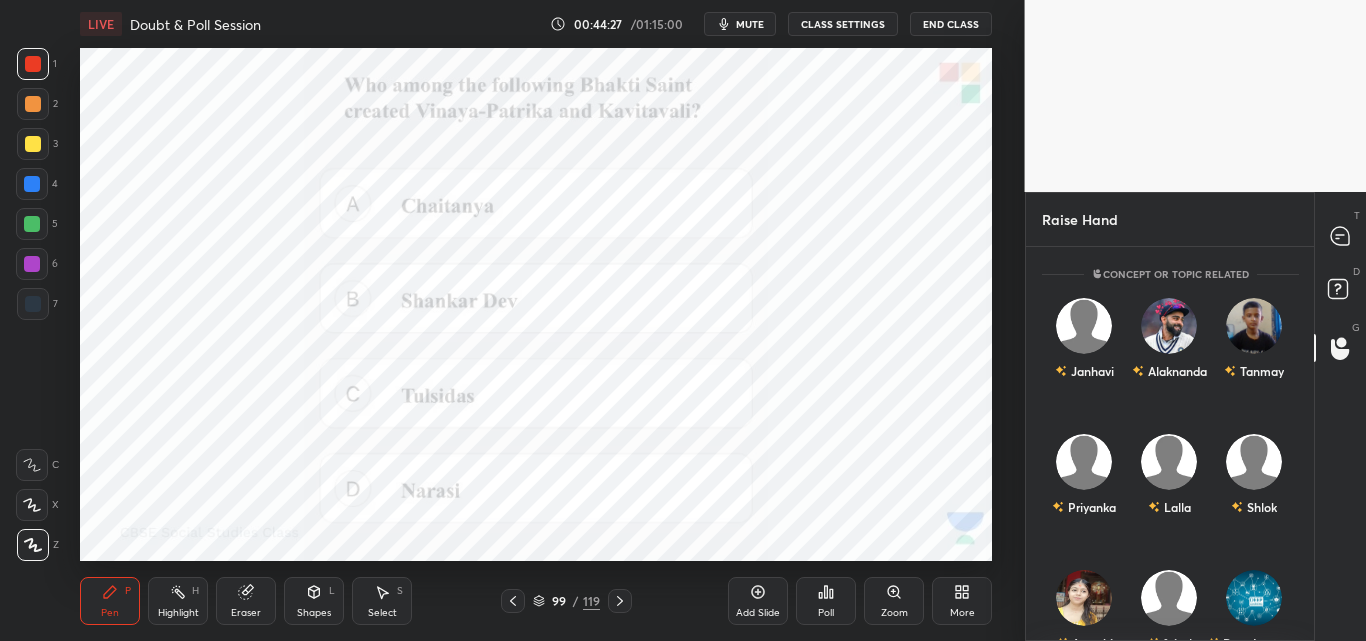 click on "mute" at bounding box center [750, 24] 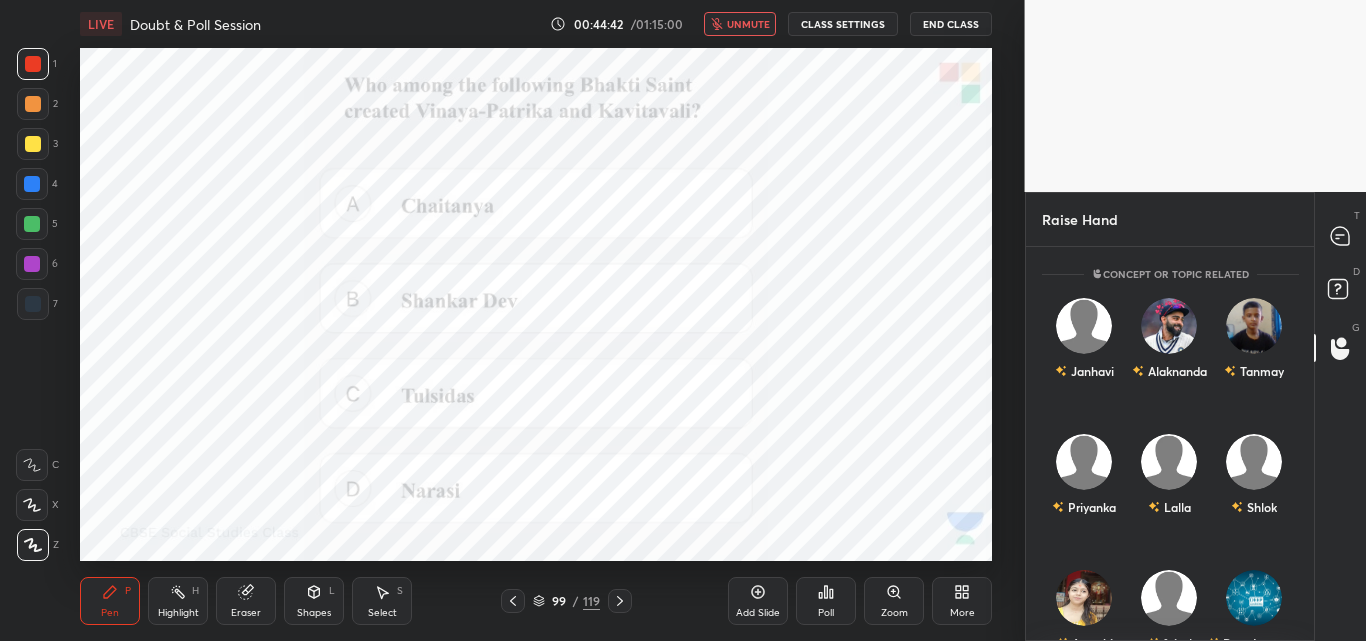 click 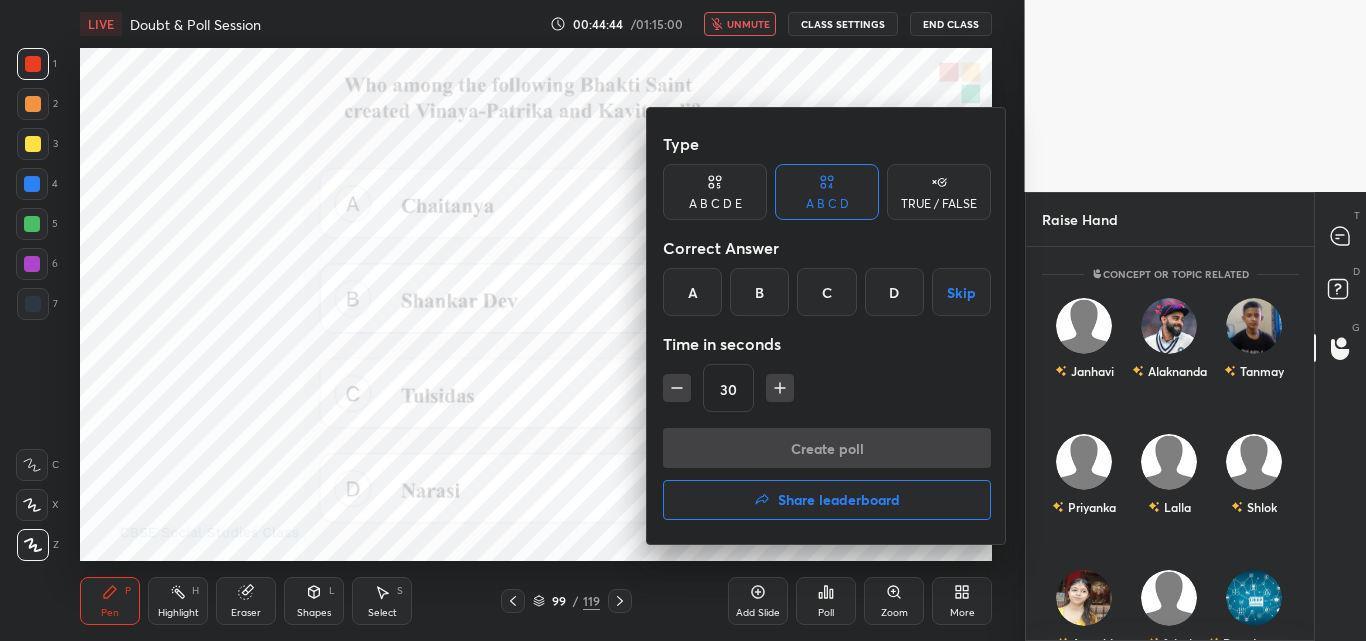 click on "C" at bounding box center [826, 292] 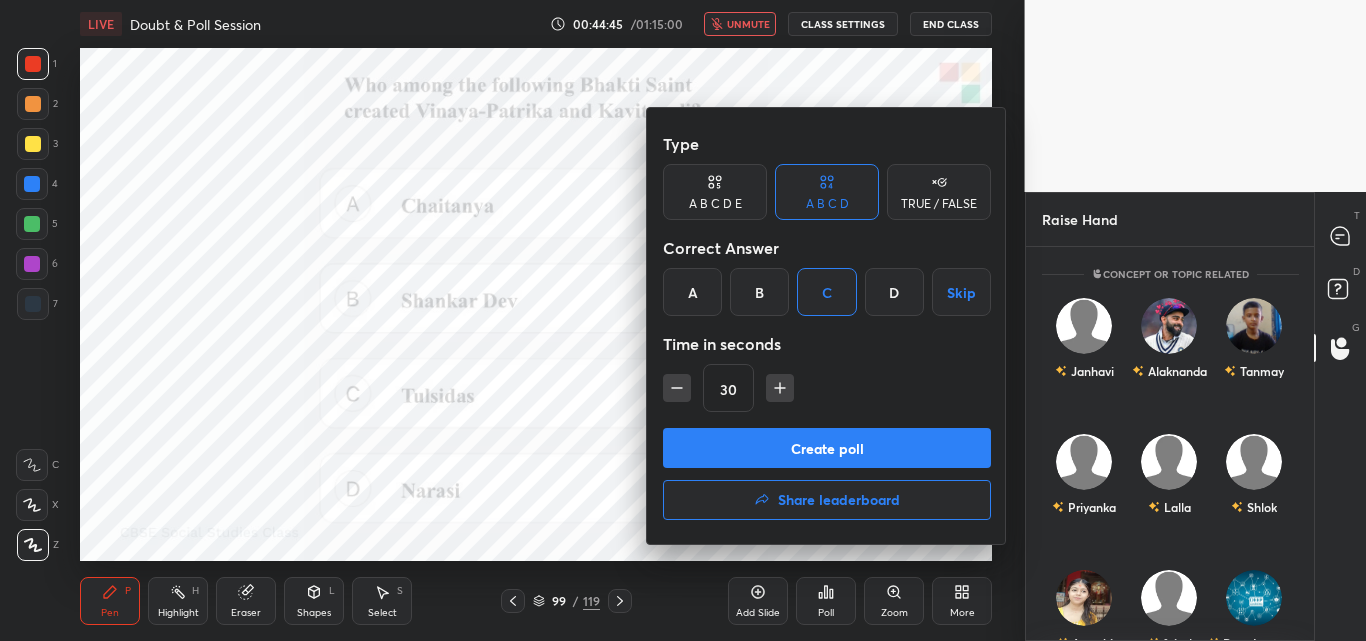 click on "Create poll" at bounding box center (827, 448) 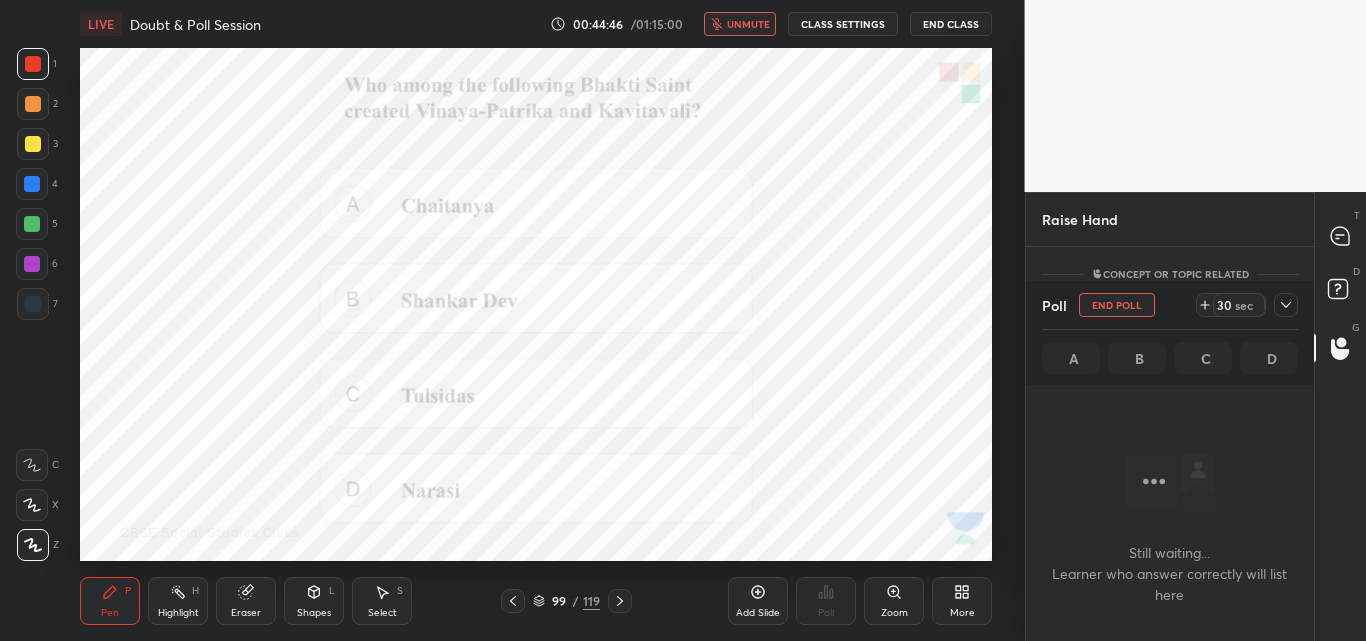 scroll, scrollTop: 284, scrollLeft: 282, axis: both 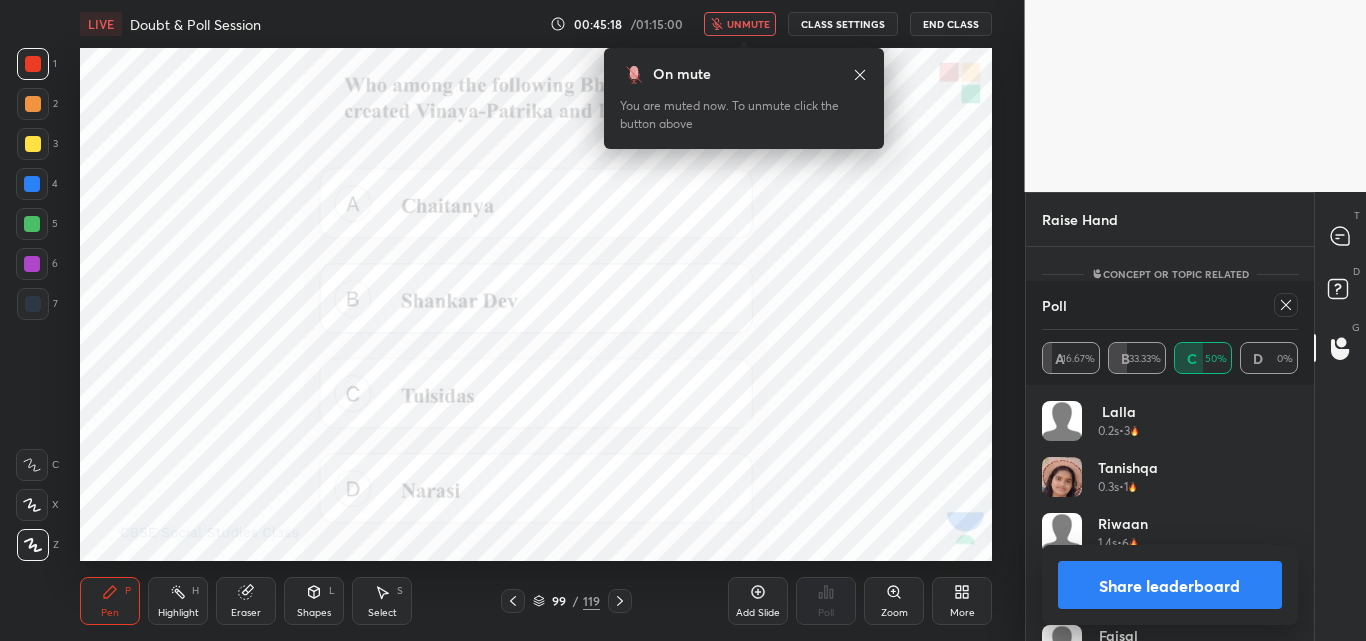 click on "unmute" at bounding box center (748, 24) 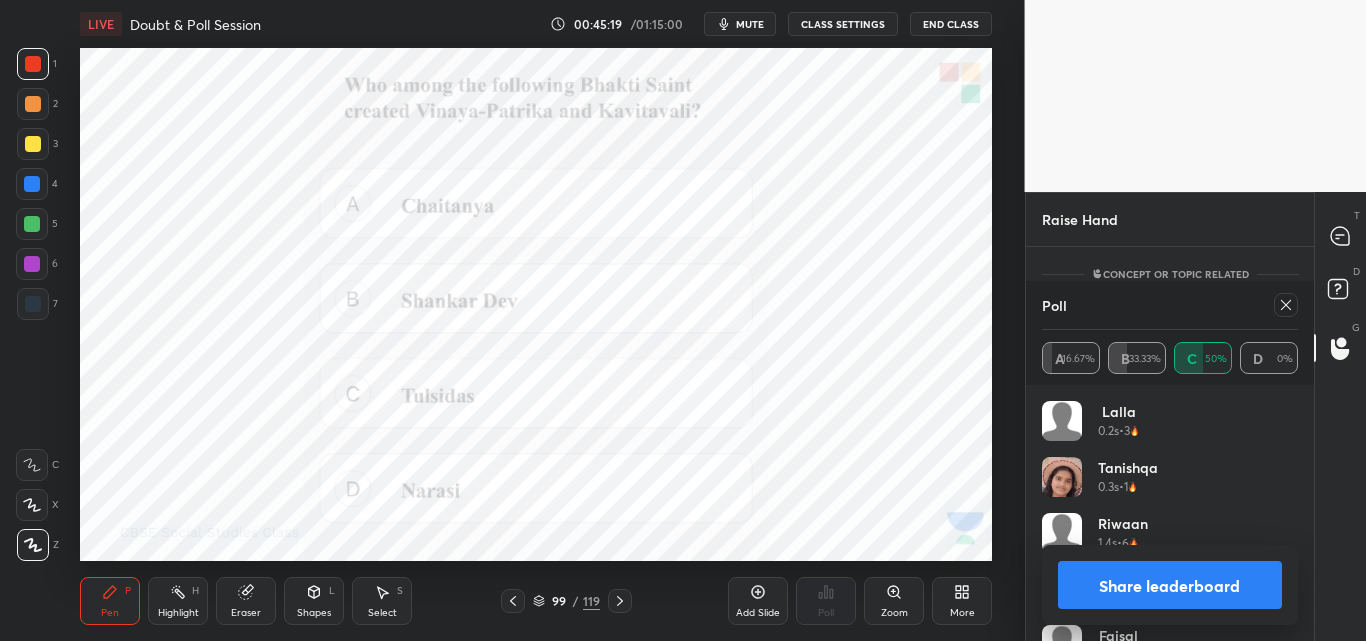 click 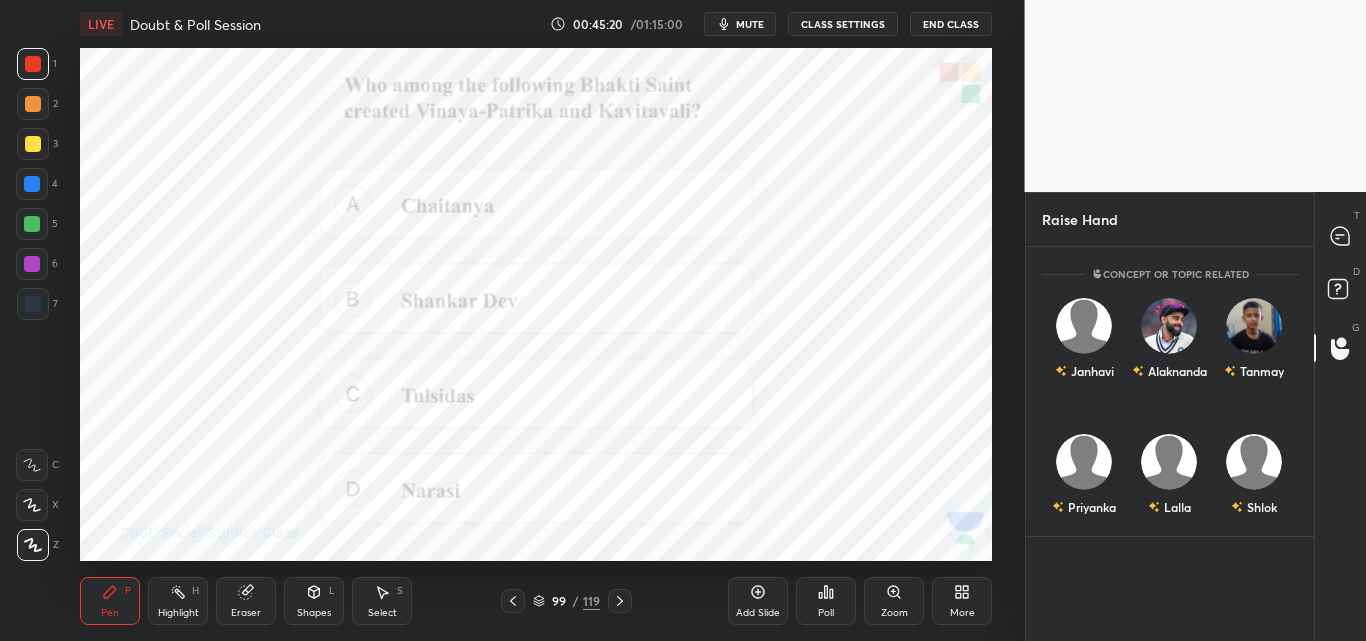 scroll, scrollTop: 0, scrollLeft: 0, axis: both 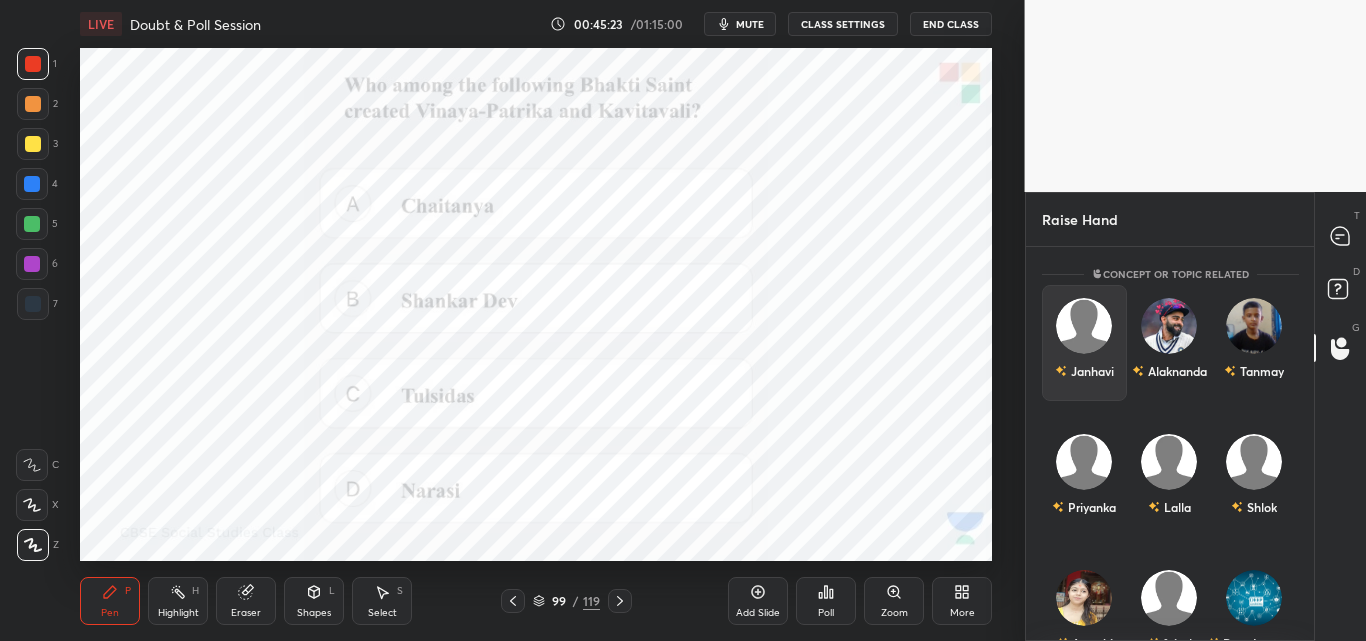 click on "Janhavi" at bounding box center [1084, 343] 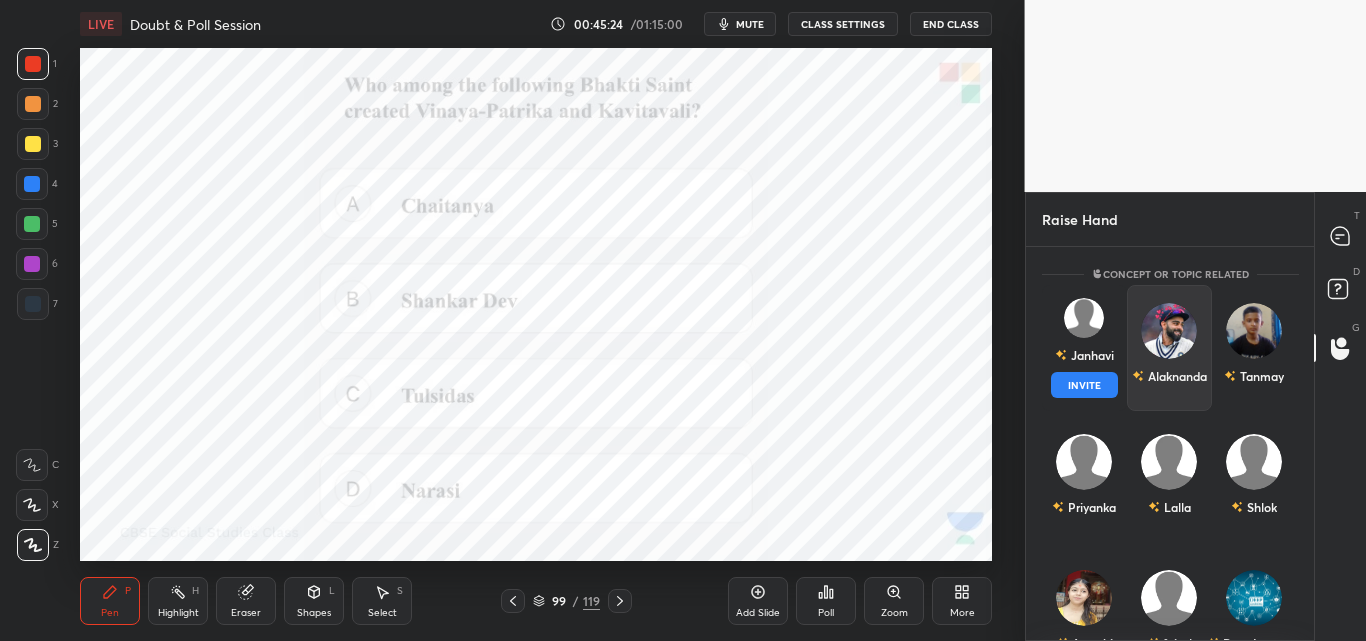 click on "INVITE" at bounding box center [1084, 385] 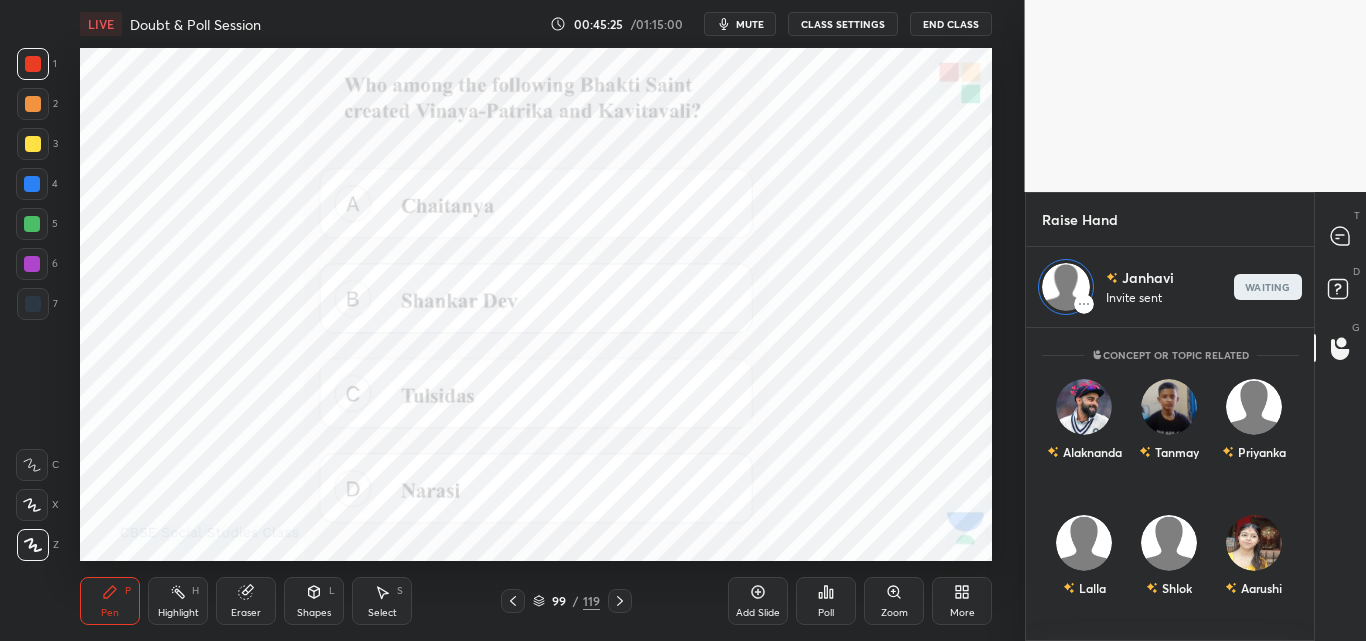 scroll, scrollTop: 307, scrollLeft: 282, axis: both 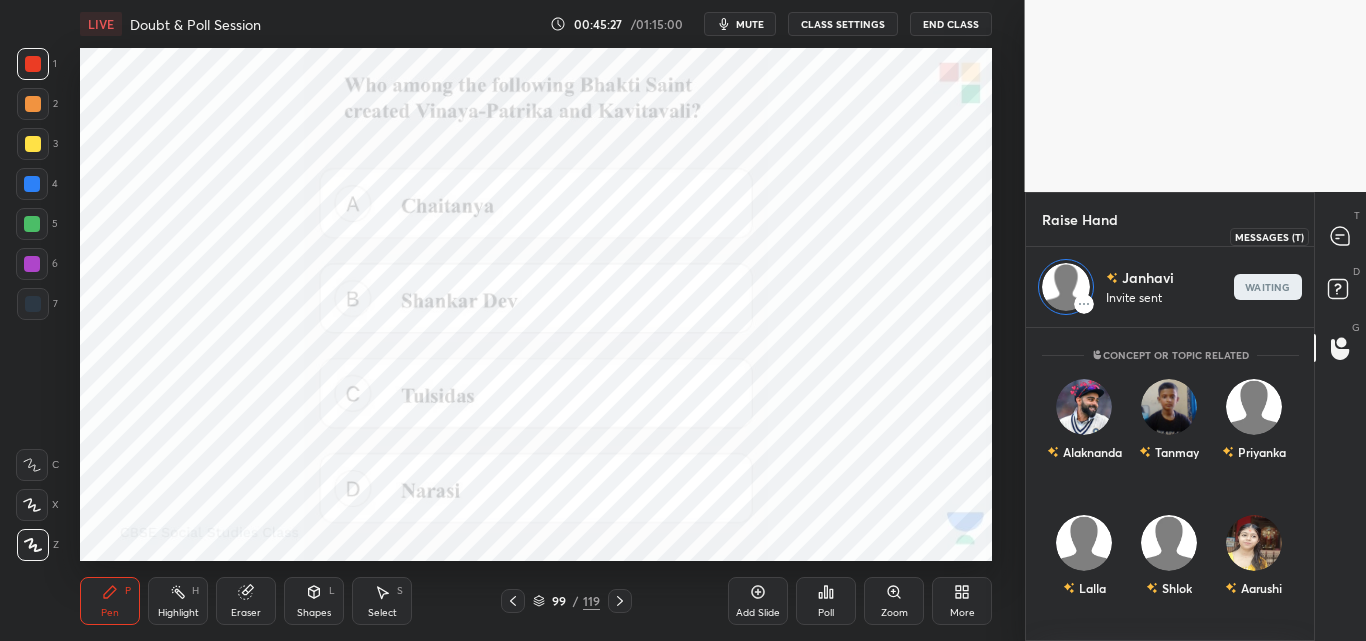click 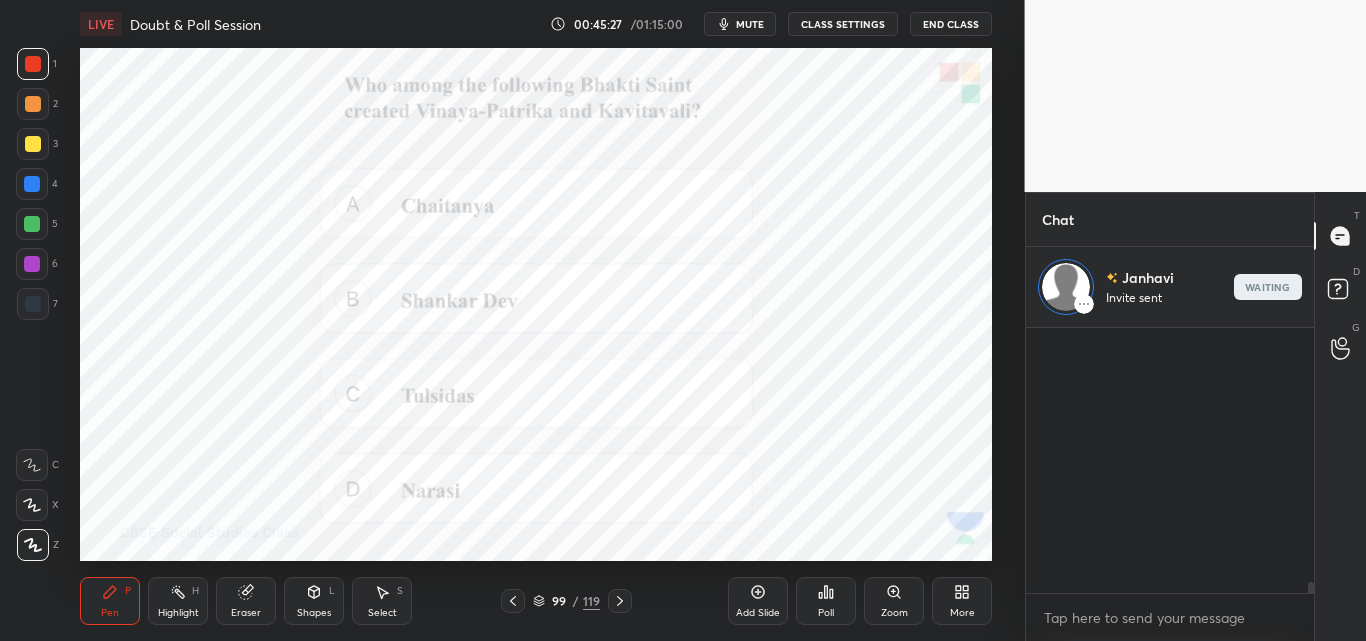 scroll, scrollTop: 308, scrollLeft: 282, axis: both 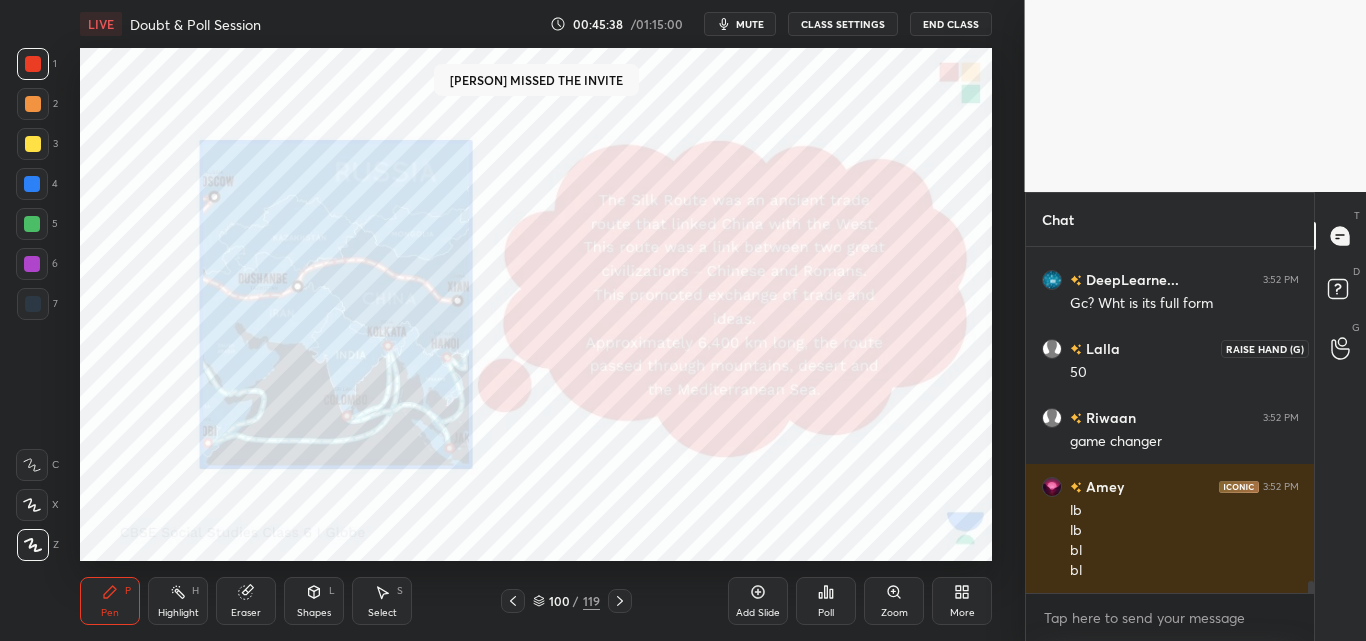 click 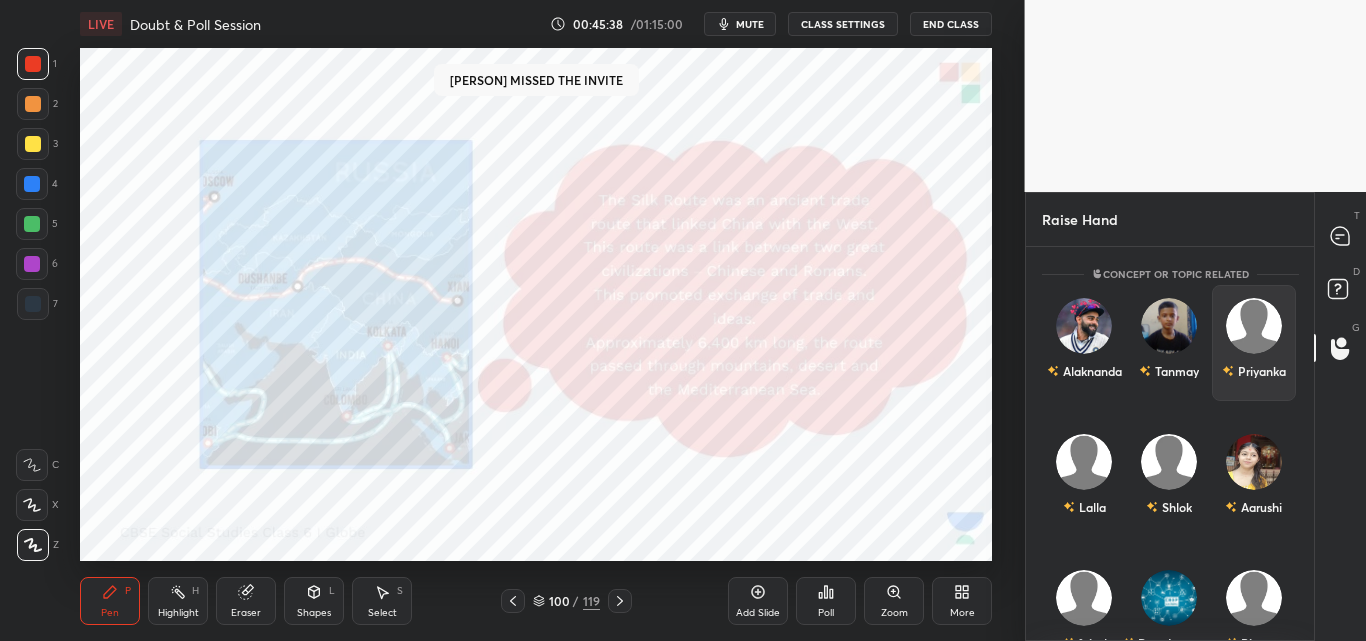 scroll, scrollTop: 7, scrollLeft: 7, axis: both 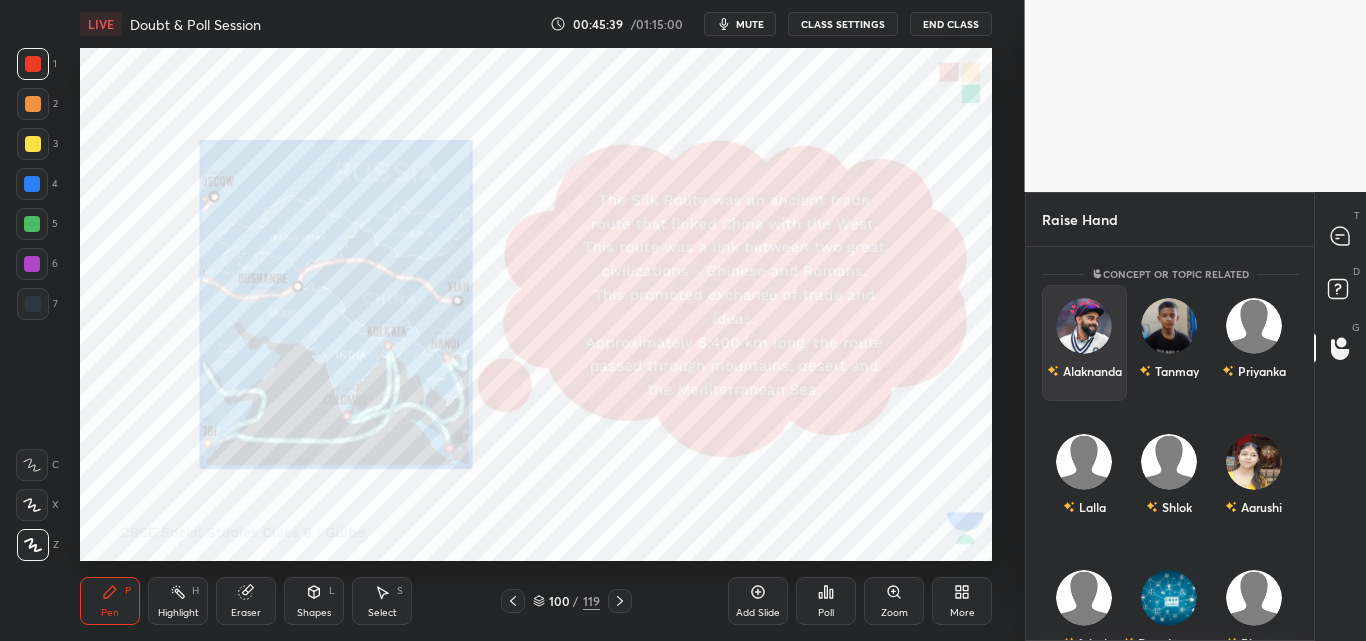 click on "Alaknanda" at bounding box center [1084, 343] 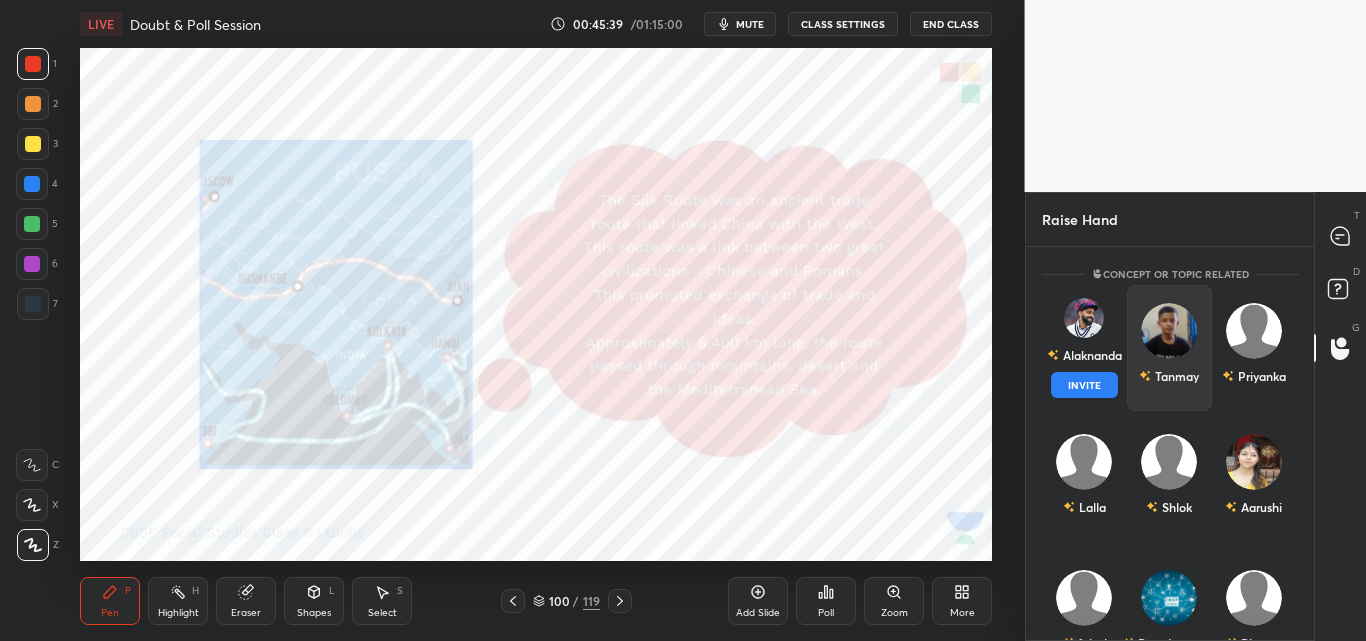 click on "Tanmay" at bounding box center (1168, 348) 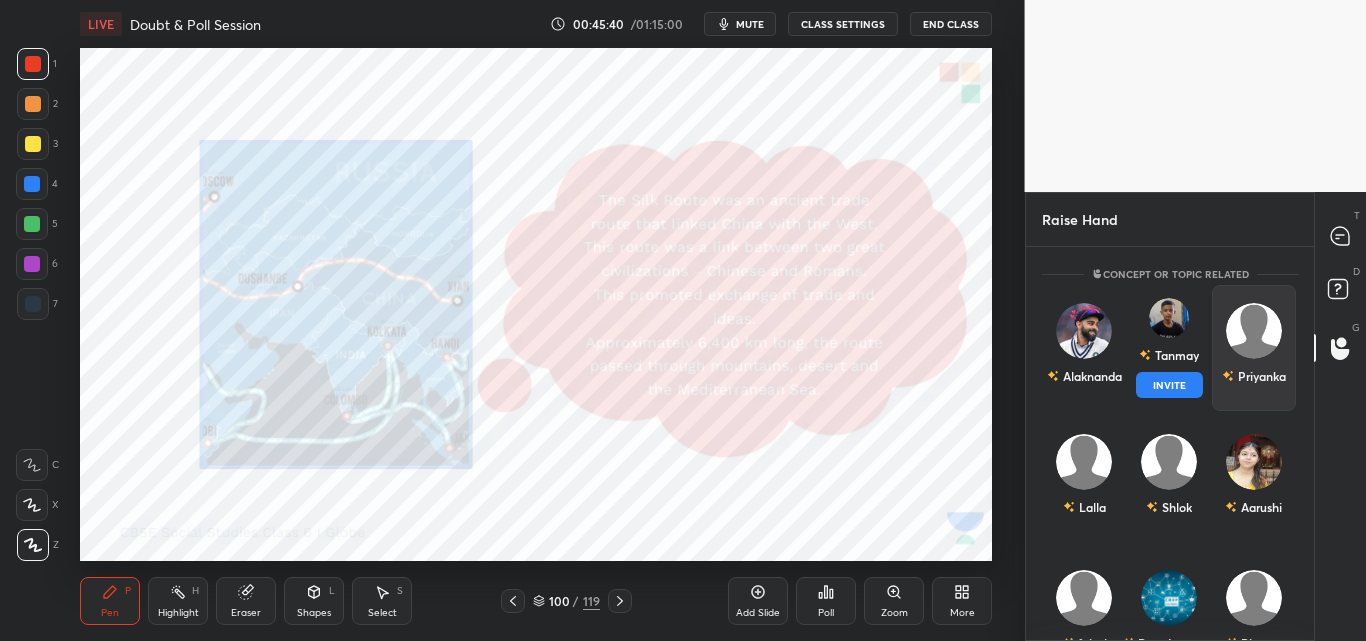 click on "Priyanka" at bounding box center (1253, 348) 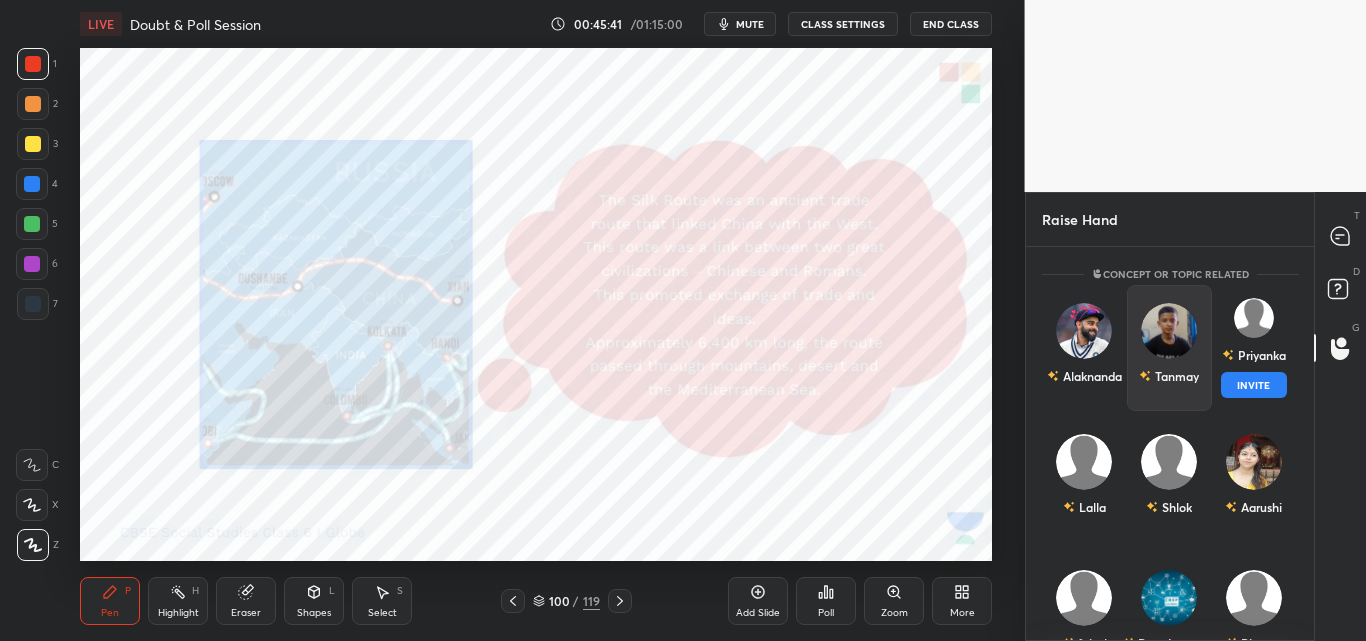 click on "Tanmay" at bounding box center (1169, 376) 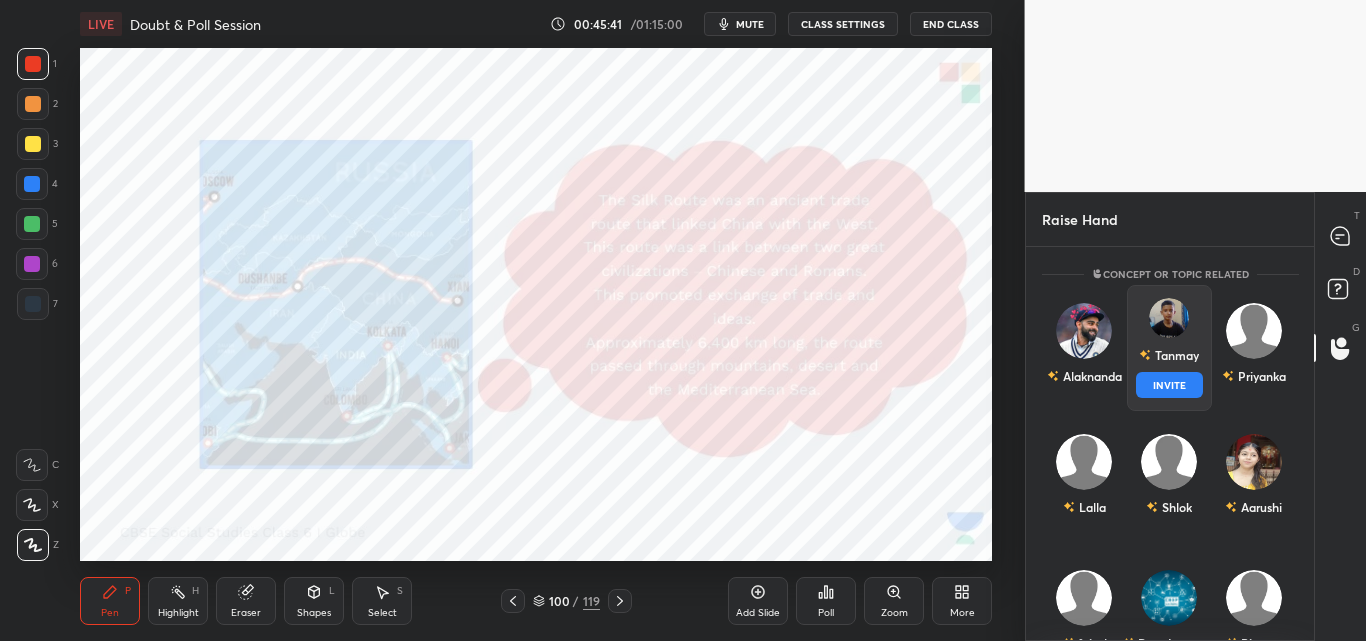 click on "INVITE" at bounding box center [1168, 385] 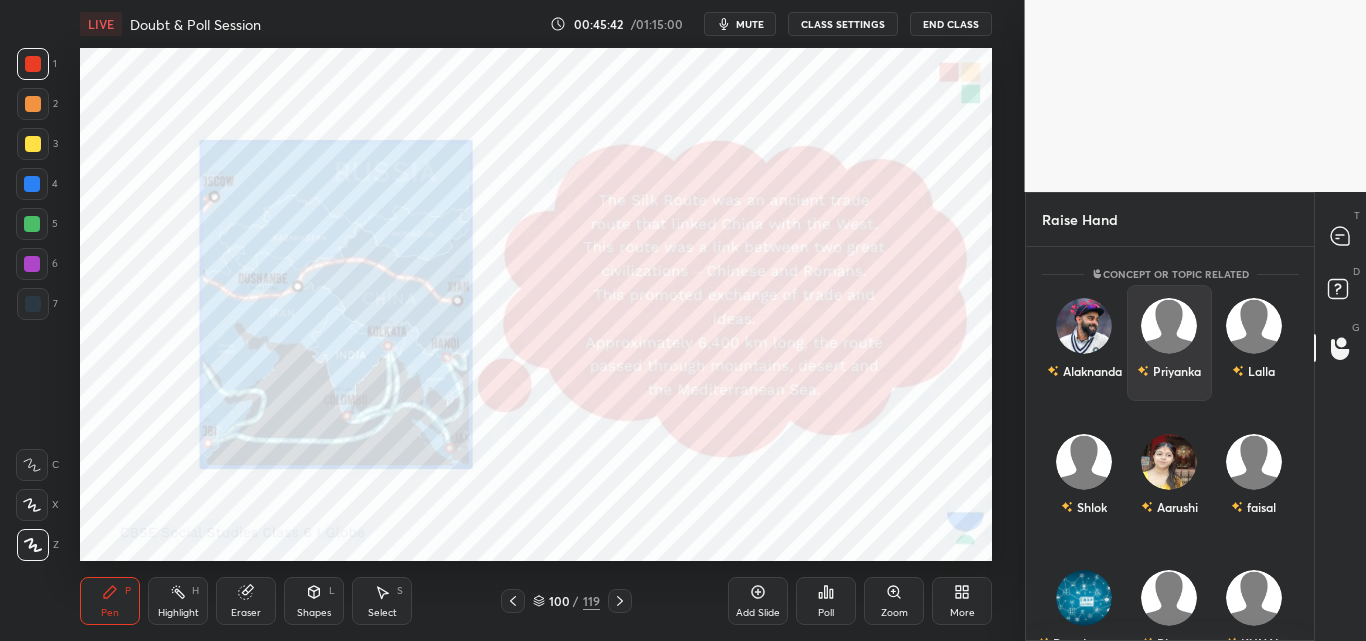 scroll, scrollTop: 307, scrollLeft: 282, axis: both 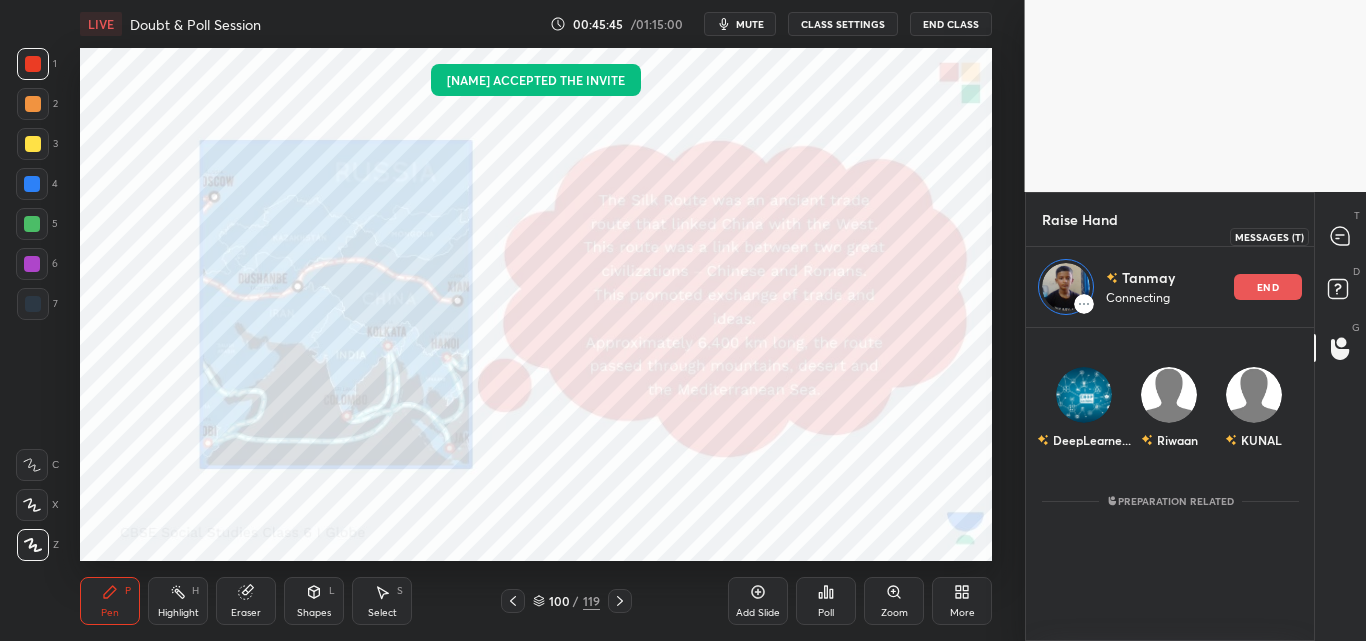 click 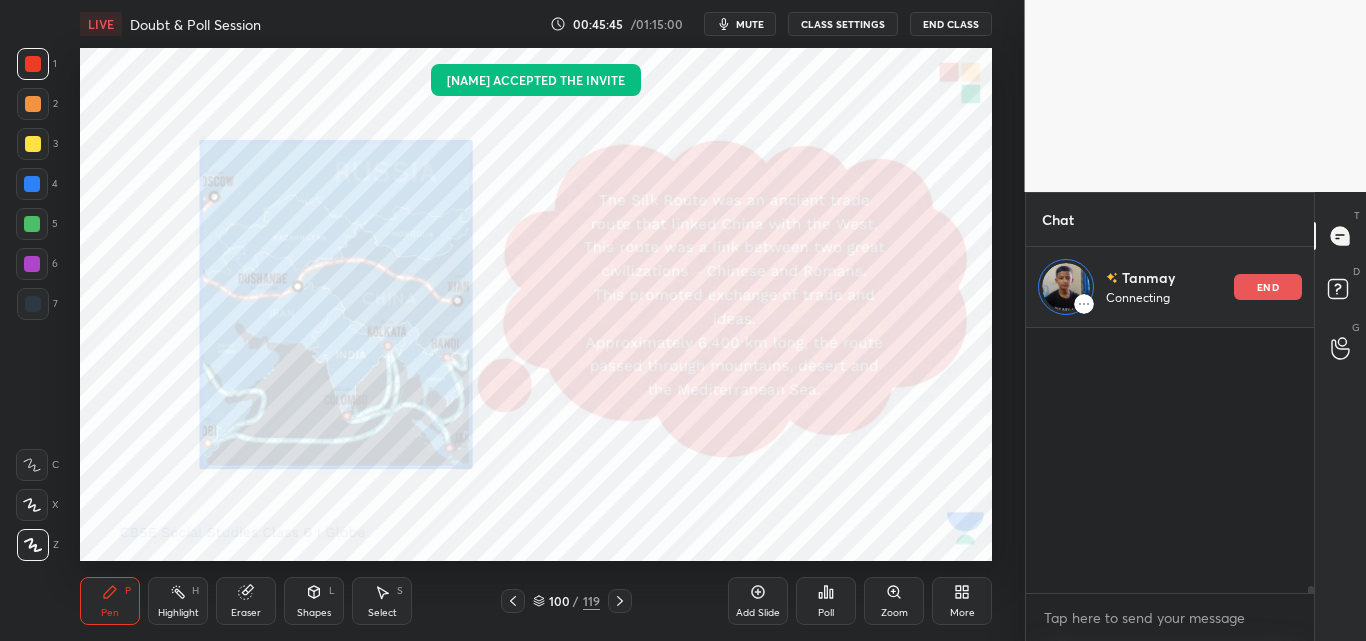 scroll, scrollTop: 308, scrollLeft: 282, axis: both 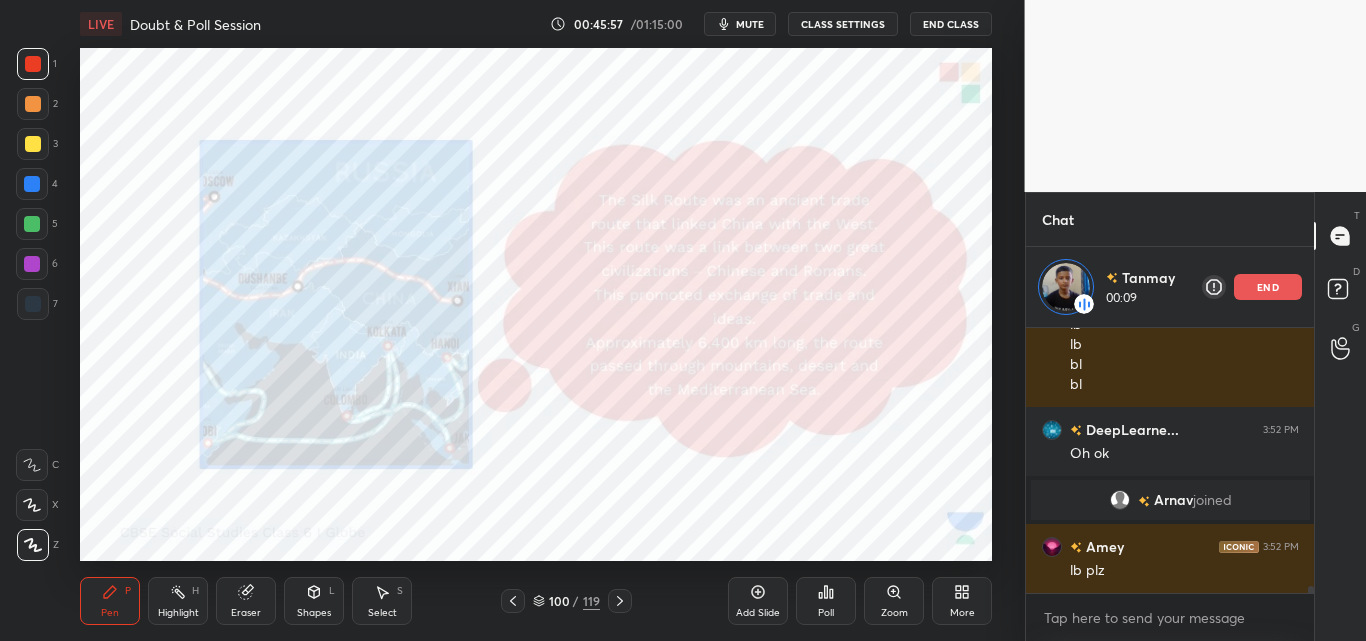click on "mute" at bounding box center [740, 24] 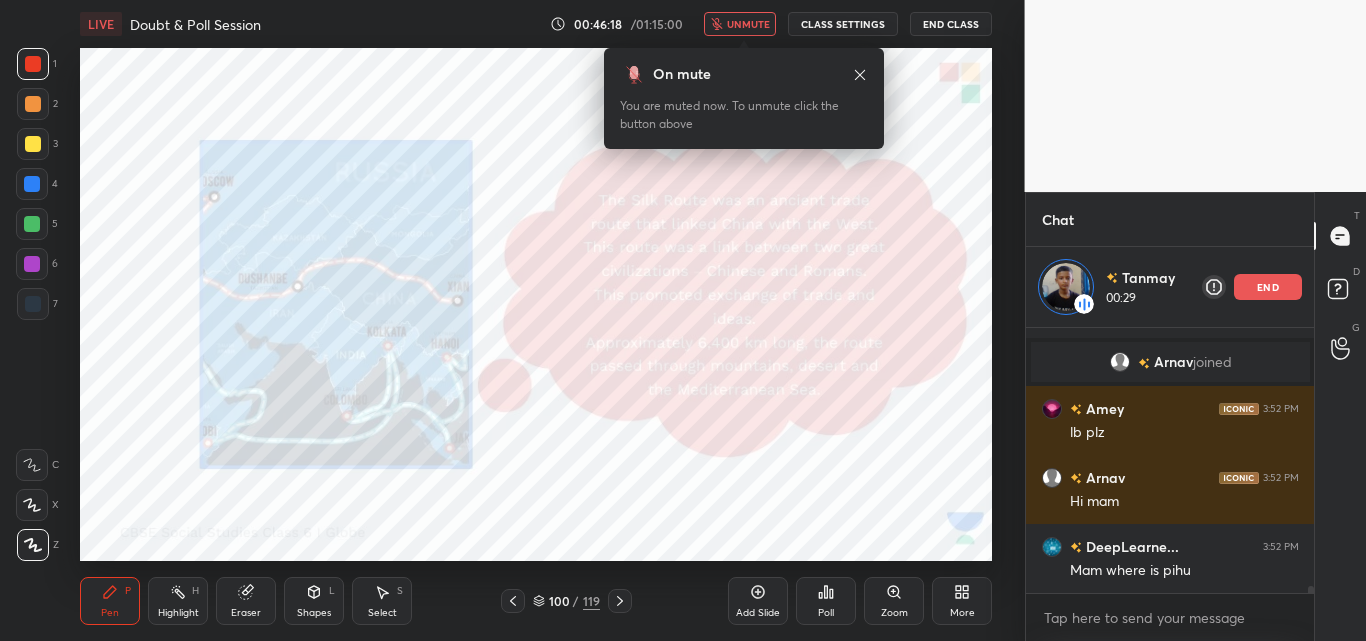 scroll, scrollTop: 10273, scrollLeft: 0, axis: vertical 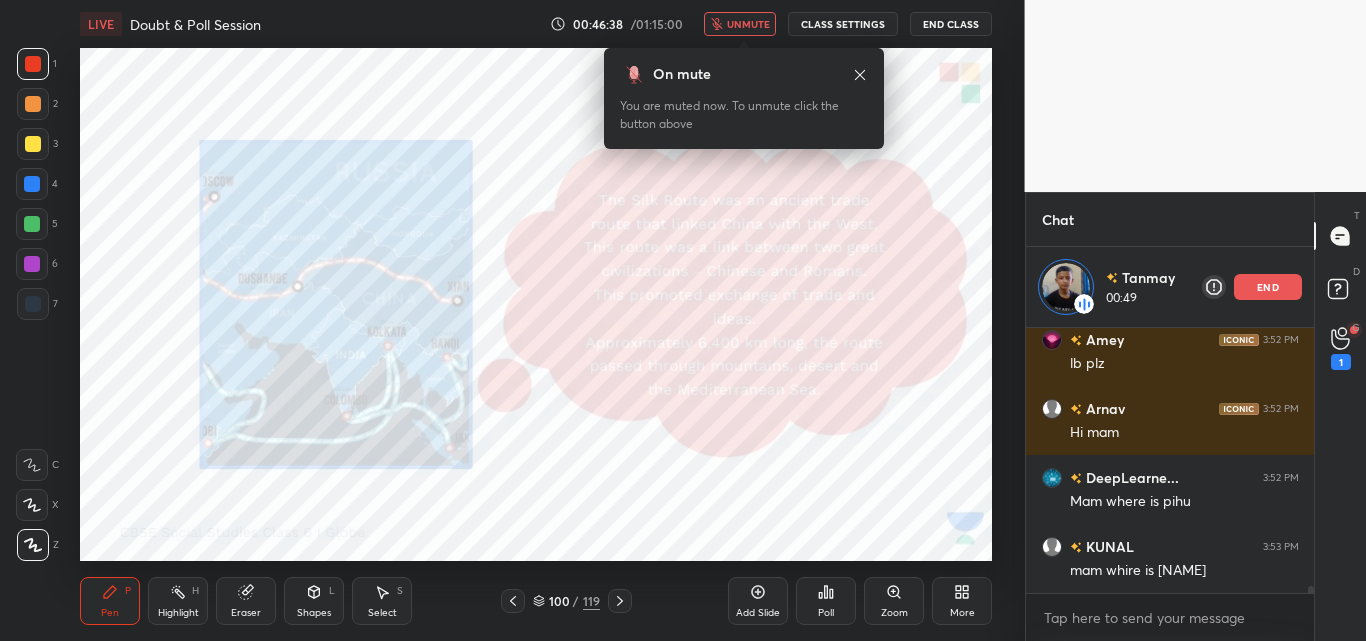 drag, startPoint x: 770, startPoint y: 20, endPoint x: 759, endPoint y: 24, distance: 11.7046995 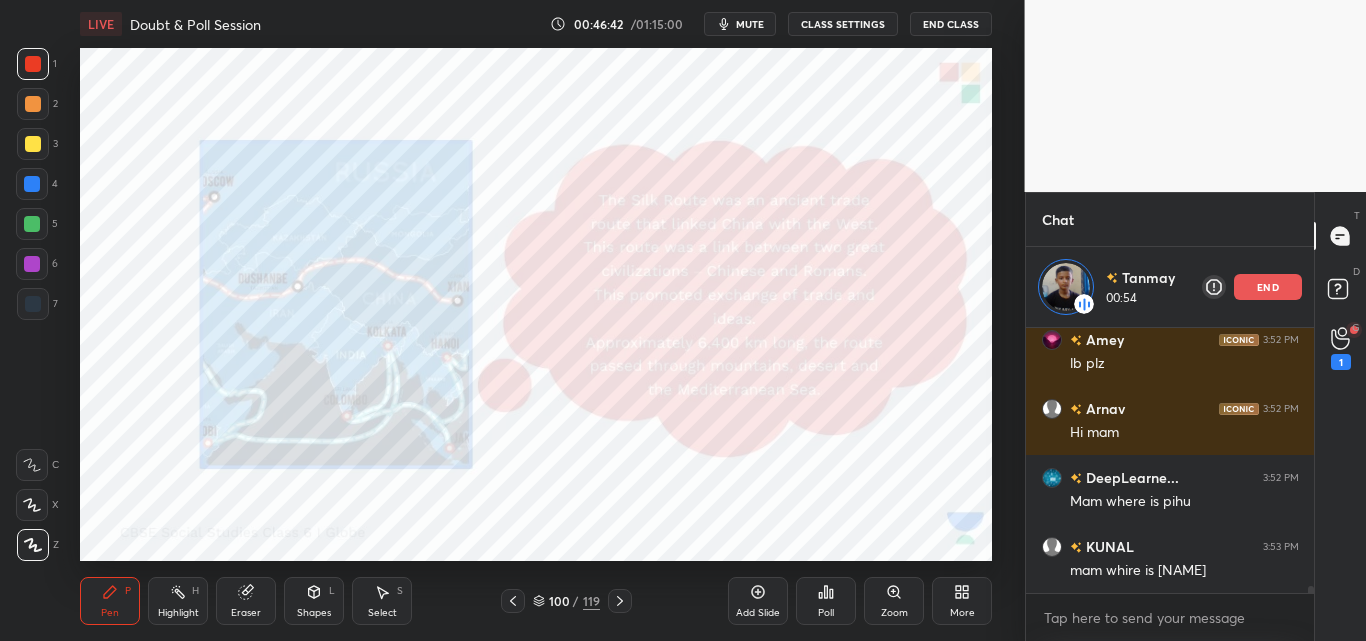 click on "end" at bounding box center [1268, 287] 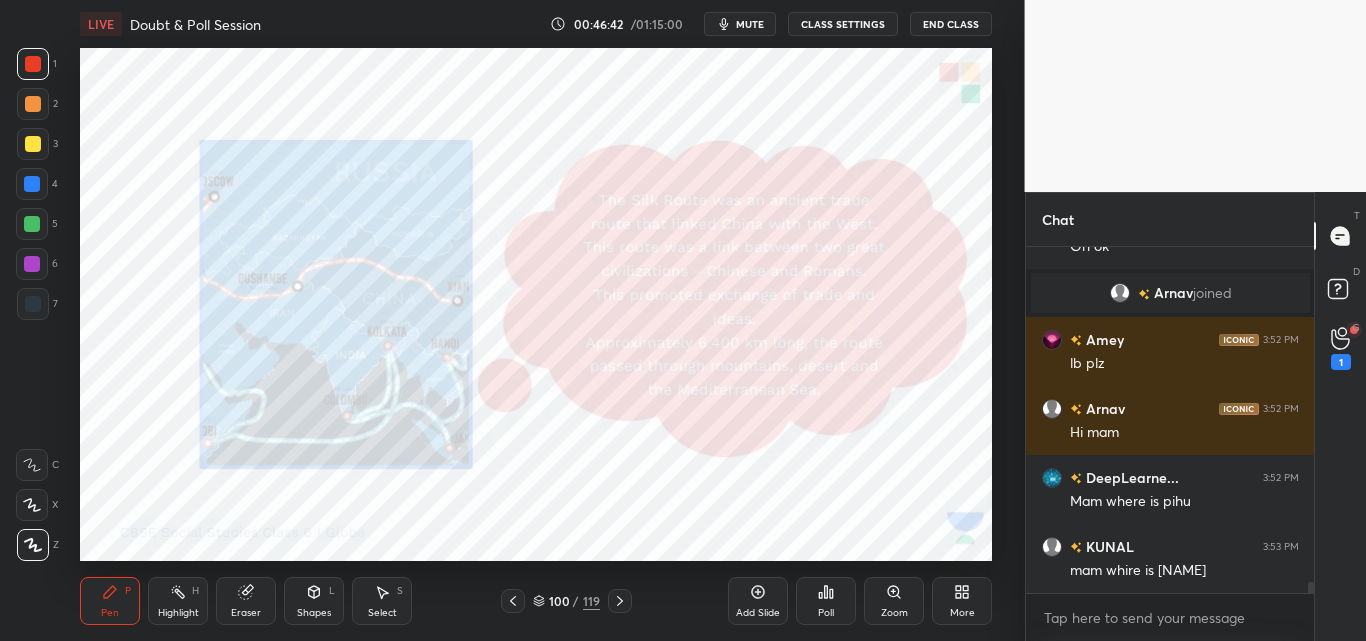scroll, scrollTop: 7, scrollLeft: 7, axis: both 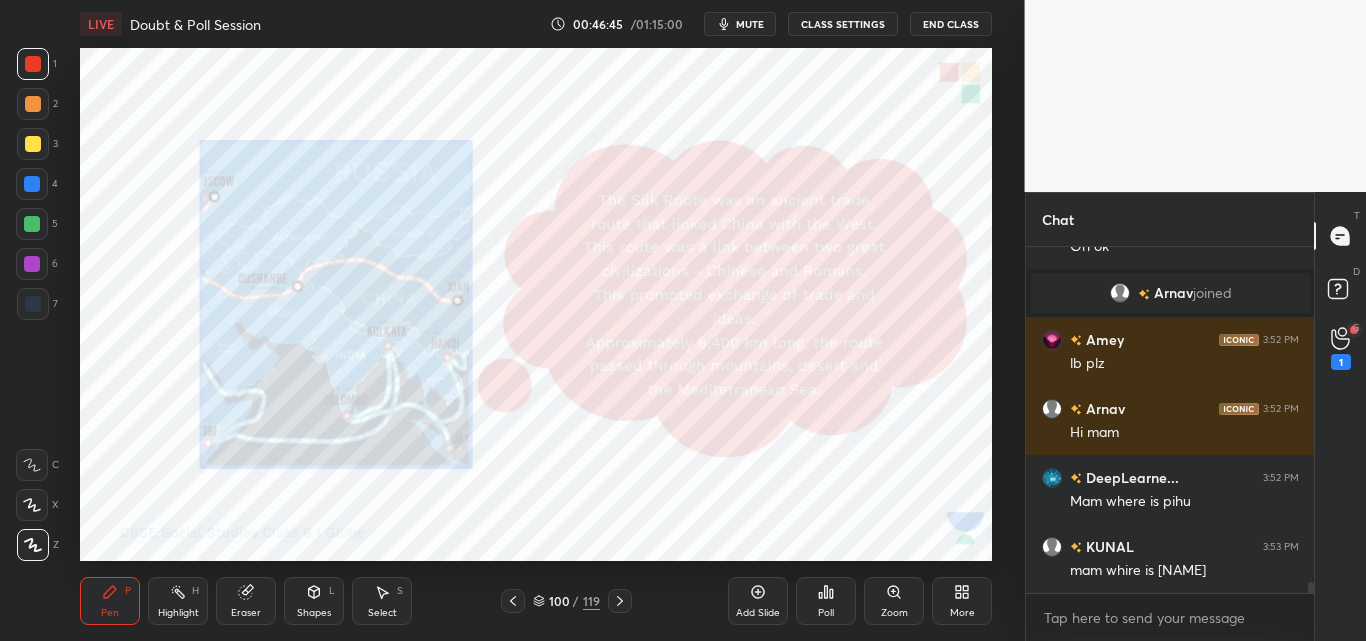 click on "Zoom" at bounding box center [894, 601] 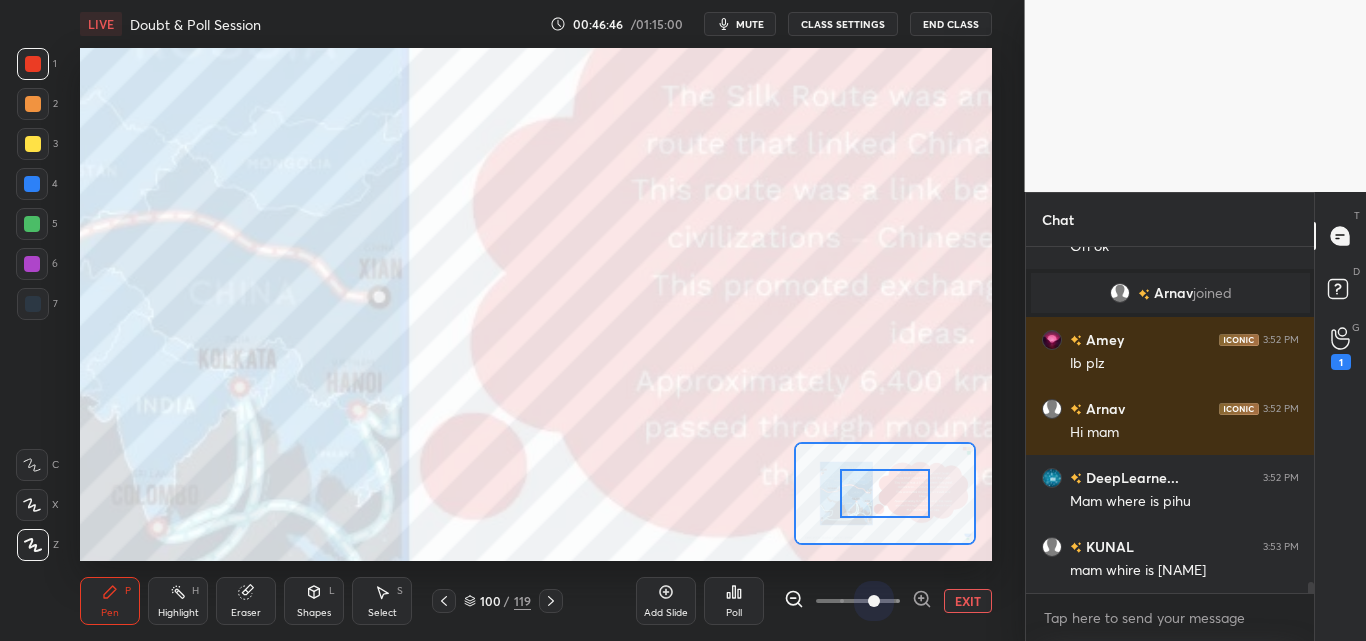 drag, startPoint x: 846, startPoint y: 600, endPoint x: 874, endPoint y: 553, distance: 54.708317 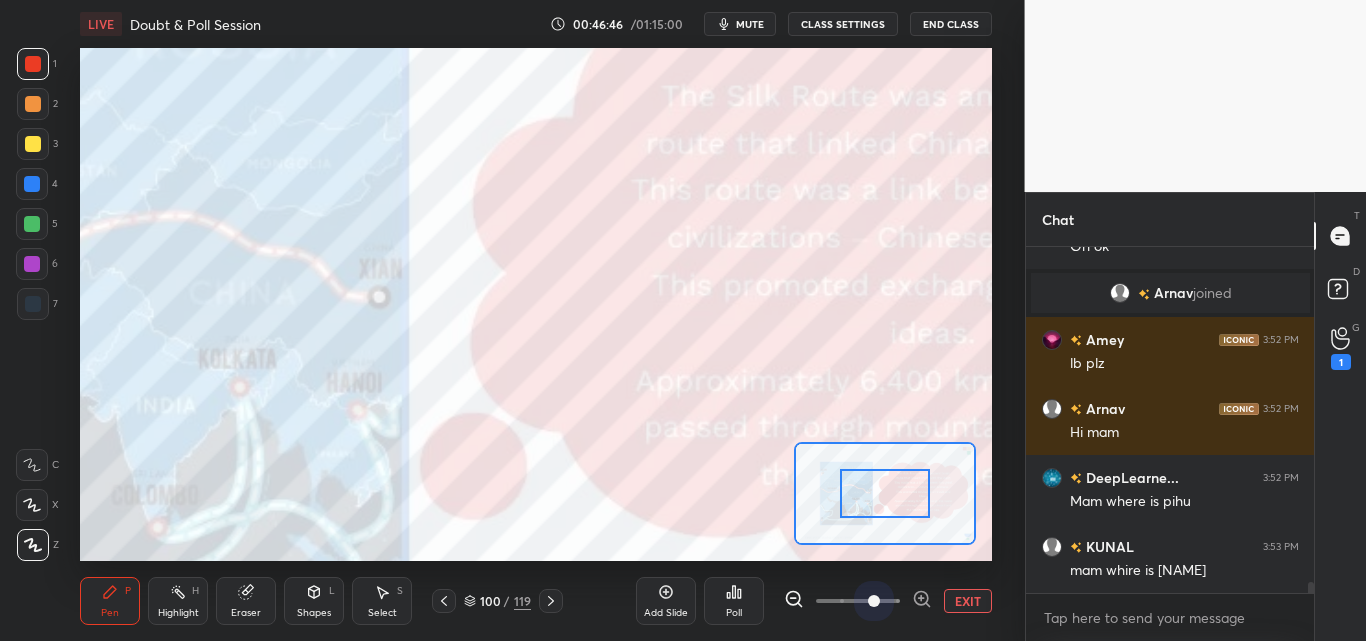 click on "Add Slide Poll EXIT" at bounding box center (814, 601) 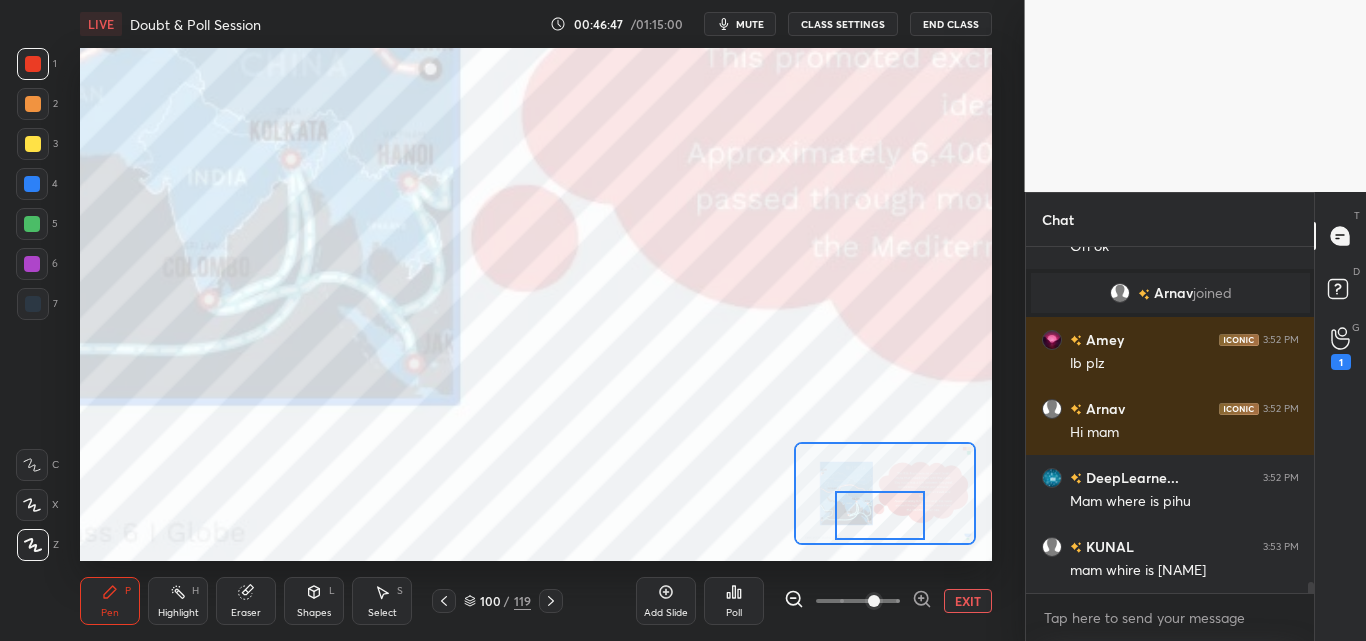 scroll, scrollTop: 10261, scrollLeft: 0, axis: vertical 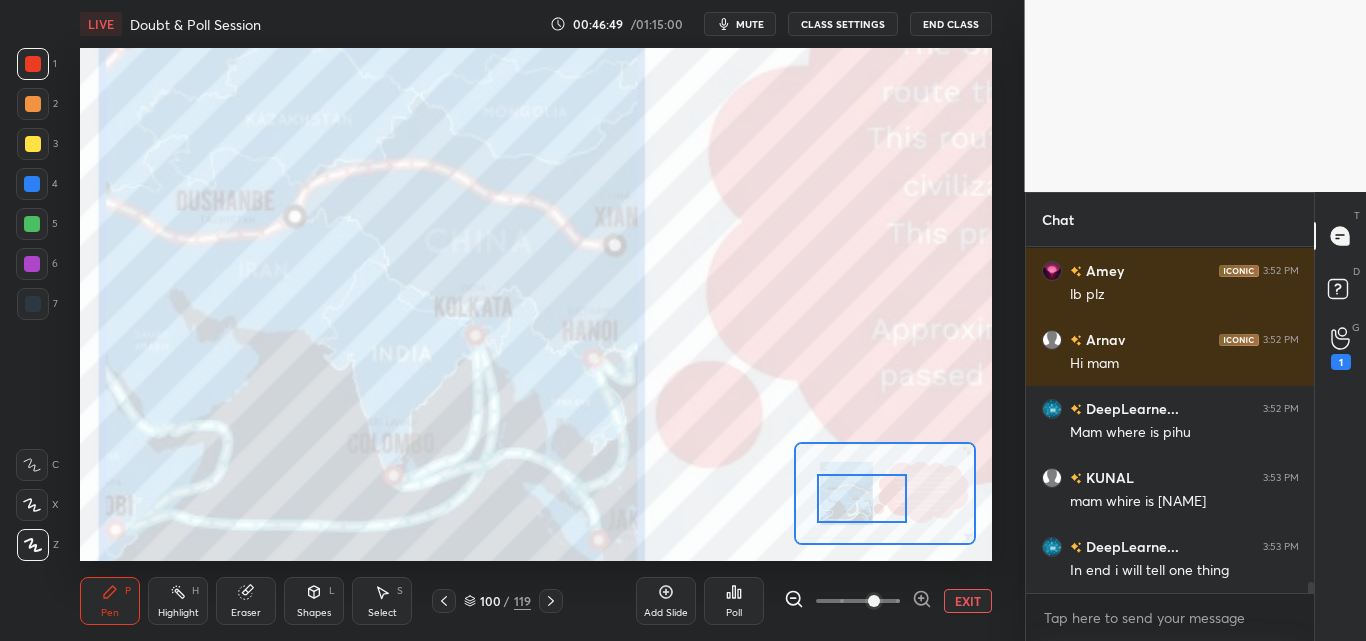 drag, startPoint x: 878, startPoint y: 501, endPoint x: 855, endPoint y: 506, distance: 23.537205 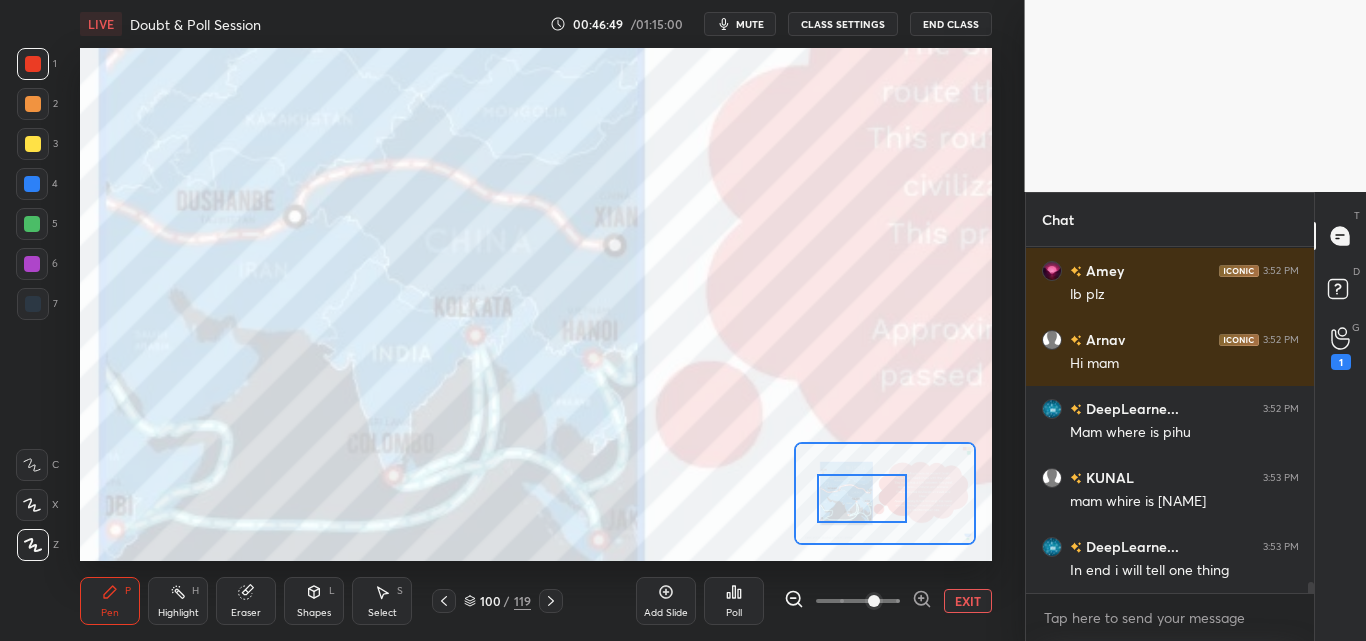 click at bounding box center [861, 498] 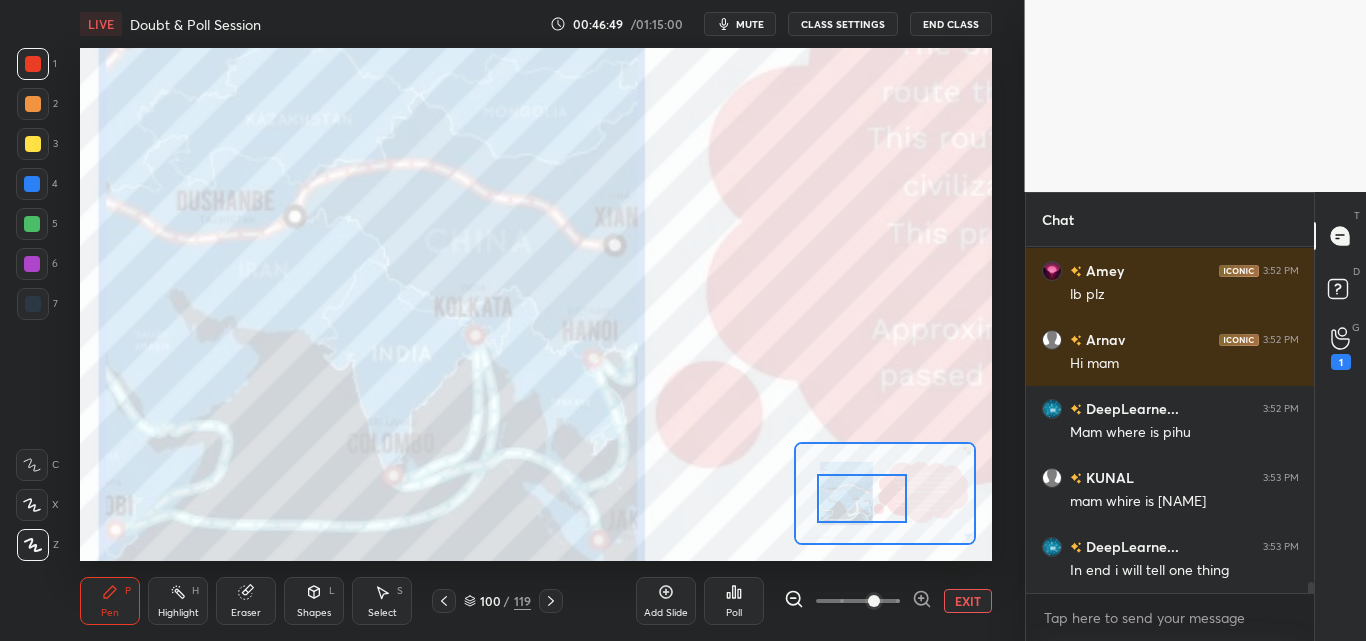 scroll, scrollTop: 10330, scrollLeft: 0, axis: vertical 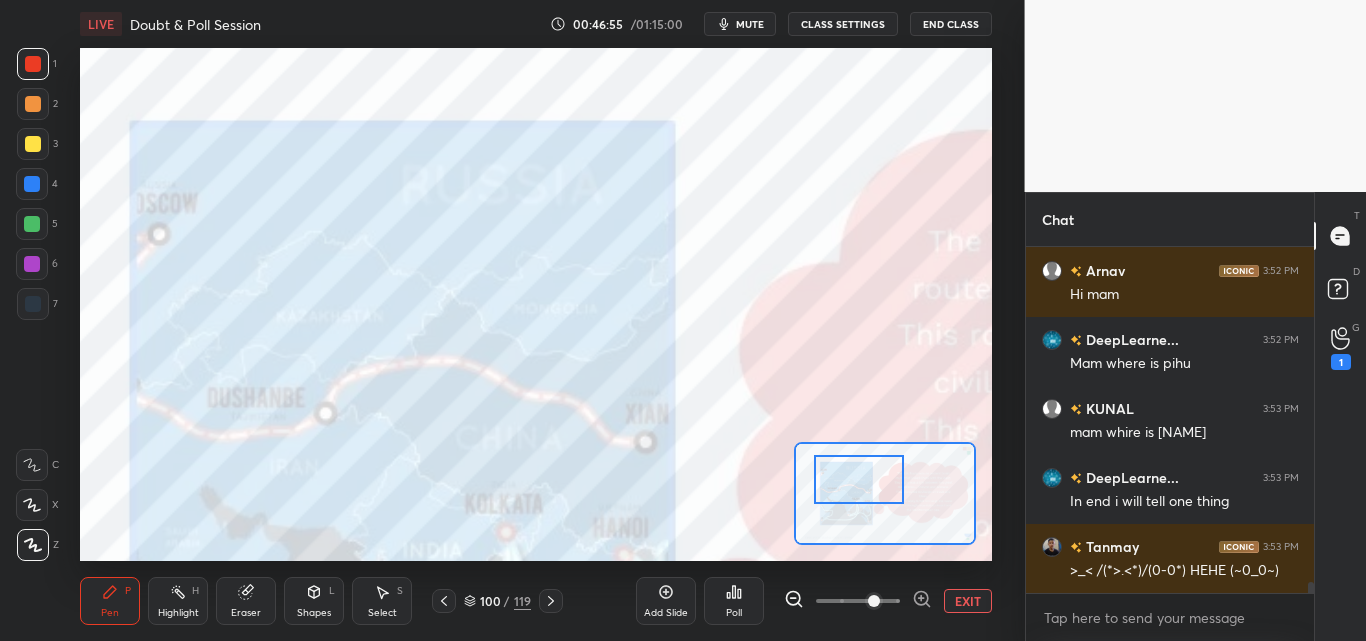click at bounding box center [858, 479] 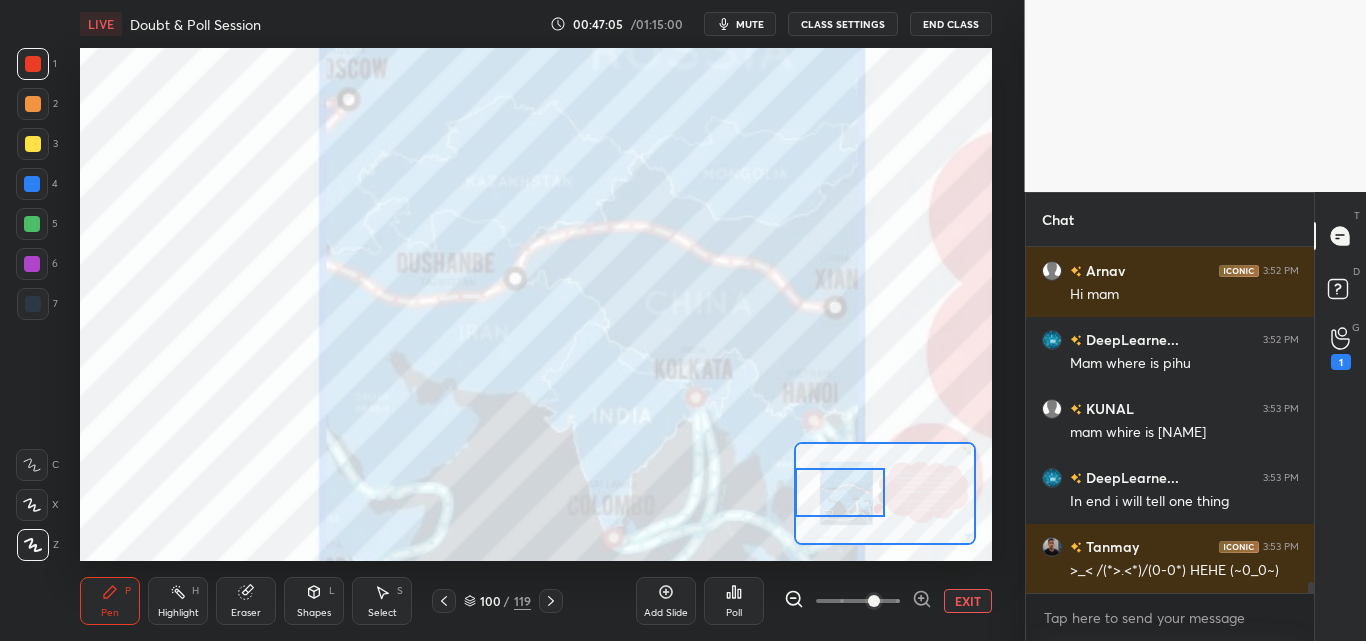 drag, startPoint x: 856, startPoint y: 476, endPoint x: 834, endPoint y: 484, distance: 23.409399 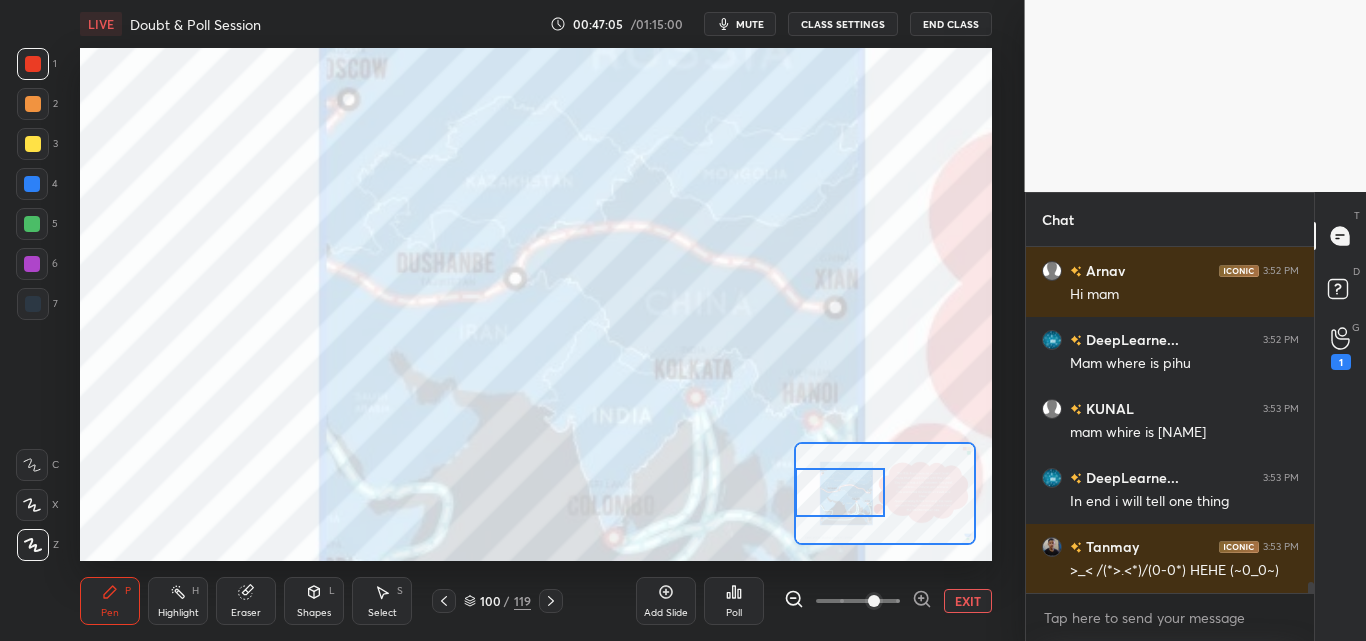 click at bounding box center [839, 492] 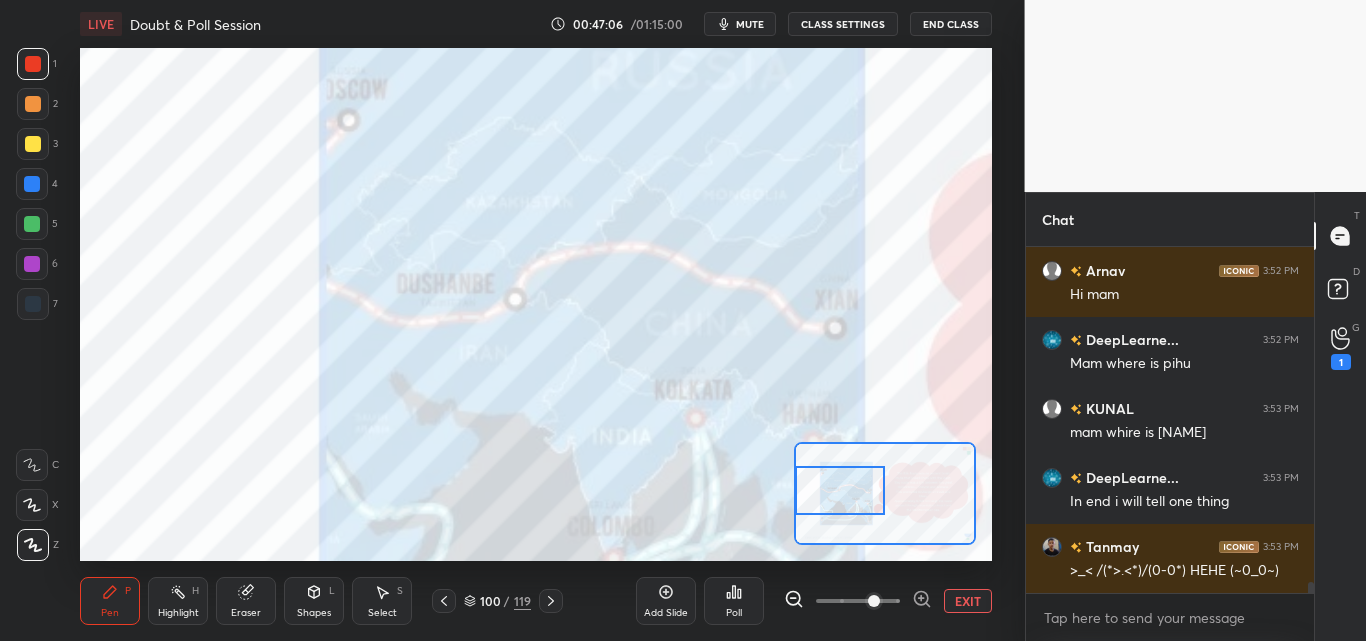 scroll, scrollTop: 10399, scrollLeft: 0, axis: vertical 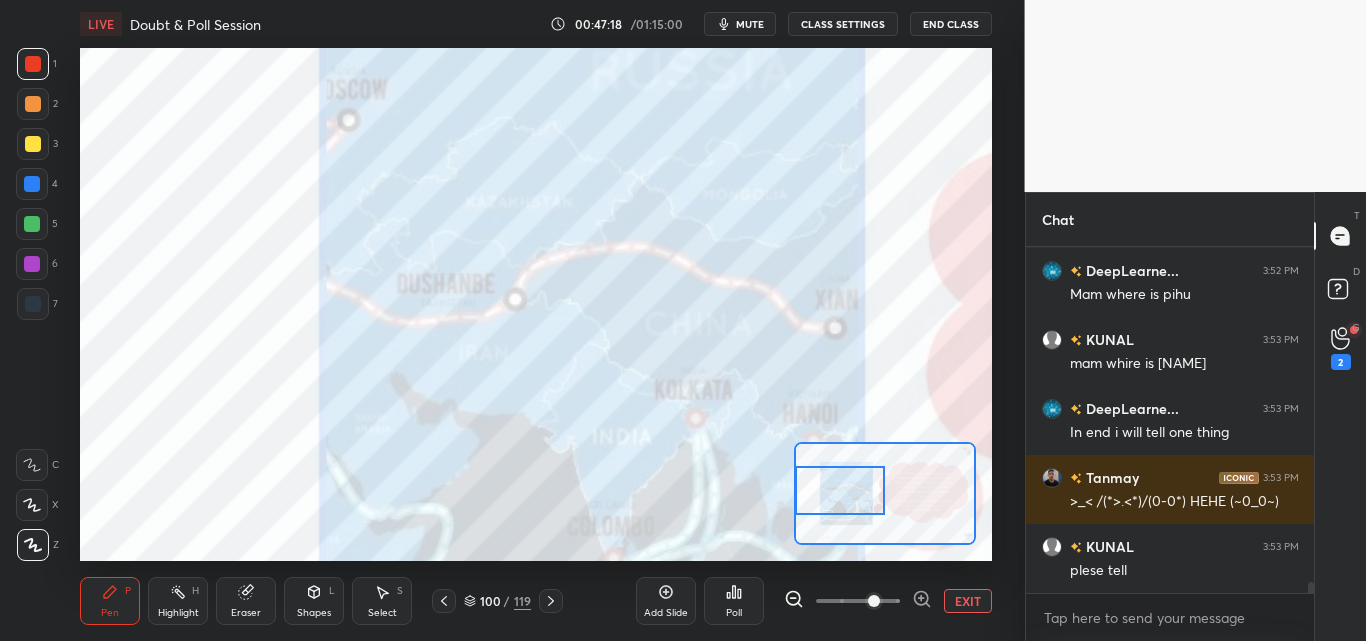 click on "Add Slide Poll EXIT" at bounding box center (814, 601) 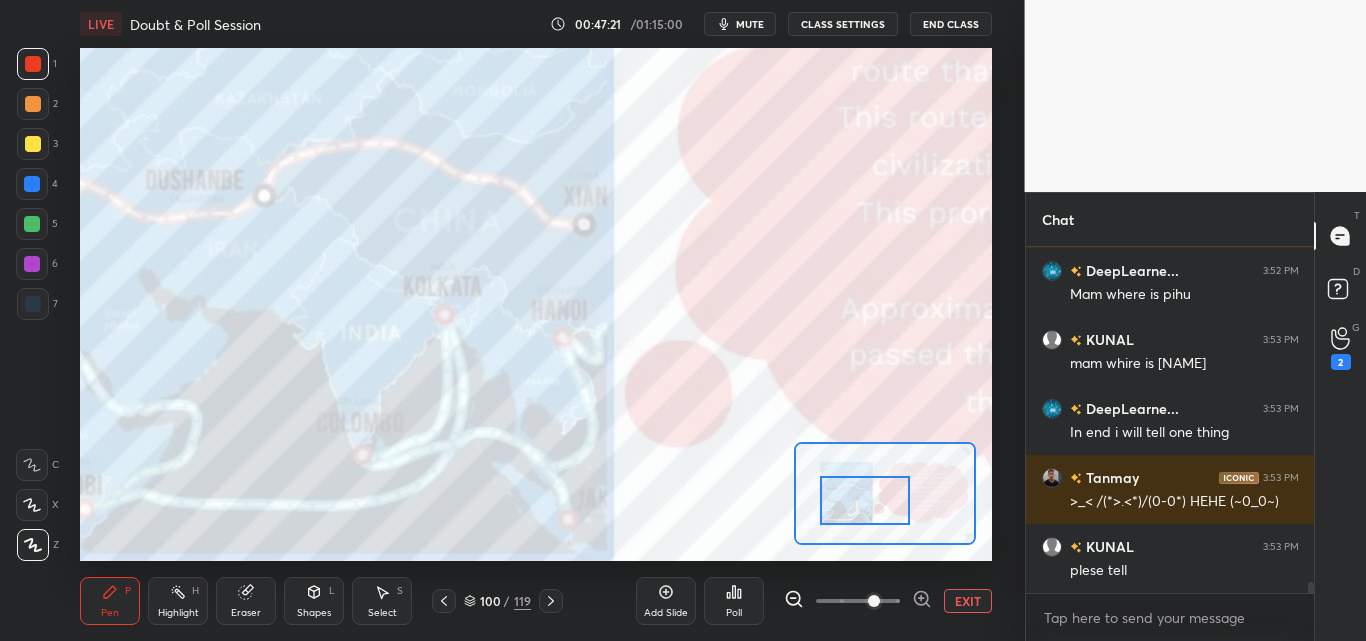 drag, startPoint x: 848, startPoint y: 497, endPoint x: 871, endPoint y: 503, distance: 23.769728 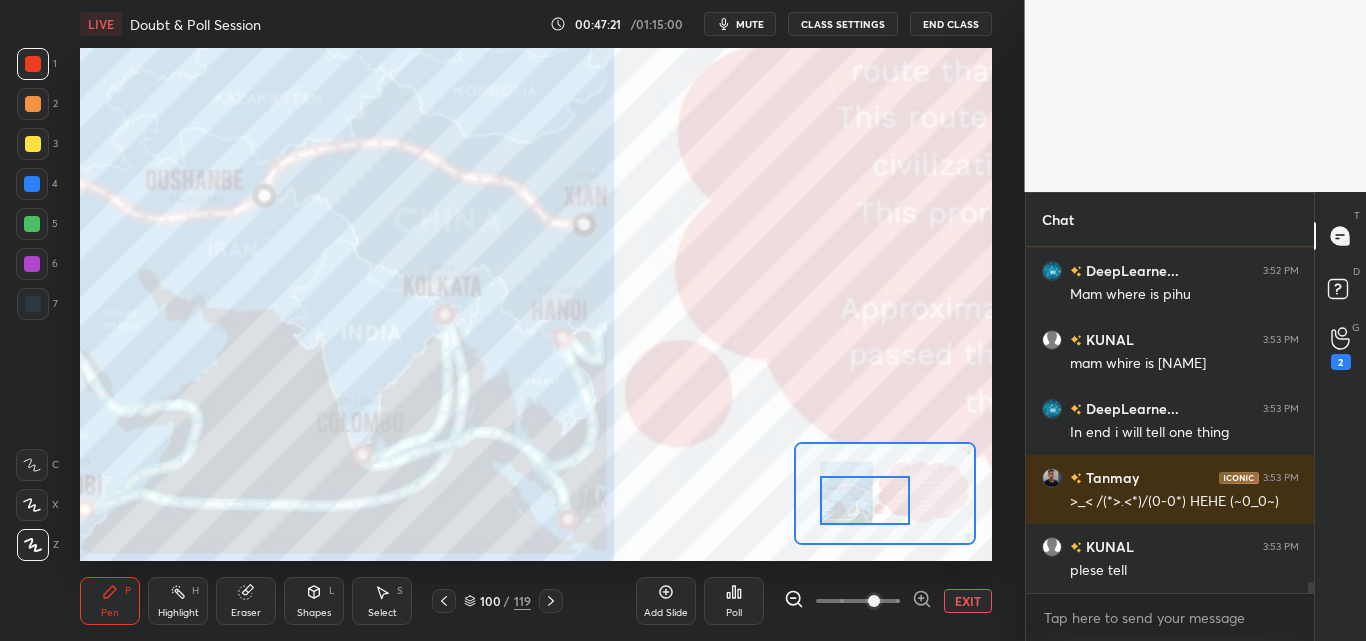 click at bounding box center (864, 500) 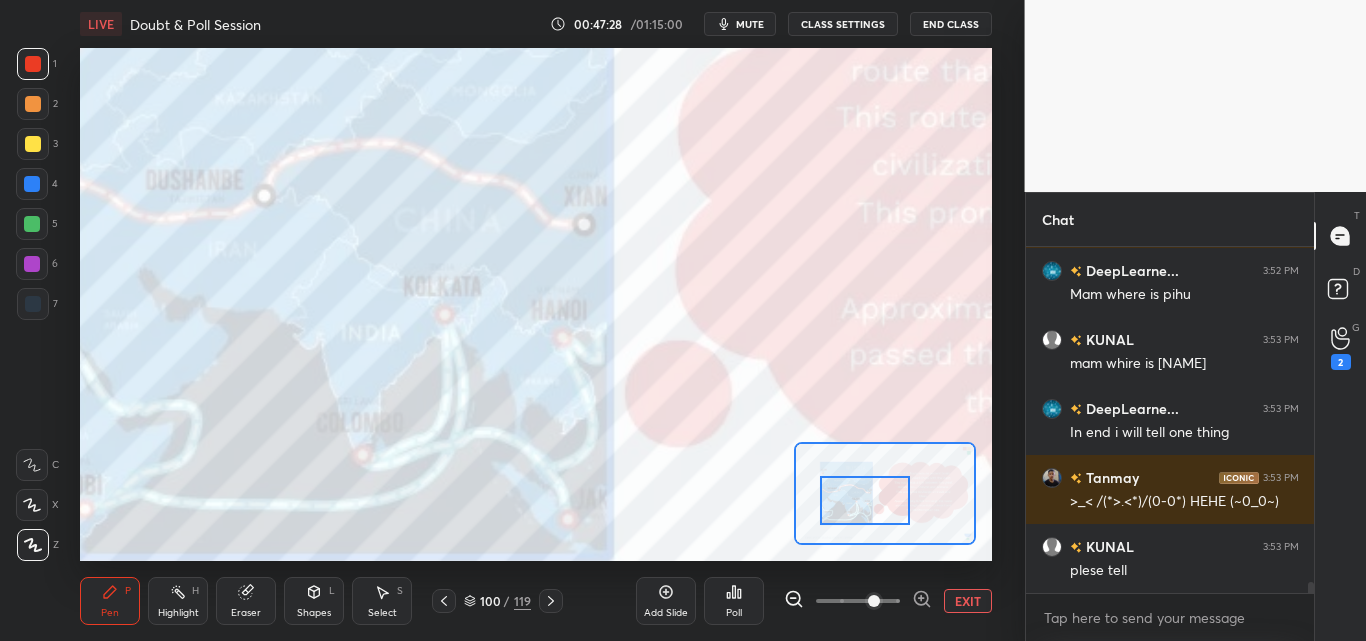 scroll, scrollTop: 10468, scrollLeft: 0, axis: vertical 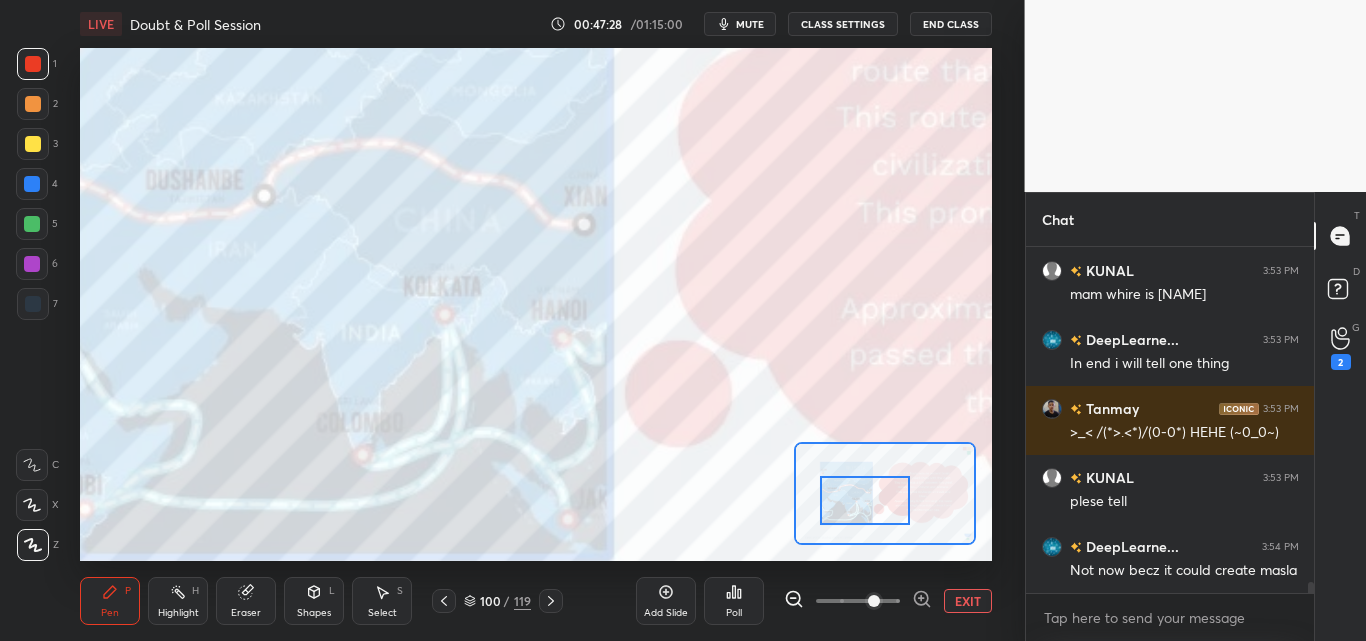 click on "Poll" at bounding box center [734, 601] 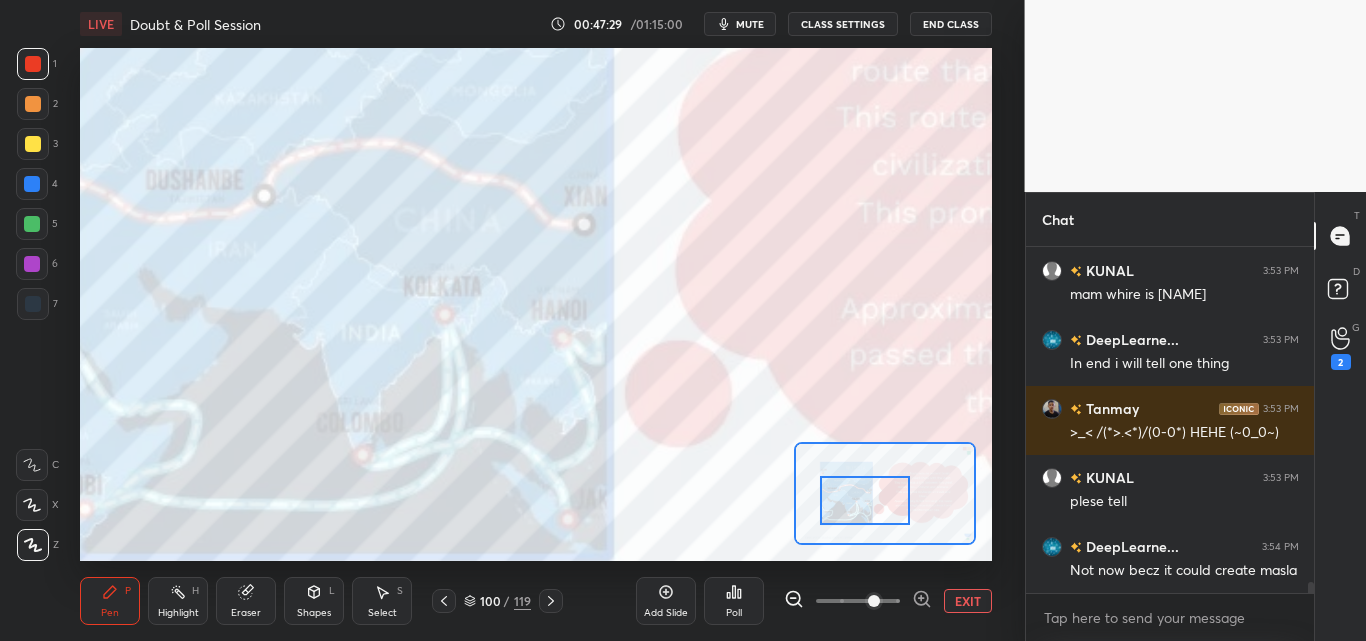 drag, startPoint x: 783, startPoint y: 571, endPoint x: 778, endPoint y: 582, distance: 12.083046 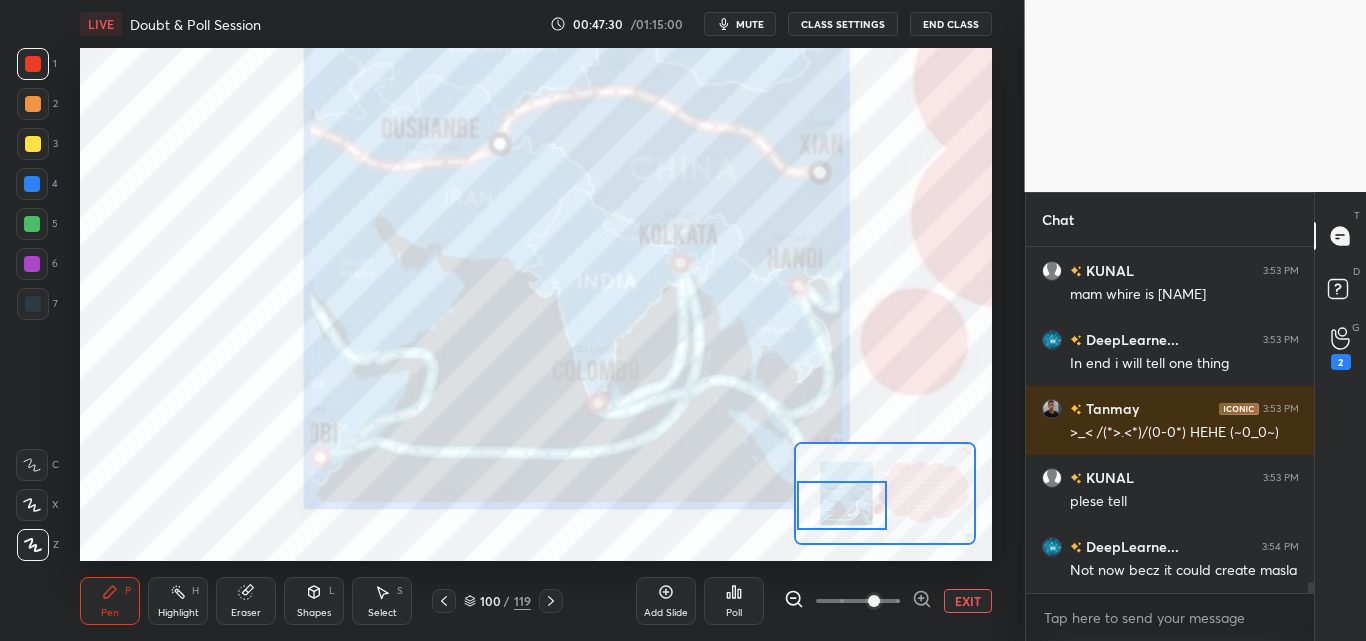 drag, startPoint x: 853, startPoint y: 508, endPoint x: 795, endPoint y: 522, distance: 59.665737 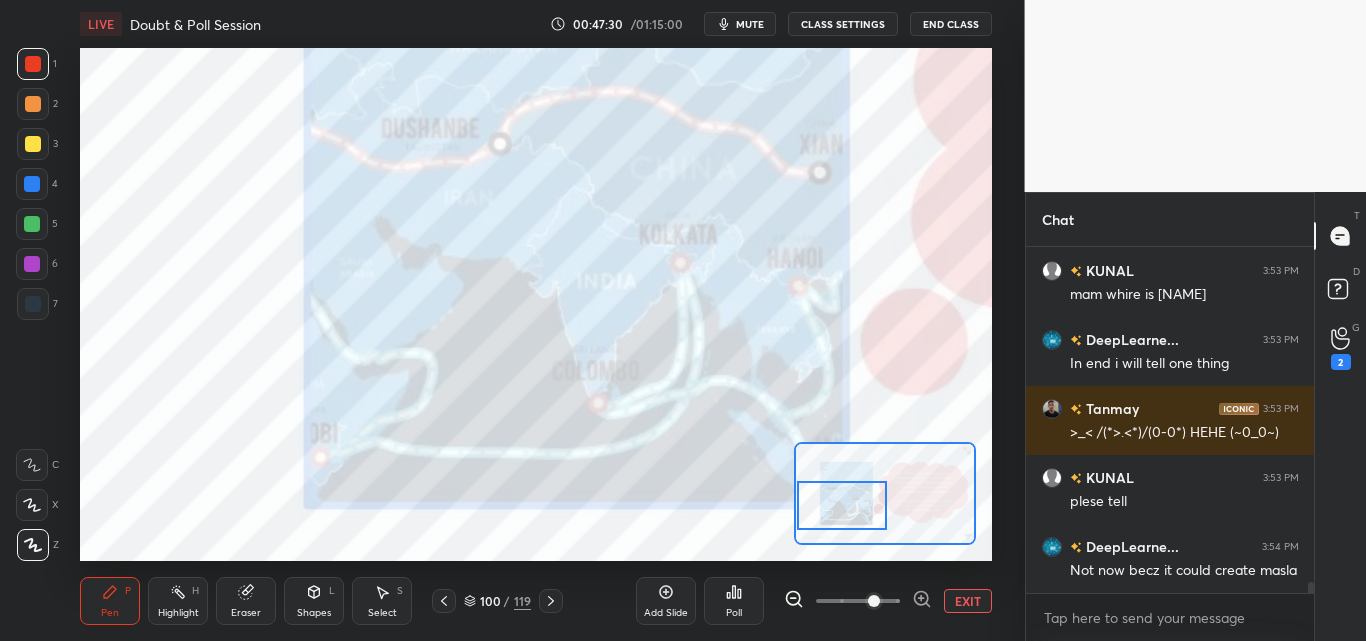 click at bounding box center (841, 505) 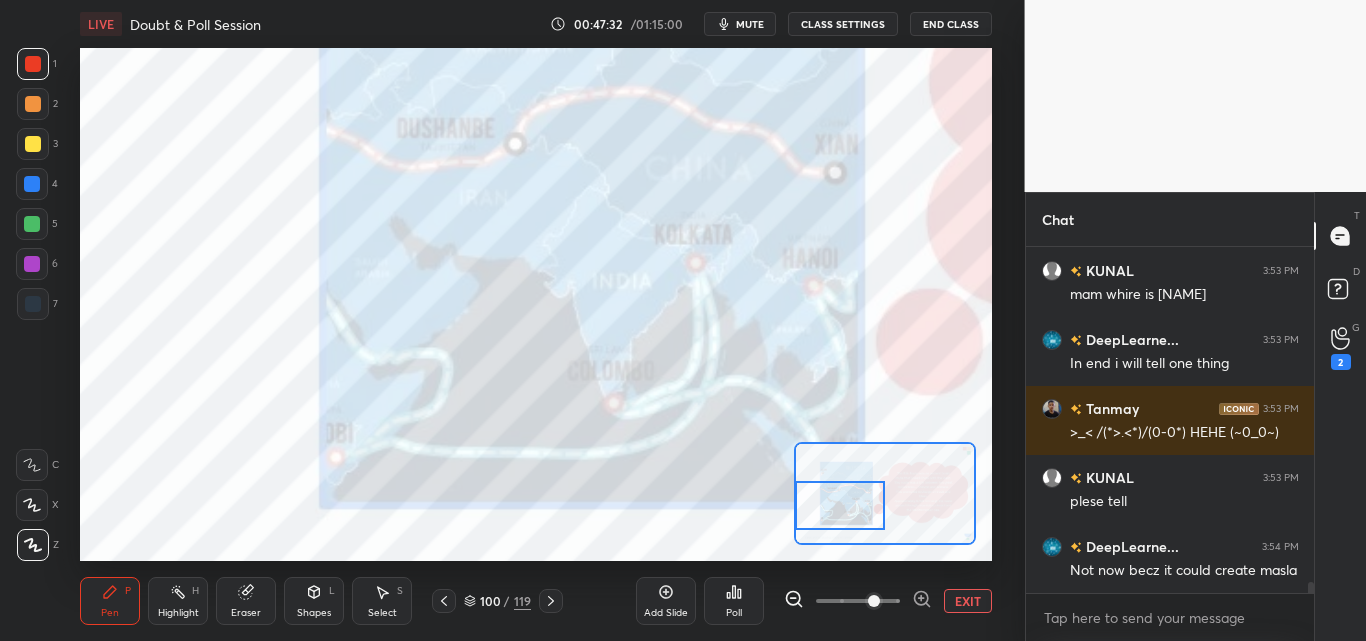 click on "EXIT" at bounding box center (968, 601) 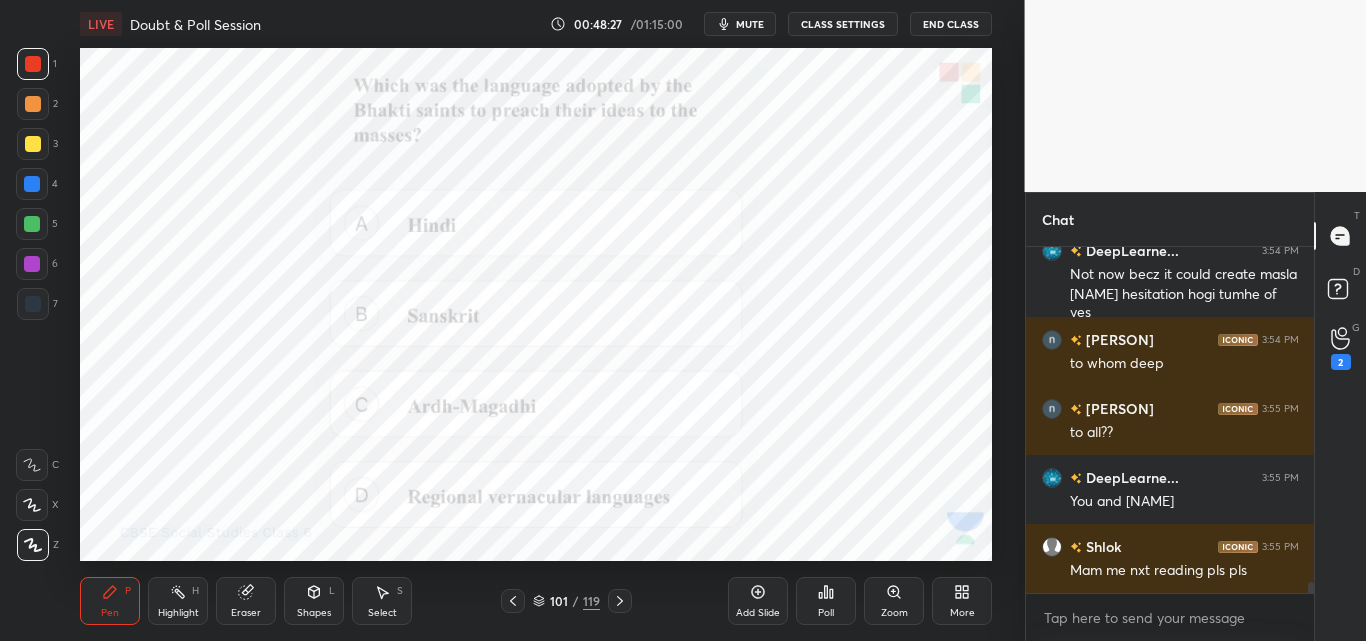 scroll, scrollTop: 10833, scrollLeft: 0, axis: vertical 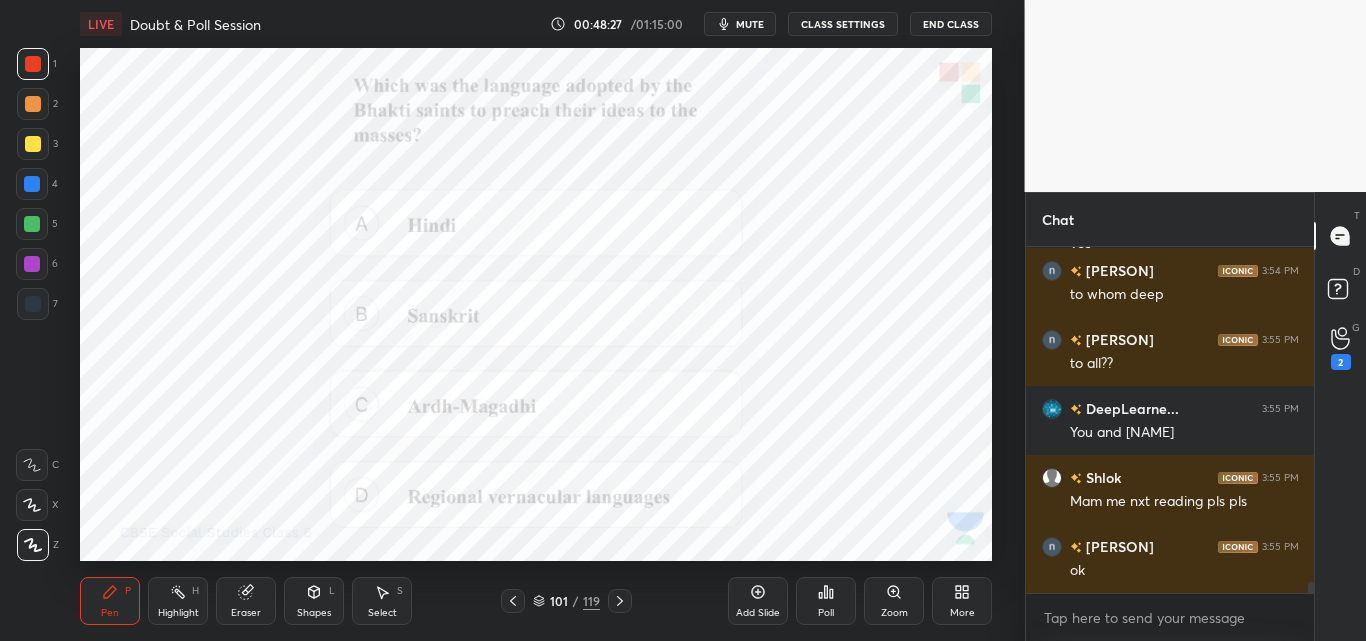 click on "Poll" at bounding box center (826, 601) 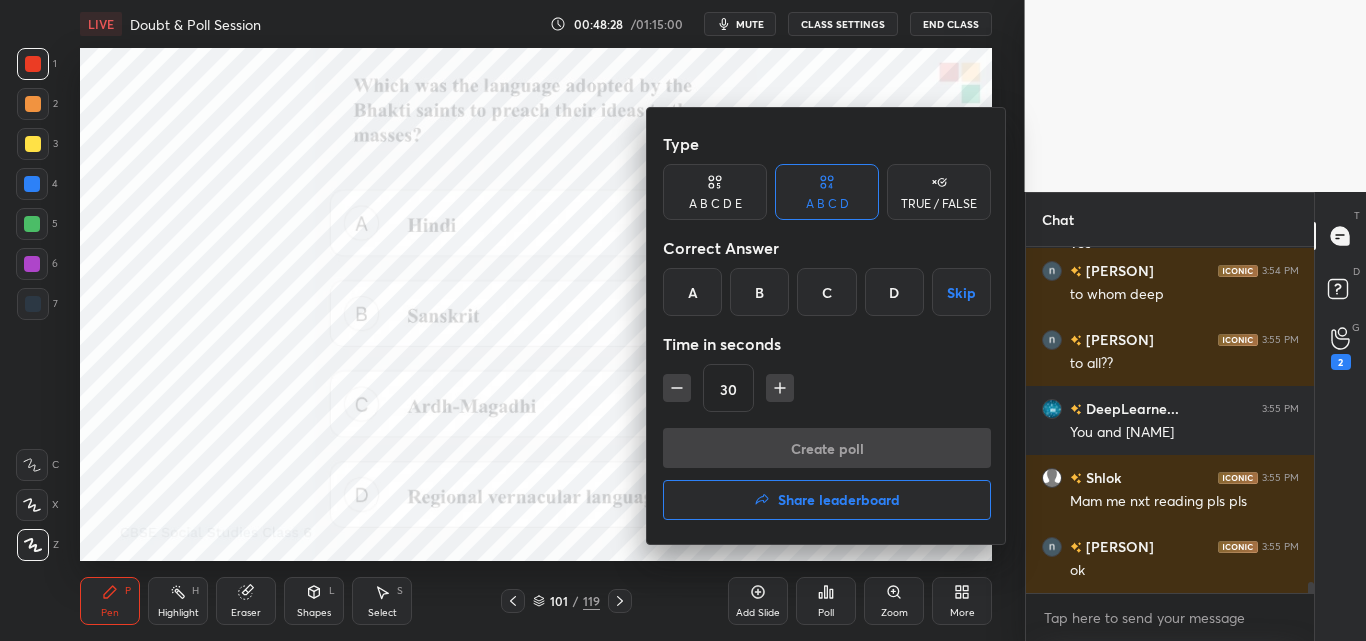 click on "D" at bounding box center [894, 292] 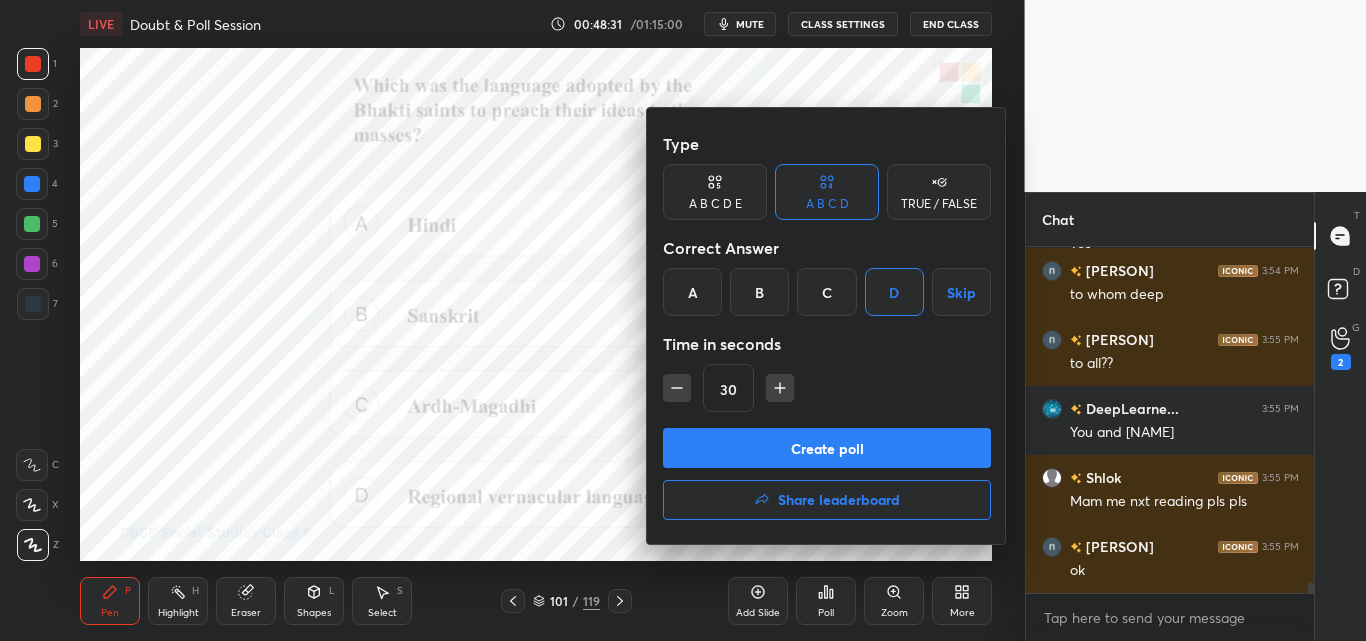 click on "Create poll" at bounding box center (827, 448) 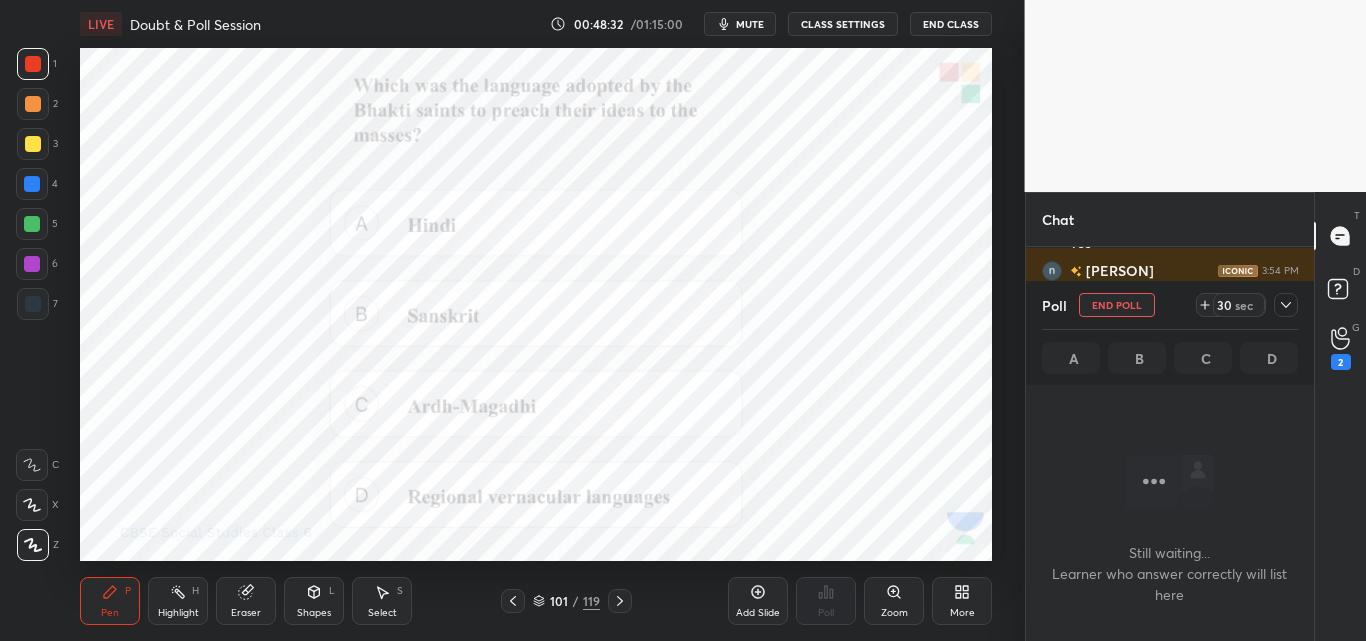 scroll, scrollTop: 236, scrollLeft: 282, axis: both 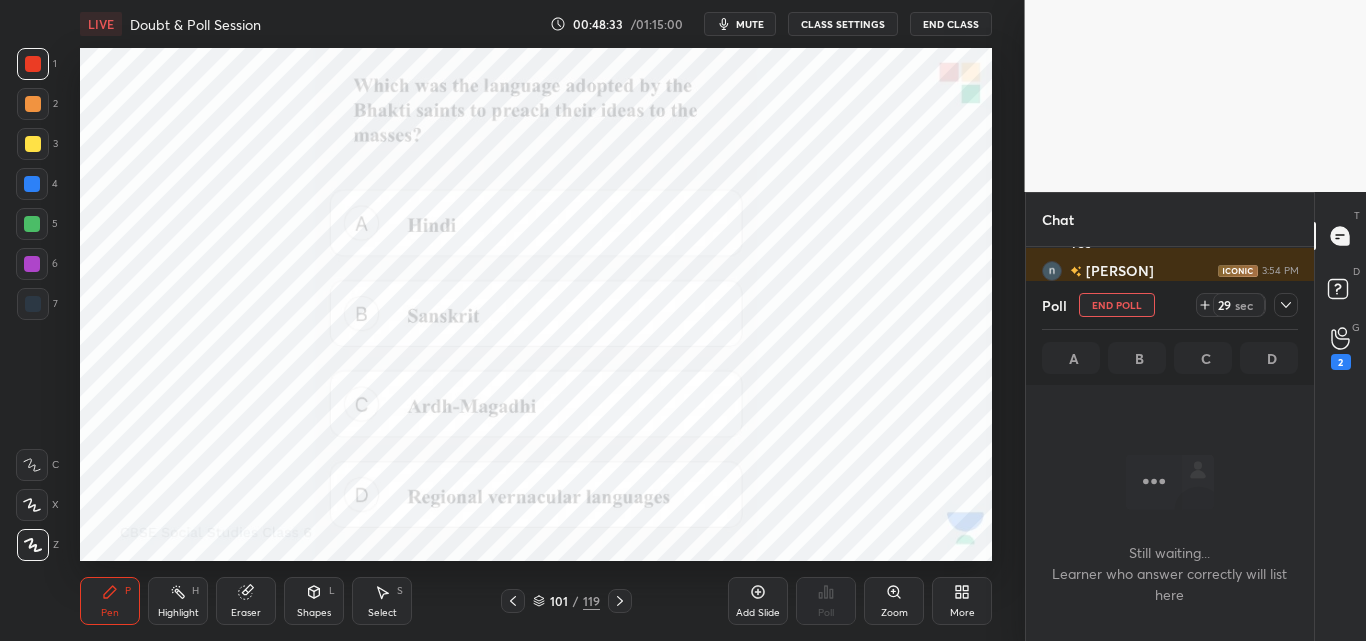click on "mute" at bounding box center (750, 24) 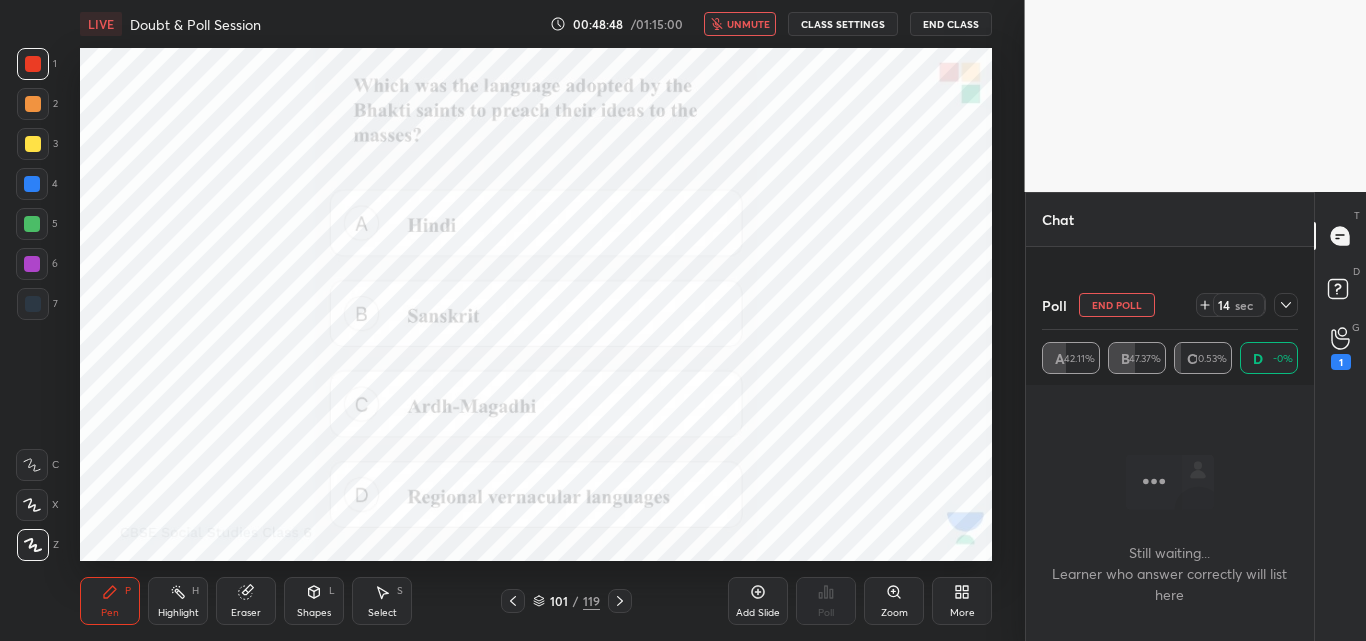 scroll, scrollTop: 11024, scrollLeft: 0, axis: vertical 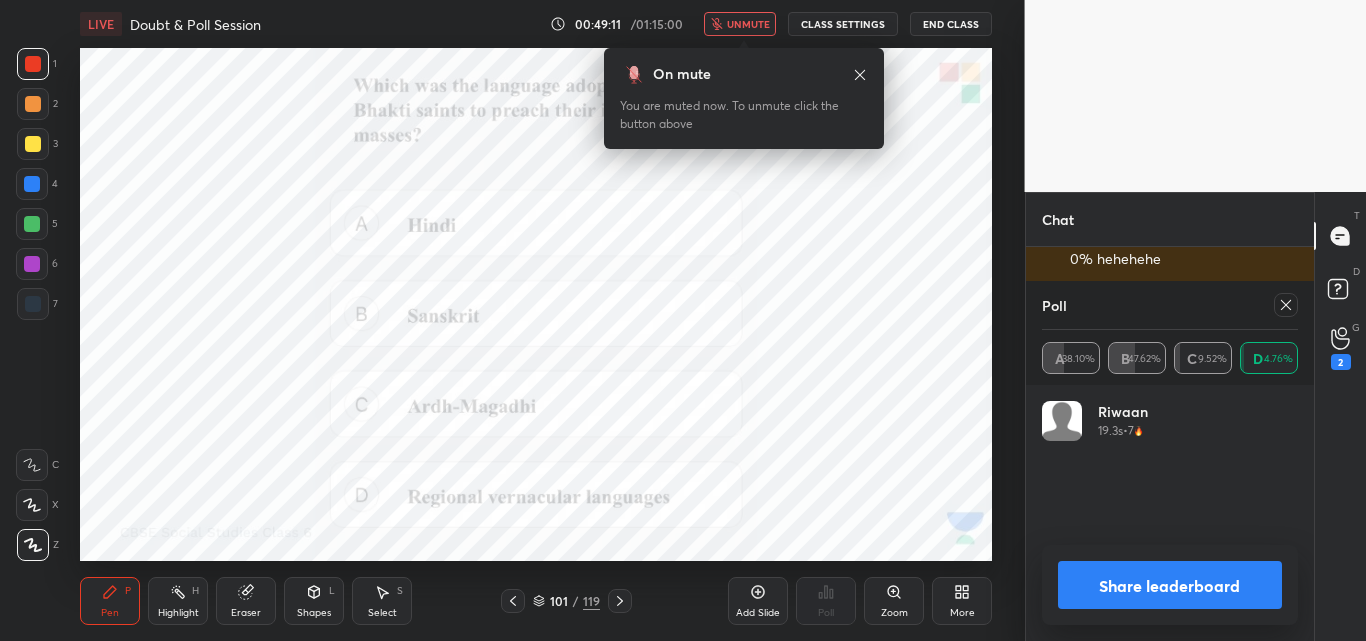 click on "unmute" at bounding box center (748, 24) 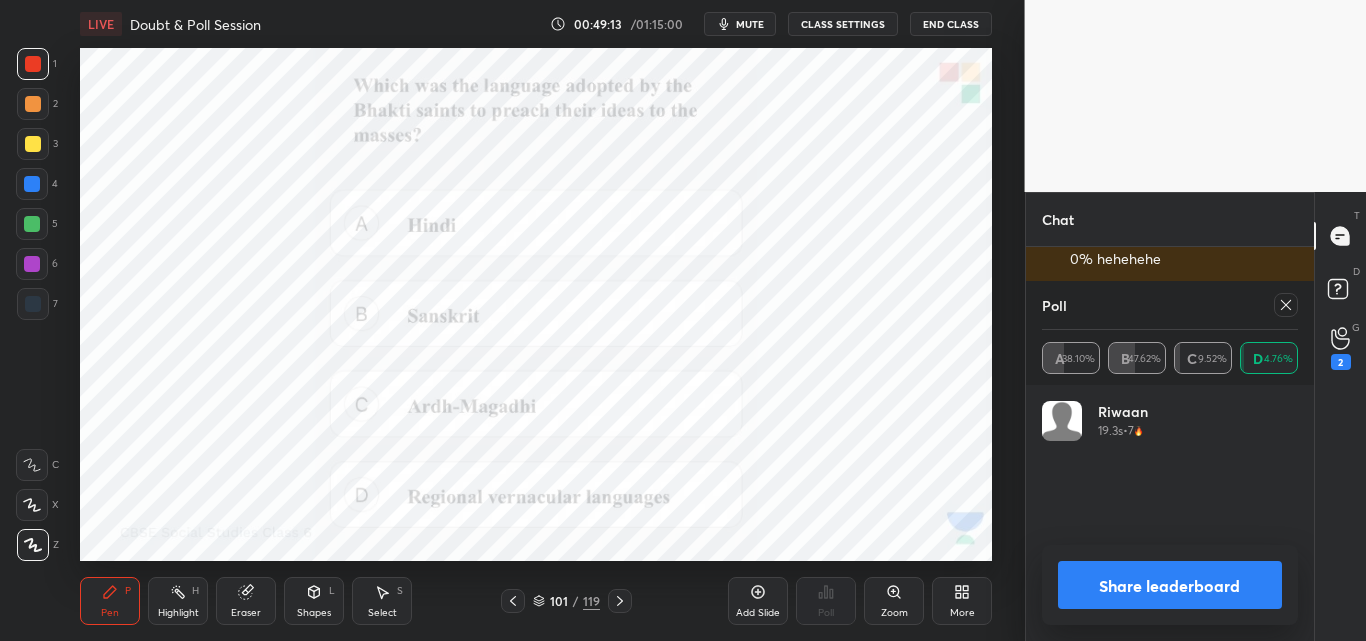click at bounding box center [1286, 305] 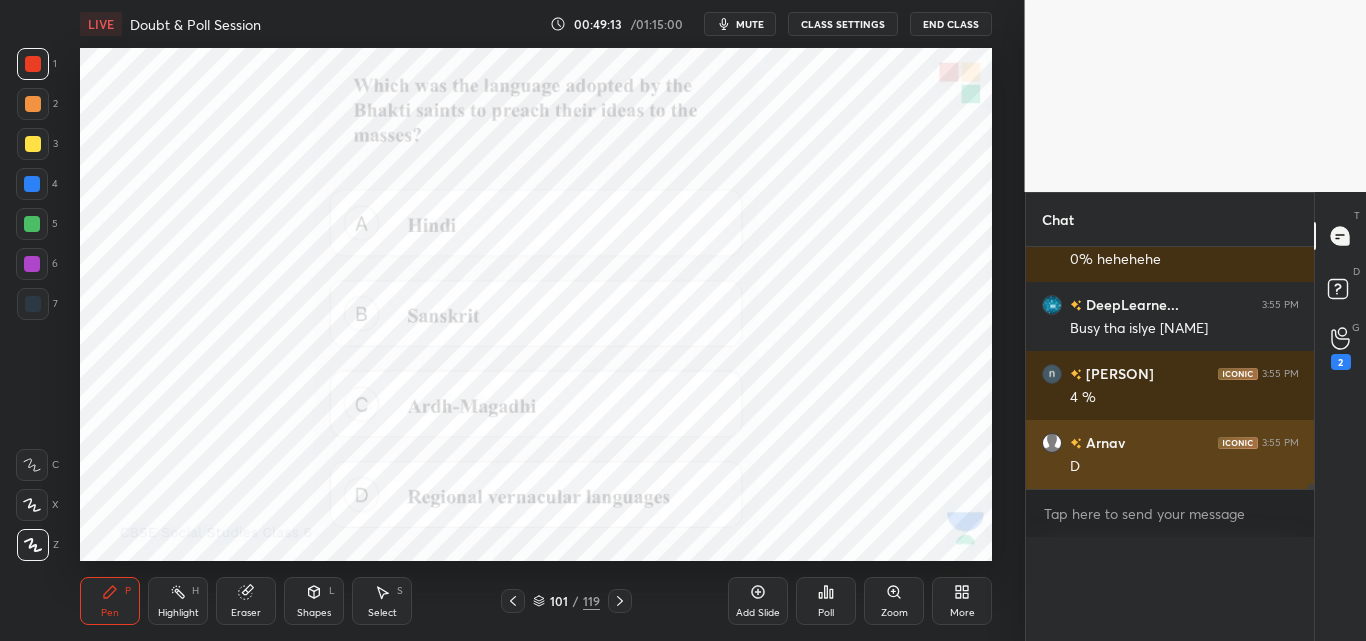 scroll, scrollTop: 0, scrollLeft: 0, axis: both 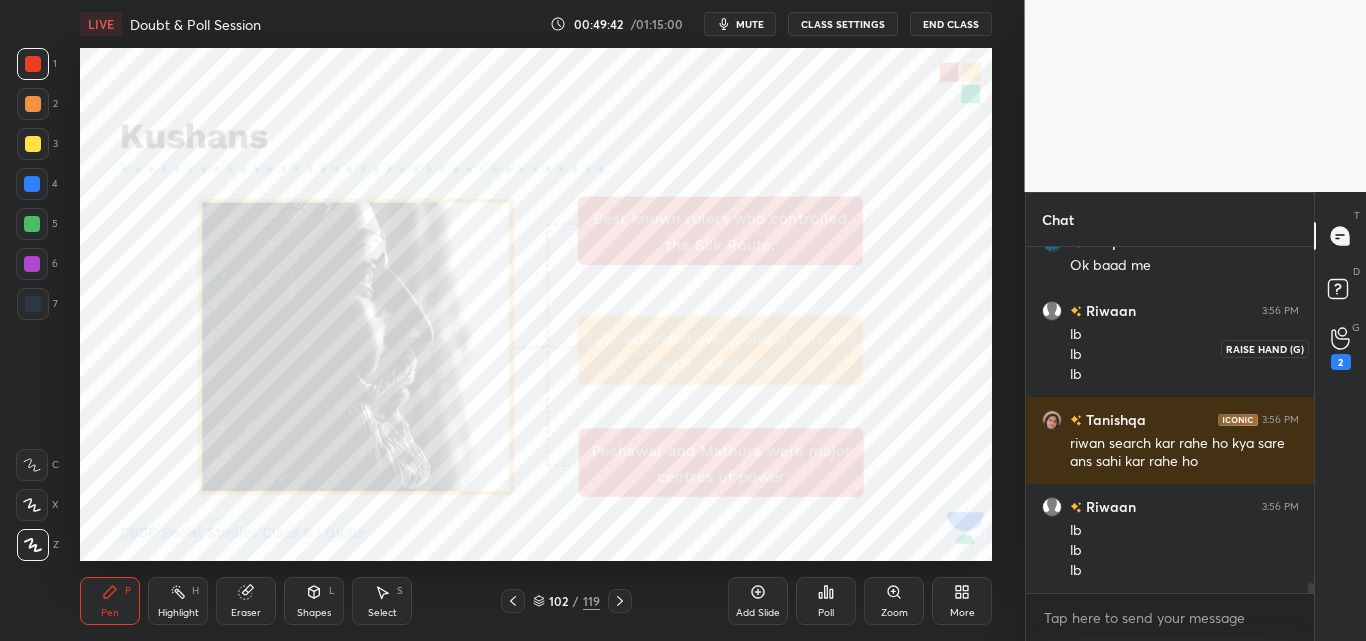 click 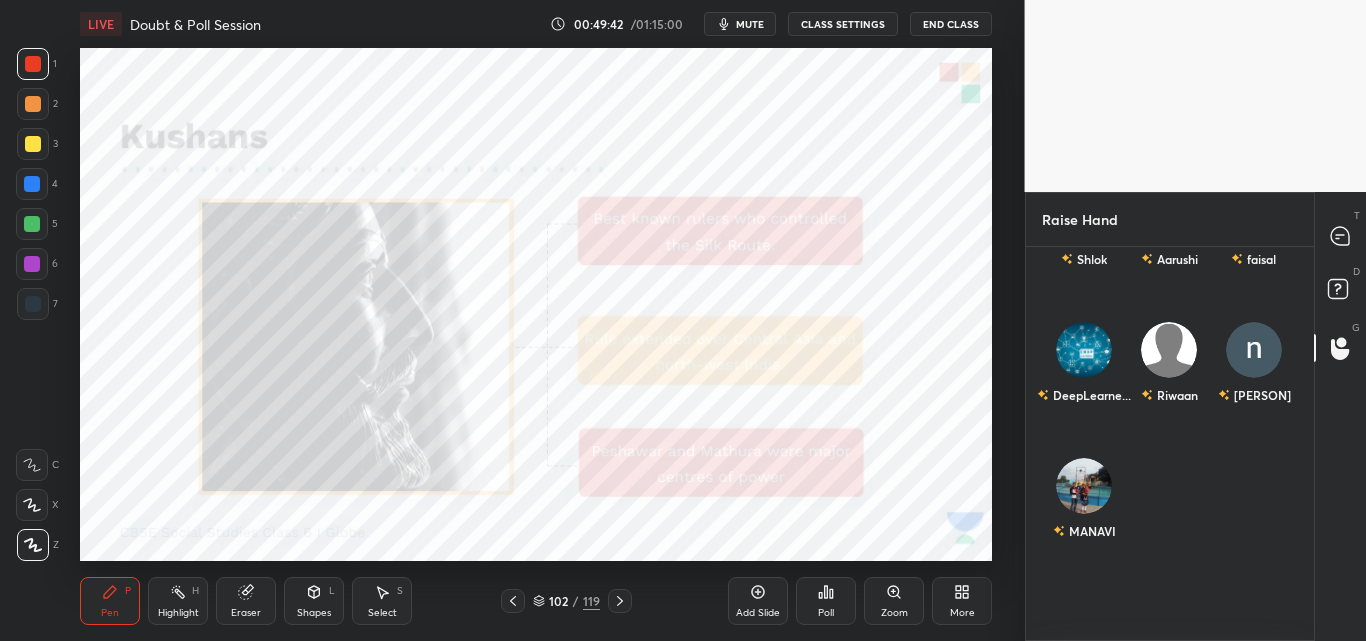 scroll, scrollTop: 0, scrollLeft: 0, axis: both 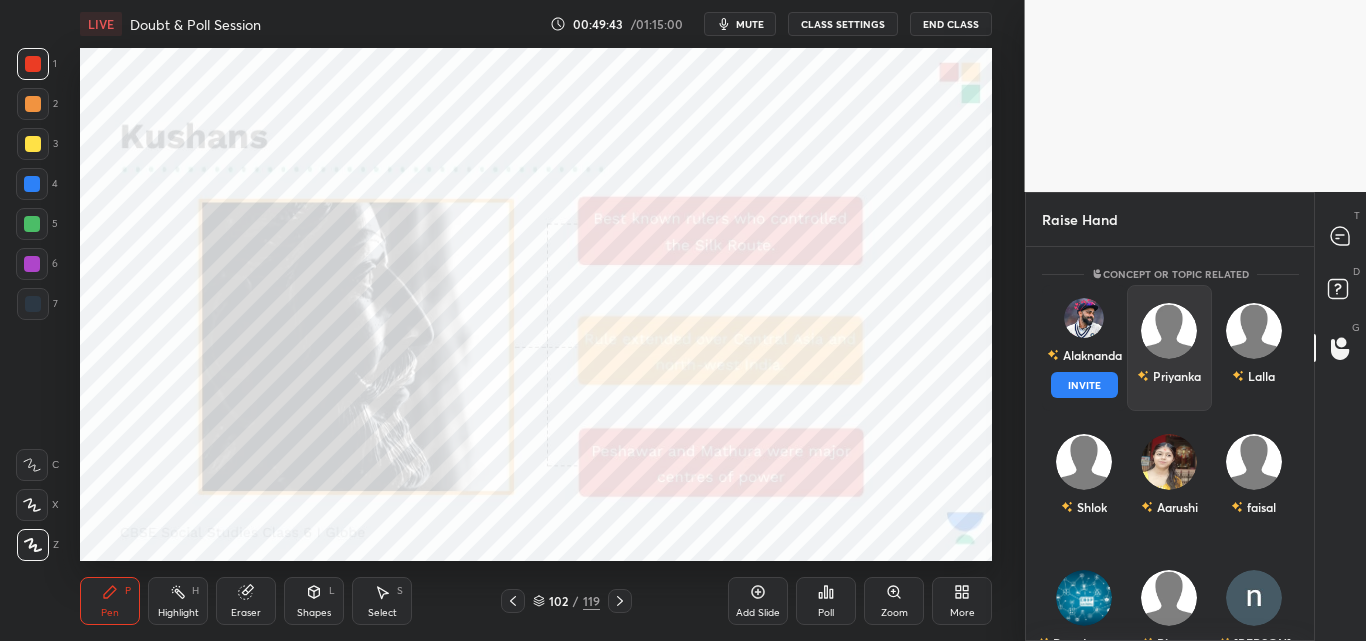click on "INVITE" at bounding box center [1084, 385] 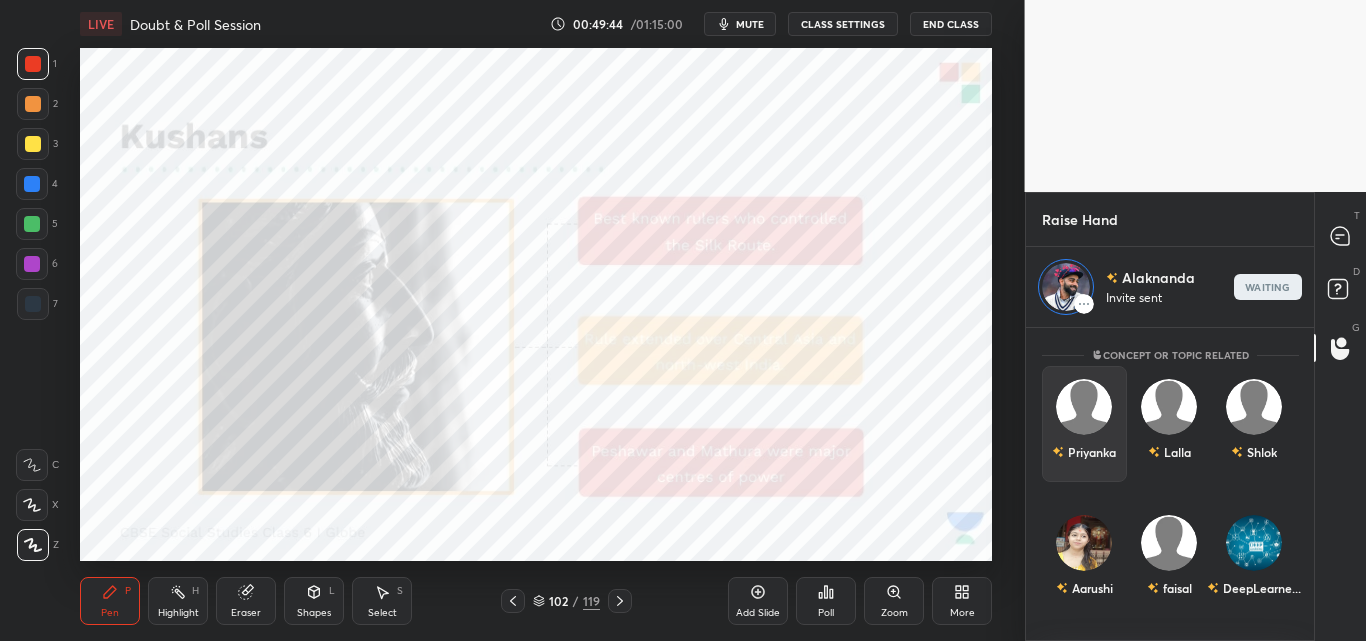 scroll, scrollTop: 307, scrollLeft: 282, axis: both 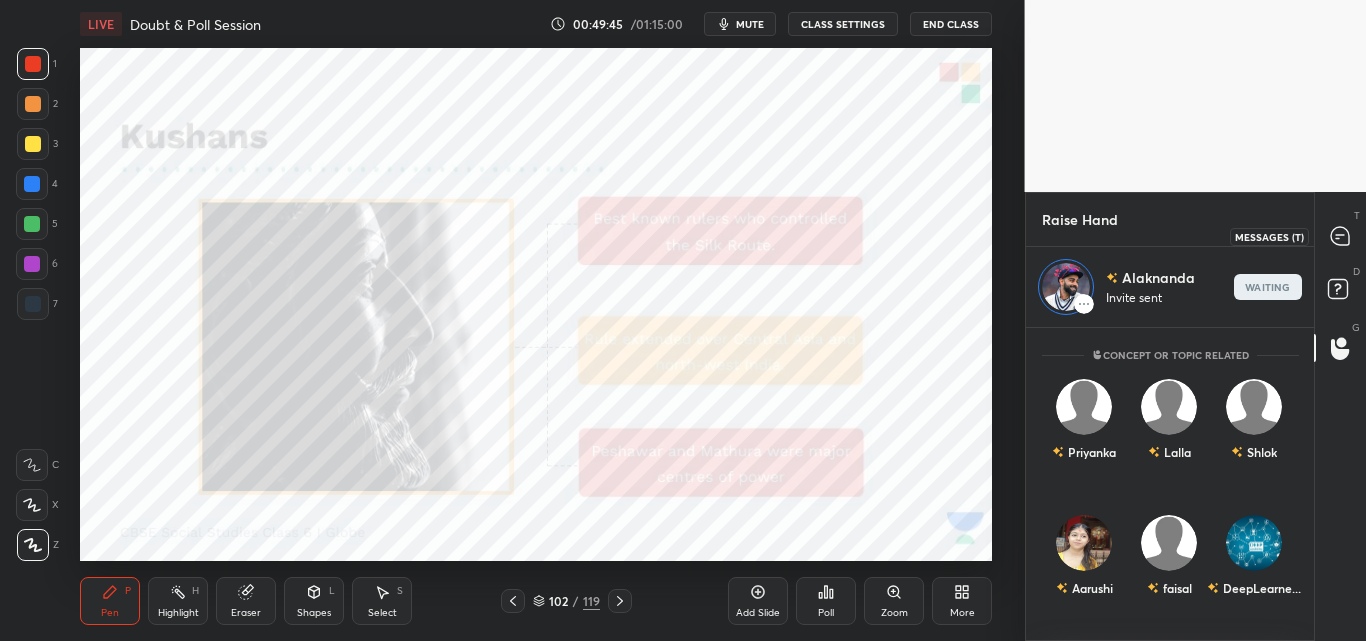 click 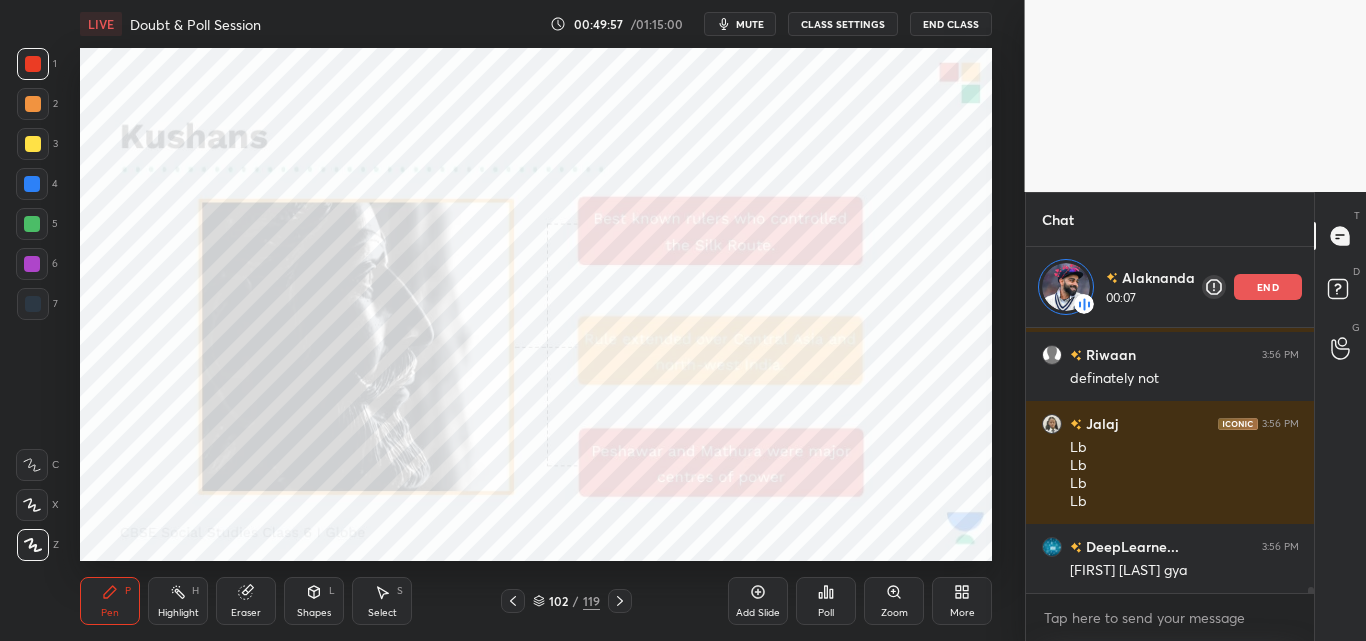 click on "mute" at bounding box center [750, 24] 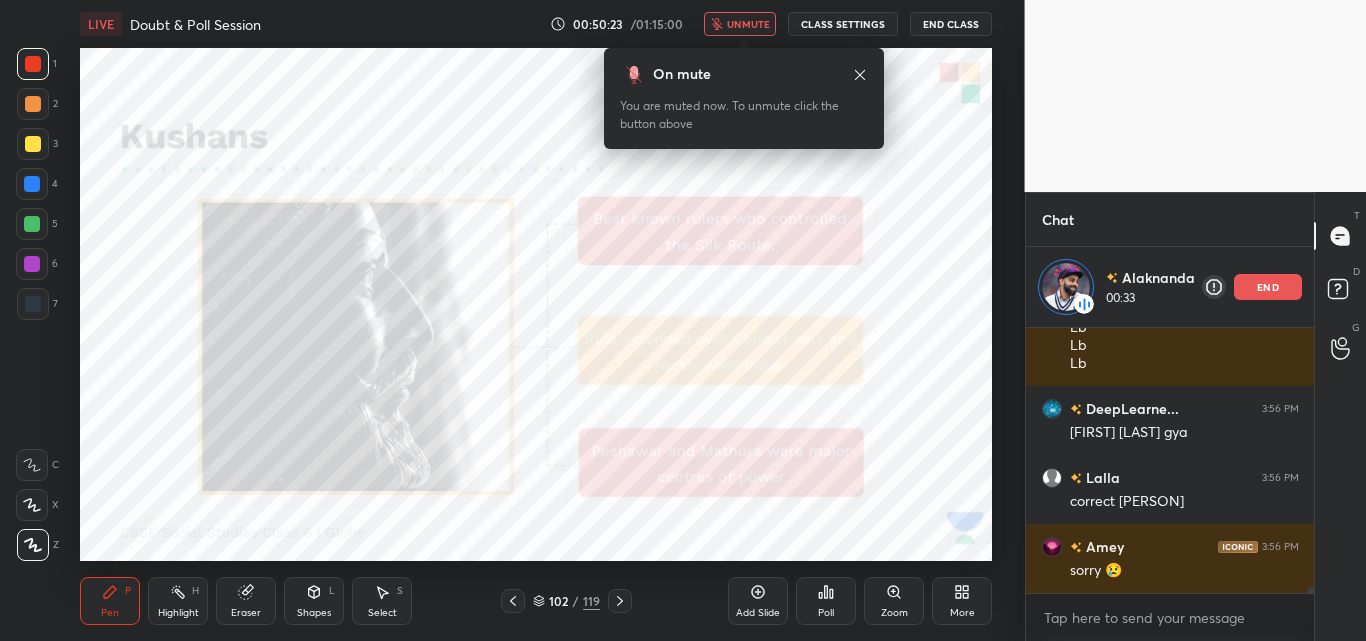 click on "On mute You are muted now. To unmute click the
button above" at bounding box center (744, 92) 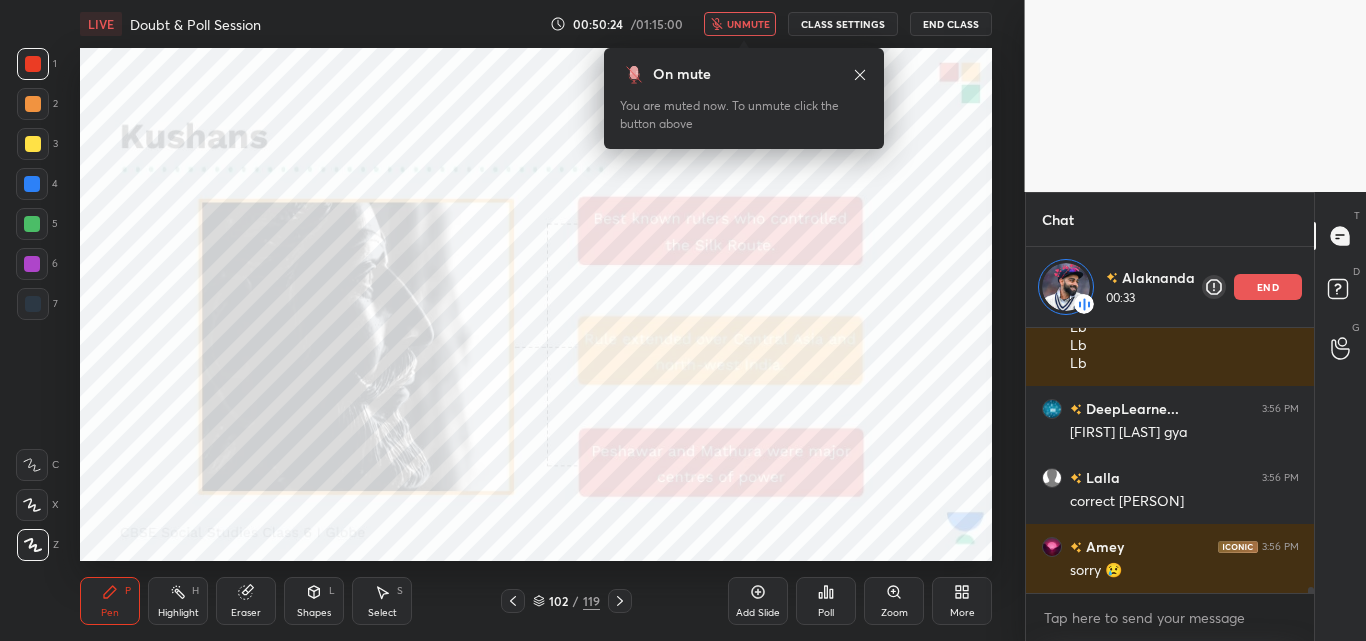 drag, startPoint x: 747, startPoint y: 25, endPoint x: 741, endPoint y: 35, distance: 11.661903 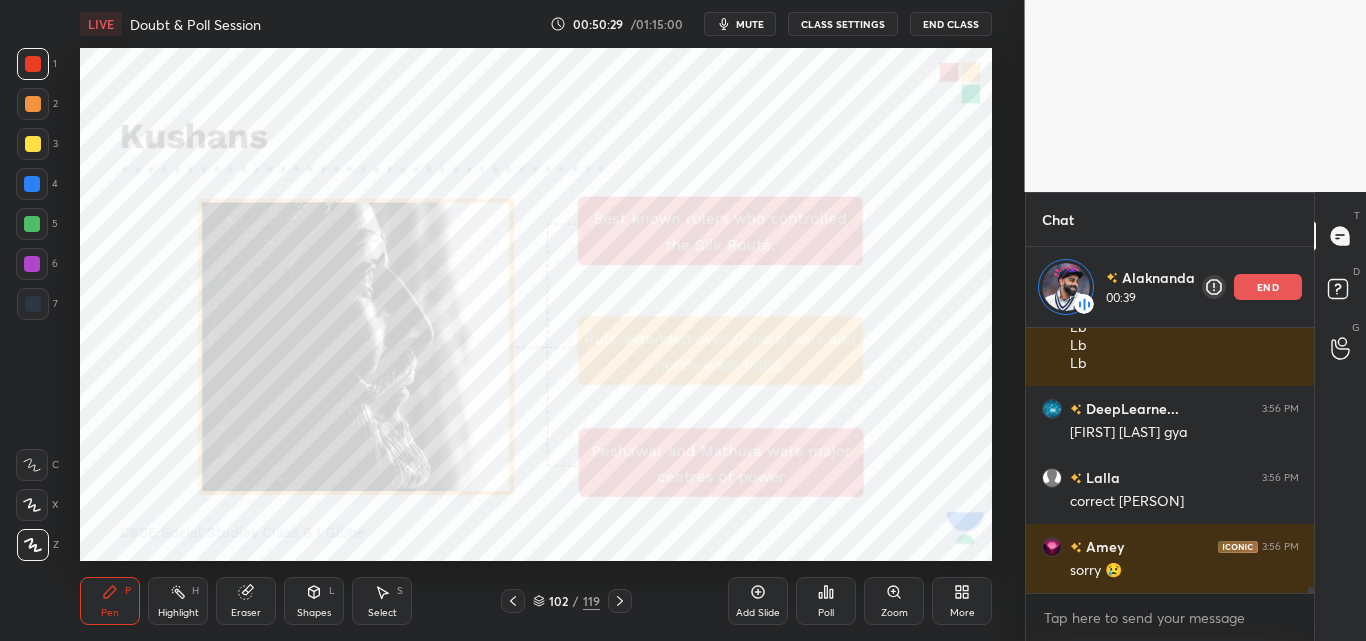click on "end" at bounding box center (1268, 287) 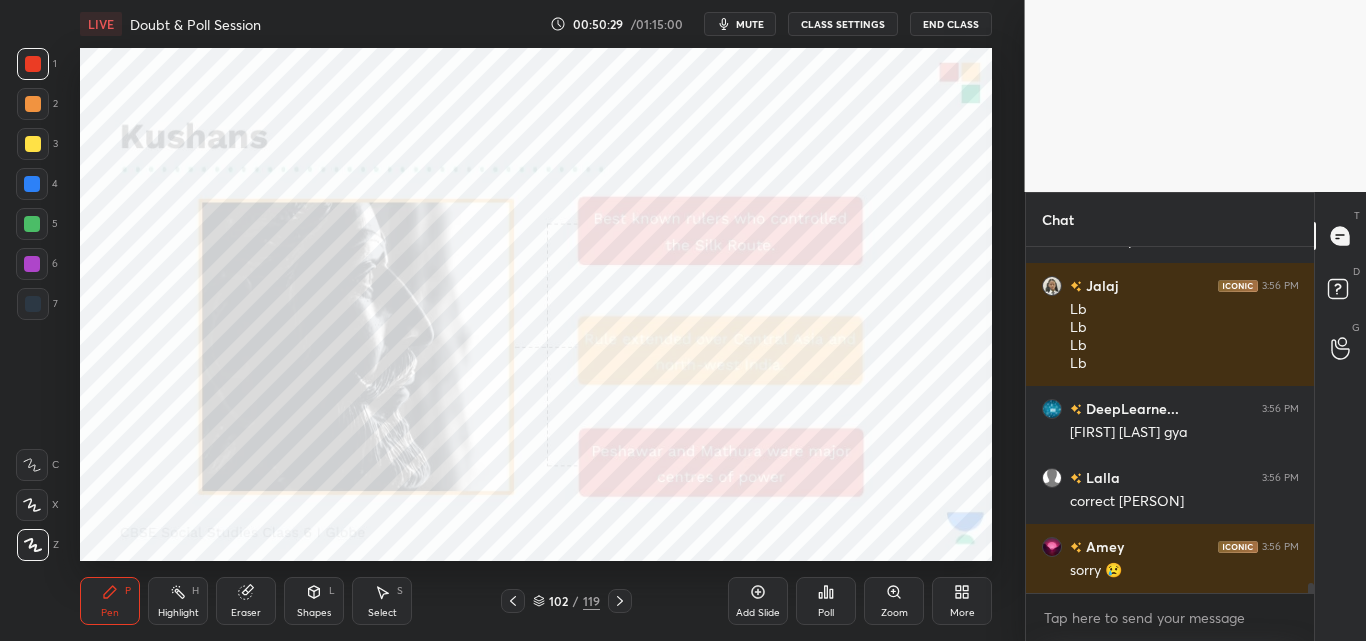 scroll, scrollTop: 7, scrollLeft: 7, axis: both 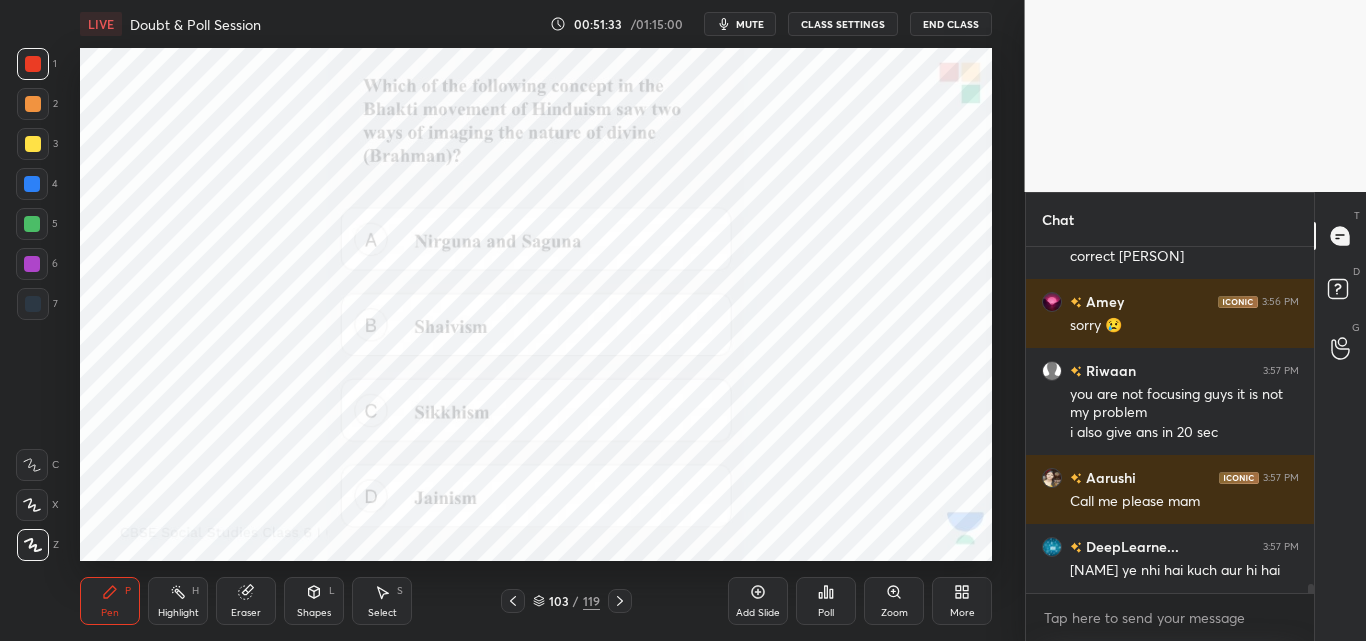 click 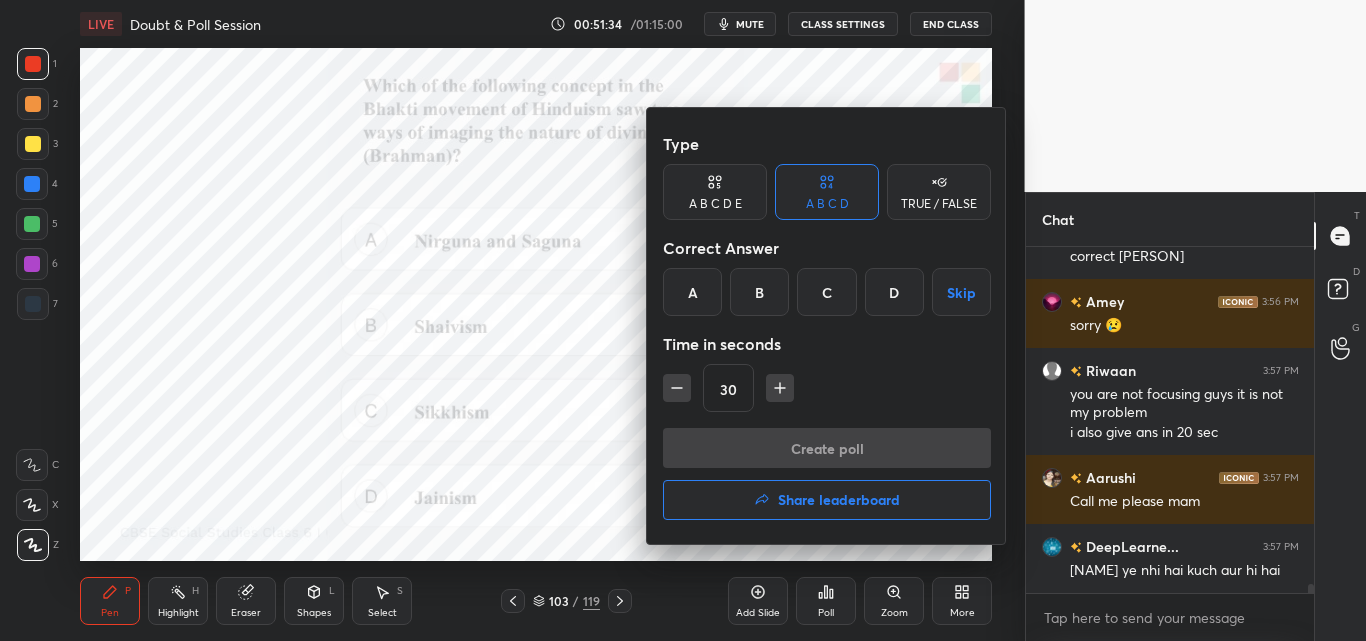 click on "A" at bounding box center [692, 292] 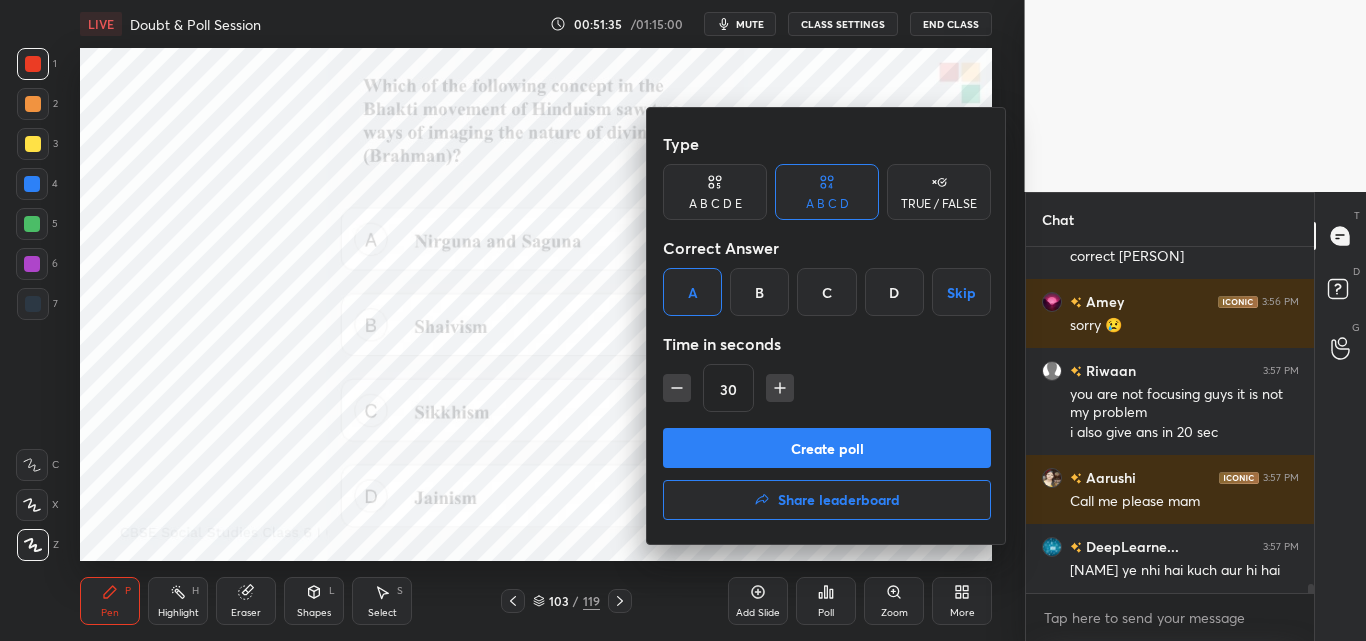 click on "Create poll" at bounding box center (827, 448) 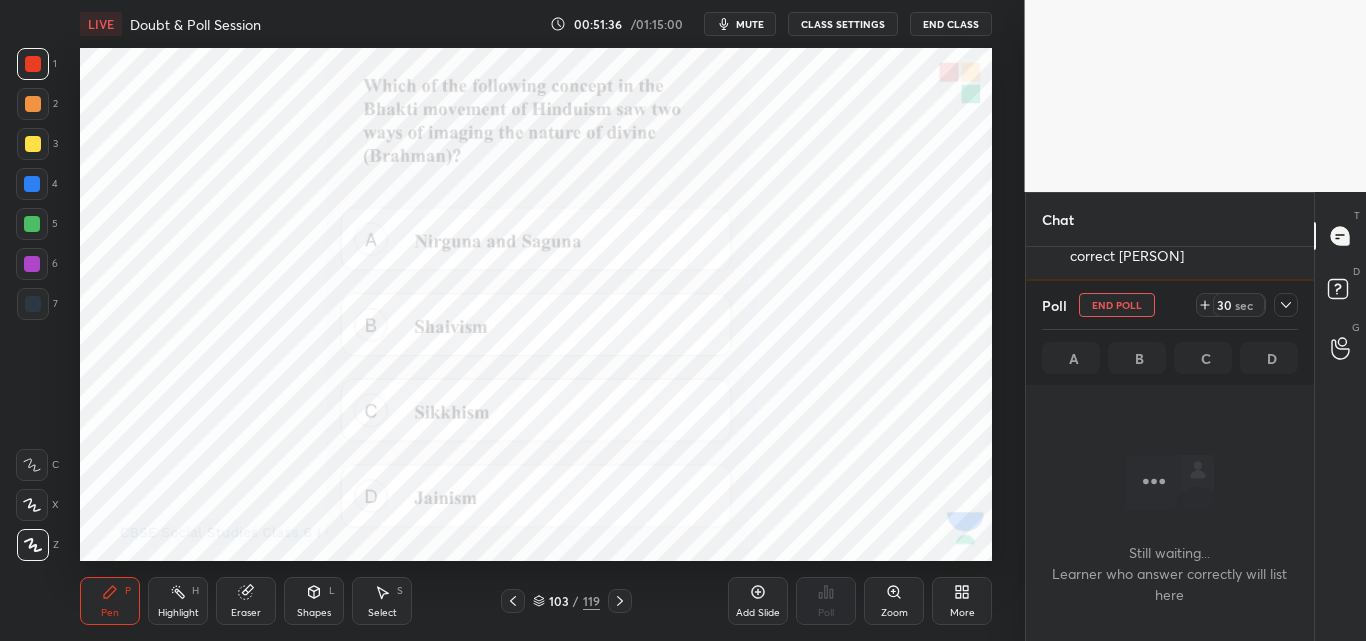 scroll, scrollTop: 236, scrollLeft: 282, axis: both 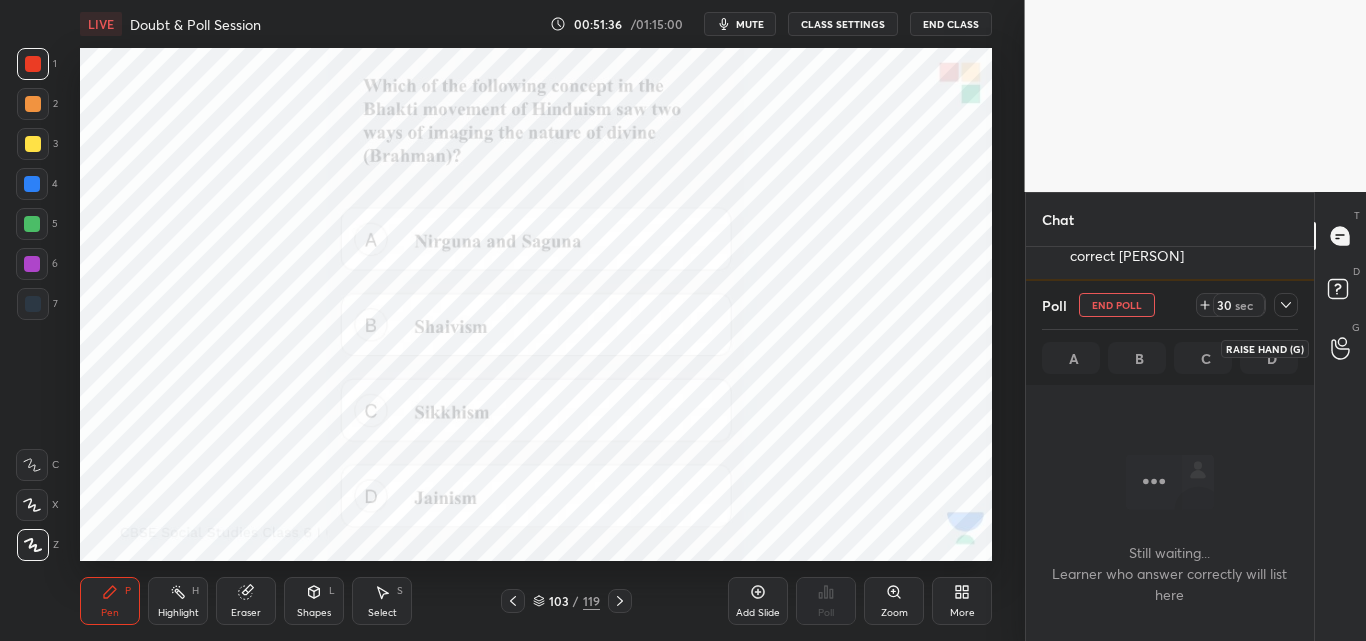 click 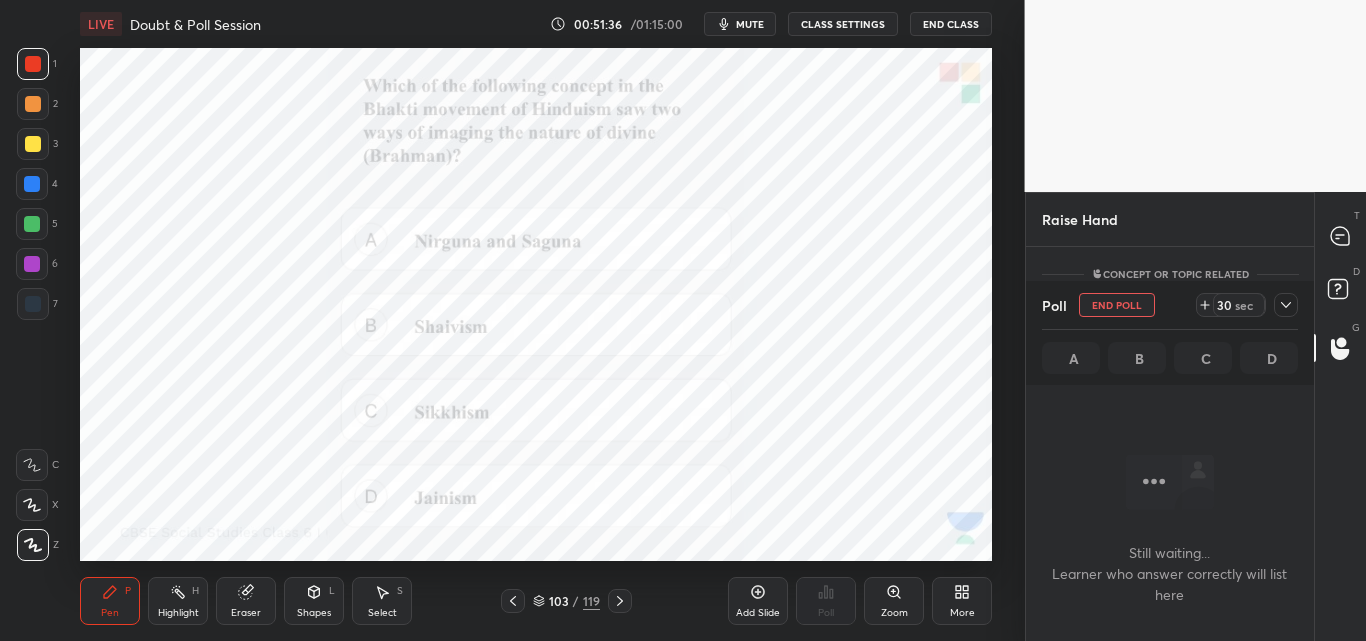 scroll, scrollTop: 284, scrollLeft: 282, axis: both 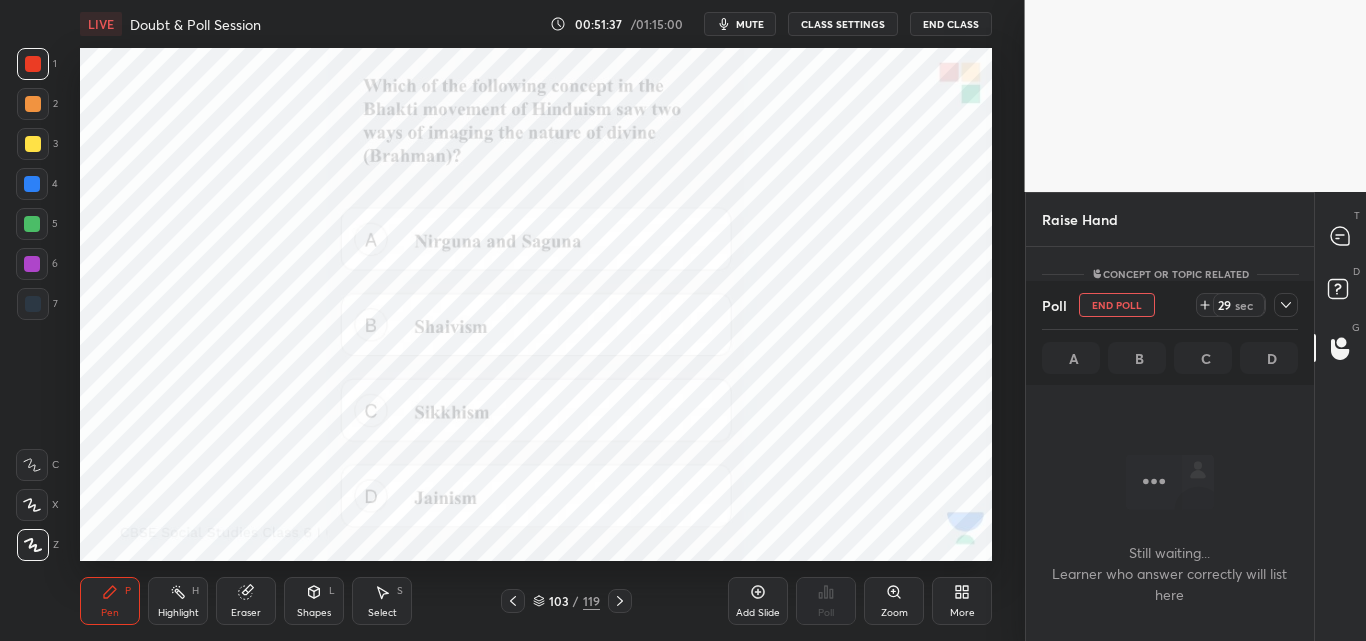 click on "29  sec" at bounding box center (1247, 305) 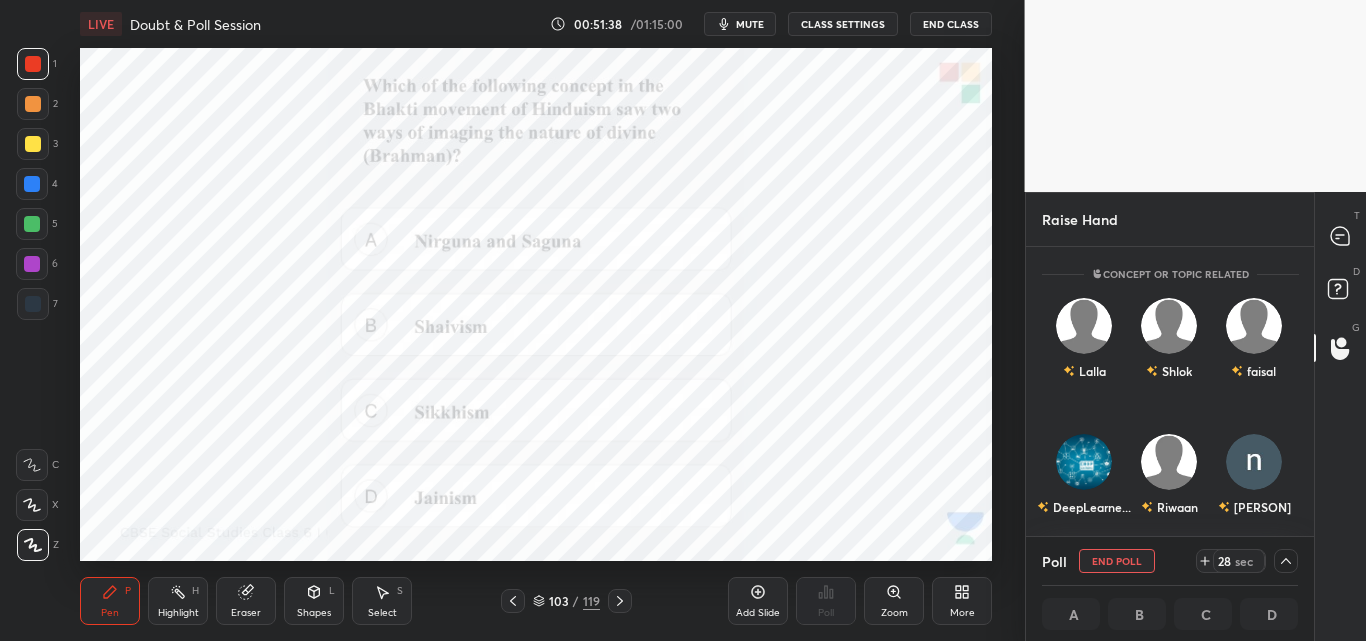 scroll, scrollTop: 1, scrollLeft: 7, axis: both 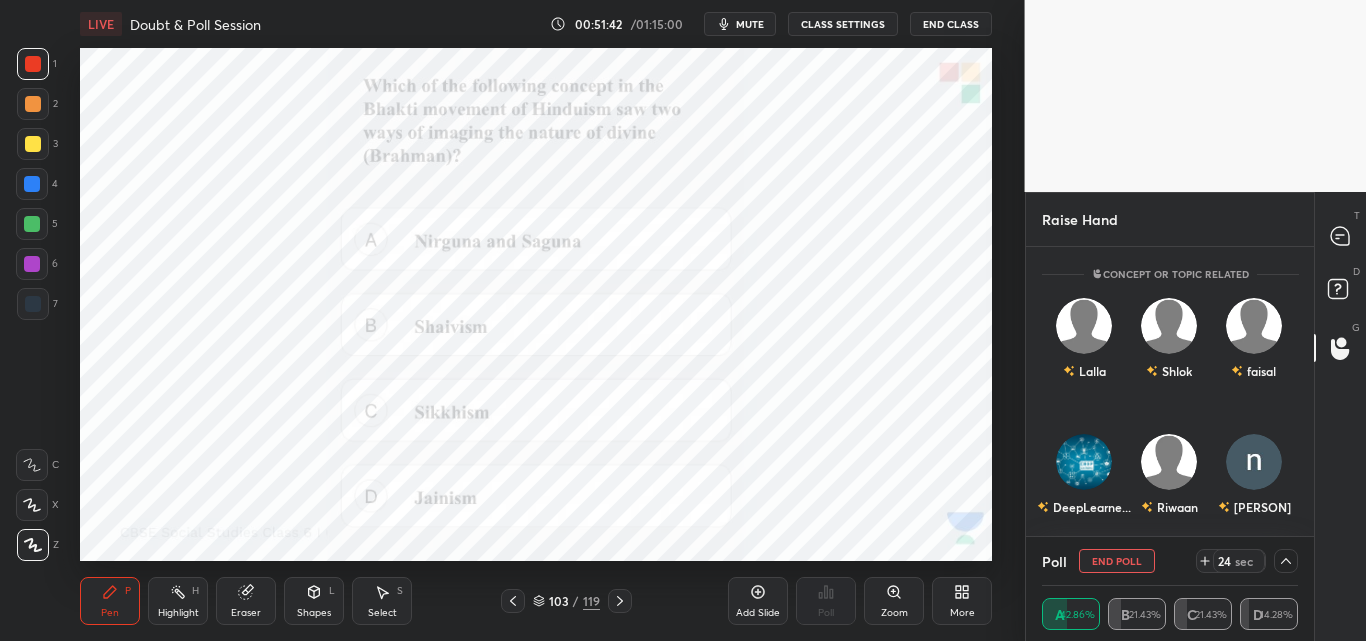click on "mute" at bounding box center (750, 24) 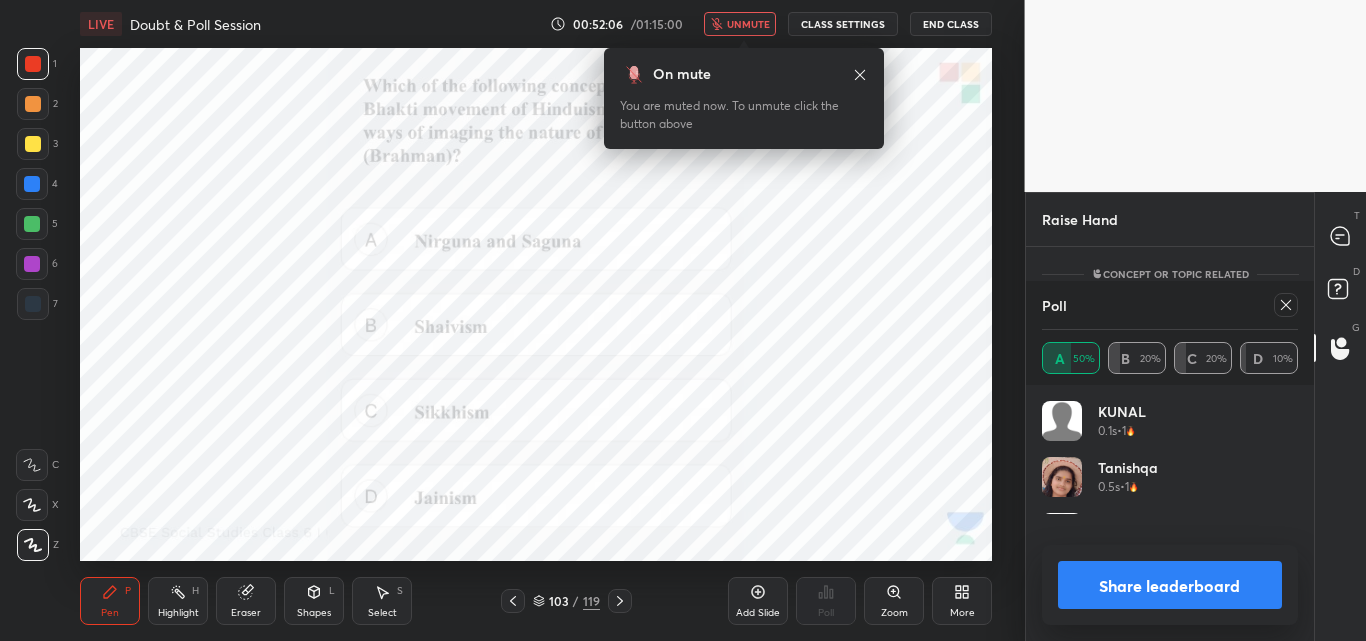 scroll, scrollTop: 7, scrollLeft: 7, axis: both 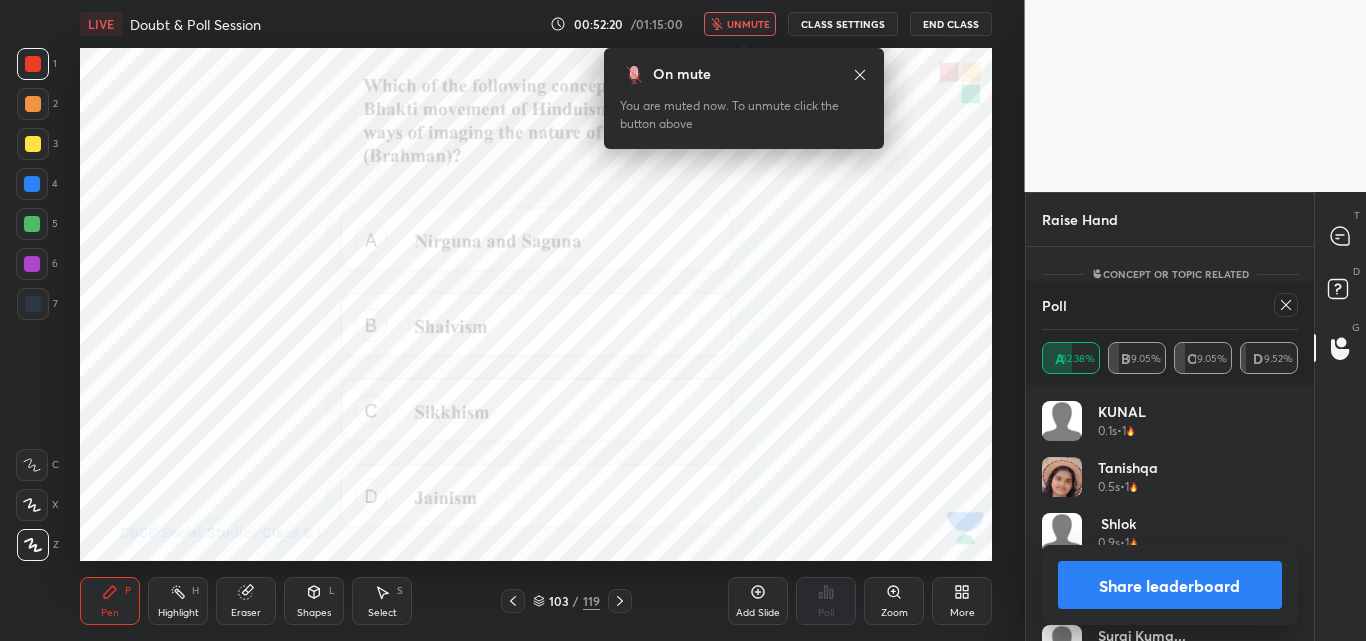 click on "unmute" at bounding box center (748, 24) 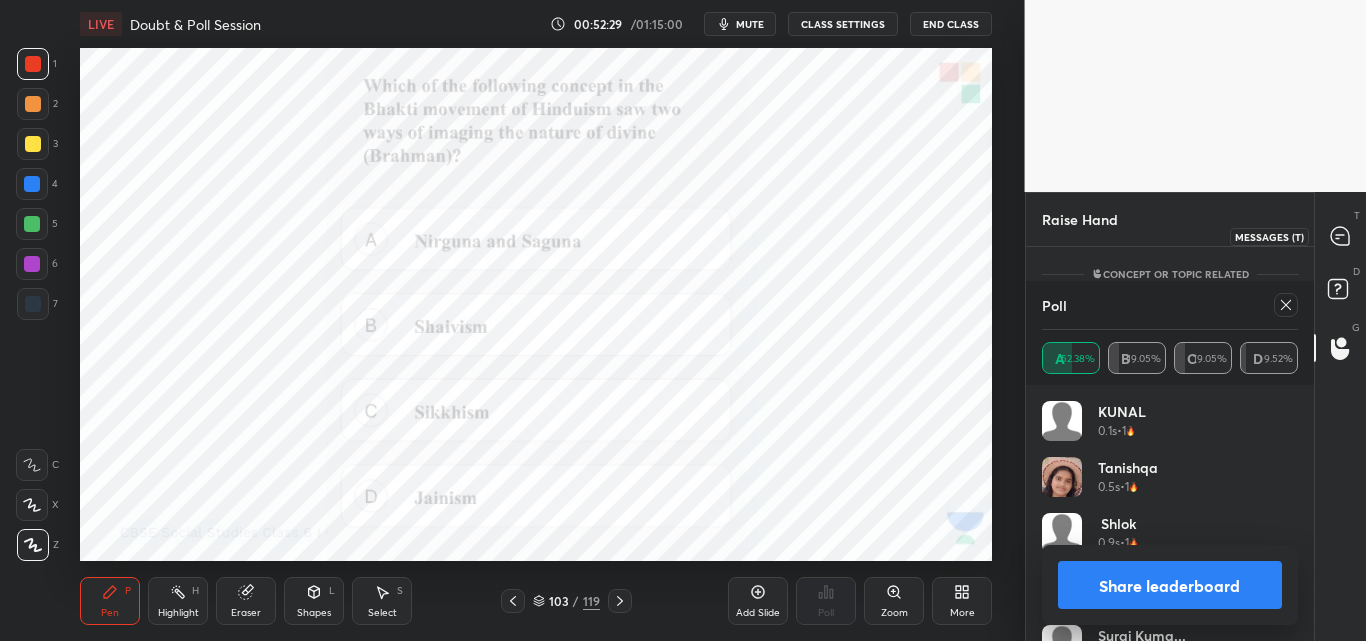 click 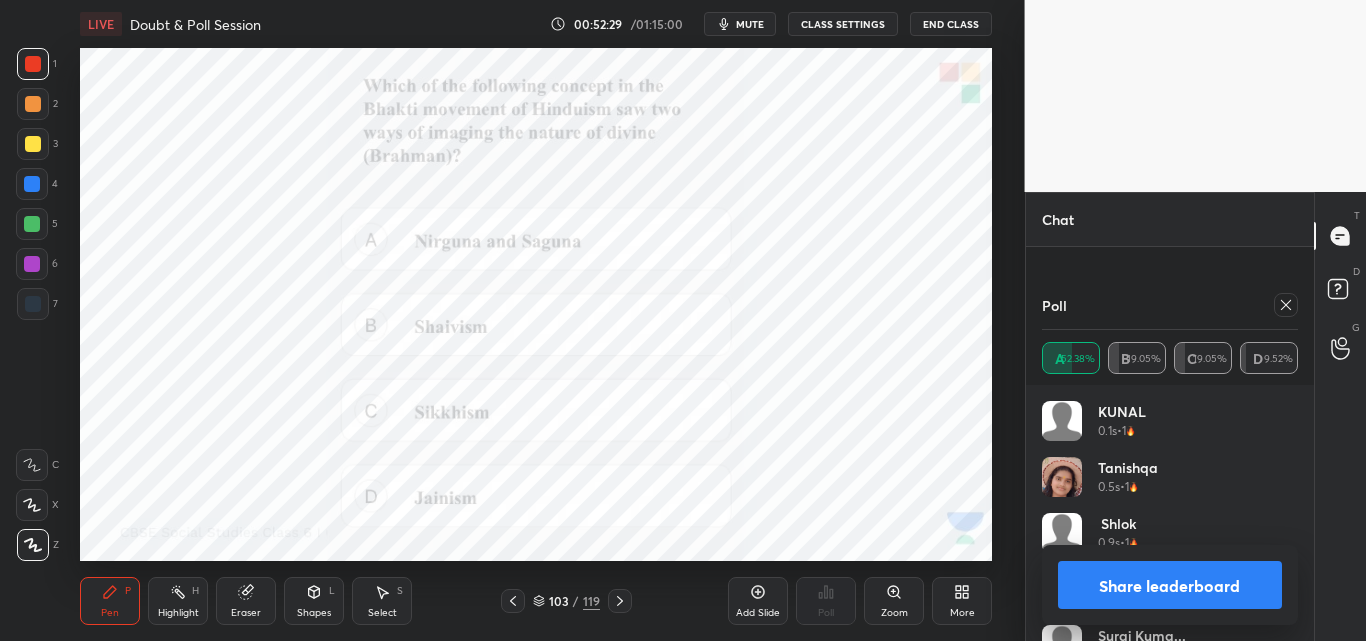 scroll, scrollTop: 13122, scrollLeft: 0, axis: vertical 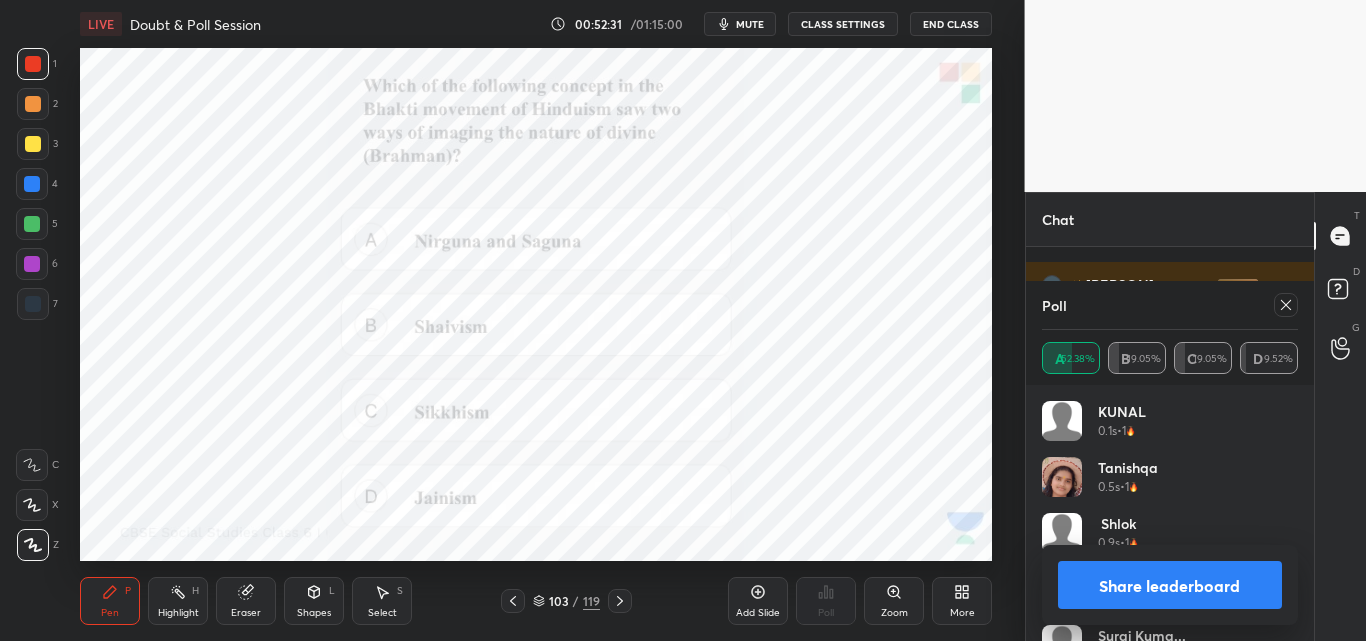 drag, startPoint x: 1281, startPoint y: 302, endPoint x: 1277, endPoint y: 326, distance: 24.33105 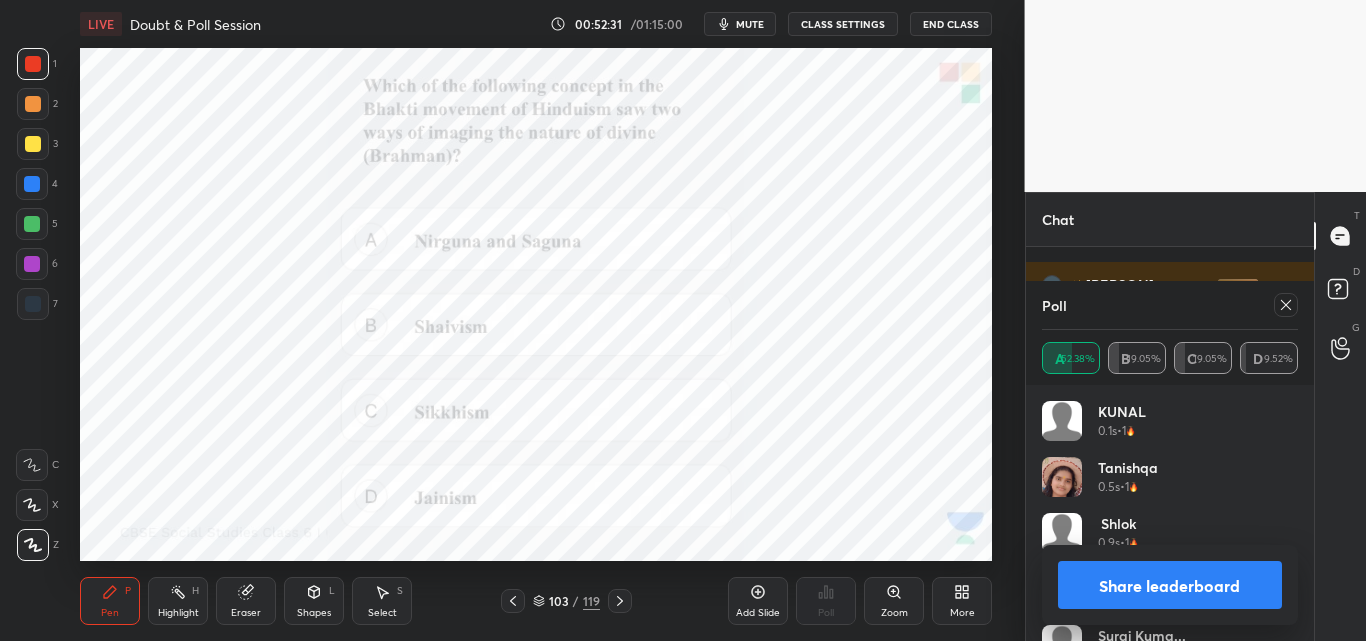 click 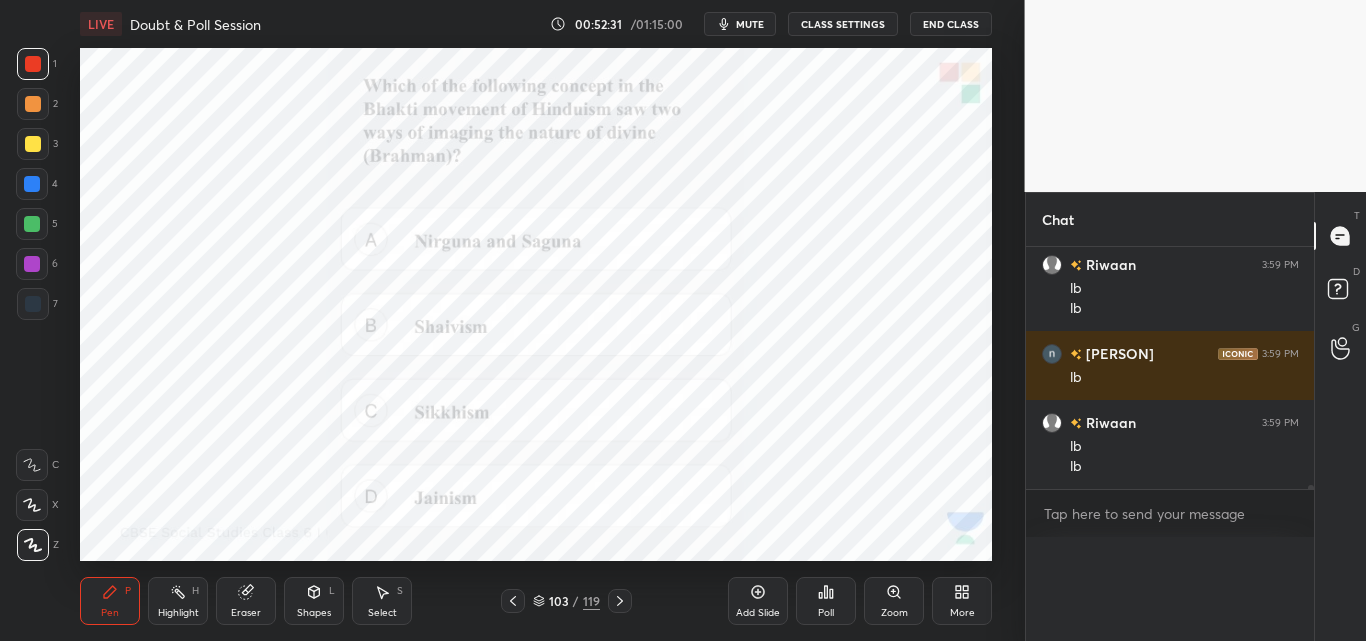 scroll, scrollTop: 0, scrollLeft: 0, axis: both 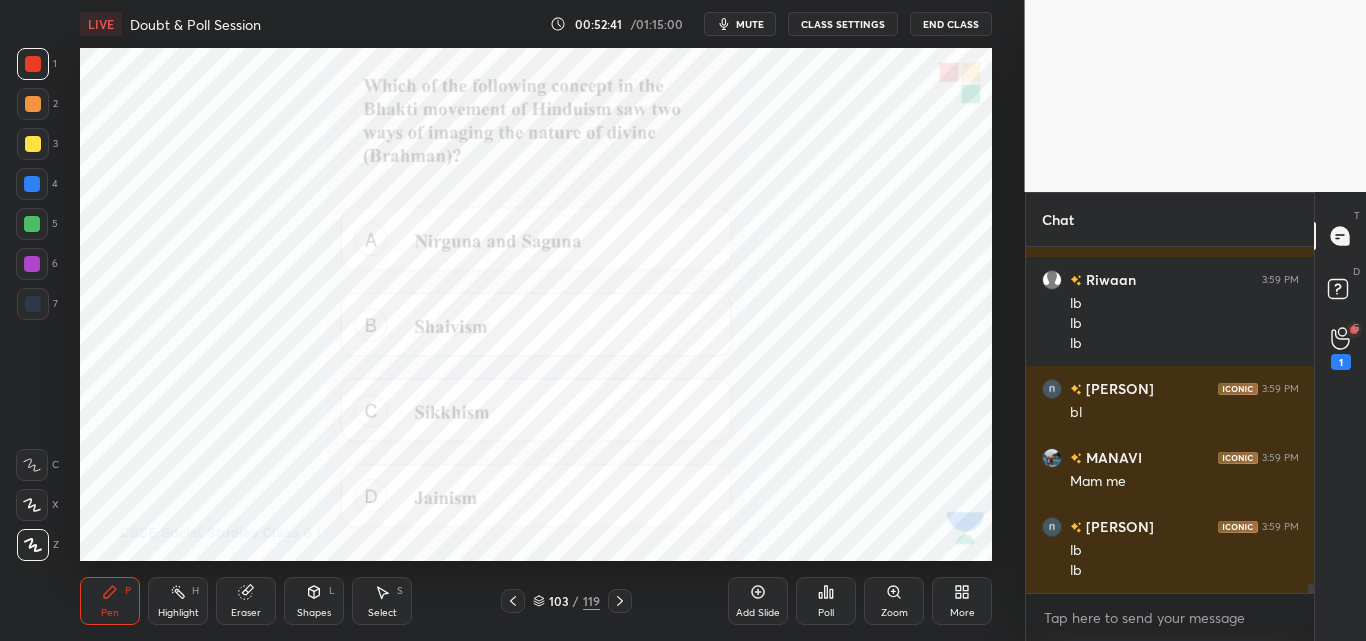 click 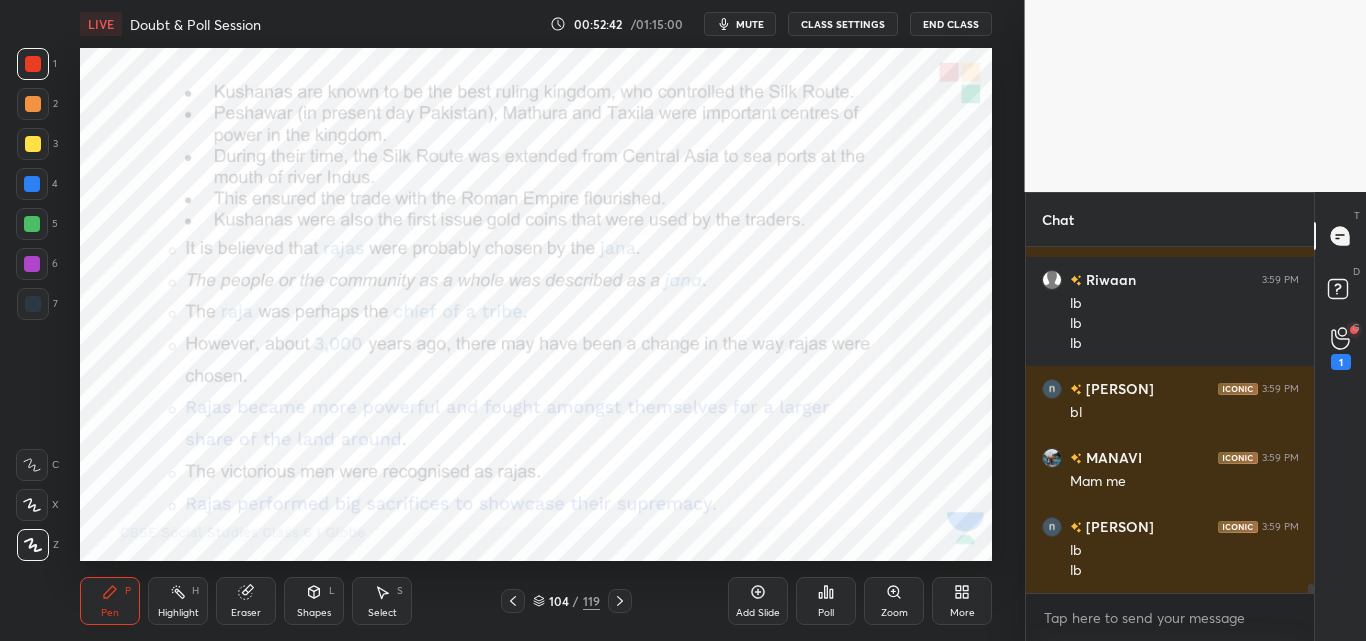 click on "Poll" at bounding box center [826, 601] 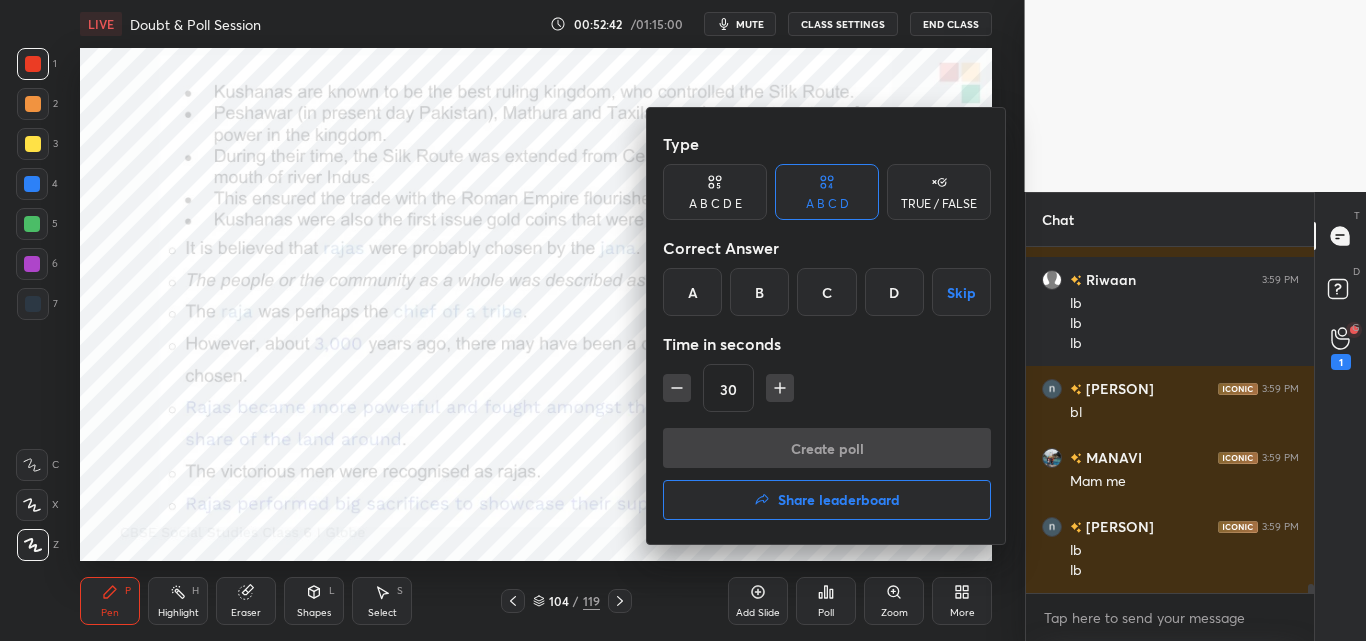 click on "Share leaderboard" at bounding box center (827, 500) 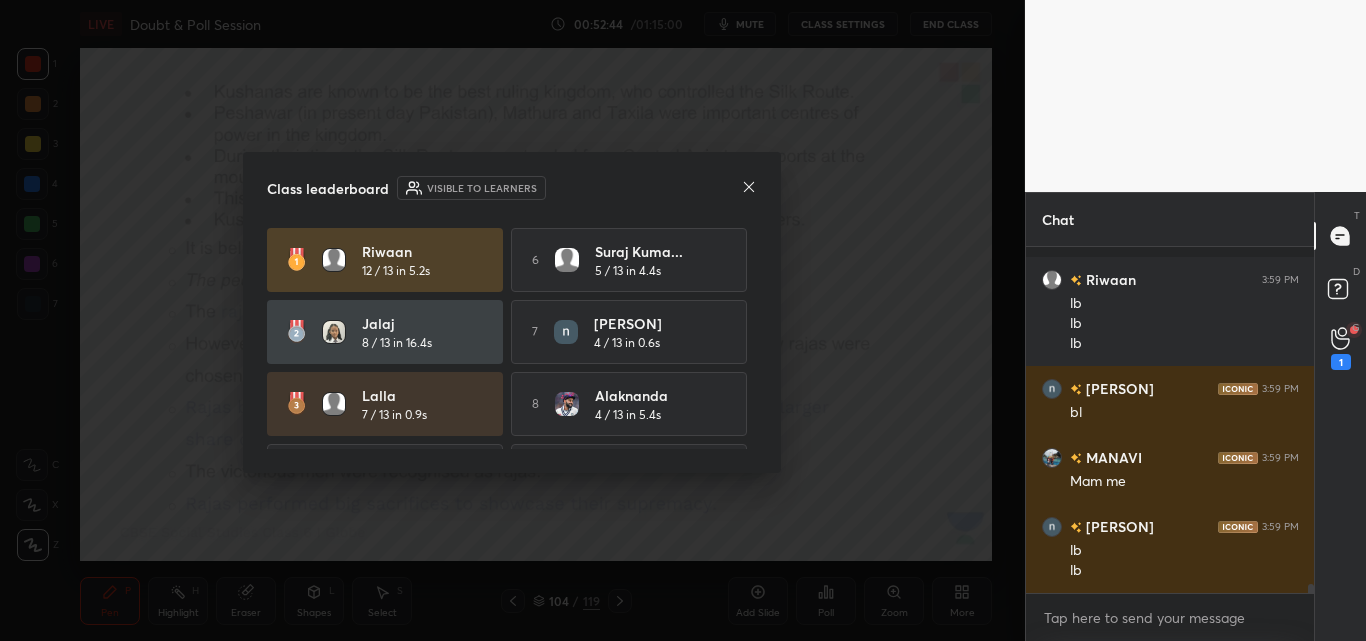 scroll, scrollTop: 13531, scrollLeft: 0, axis: vertical 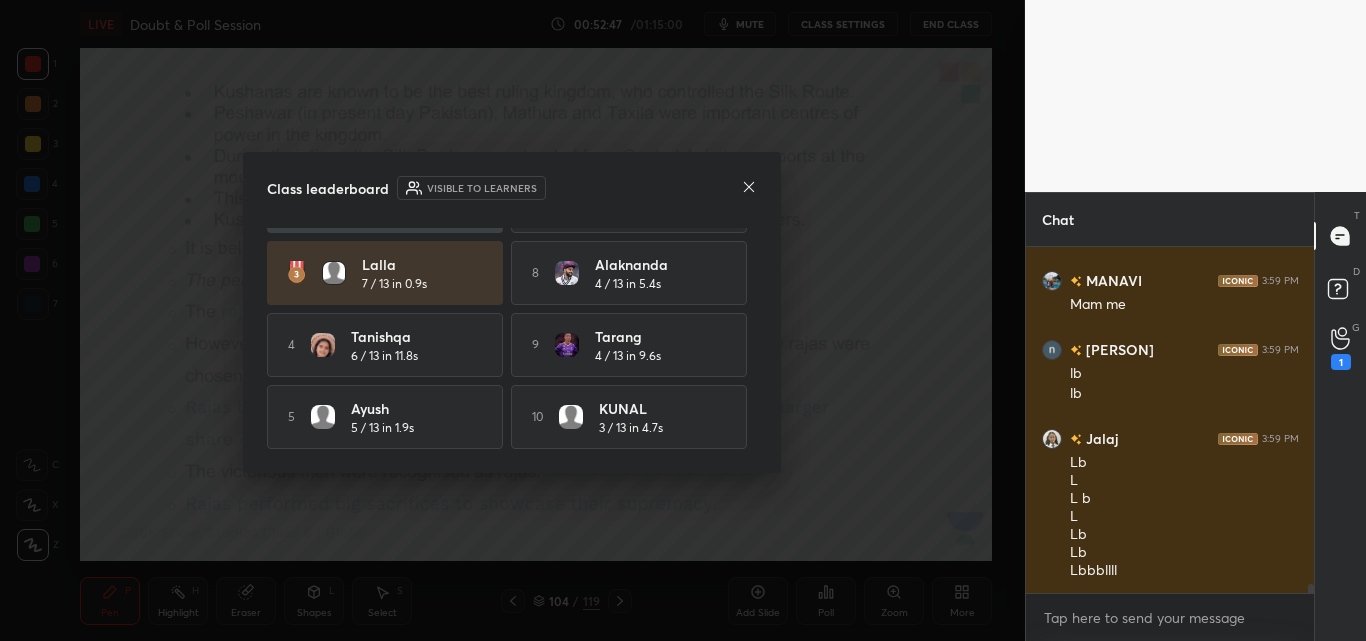 click 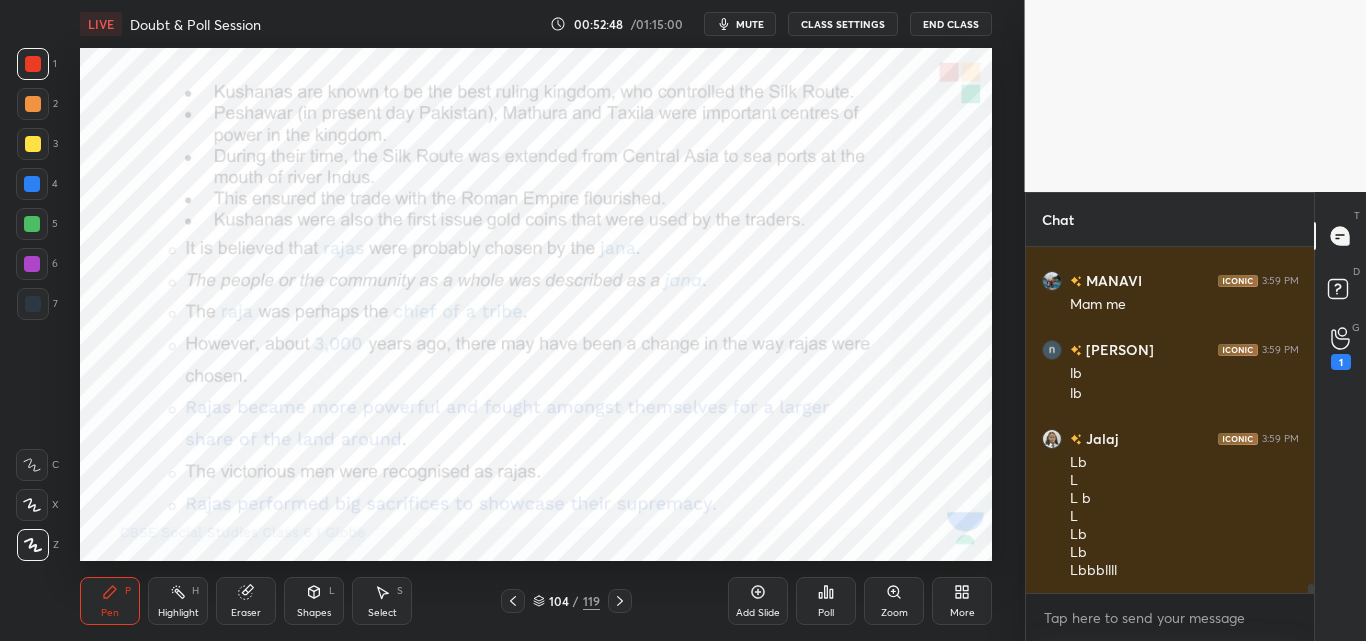 scroll, scrollTop: 13579, scrollLeft: 0, axis: vertical 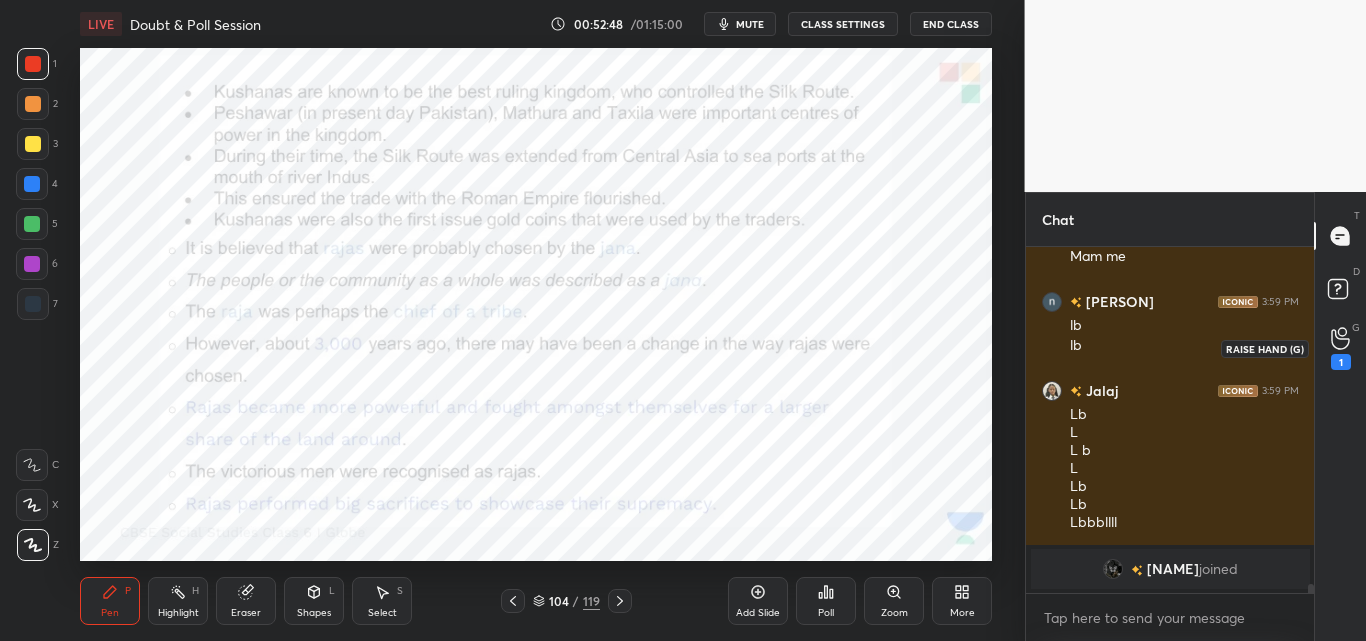 click on "1" at bounding box center [1341, 348] 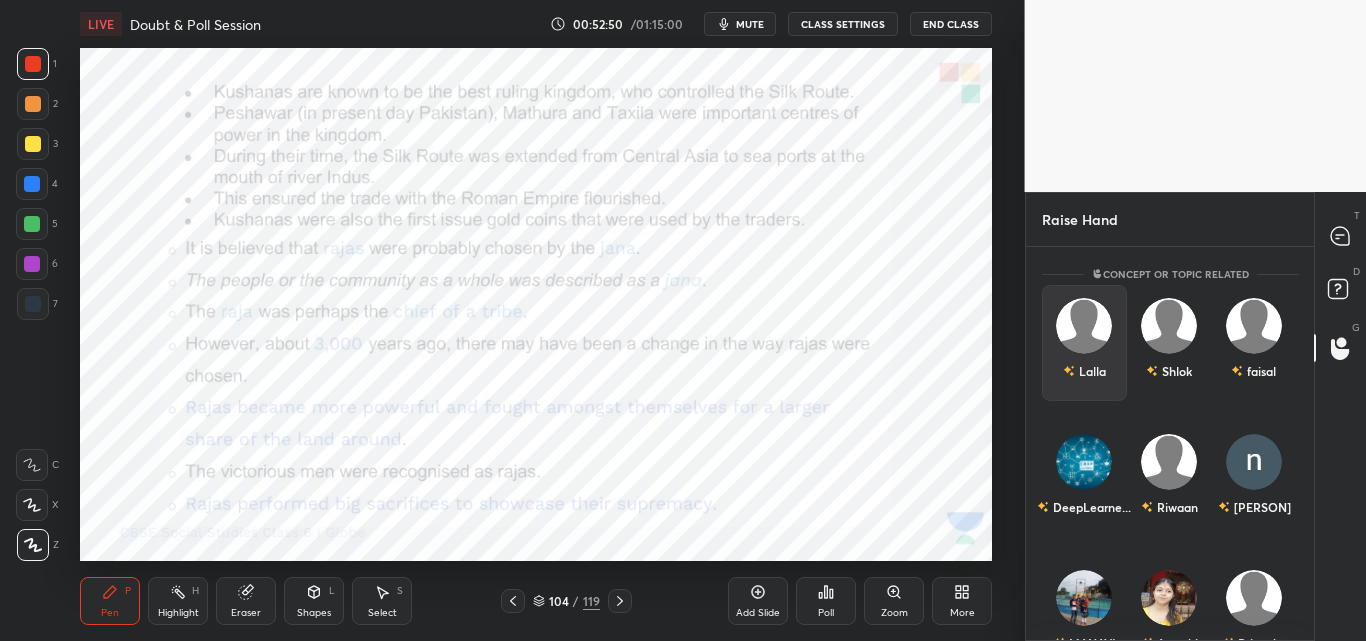 click on "Lalla" at bounding box center [1083, 371] 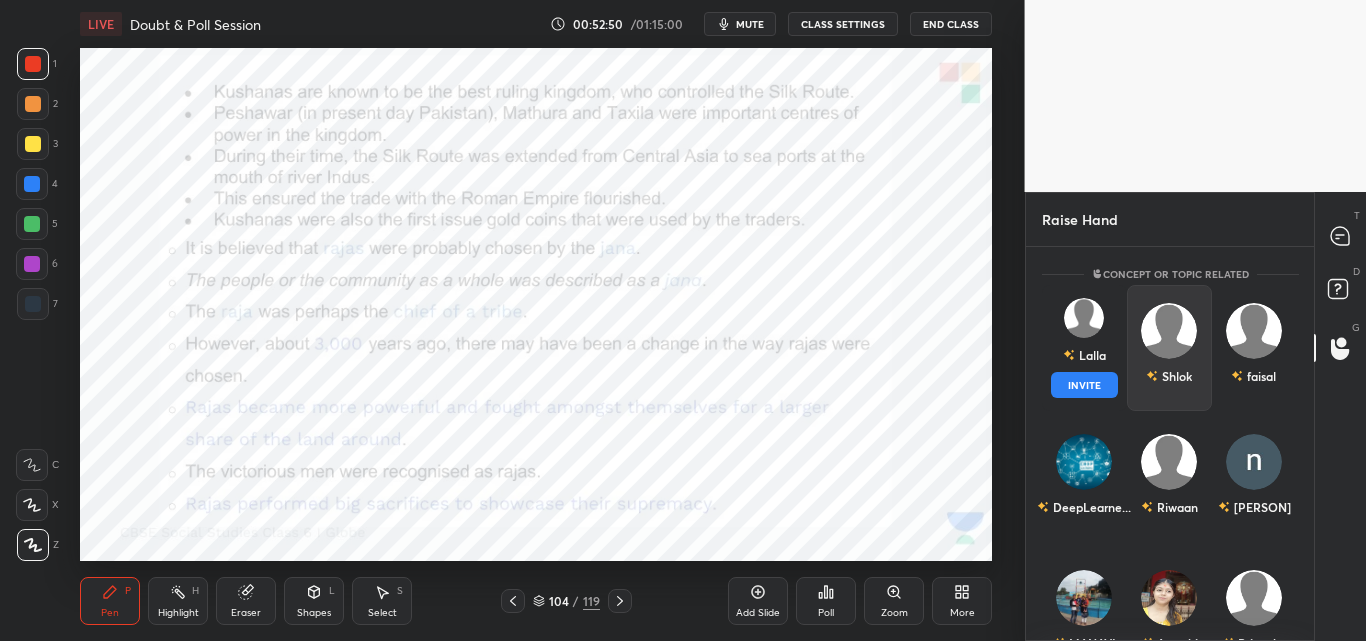 click on "INVITE" at bounding box center (1084, 385) 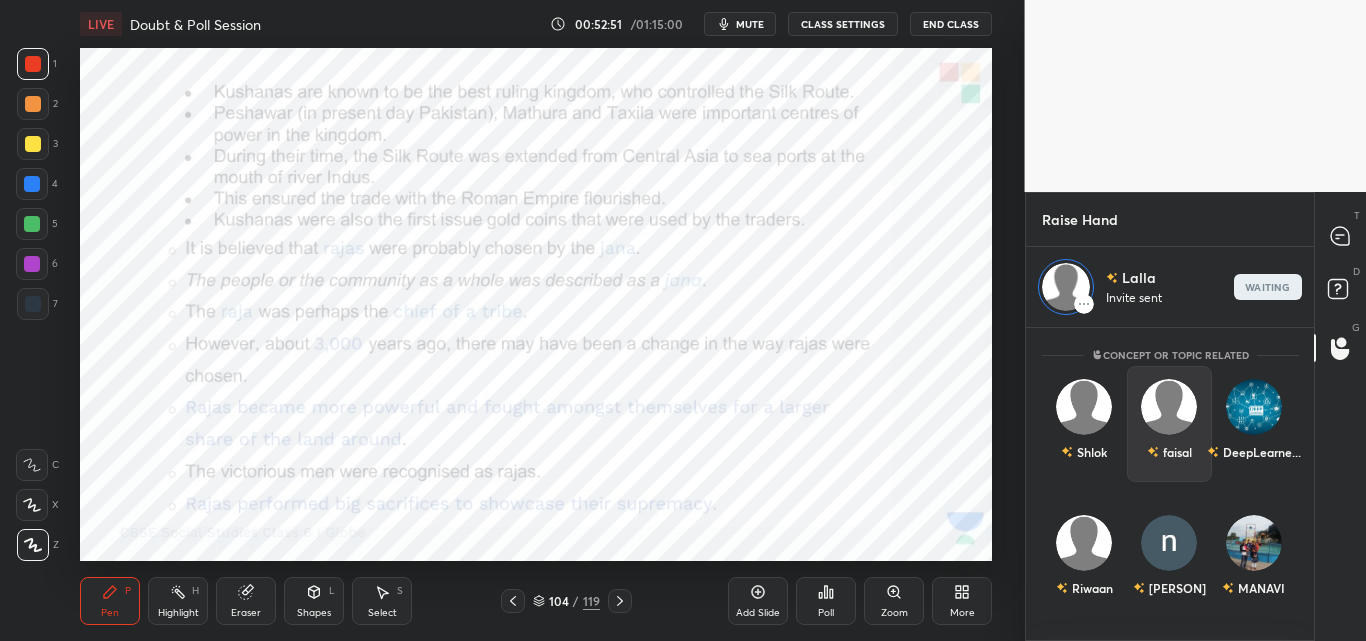 scroll, scrollTop: 307, scrollLeft: 282, axis: both 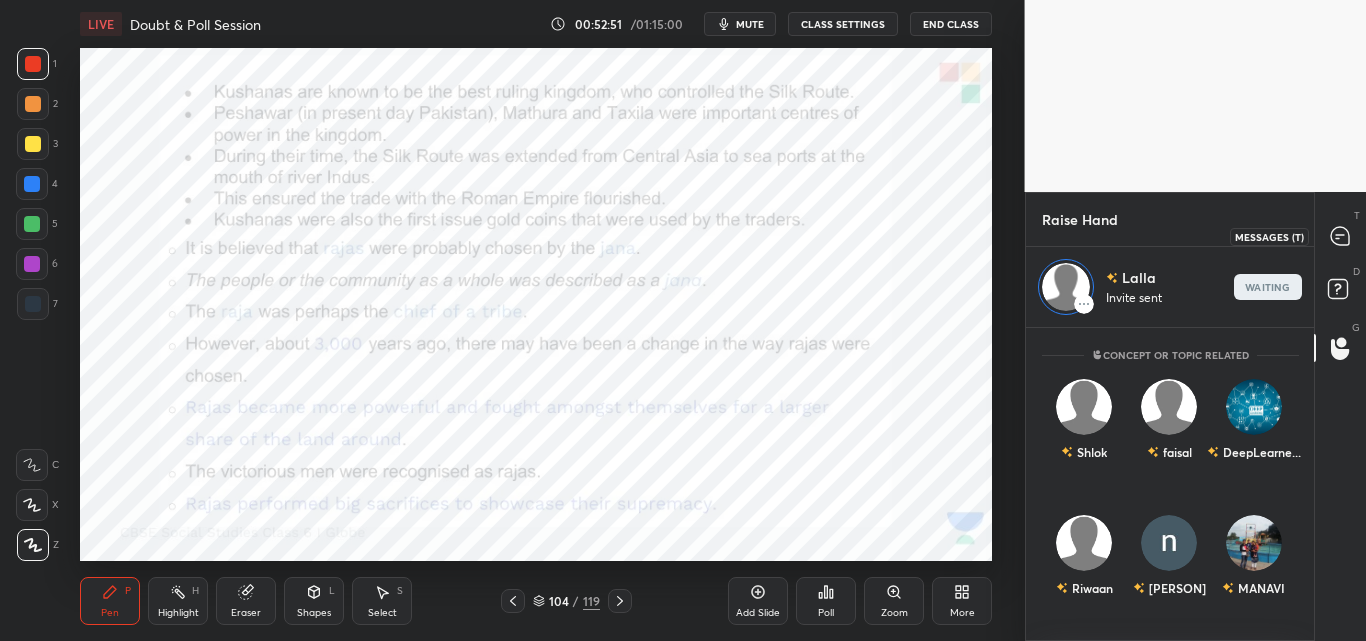 click 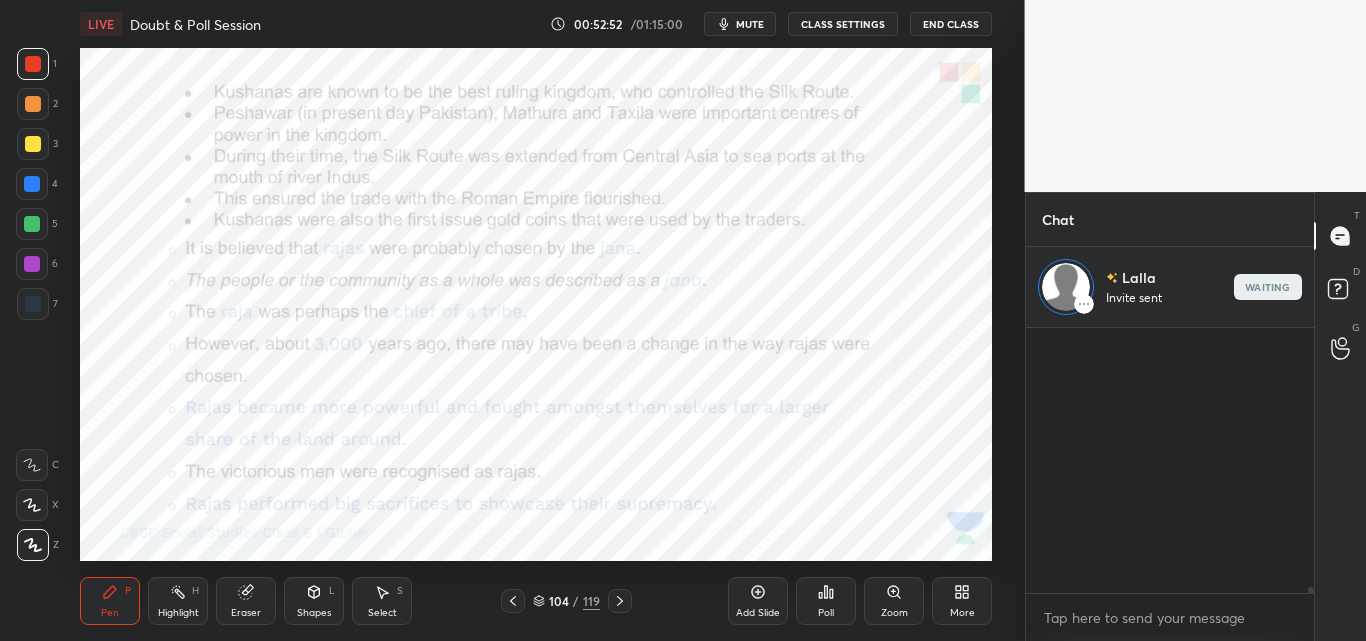 scroll, scrollTop: 308, scrollLeft: 282, axis: both 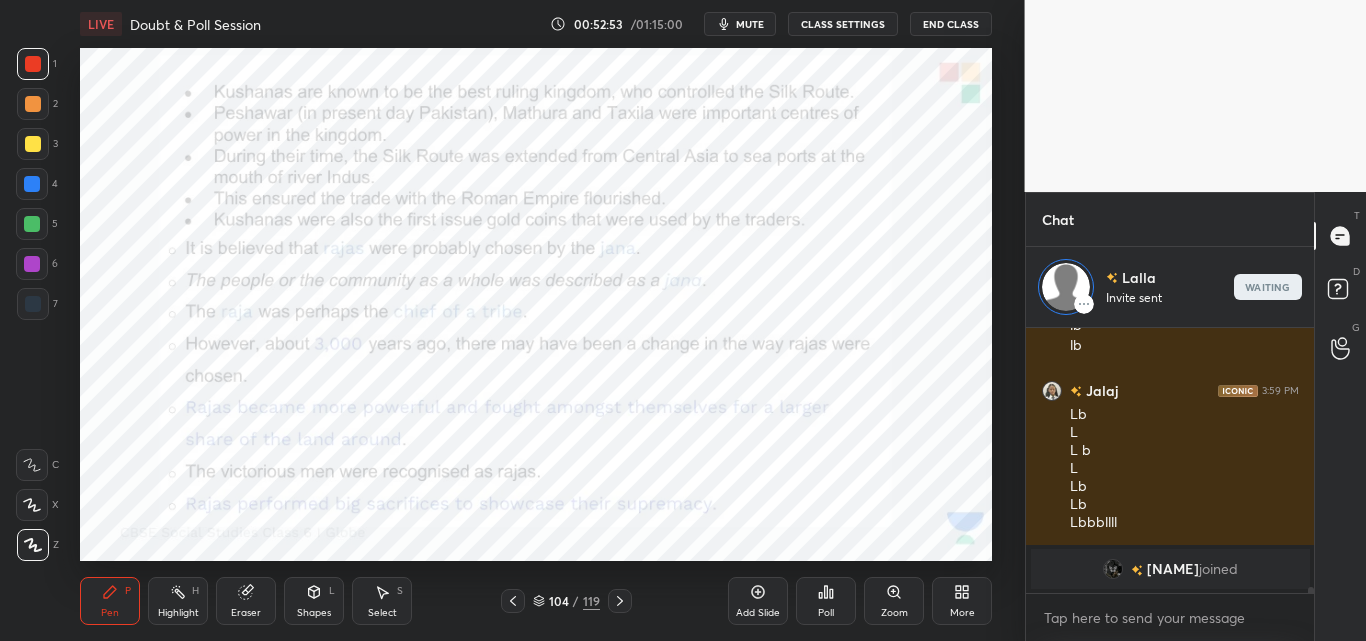 click on "mute" at bounding box center (750, 24) 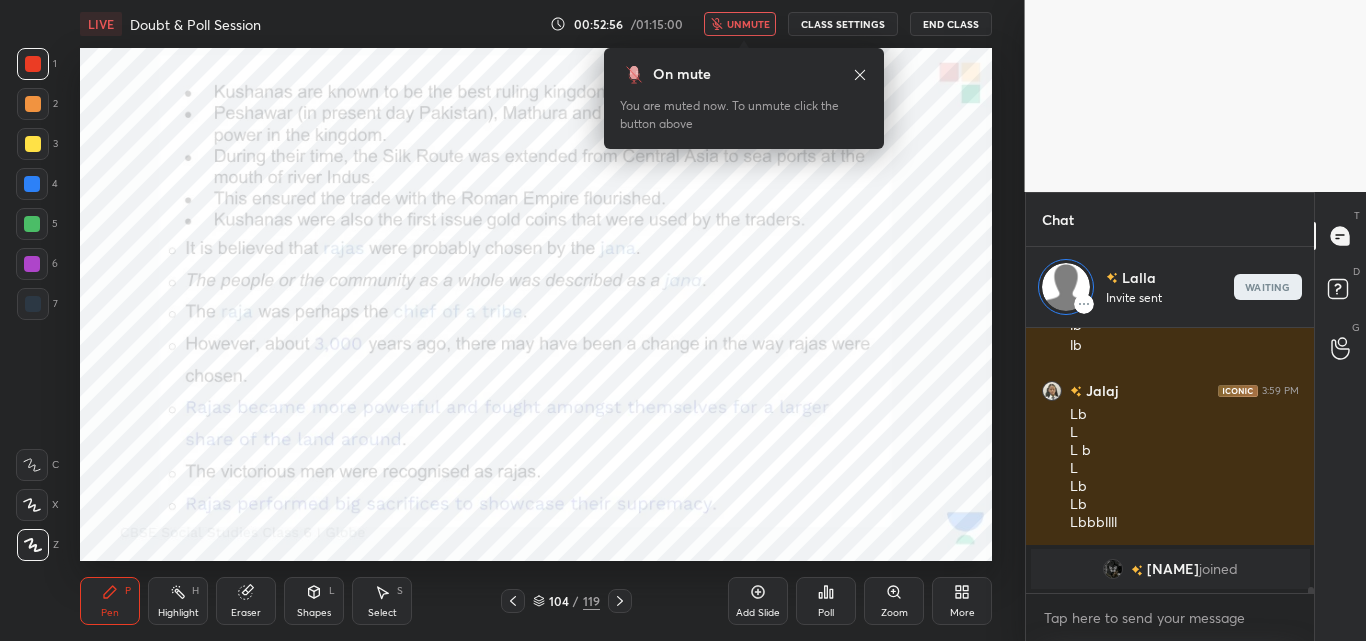 scroll, scrollTop: 11100, scrollLeft: 0, axis: vertical 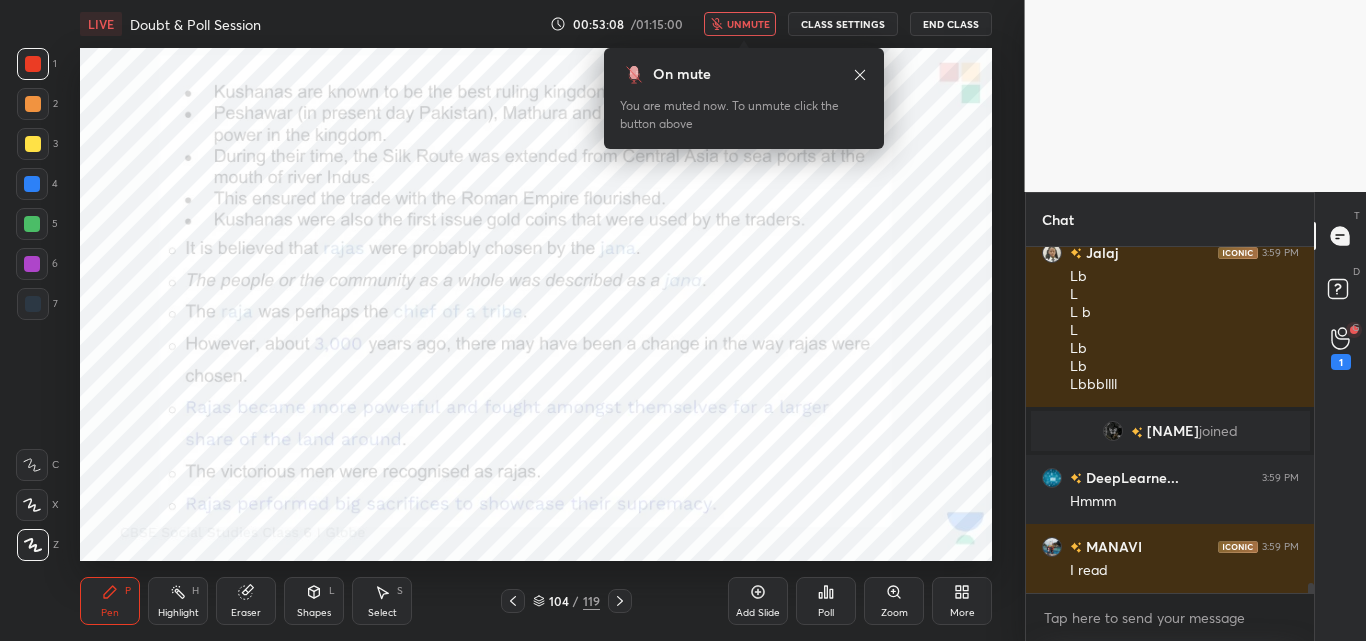click on "unmute" at bounding box center [740, 24] 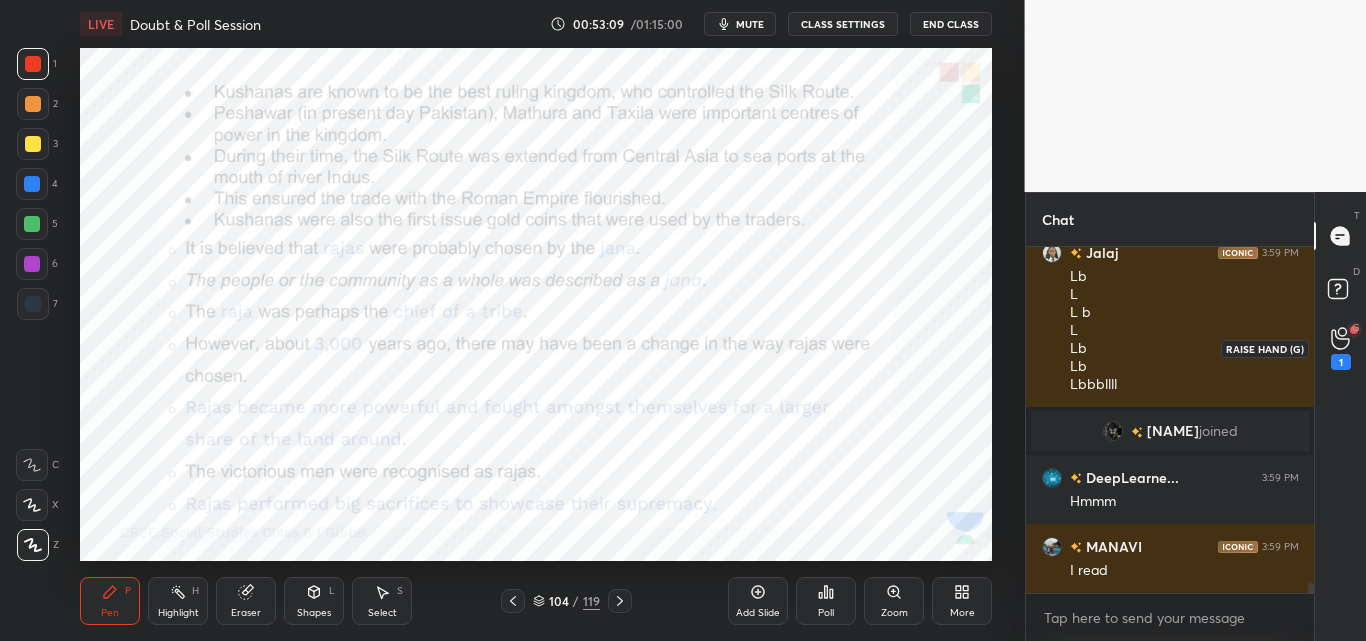 click 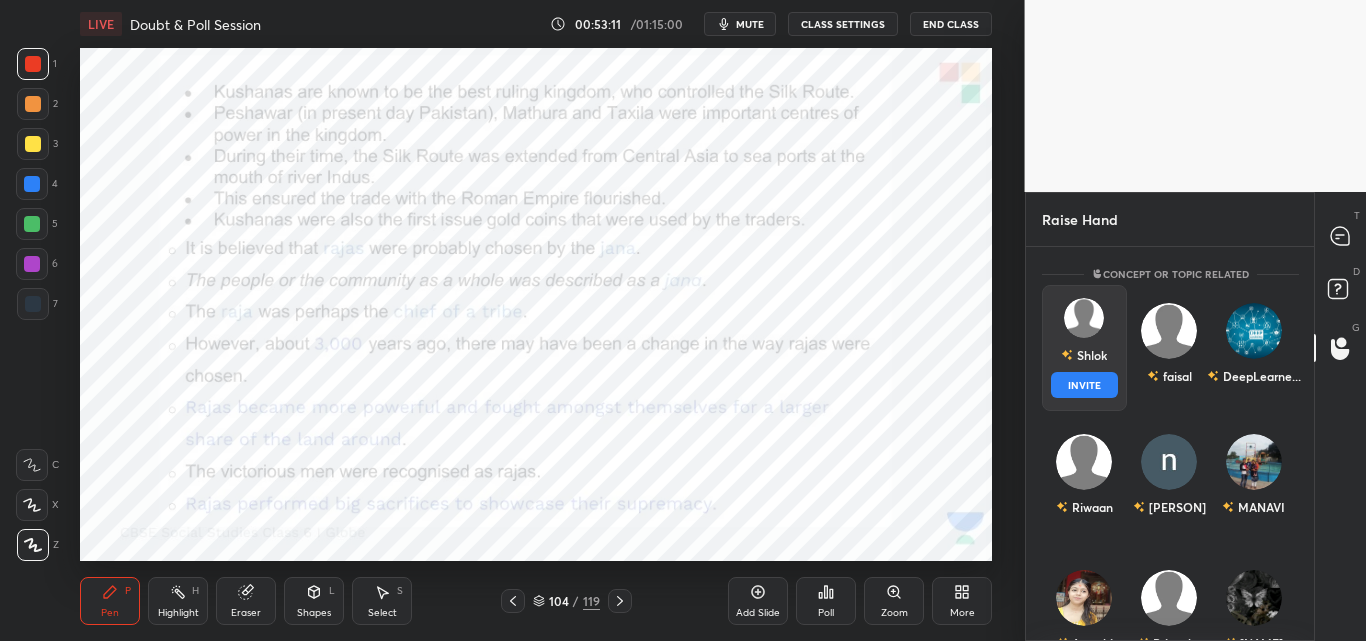 click on "INVITE" at bounding box center [1084, 385] 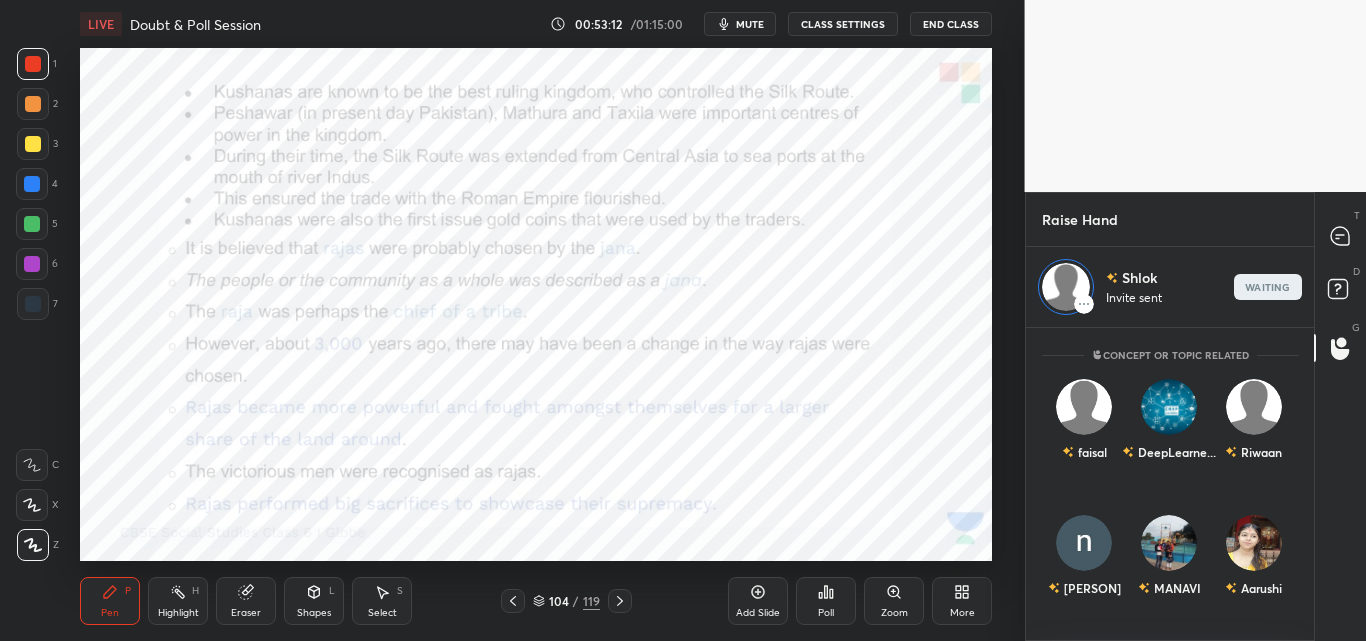 click on "mute" at bounding box center [750, 24] 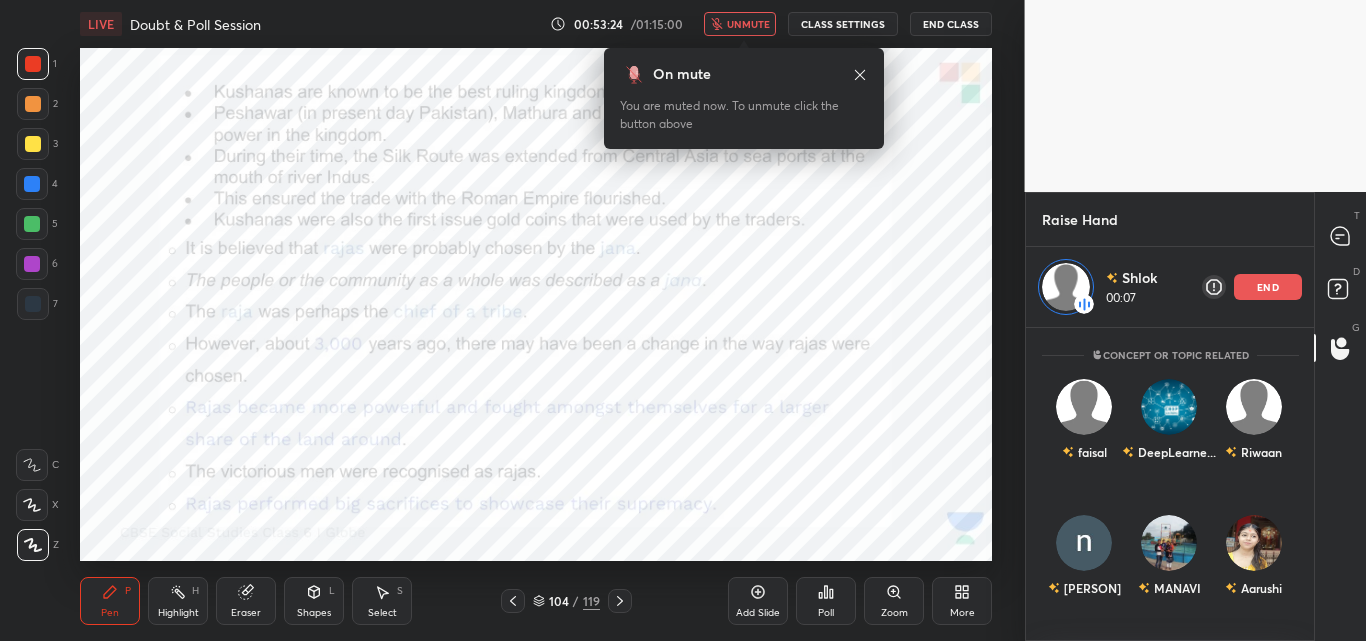 click on "unmute" at bounding box center [748, 24] 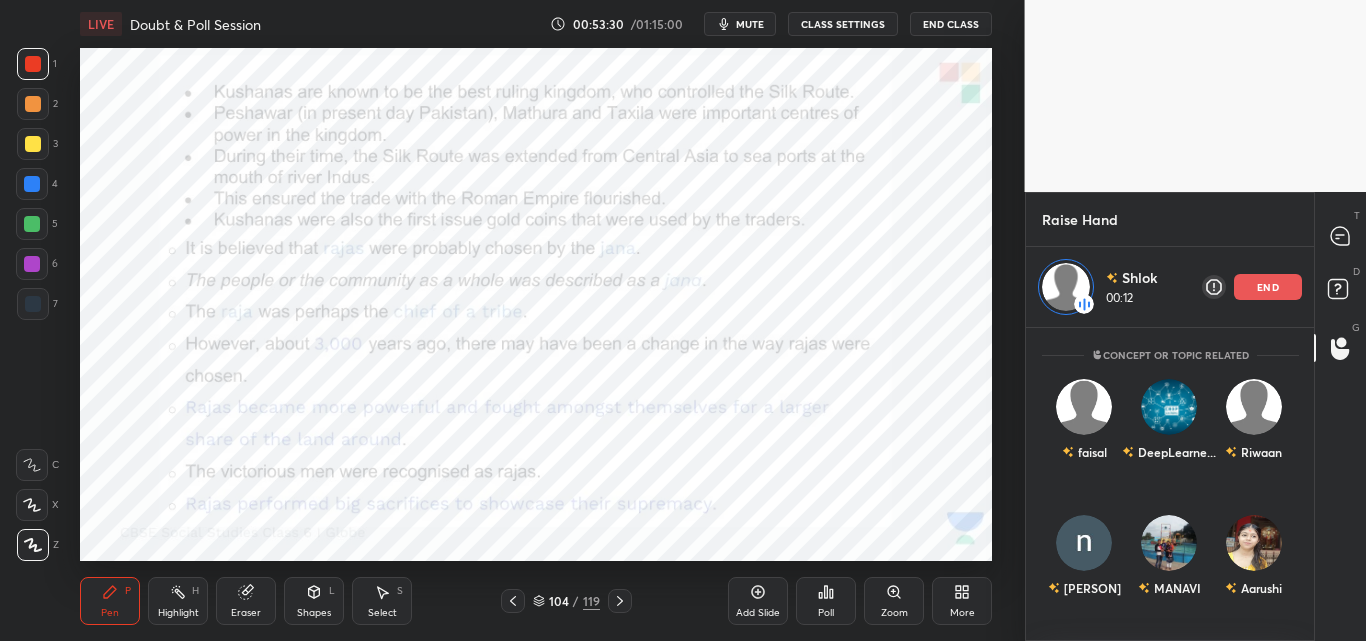 drag, startPoint x: 759, startPoint y: 19, endPoint x: 746, endPoint y: 26, distance: 14.764823 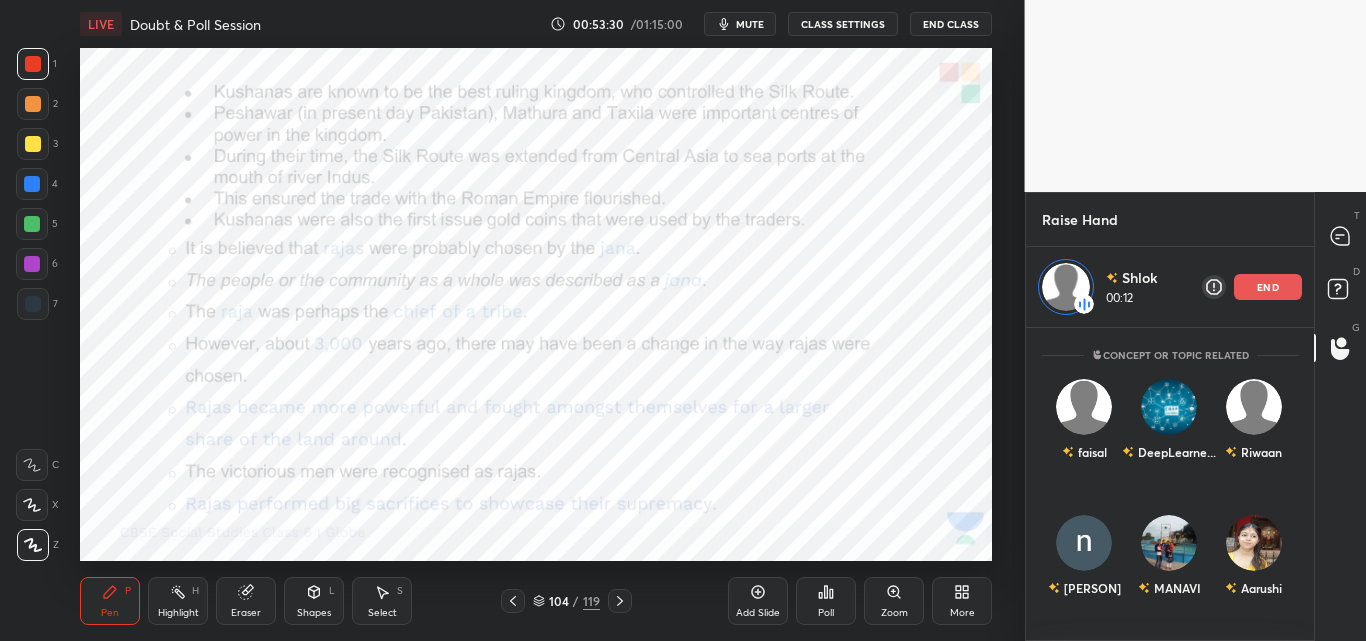 click on "mute" at bounding box center (750, 24) 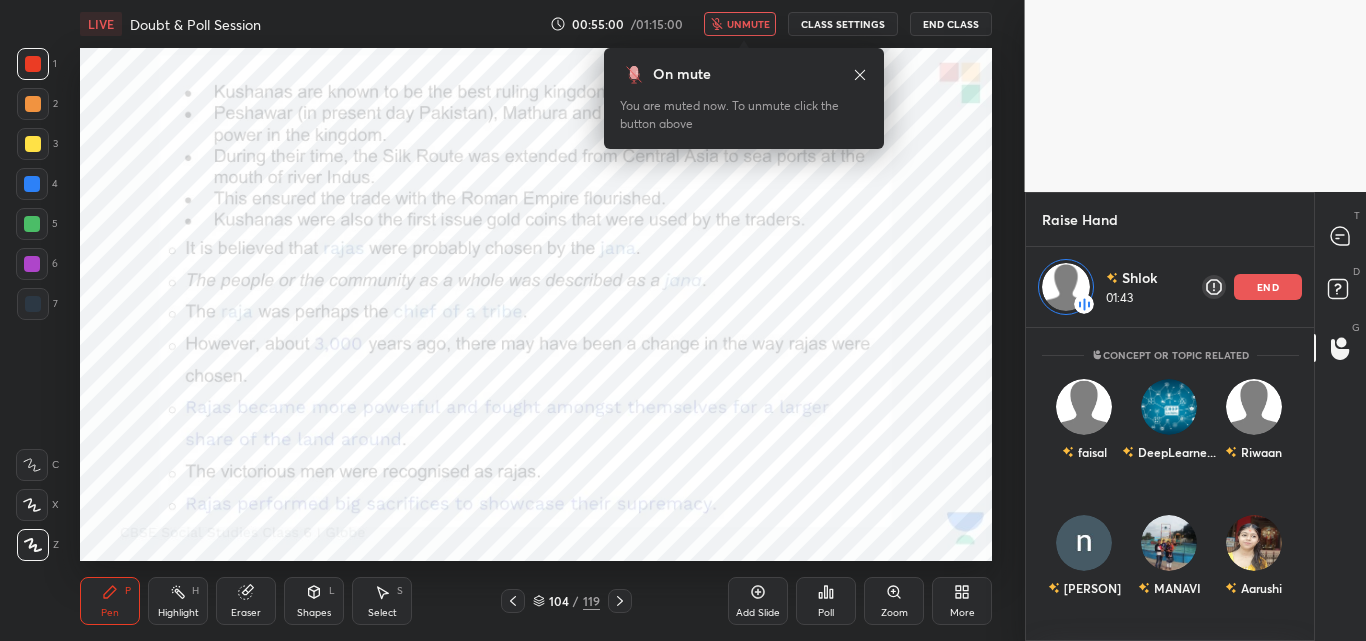 click on "unmute" at bounding box center (748, 24) 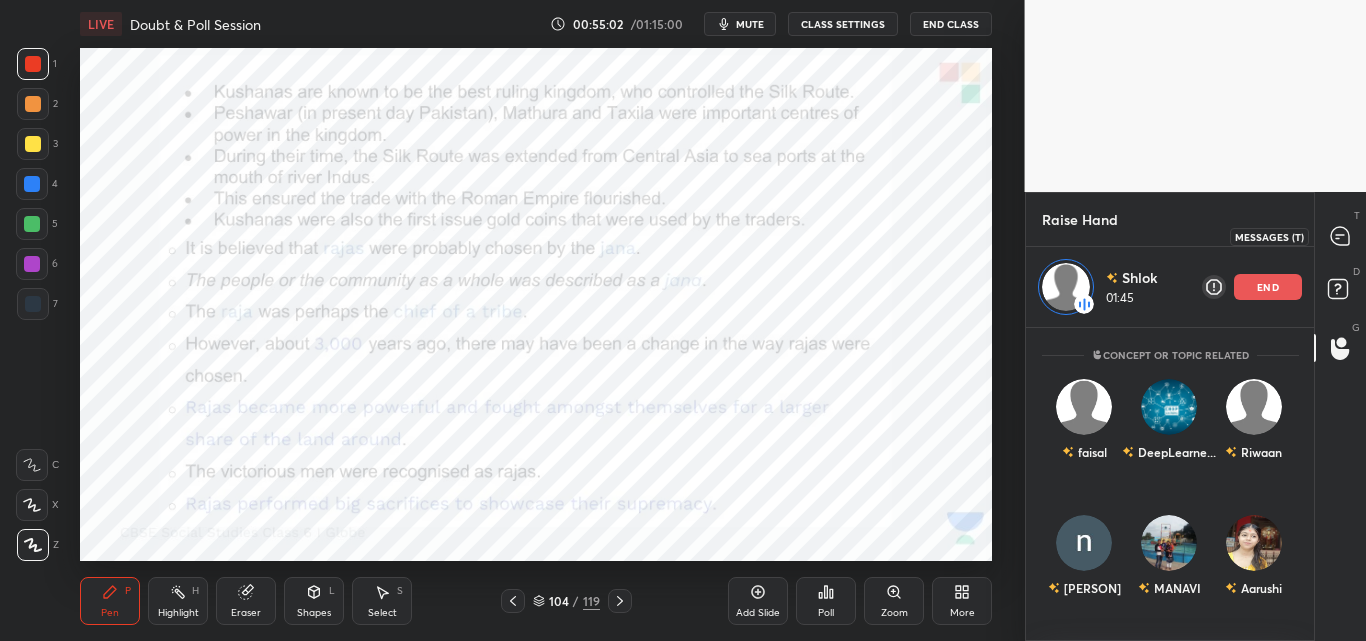 click 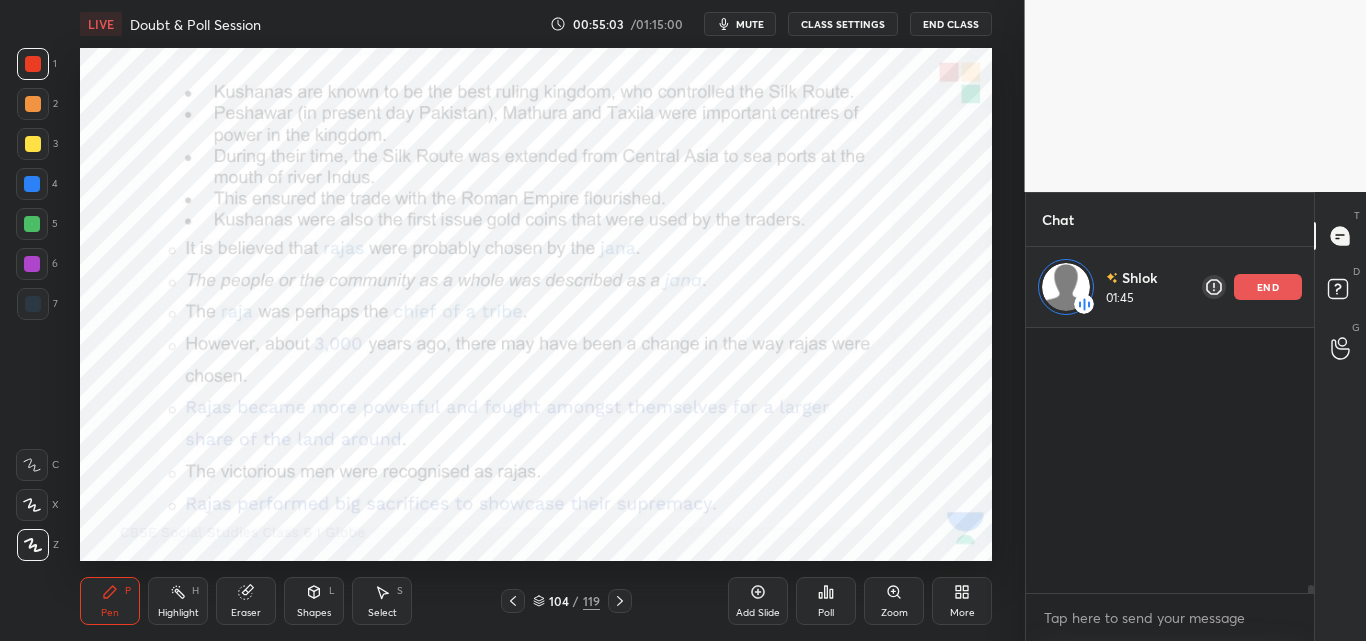 scroll, scrollTop: 308, scrollLeft: 282, axis: both 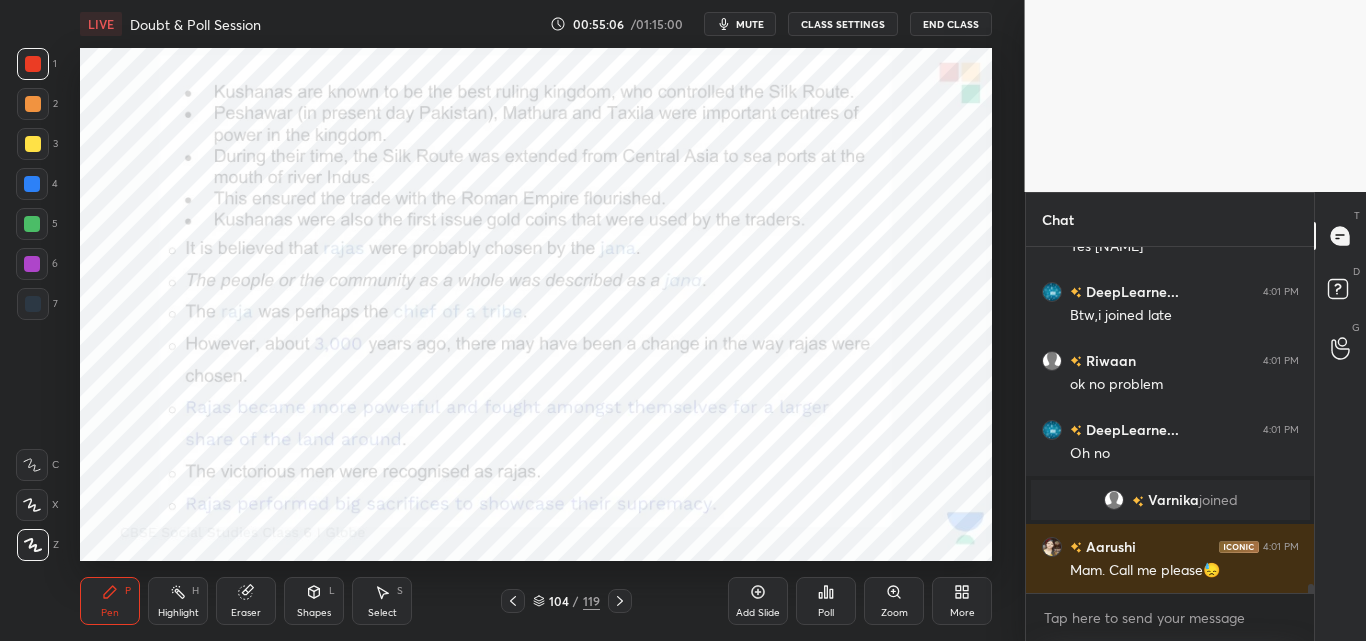 drag, startPoint x: 1312, startPoint y: 586, endPoint x: 1314, endPoint y: 605, distance: 19.104973 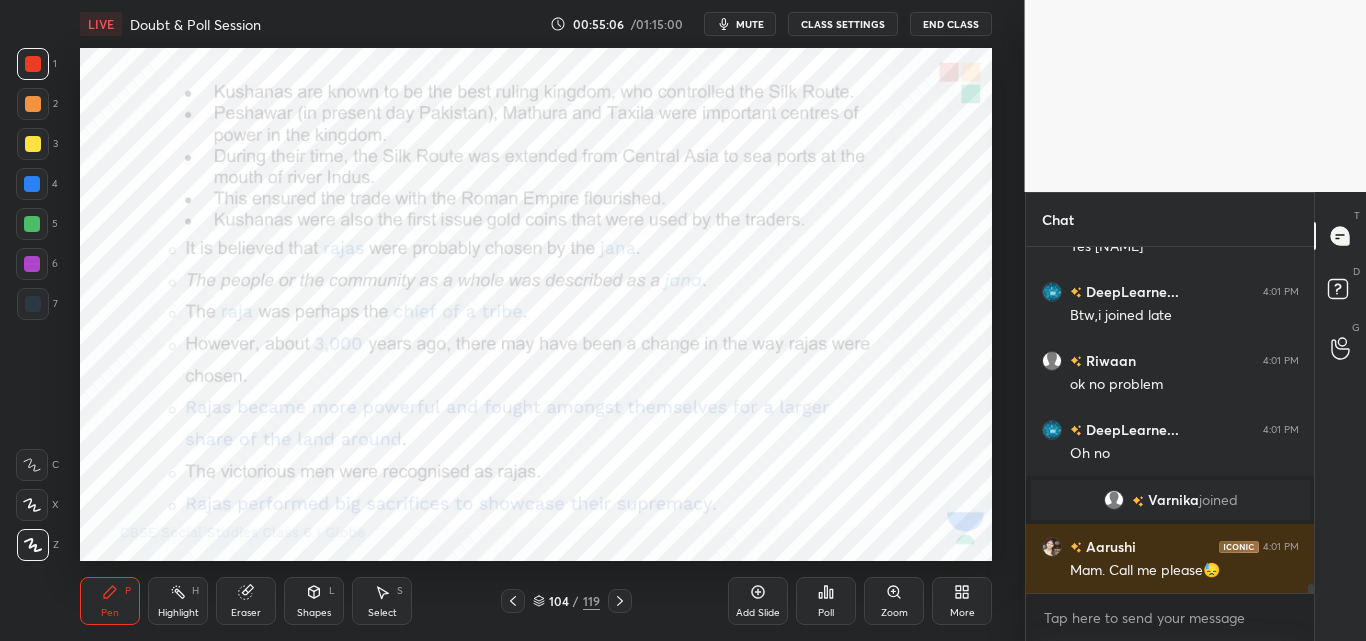 click on "Chat [PERSON] 4:01 PM in lb [PERSON] 4:01 PM Yes [PERSON] [PERSON]... 4:01 PM Btw,i joined late [PERSON] 4:01 PM ok no problem [PERSON]... 4:01 PM Oh no [PERSON] joined [PERSON] 4:01 PM Mam. Call me please😓 JUMP TO LATEST Enable hand raising Enable raise hand to speak to learners. Once enabled, chat will be turned off temporarily. Enable x Doubts asked by learners will show up here NEW DOUBTS ASKED Concept or Topic related [PERSON] [PERSON]... [PERSON] [PERSON] [PERSON] [PERSON] [PERSON] Preparation related Can't raise hand Looks like educator just invited you to speak. Please wait before you can raise your hand again. Got it T Messages (T) D Doubts (D) G Raise Hand (G)" at bounding box center [1196, 416] 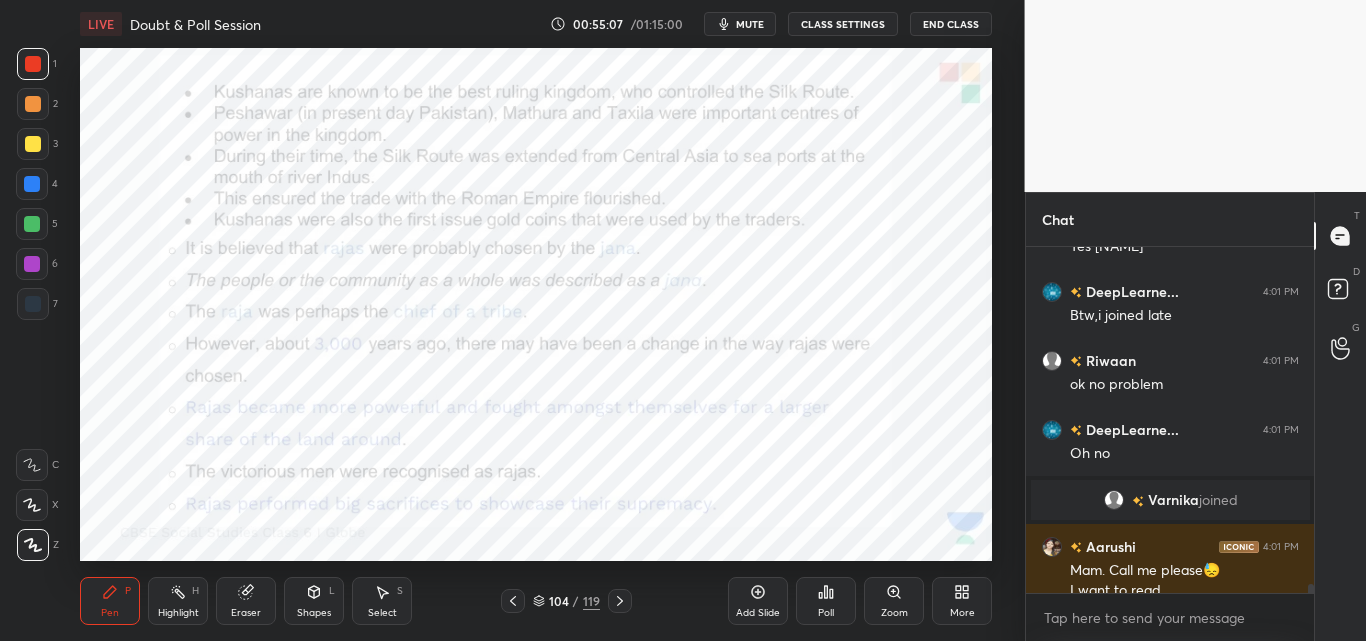 scroll, scrollTop: 12374, scrollLeft: 0, axis: vertical 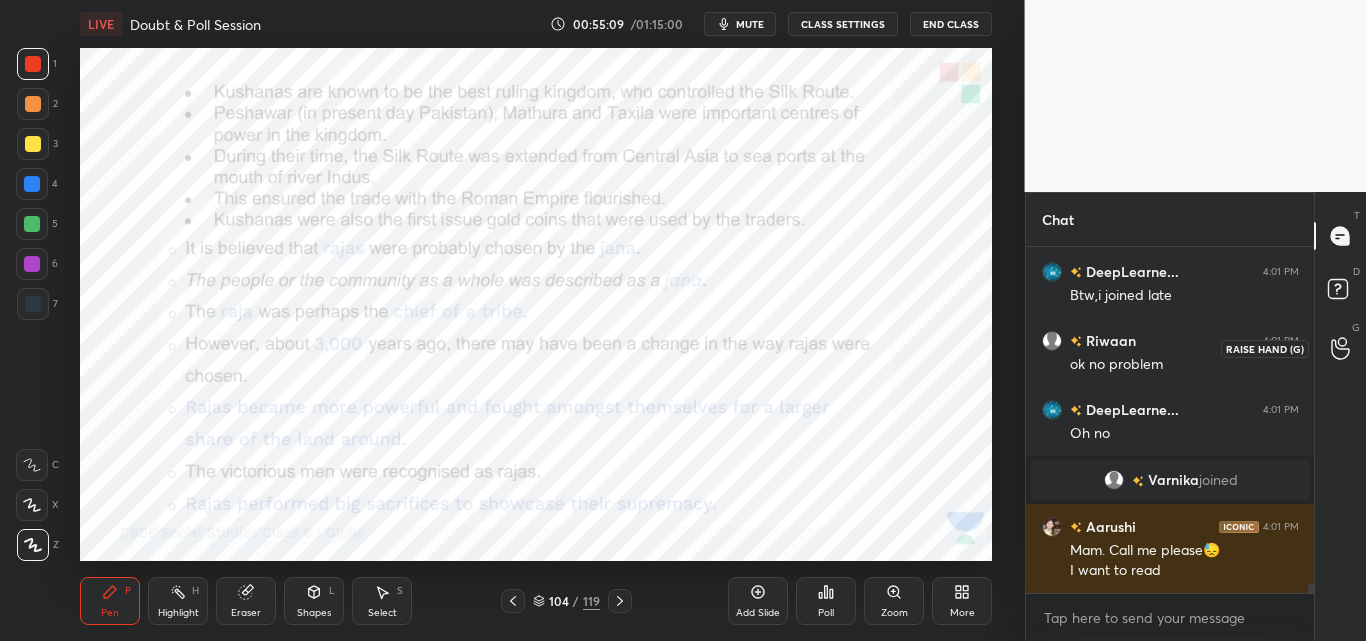 click 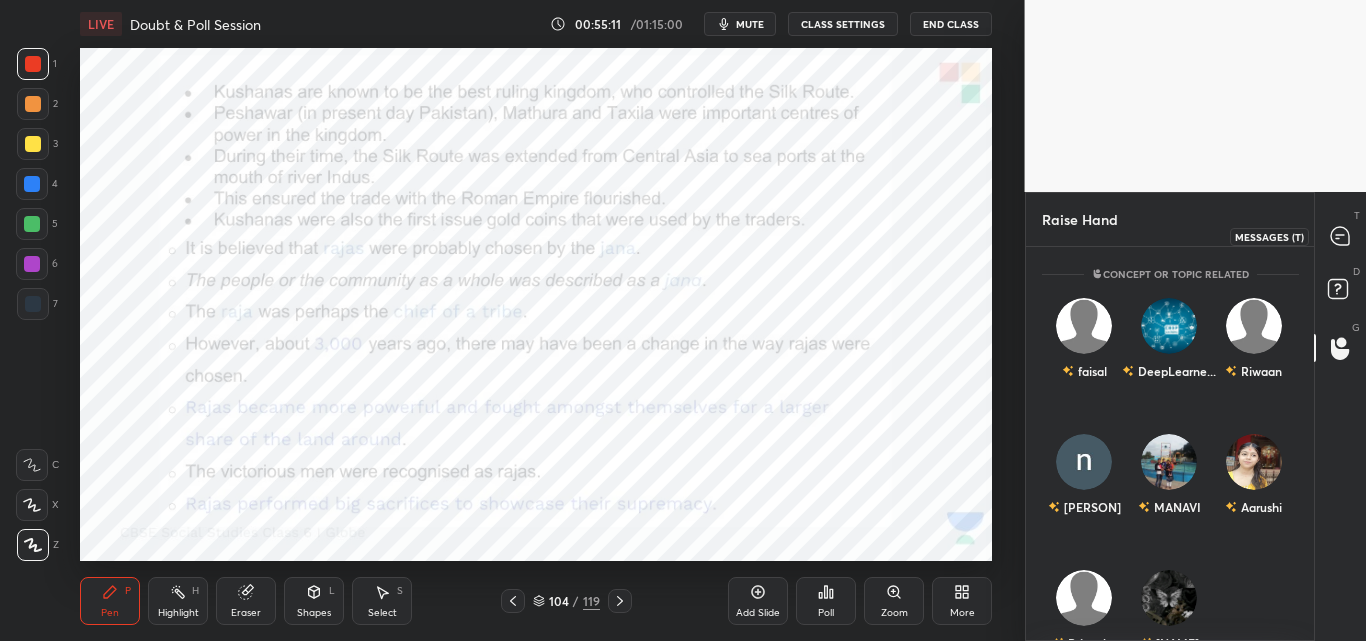 click 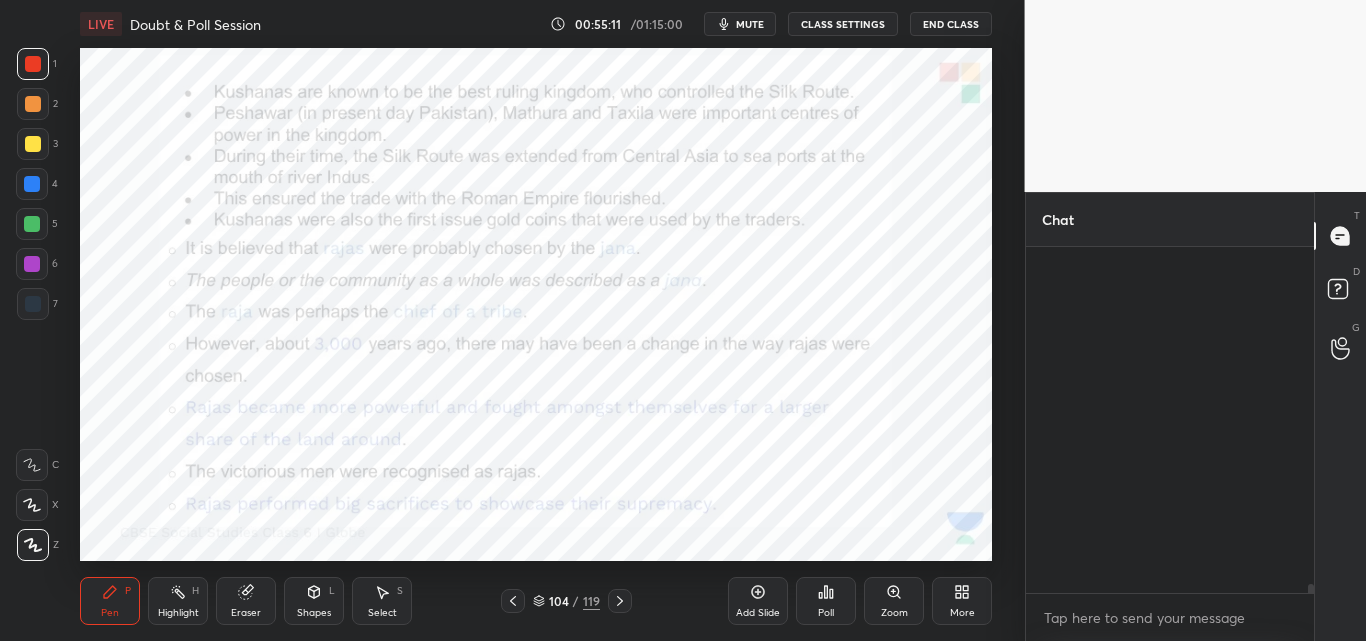 scroll, scrollTop: 12374, scrollLeft: 0, axis: vertical 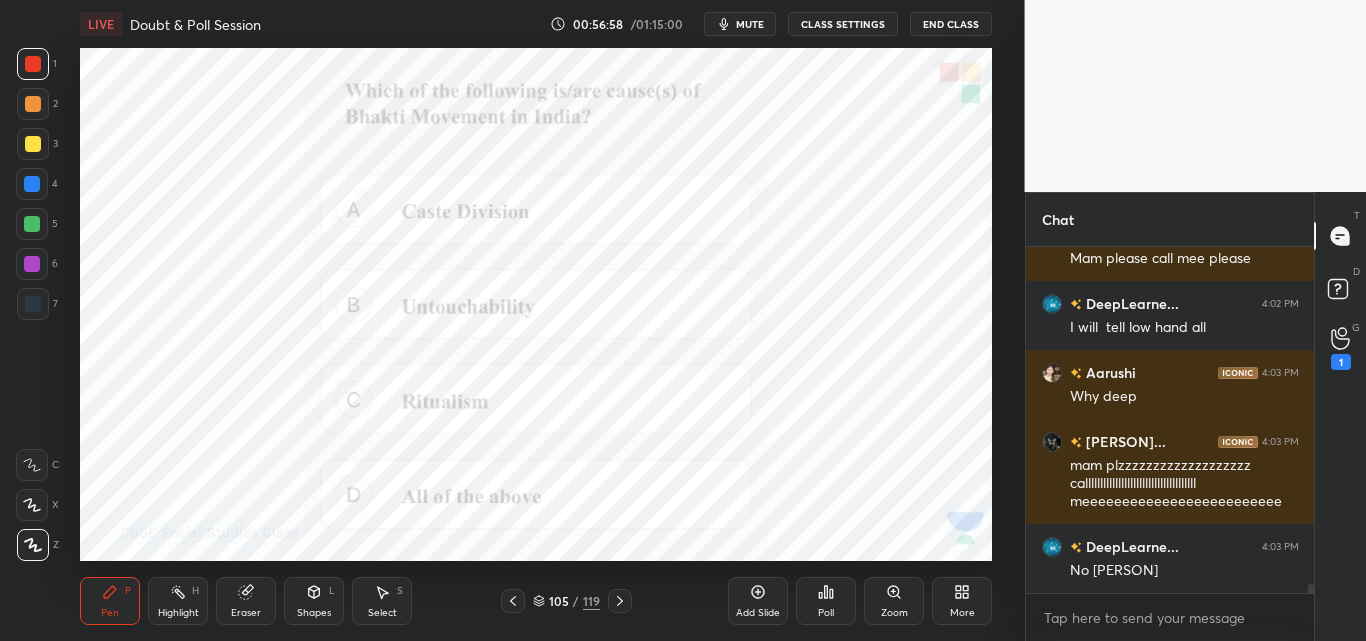 click on "Poll" at bounding box center (826, 601) 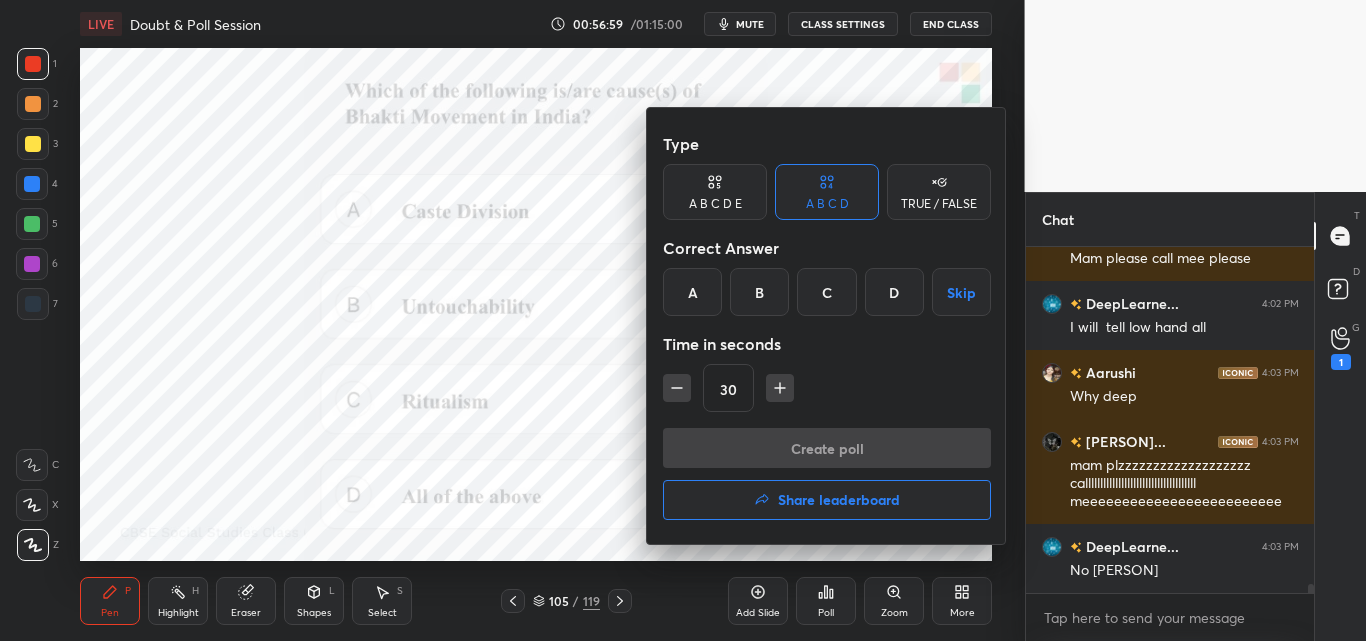 drag, startPoint x: 886, startPoint y: 299, endPoint x: 884, endPoint y: 313, distance: 14.142136 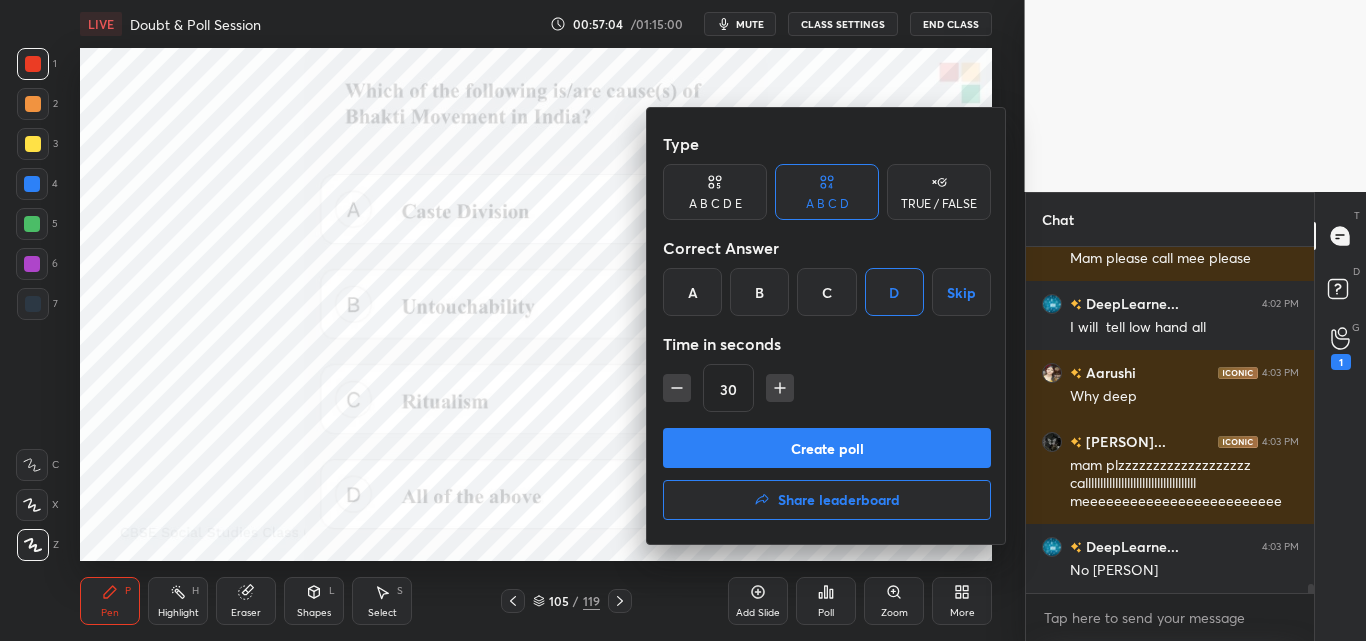 click on "Create poll" at bounding box center [827, 448] 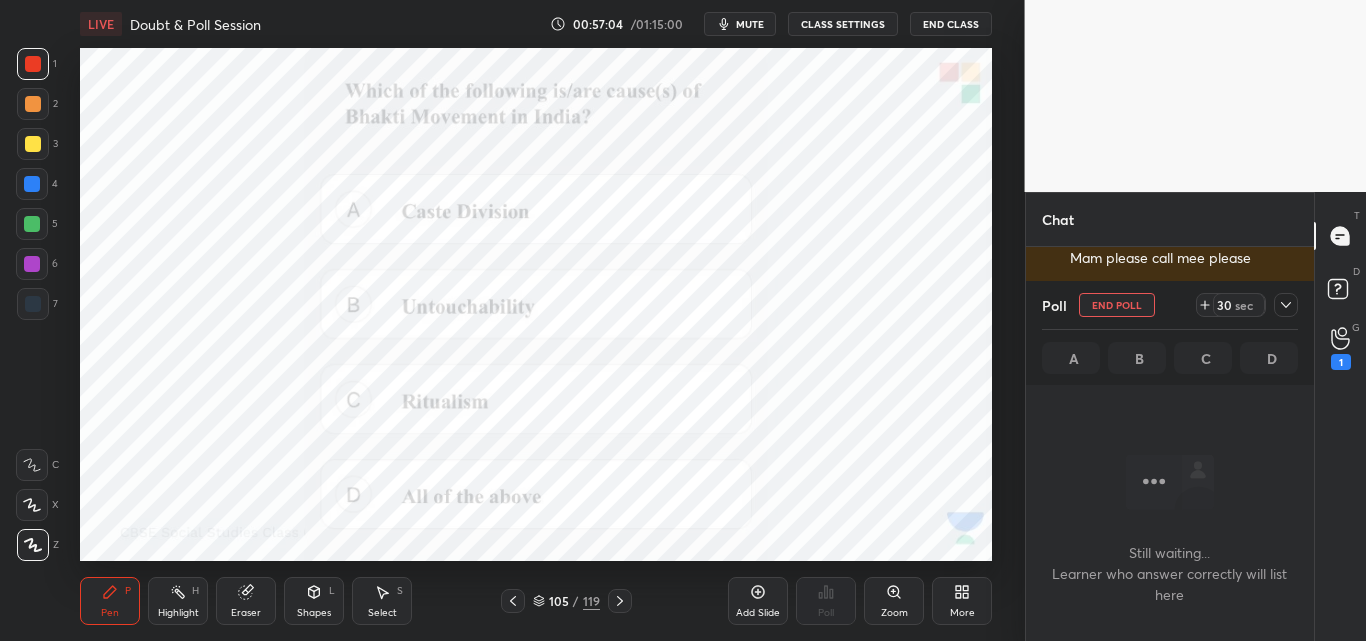 scroll, scrollTop: 236, scrollLeft: 282, axis: both 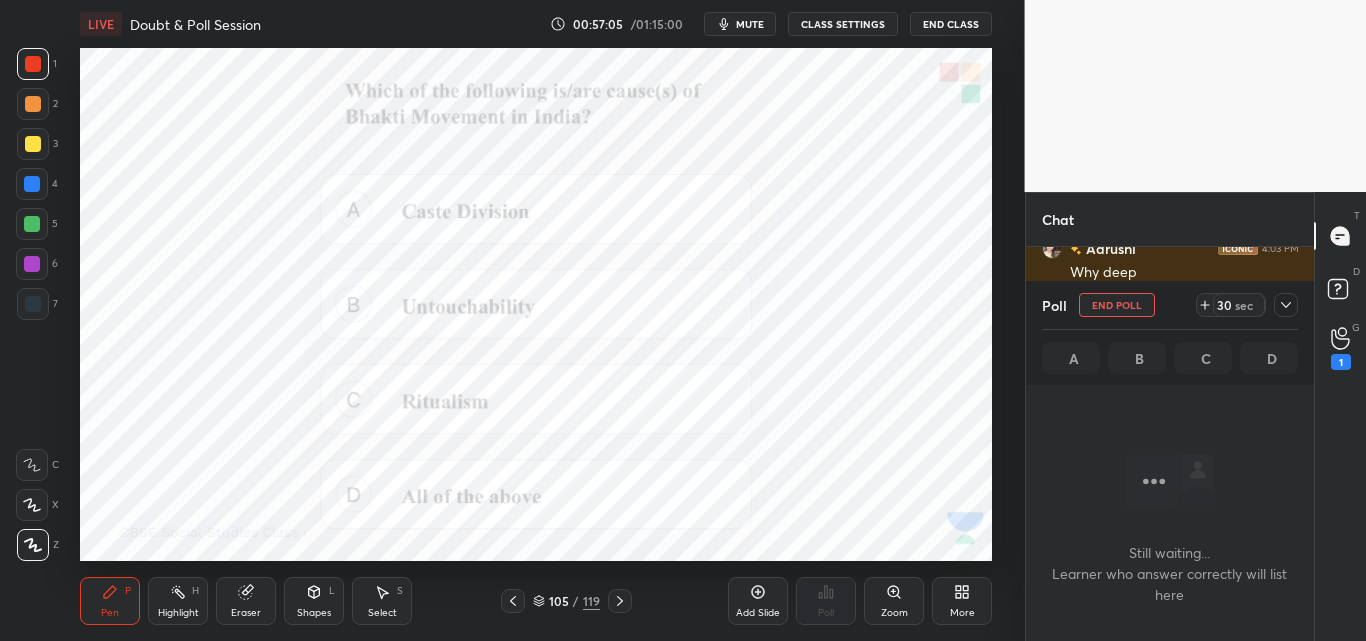 click on "mute" at bounding box center [750, 24] 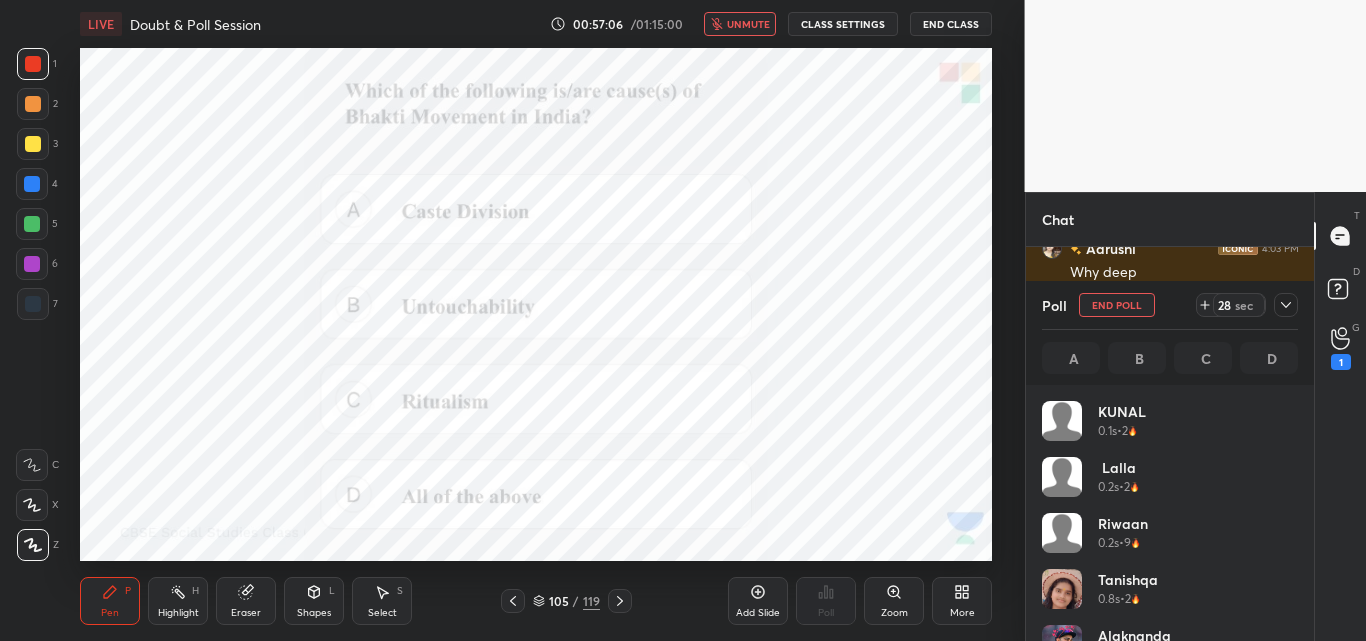 scroll, scrollTop: 7, scrollLeft: 7, axis: both 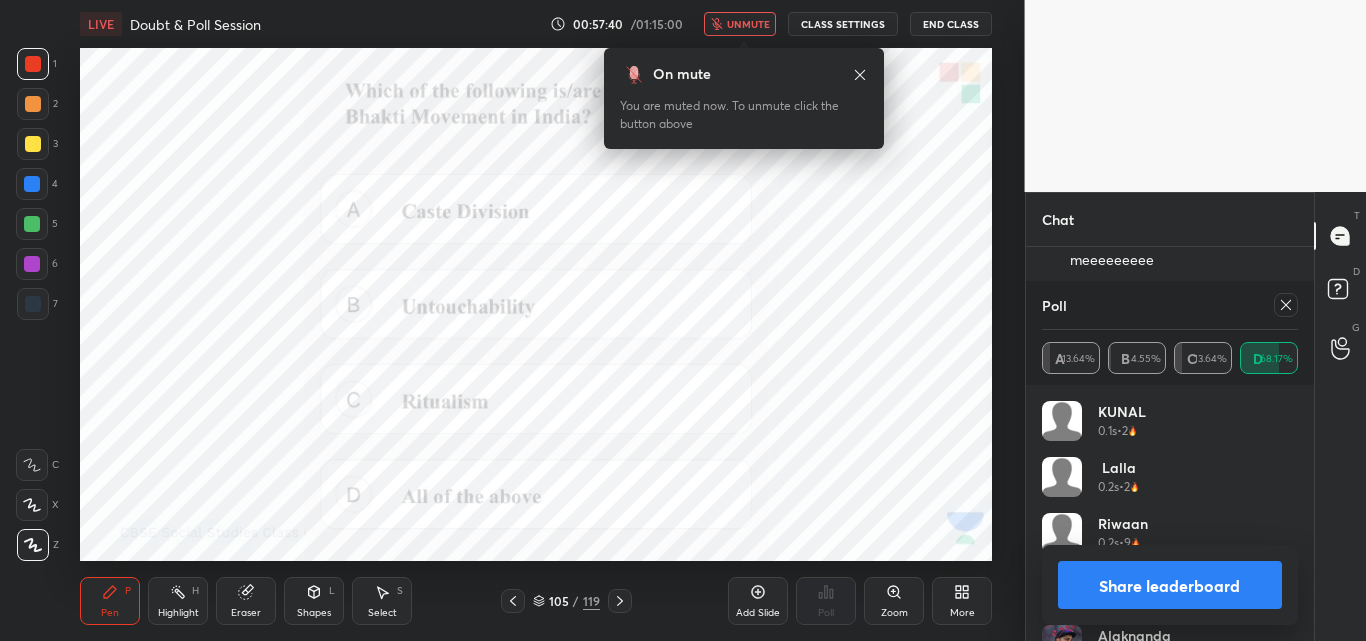 click on "unmute" at bounding box center (748, 24) 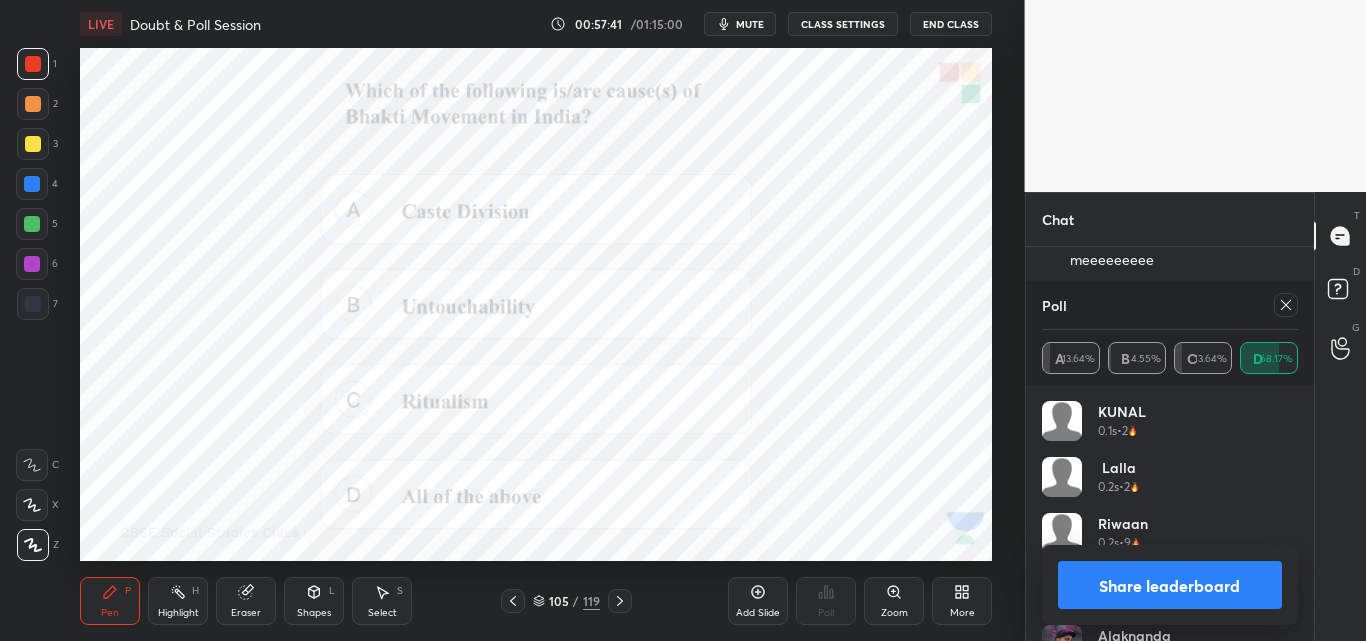 scroll, scrollTop: 13102, scrollLeft: 0, axis: vertical 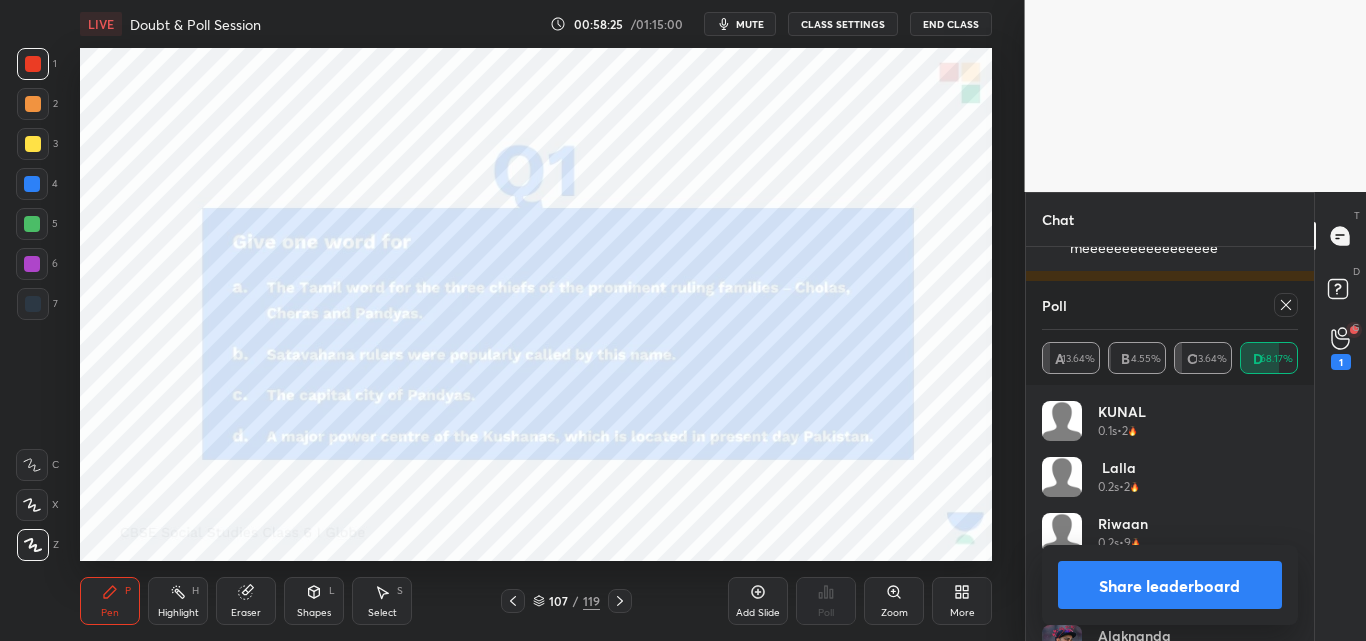 click 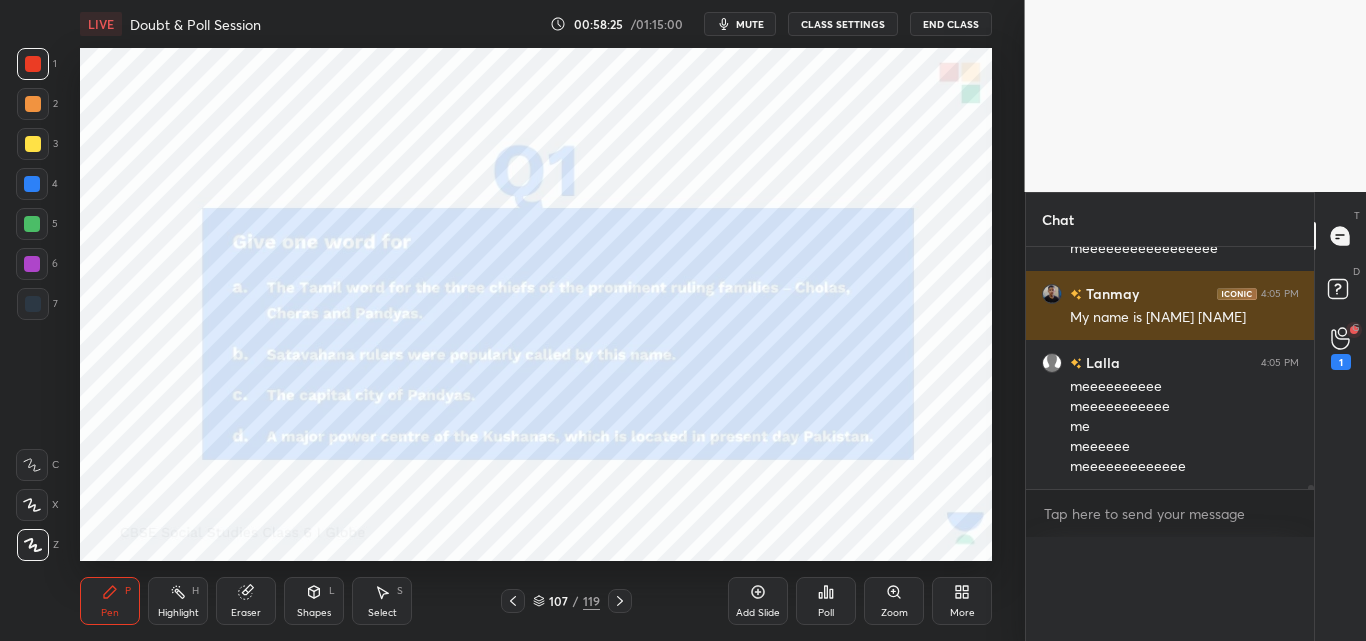 scroll, scrollTop: 0, scrollLeft: 0, axis: both 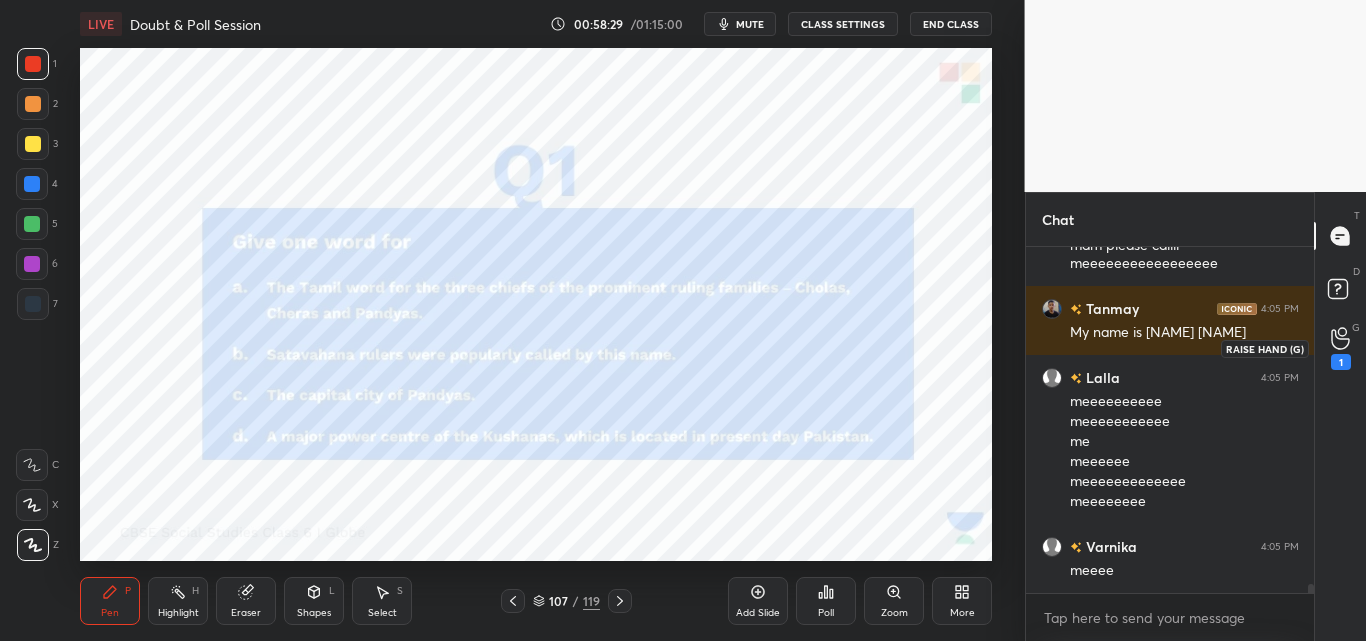 click on "1" at bounding box center (1341, 362) 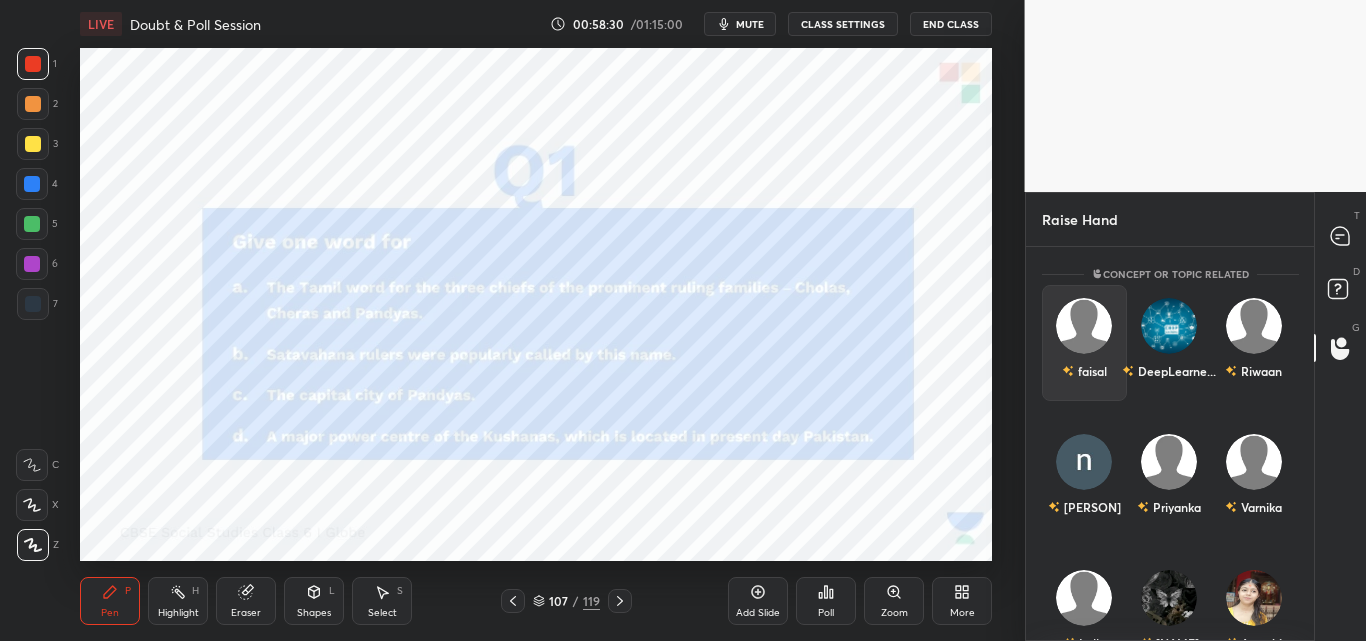 click on "faisal" at bounding box center [1083, 371] 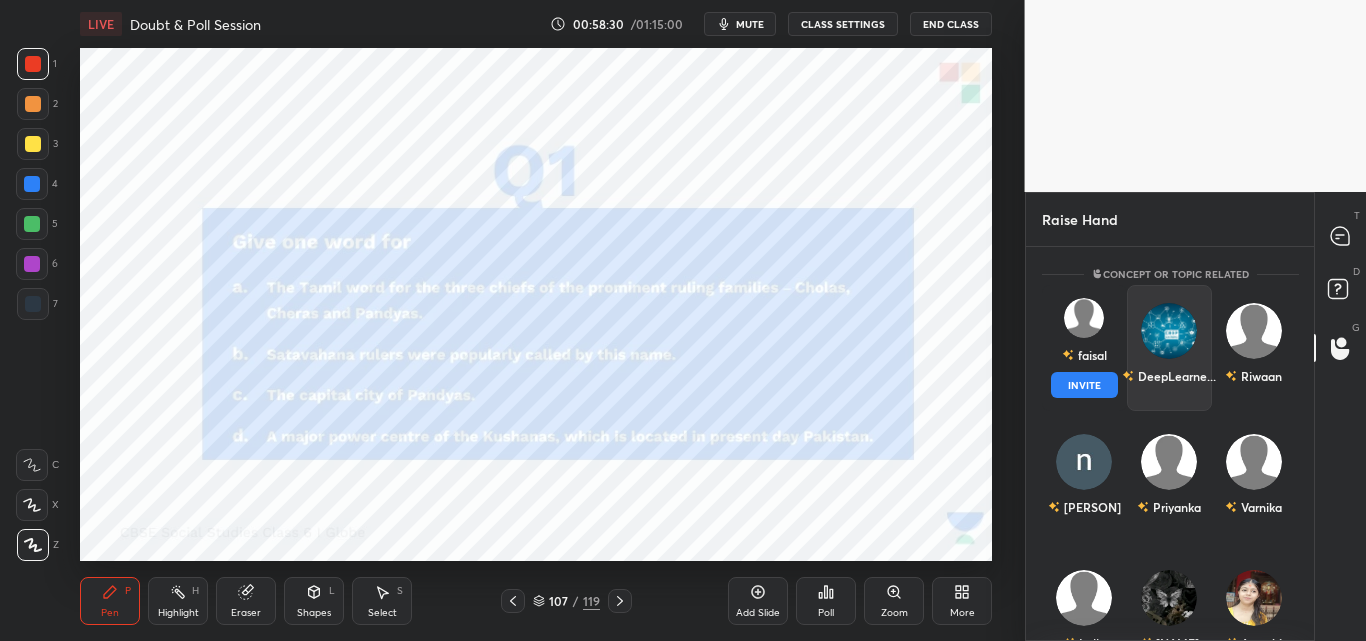 click on "INVITE" at bounding box center [1084, 385] 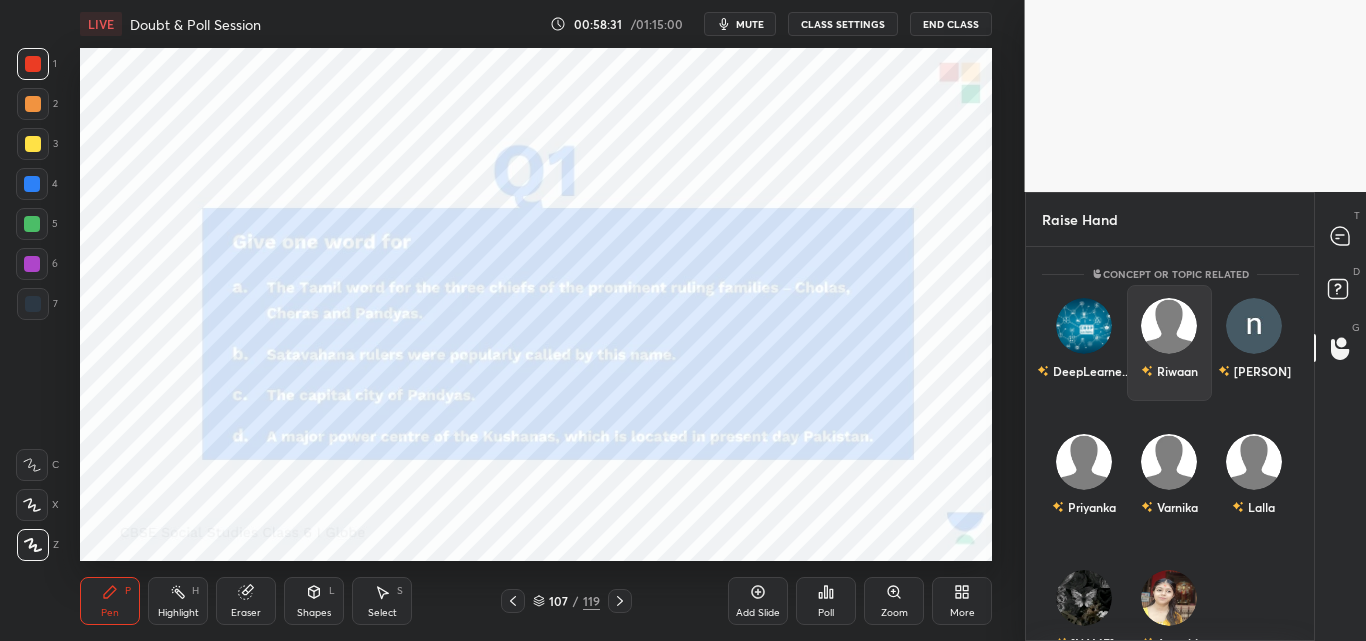 scroll, scrollTop: 307, scrollLeft: 282, axis: both 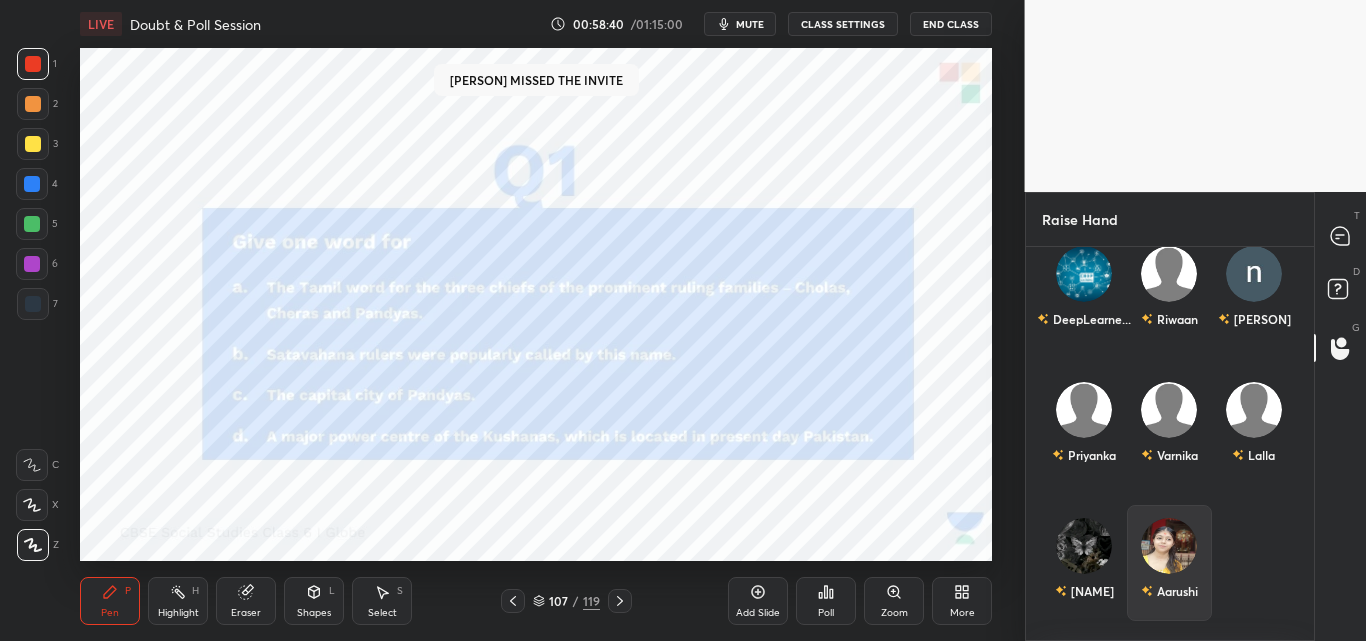 click at bounding box center [1169, 546] 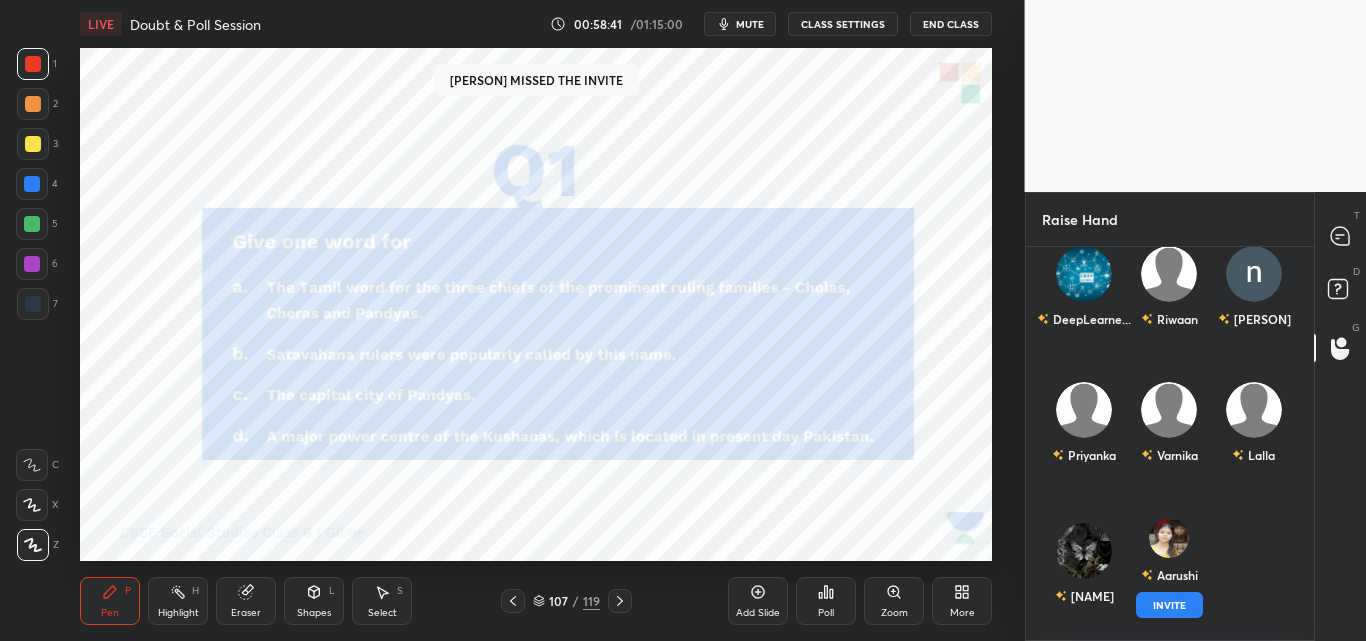 click on "INVITE" at bounding box center (1168, 605) 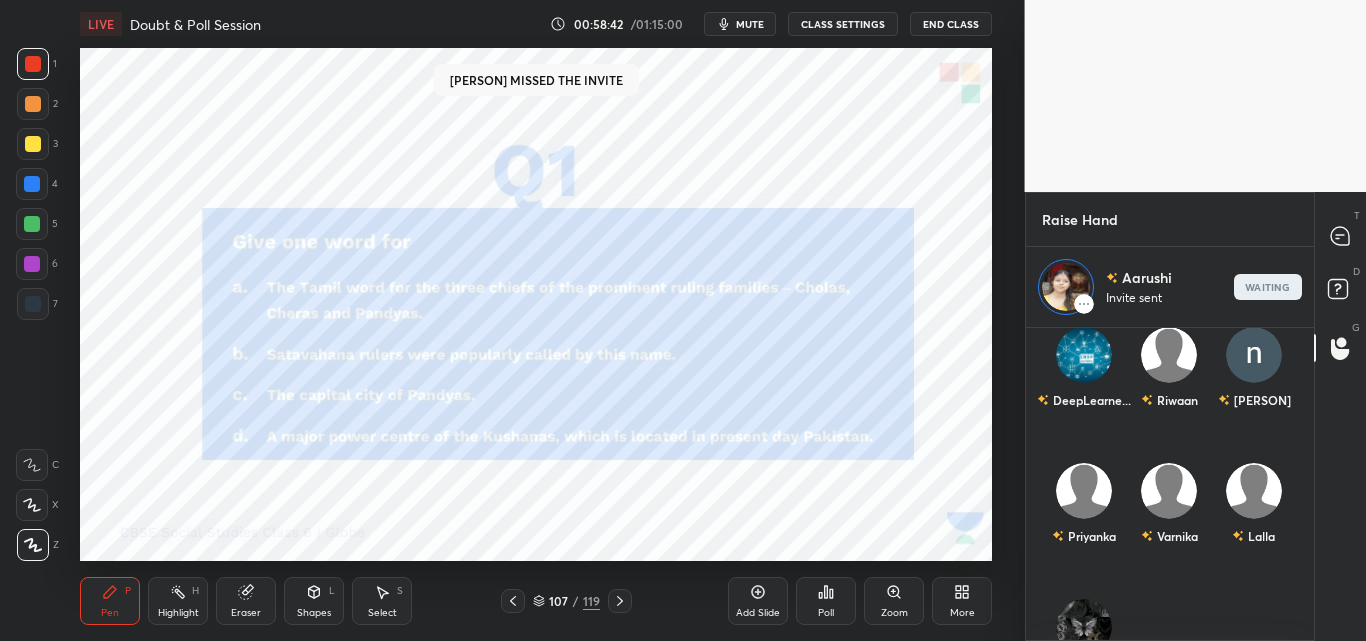 scroll, scrollTop: 307, scrollLeft: 282, axis: both 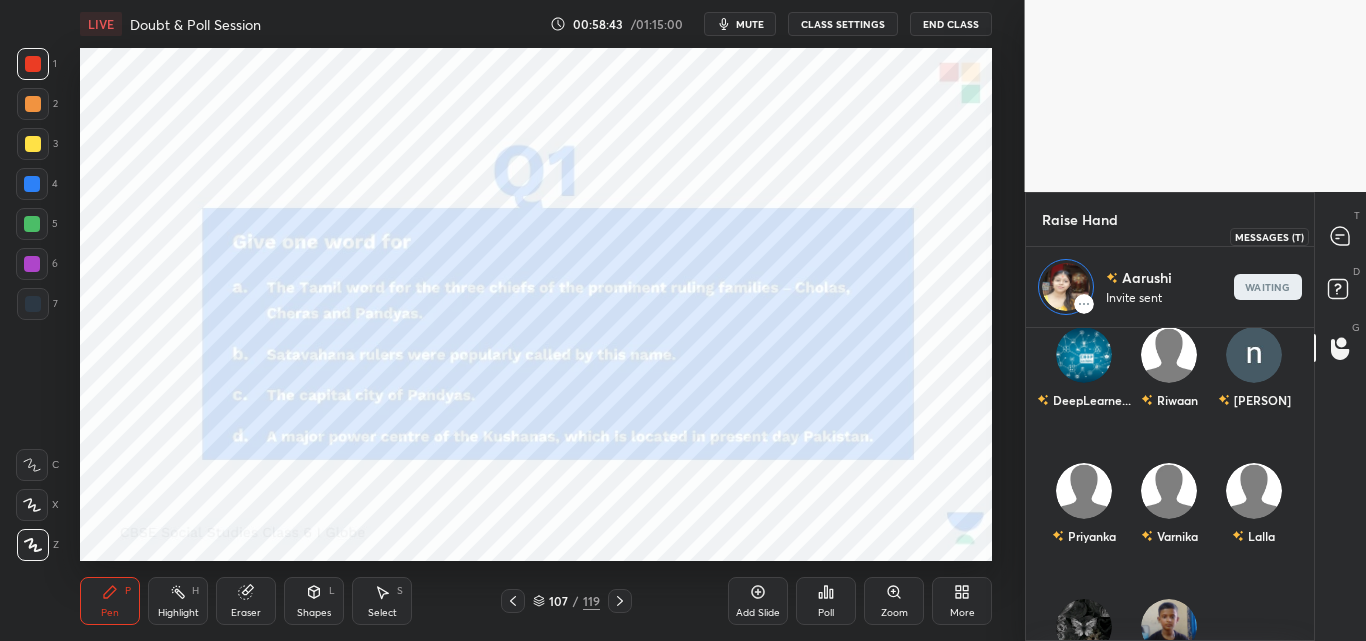 click 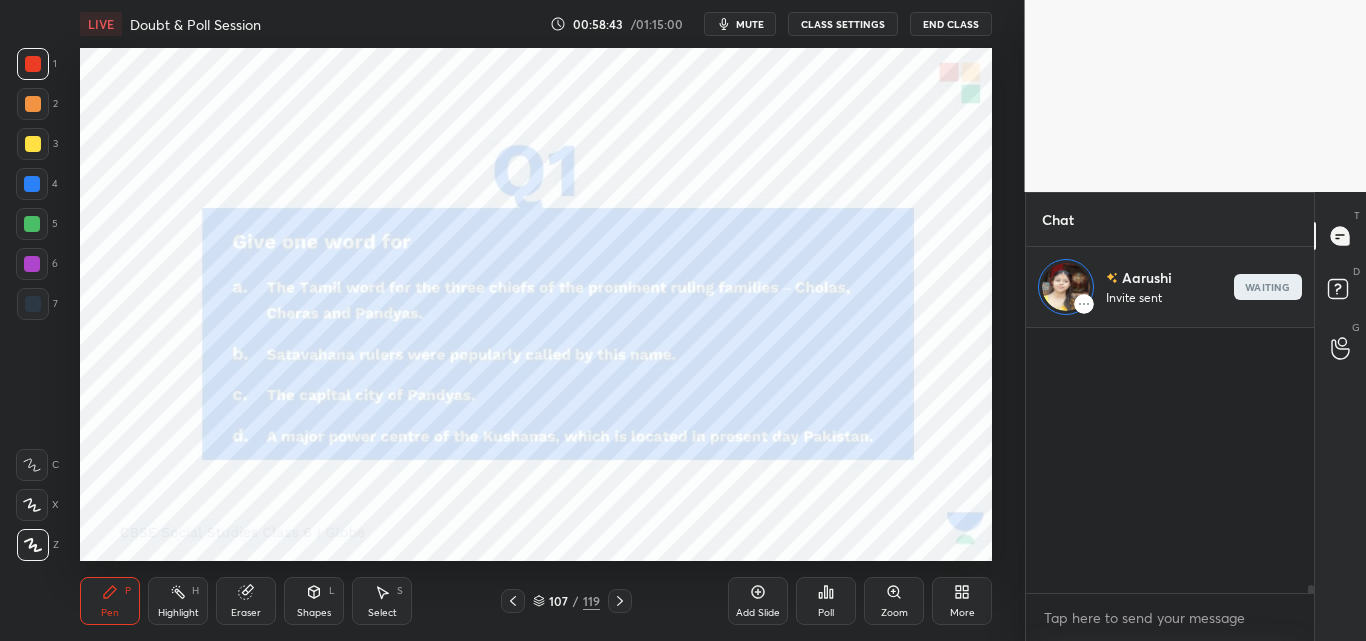 scroll, scrollTop: 308, scrollLeft: 282, axis: both 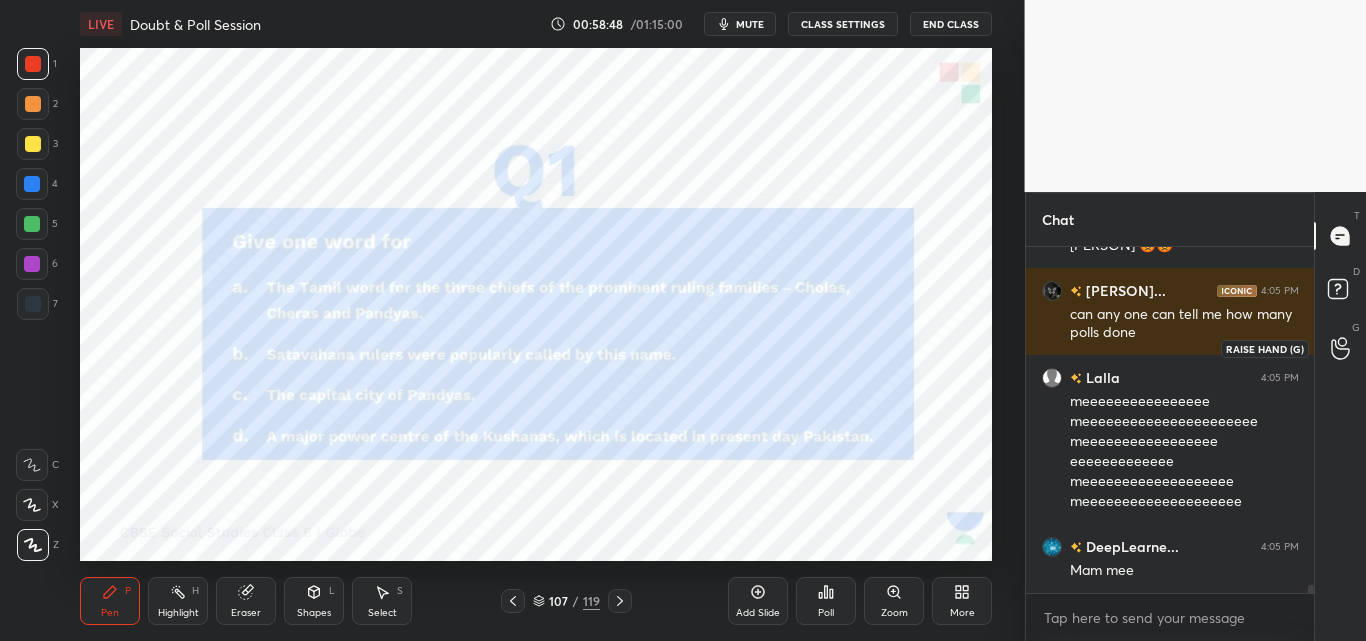 drag, startPoint x: 1341, startPoint y: 342, endPoint x: 1320, endPoint y: 352, distance: 23.259407 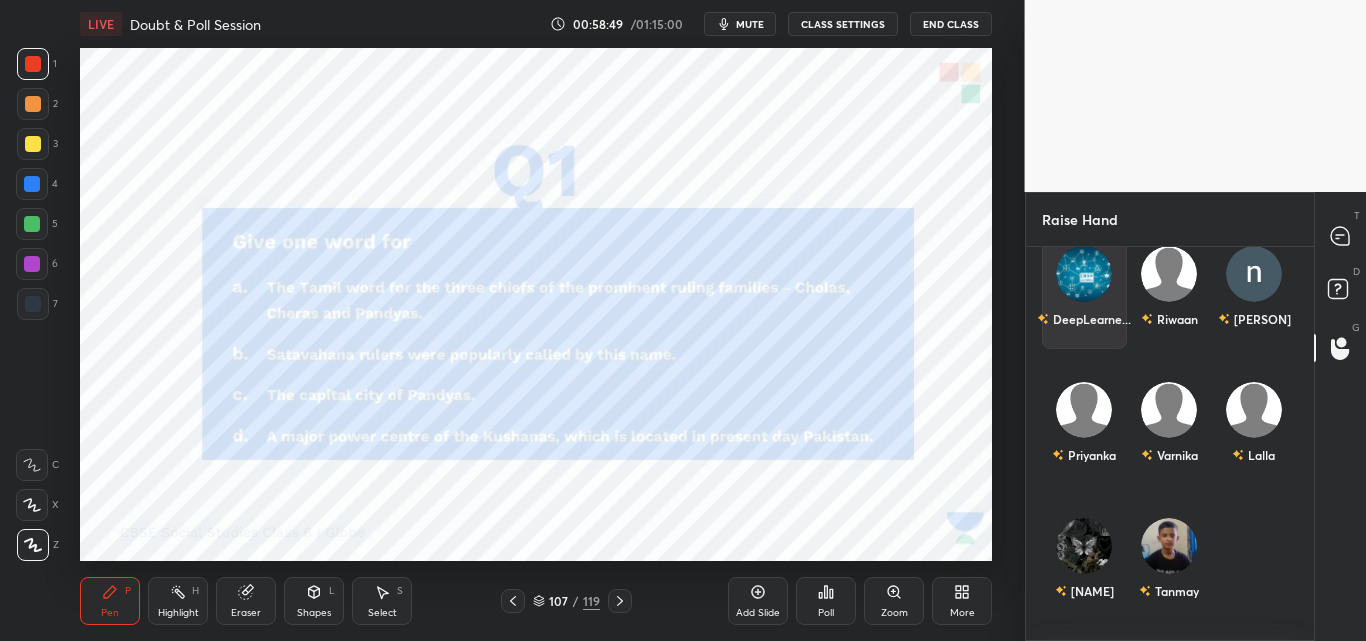 click on "DeepLearne..." at bounding box center (1084, 291) 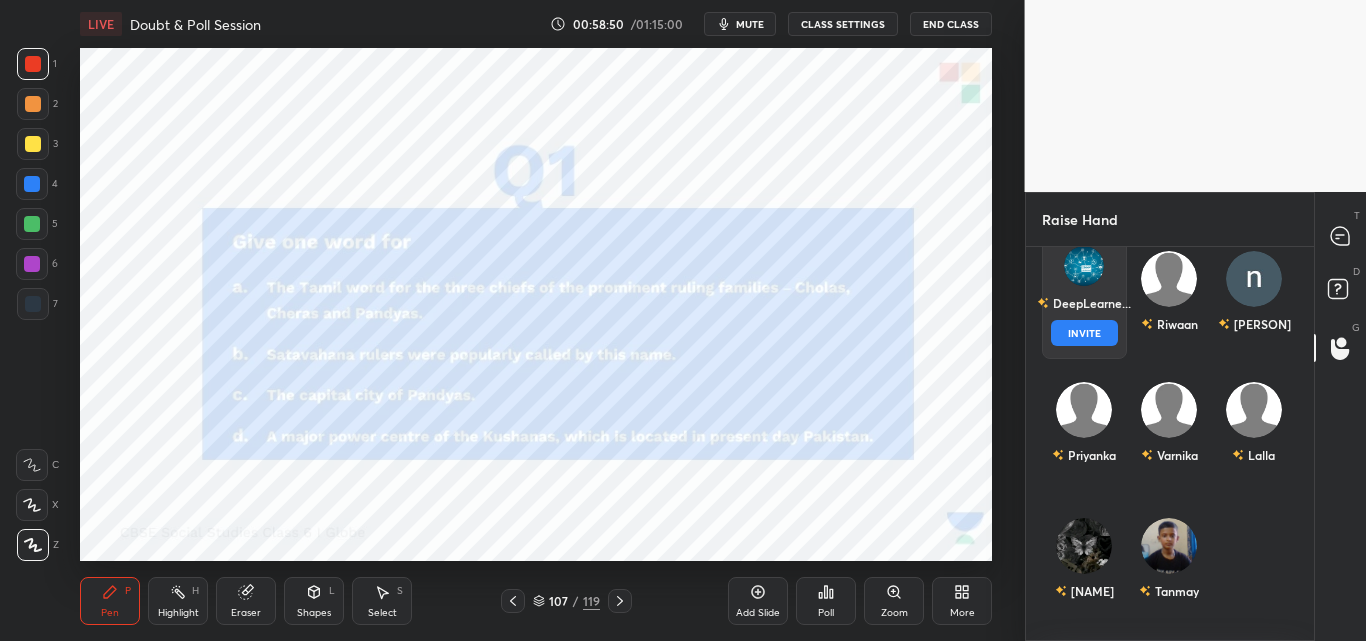 click on "INVITE" at bounding box center (1084, 333) 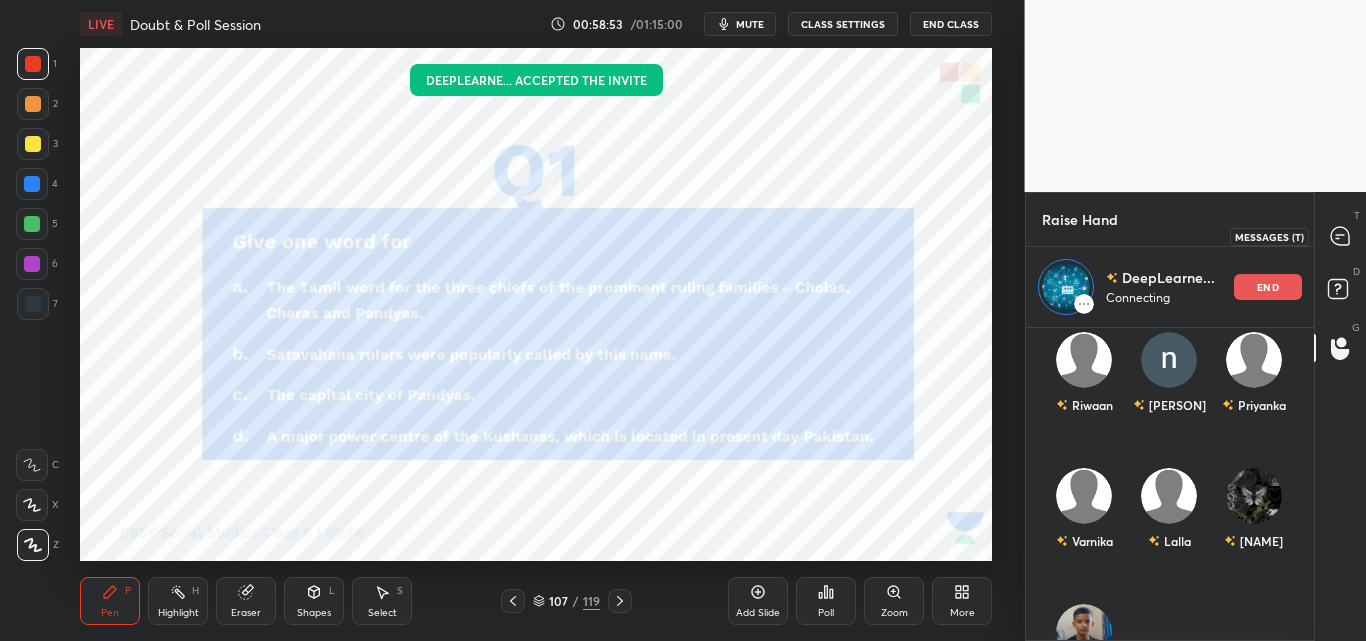 drag, startPoint x: 1332, startPoint y: 229, endPoint x: 1257, endPoint y: 276, distance: 88.50989 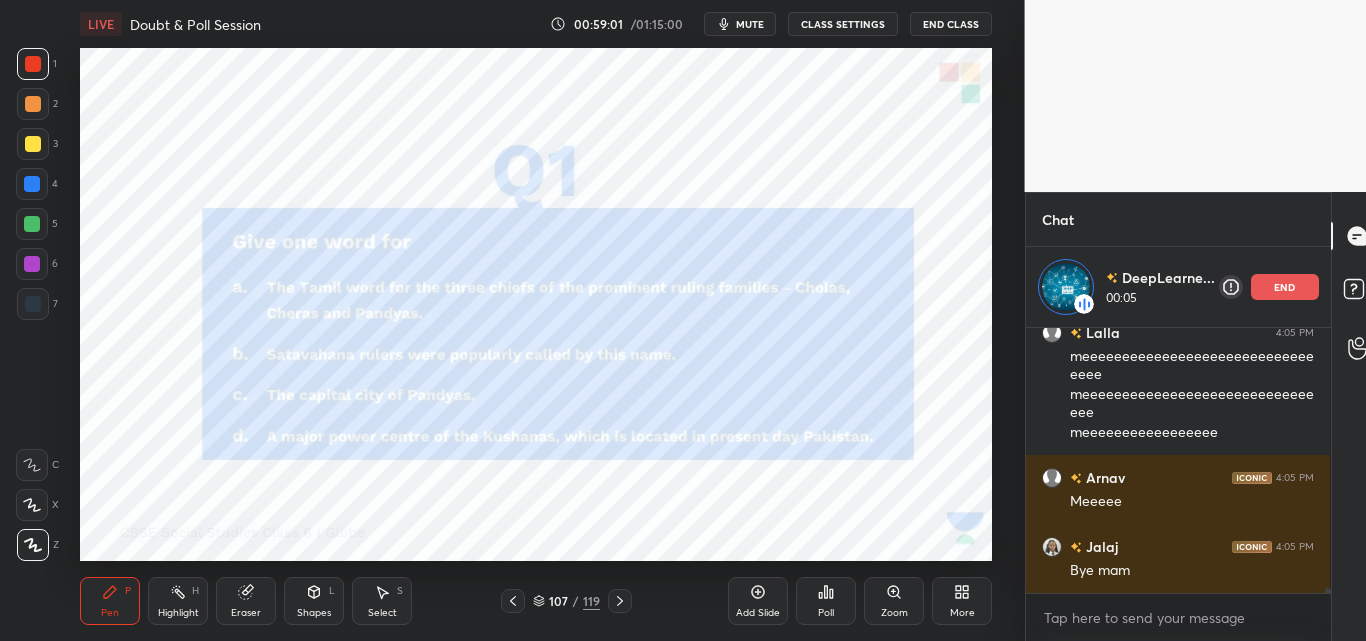 click on "mute" at bounding box center [750, 24] 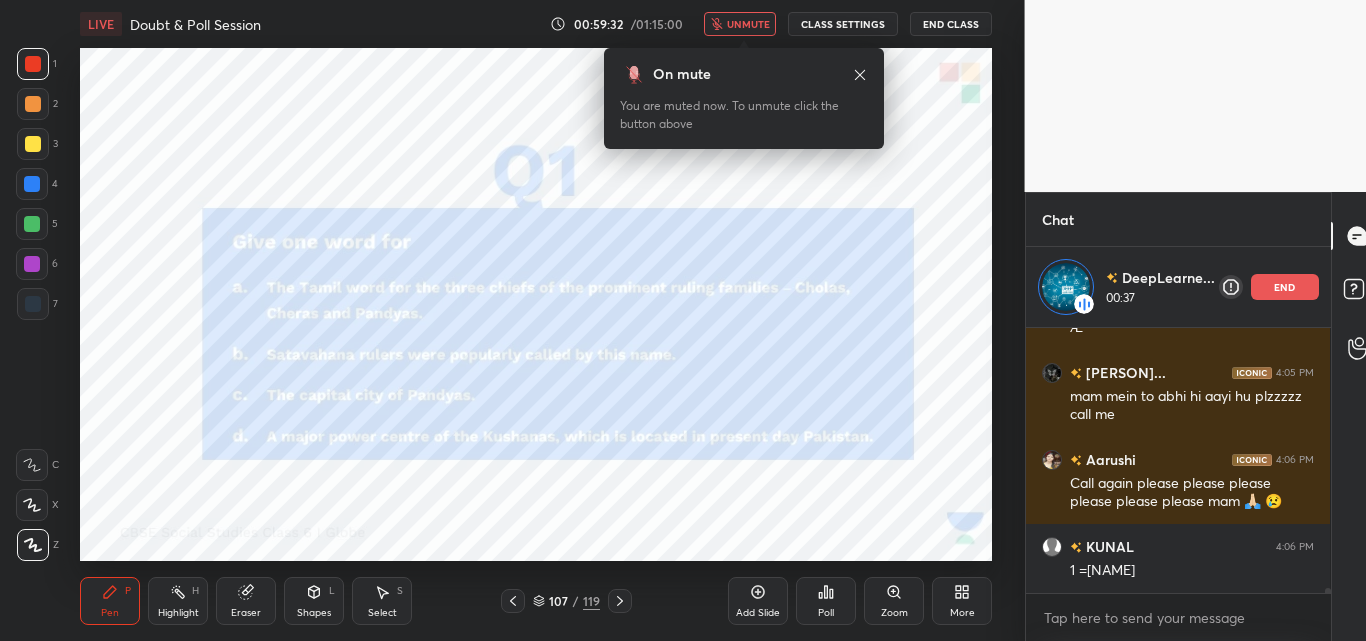 click on "unmute" at bounding box center [748, 24] 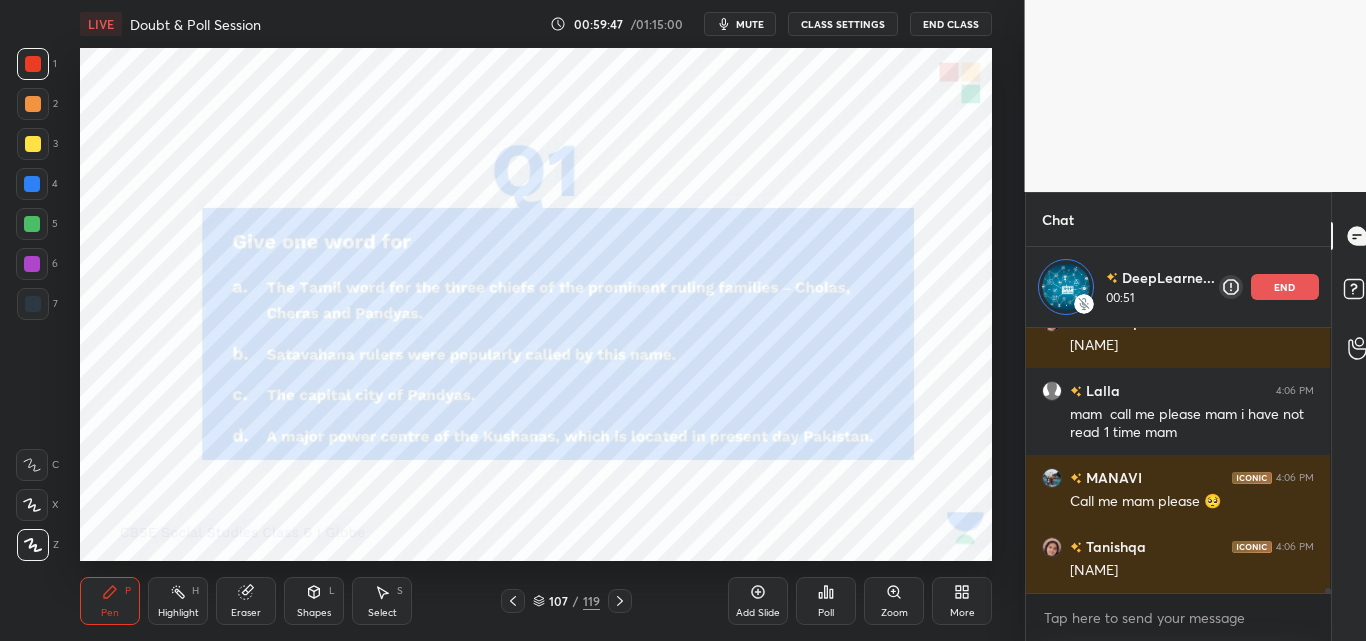 scroll, scrollTop: 14948, scrollLeft: 0, axis: vertical 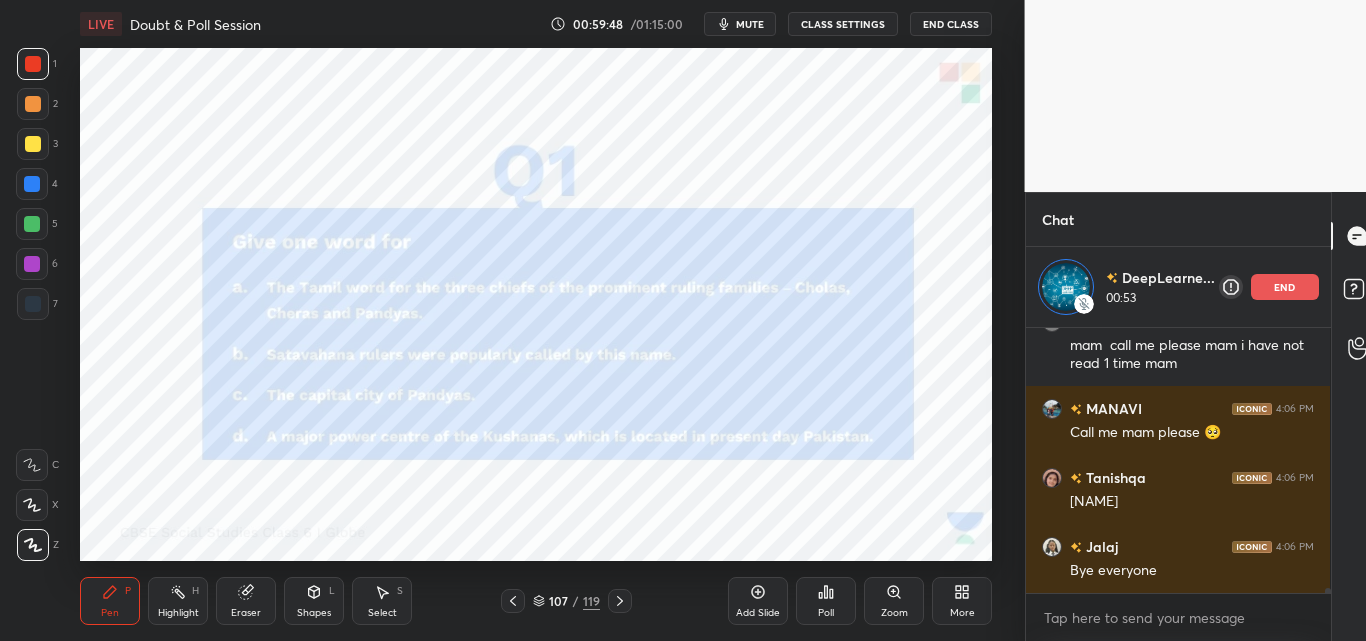 drag, startPoint x: 1294, startPoint y: 282, endPoint x: 1331, endPoint y: 277, distance: 37.336308 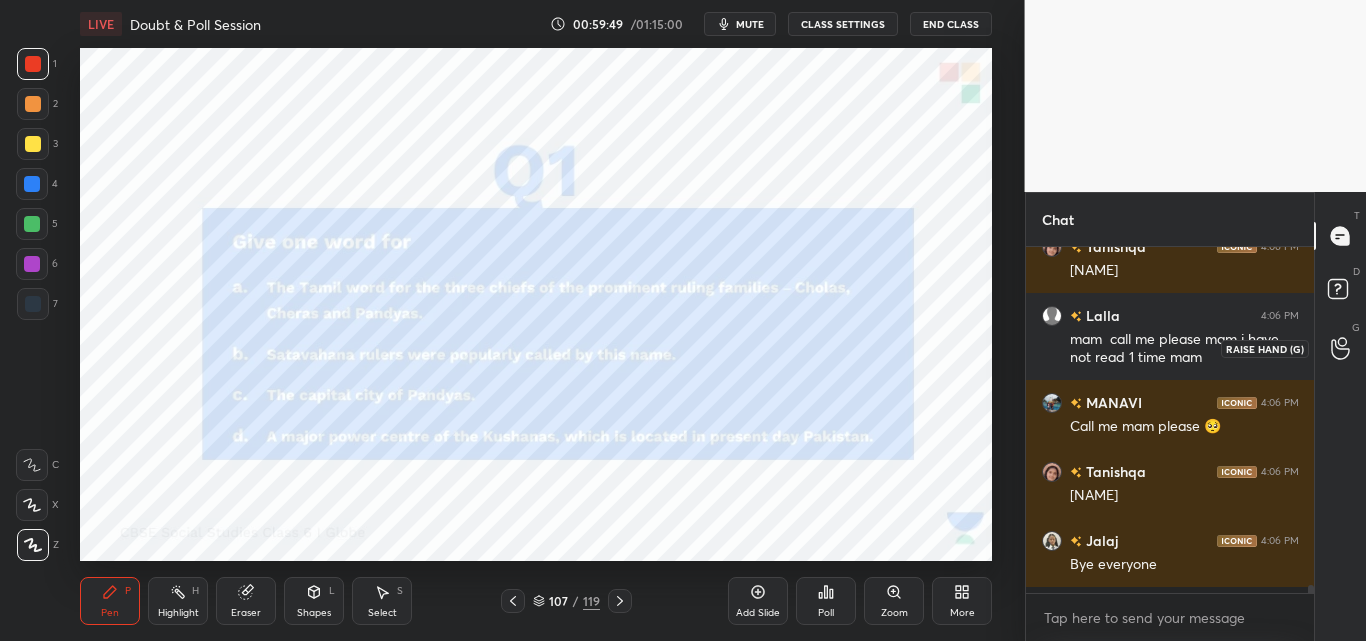 scroll, scrollTop: 1, scrollLeft: 7, axis: both 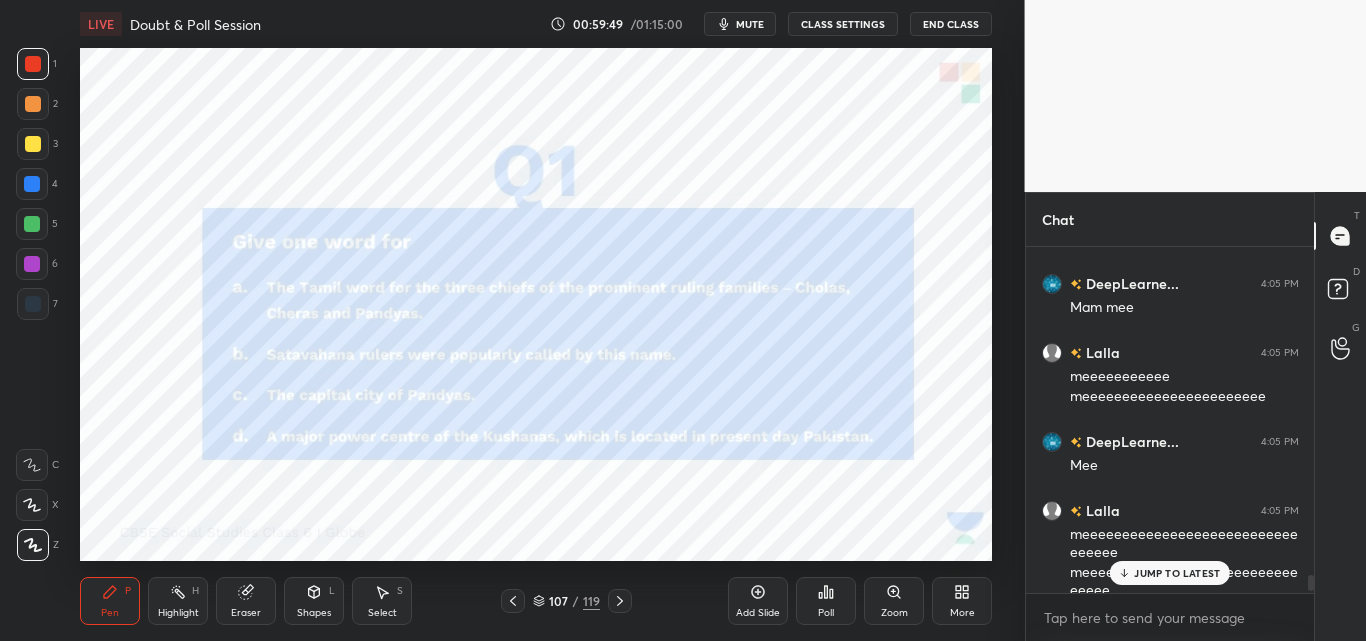 click 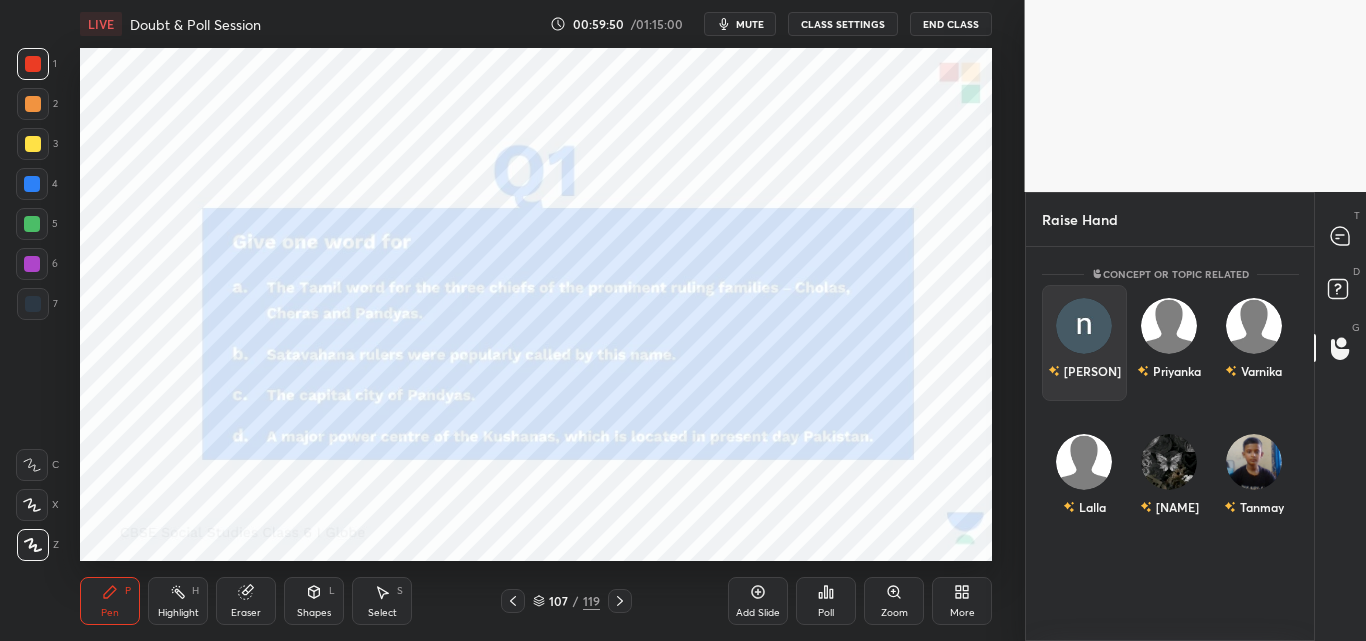scroll, scrollTop: 0, scrollLeft: 0, axis: both 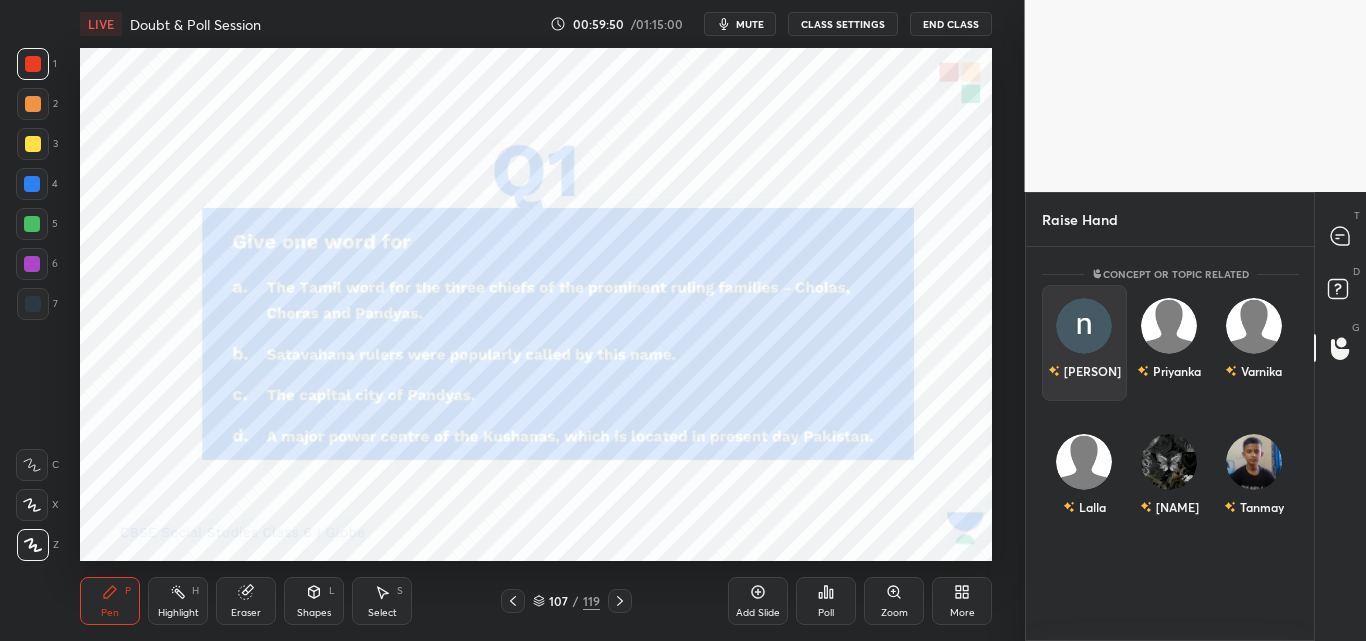 click on "[PERSON]" at bounding box center (1083, 371) 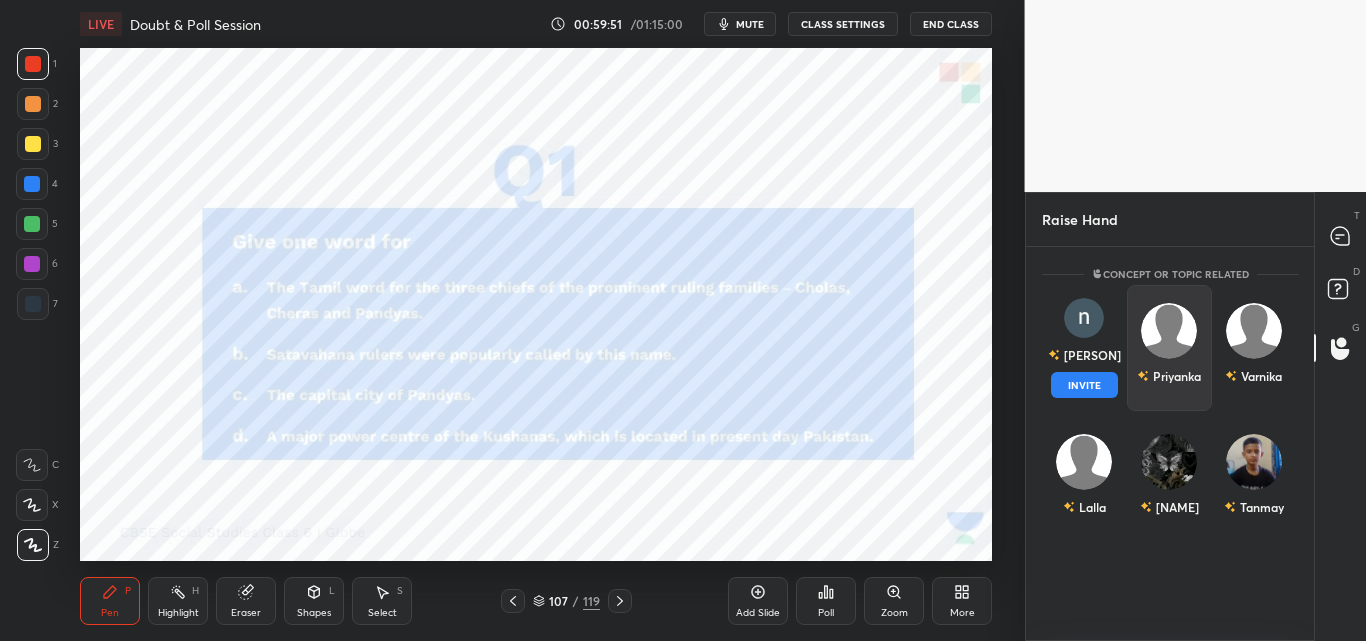 click on "INVITE" at bounding box center (1084, 385) 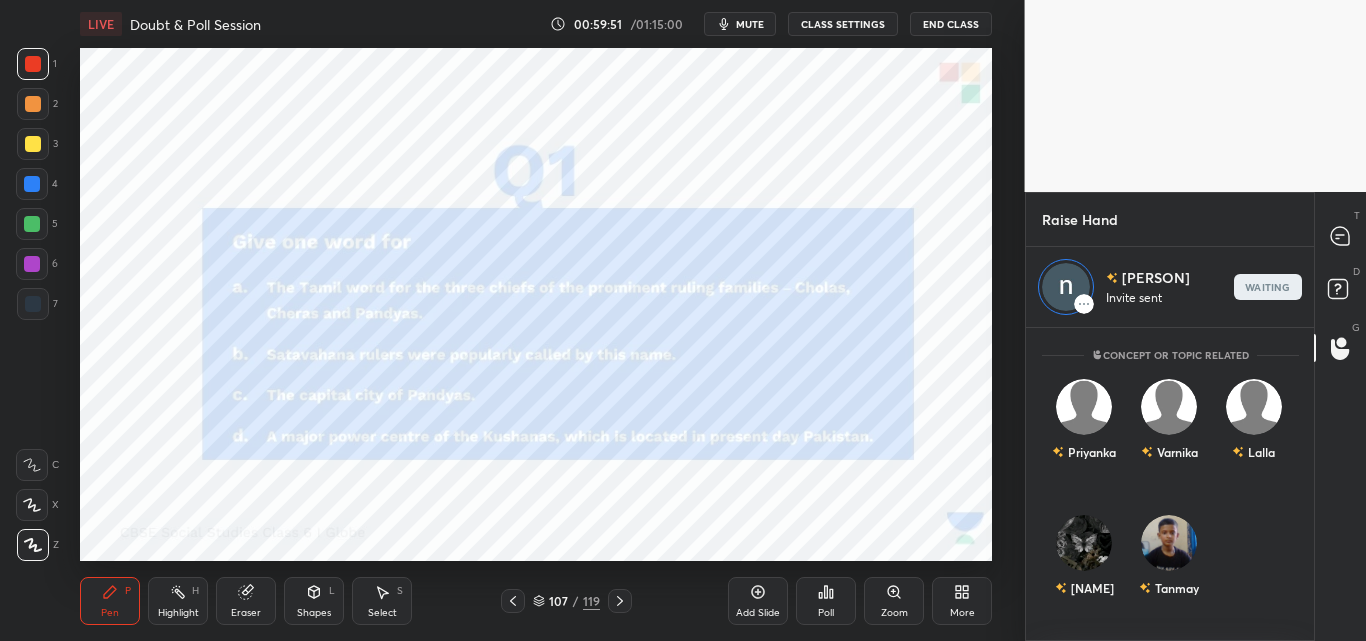 scroll, scrollTop: 307, scrollLeft: 282, axis: both 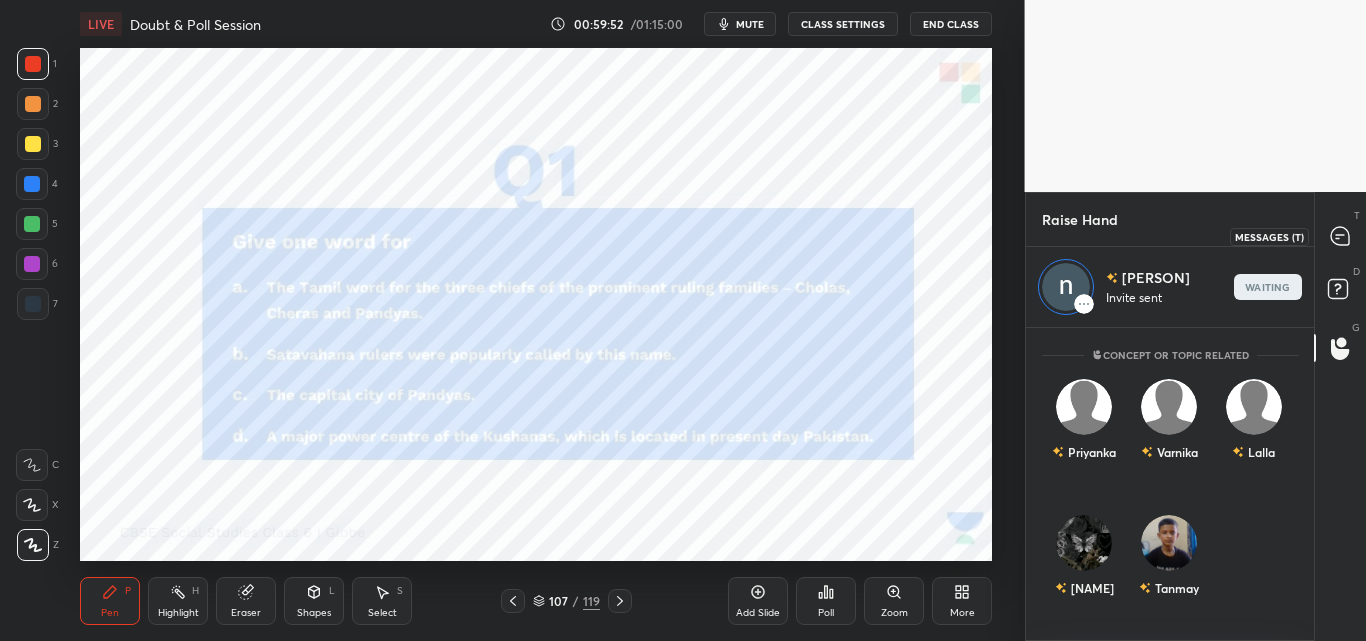 click 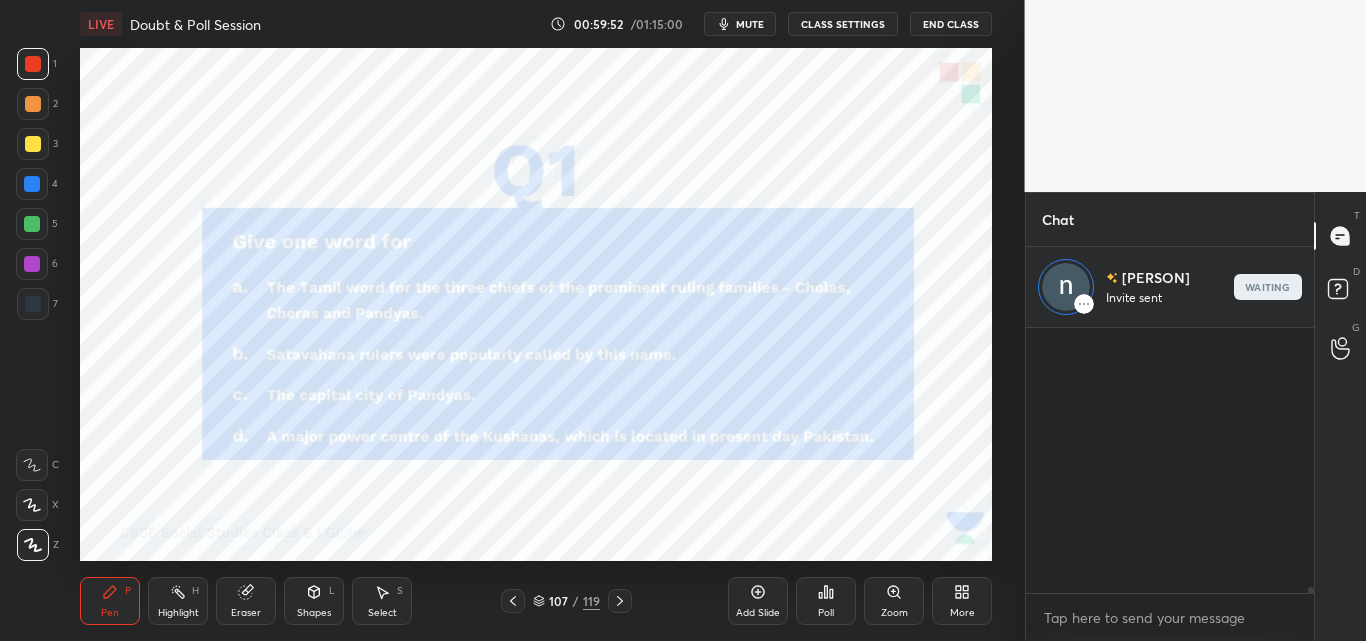 scroll, scrollTop: 308, scrollLeft: 282, axis: both 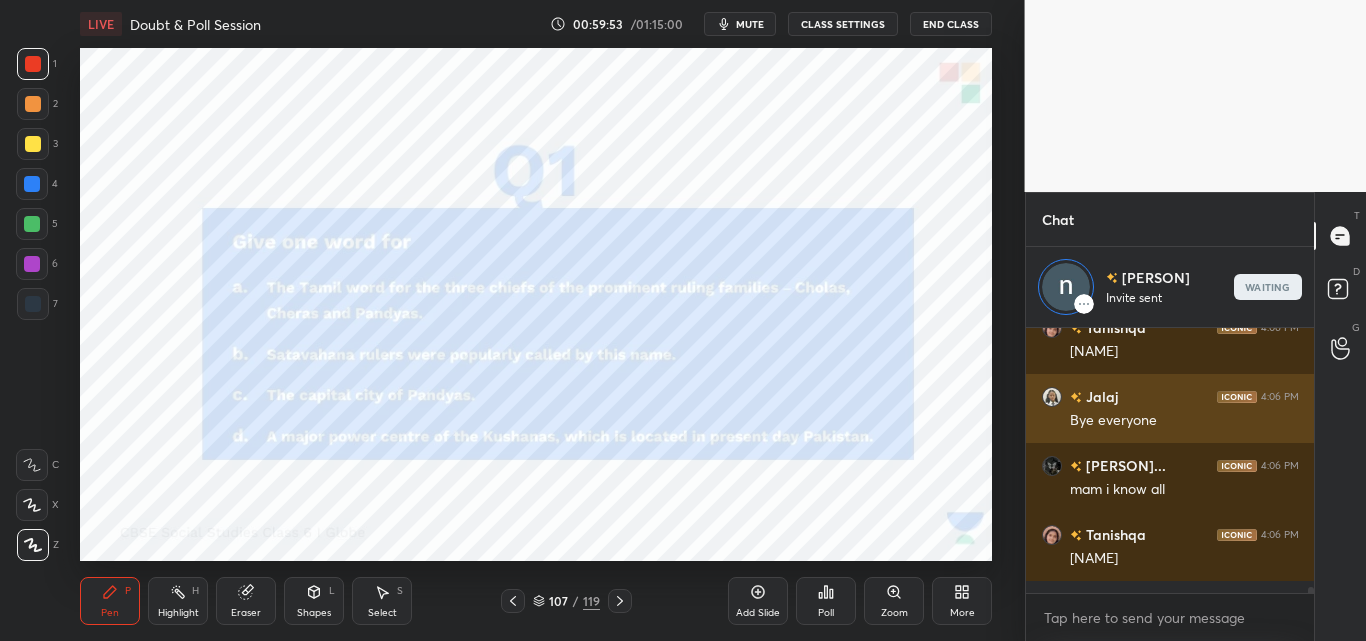 click on "Bye everyone" at bounding box center [1184, 421] 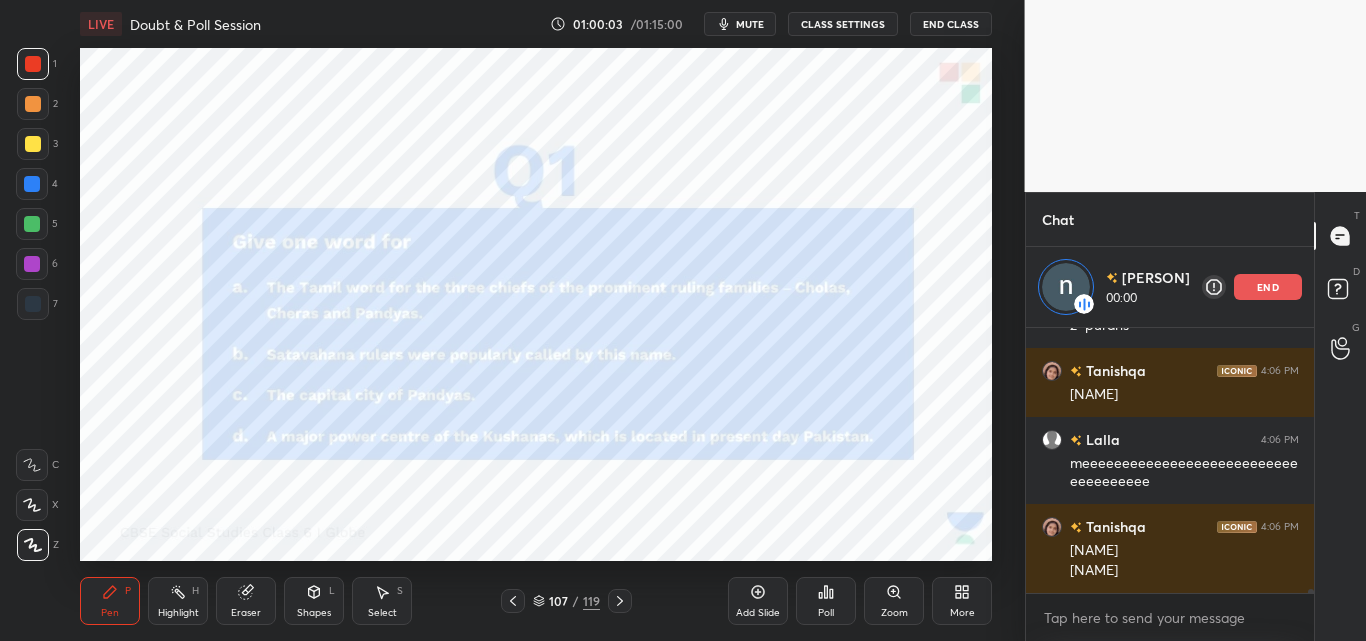 scroll, scrollTop: 15550, scrollLeft: 0, axis: vertical 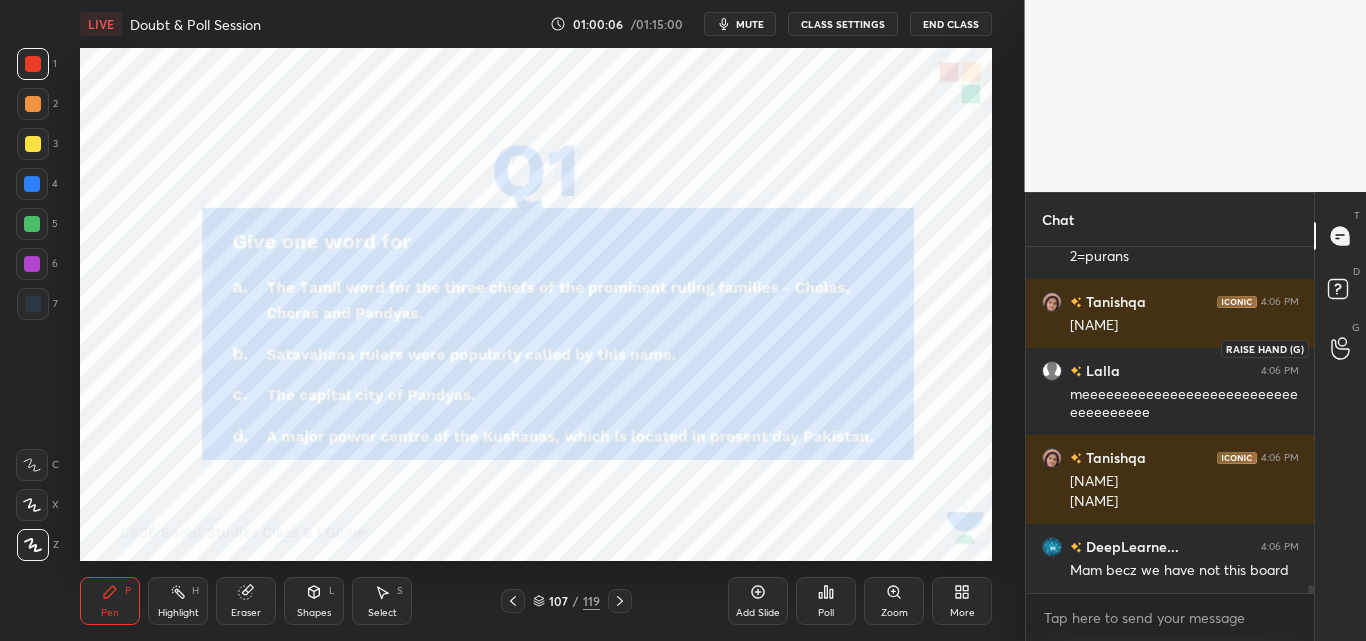 click 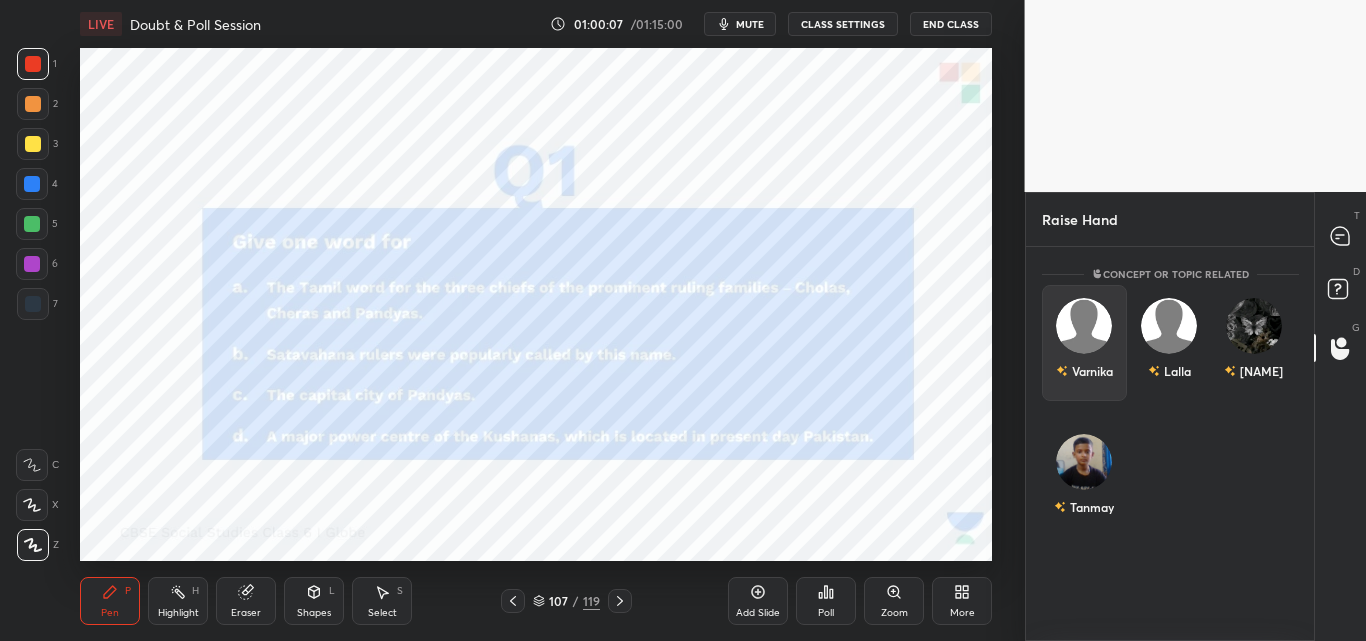 click on "Varnika" at bounding box center (1084, 343) 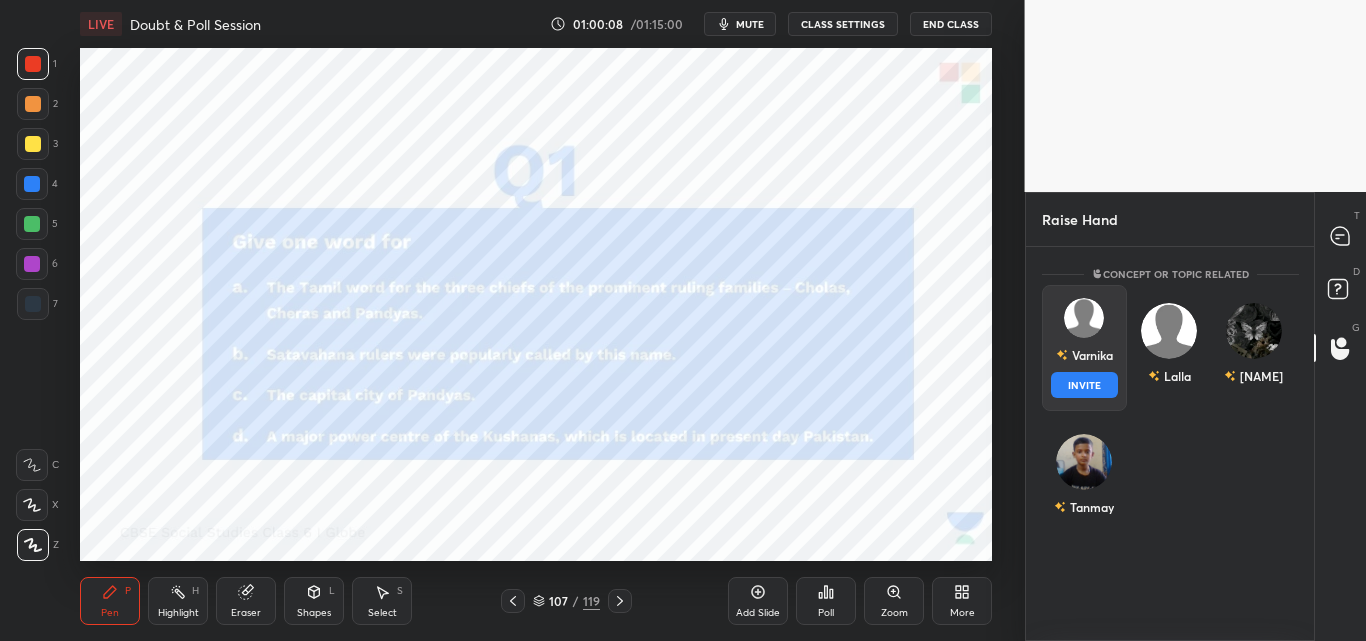 click on "INVITE" at bounding box center [1084, 385] 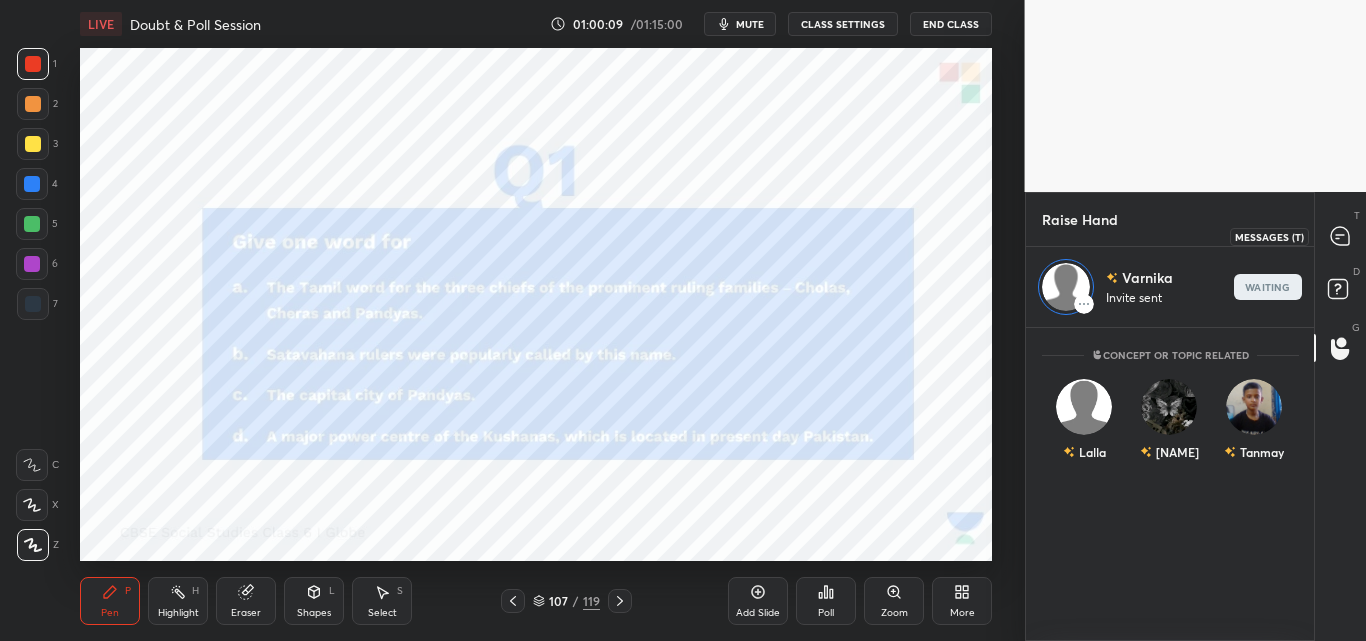 drag, startPoint x: 1344, startPoint y: 245, endPoint x: 1315, endPoint y: 283, distance: 47.801674 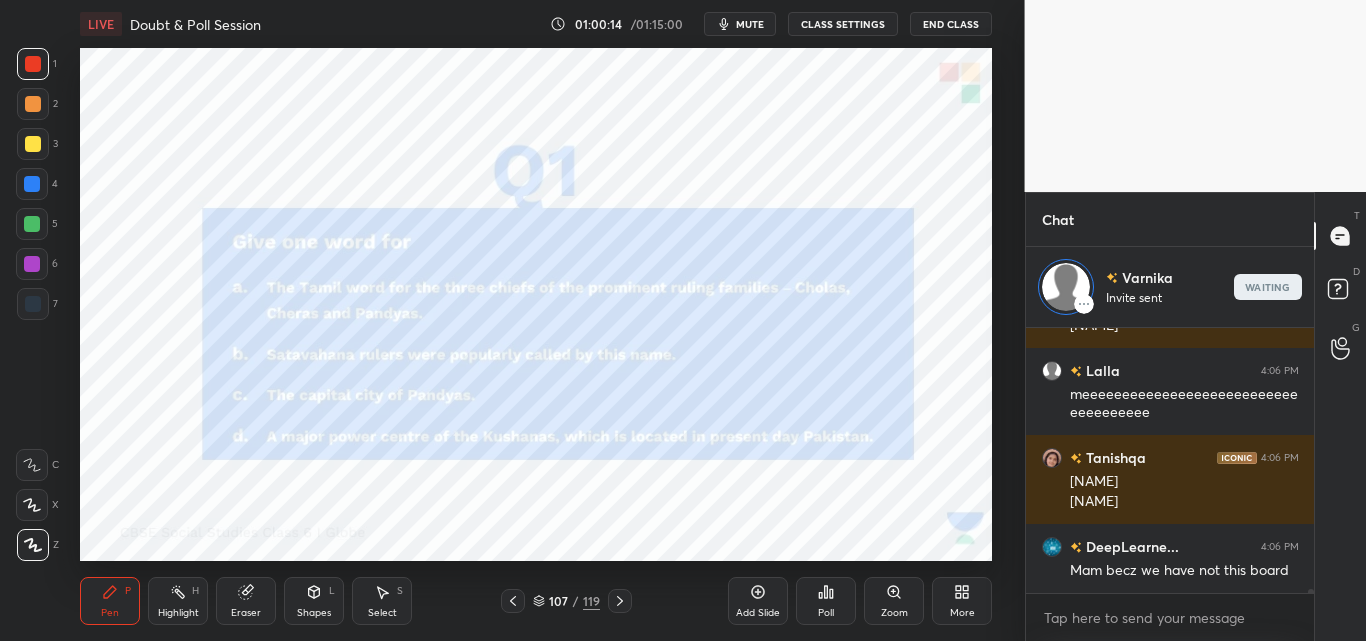 click on "mute" at bounding box center [740, 24] 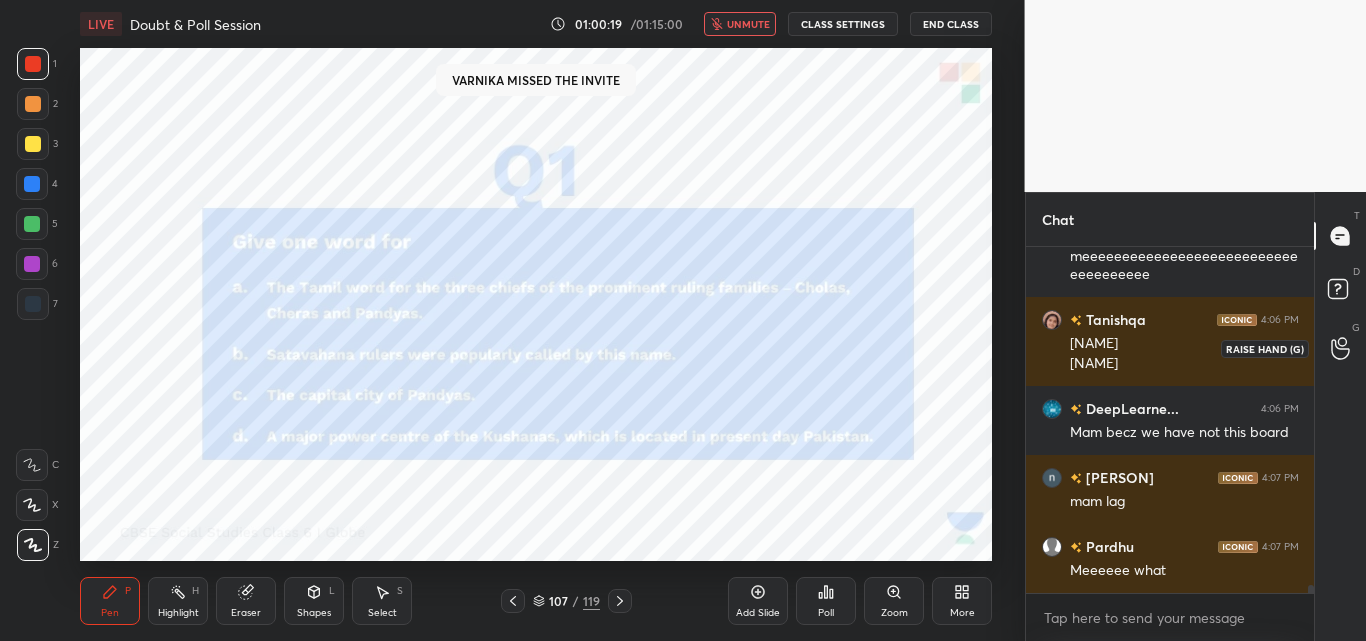click 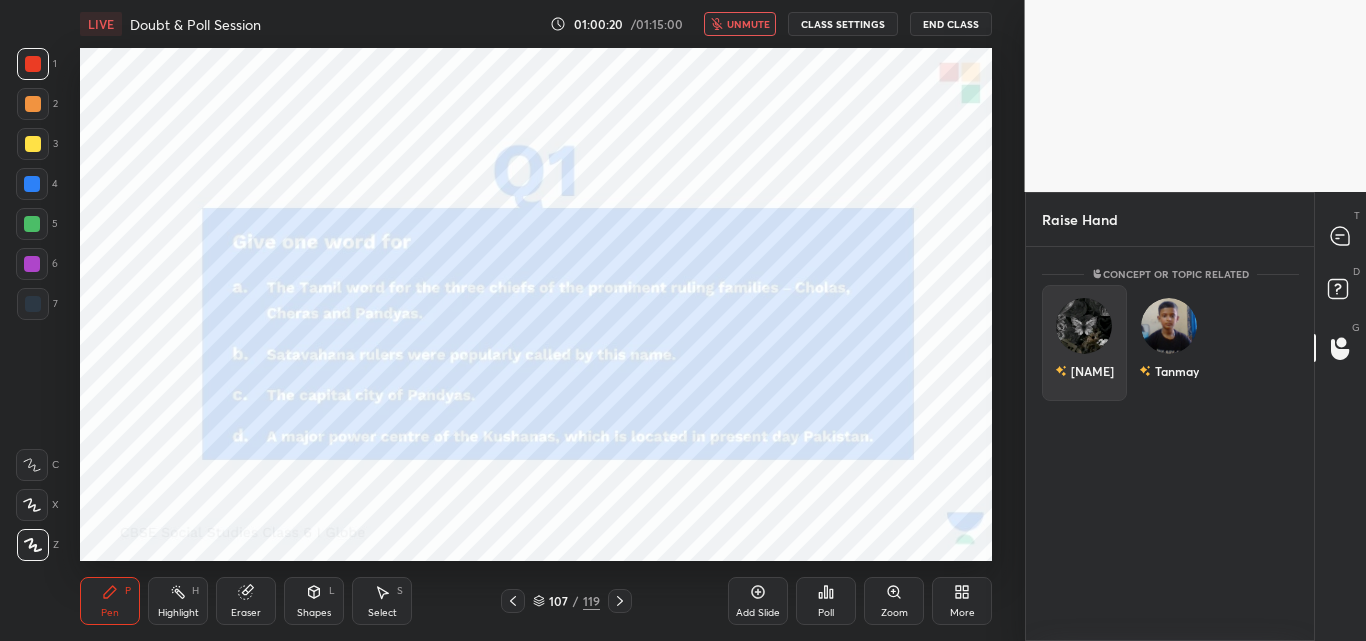 click on "[NAME]" at bounding box center (1083, 371) 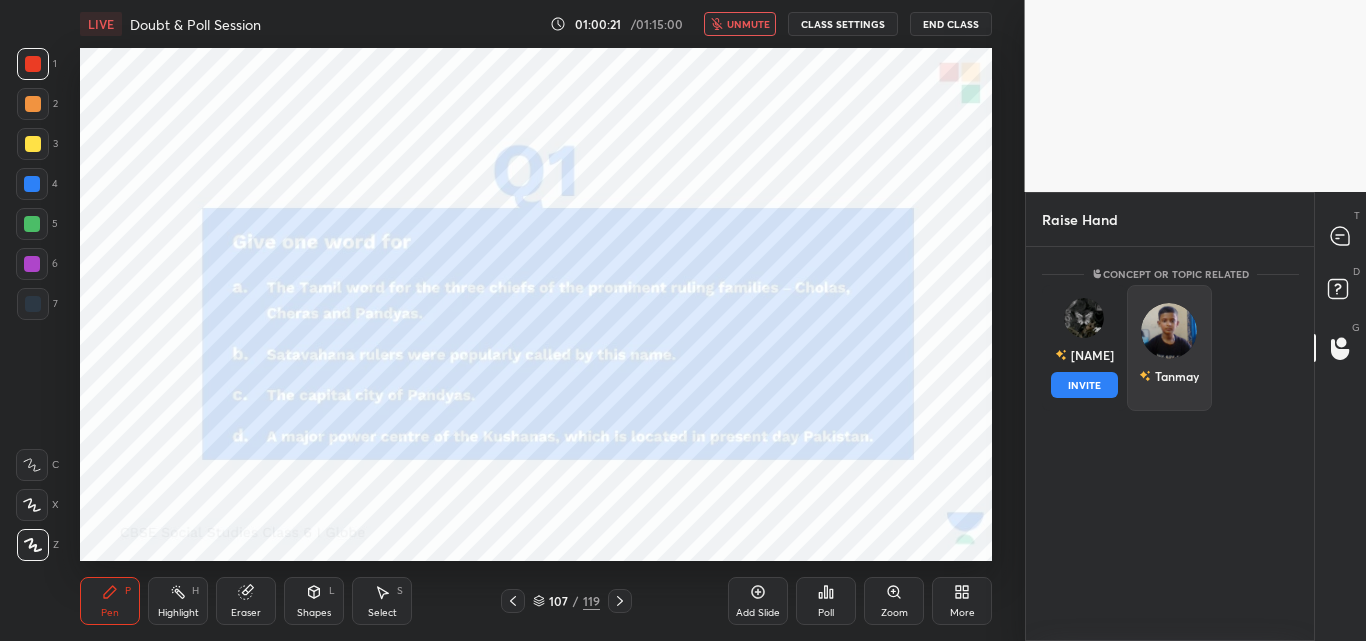 click on "INVITE" at bounding box center [1084, 385] 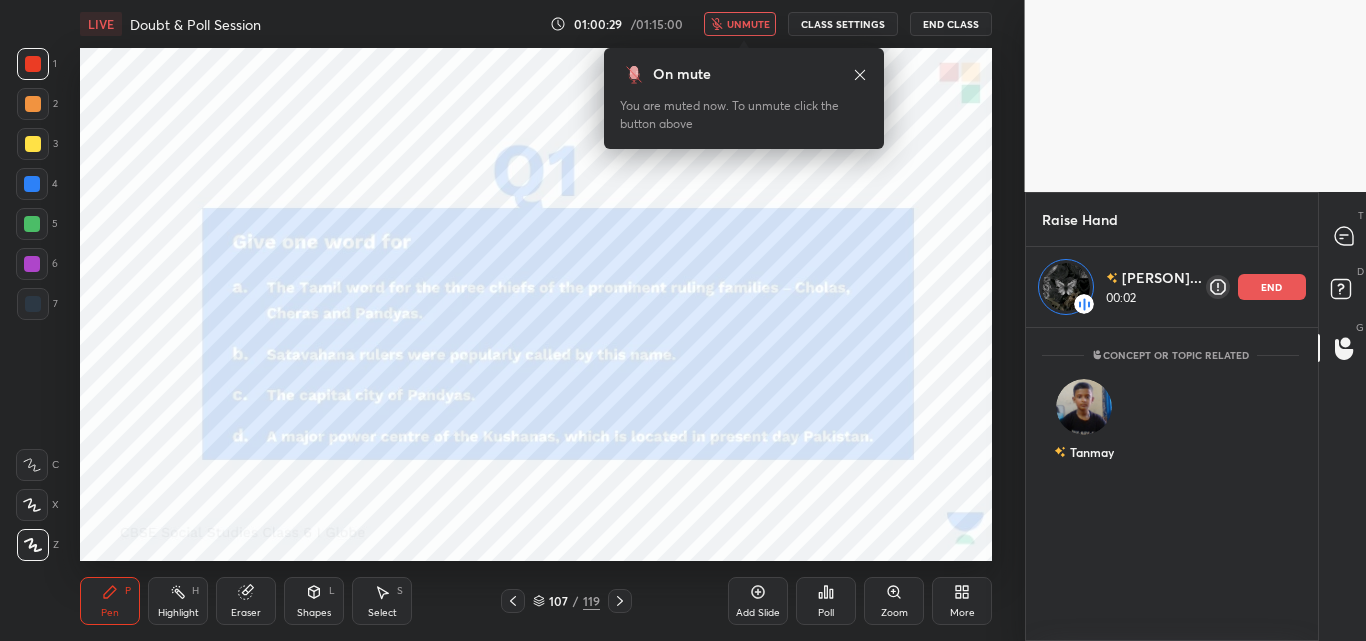 click on "unmute" at bounding box center (740, 24) 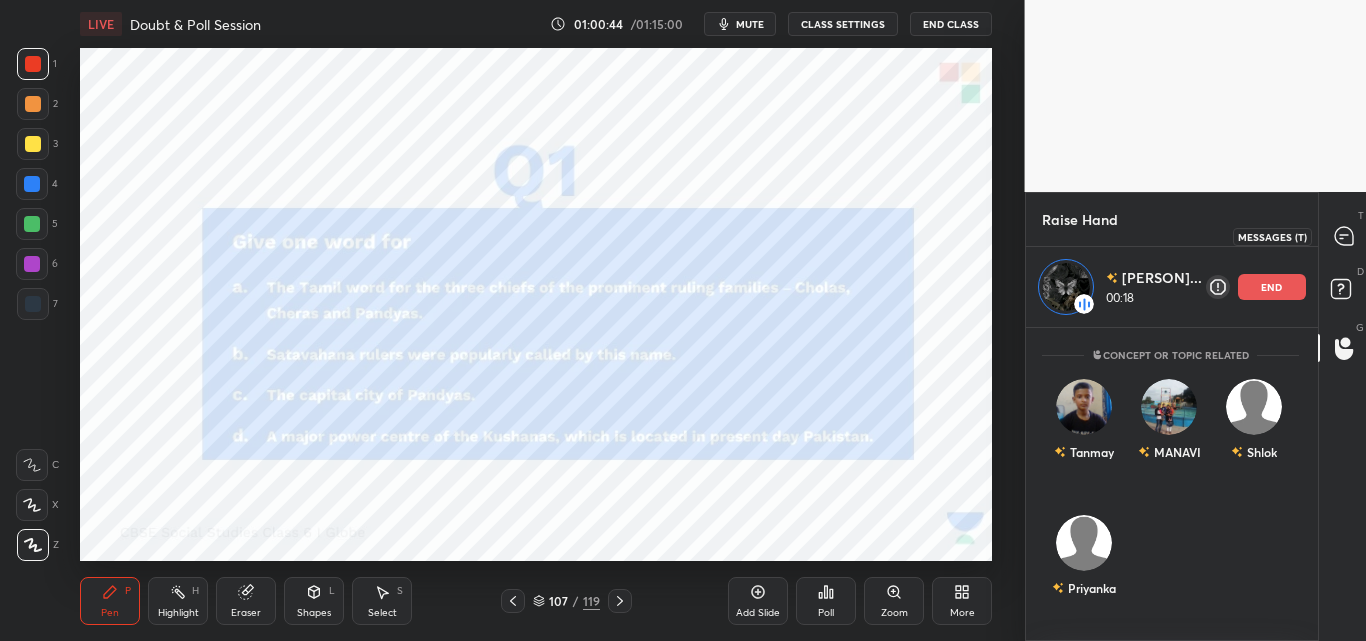 click 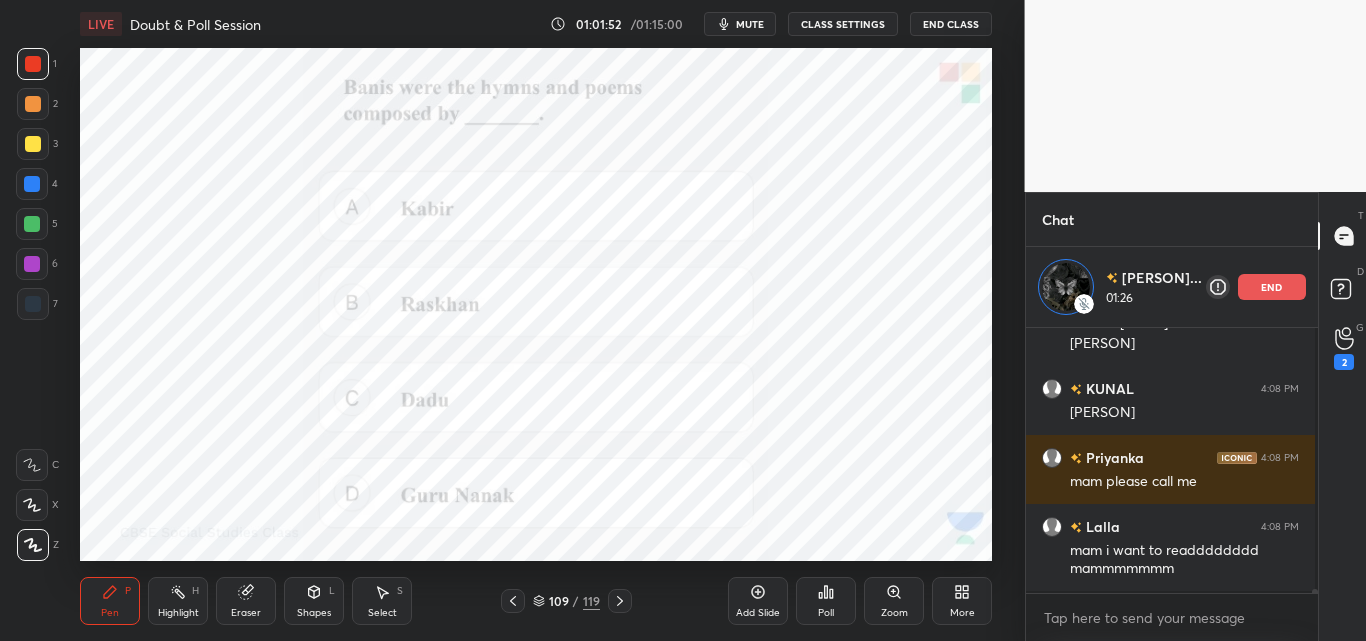 scroll, scrollTop: 16231, scrollLeft: 0, axis: vertical 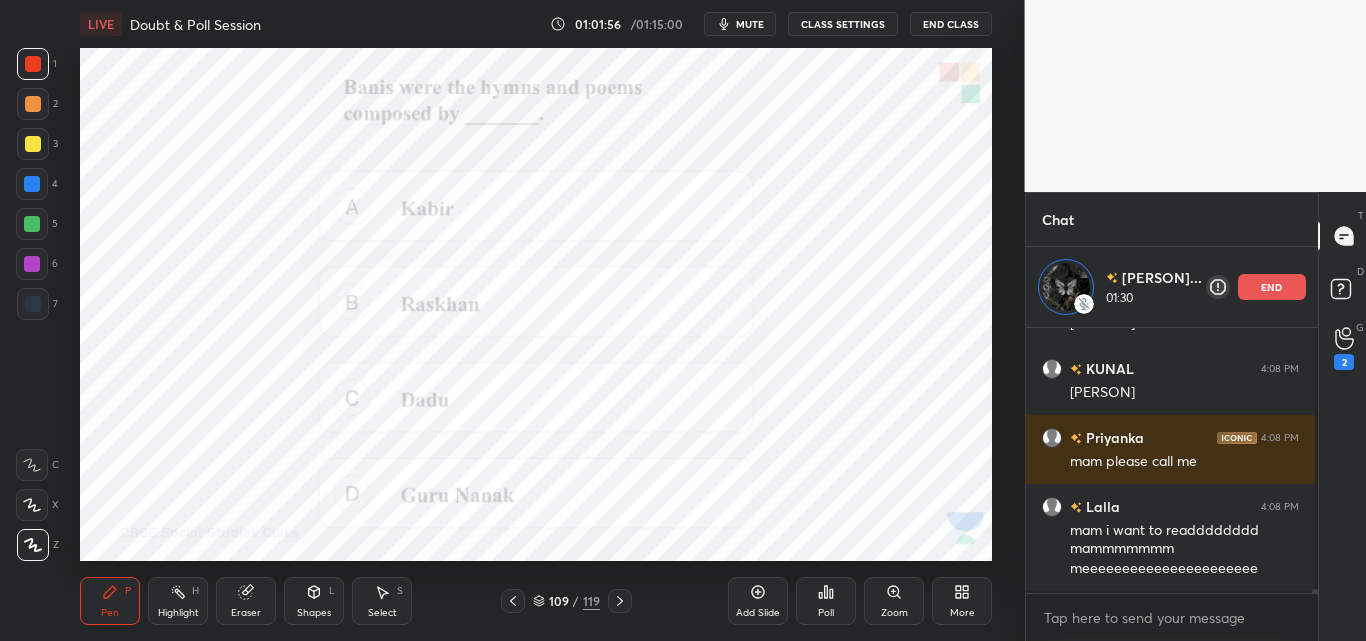 click on "mute" at bounding box center [740, 24] 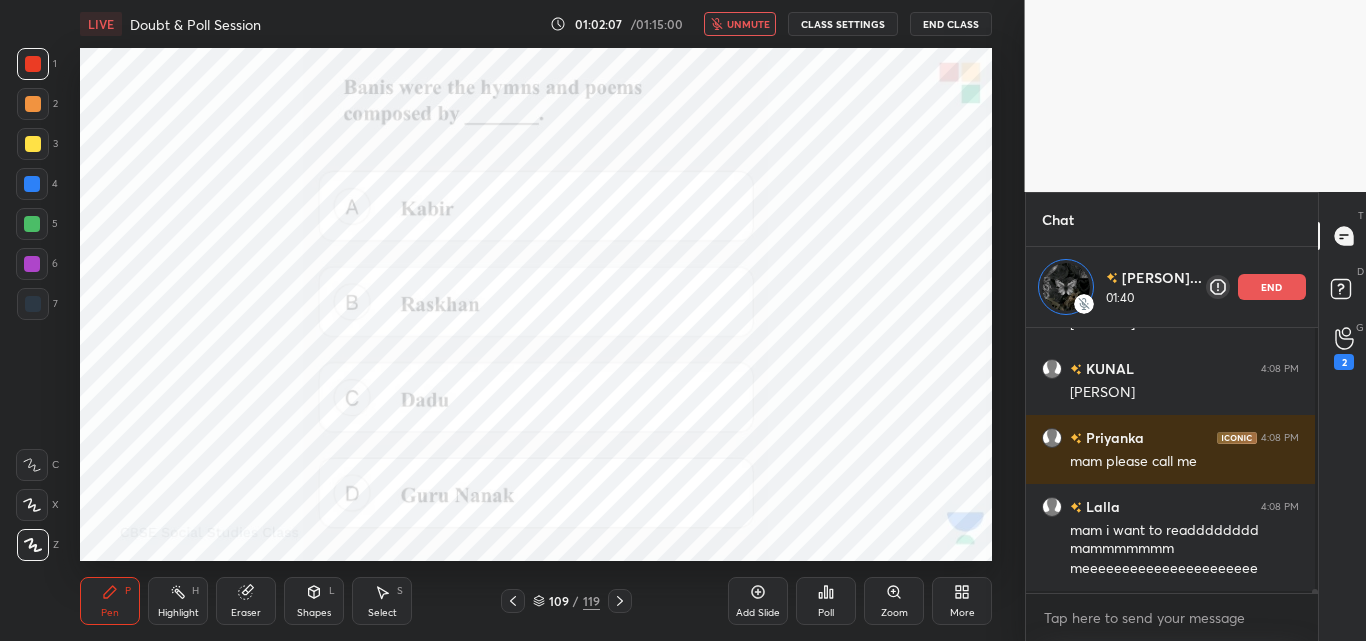 click 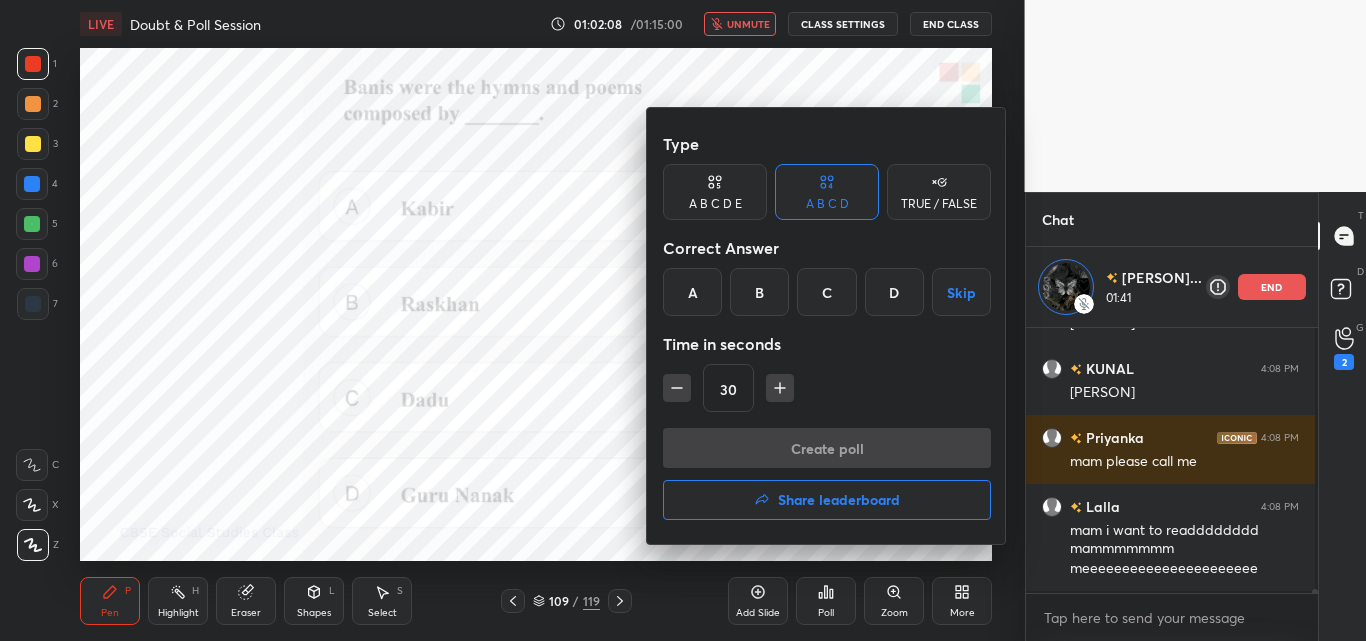 click on "D" at bounding box center (894, 292) 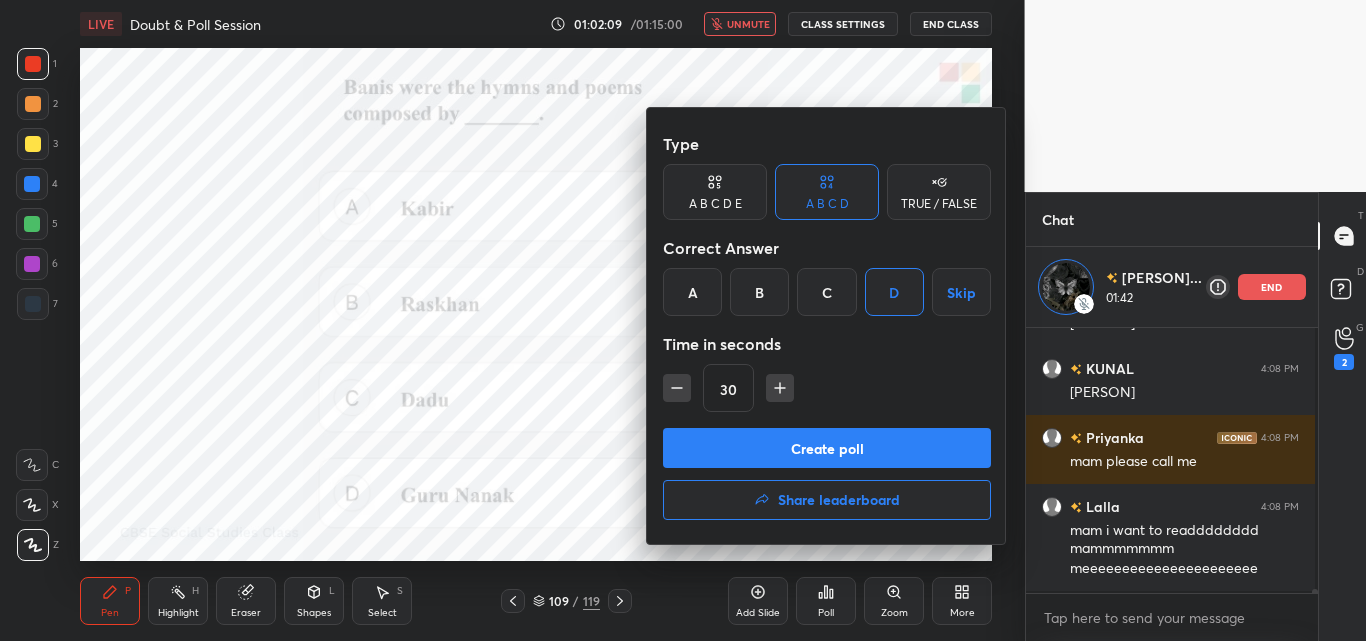 click on "Create poll" at bounding box center (827, 448) 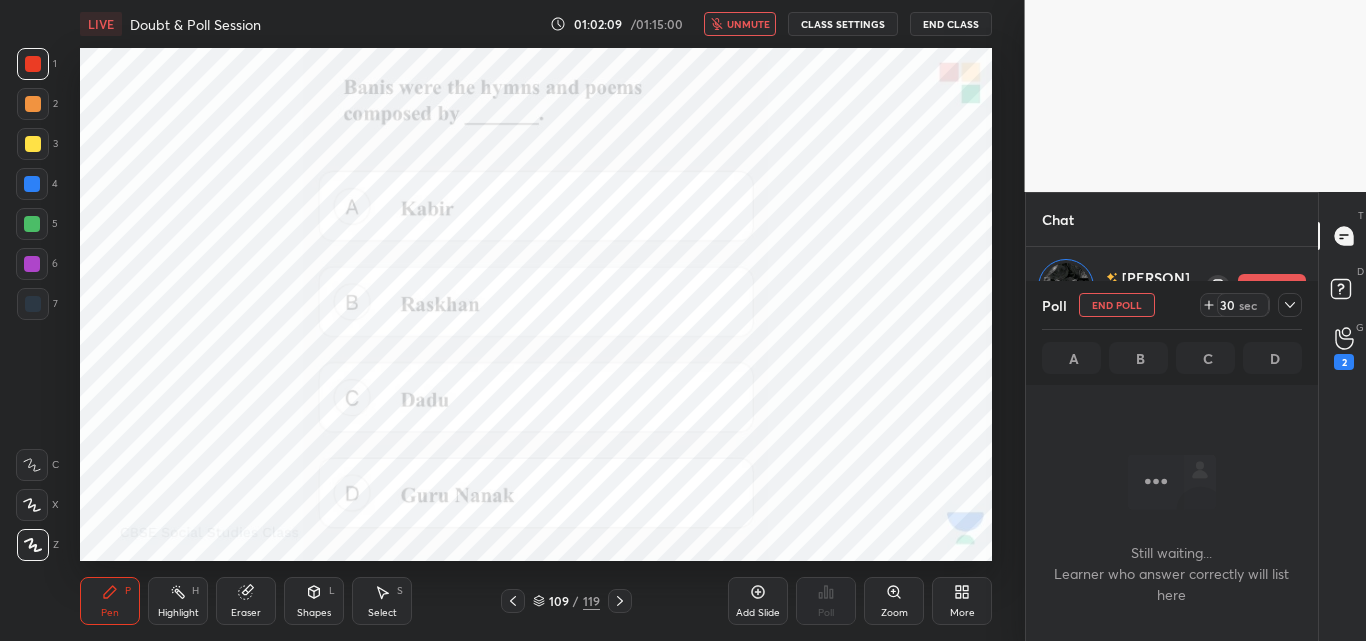 scroll, scrollTop: 194, scrollLeft: 282, axis: both 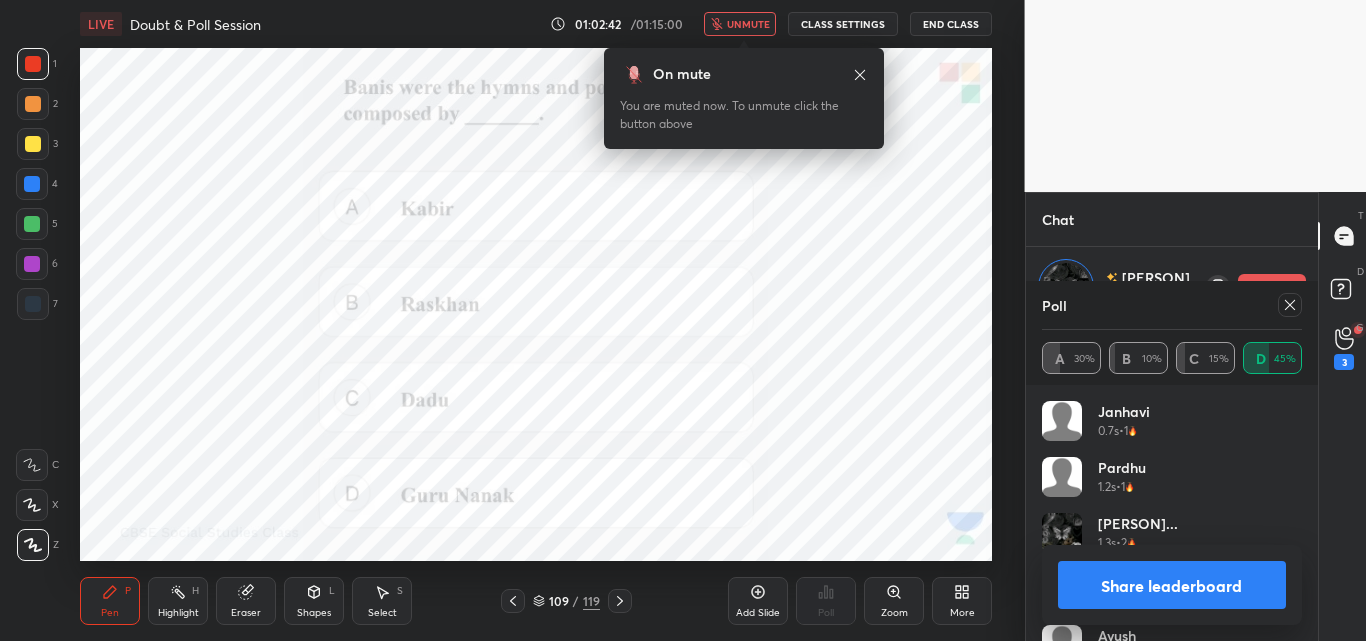 drag, startPoint x: 748, startPoint y: 18, endPoint x: 785, endPoint y: 24, distance: 37.48333 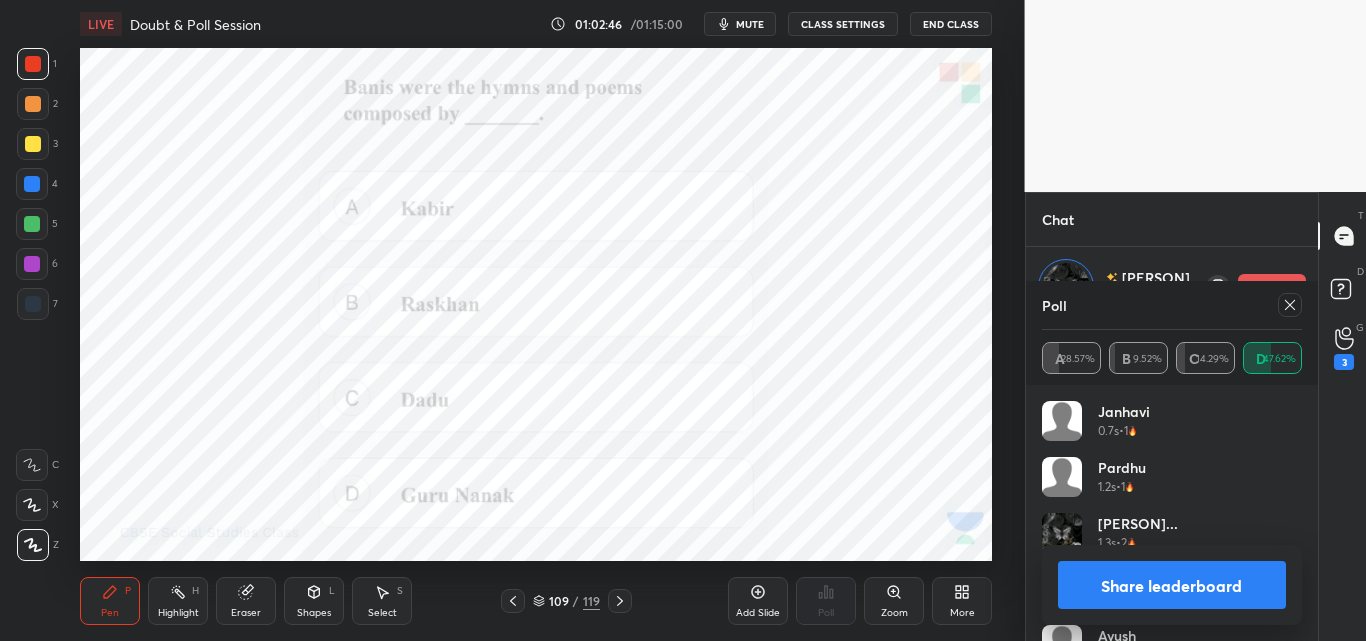 scroll, scrollTop: 17958, scrollLeft: 0, axis: vertical 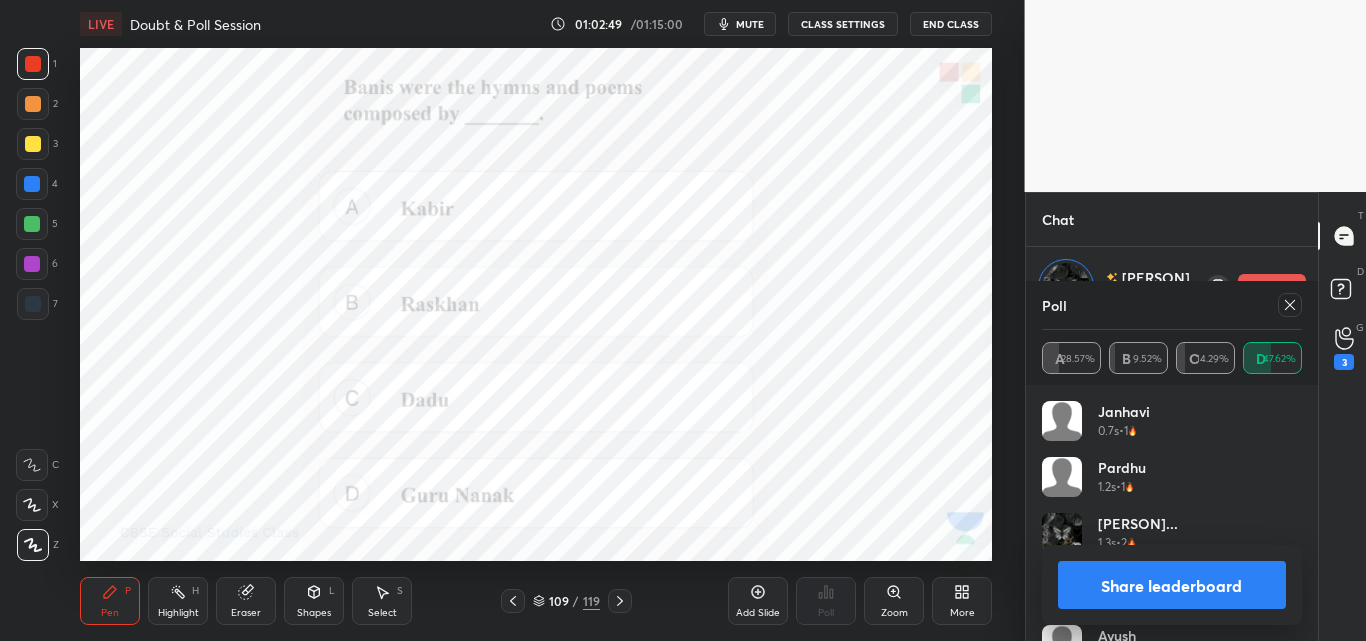 drag, startPoint x: 614, startPoint y: 601, endPoint x: 577, endPoint y: 630, distance: 47.010635 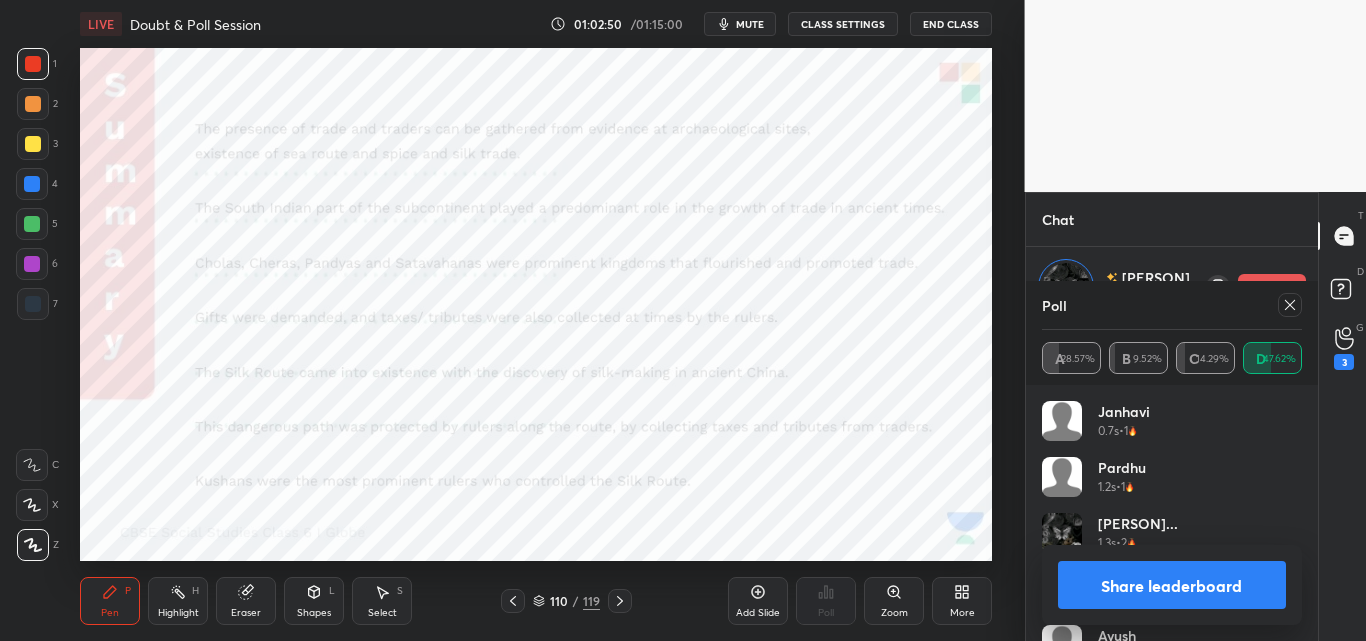 scroll, scrollTop: 18052, scrollLeft: 0, axis: vertical 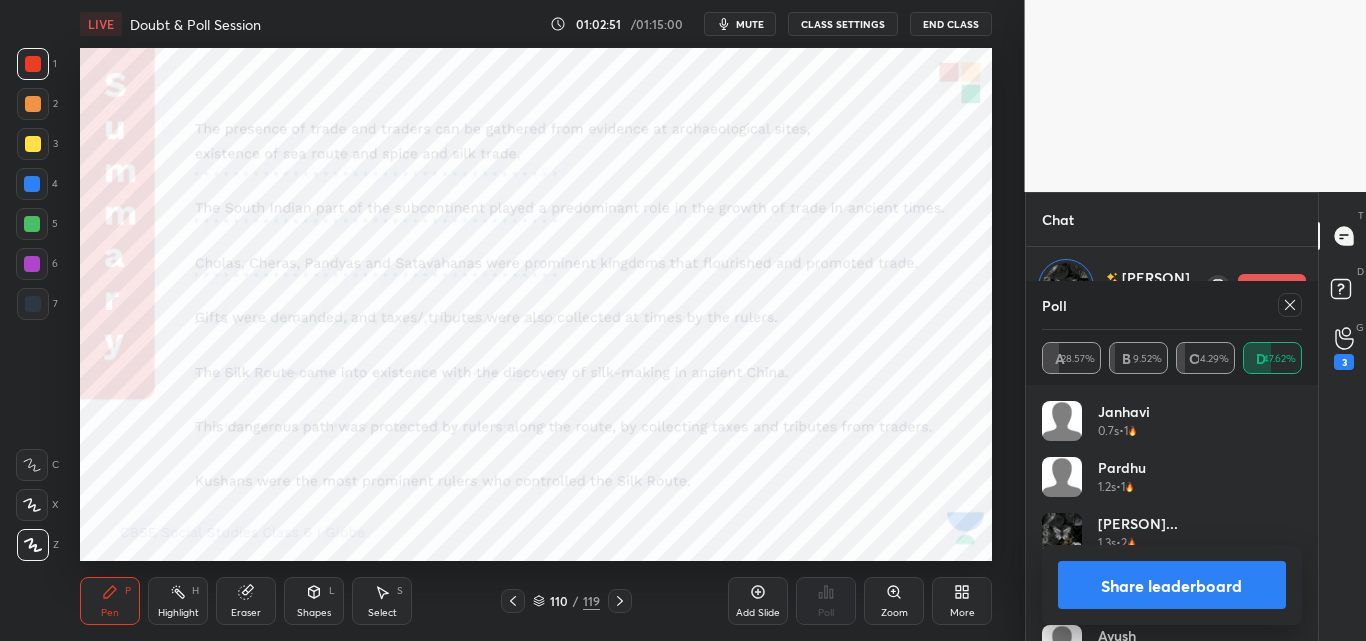 click 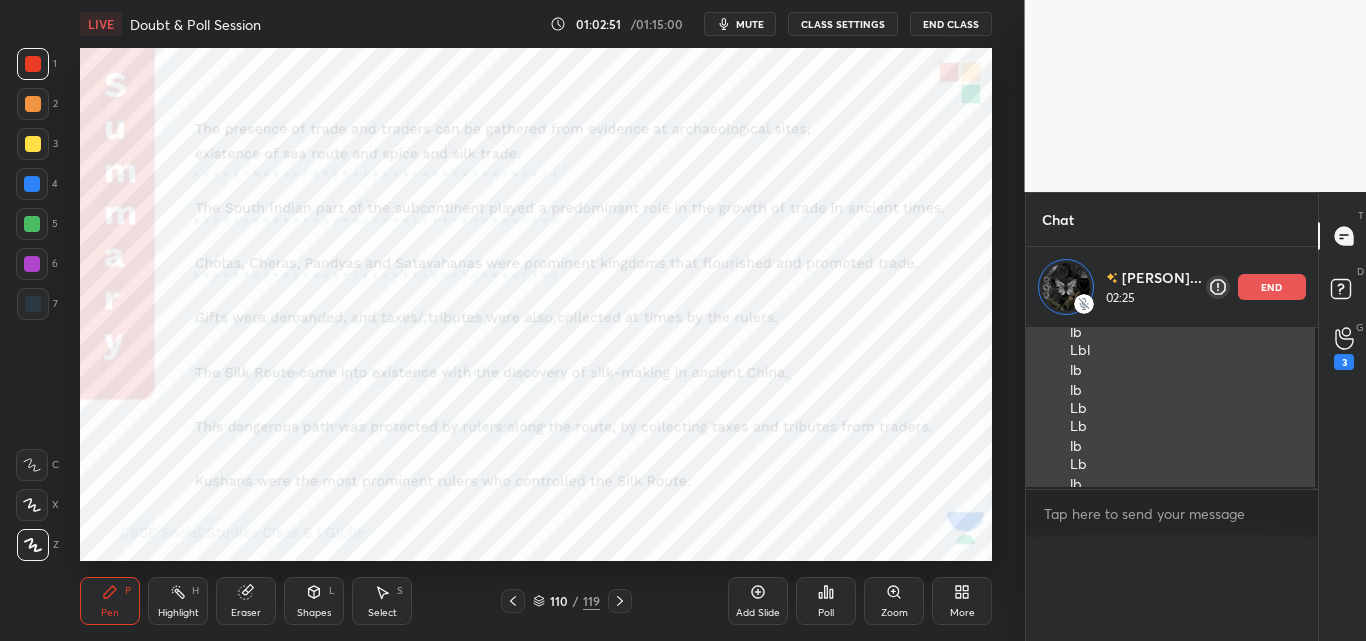 scroll, scrollTop: 19, scrollLeft: 250, axis: both 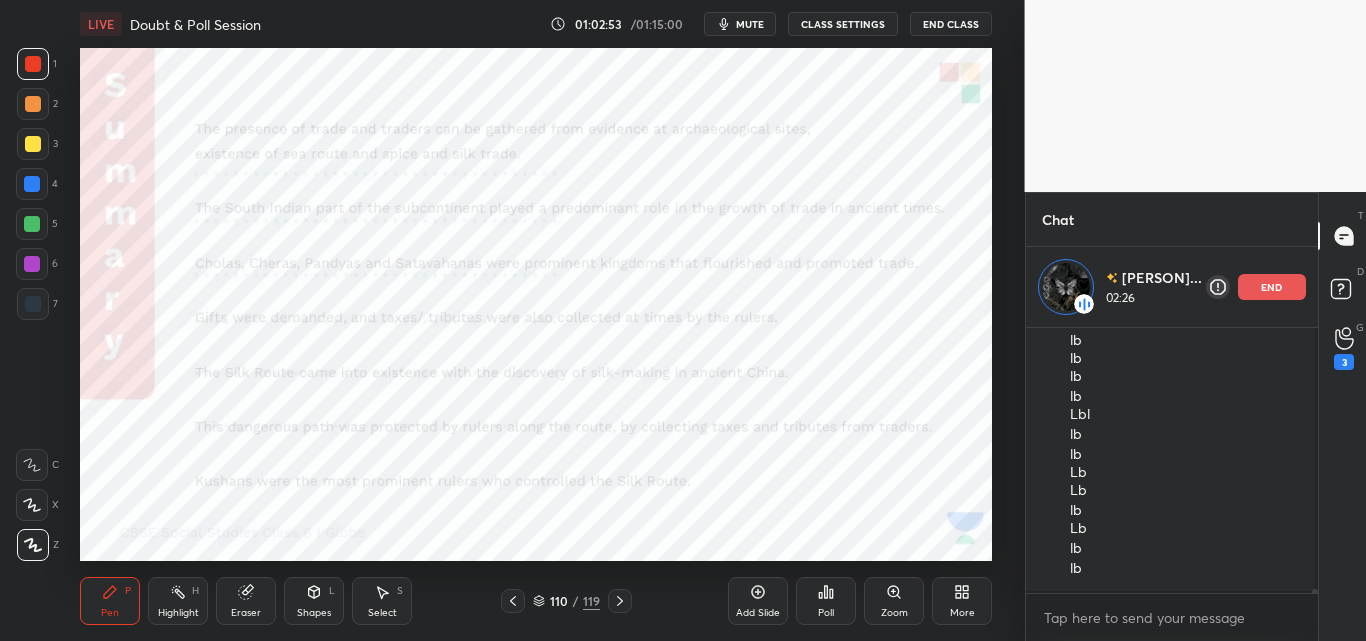 click on "Poll" at bounding box center (826, 601) 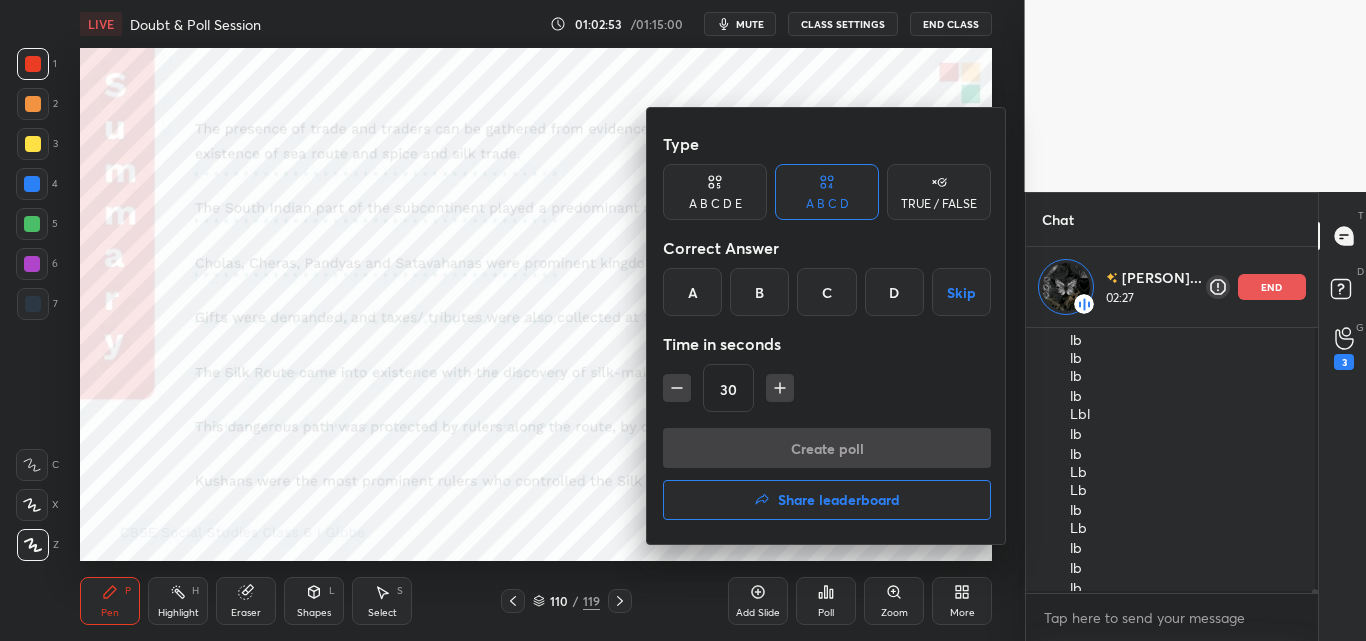 scroll, scrollTop: 18008, scrollLeft: 0, axis: vertical 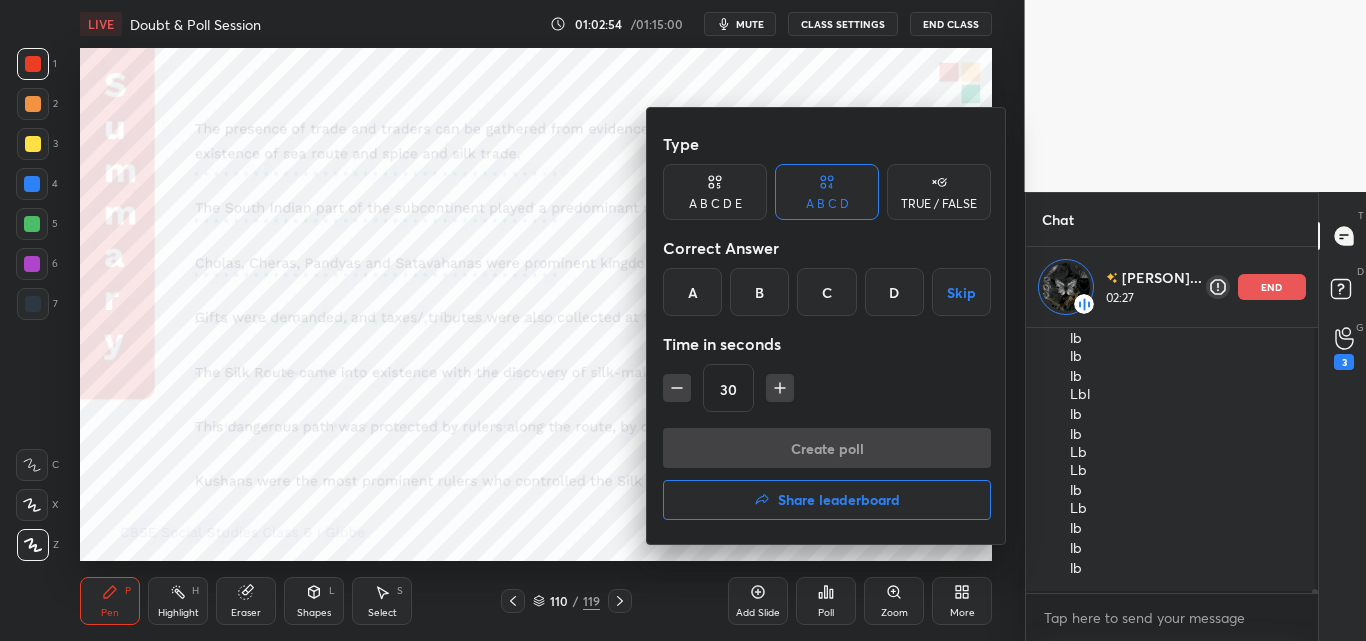 click on "Share leaderboard" at bounding box center [839, 500] 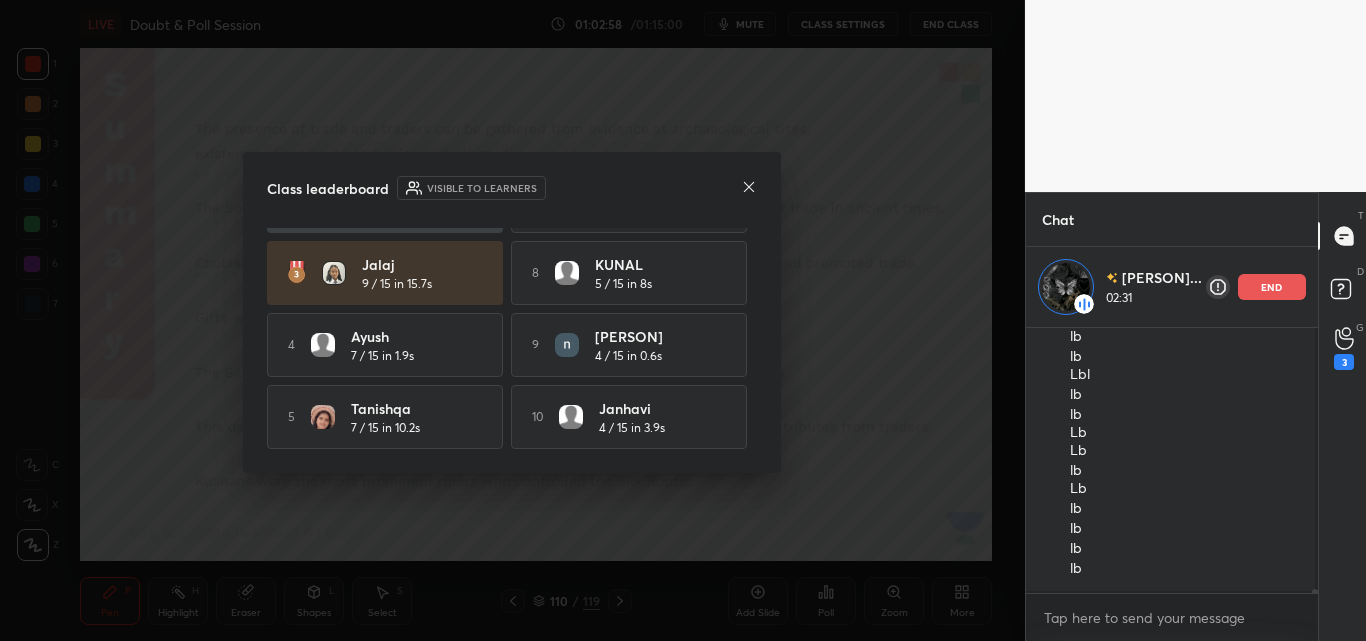 click 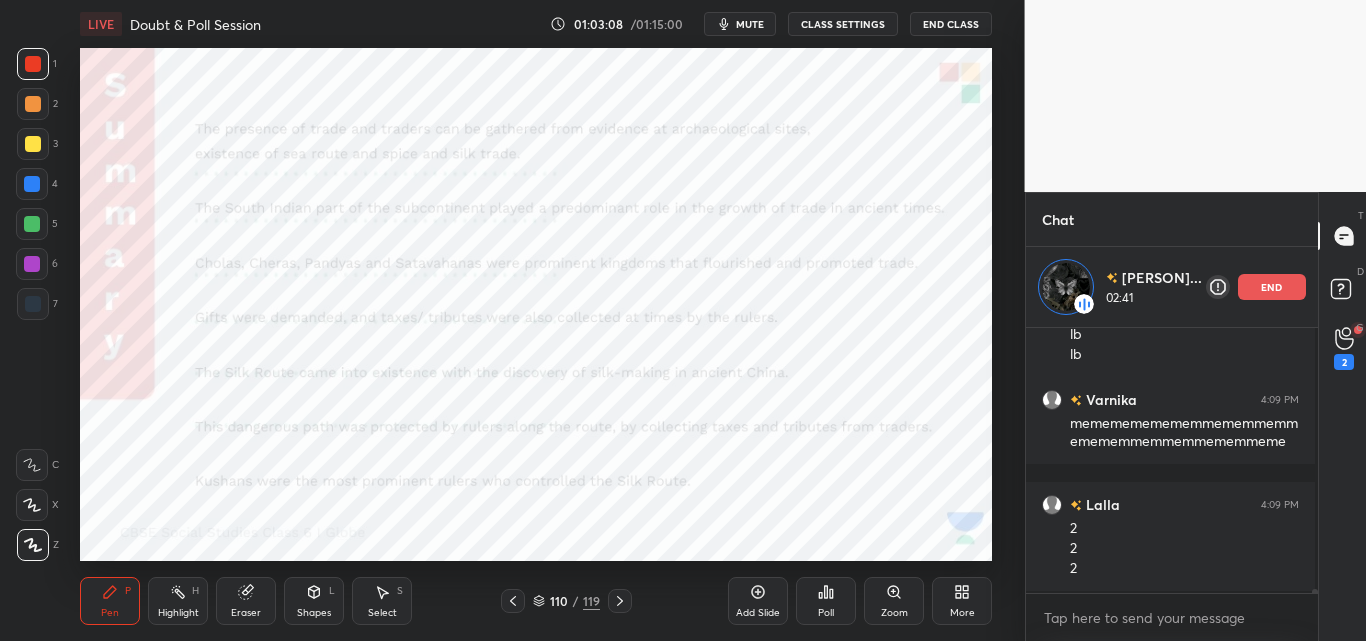 click on "mute" at bounding box center (750, 24) 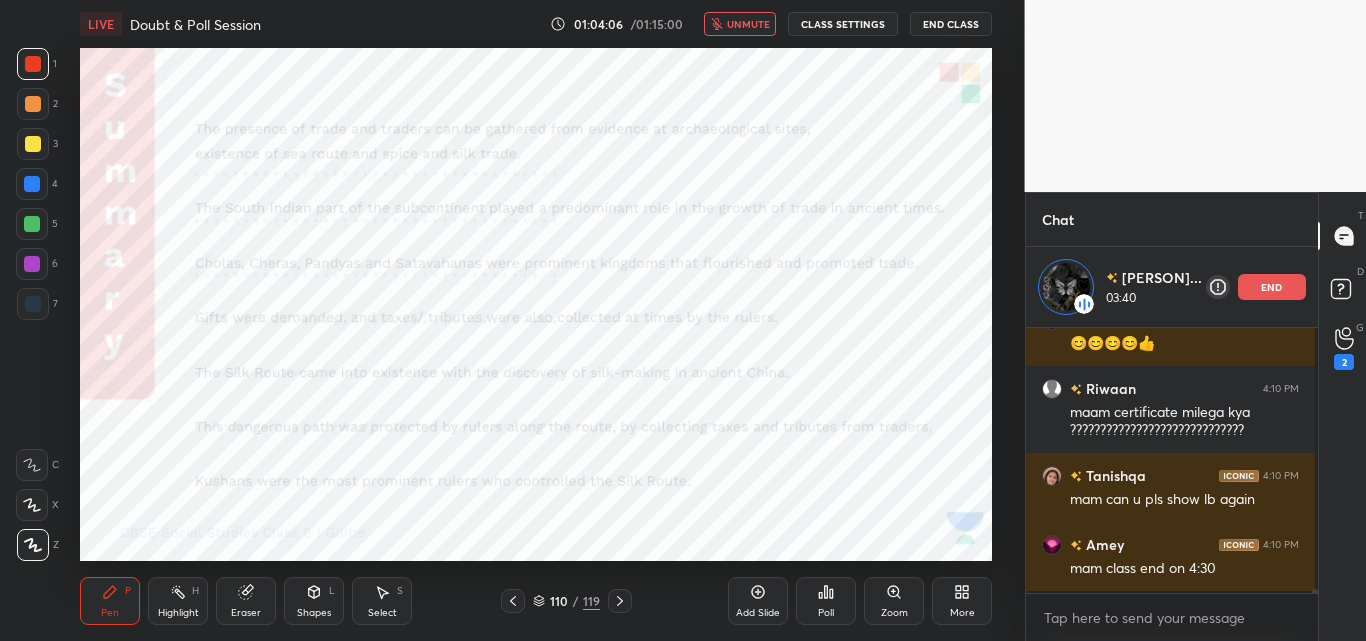 scroll, scrollTop: 17274, scrollLeft: 0, axis: vertical 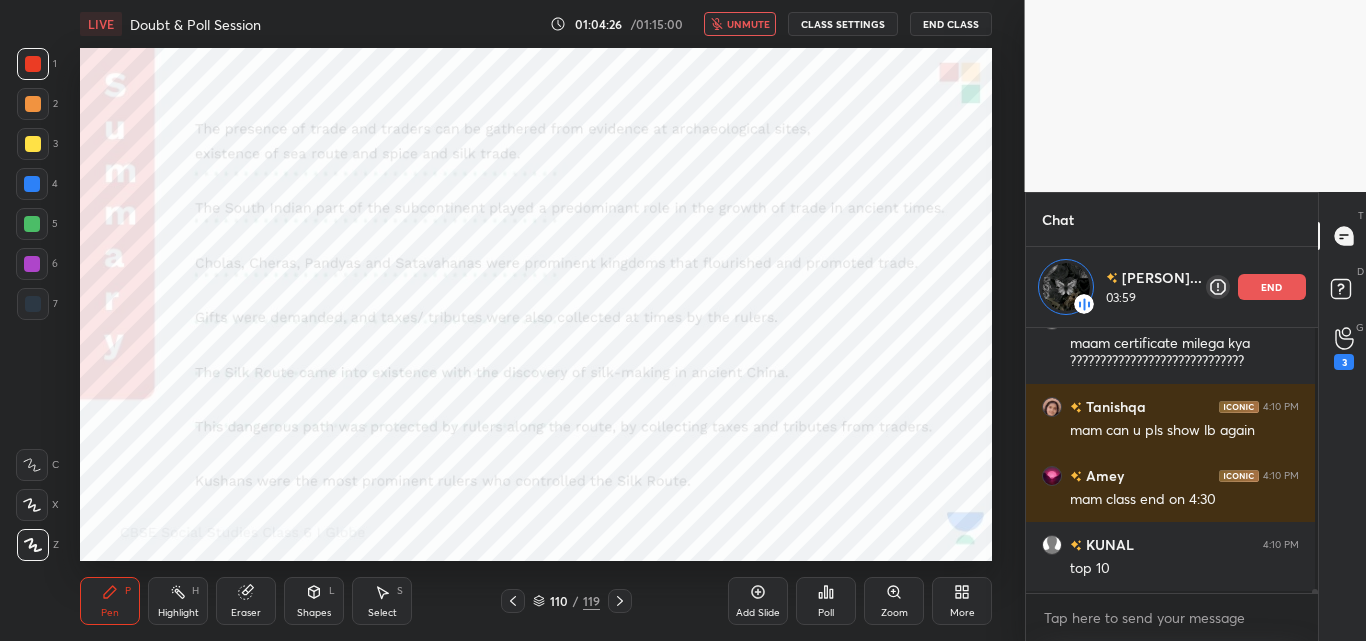 click on "unmute" at bounding box center (748, 24) 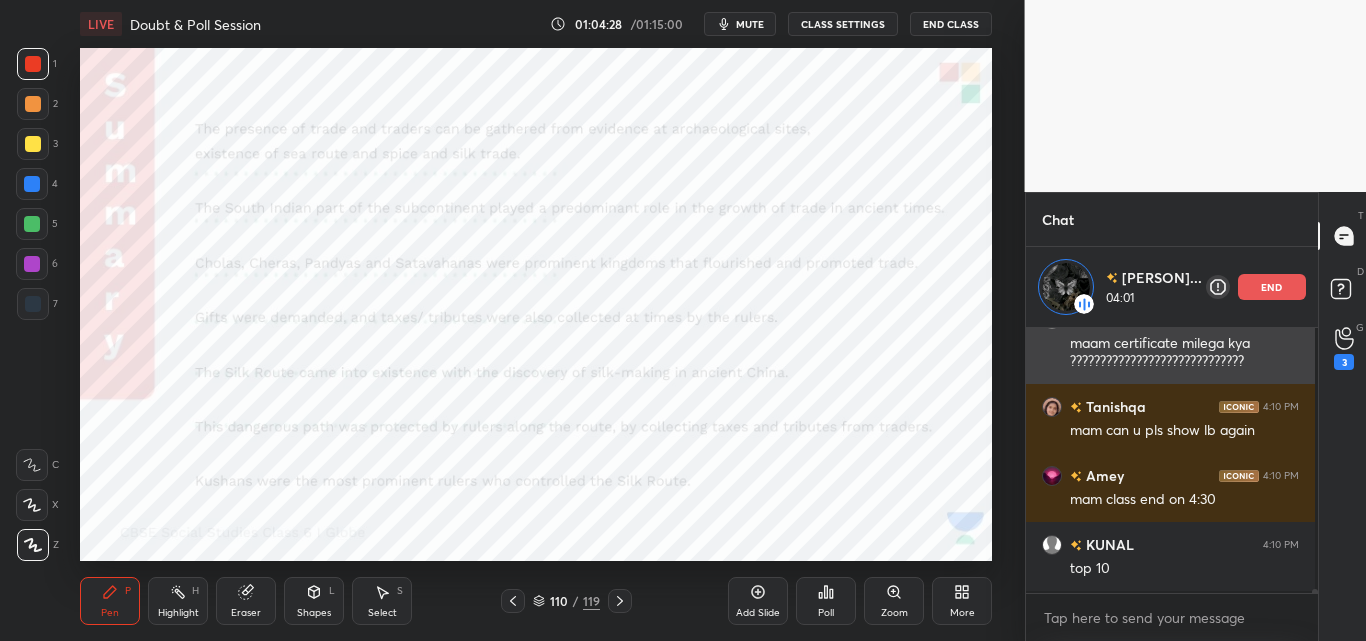drag, startPoint x: 1275, startPoint y: 280, endPoint x: 1286, endPoint y: 272, distance: 13.601471 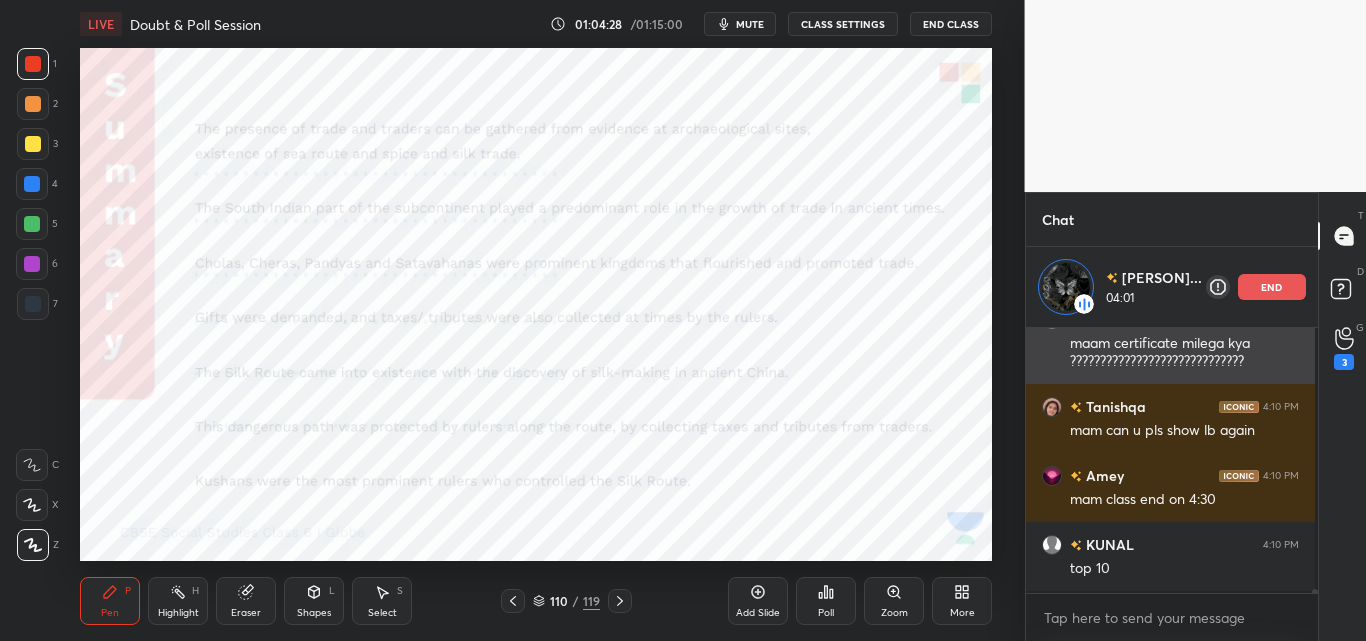 click on "end" at bounding box center [1272, 287] 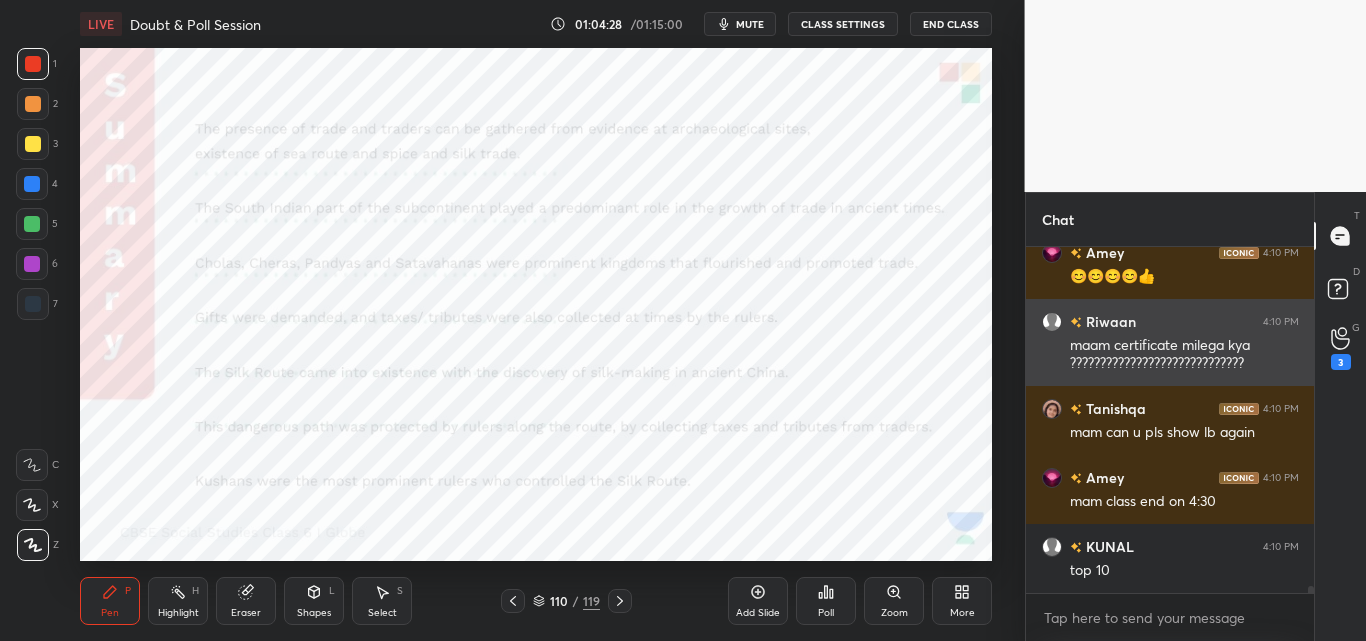 scroll, scrollTop: 7, scrollLeft: 7, axis: both 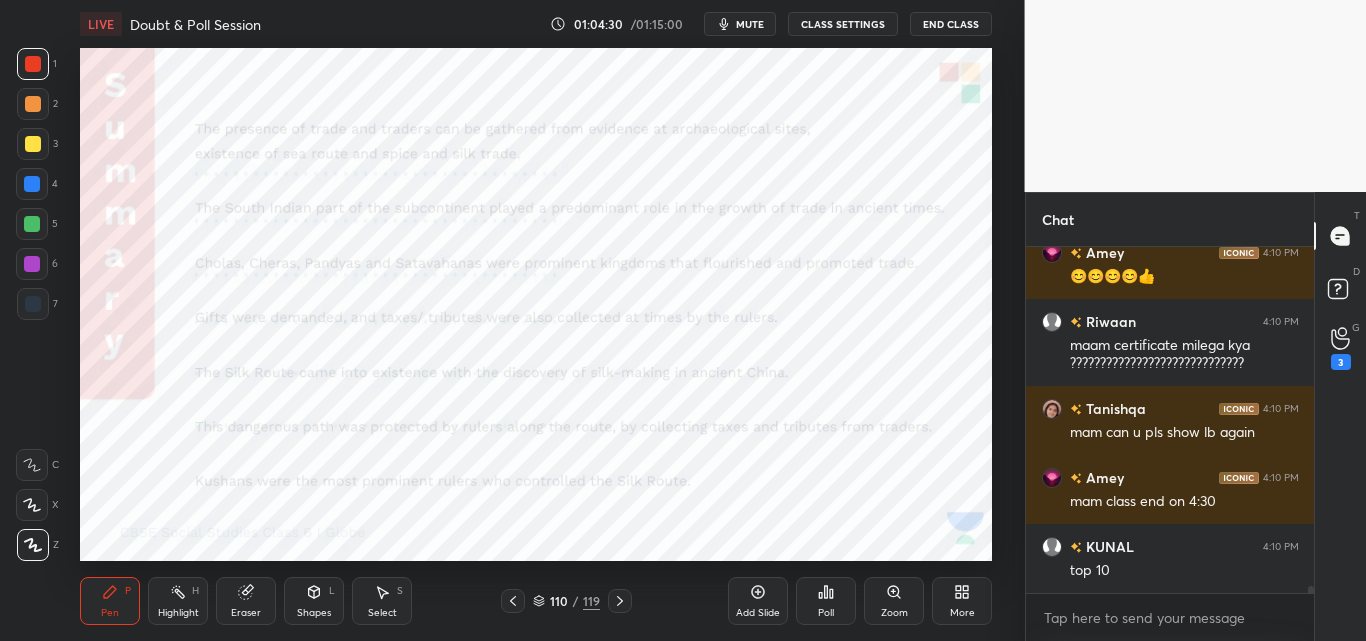 click on "Poll" at bounding box center [826, 601] 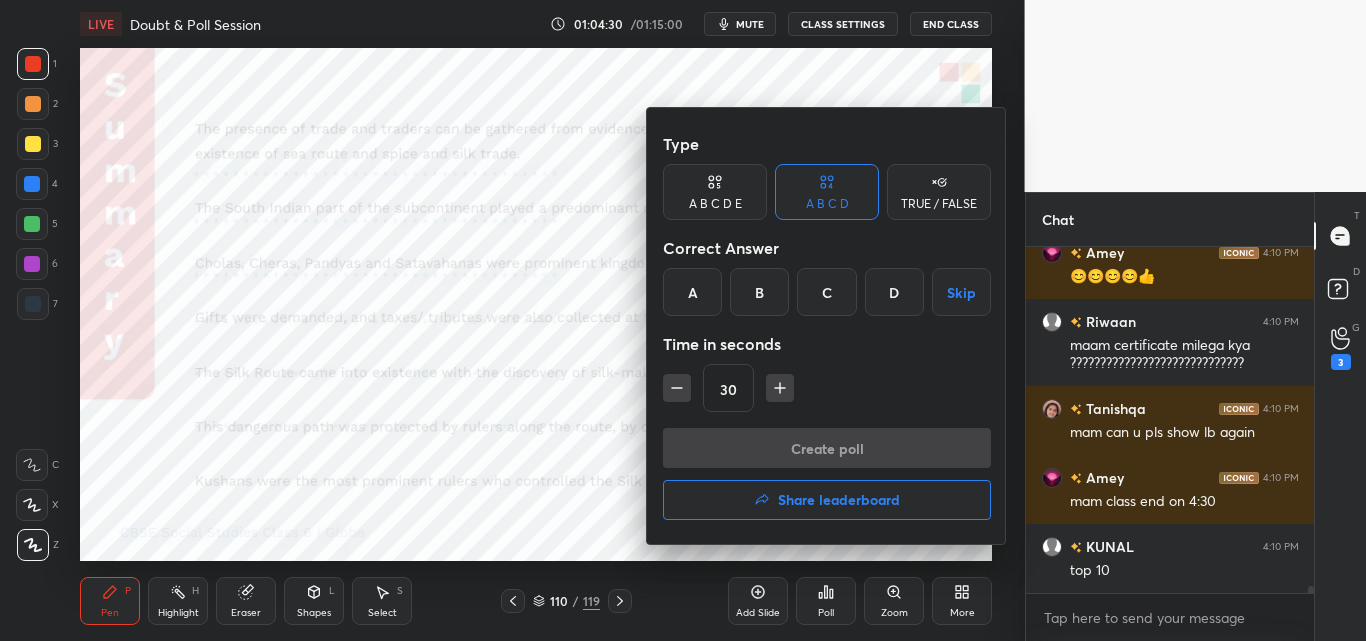 scroll, scrollTop: 17278, scrollLeft: 0, axis: vertical 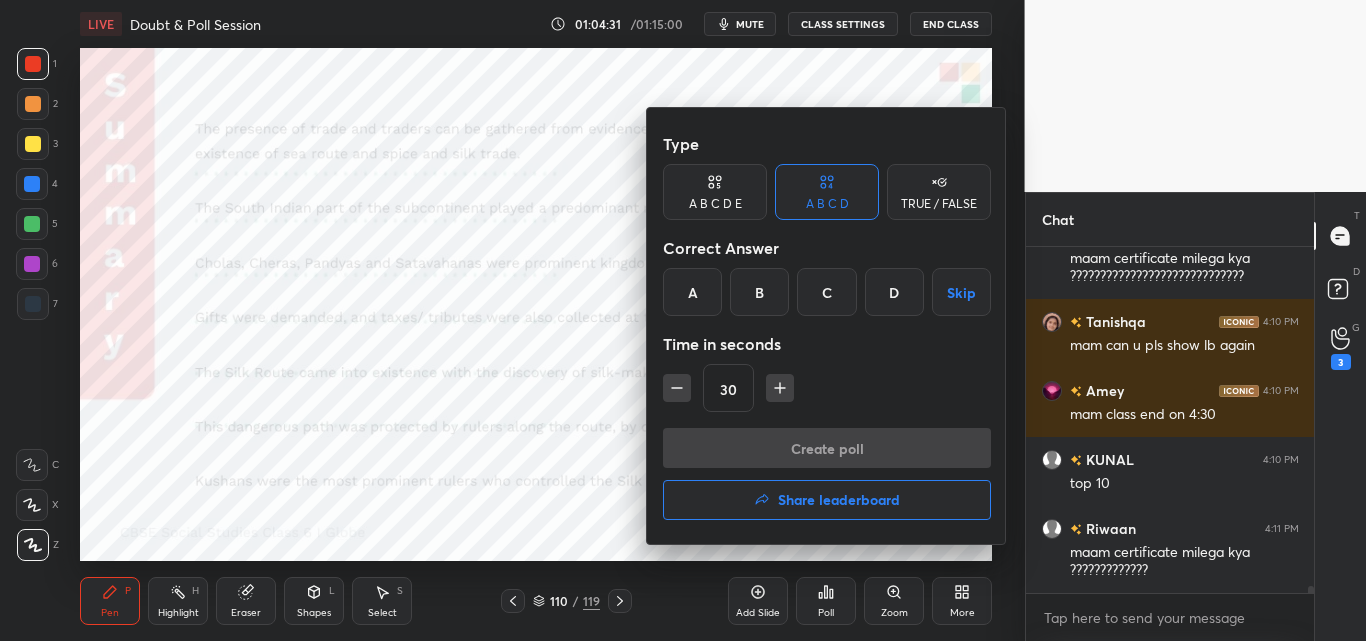 click on "Share leaderboard" at bounding box center [839, 500] 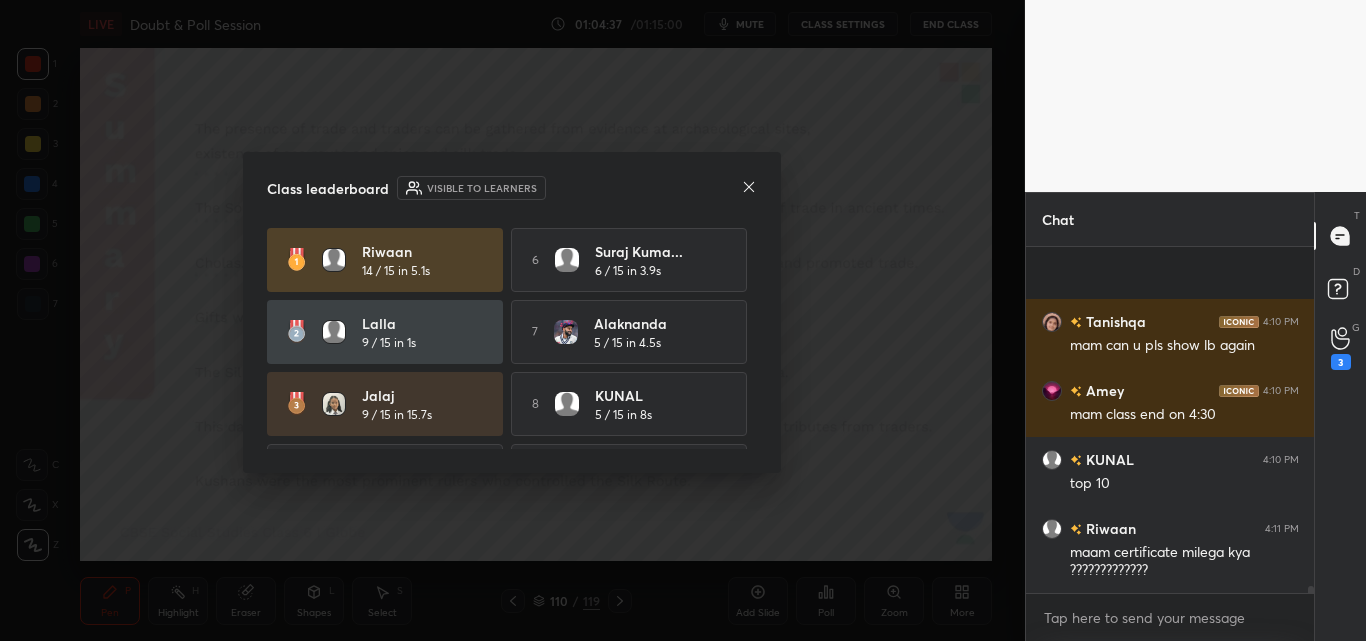 scroll, scrollTop: 17401, scrollLeft: 0, axis: vertical 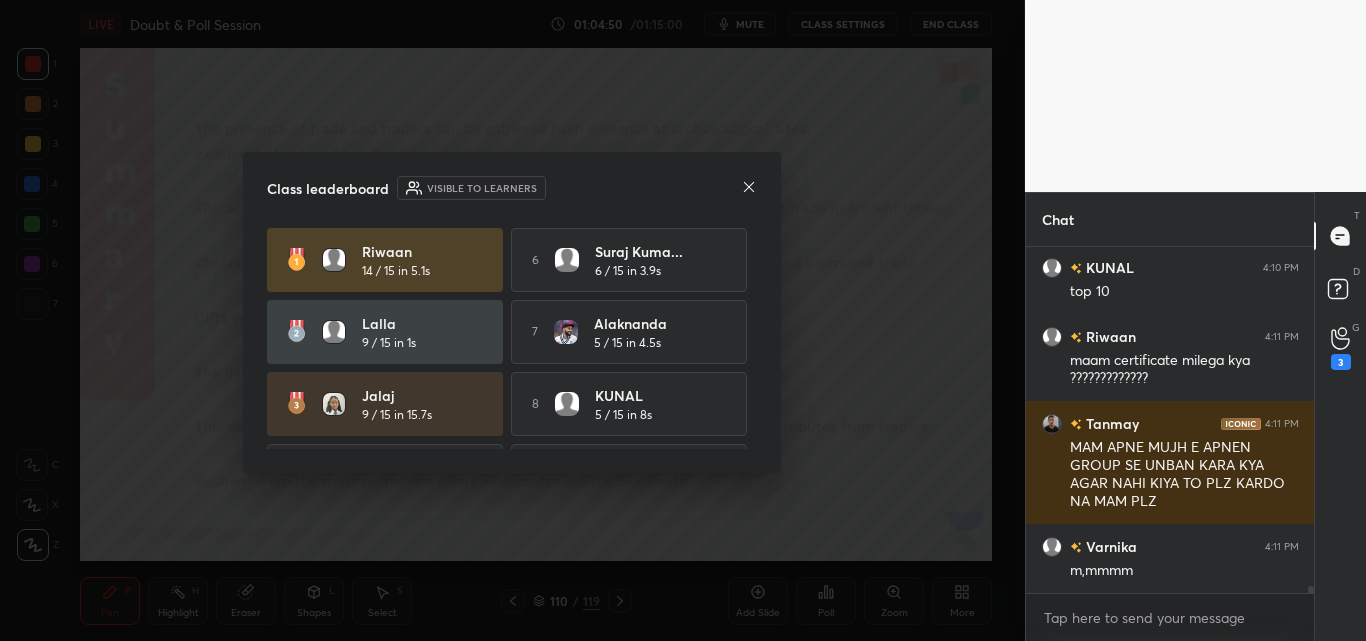 click 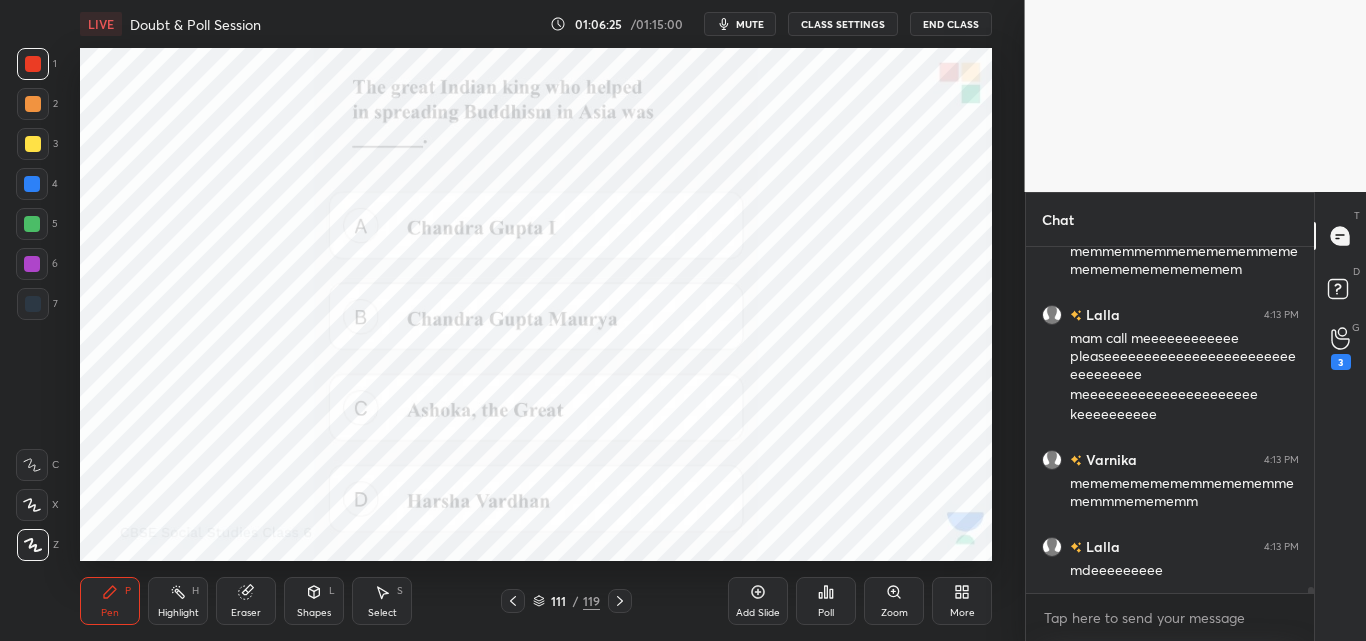 scroll, scrollTop: 18366, scrollLeft: 0, axis: vertical 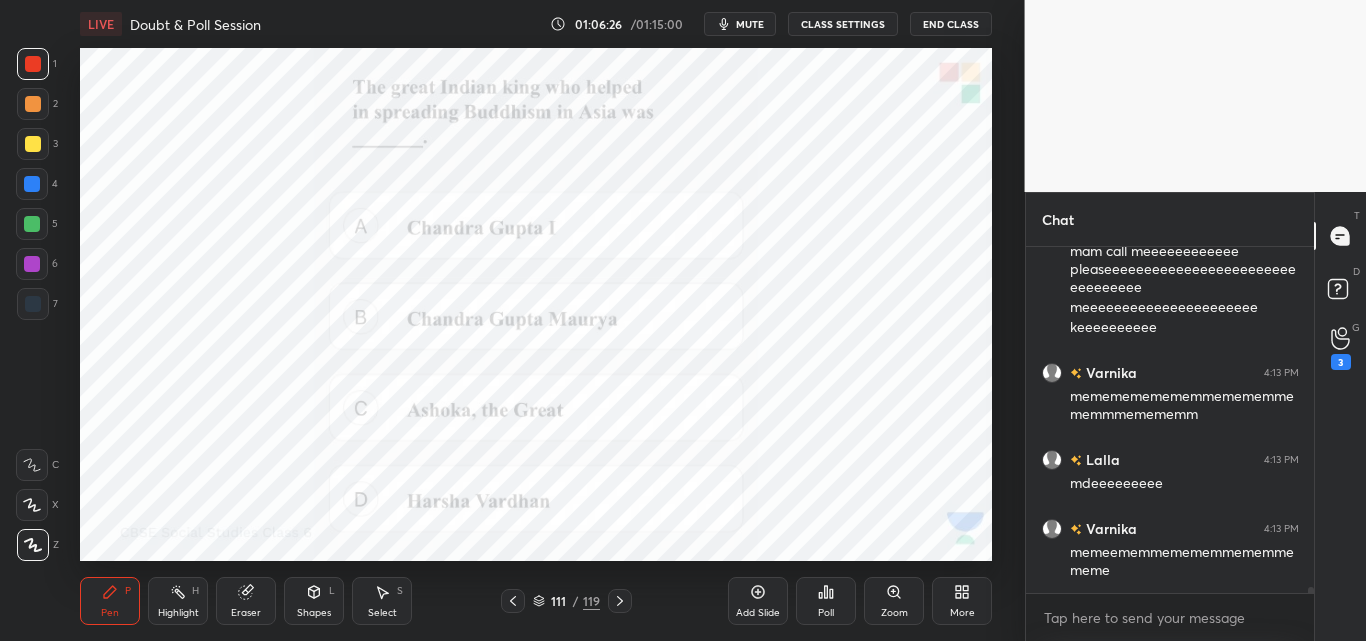 click on "Poll" at bounding box center [826, 601] 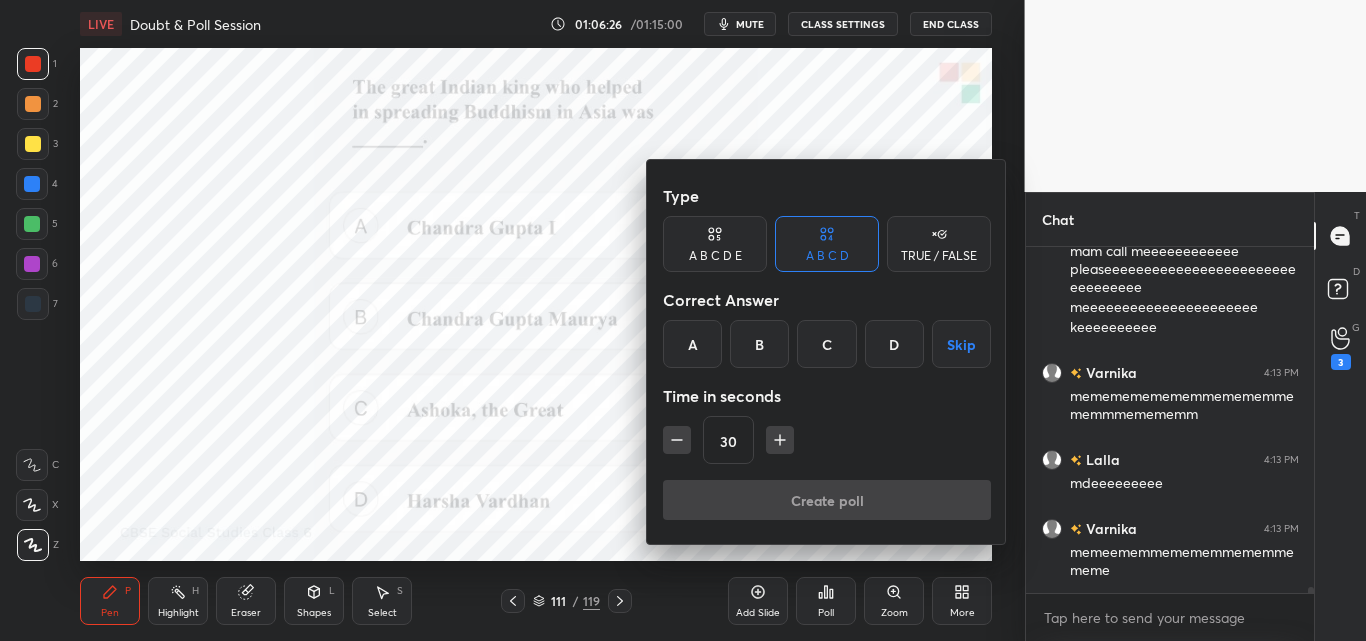 scroll, scrollTop: 18435, scrollLeft: 0, axis: vertical 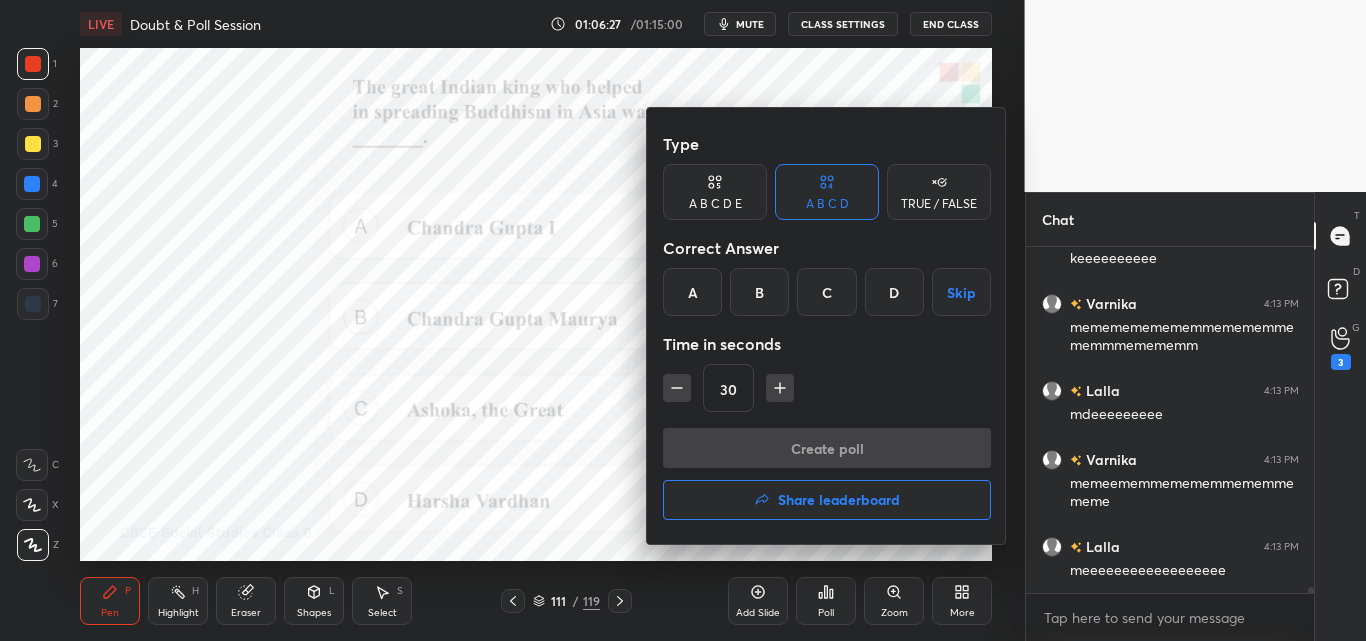 drag, startPoint x: 810, startPoint y: 285, endPoint x: 815, endPoint y: 365, distance: 80.1561 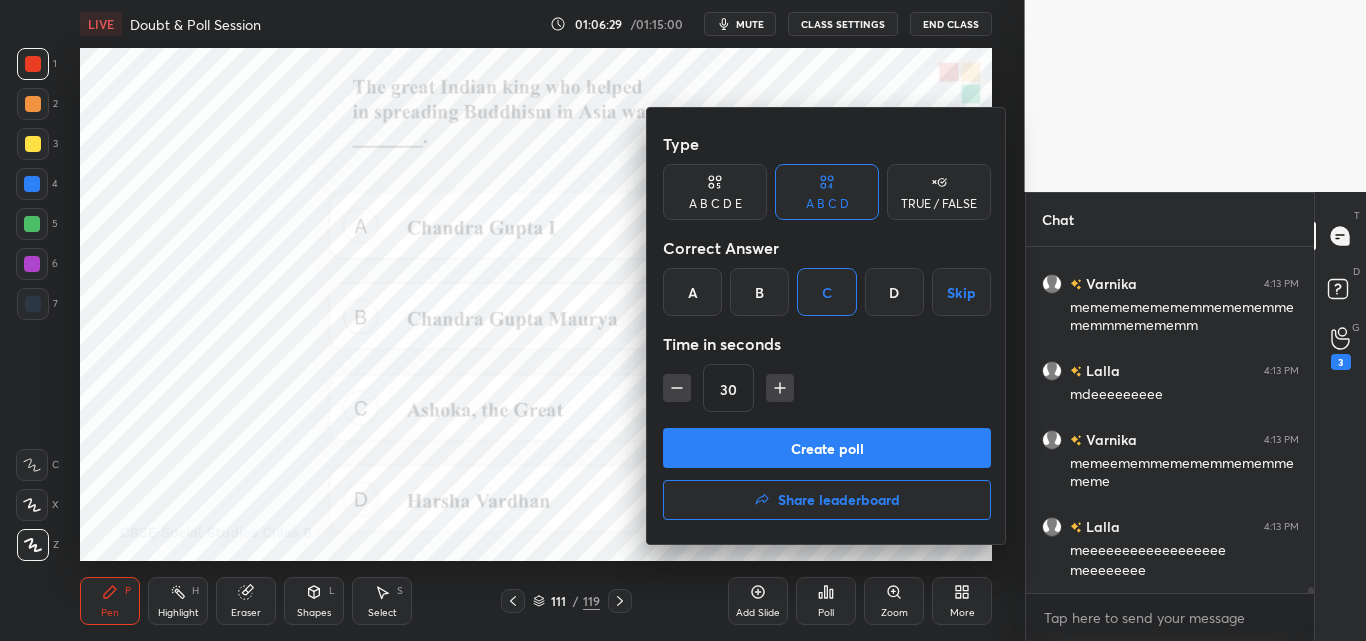 click on "Create poll" at bounding box center (827, 448) 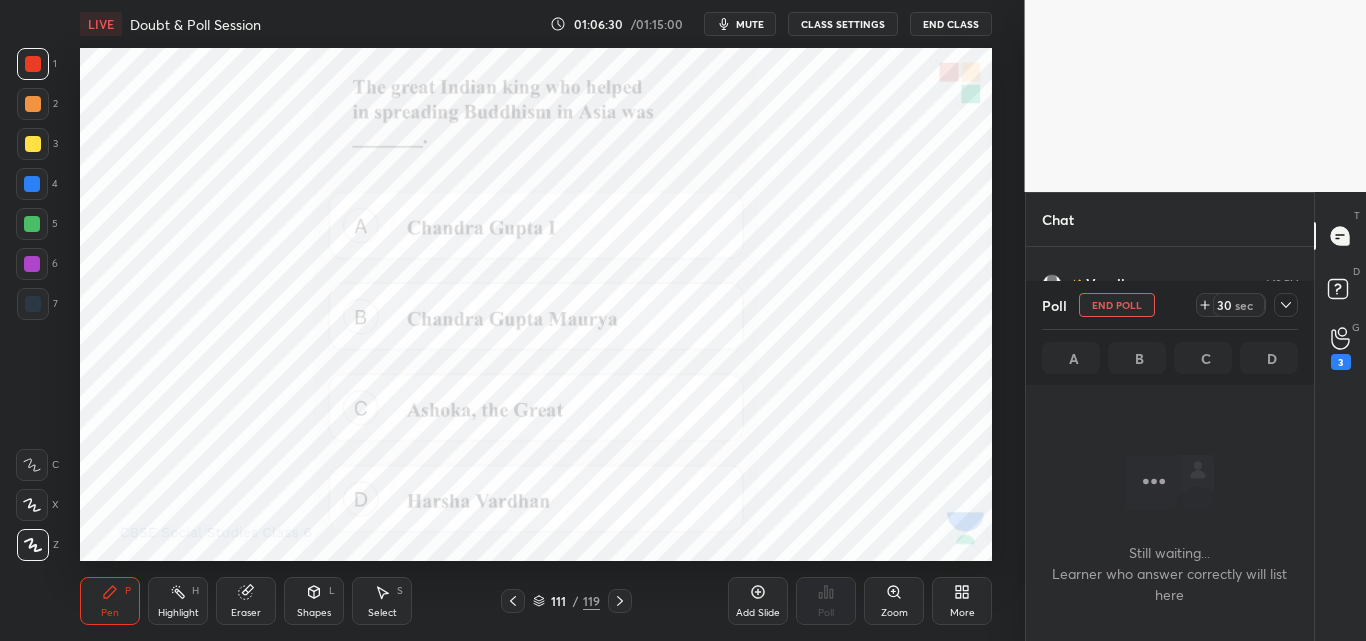 scroll, scrollTop: 236, scrollLeft: 282, axis: both 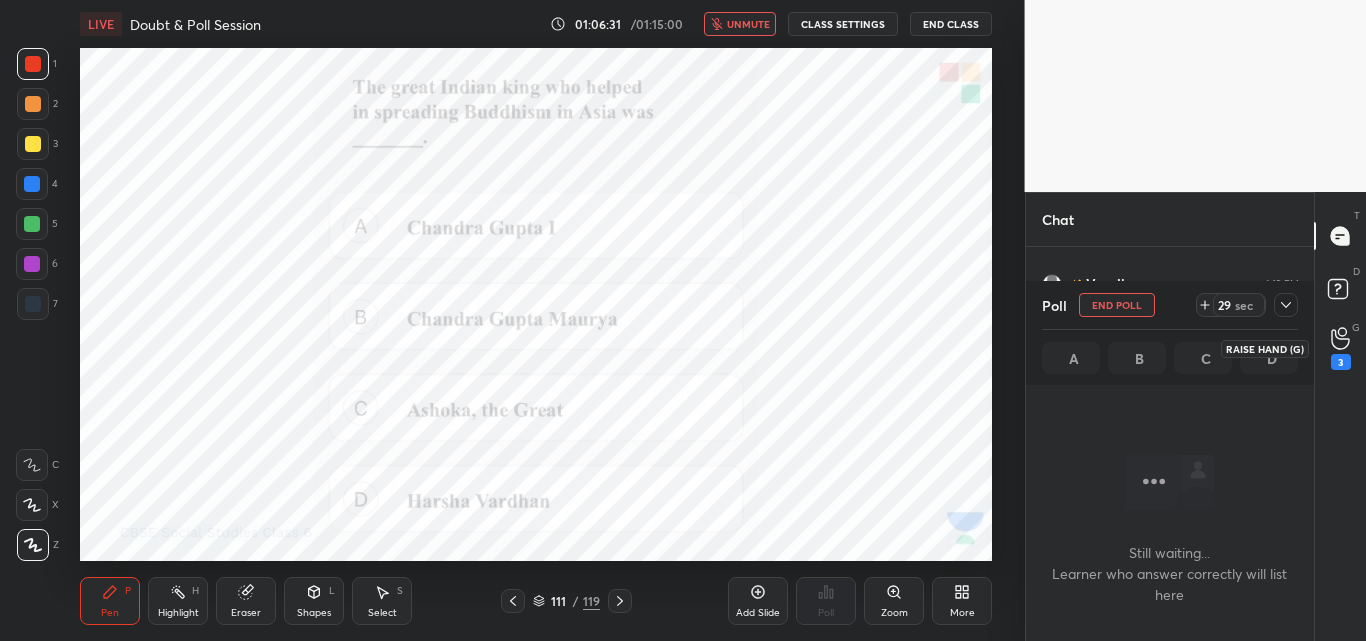 click 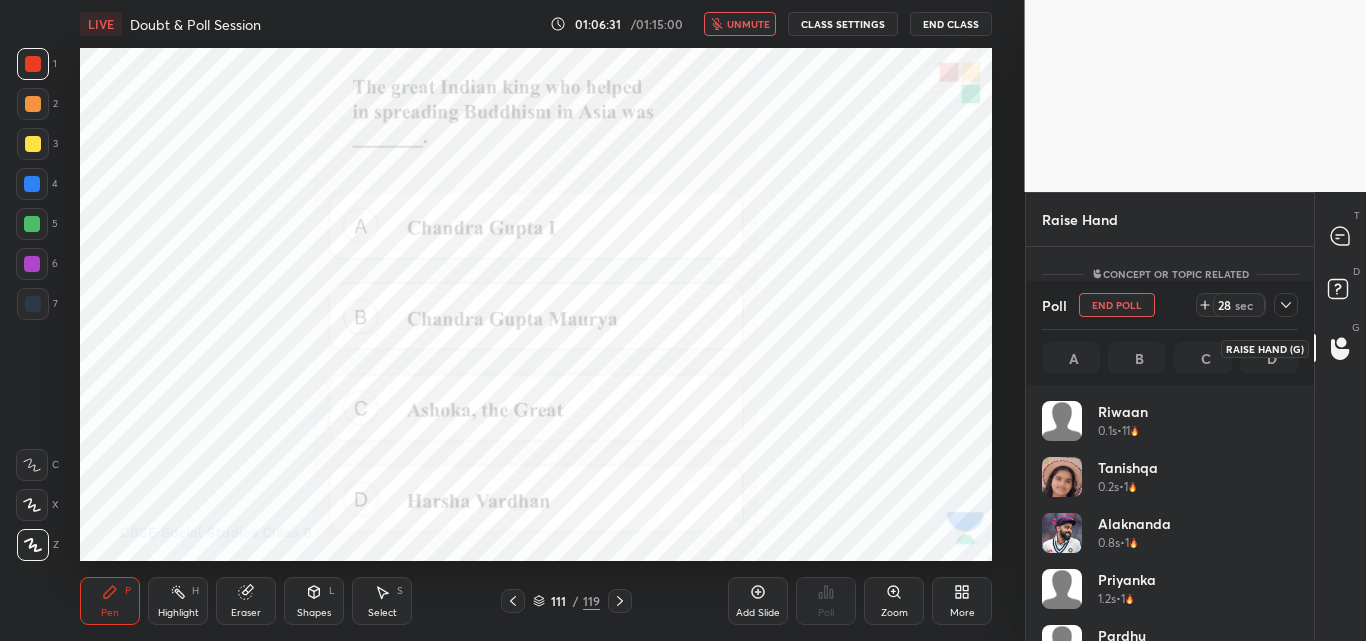 scroll, scrollTop: 284, scrollLeft: 282, axis: both 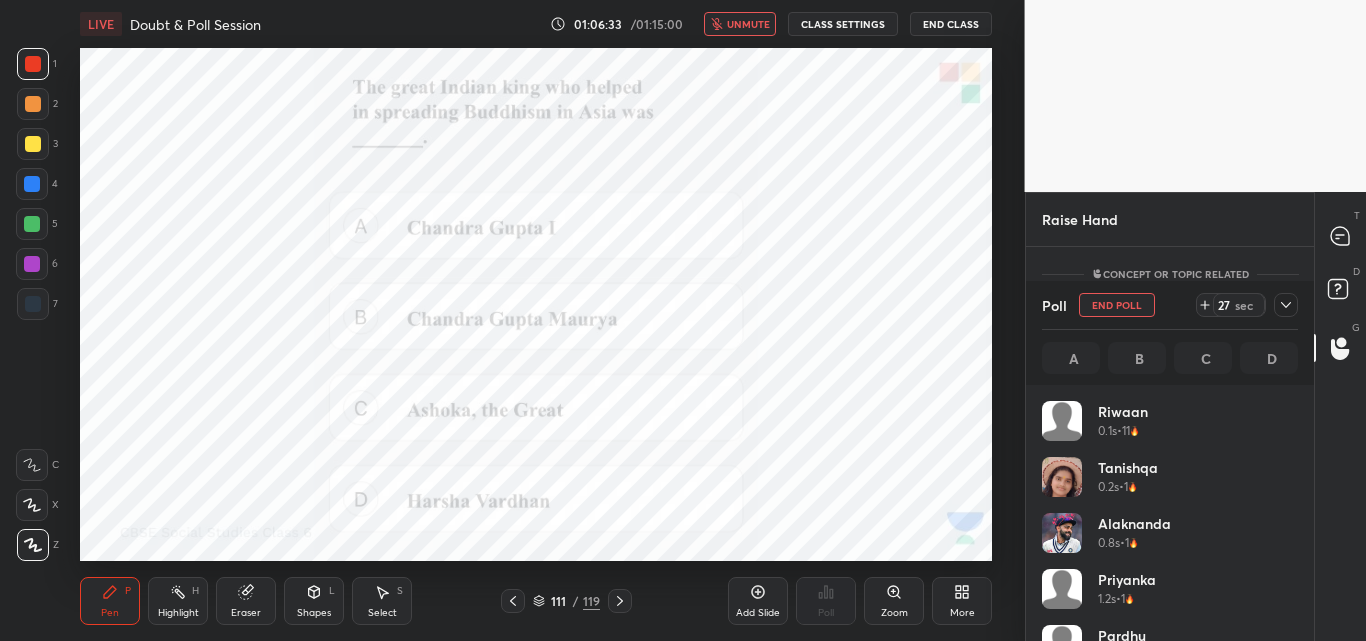 click 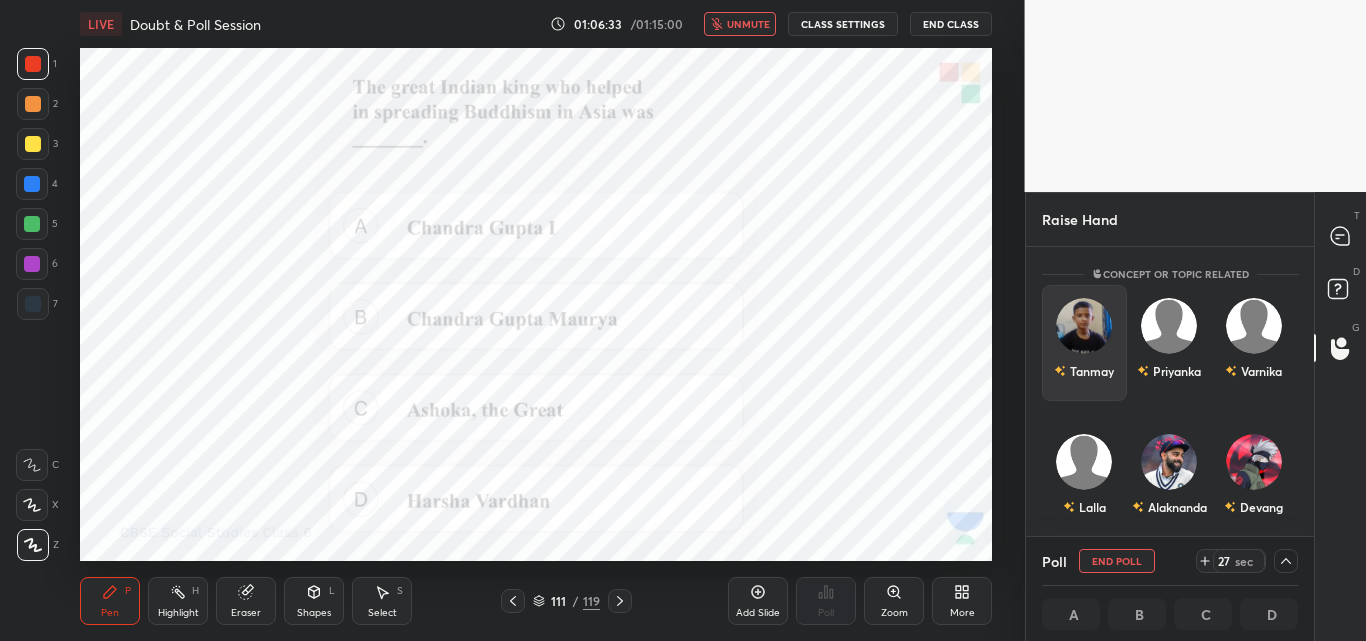 scroll, scrollTop: 0, scrollLeft: 0, axis: both 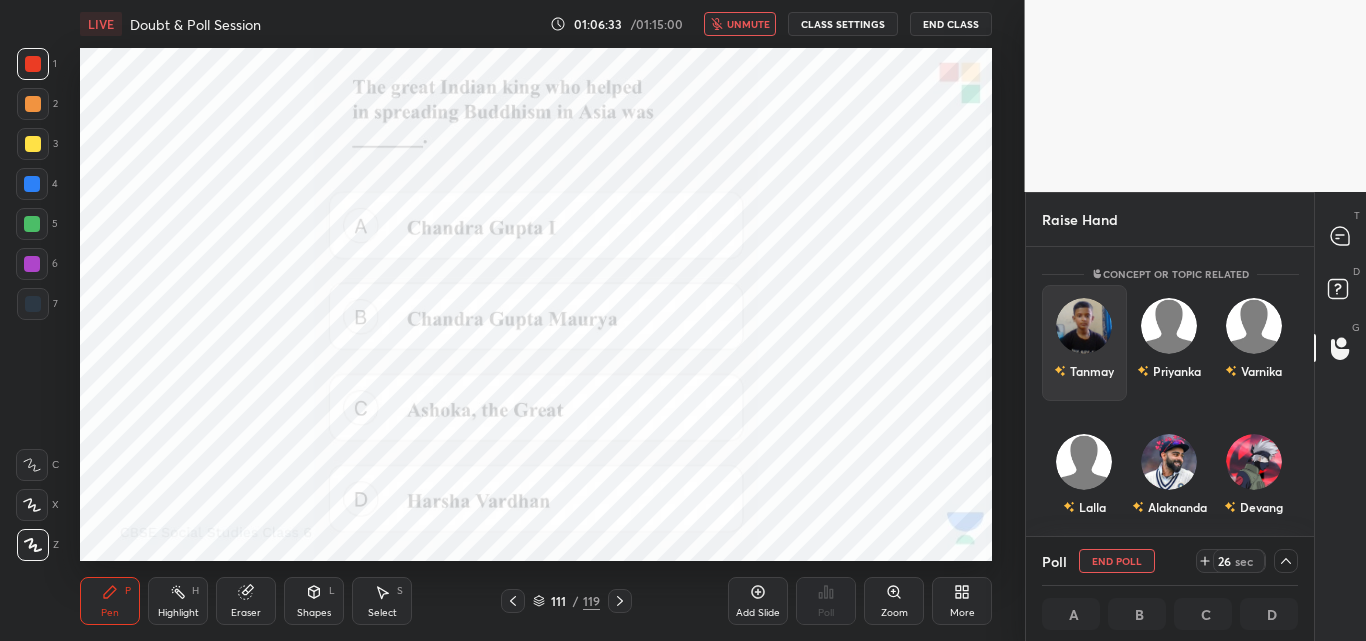click on "Tanmay" at bounding box center [1084, 371] 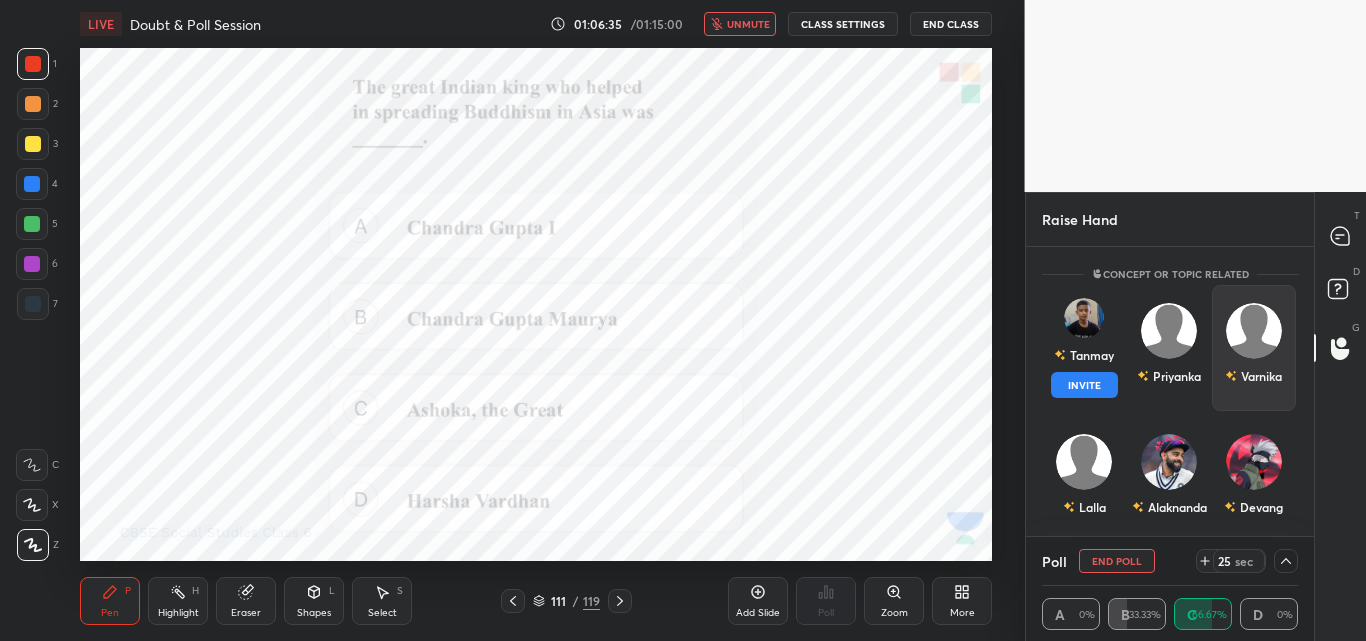 click at bounding box center [1253, 331] 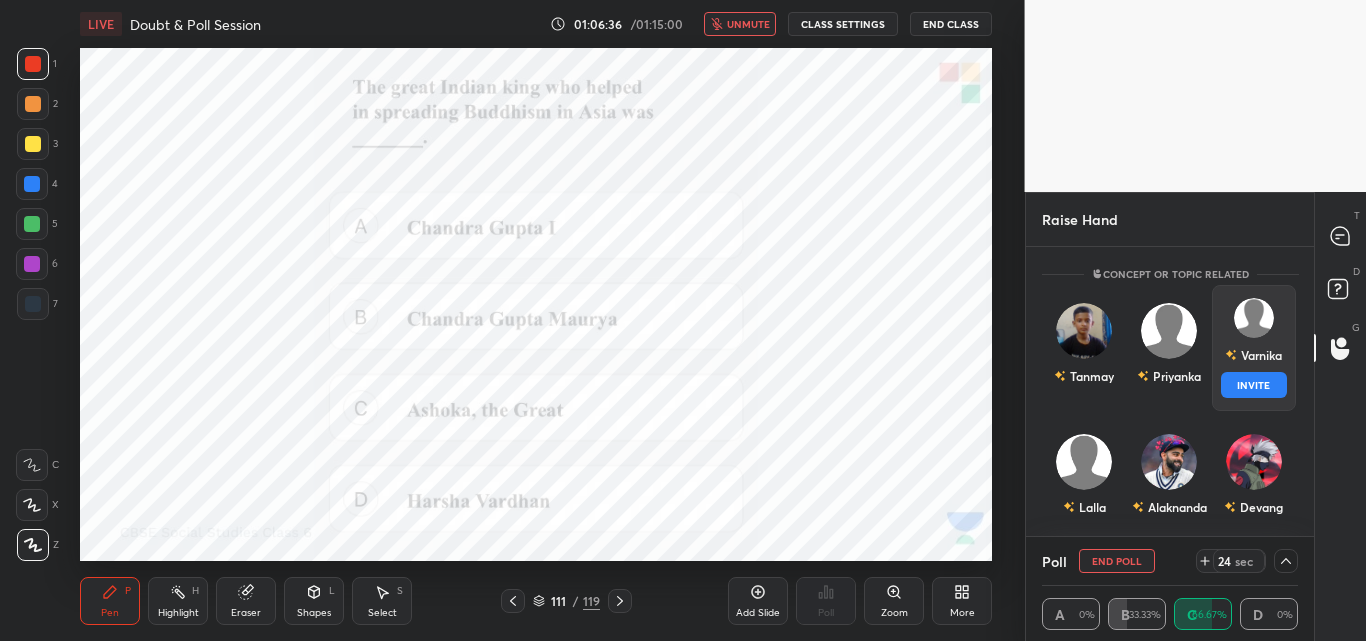 click on "INVITE" at bounding box center [1253, 385] 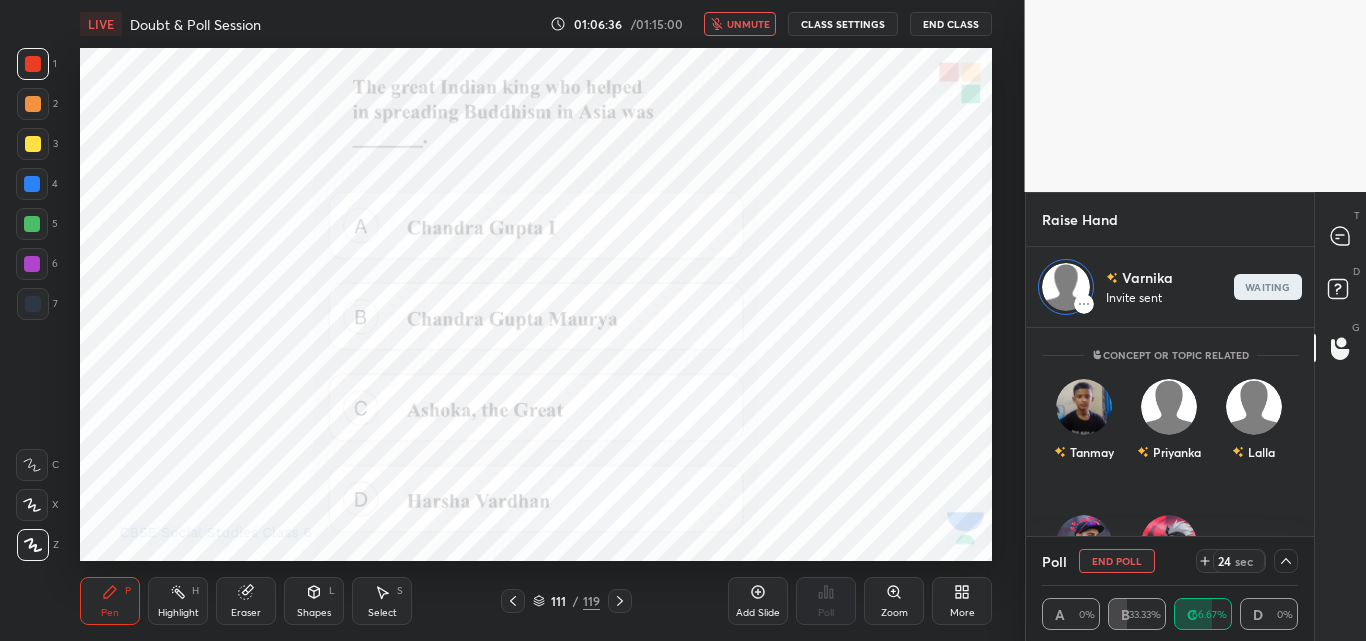 scroll, scrollTop: 203, scrollLeft: 282, axis: both 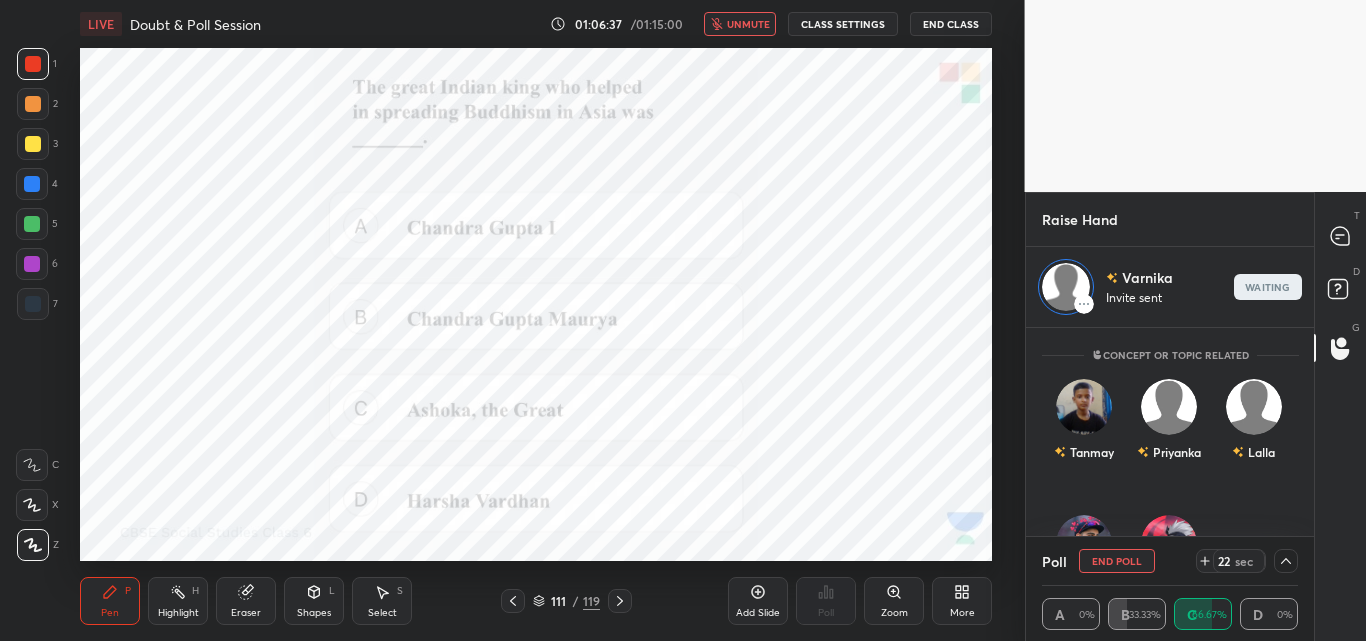 drag, startPoint x: 1313, startPoint y: 381, endPoint x: 1327, endPoint y: 463, distance: 83.18654 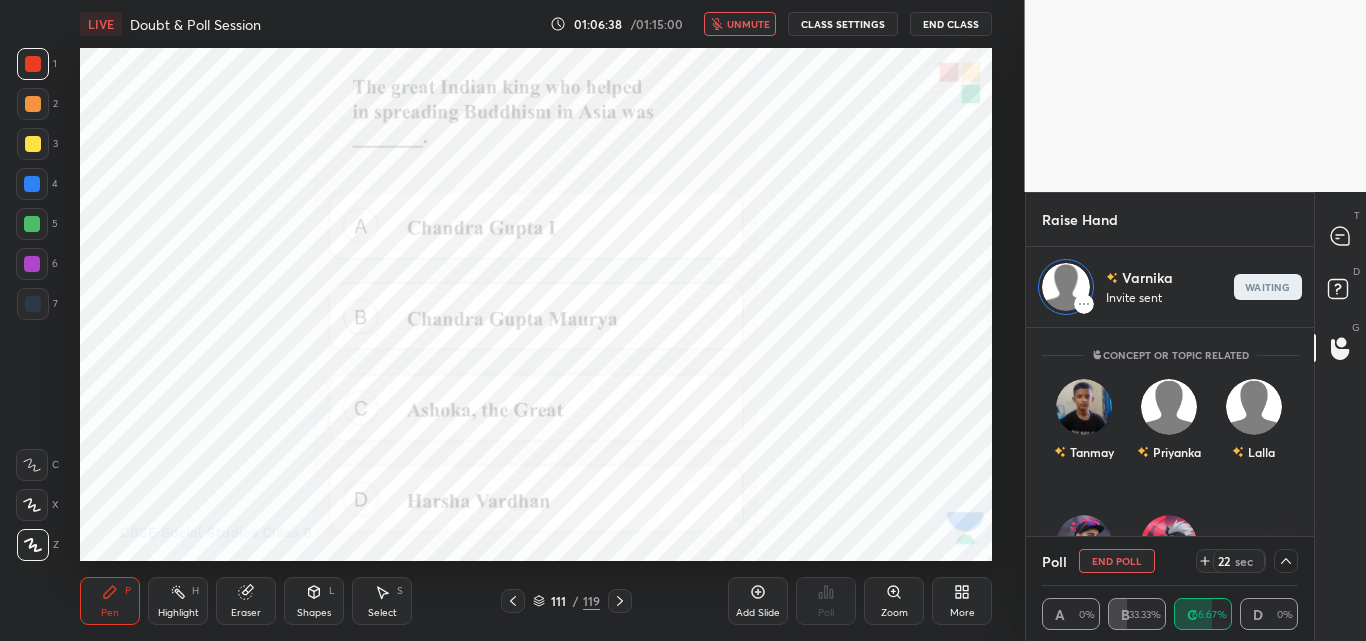 scroll, scrollTop: 101, scrollLeft: 0, axis: vertical 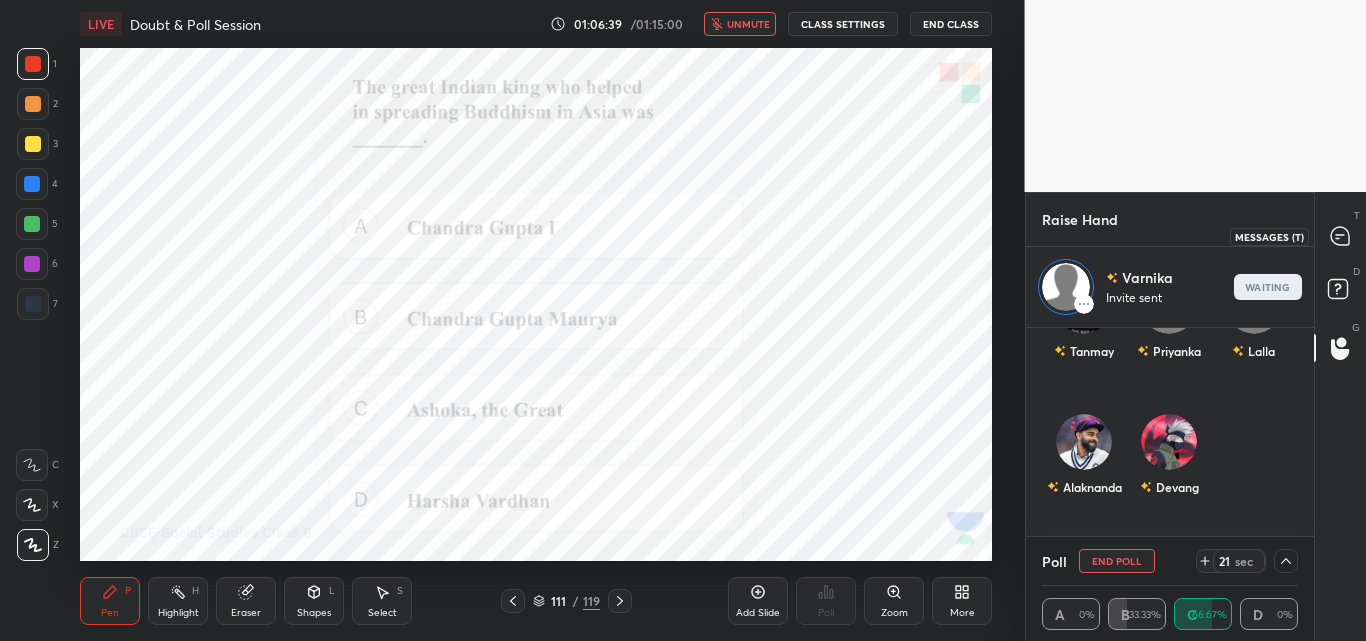 click 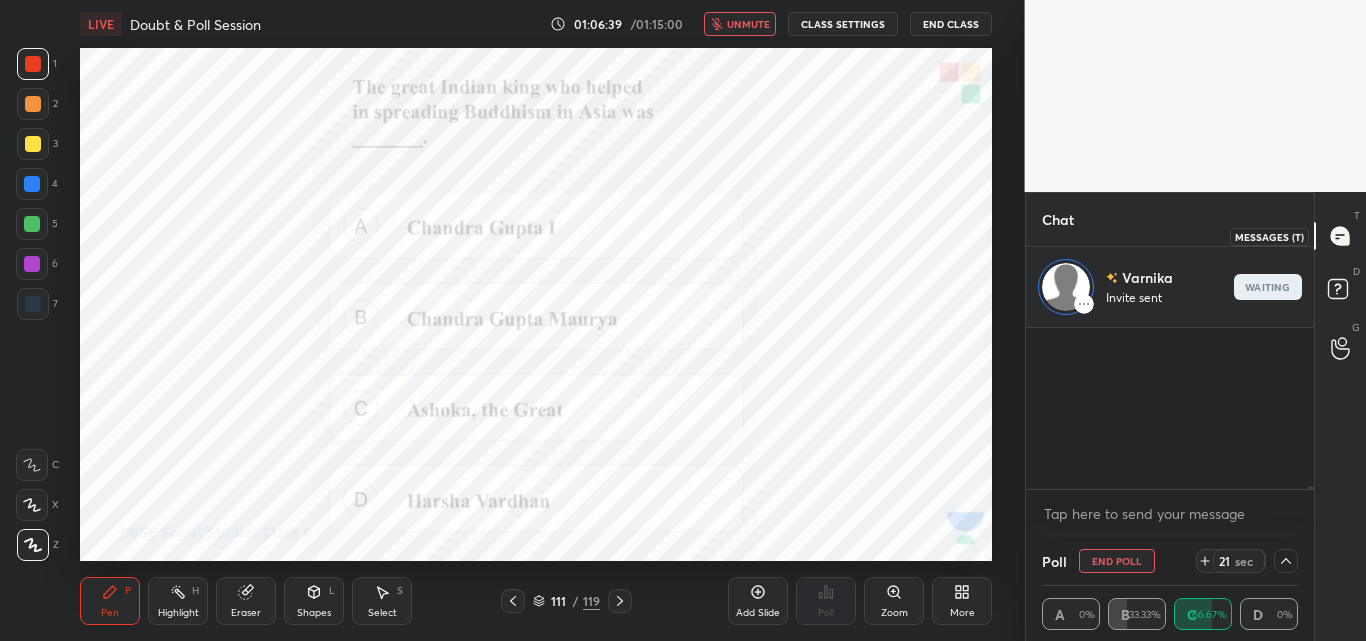 scroll, scrollTop: 204, scrollLeft: 282, axis: both 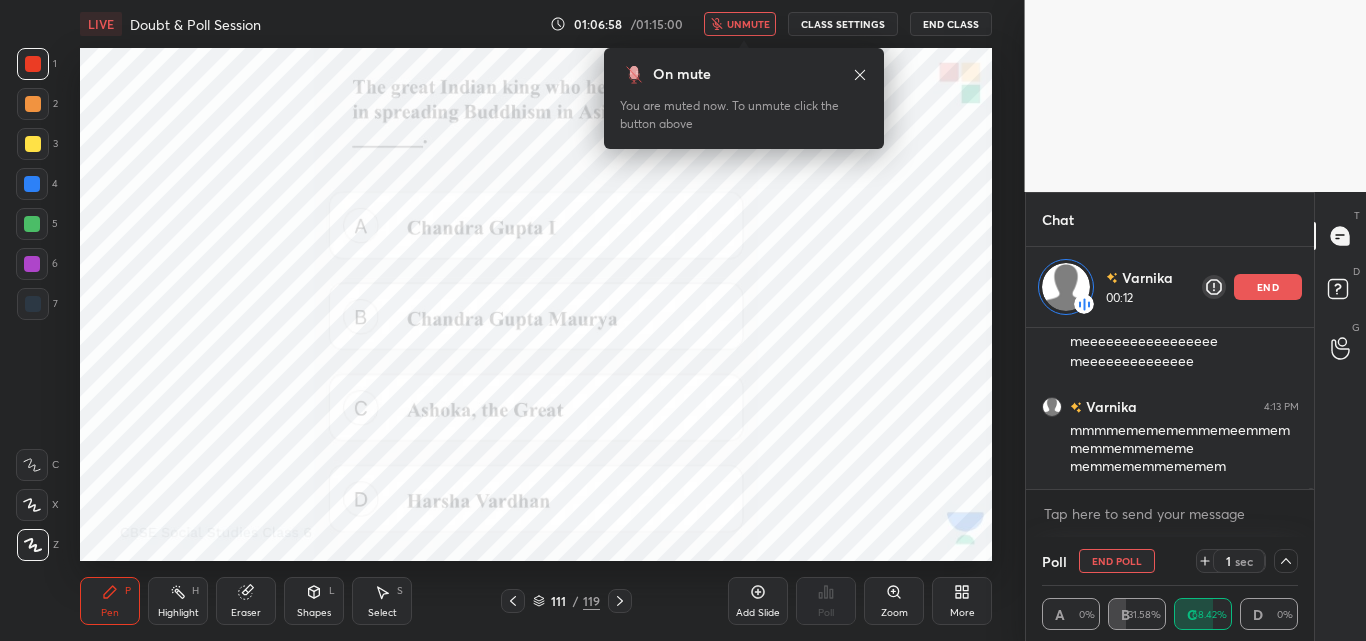 click on "unmute" at bounding box center [748, 24] 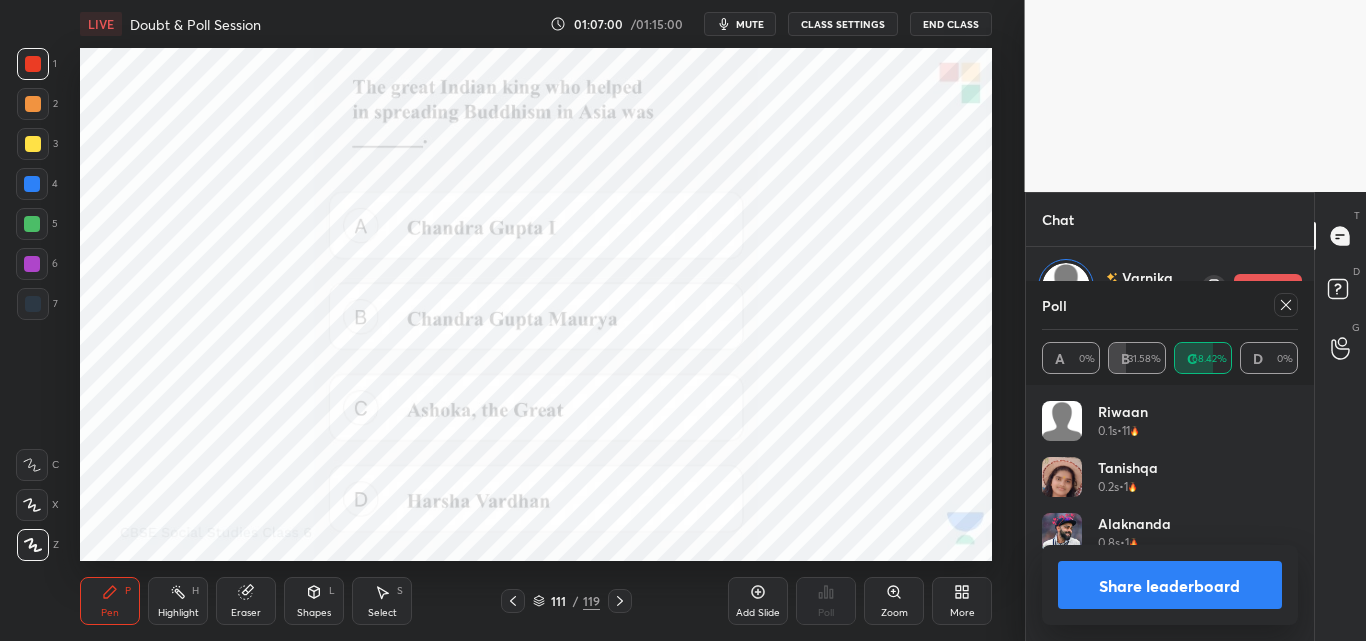 scroll, scrollTop: 0, scrollLeft: 1, axis: horizontal 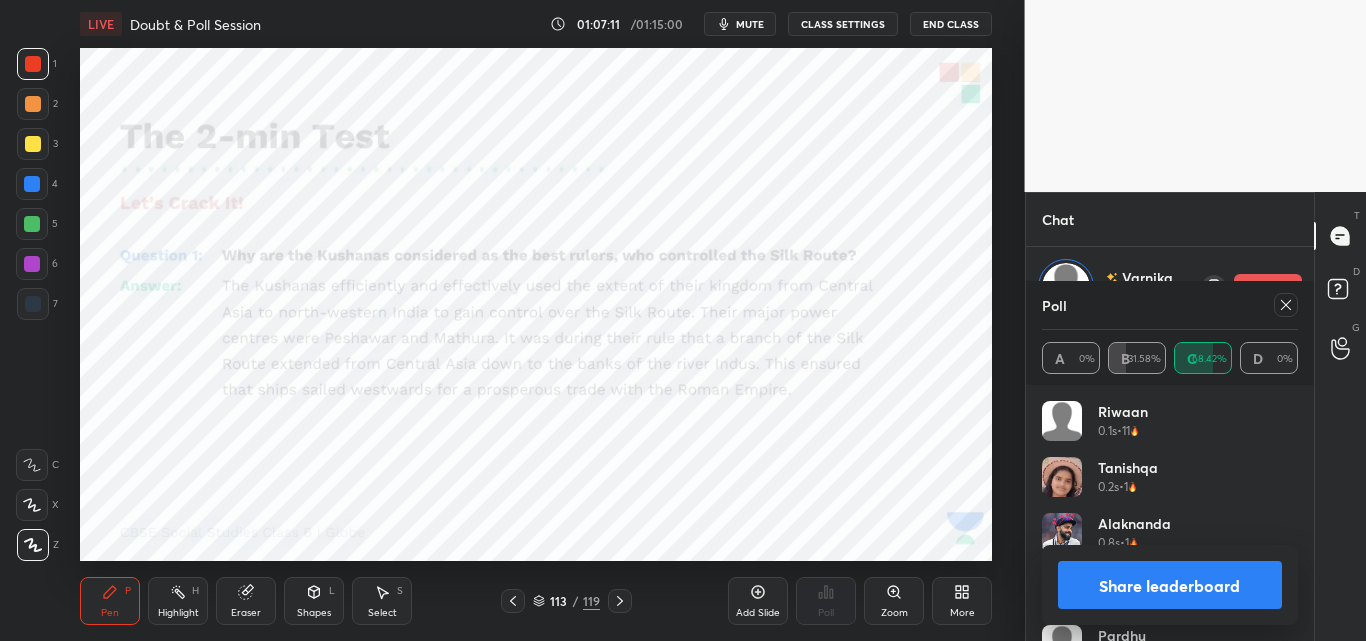 drag, startPoint x: 1289, startPoint y: 311, endPoint x: 1281, endPoint y: 320, distance: 12.0415945 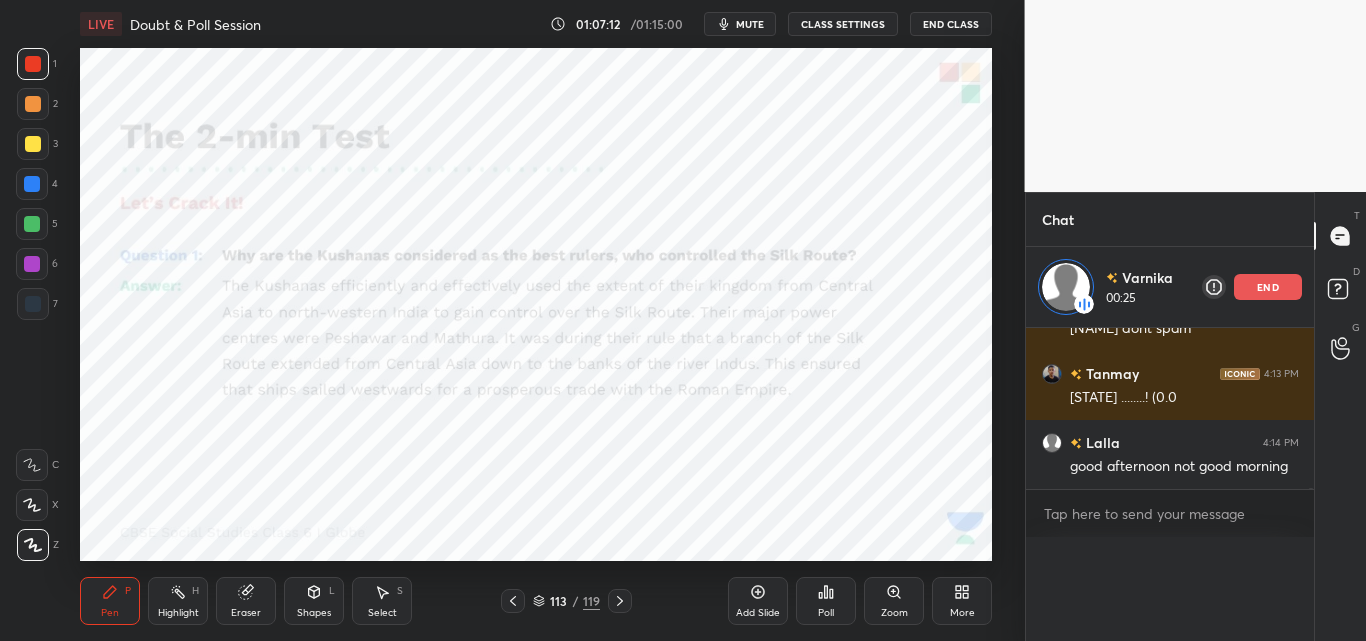 scroll, scrollTop: 0, scrollLeft: 0, axis: both 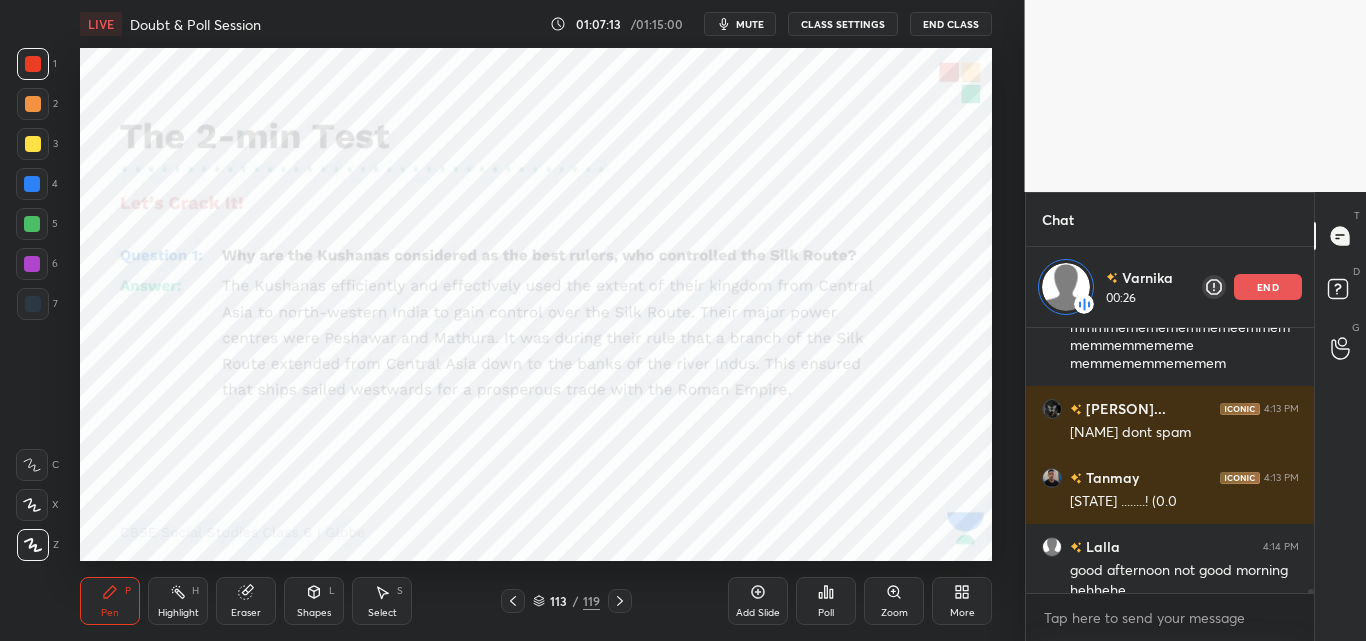 click on "mute" at bounding box center (750, 24) 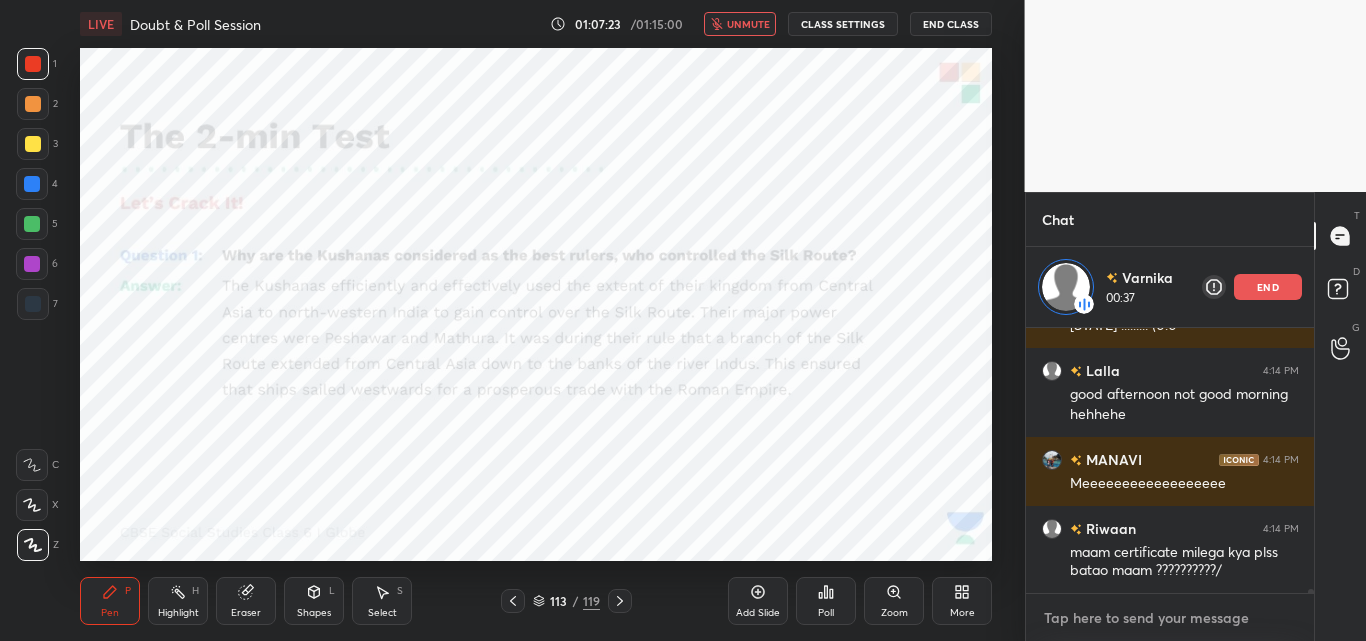 click at bounding box center (1170, 618) 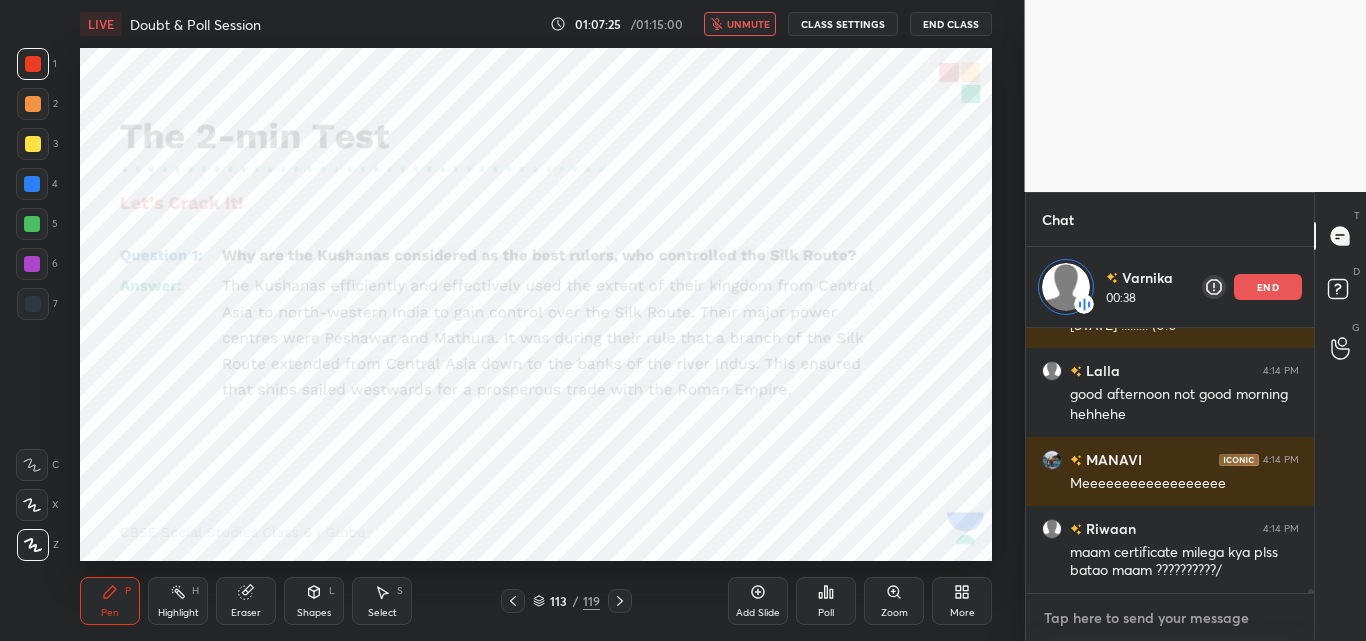 type on "f" 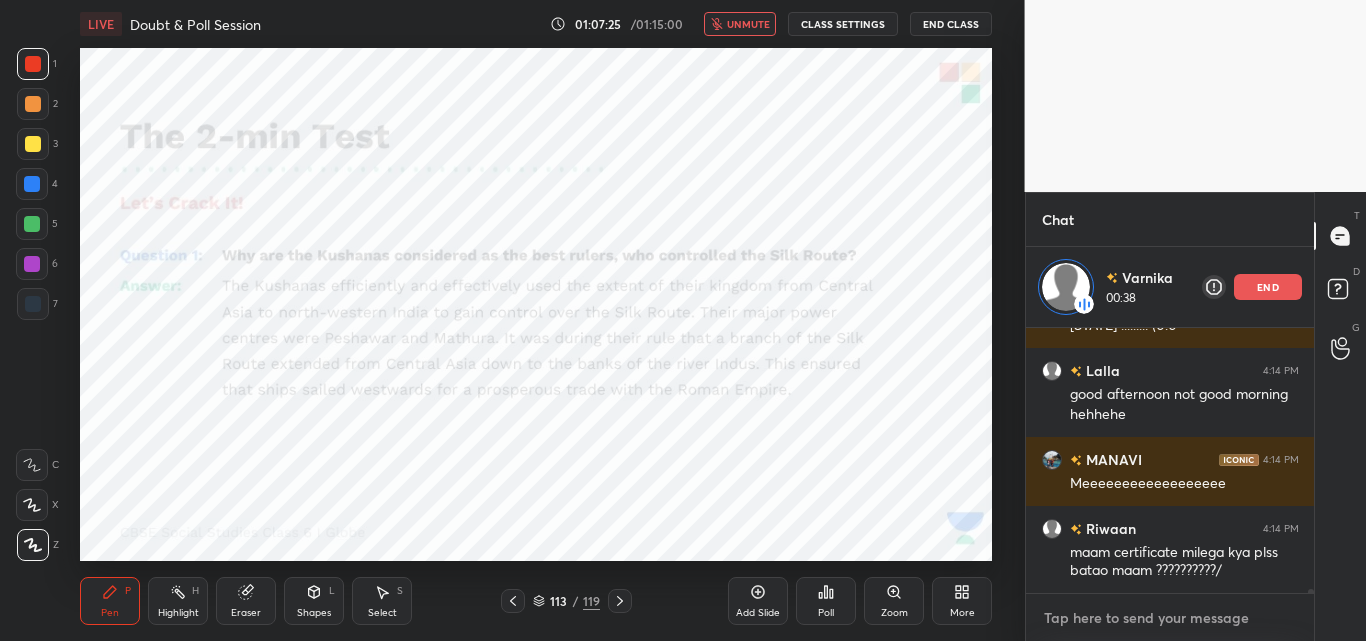 type on "x" 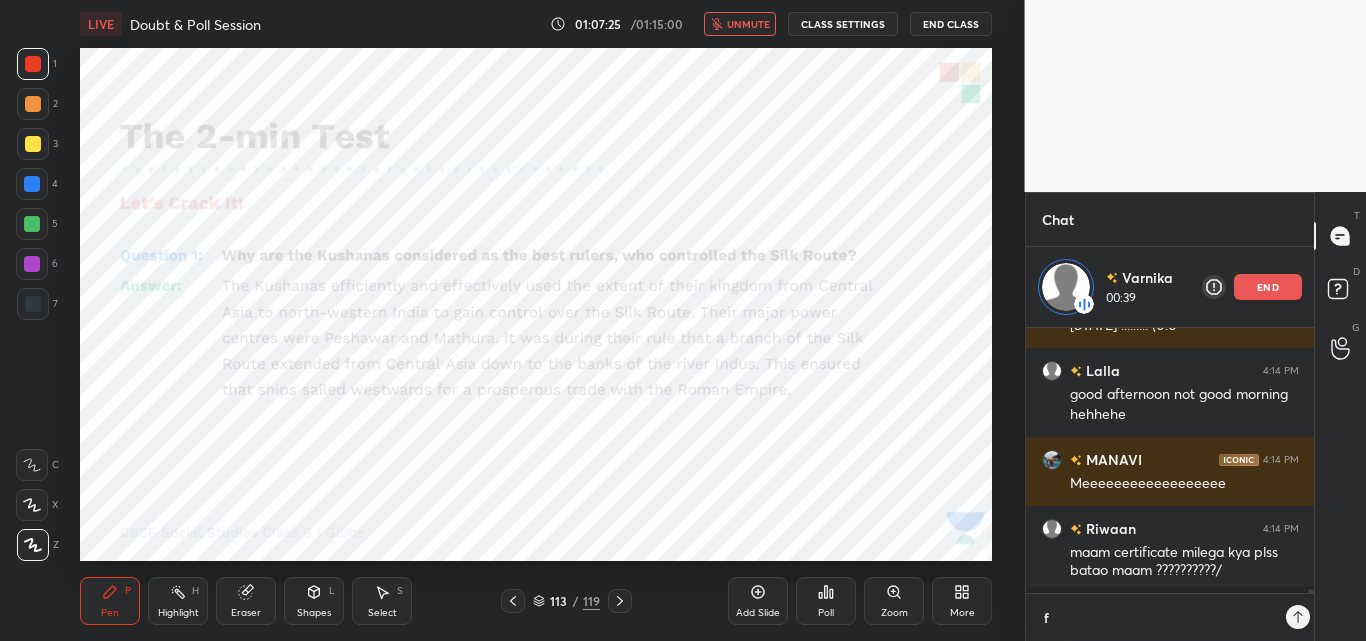 type on "fo" 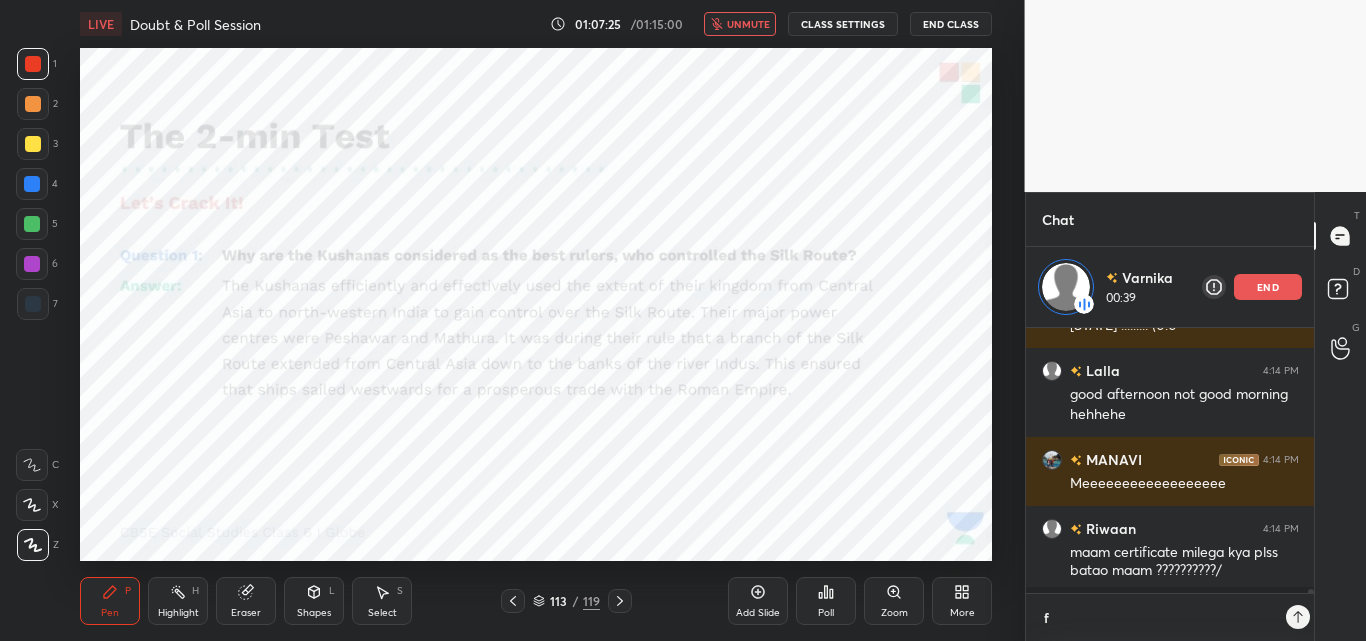 type on "x" 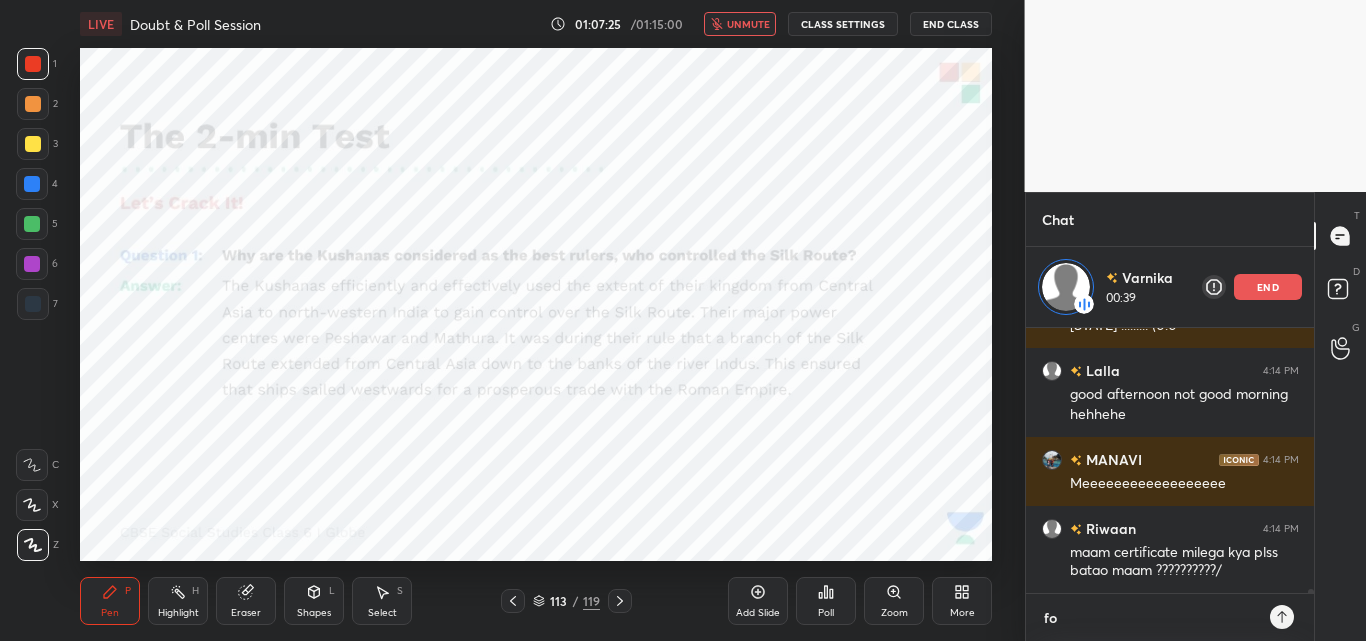type on "for" 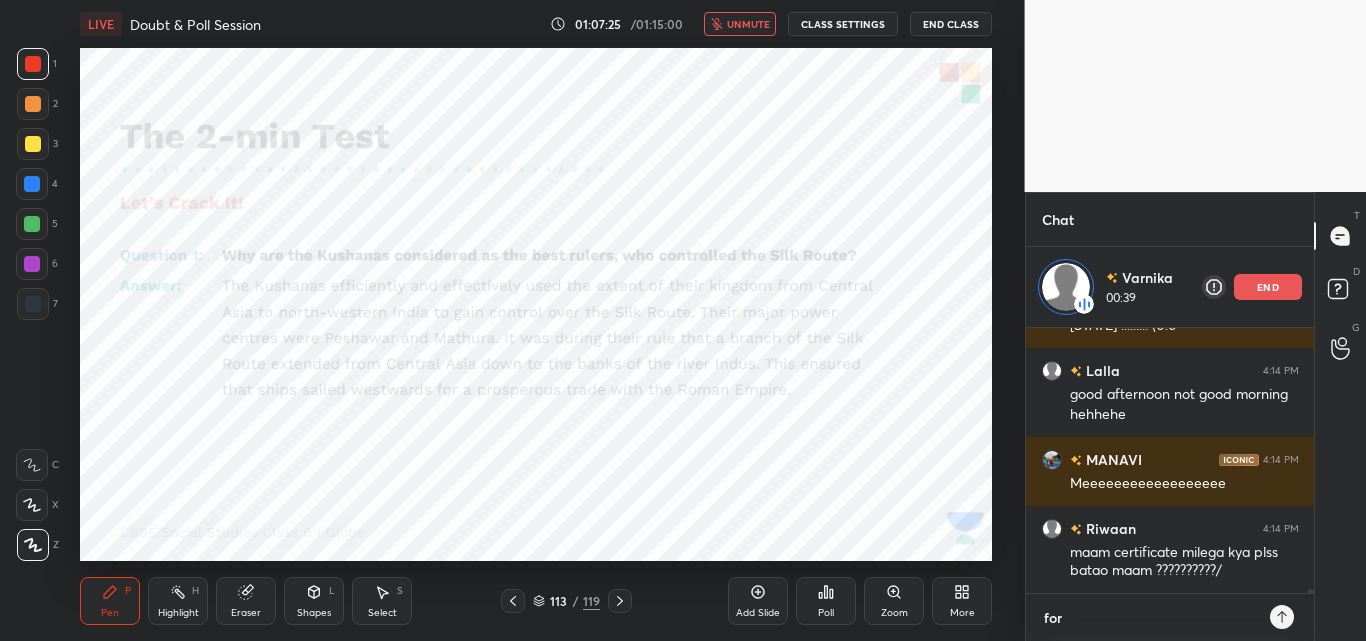type on "x" 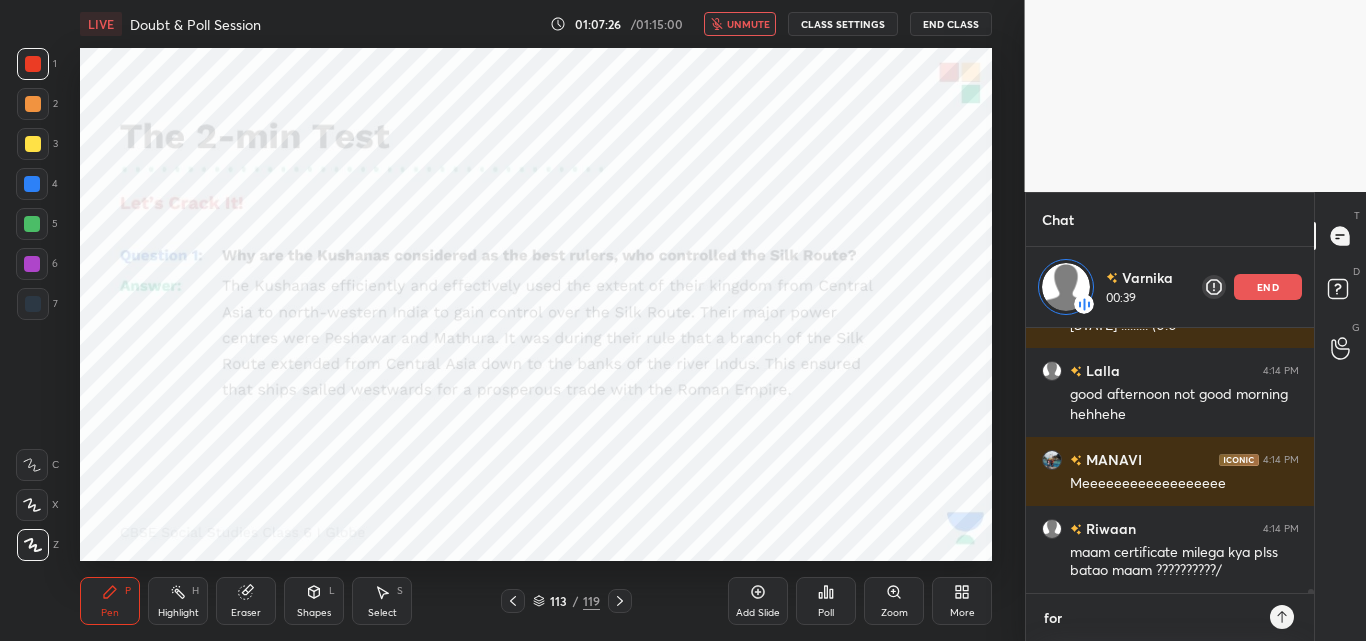 type on "for" 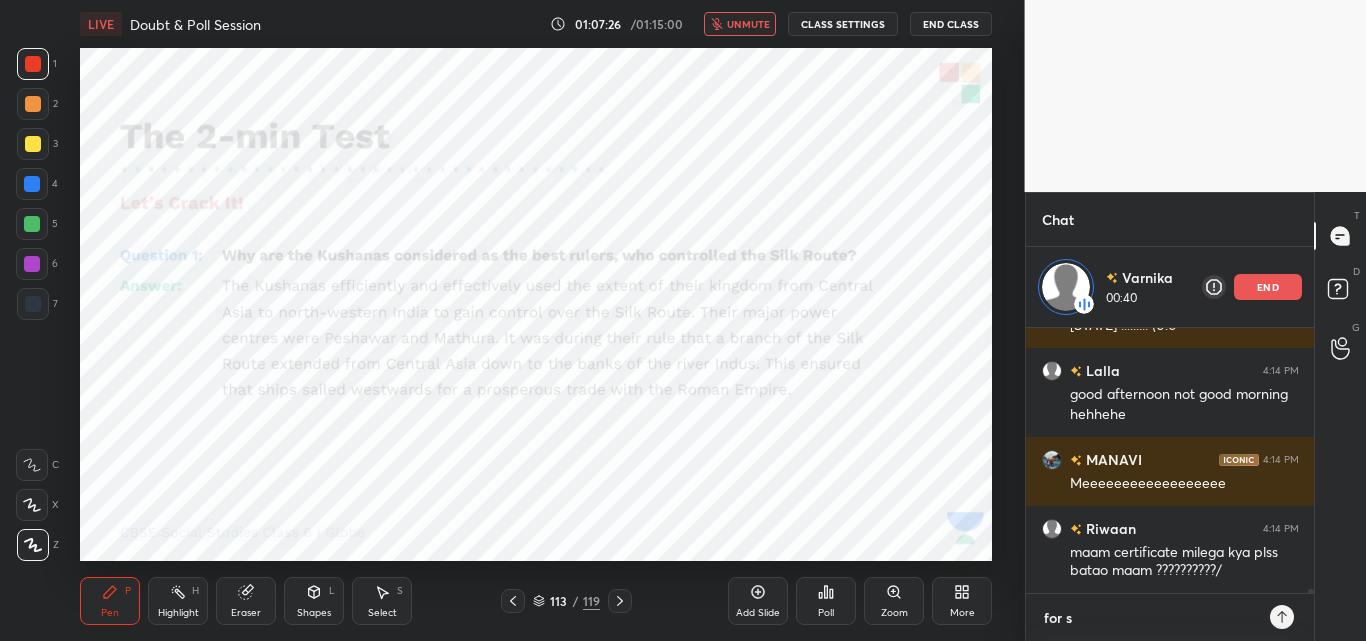 type on "for su" 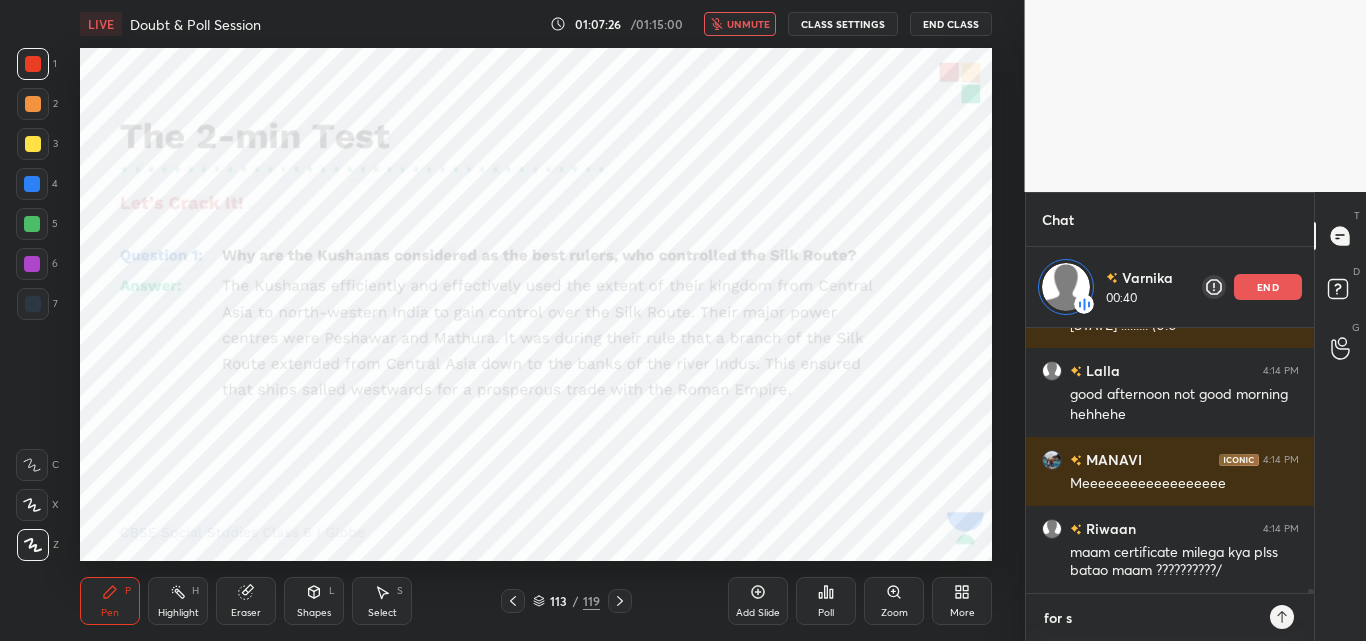 type on "x" 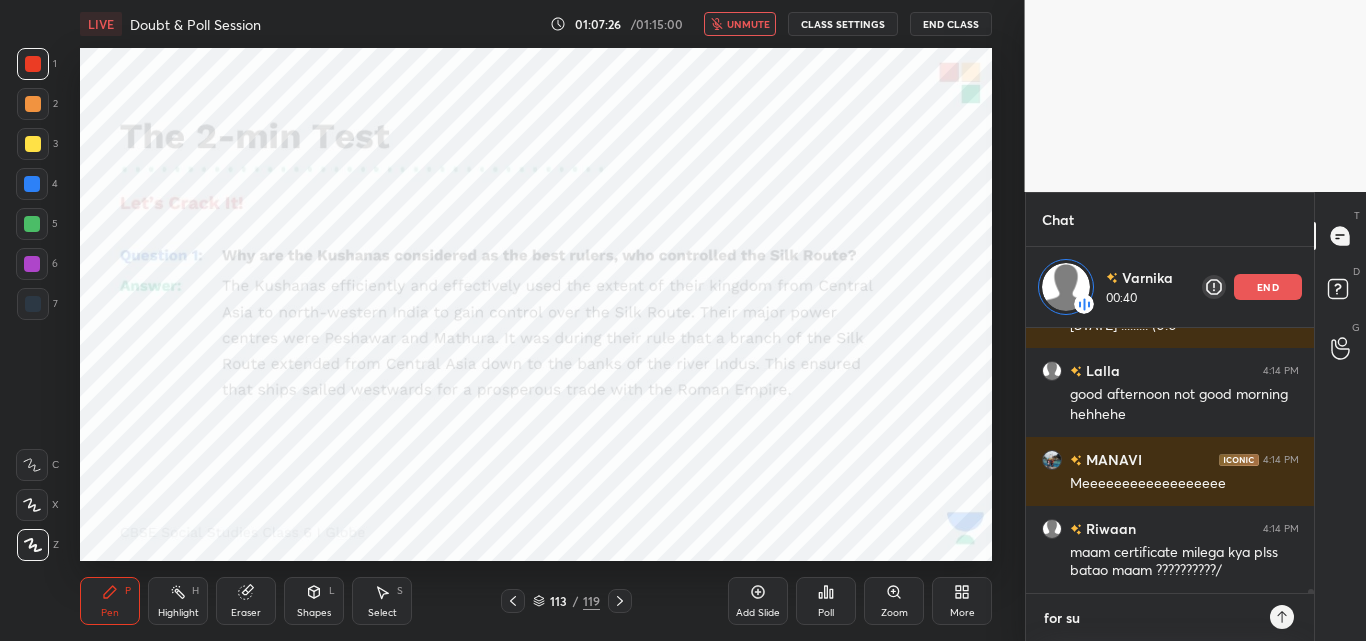type on "for sur" 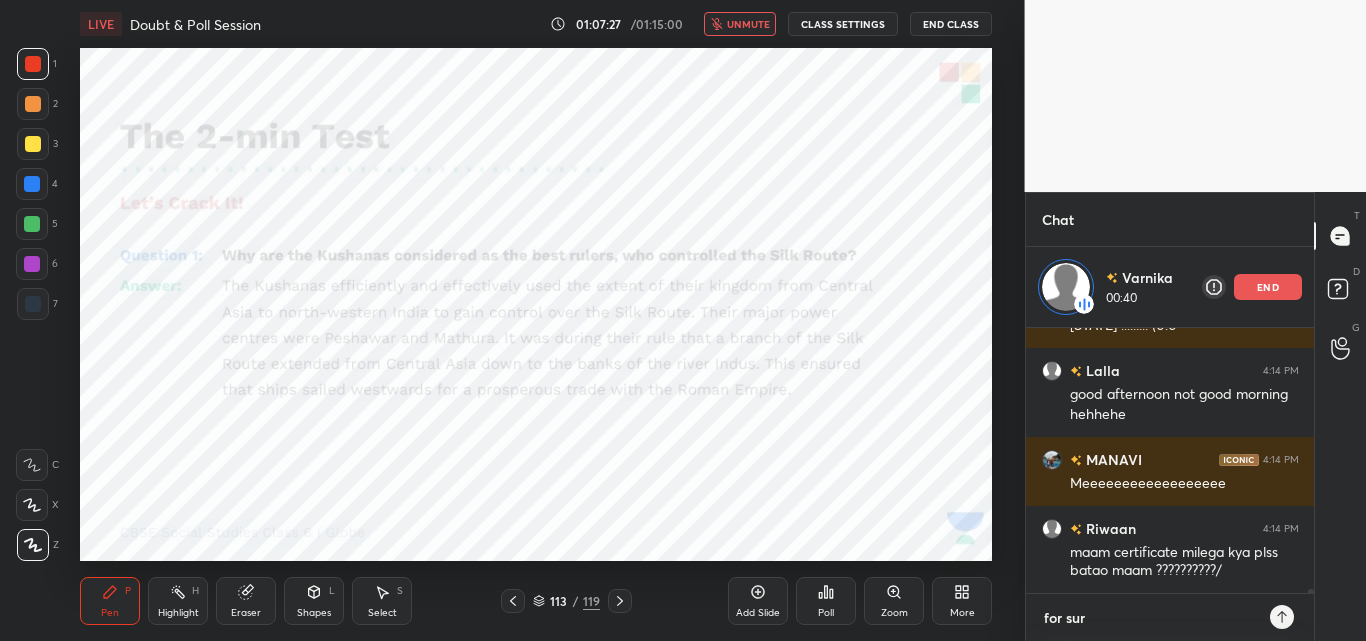 type on "for sure" 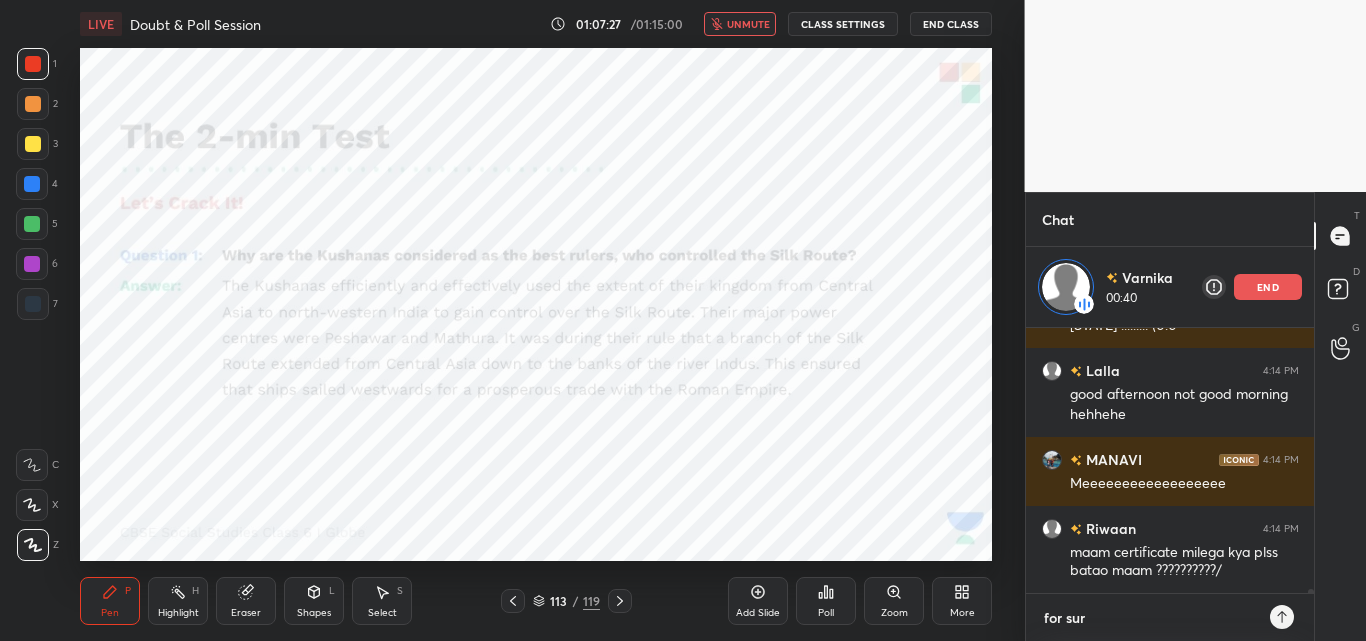type on "x" 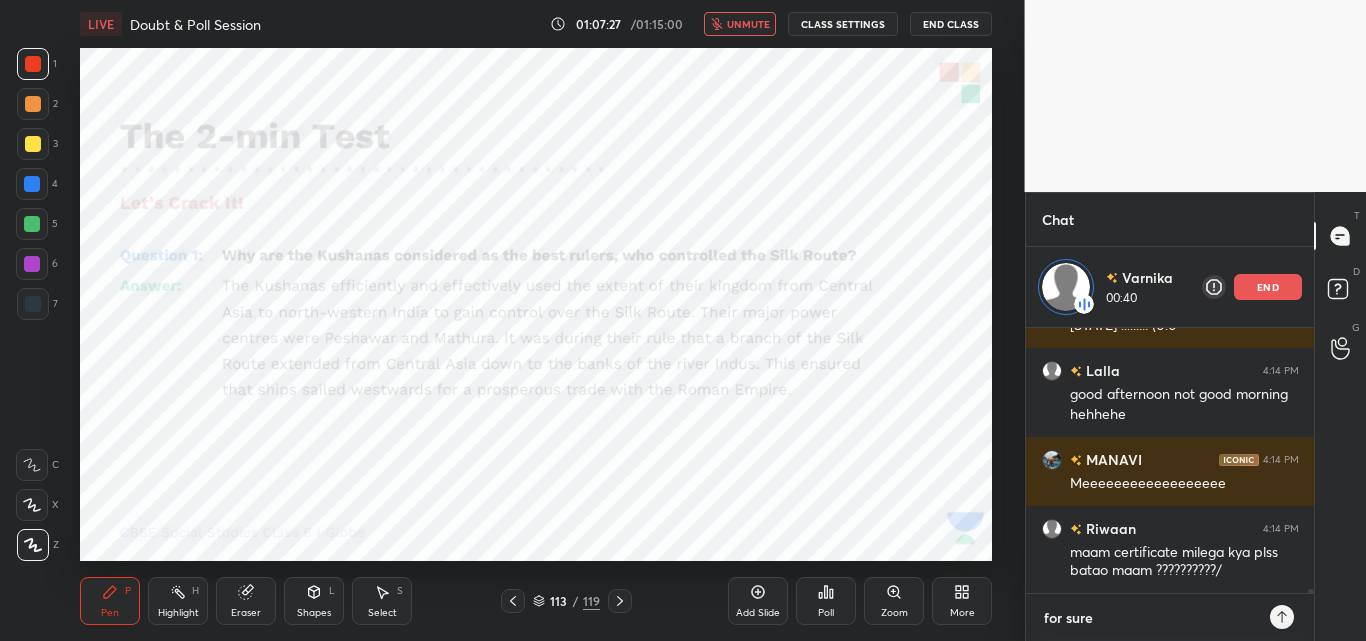 type on "for sure" 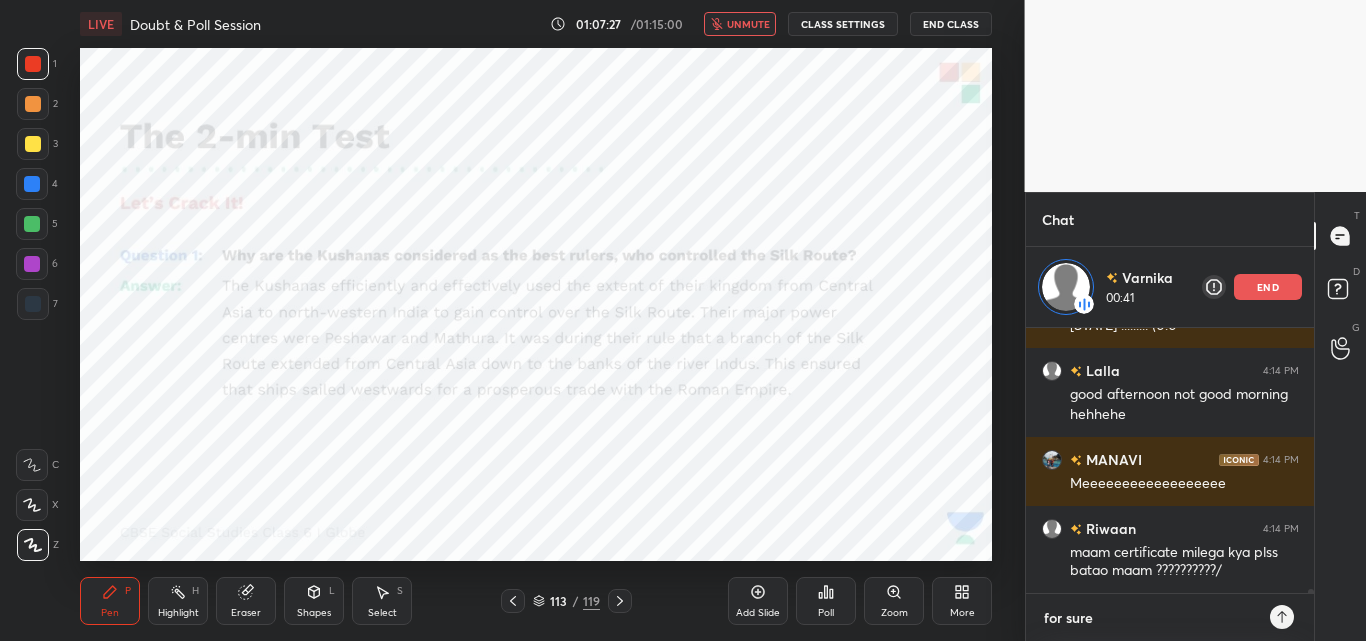 type on "for sure [PERSON]" 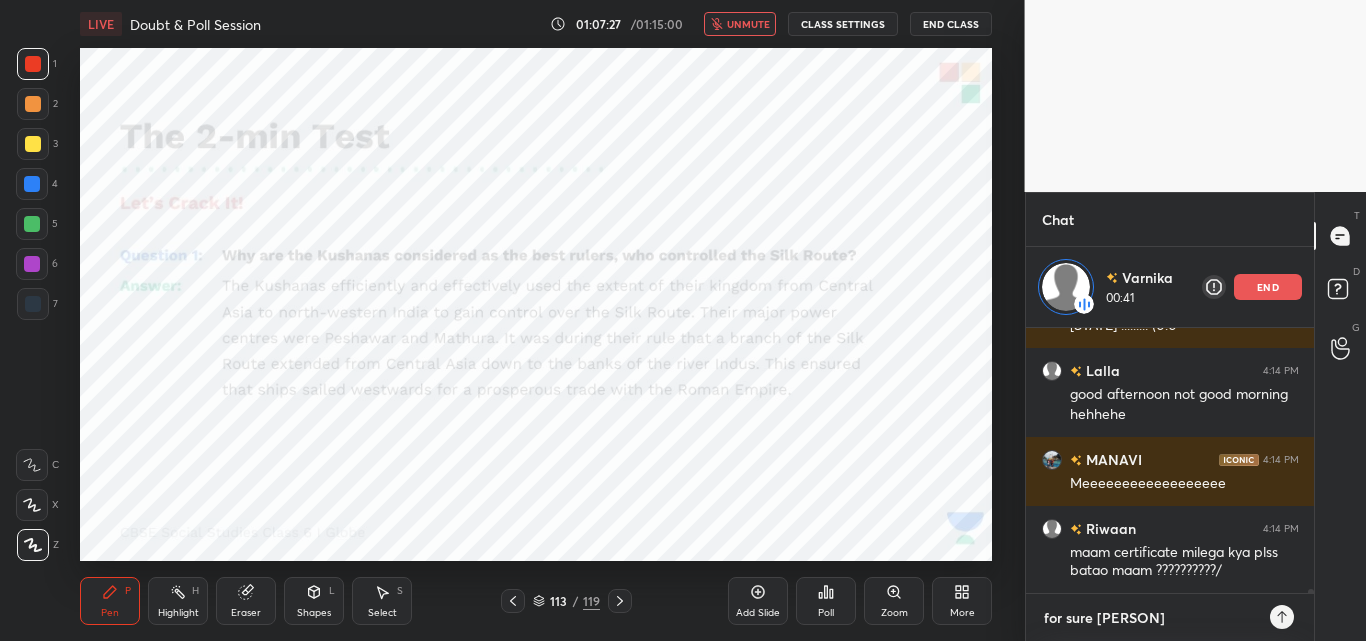 type on "for sure [PERSON]" 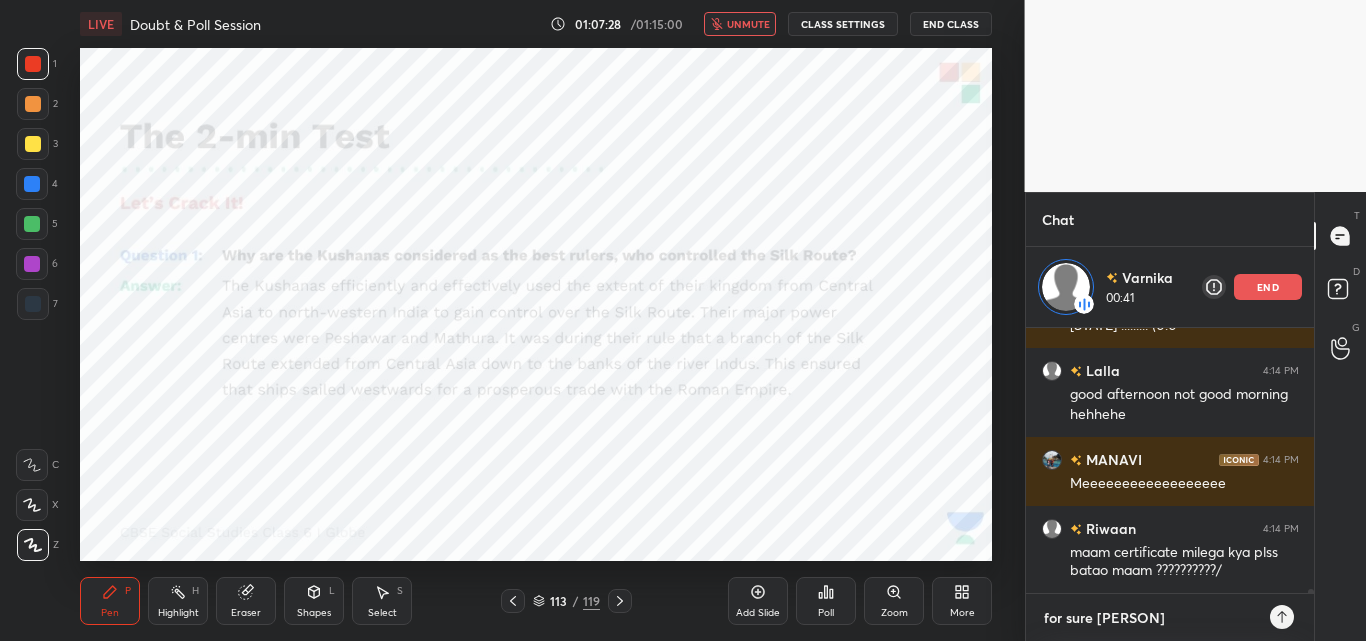 type on "for sure [PERSON]" 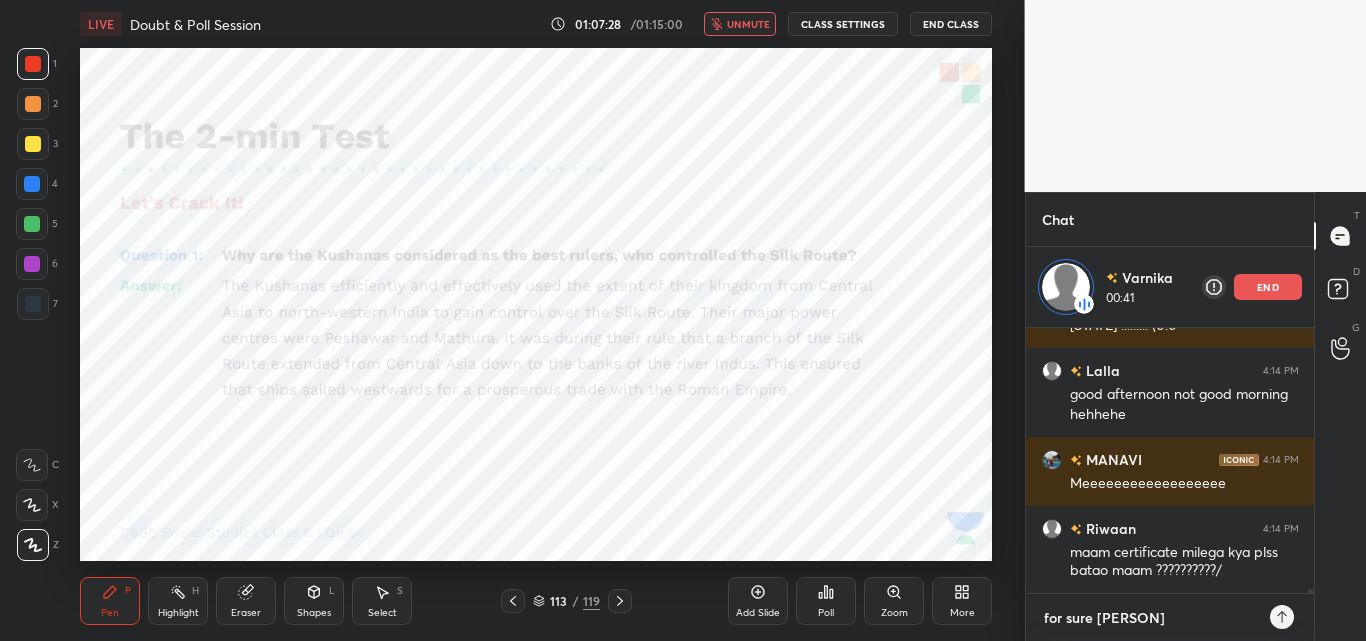 type on "x" 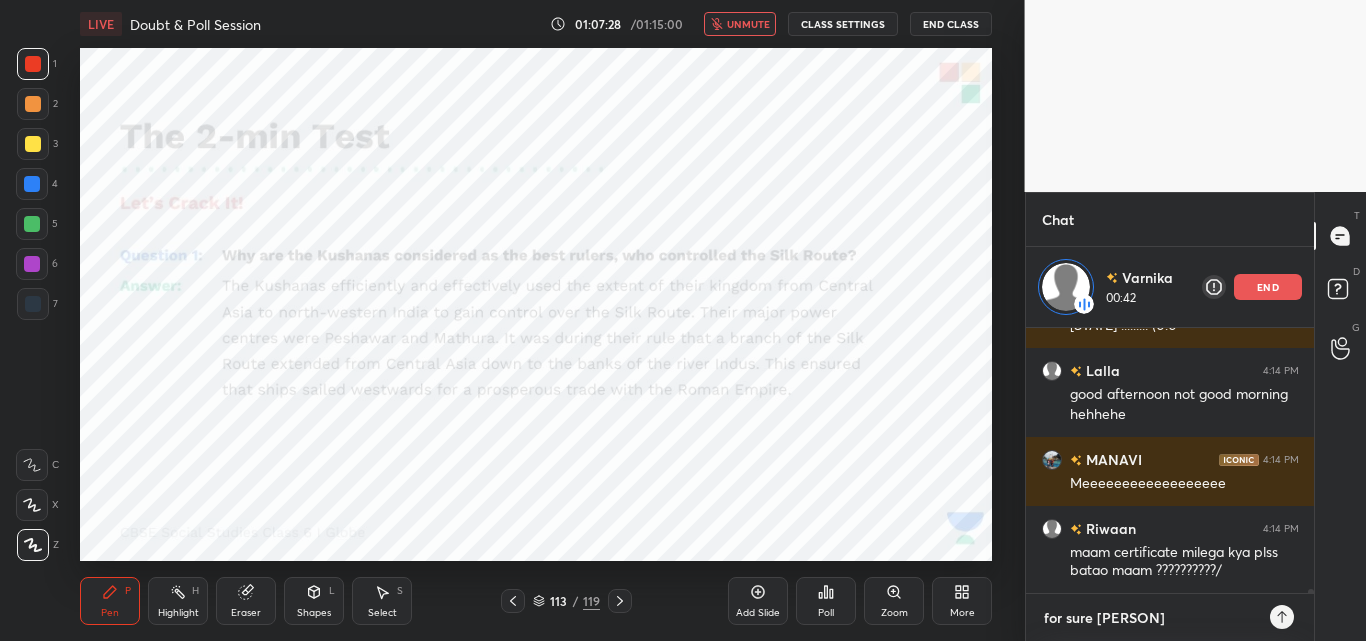 type on "for sure [NAME]" 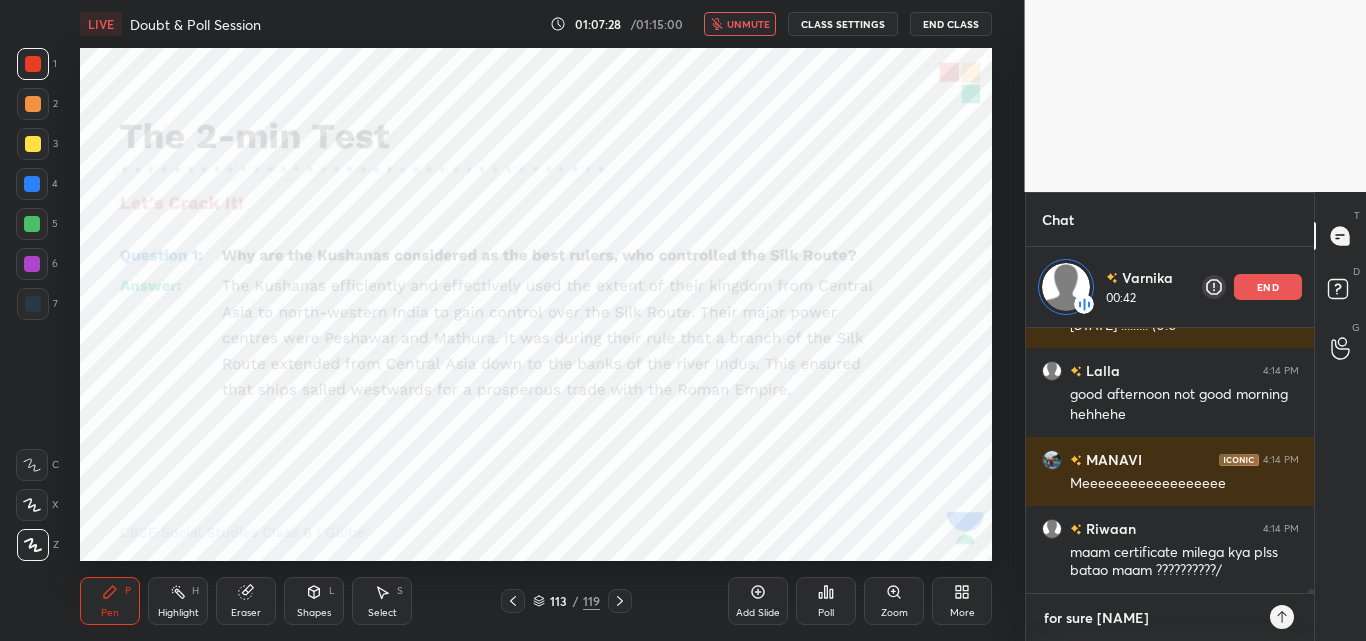 type on "for sure [PERSON]" 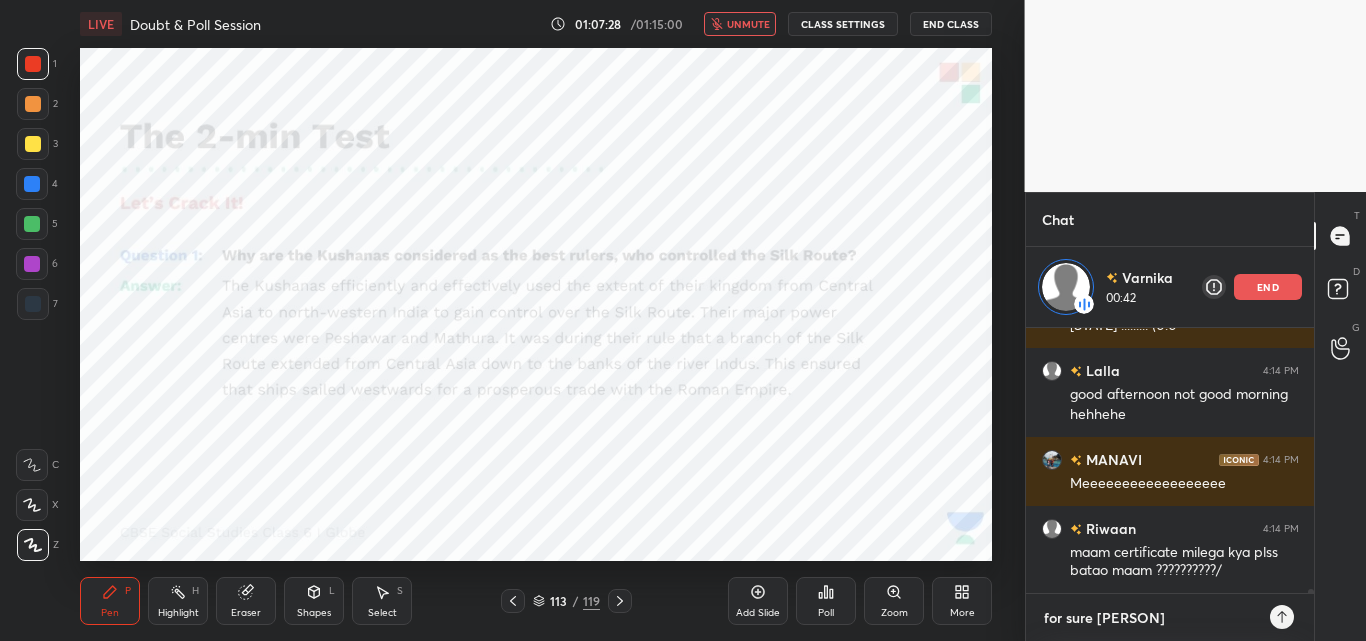 type on "x" 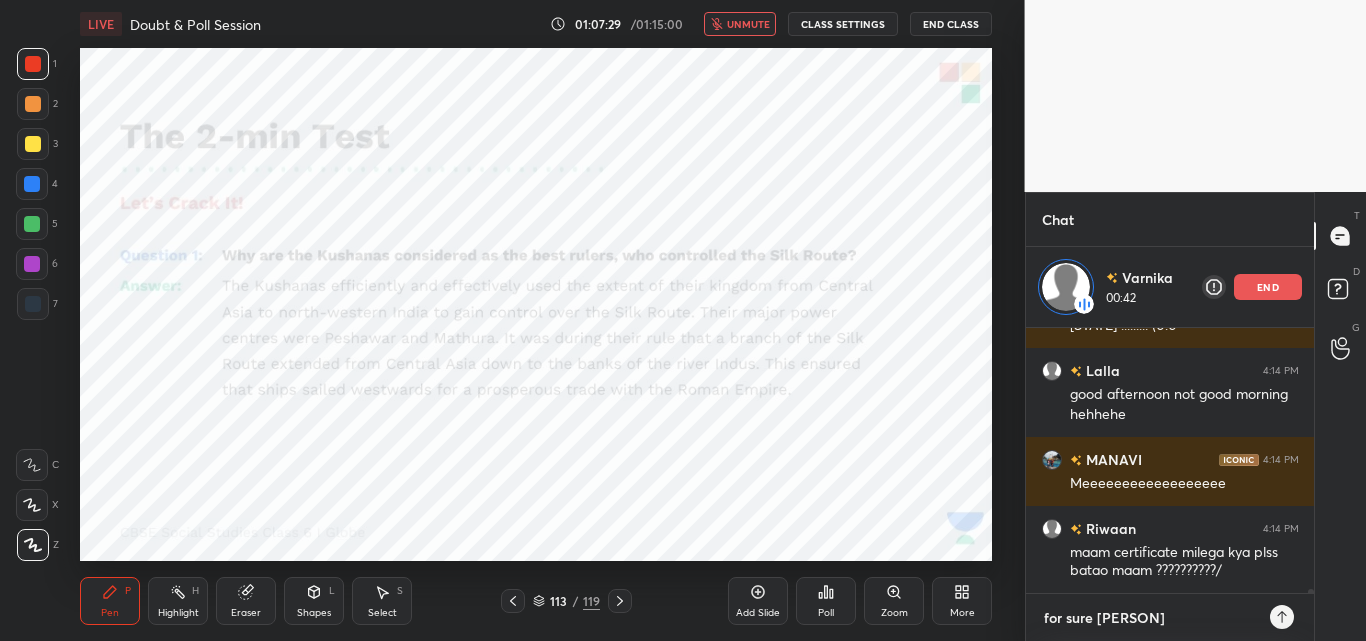 type 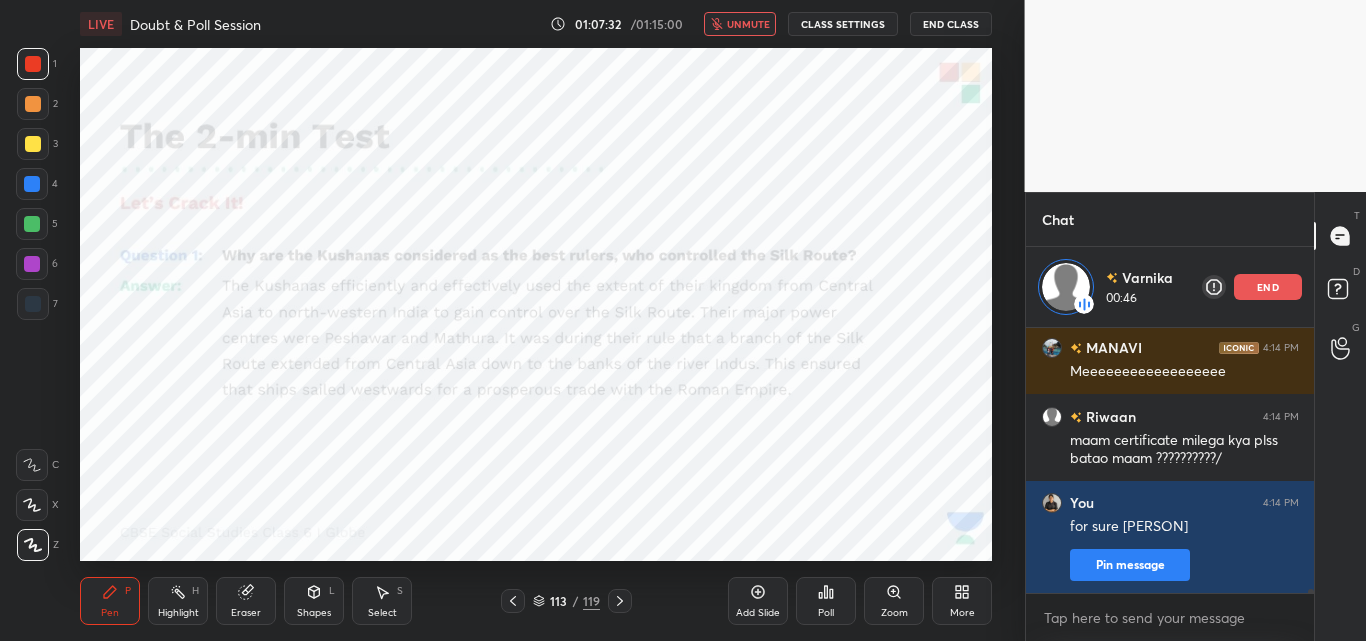 click on "unmute" at bounding box center (740, 24) 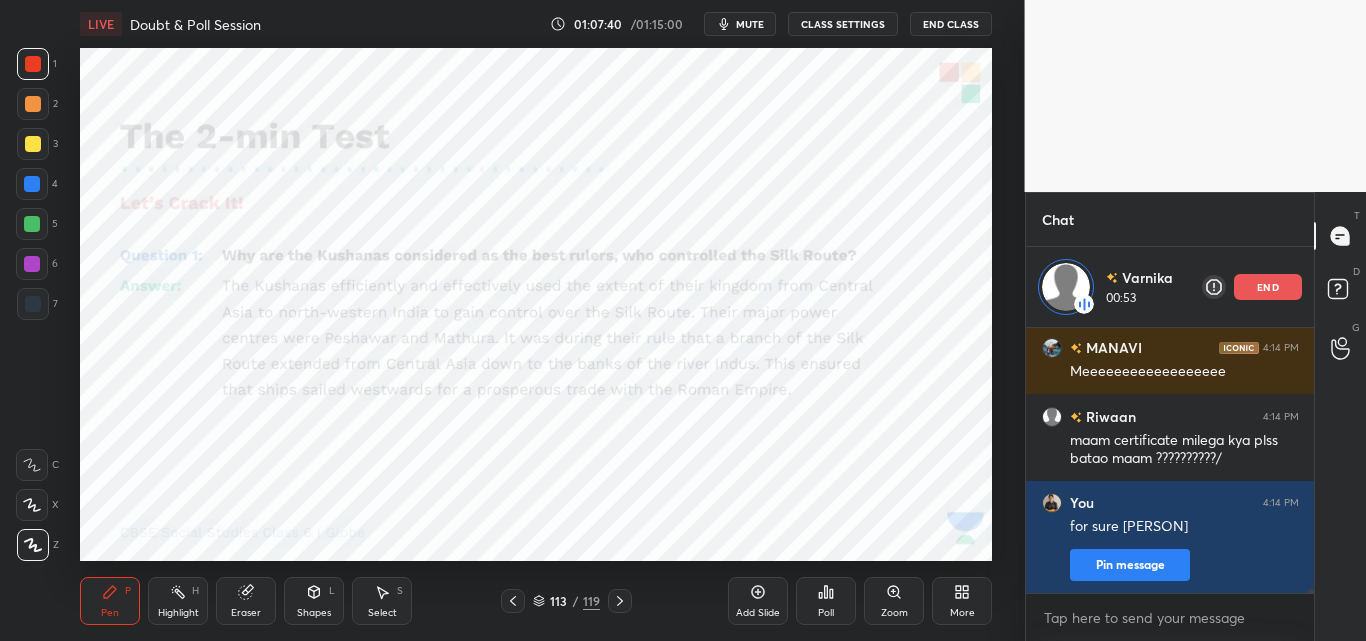 click on "Eraser" at bounding box center [246, 601] 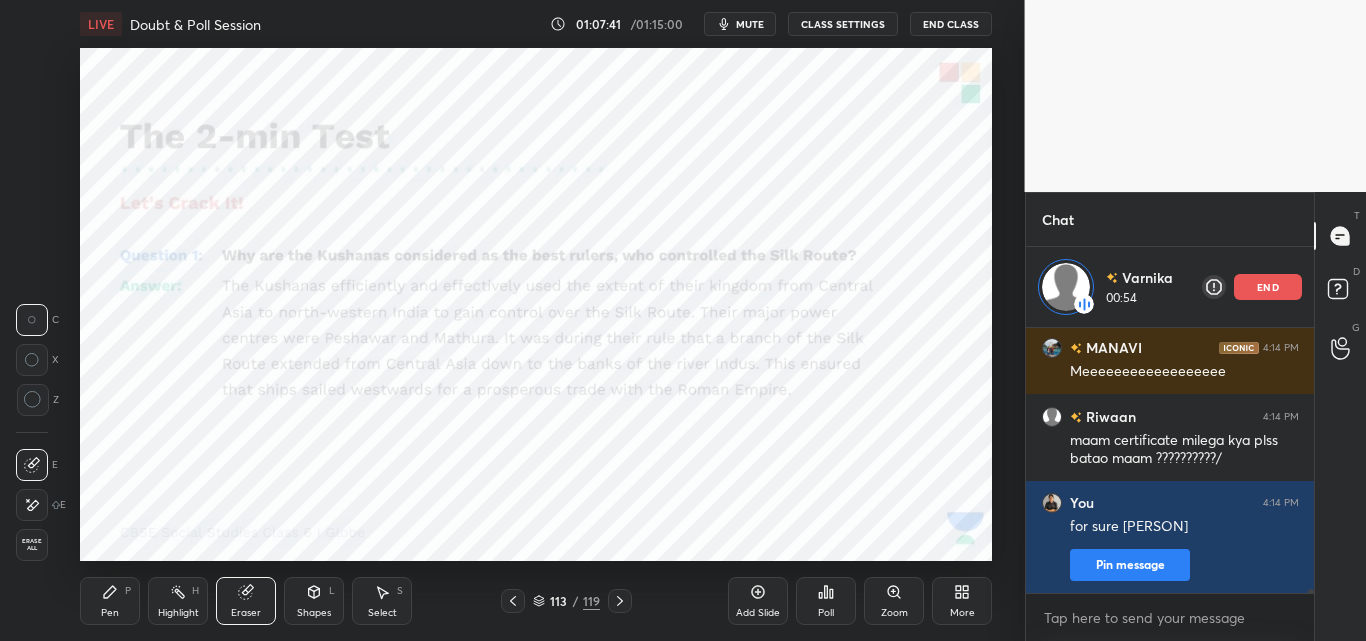 drag, startPoint x: 42, startPoint y: 546, endPoint x: 61, endPoint y: 554, distance: 20.615528 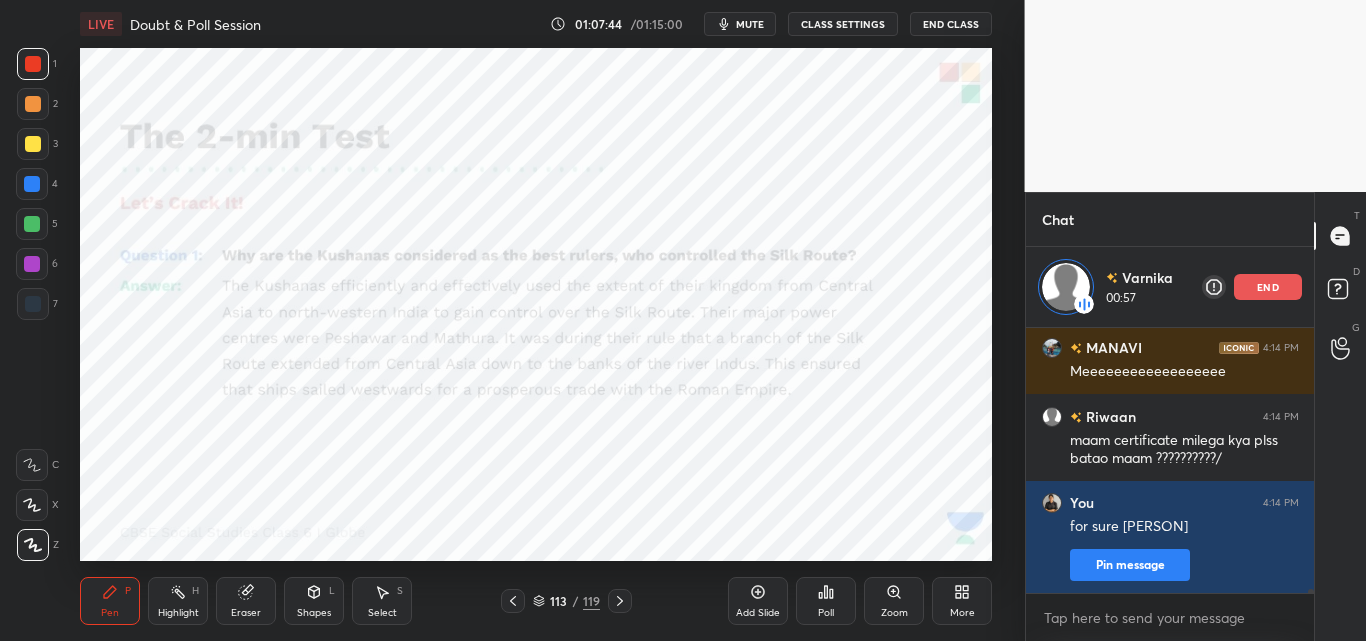 click on "mute" at bounding box center [750, 24] 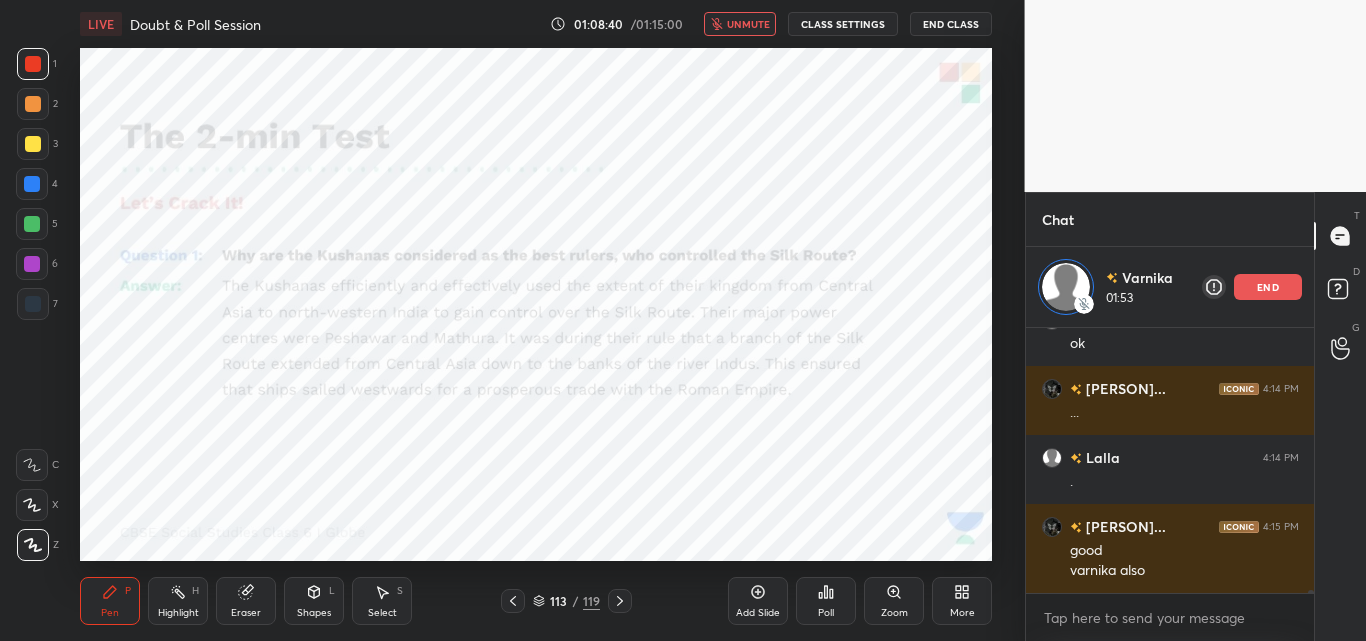 scroll, scrollTop: 19896, scrollLeft: 0, axis: vertical 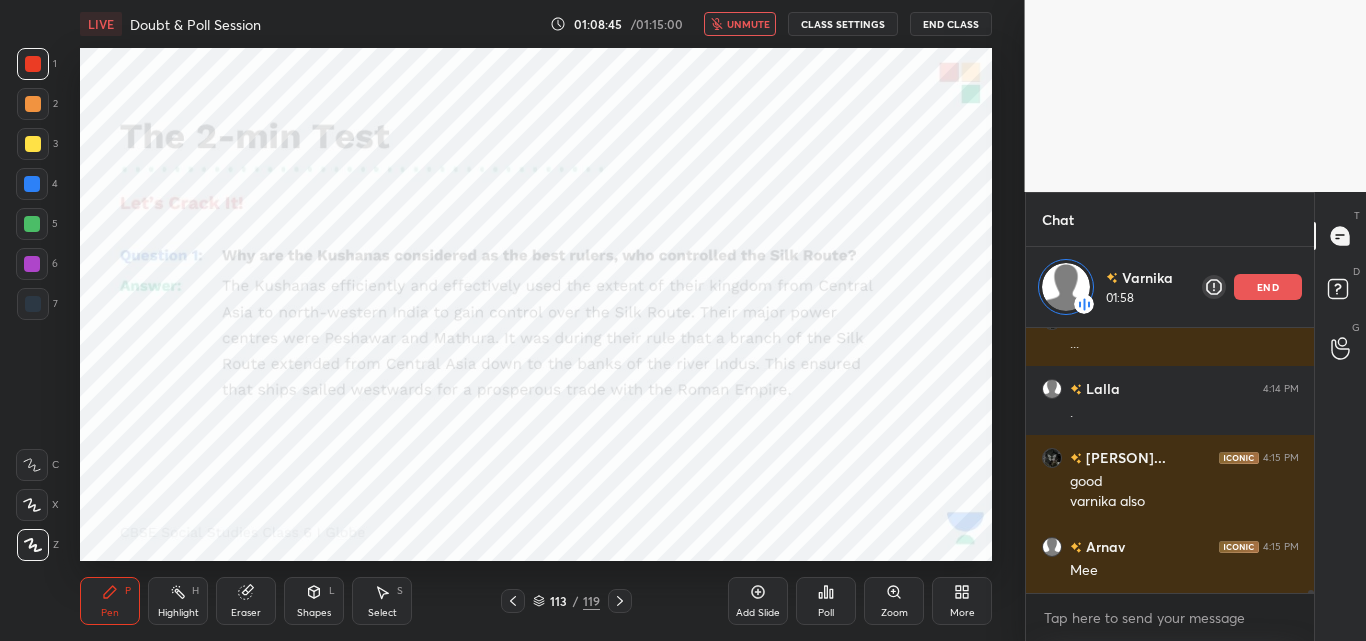 click on "unmute" at bounding box center [740, 24] 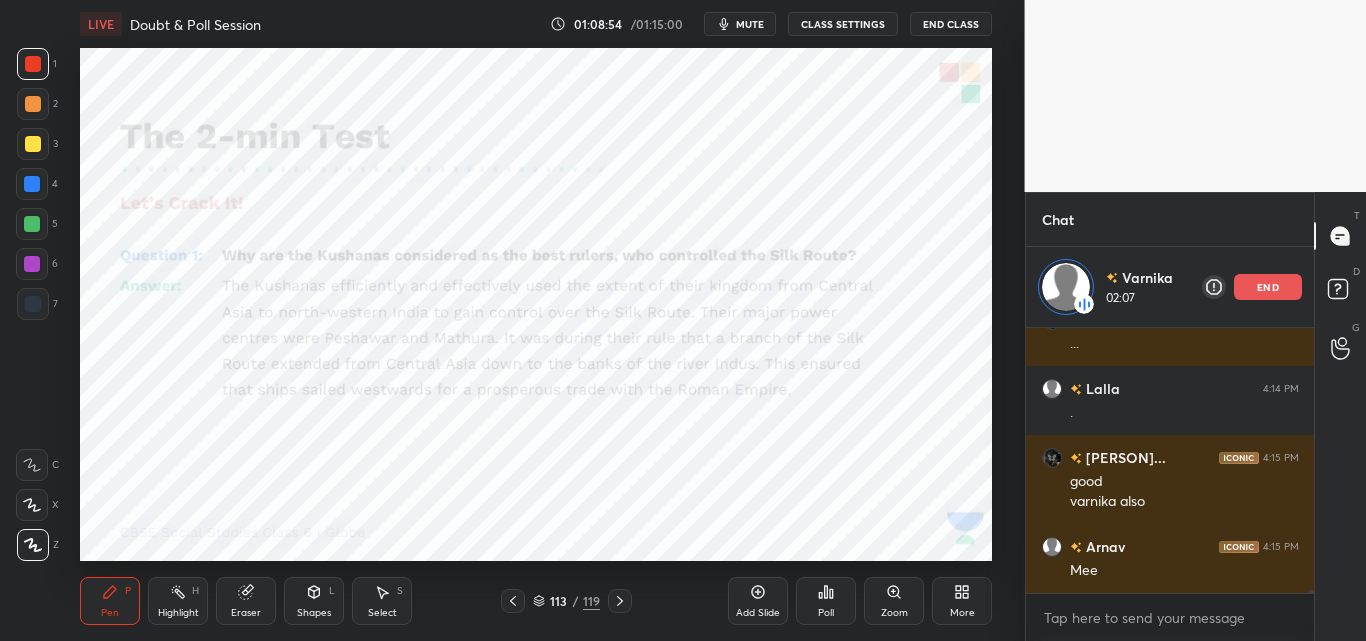 click on "end" at bounding box center [1268, 287] 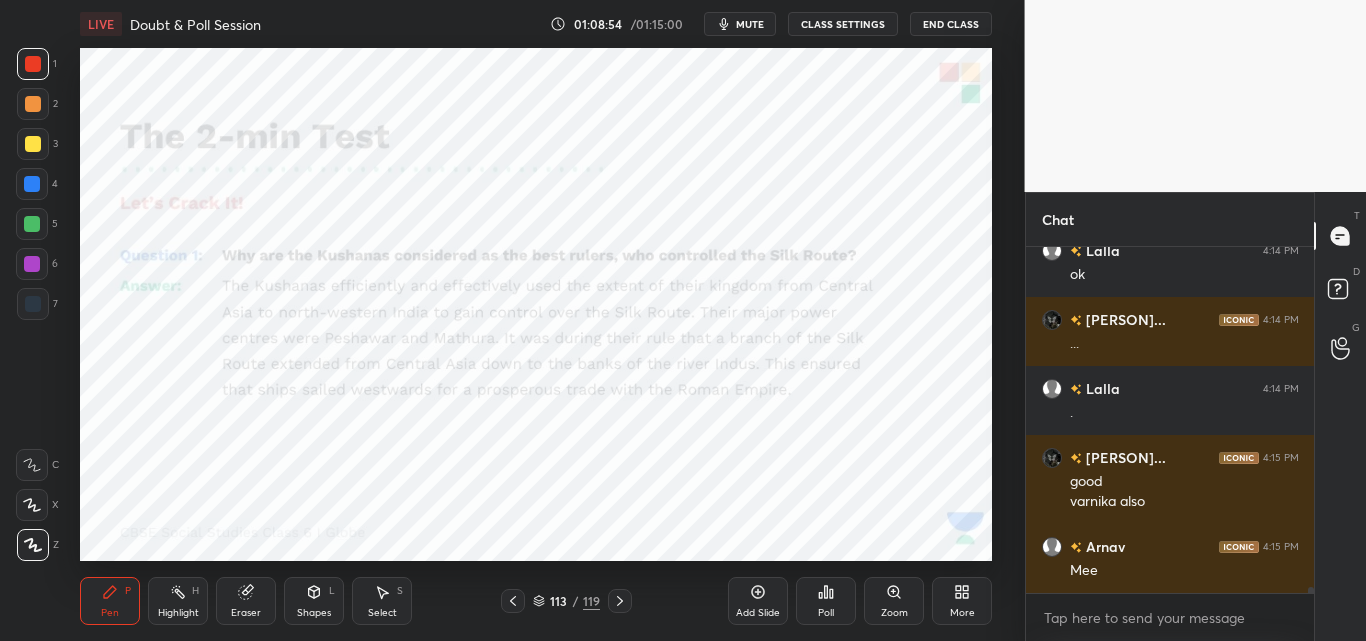 scroll, scrollTop: 7, scrollLeft: 7, axis: both 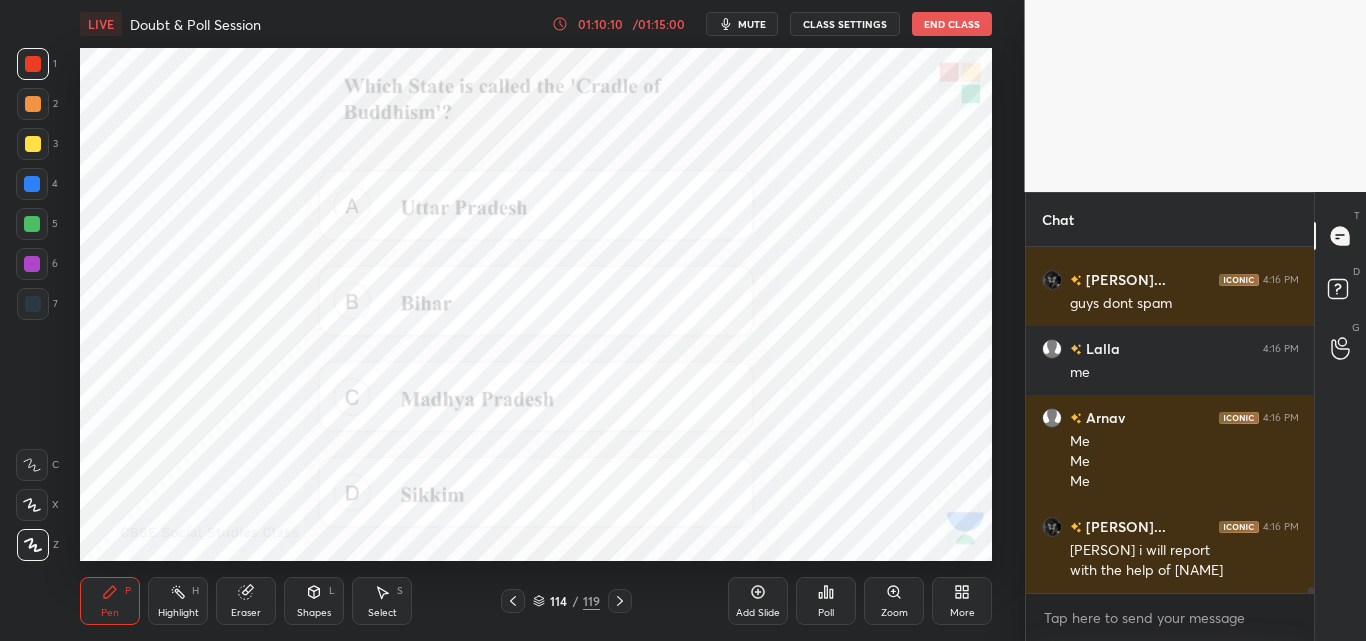 click on "Poll" at bounding box center (826, 601) 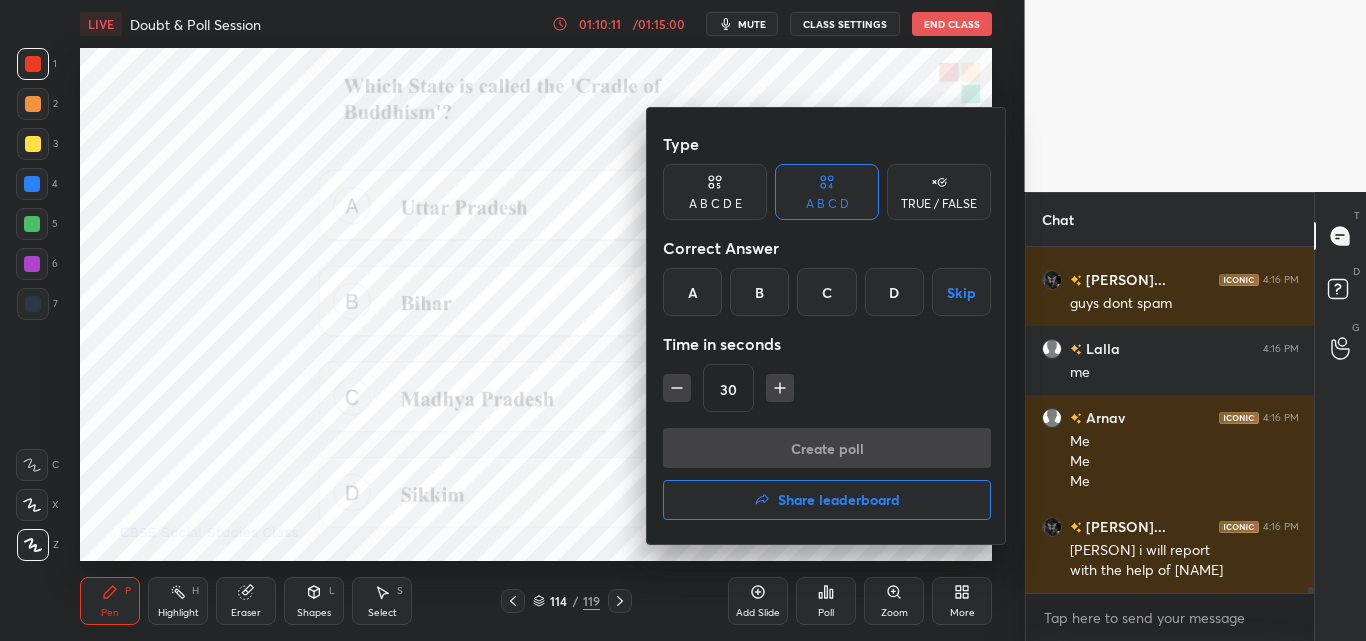 click on "B" at bounding box center [759, 292] 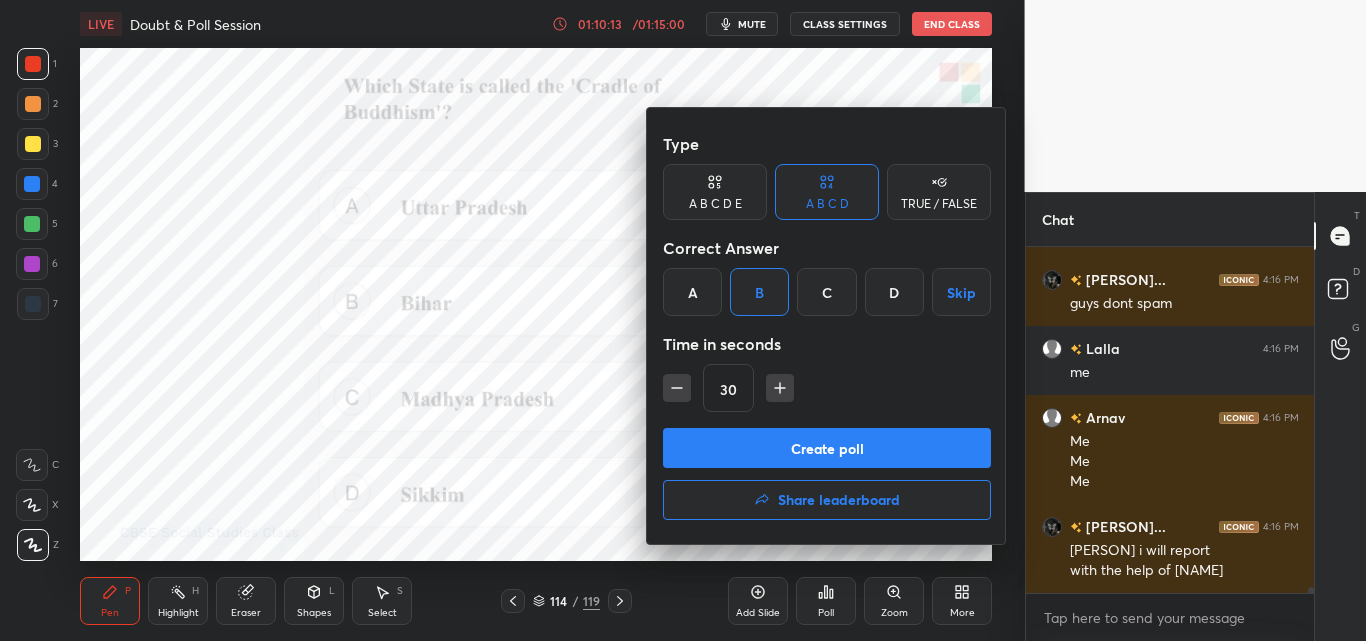 click on "Create poll" at bounding box center [827, 448] 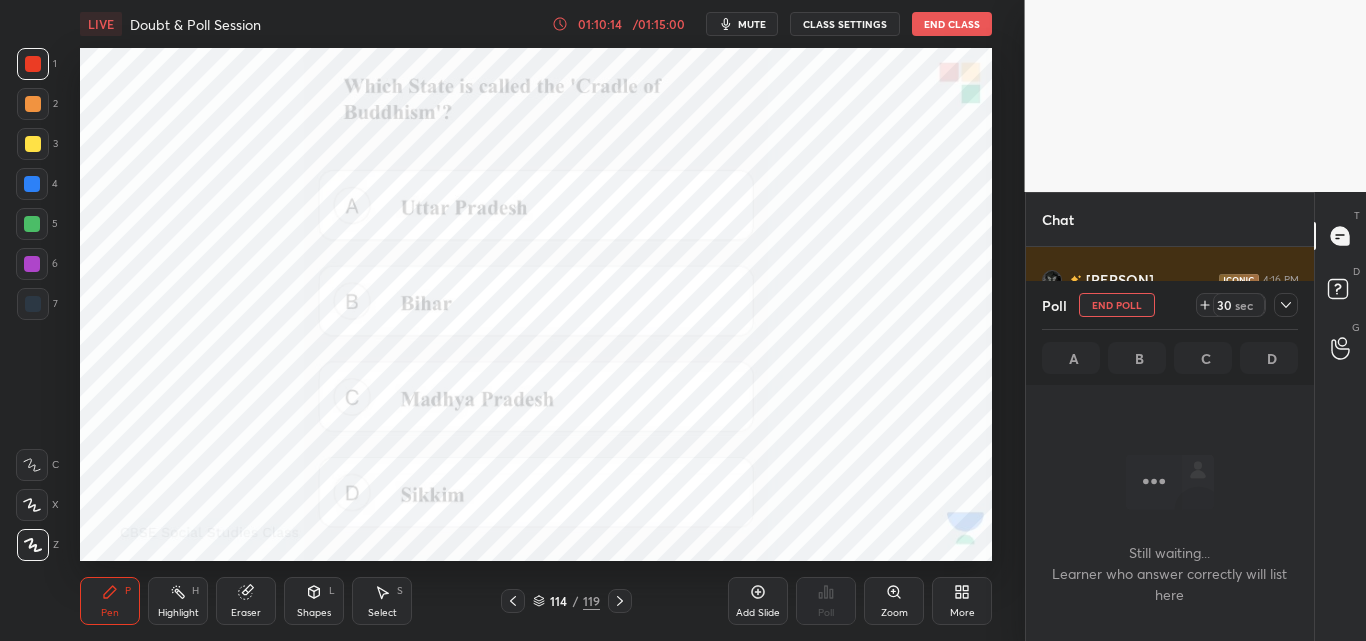 scroll, scrollTop: 236, scrollLeft: 282, axis: both 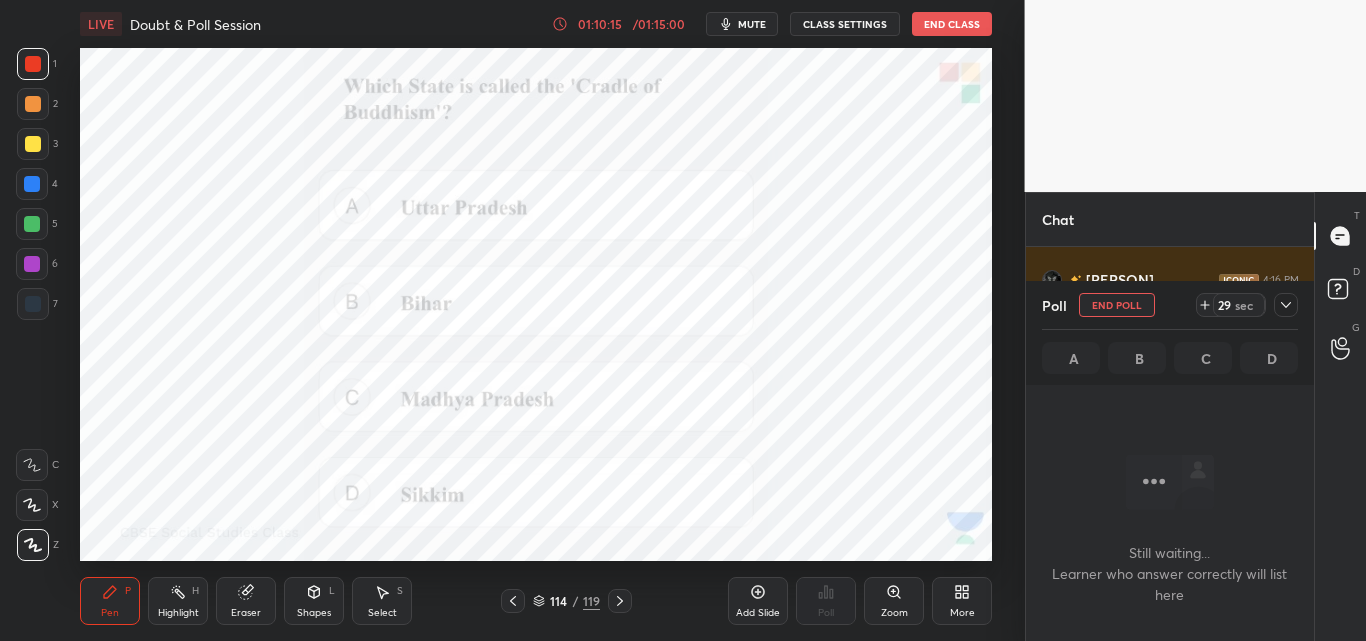 click on "mute" at bounding box center (752, 24) 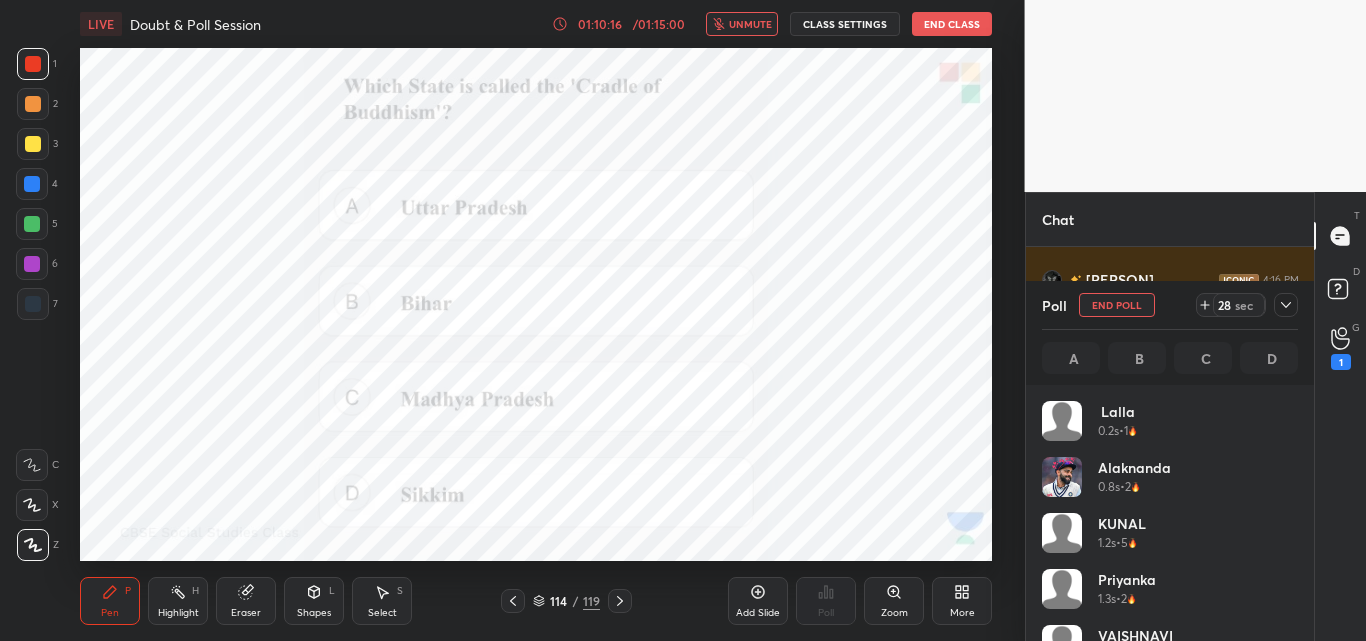 scroll, scrollTop: 7, scrollLeft: 7, axis: both 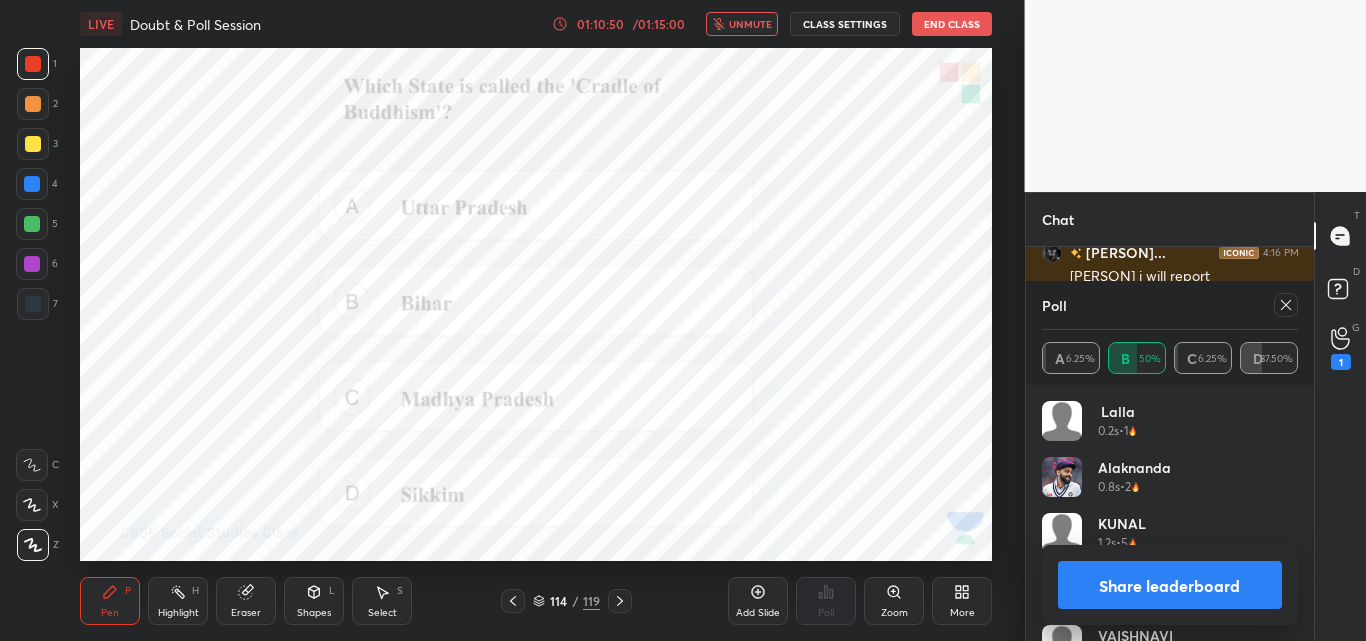 click on "unmute" at bounding box center (750, 24) 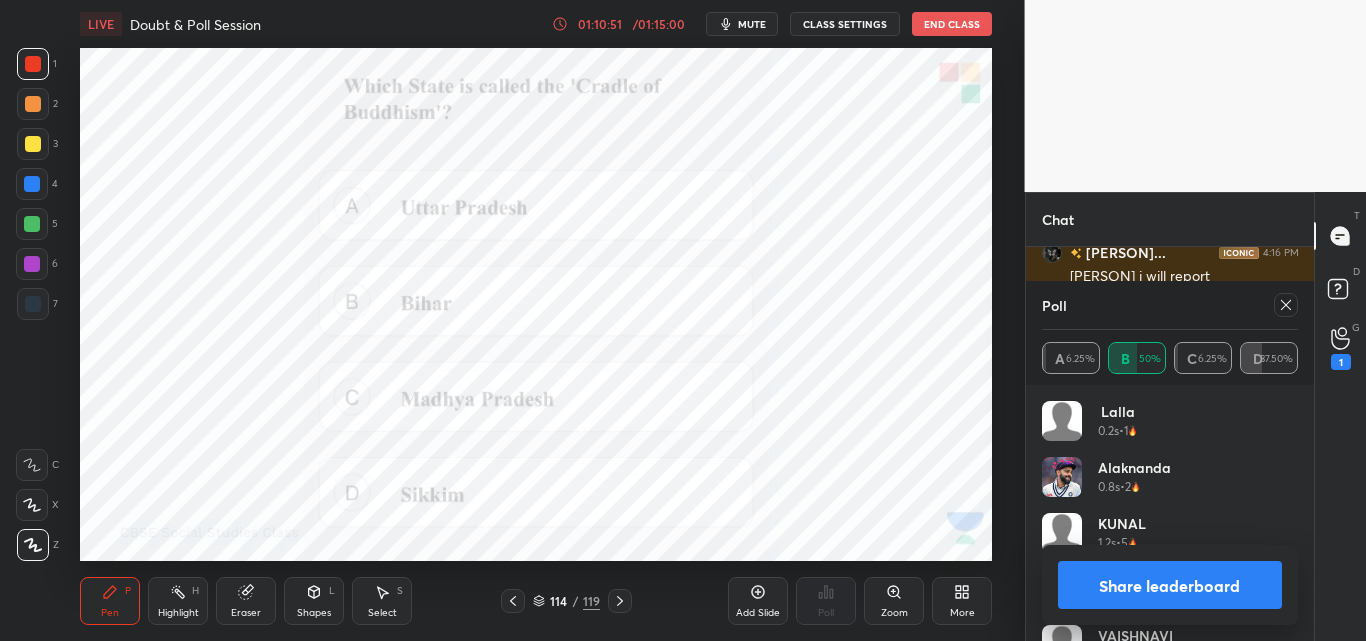 scroll, scrollTop: 7, scrollLeft: 7, axis: both 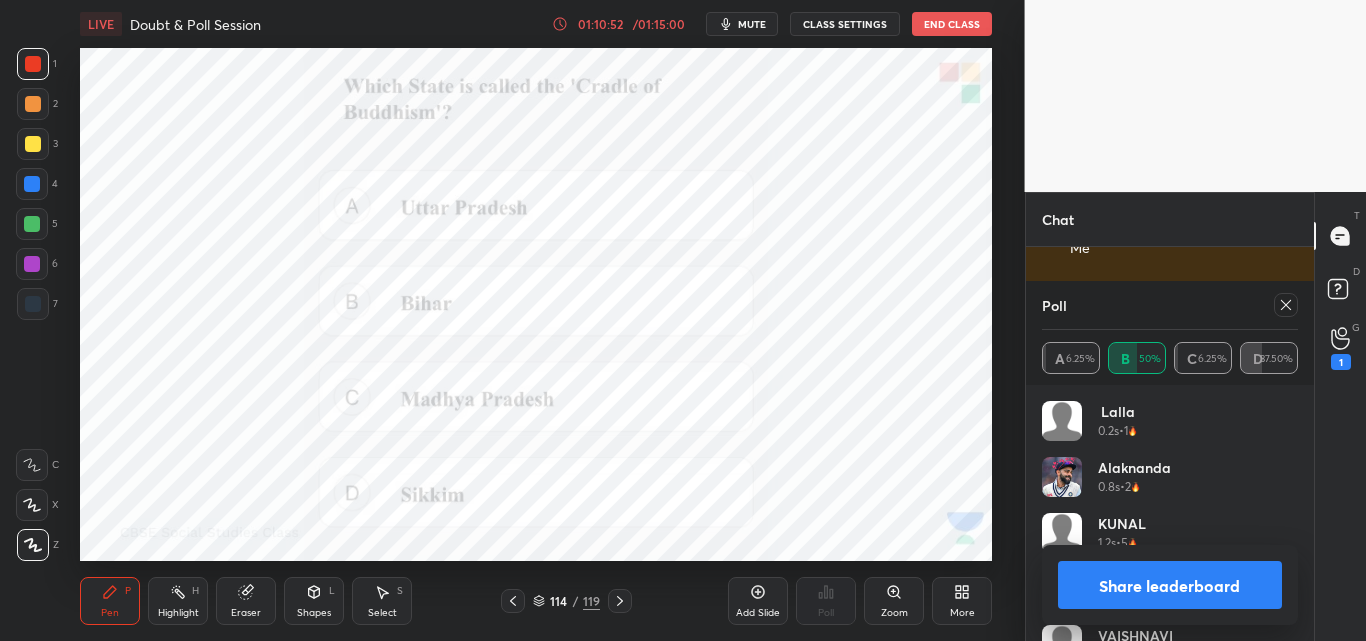 click at bounding box center [1286, 305] 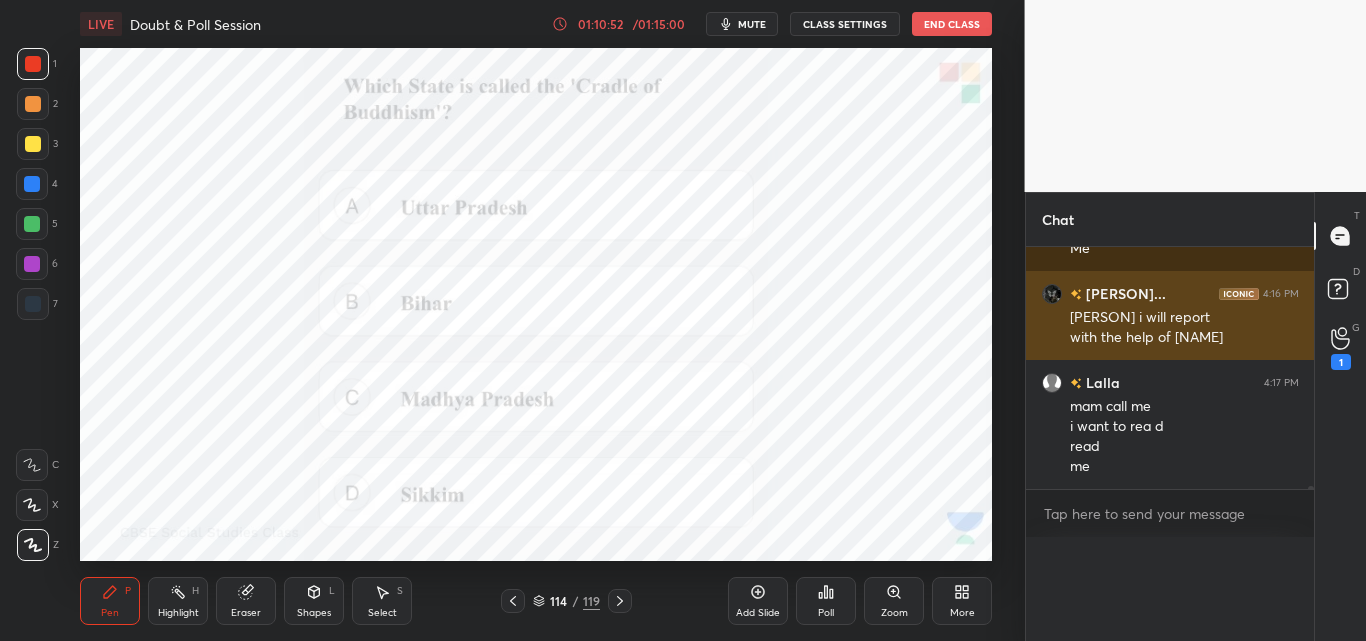 scroll, scrollTop: 0, scrollLeft: 0, axis: both 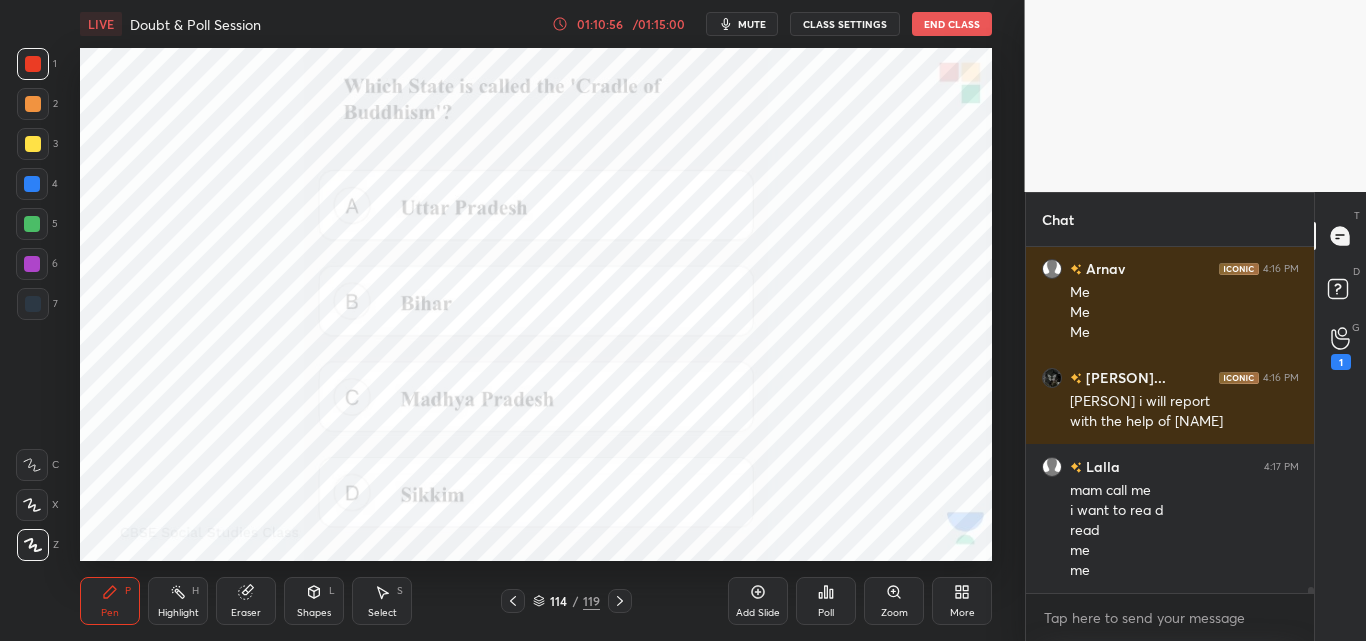 click on "Poll" at bounding box center (826, 613) 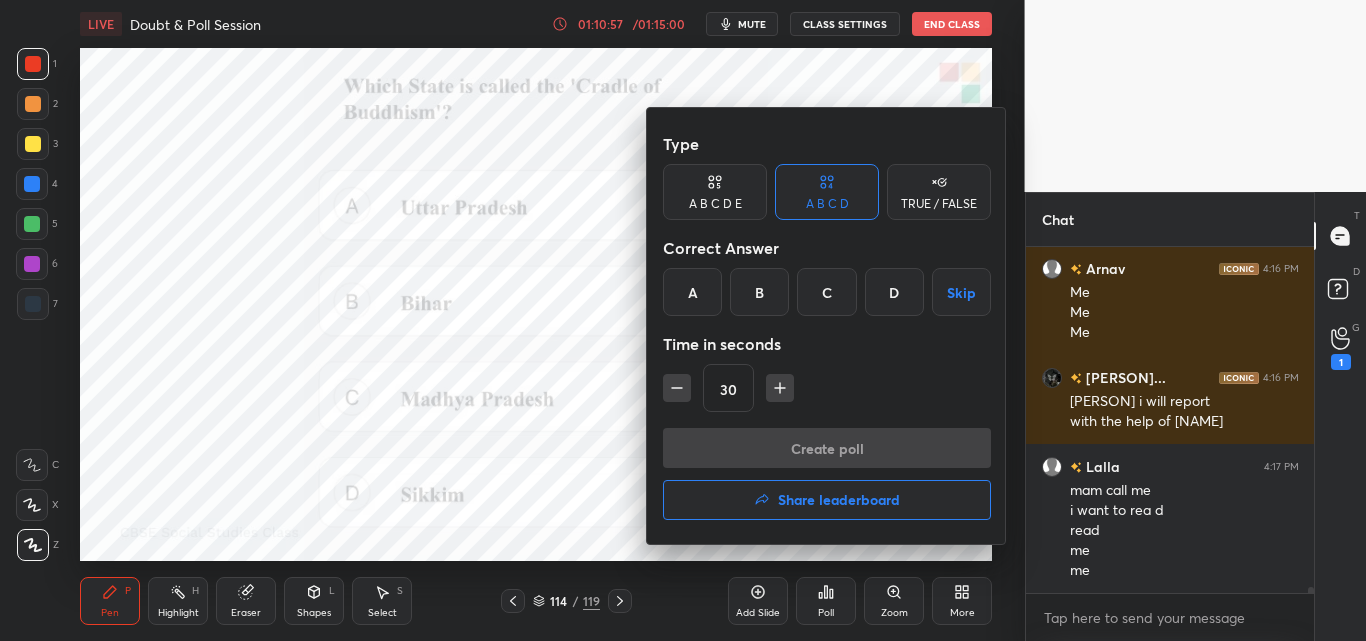 scroll, scrollTop: 21404, scrollLeft: 0, axis: vertical 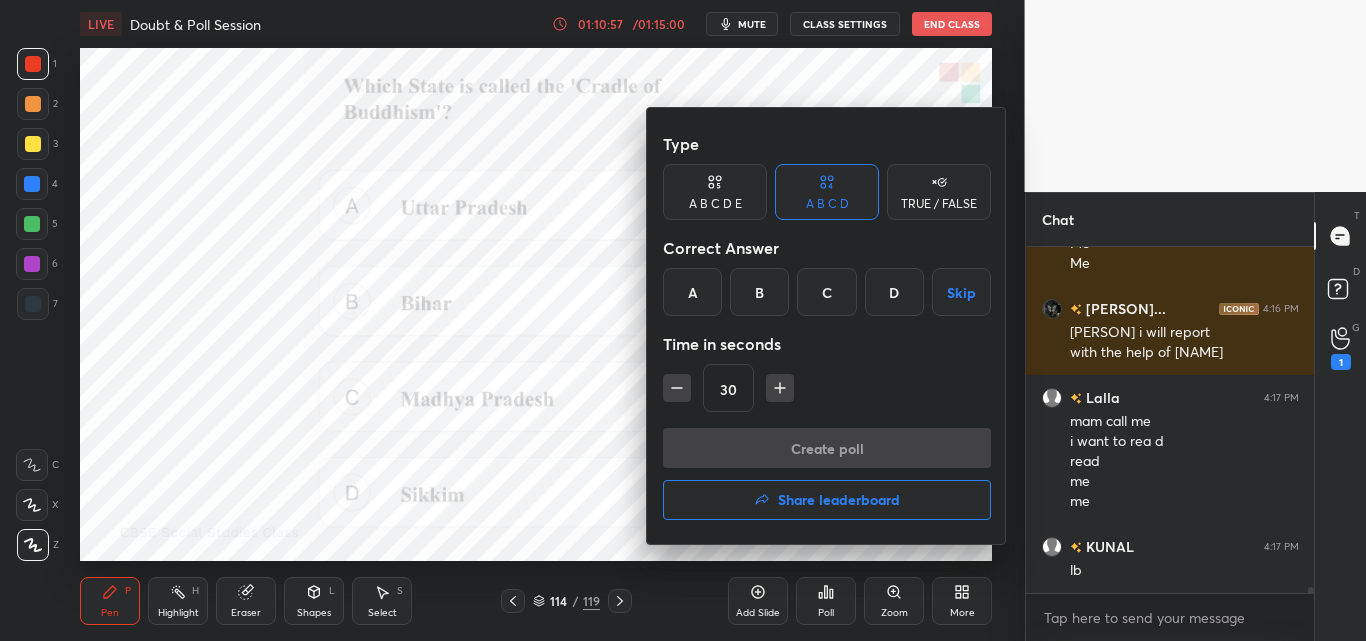 click at bounding box center (683, 320) 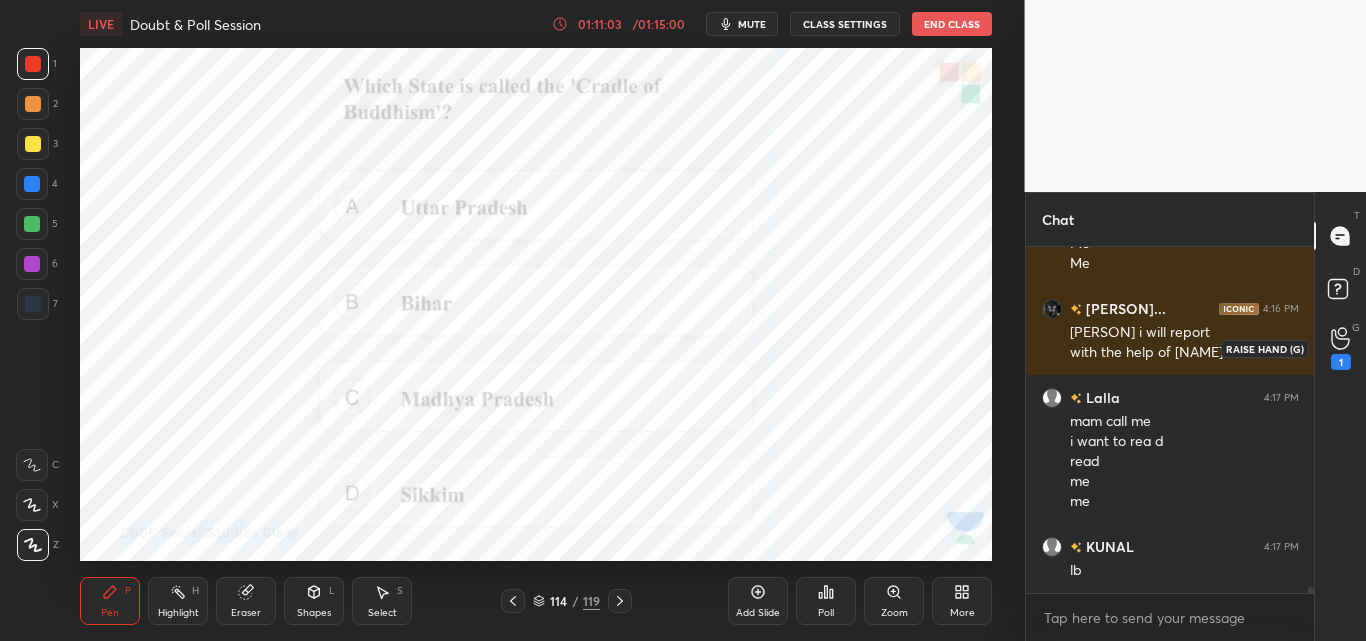 click on "1" at bounding box center (1341, 362) 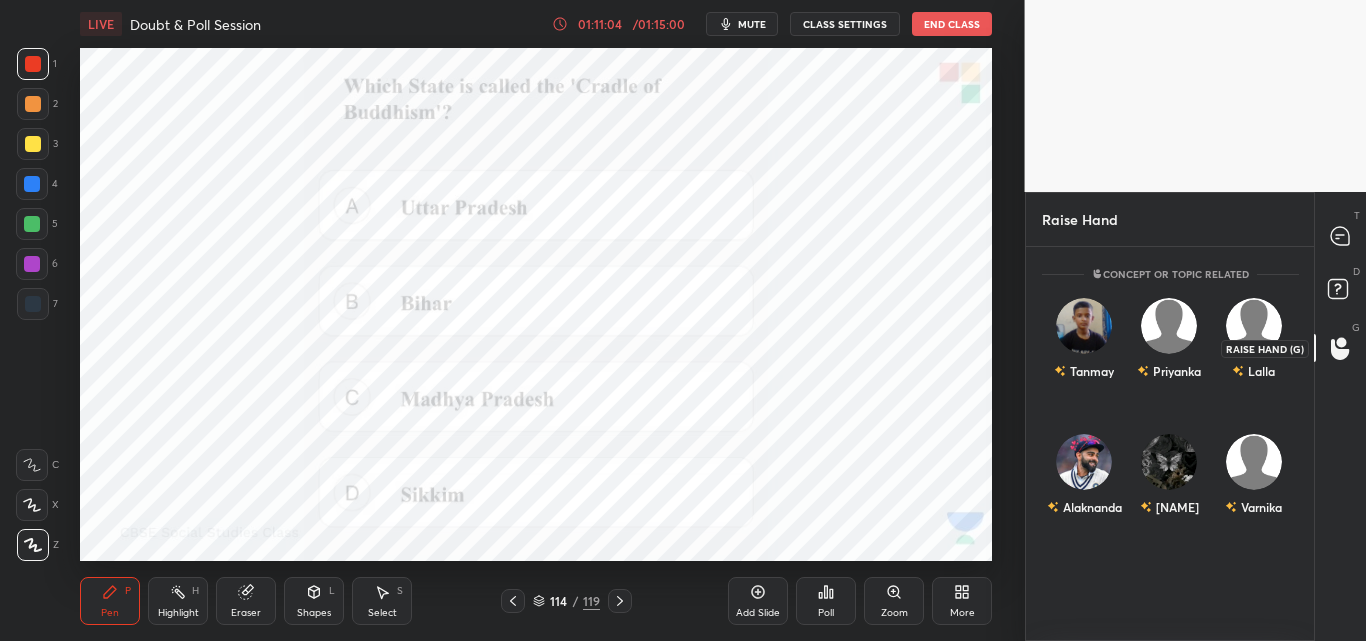 scroll, scrollTop: 0, scrollLeft: 0, axis: both 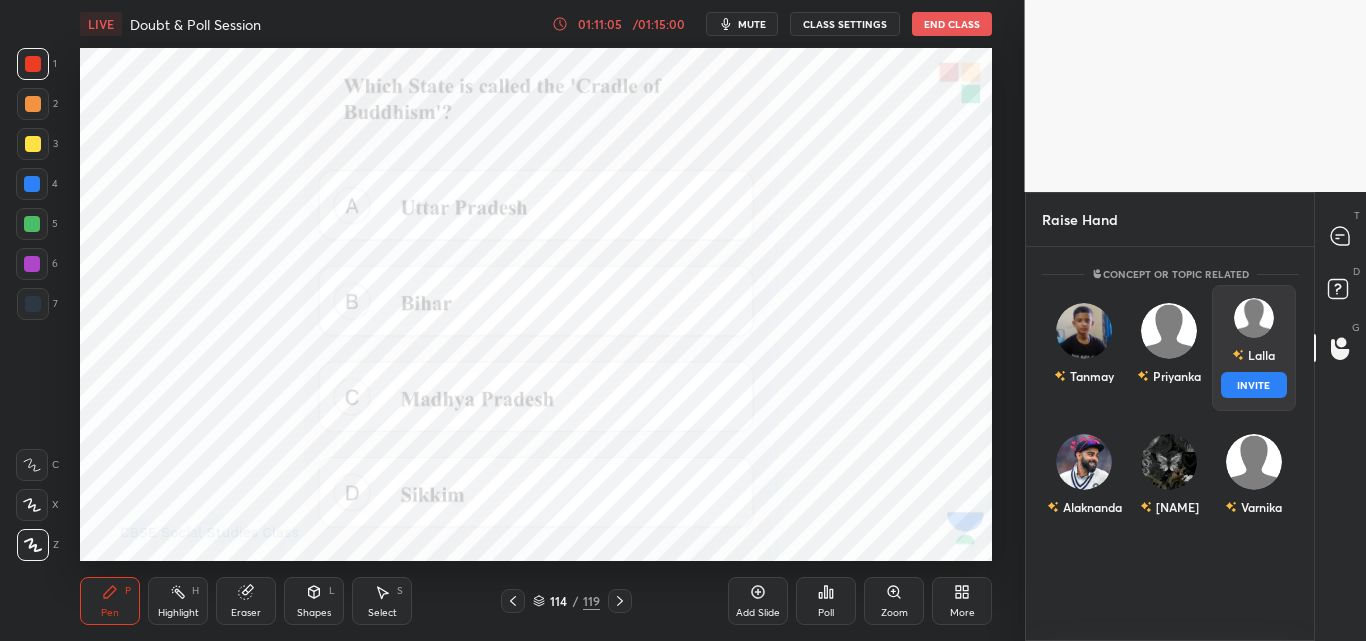drag, startPoint x: 1263, startPoint y: 362, endPoint x: 1247, endPoint y: 382, distance: 25.612497 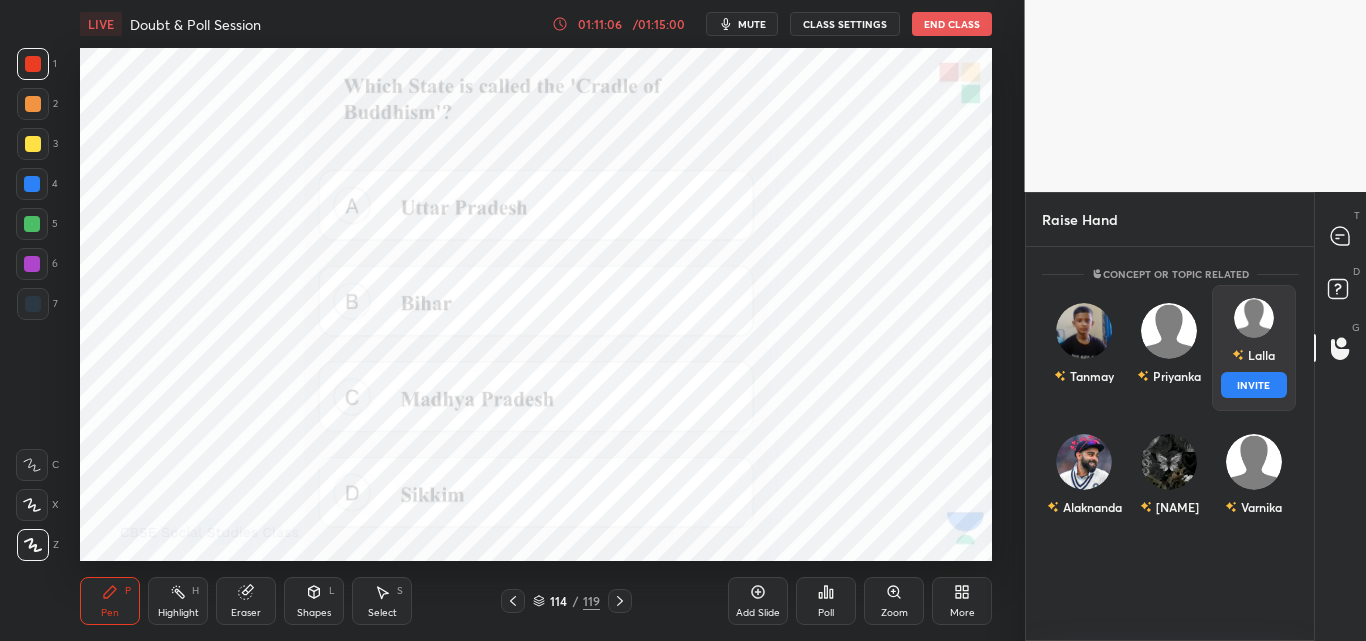 click on "INVITE" at bounding box center [1253, 385] 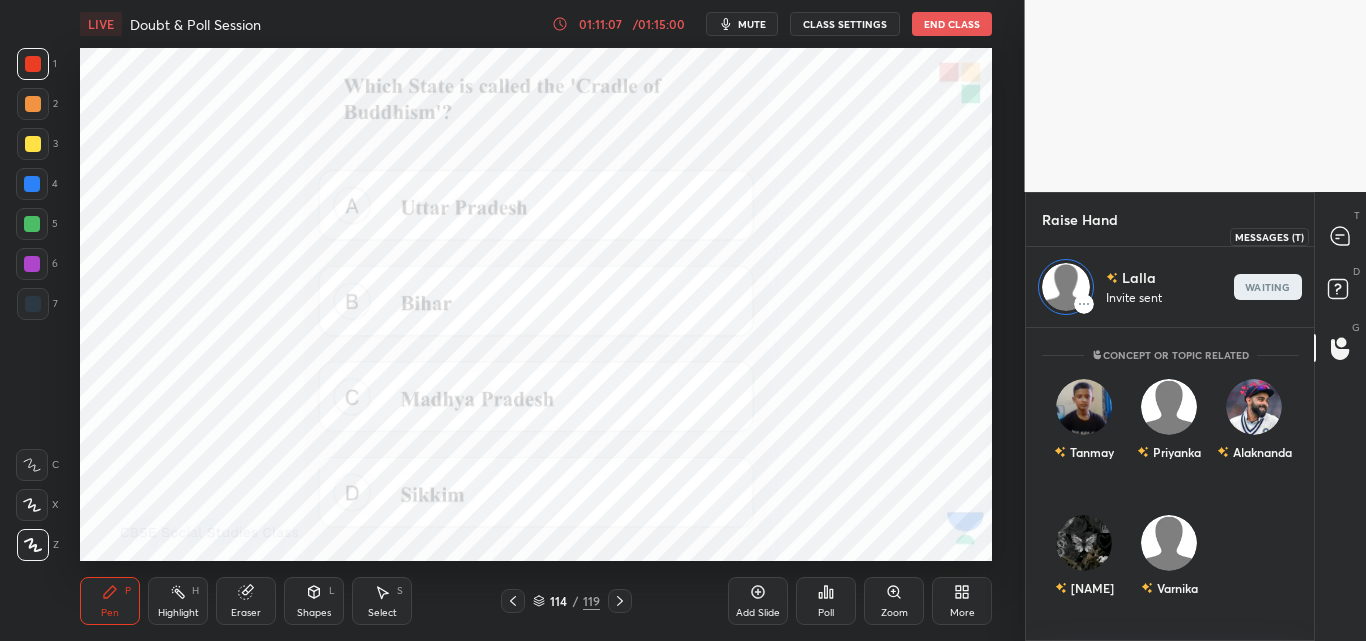 drag, startPoint x: 1341, startPoint y: 236, endPoint x: 1365, endPoint y: 234, distance: 24.083189 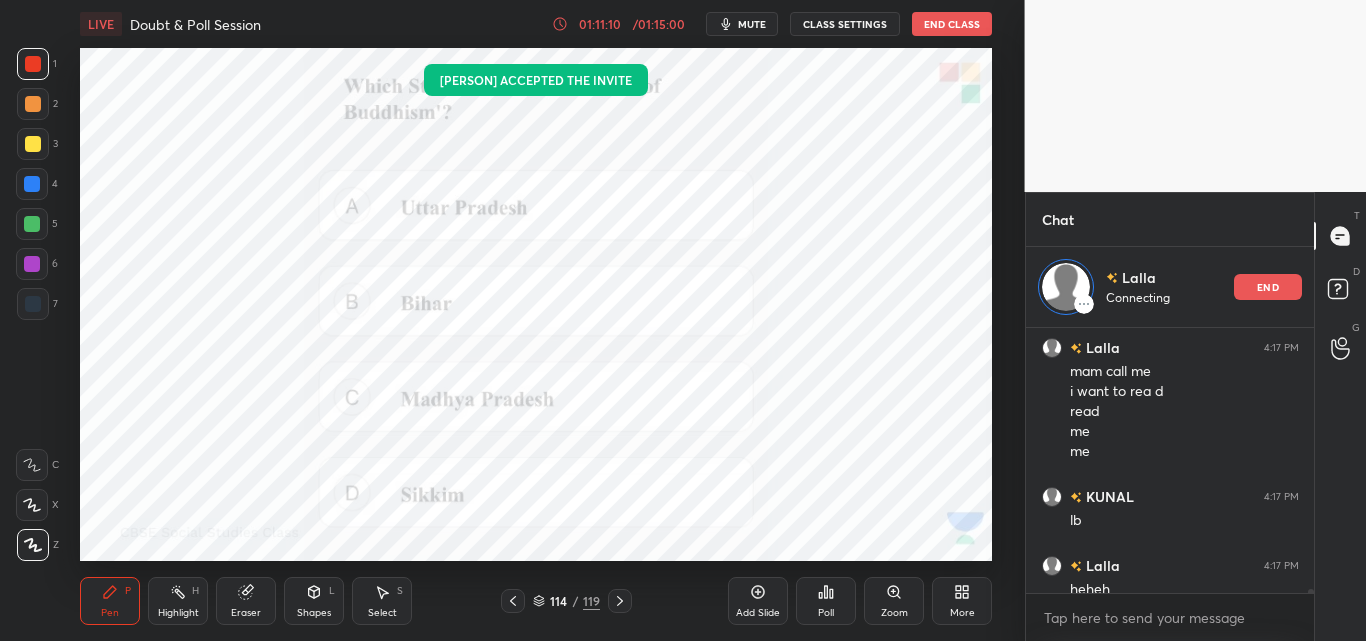 click on "More" at bounding box center (962, 601) 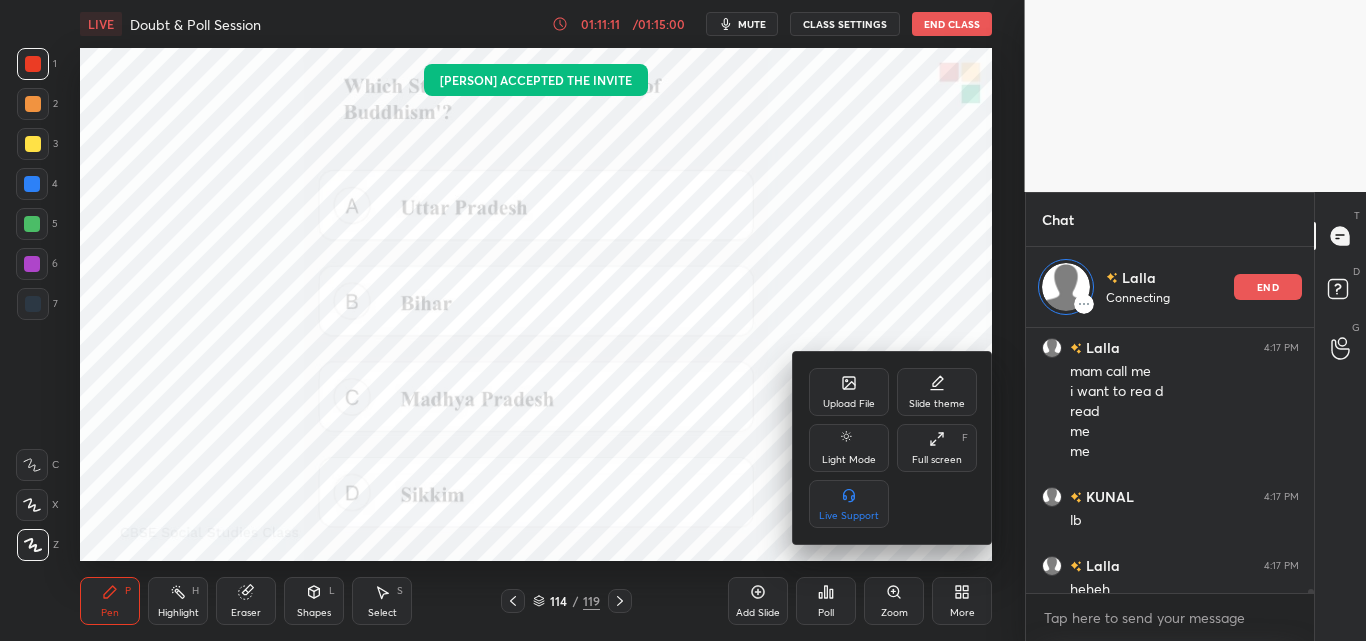 click on "Upload File" at bounding box center [849, 404] 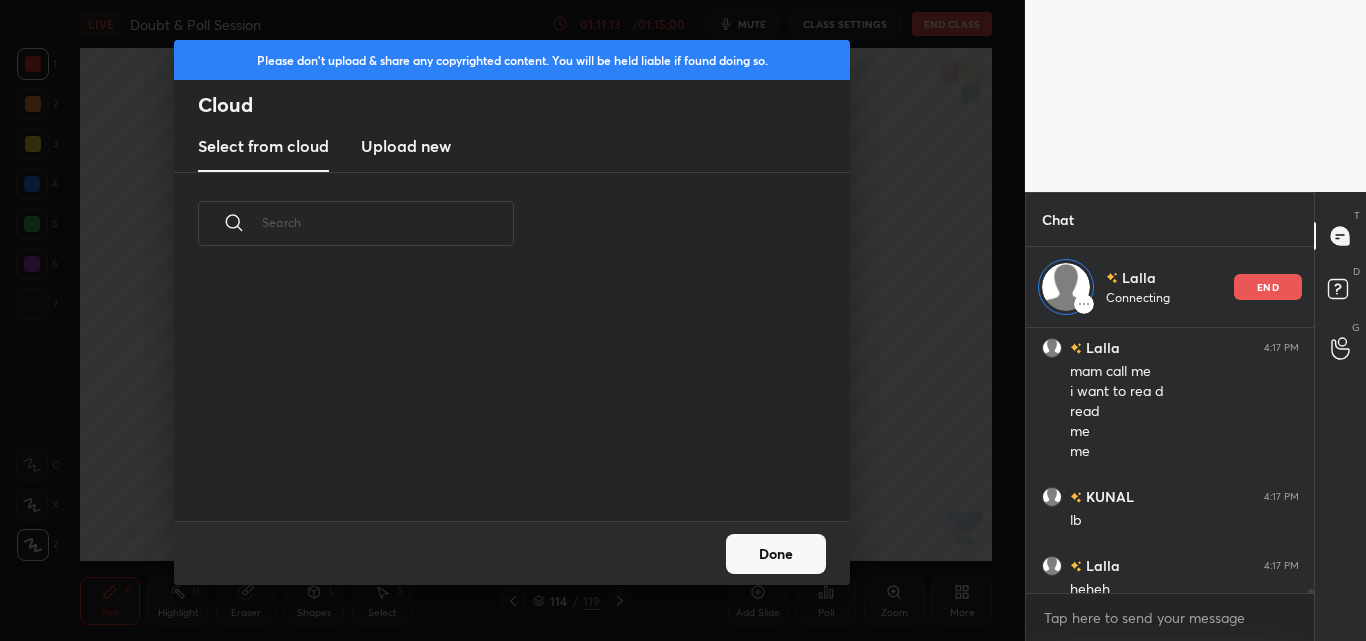 click on "Upload new" at bounding box center (406, 146) 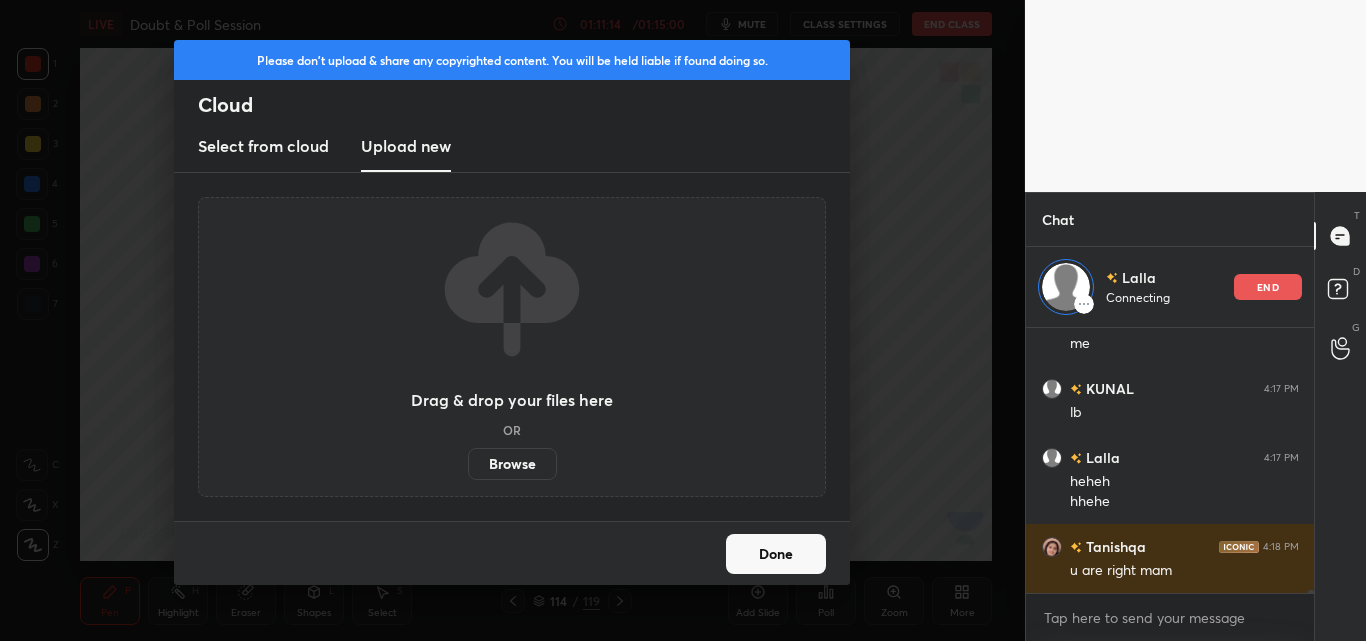 click on "Browse" at bounding box center (512, 464) 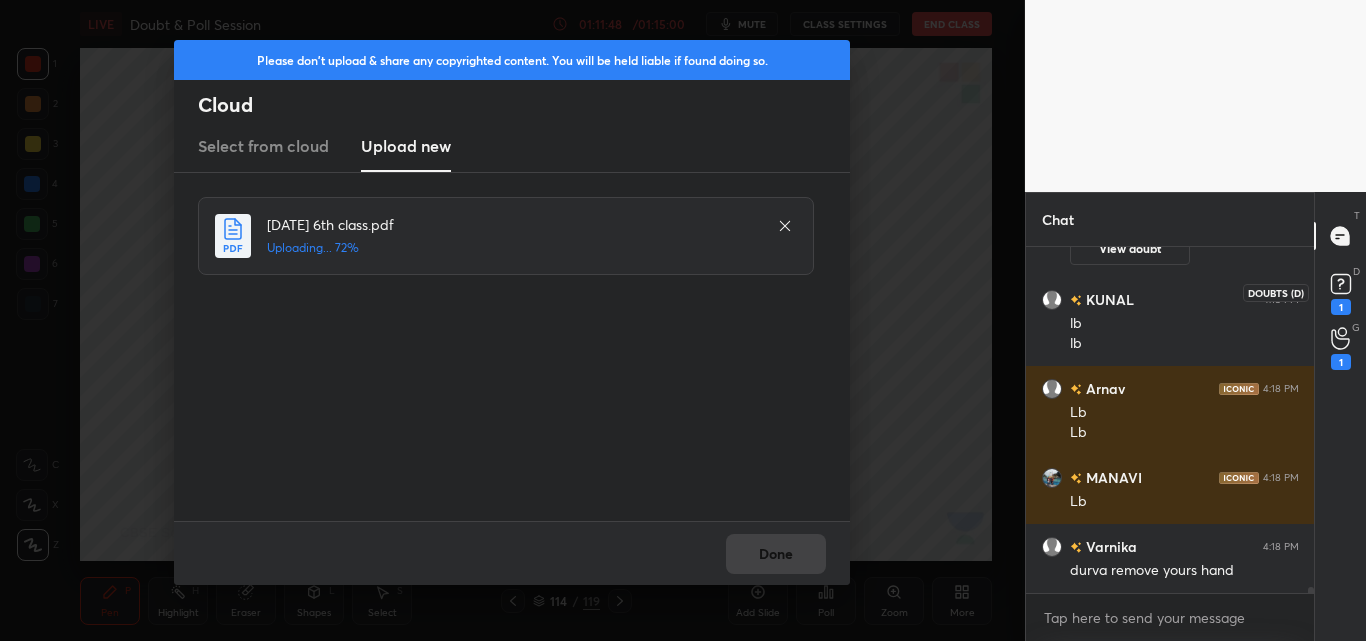click on "1" at bounding box center [1341, 292] 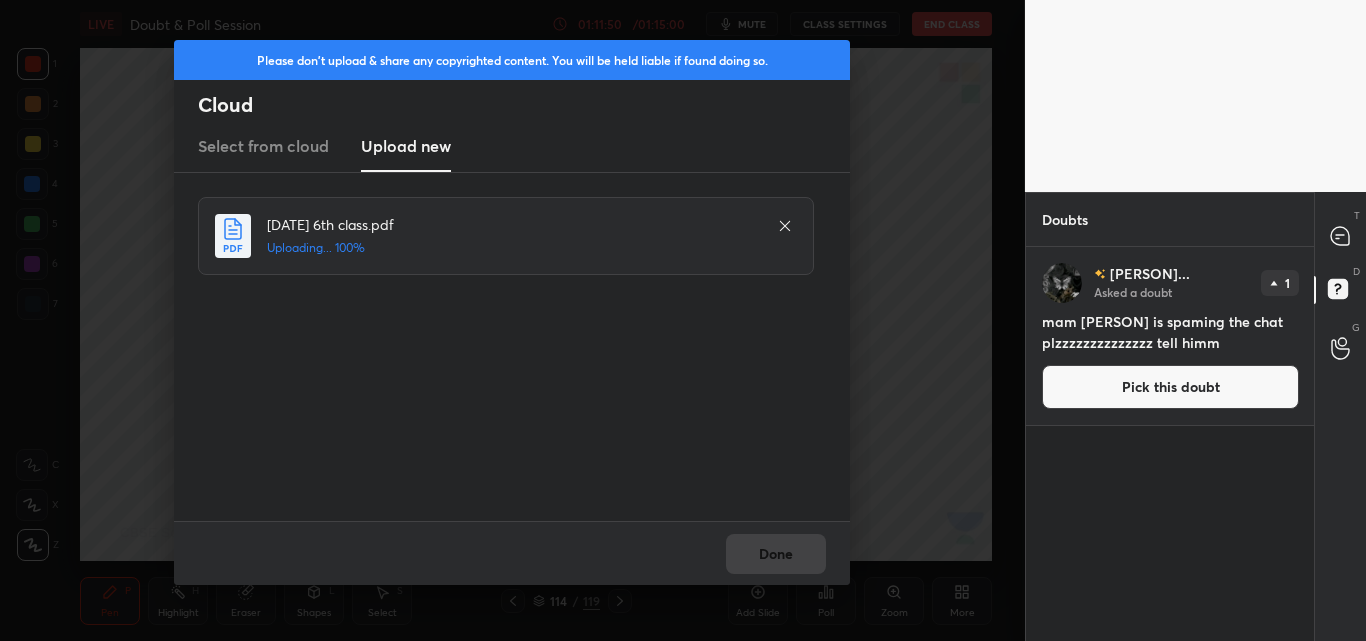 click on "Pick this doubt" at bounding box center [1170, 387] 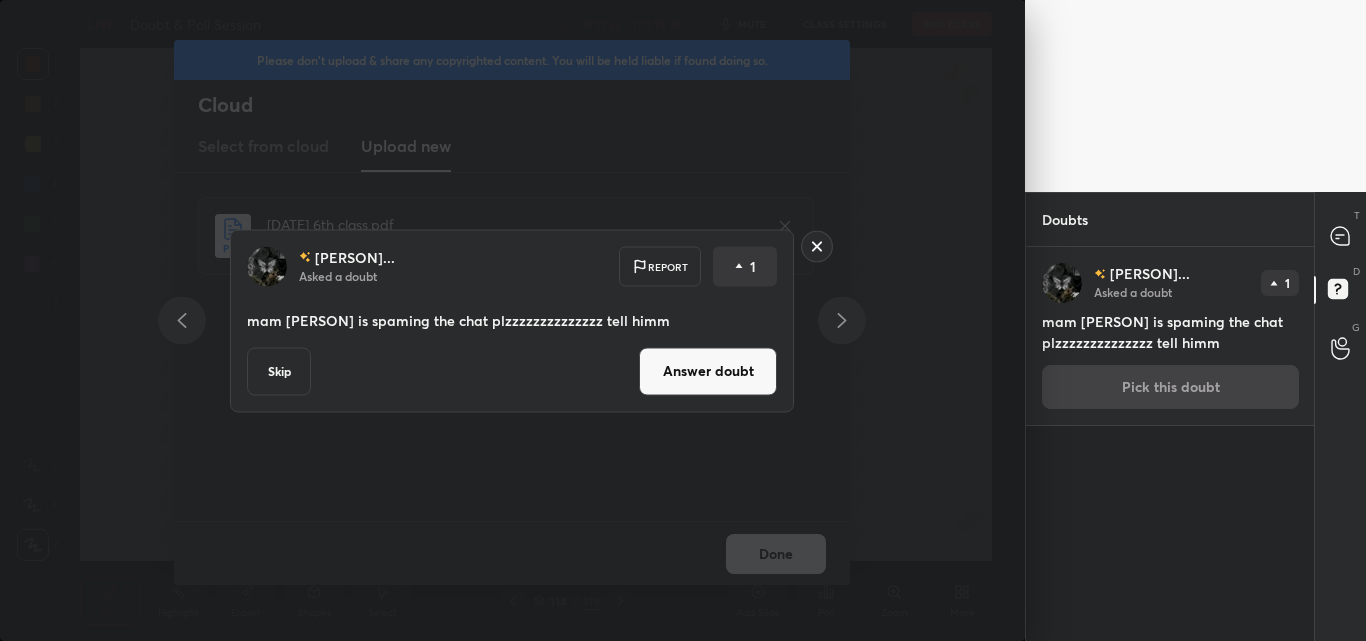 drag, startPoint x: 737, startPoint y: 372, endPoint x: 776, endPoint y: 387, distance: 41.785164 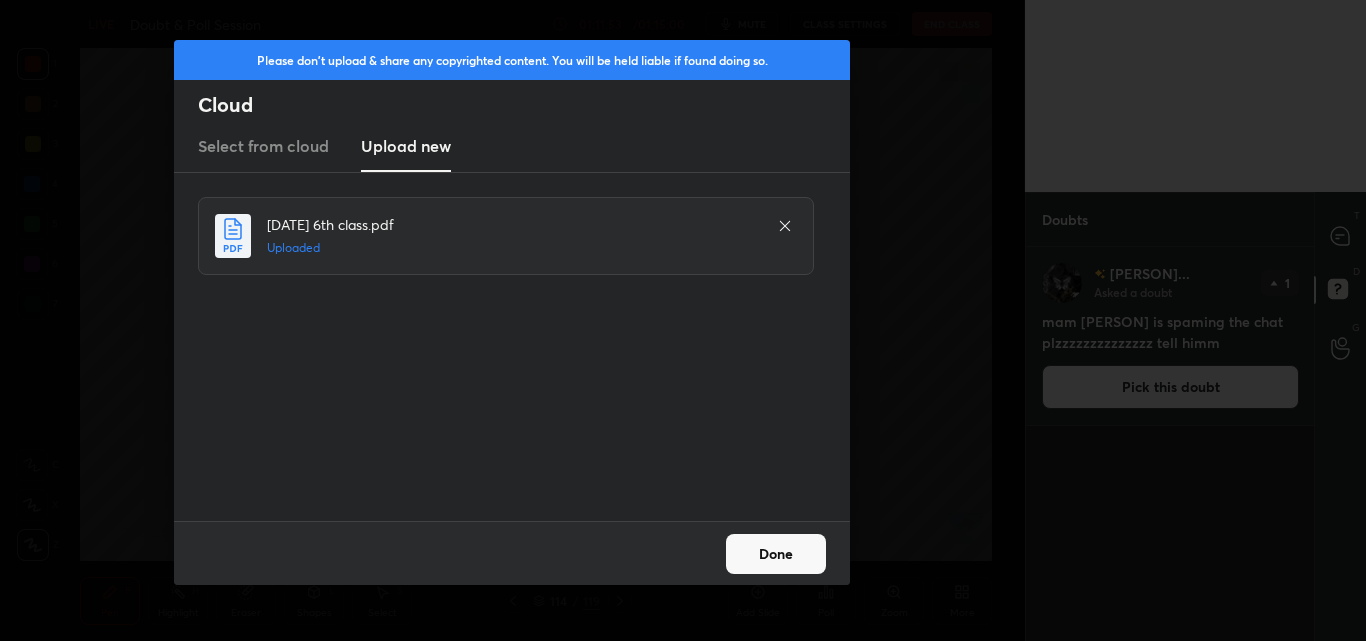 click on "Done" at bounding box center (776, 554) 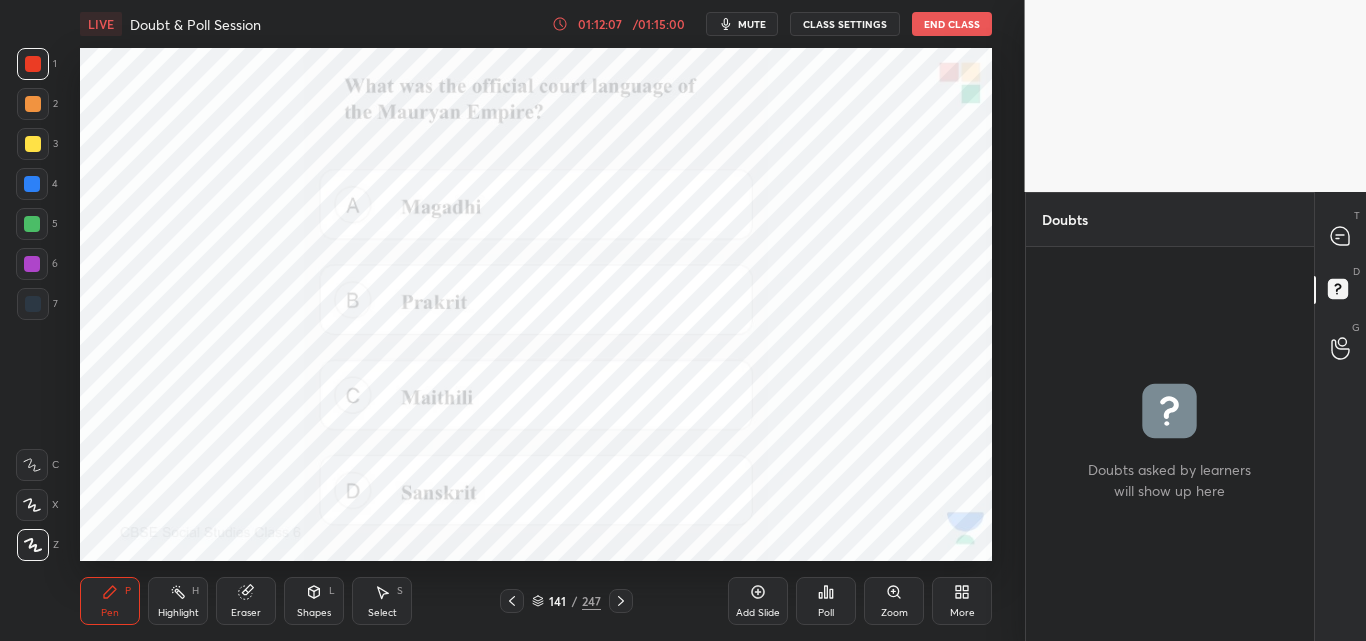 drag, startPoint x: 555, startPoint y: 612, endPoint x: 538, endPoint y: 592, distance: 26.24881 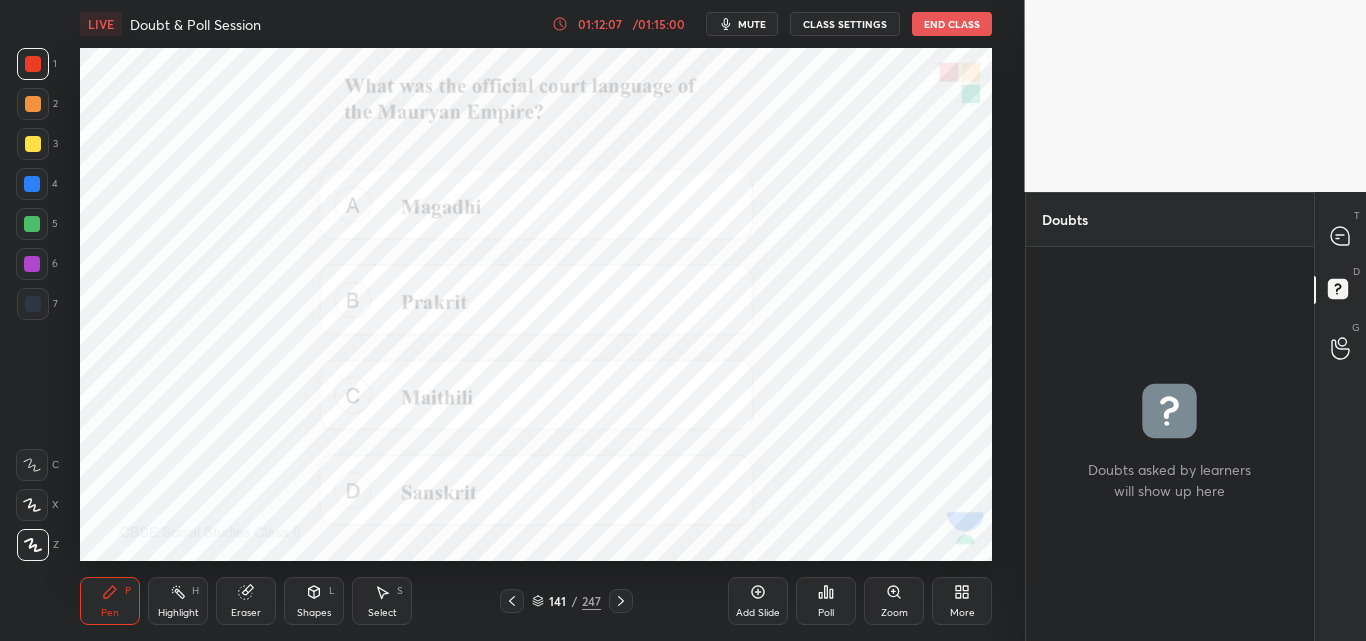 click on "141 / 247" at bounding box center (566, 601) 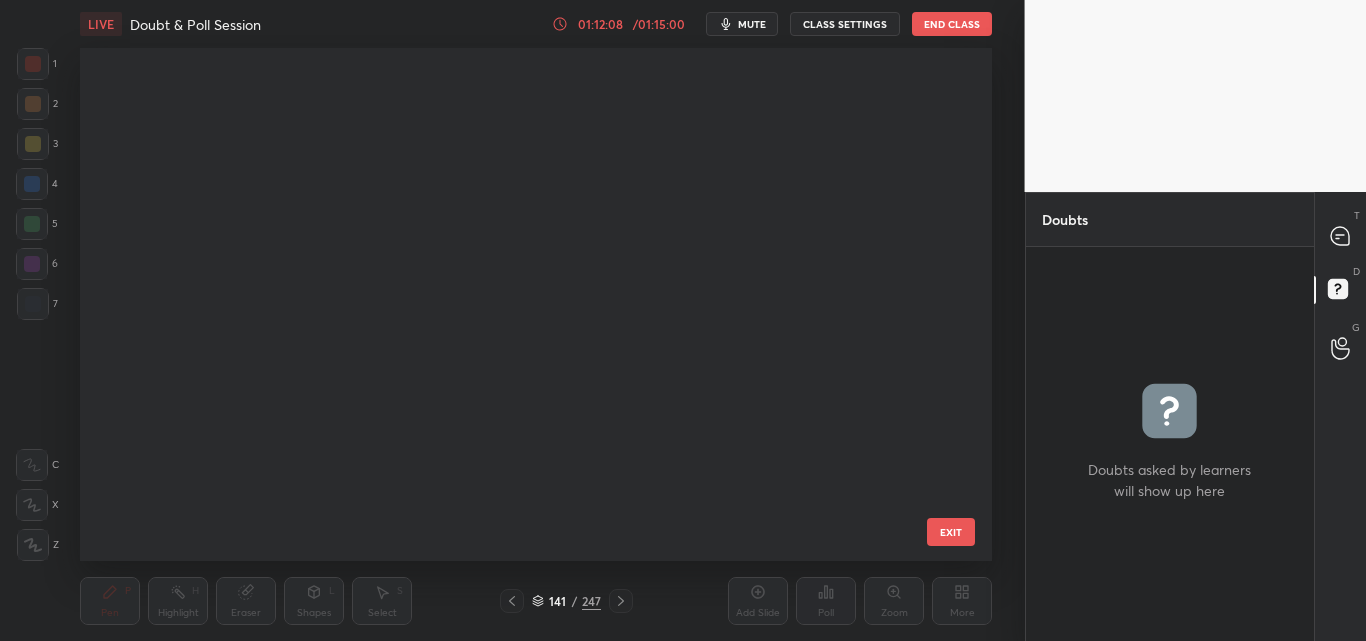 scroll, scrollTop: 6819, scrollLeft: 0, axis: vertical 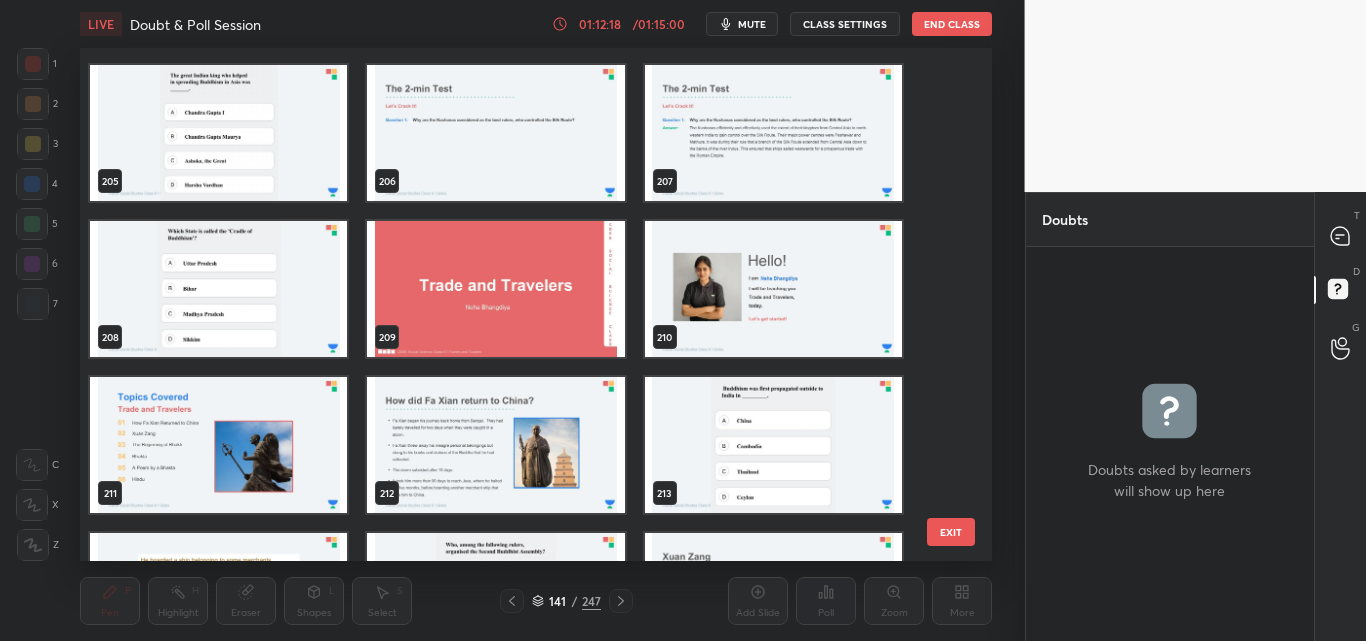 click at bounding box center [218, 289] 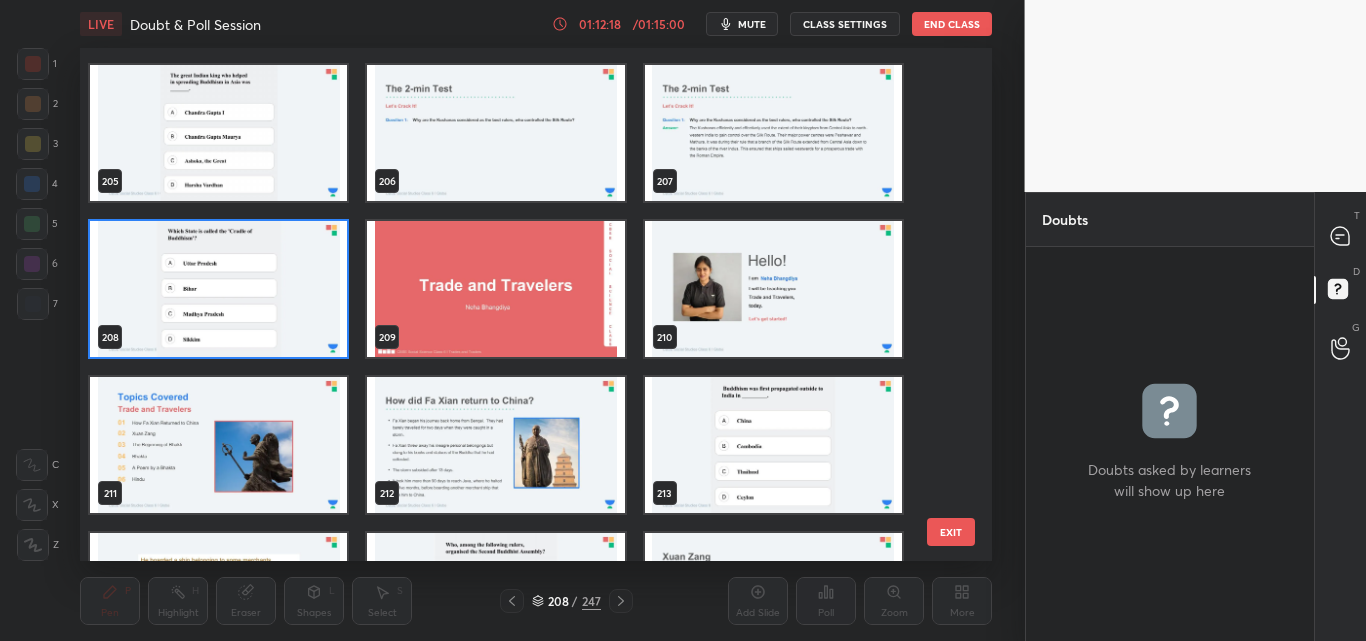 click at bounding box center [218, 289] 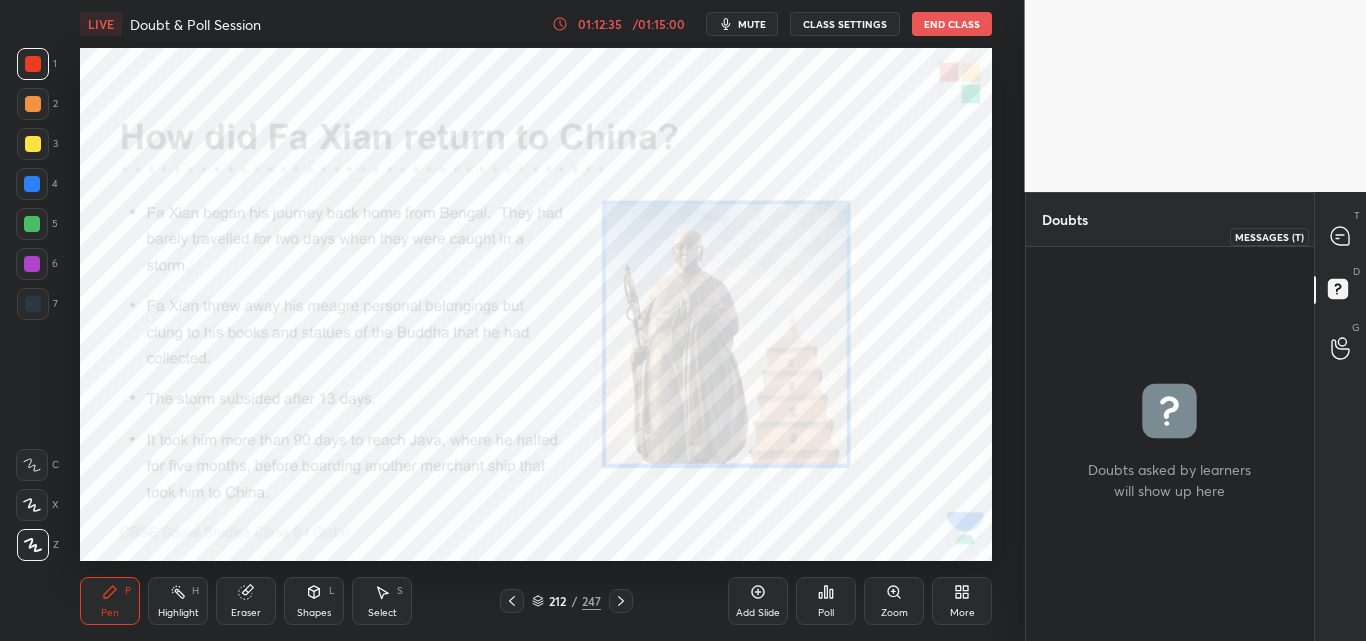 click 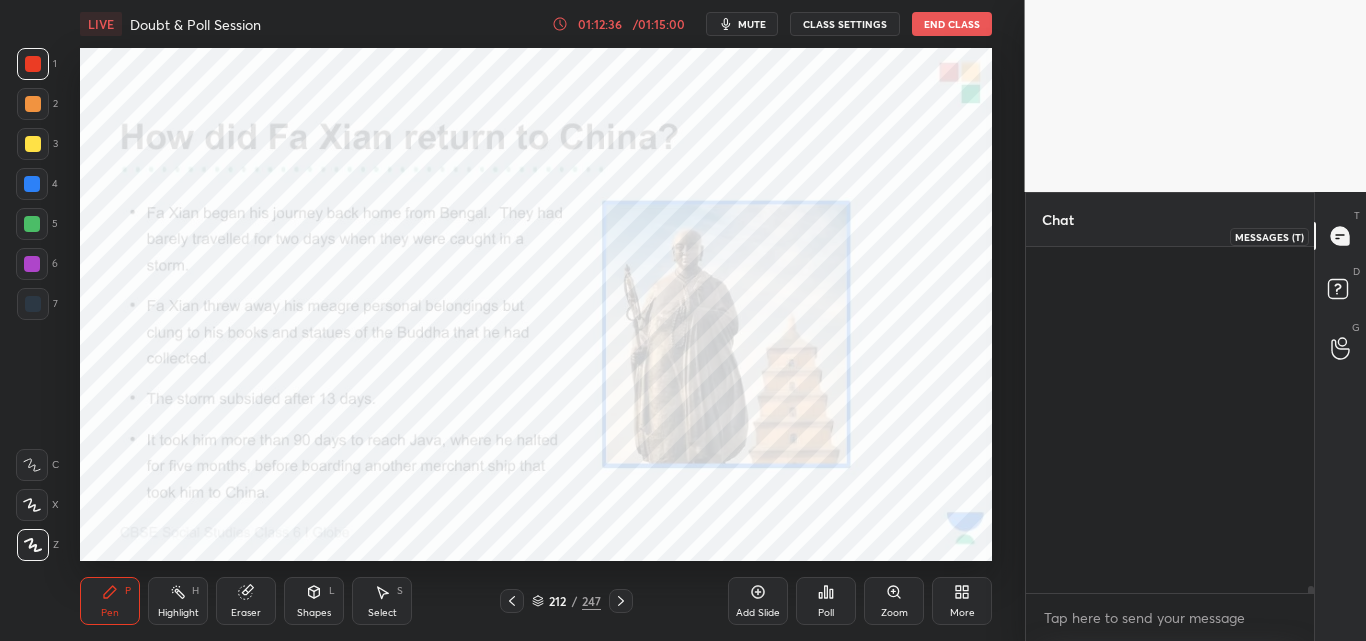 scroll, scrollTop: 20100, scrollLeft: 0, axis: vertical 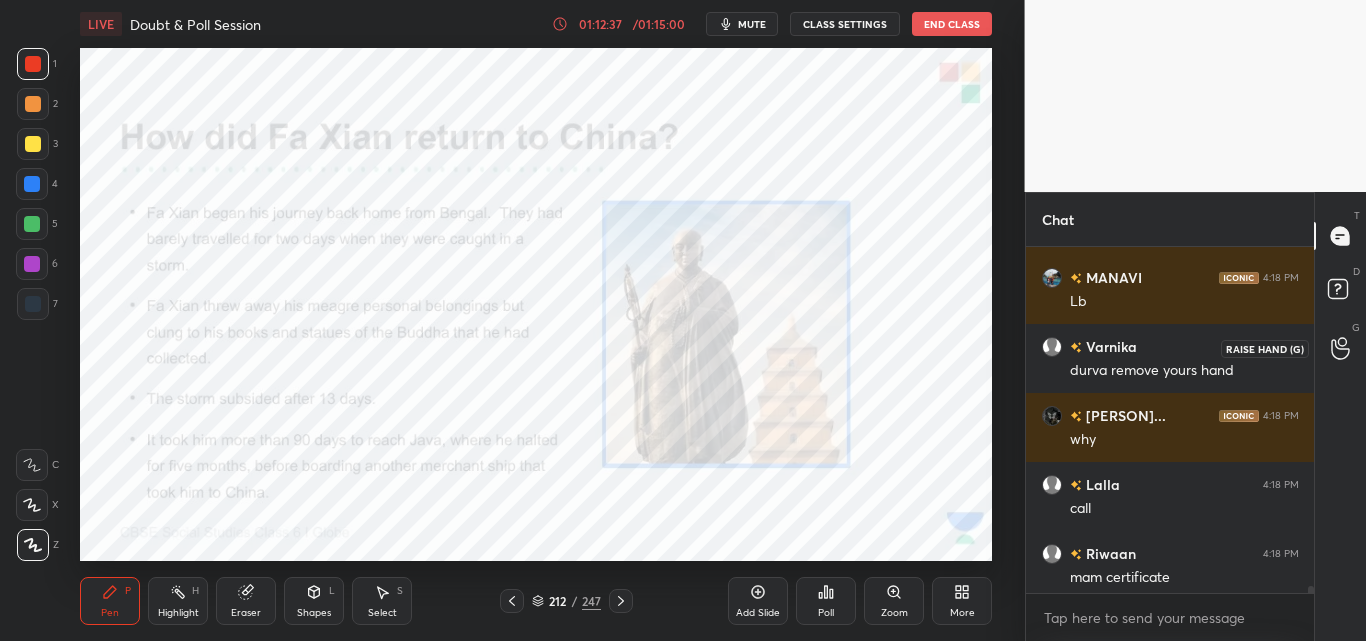 click at bounding box center (1341, 348) 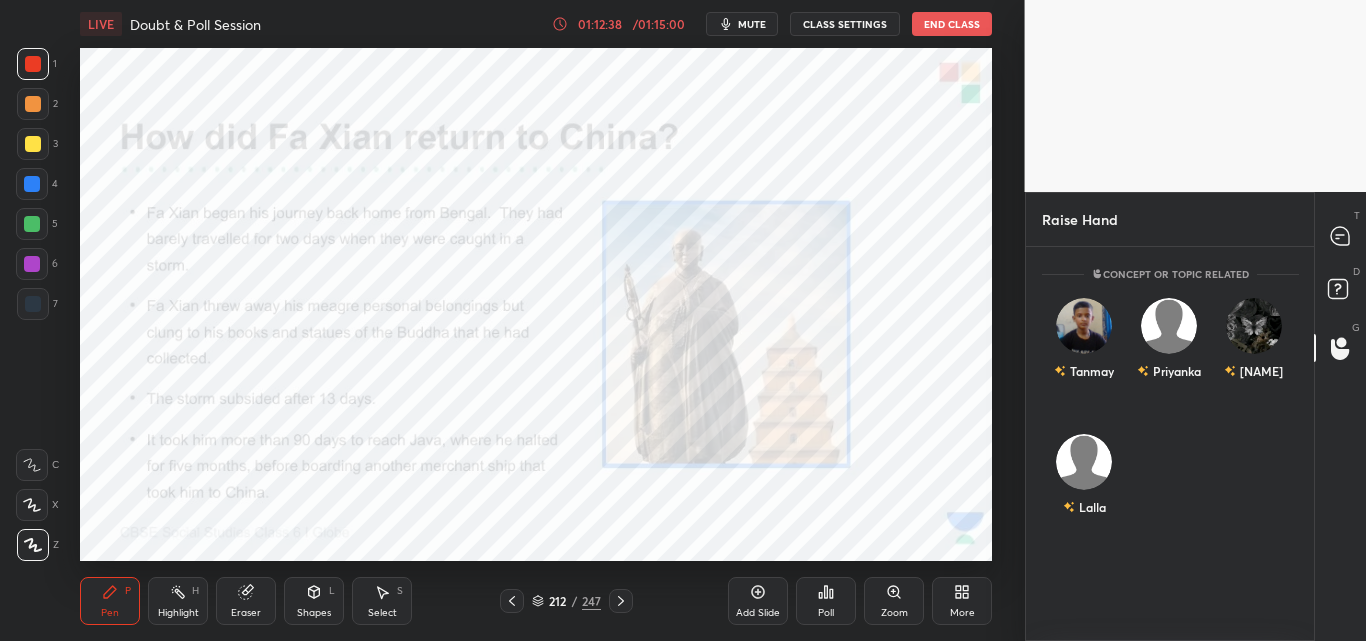 scroll, scrollTop: 7, scrollLeft: 7, axis: both 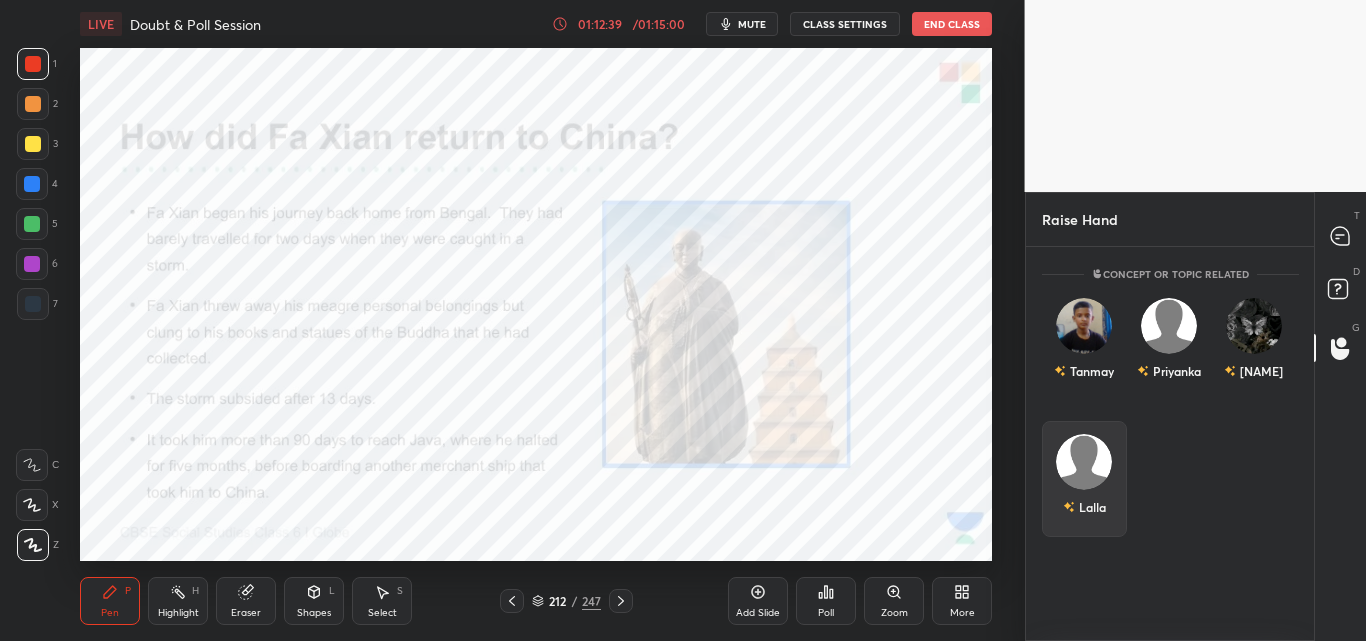 drag, startPoint x: 1086, startPoint y: 470, endPoint x: 1093, endPoint y: 497, distance: 27.89265 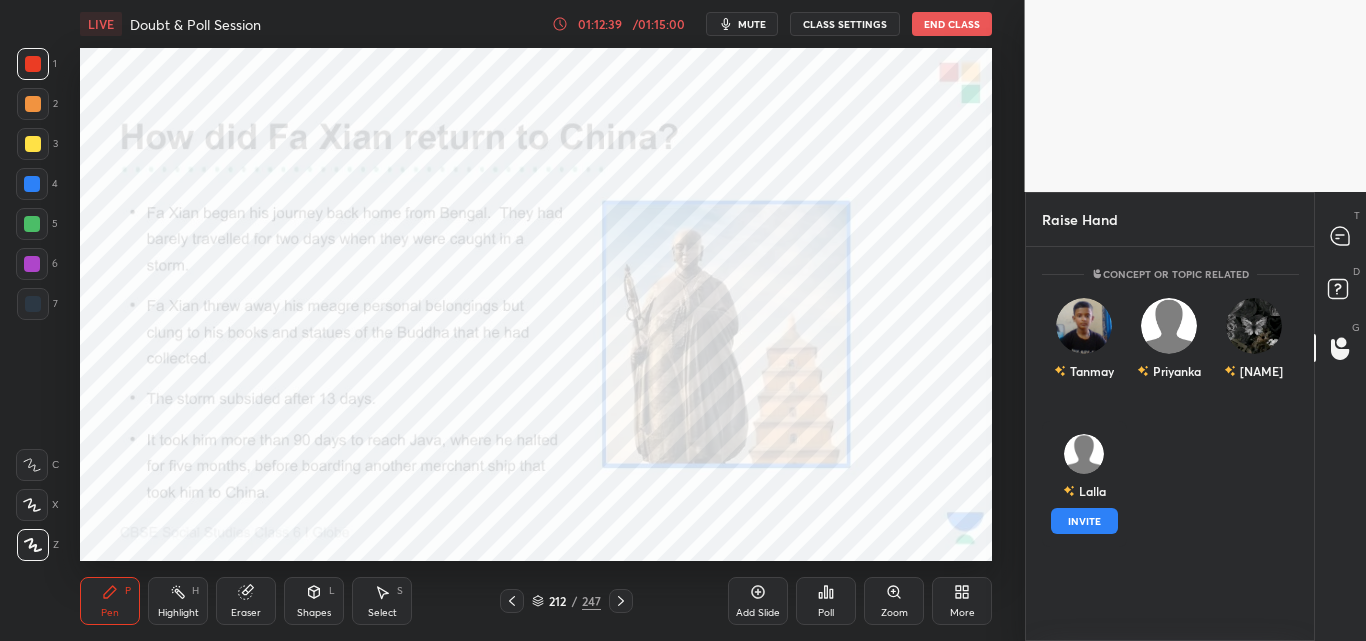 click on "INVITE" at bounding box center [1084, 521] 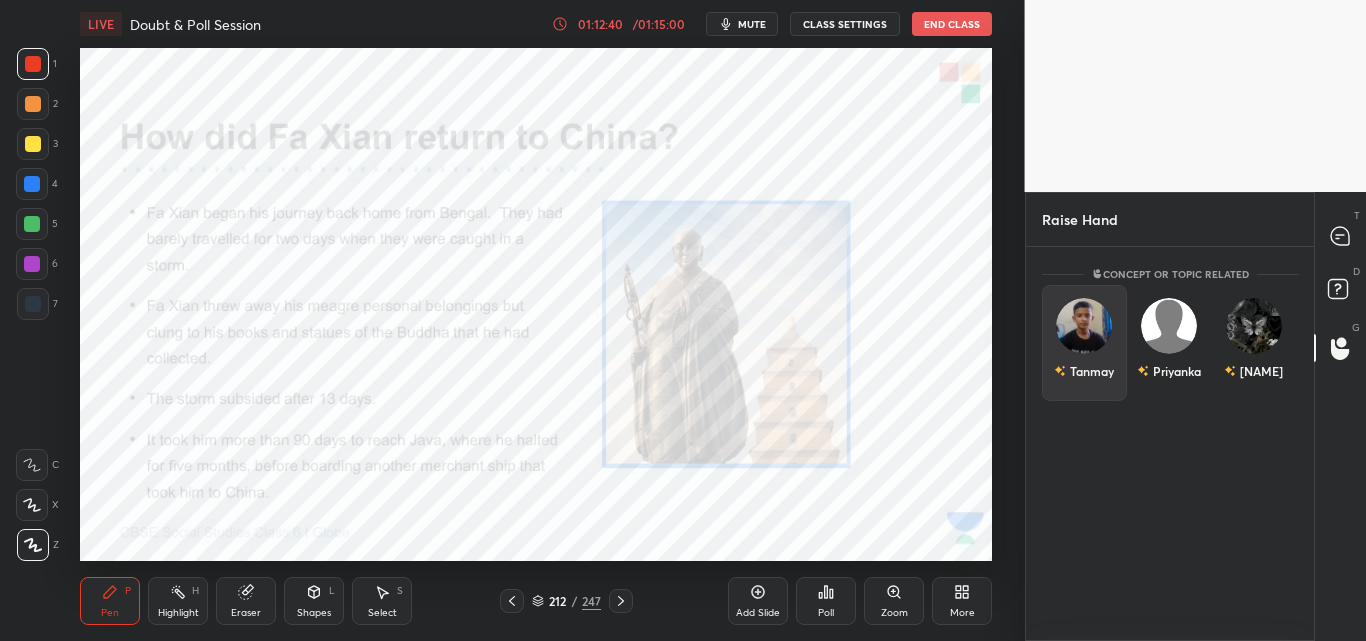 scroll, scrollTop: 307, scrollLeft: 282, axis: both 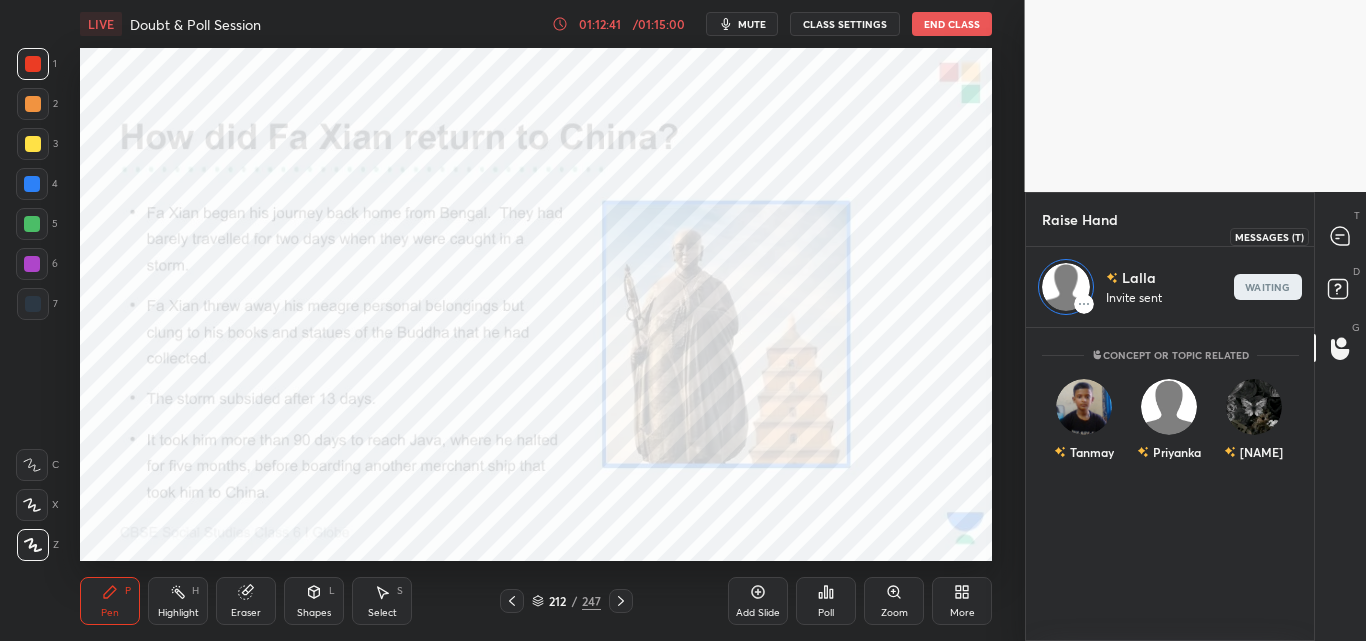 click 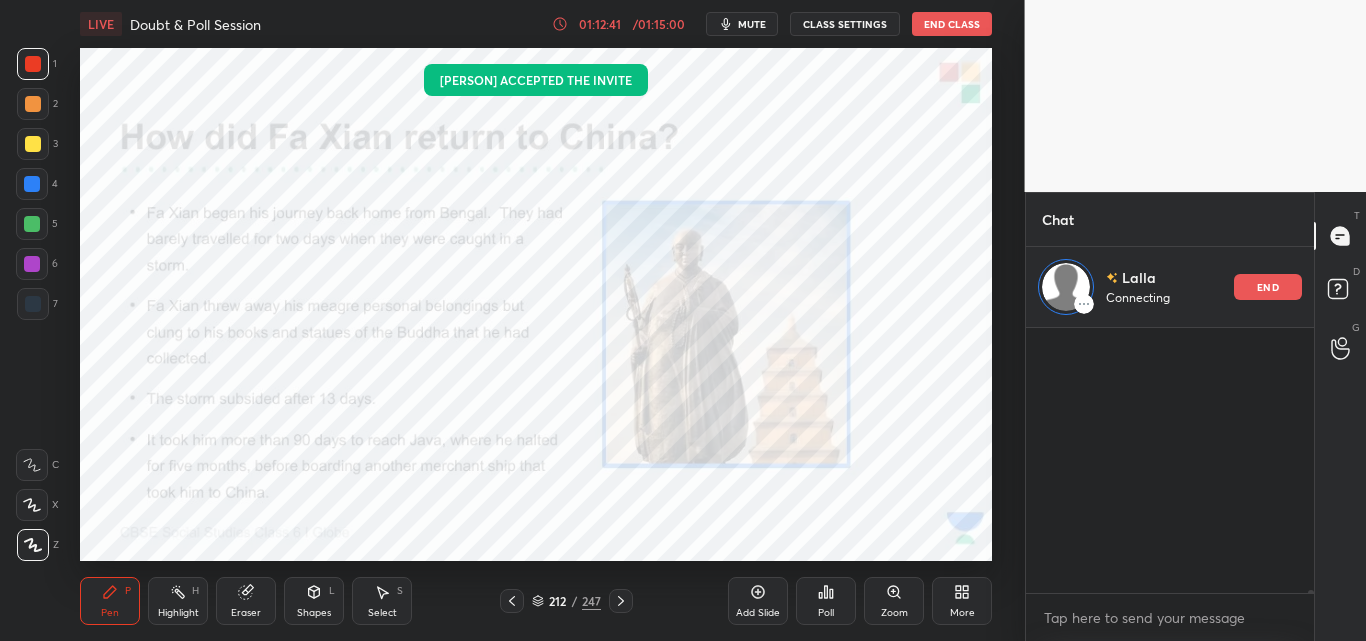 scroll, scrollTop: 308, scrollLeft: 282, axis: both 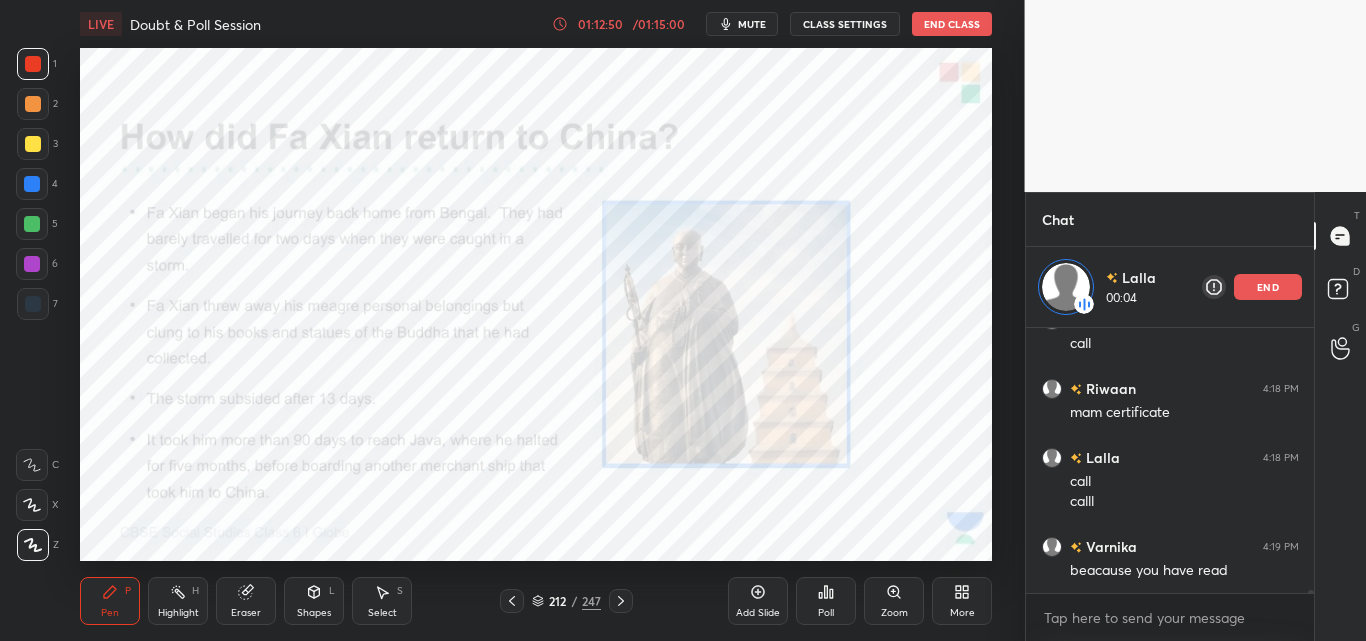 click on "mute" at bounding box center [752, 24] 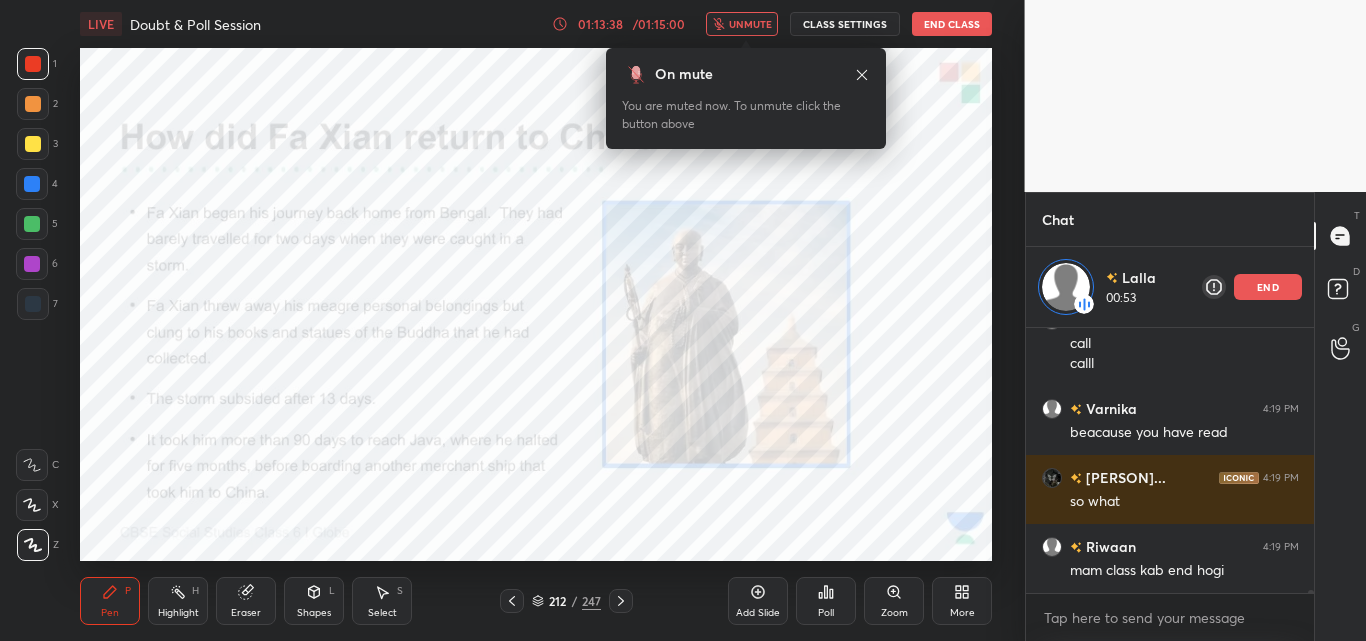 scroll, scrollTop: 20553, scrollLeft: 0, axis: vertical 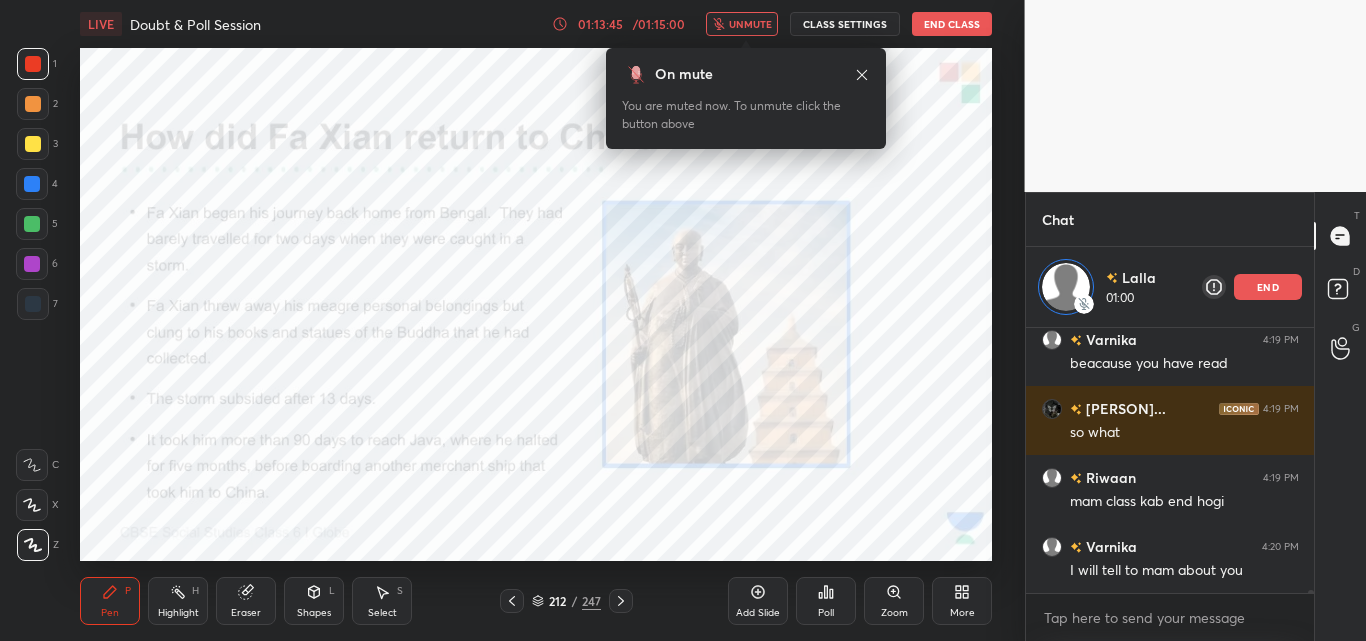 click on "1 2 3 4 5 6 7 C X Z C X Z E E Erase all   H H LIVE Doubt & Poll Session 01:13:45 /  01:15:00 unmute CLASS SETTINGS End Class Setting up your live class Poll for   secs No correct answer Start poll Back Doubt & Poll Session • L5 of CBSE Class 6th Social Science [PERSON] Pen P Highlight H Eraser Shapes L Select S 212 / 247 Add Slide Poll Zoom More Chat [PERSON] 01:00 end [PERSON] 4:18 PM call calll [PERSON] 4:19 PM beacause you have read [PERSON]... 4:19 PM so what [PERSON] 4:19 PM mam class kab end hogi [PERSON] 4:20 PM I will tell to mam about you JUMP TO LATEST Enable hand raising Enable raise hand to speak to learners. Once enabled, chat will be turned off temporarily. Enable x   Doubts asked by learners will show up here NEW DOUBTS ASKED Concept or Topic related [PERSON] [PERSON] [PERSON] Can't raise hand Looks like educator just invited you to speak. Please wait before you can raise your hand again. Got it T Messages (T) D Doubts (D) G Raise Hand (G) Report an issue Reason for reporting Buffering ​ Report" at bounding box center (683, 320) 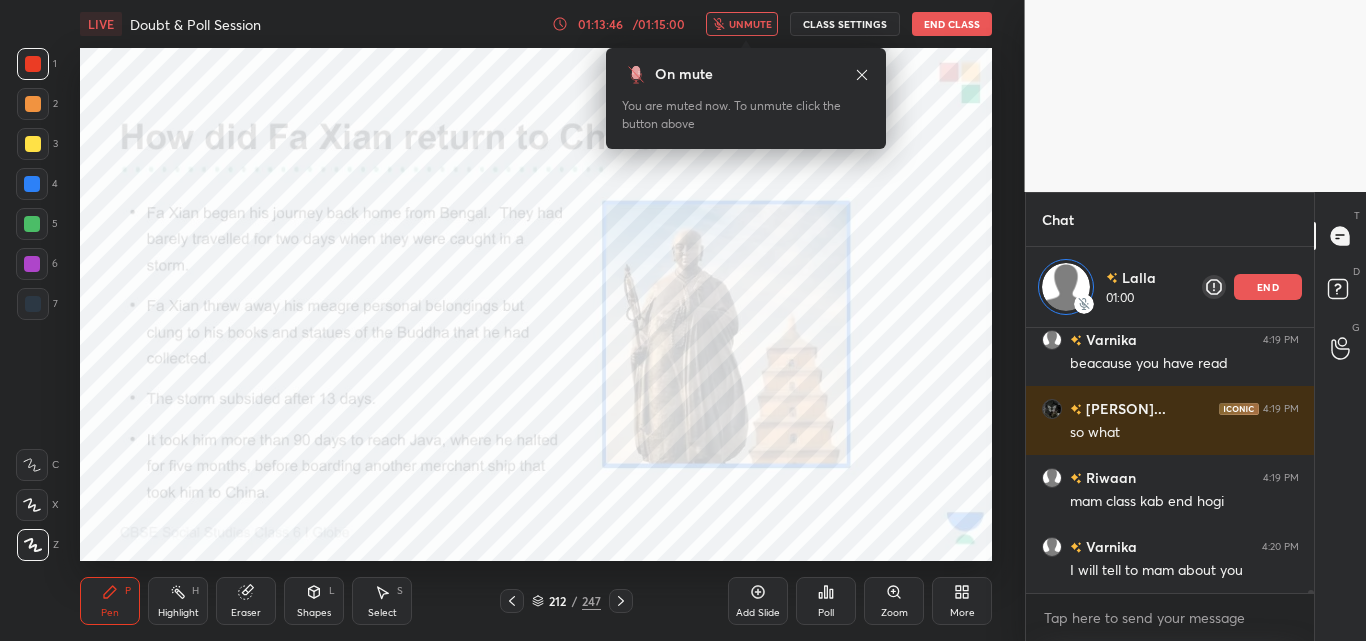 click on "unmute" at bounding box center (750, 24) 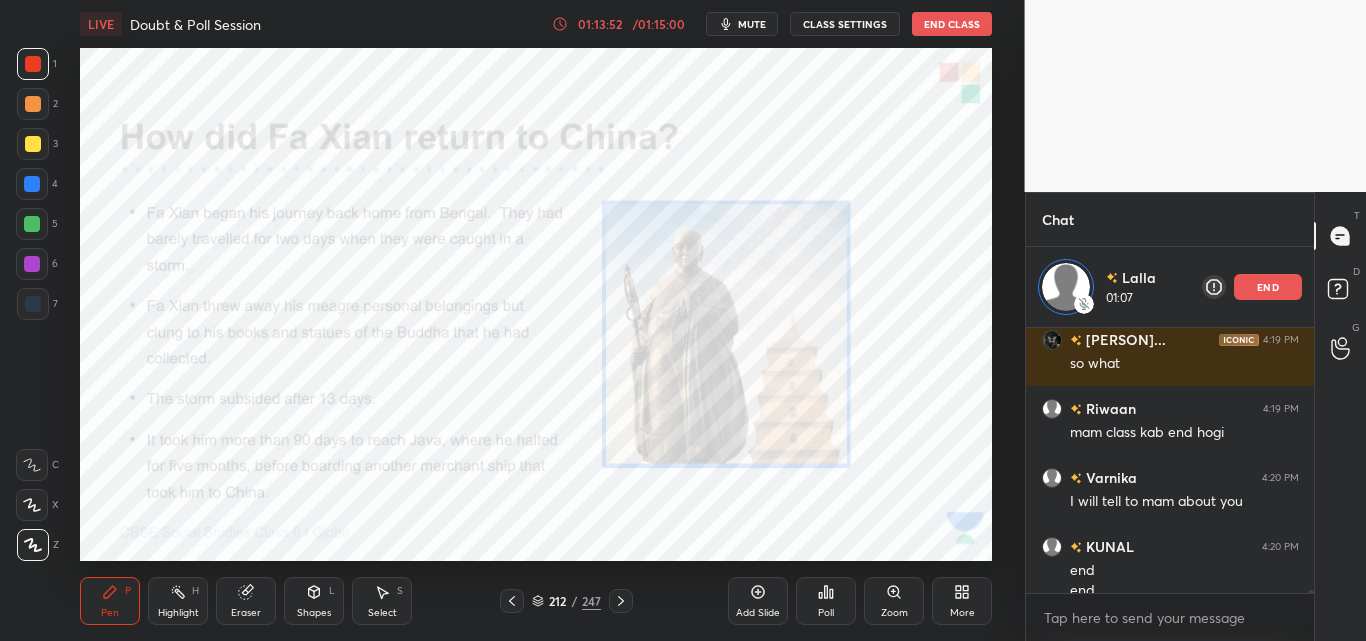 scroll, scrollTop: 20642, scrollLeft: 0, axis: vertical 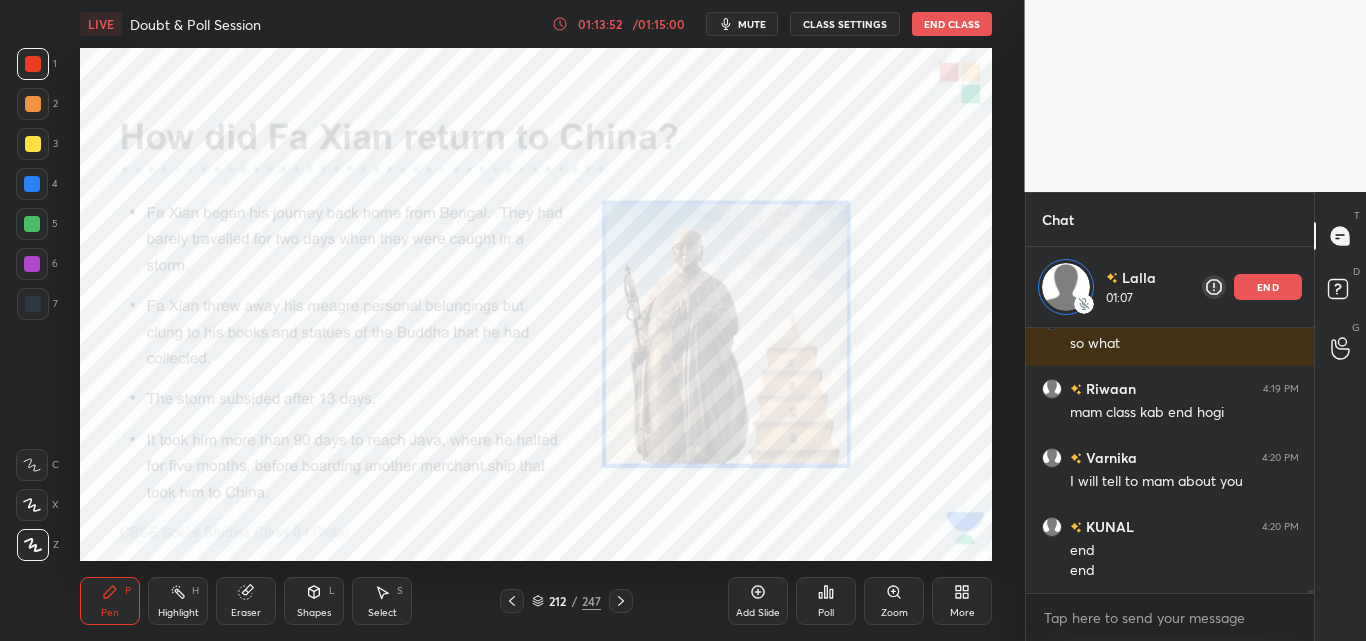 click on "end" at bounding box center (1268, 287) 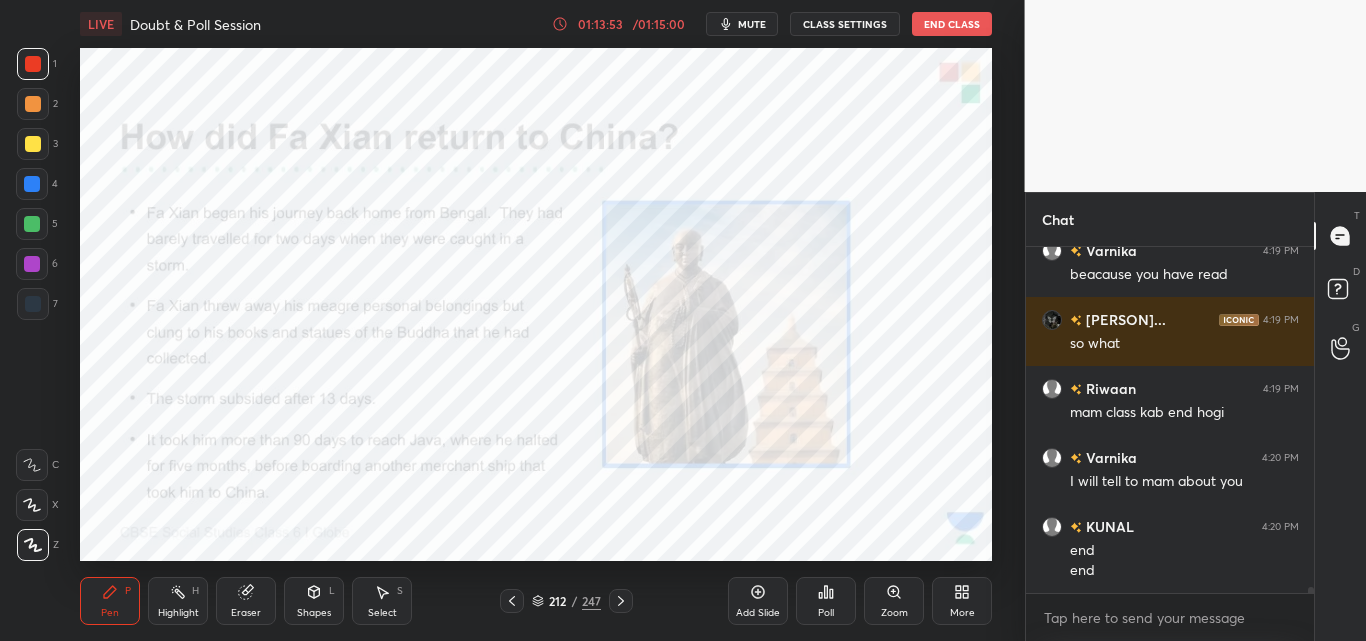 scroll, scrollTop: 7, scrollLeft: 7, axis: both 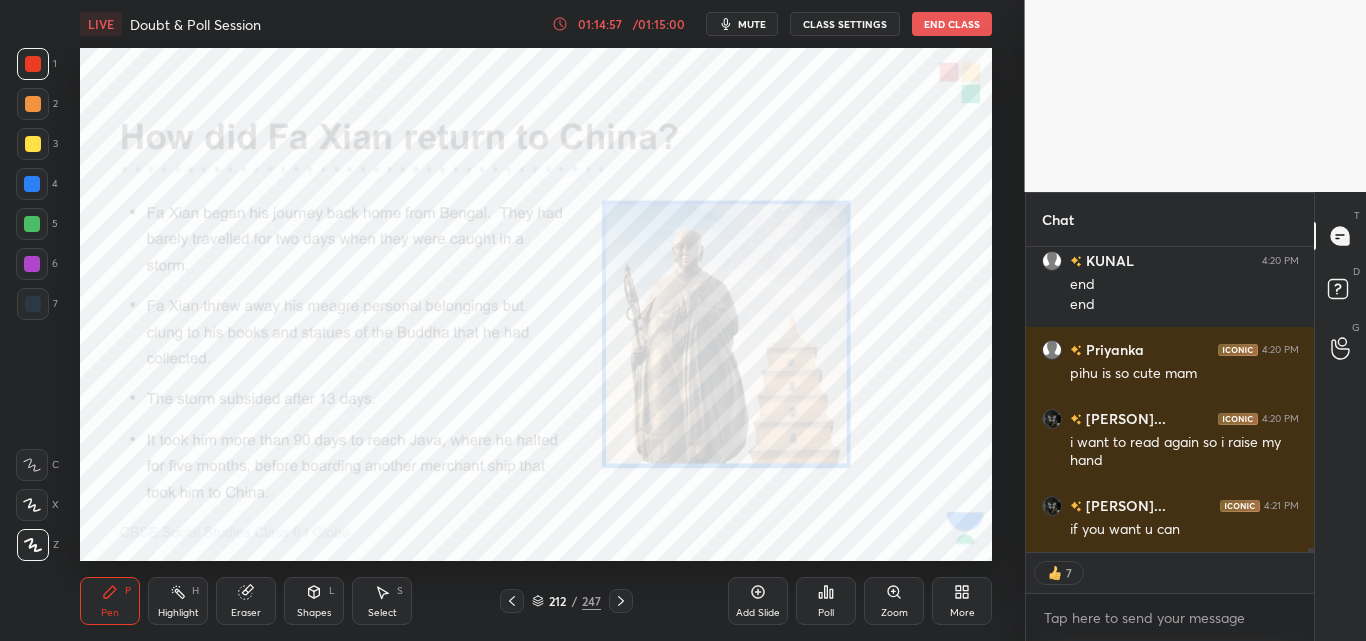 click 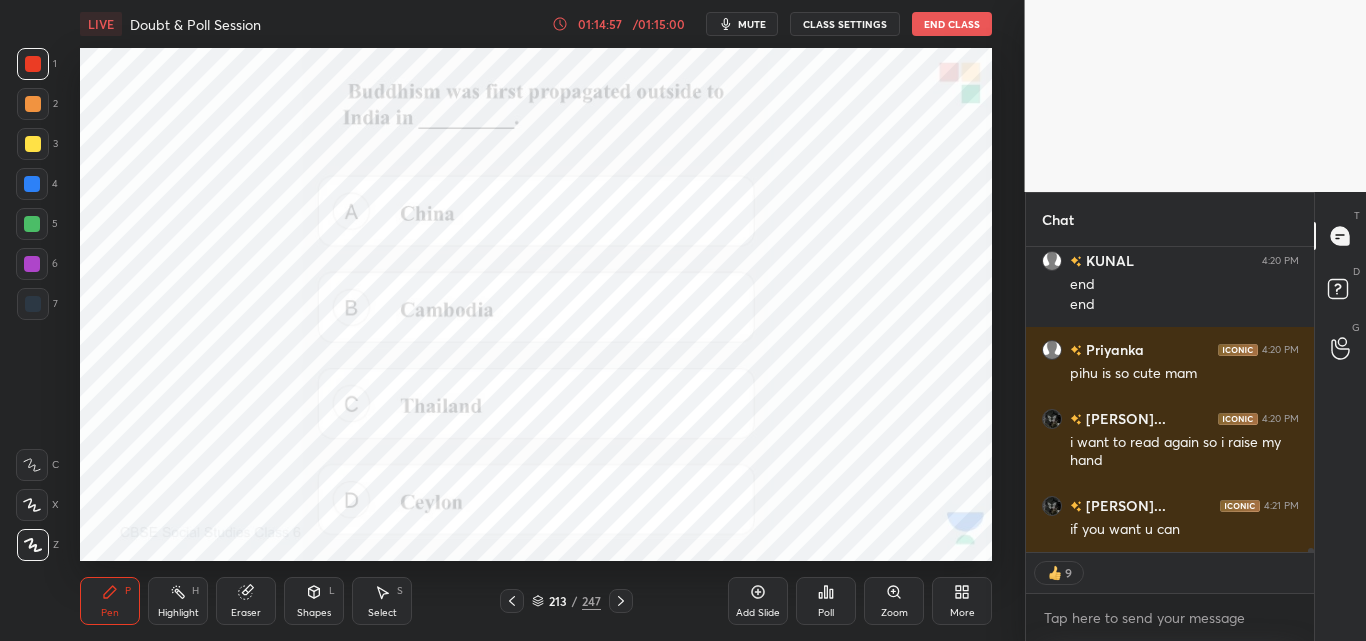 scroll, scrollTop: 20896, scrollLeft: 0, axis: vertical 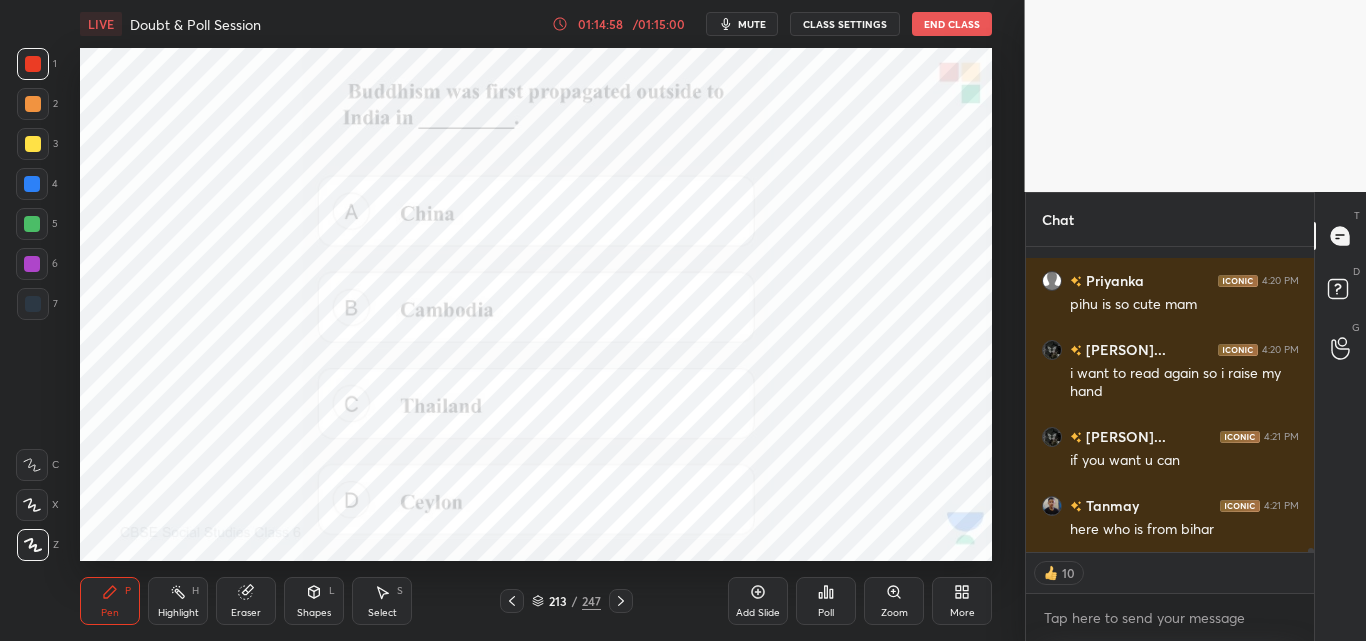 click 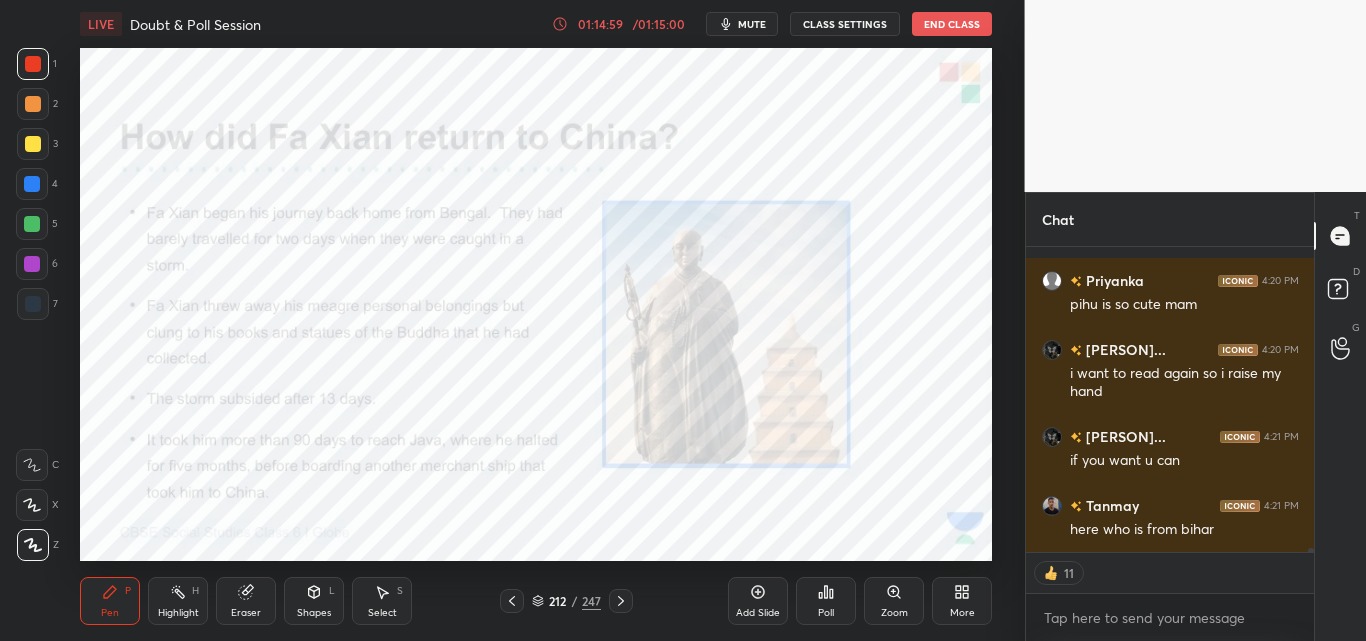 click on "Poll" at bounding box center [826, 601] 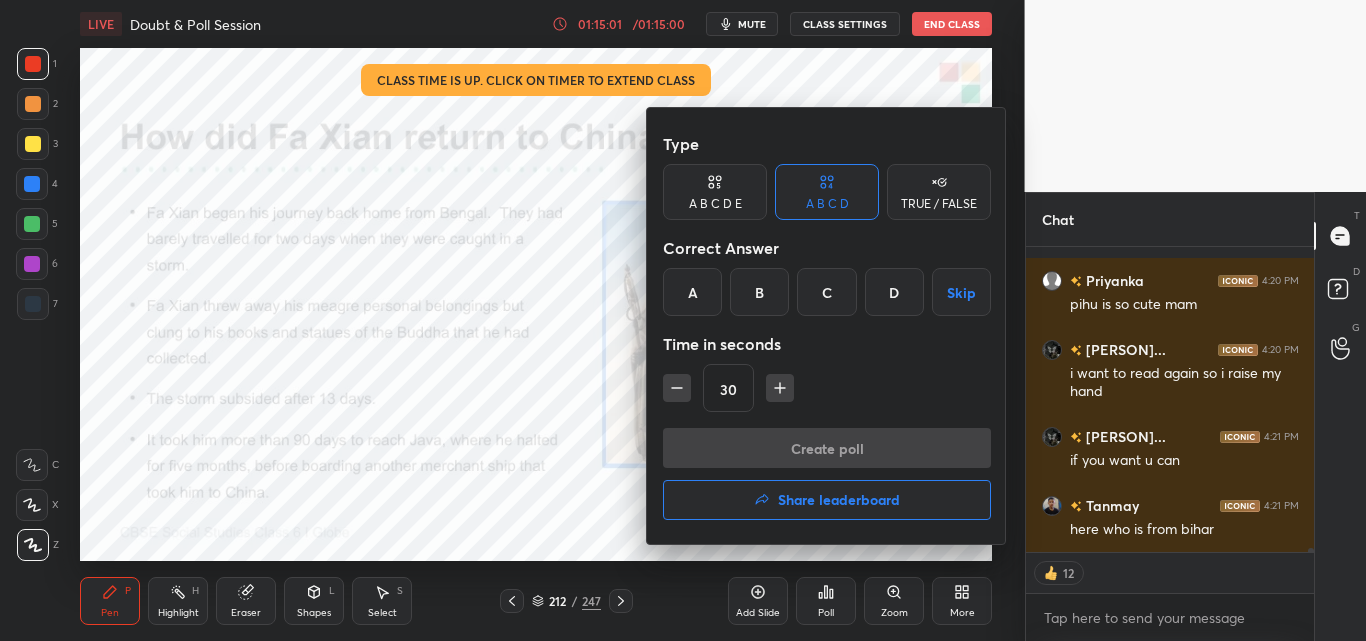 click on "Share leaderboard" at bounding box center [839, 500] 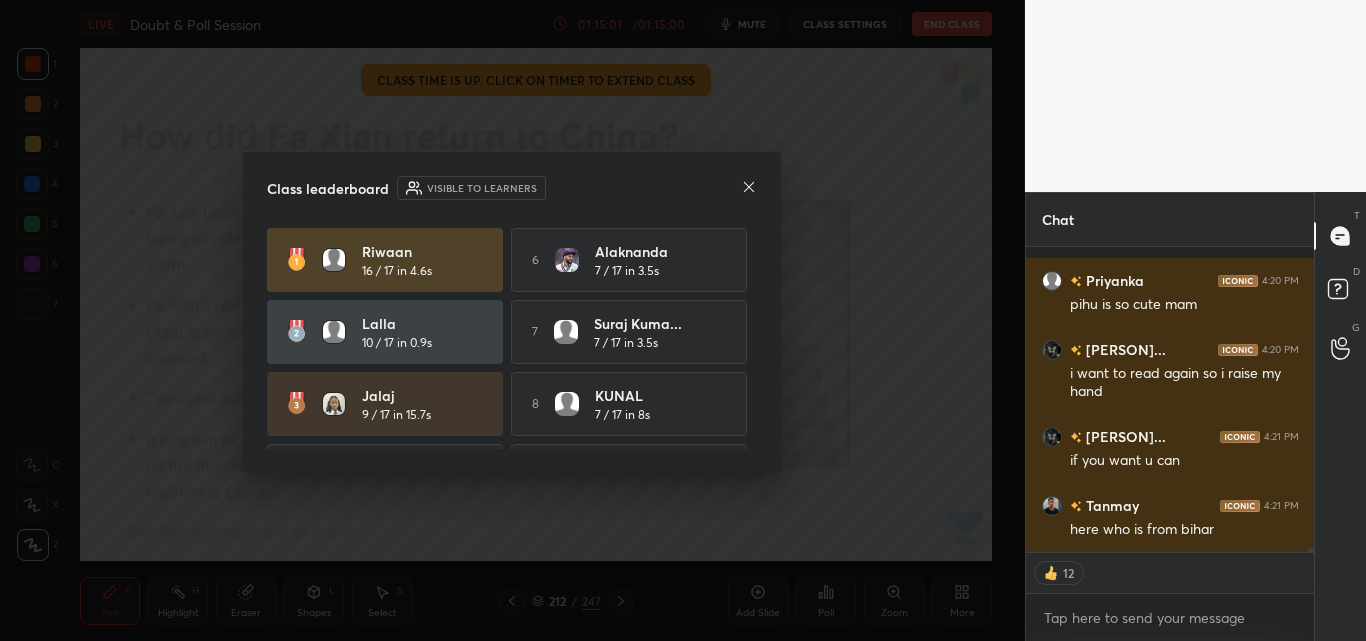 scroll, scrollTop: 20983, scrollLeft: 0, axis: vertical 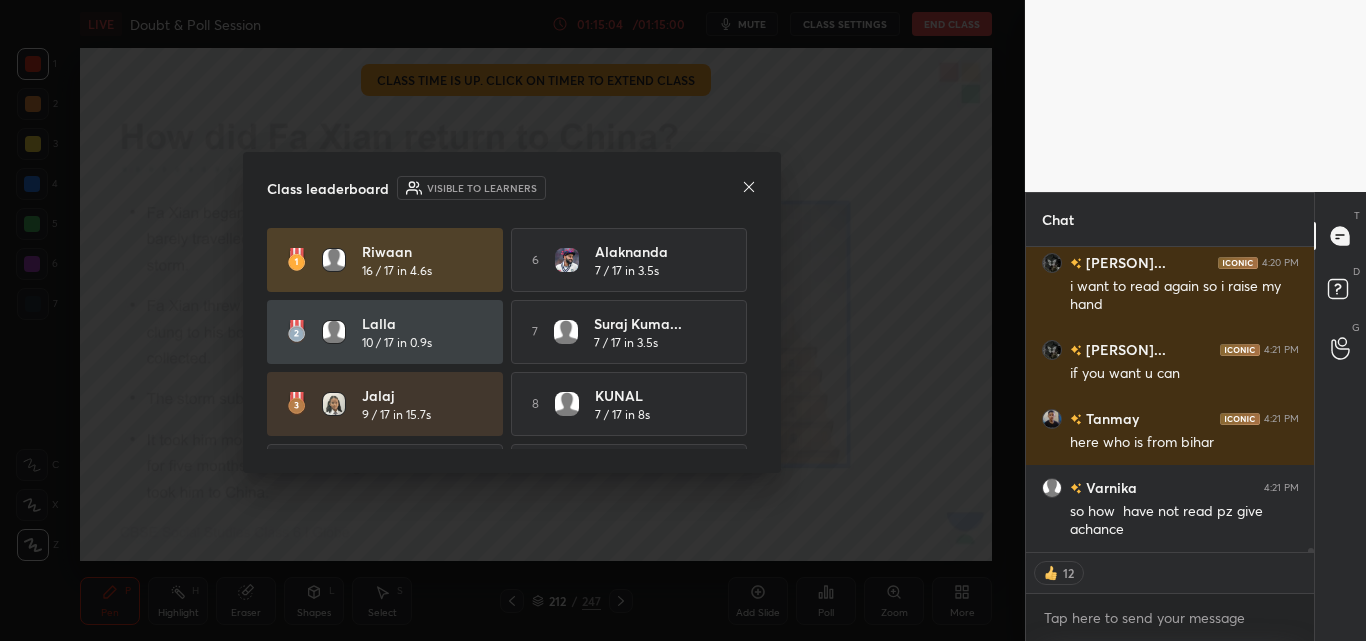 drag, startPoint x: 750, startPoint y: 287, endPoint x: 747, endPoint y: 325, distance: 38.118237 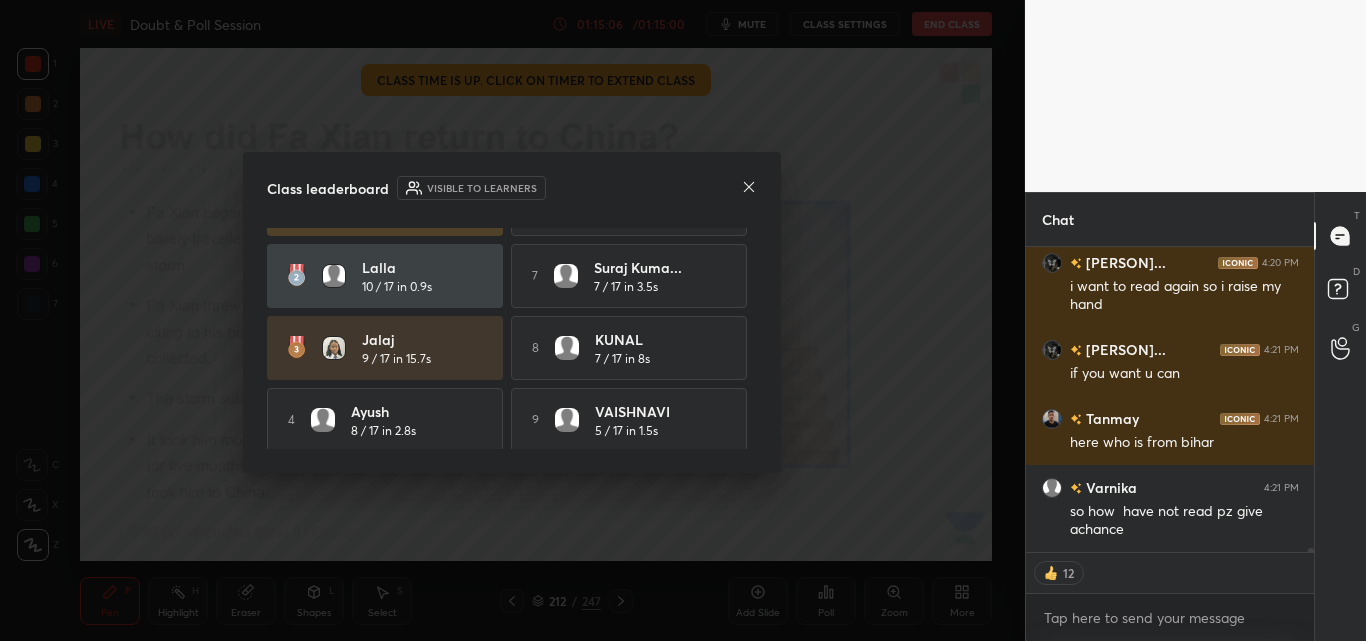 scroll, scrollTop: 0, scrollLeft: 0, axis: both 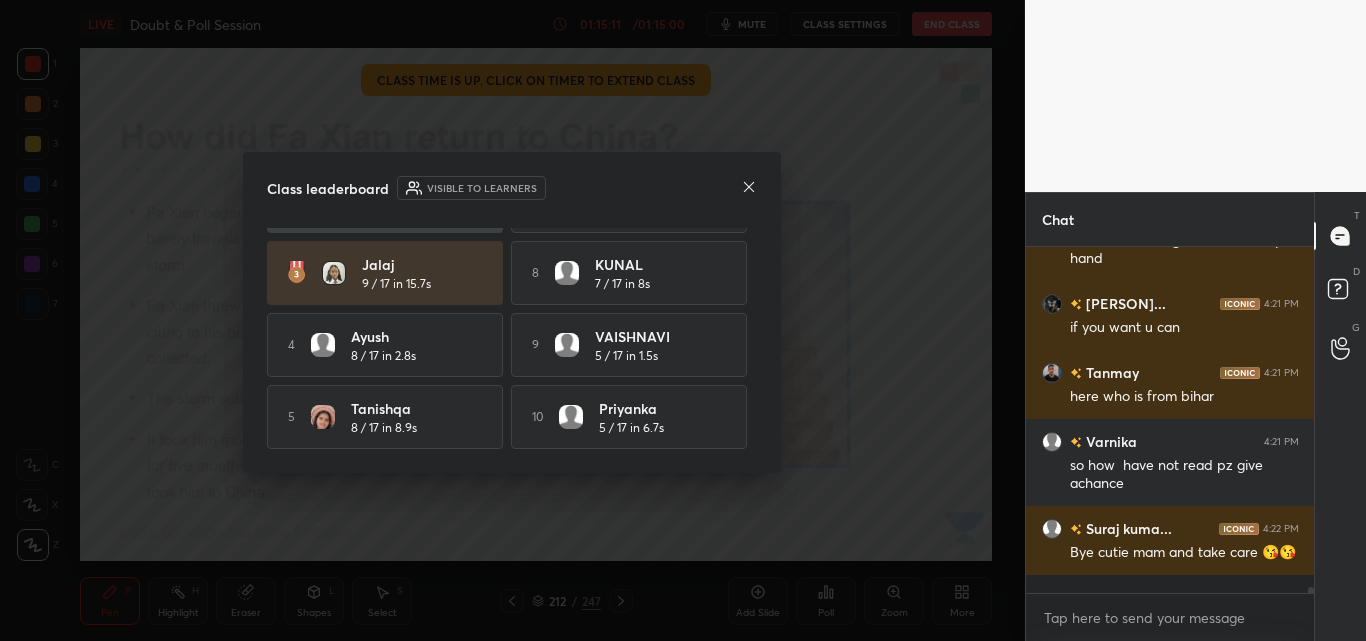 click 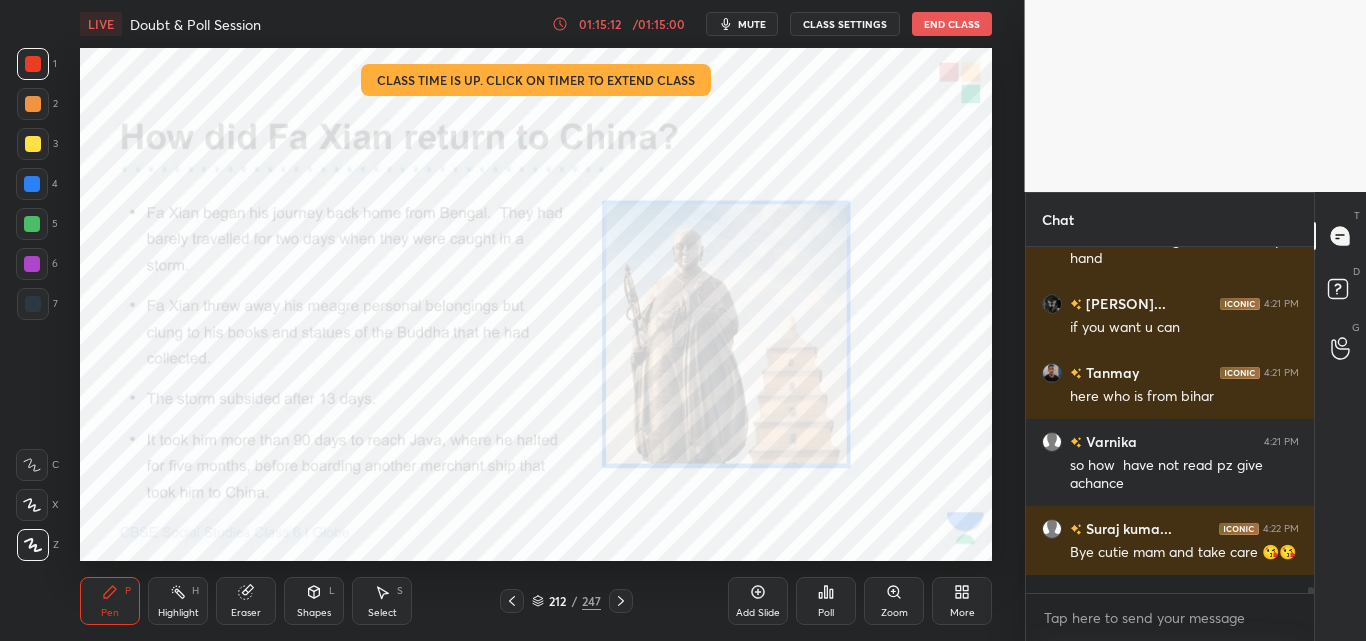click 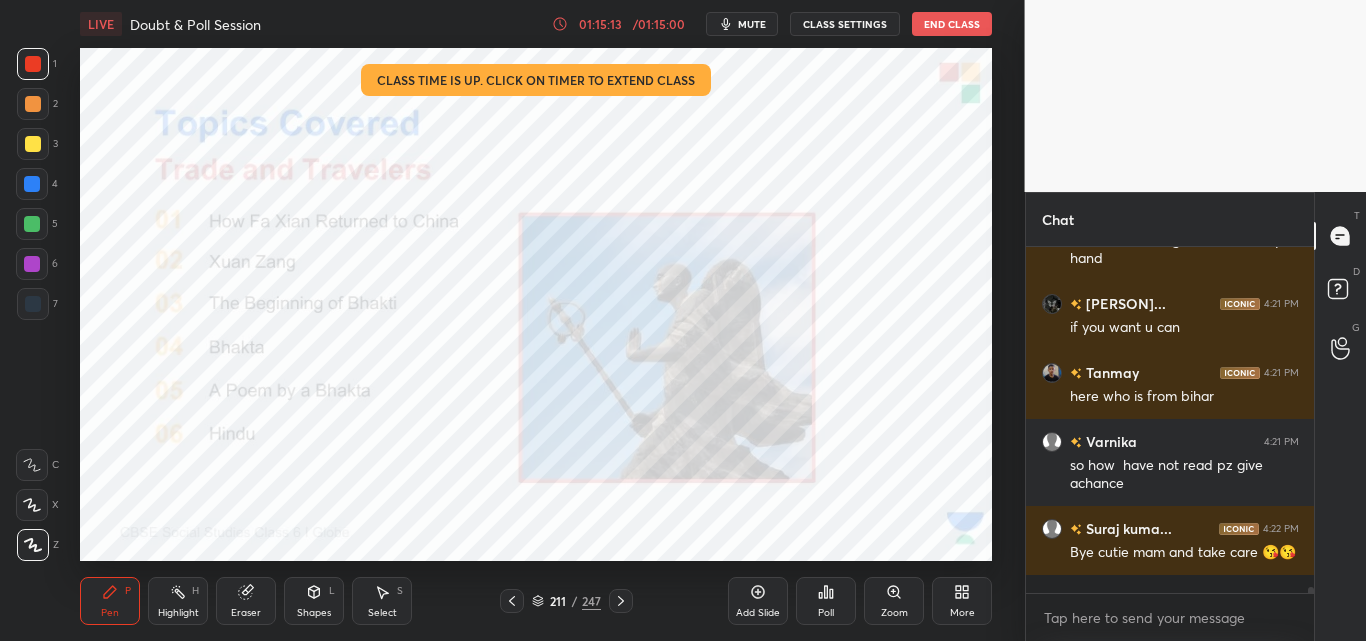 click 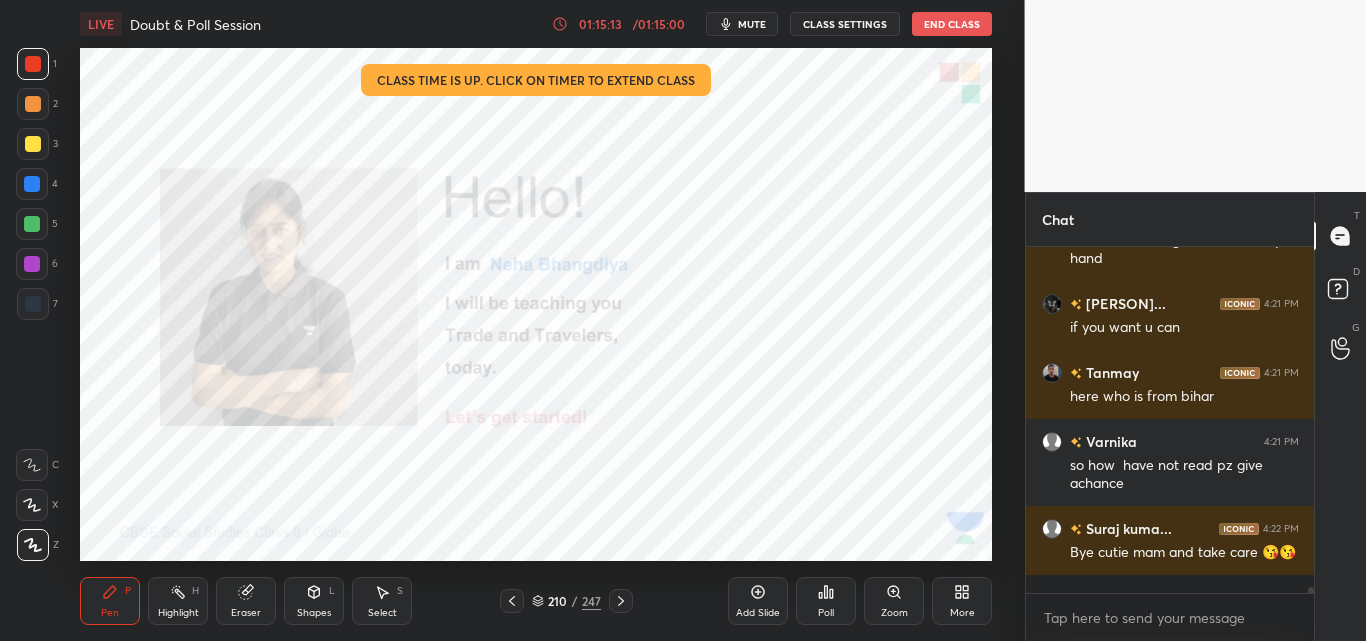 click 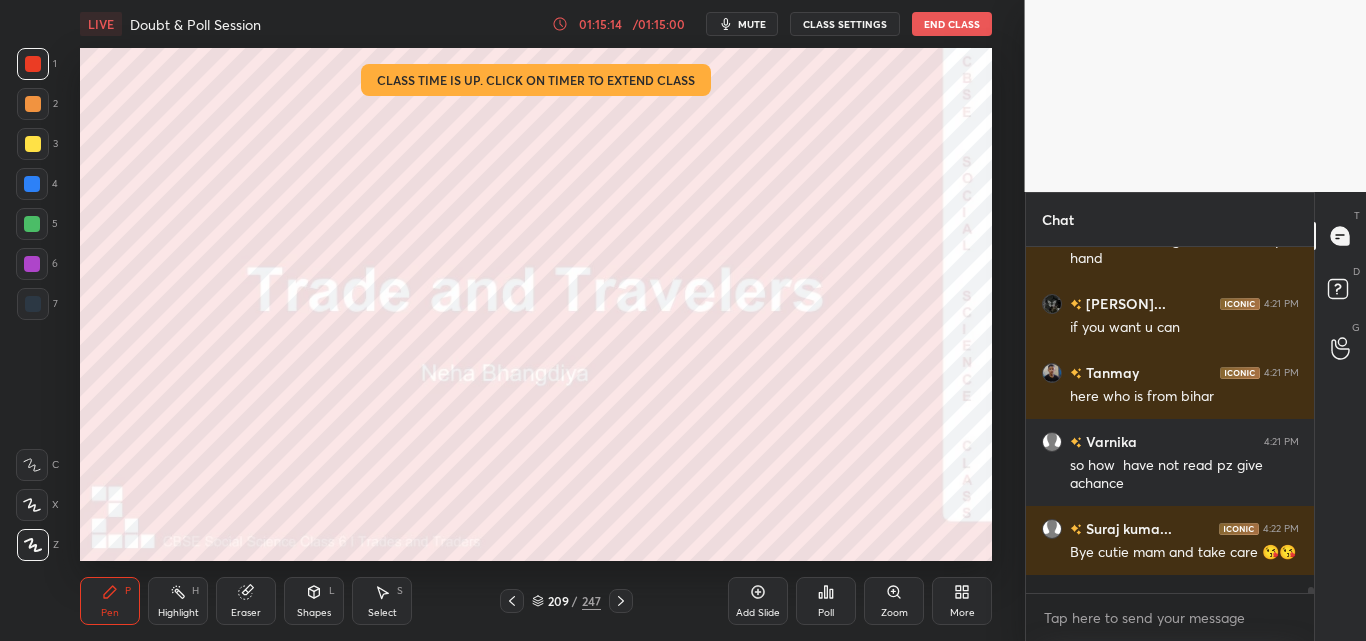 click 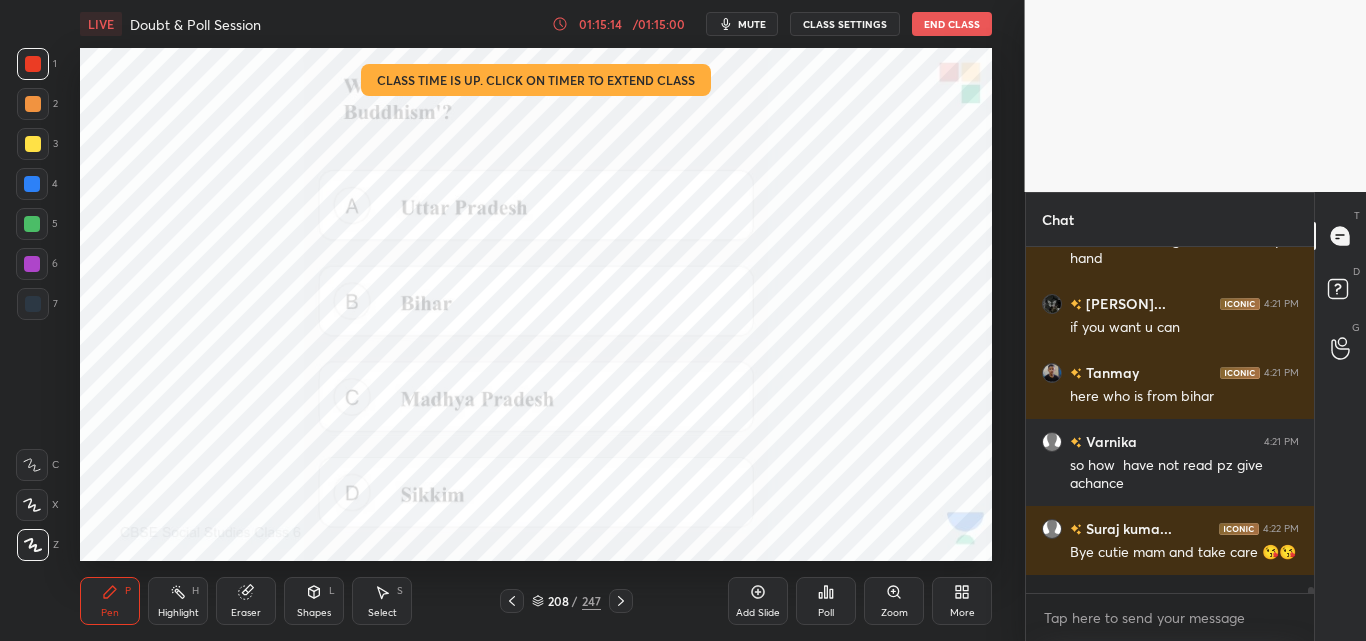 click 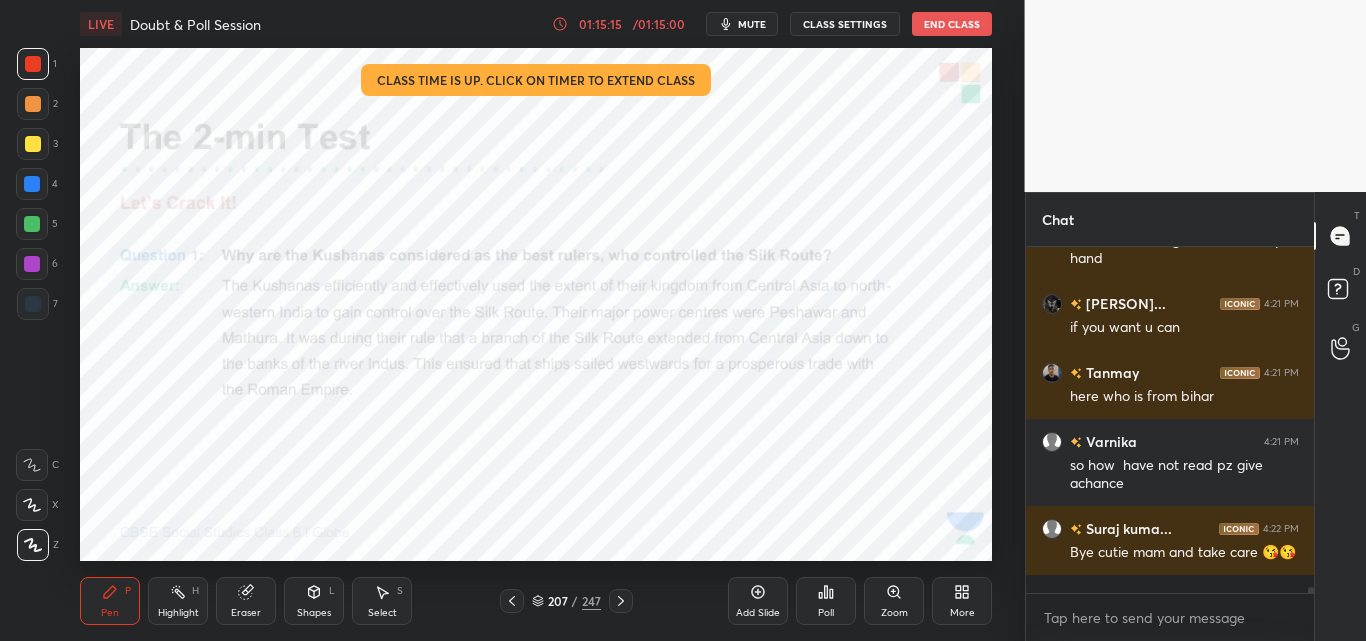 click 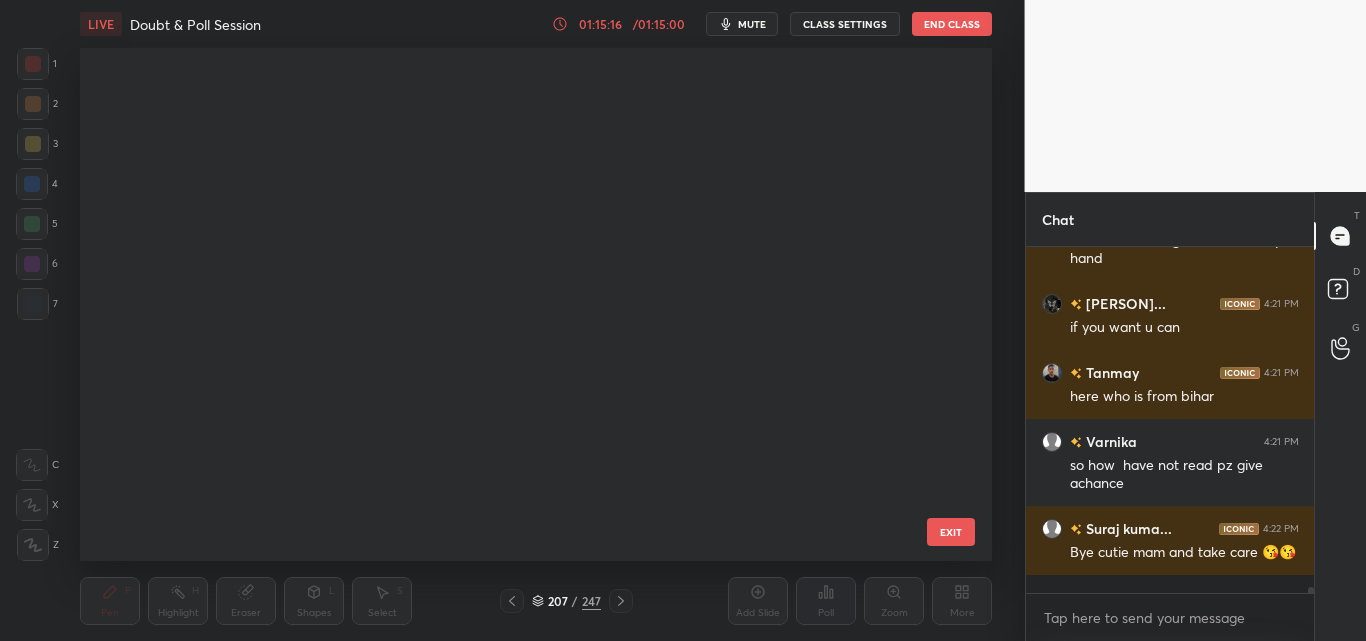 scroll, scrollTop: 10251, scrollLeft: 0, axis: vertical 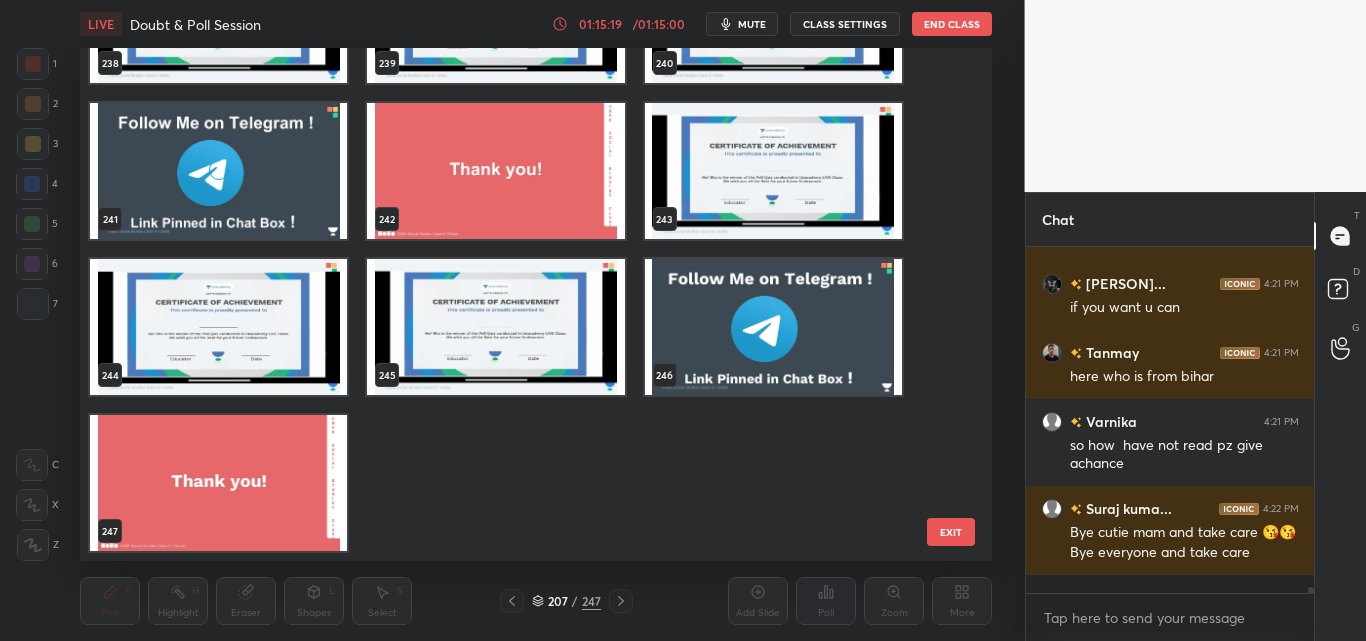 click at bounding box center [773, 171] 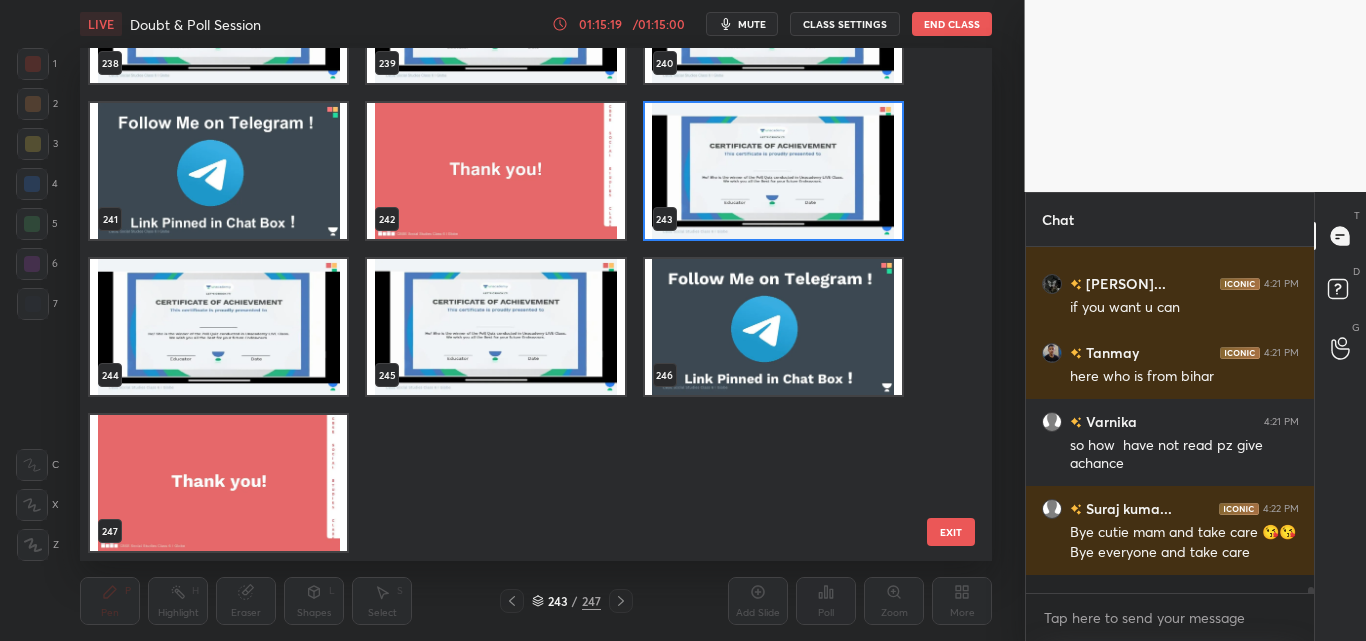 click at bounding box center [773, 171] 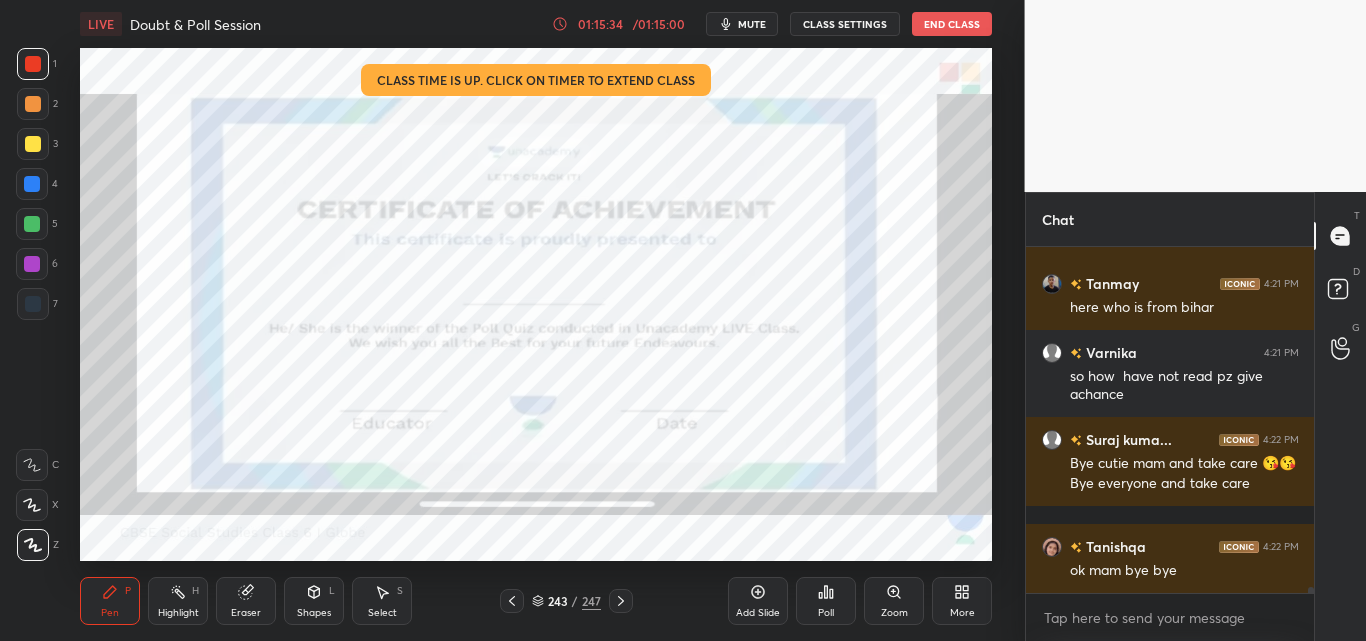 scroll, scrollTop: 21187, scrollLeft: 0, axis: vertical 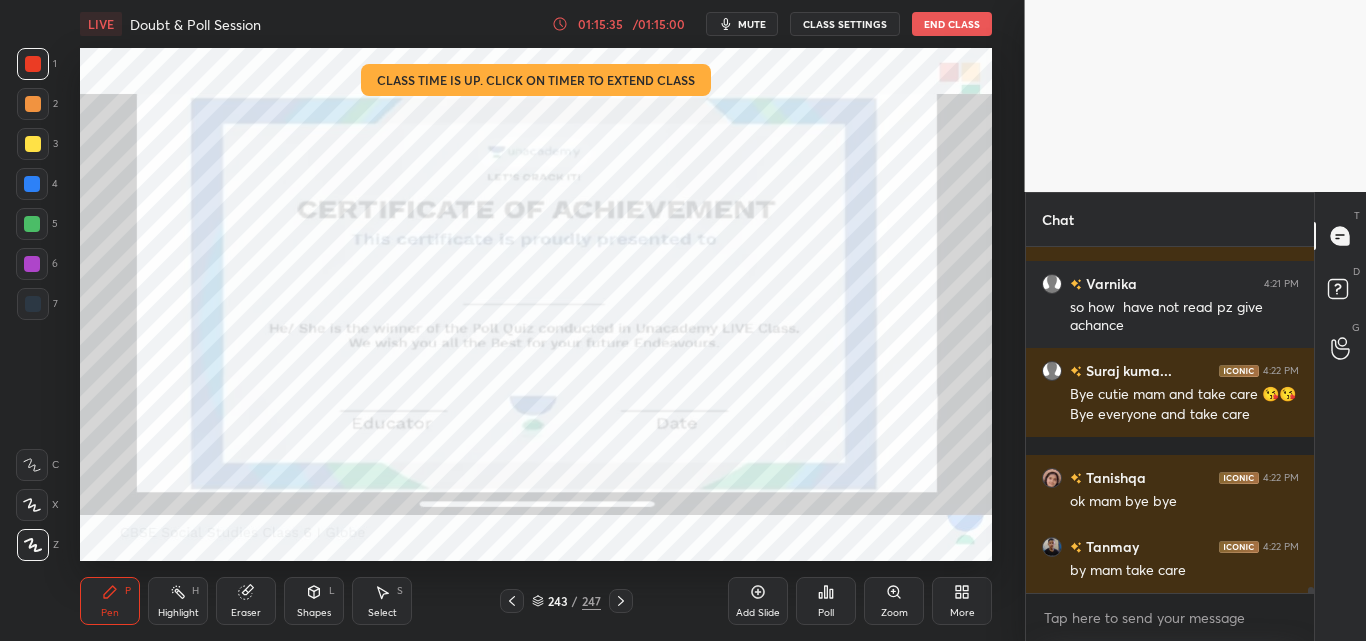 click on "Add Slide" at bounding box center [758, 601] 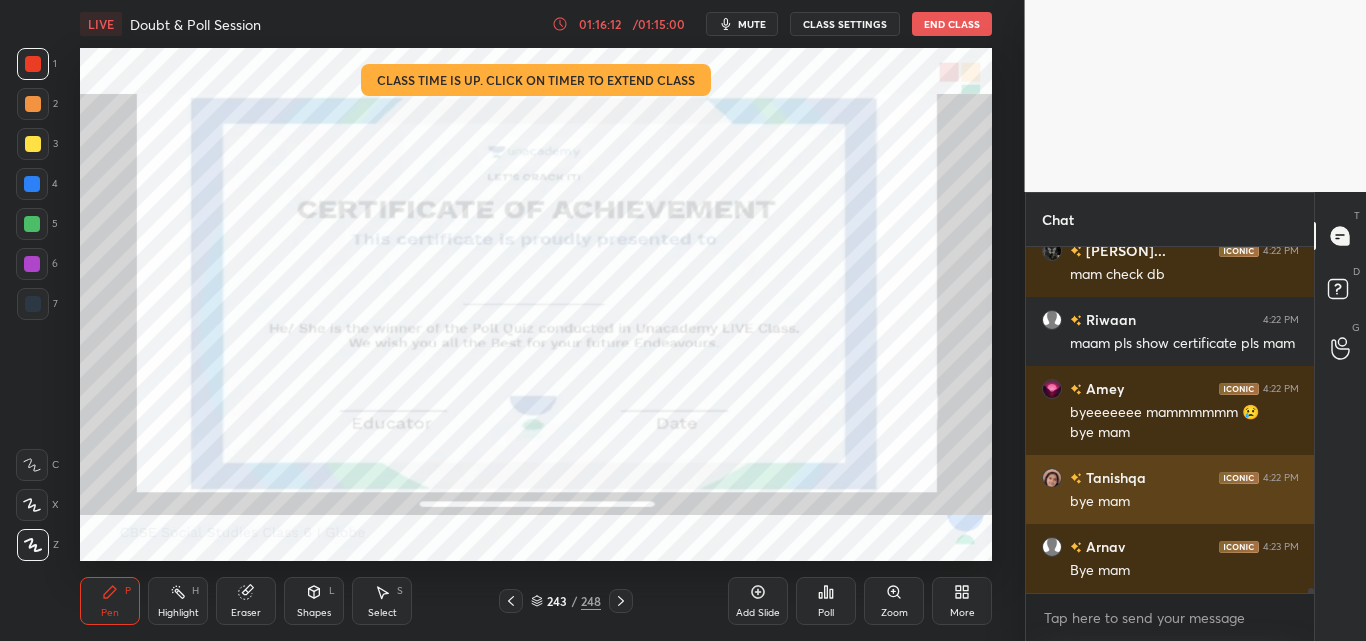 scroll, scrollTop: 21777, scrollLeft: 0, axis: vertical 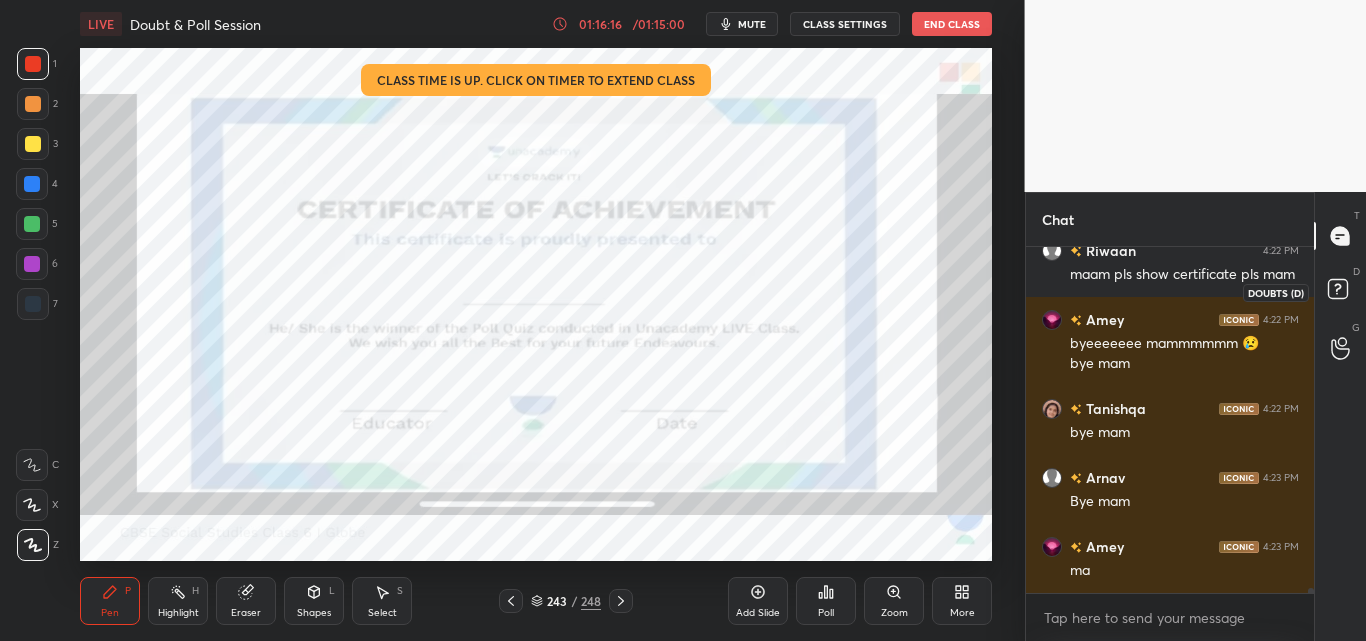 drag, startPoint x: 1333, startPoint y: 289, endPoint x: 1336, endPoint y: 305, distance: 16.27882 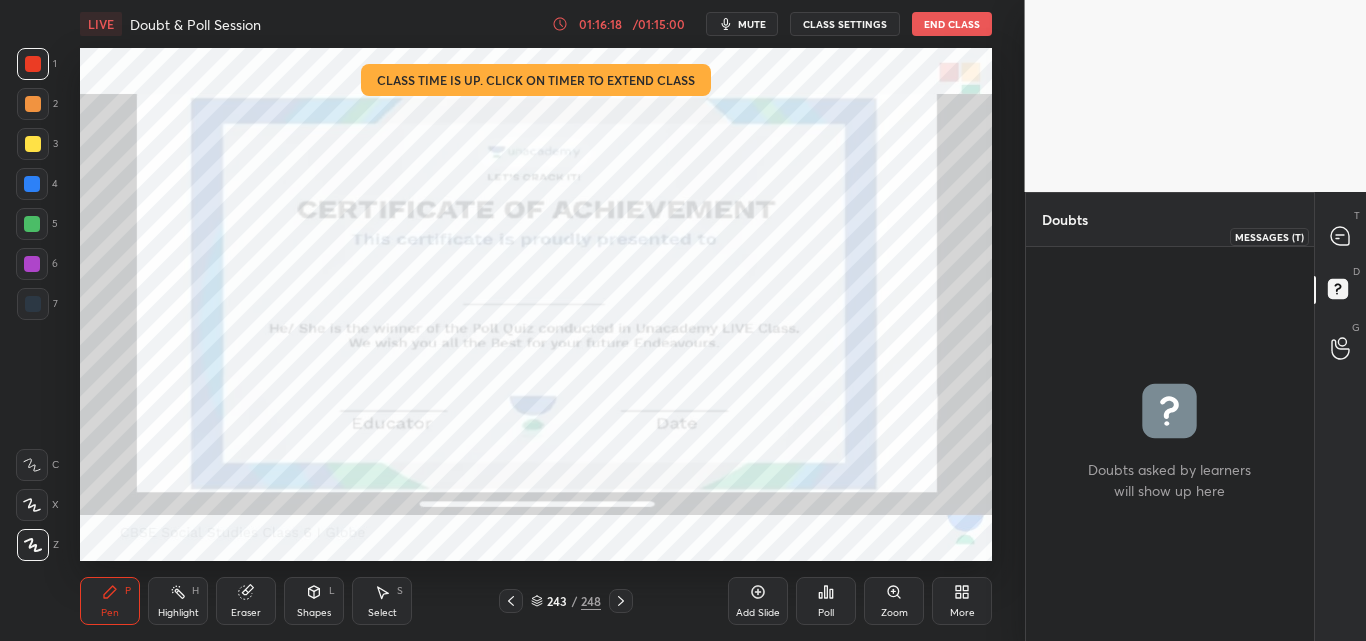 drag, startPoint x: 1332, startPoint y: 238, endPoint x: 1318, endPoint y: 306, distance: 69.426216 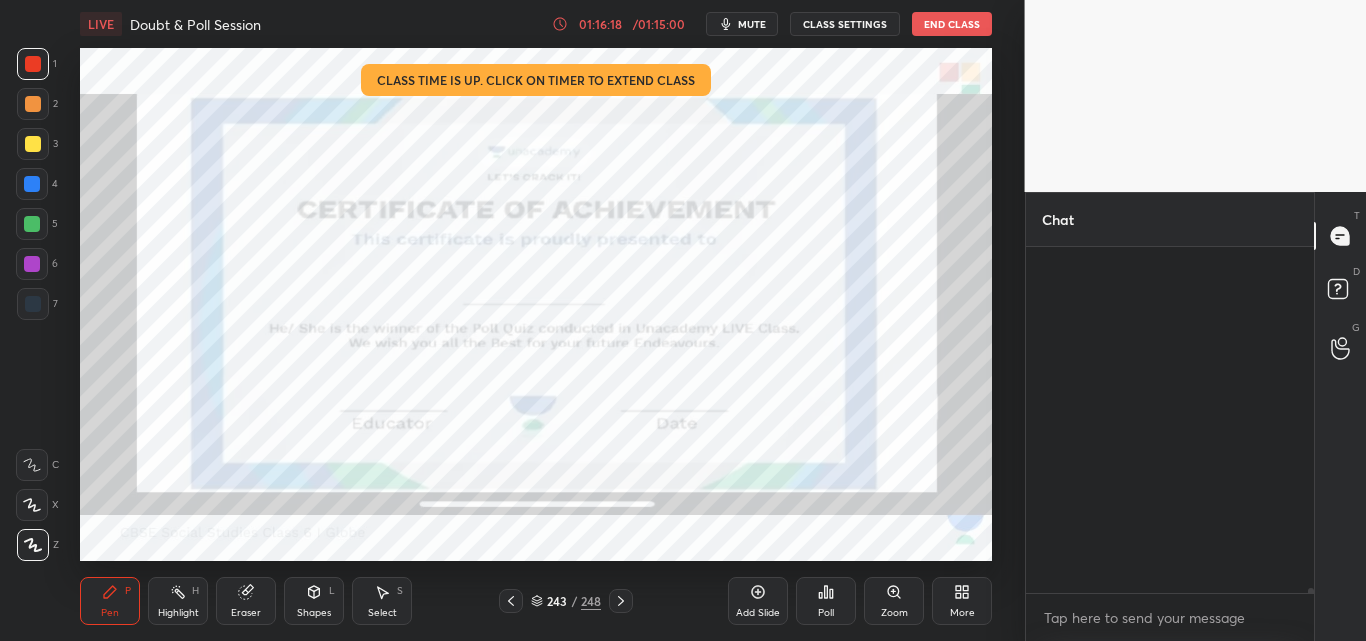 type on "x" 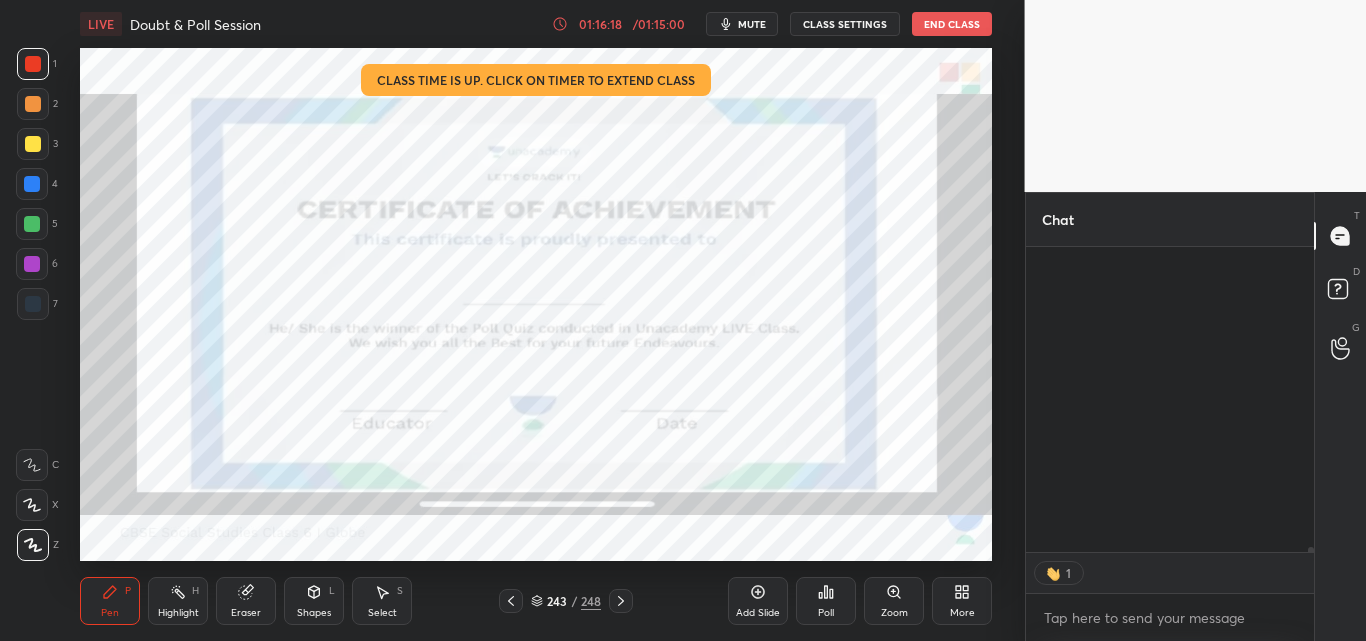 scroll, scrollTop: 299, scrollLeft: 282, axis: both 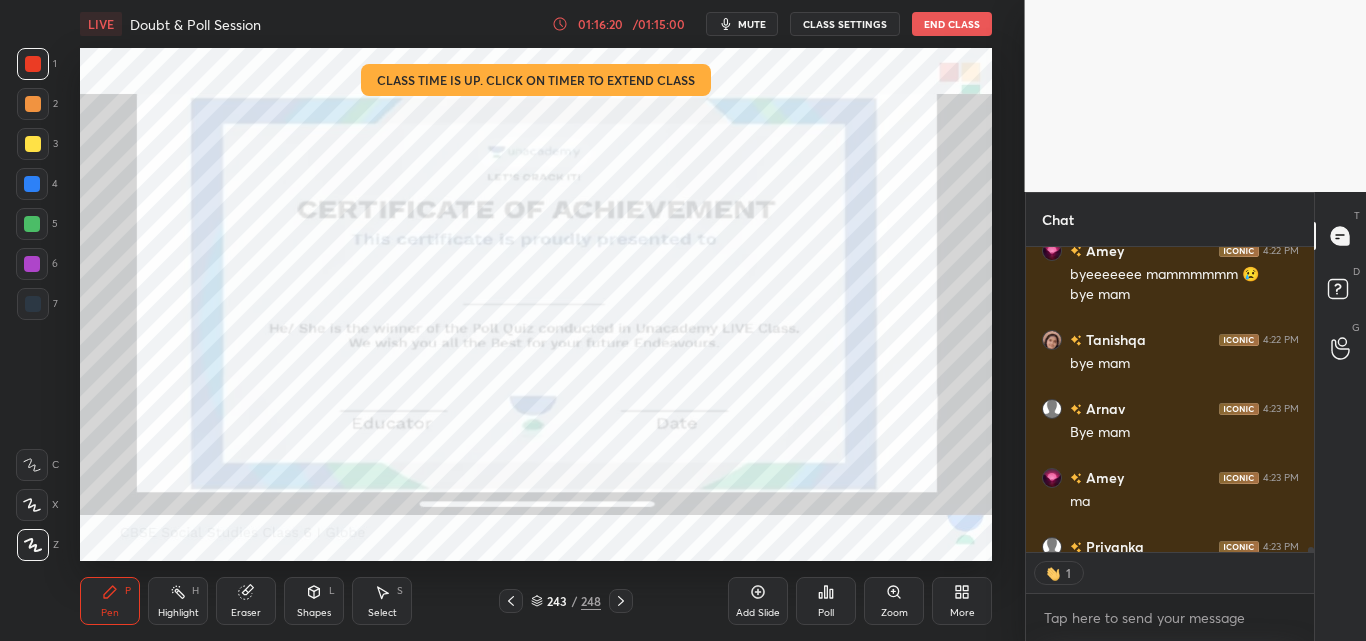 drag, startPoint x: 1316, startPoint y: 548, endPoint x: 1310, endPoint y: 580, distance: 32.55764 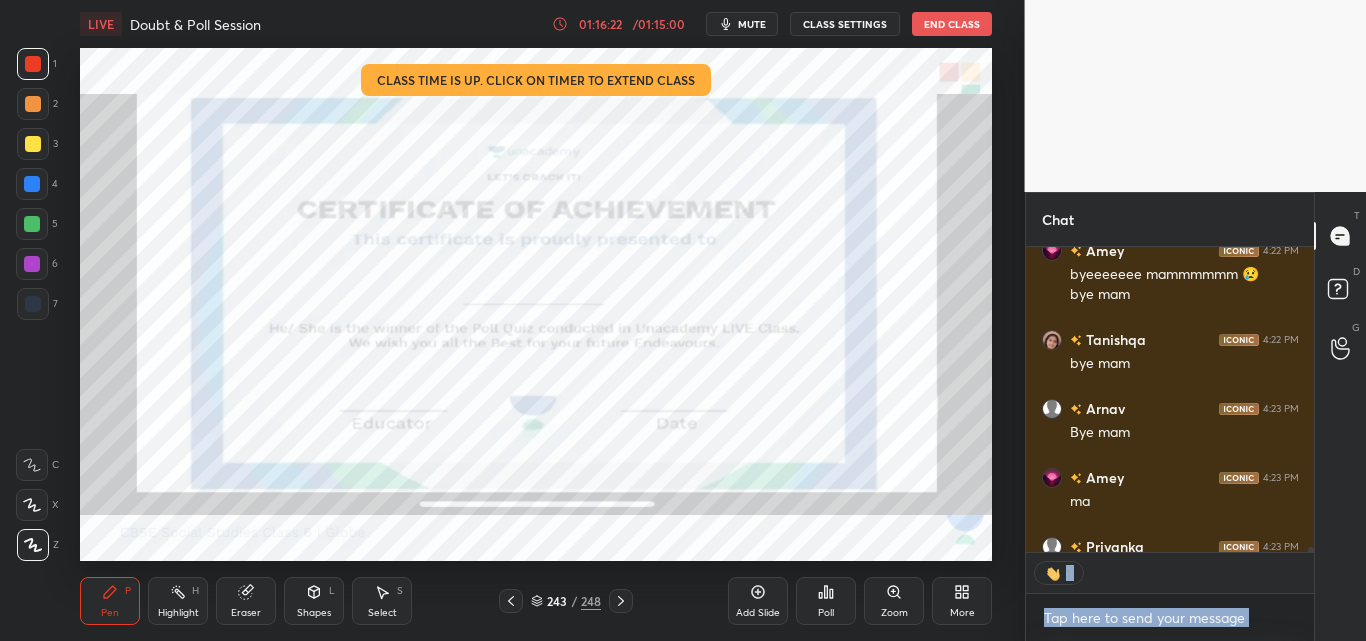 click on "End Class" at bounding box center (952, 24) 